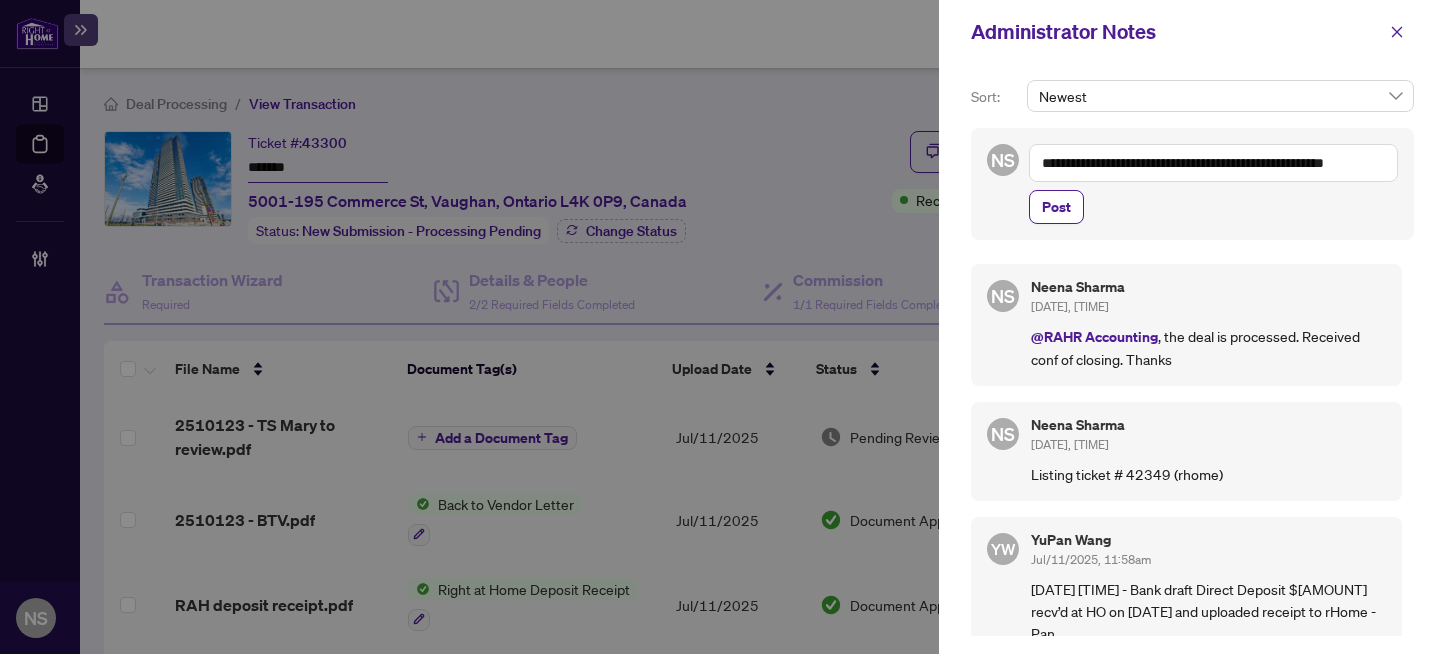 scroll, scrollTop: 0, scrollLeft: 0, axis: both 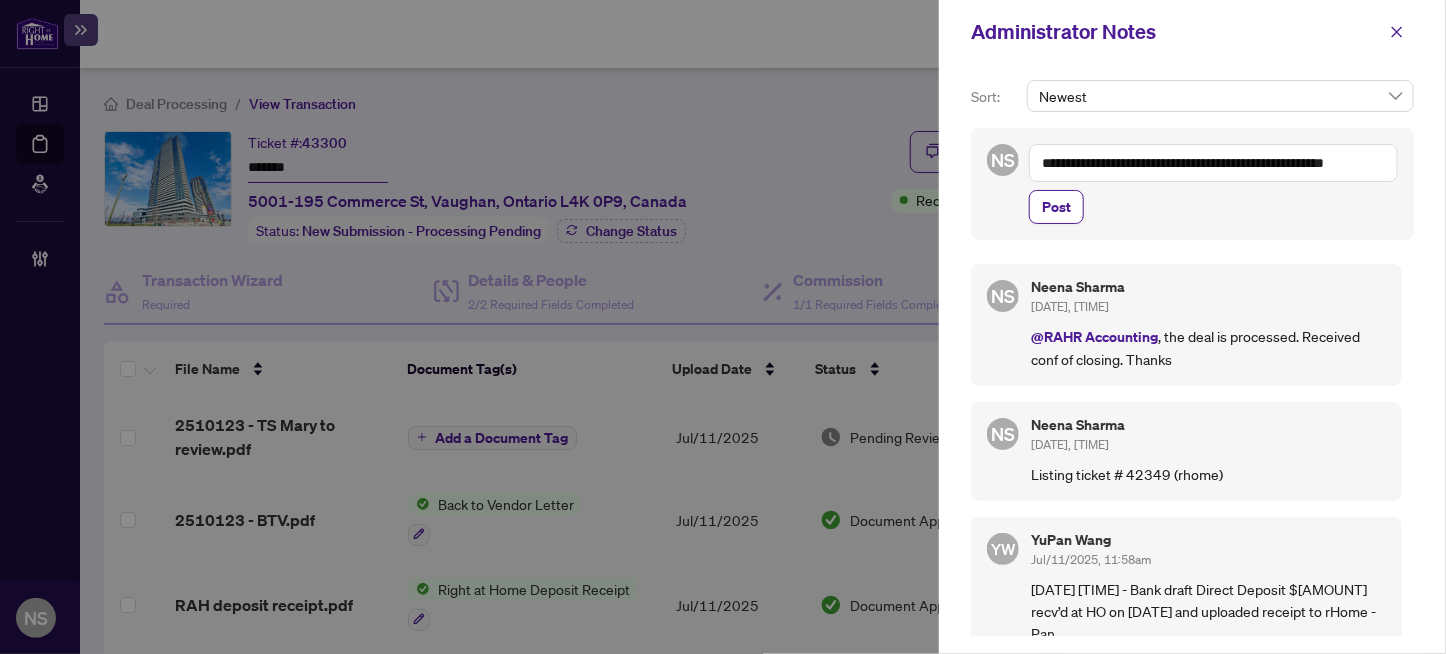 click on "**********" at bounding box center [1213, 163] 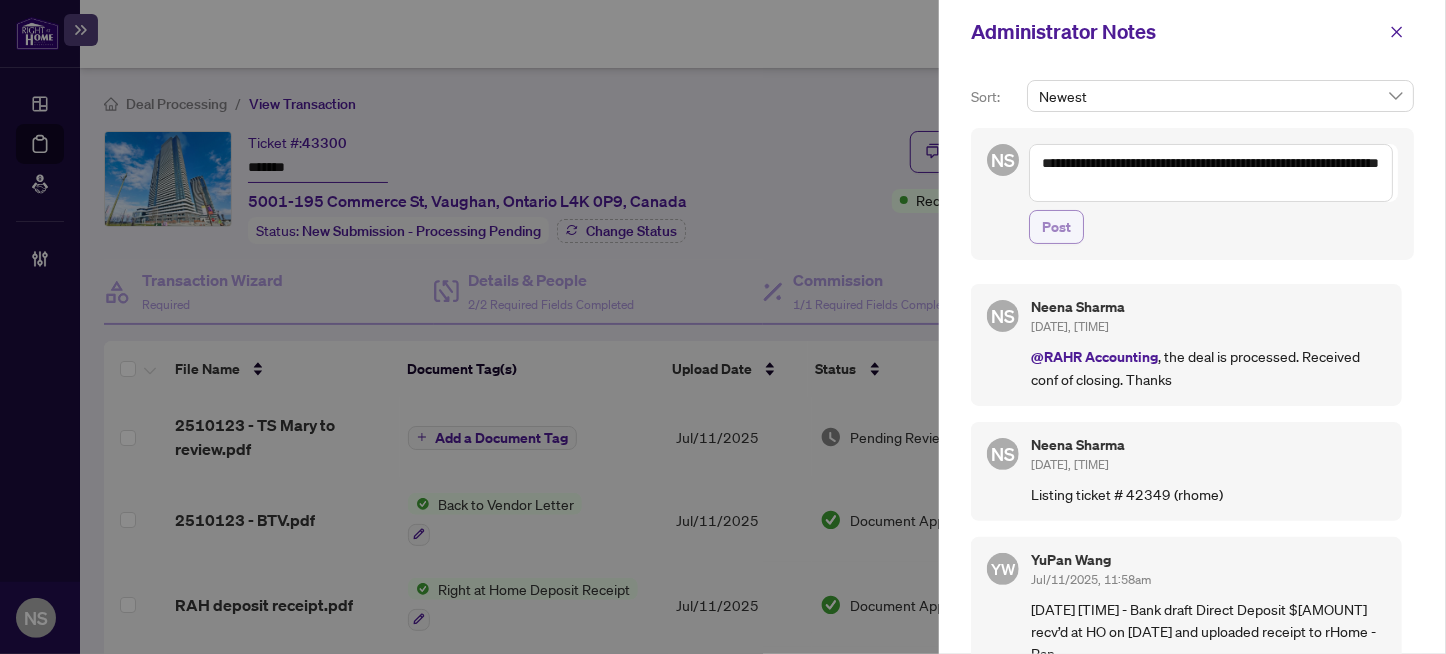 type on "**********" 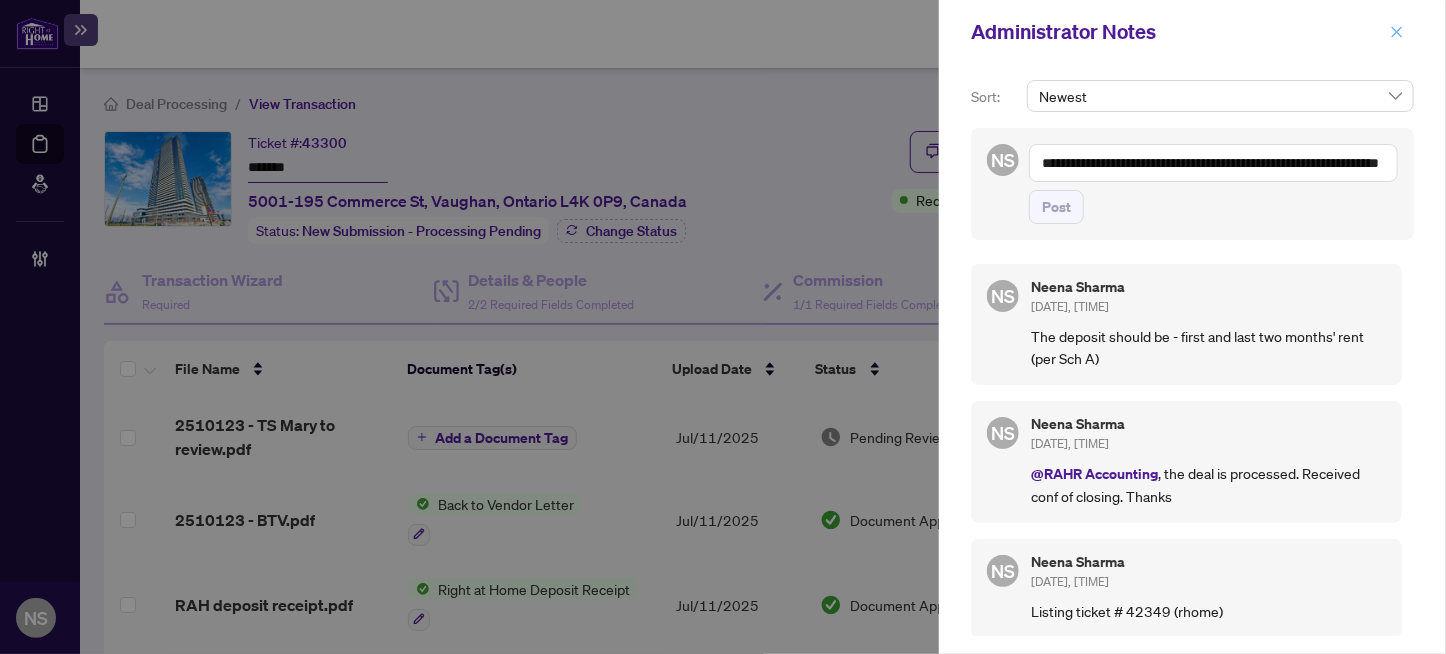 click 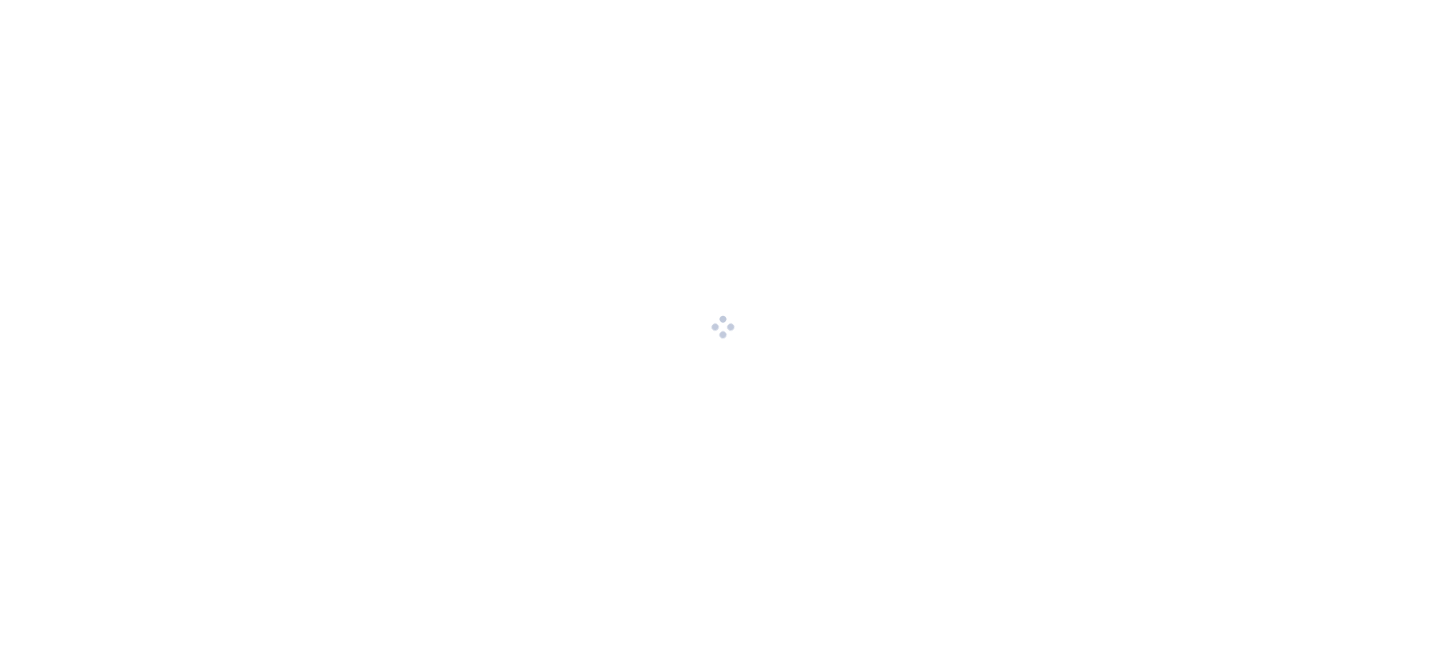 scroll, scrollTop: 0, scrollLeft: 0, axis: both 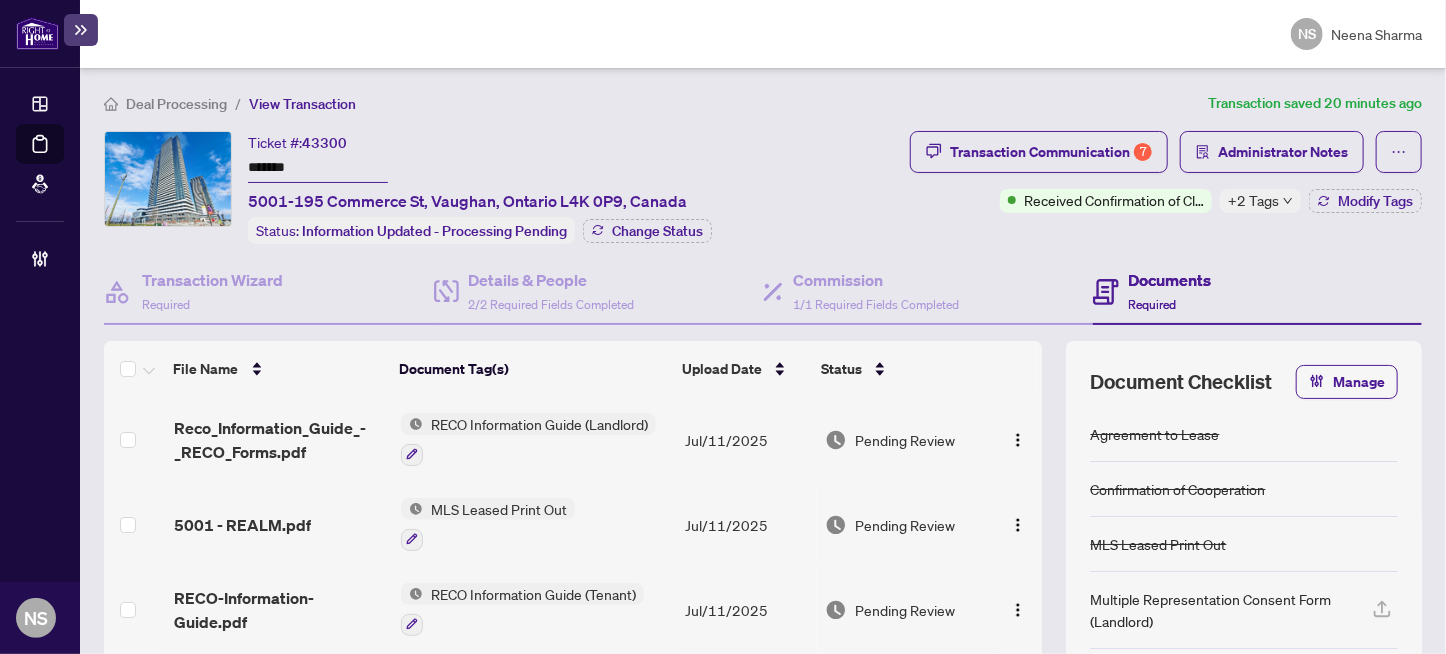 click on "+2 Tags" at bounding box center [1253, 200] 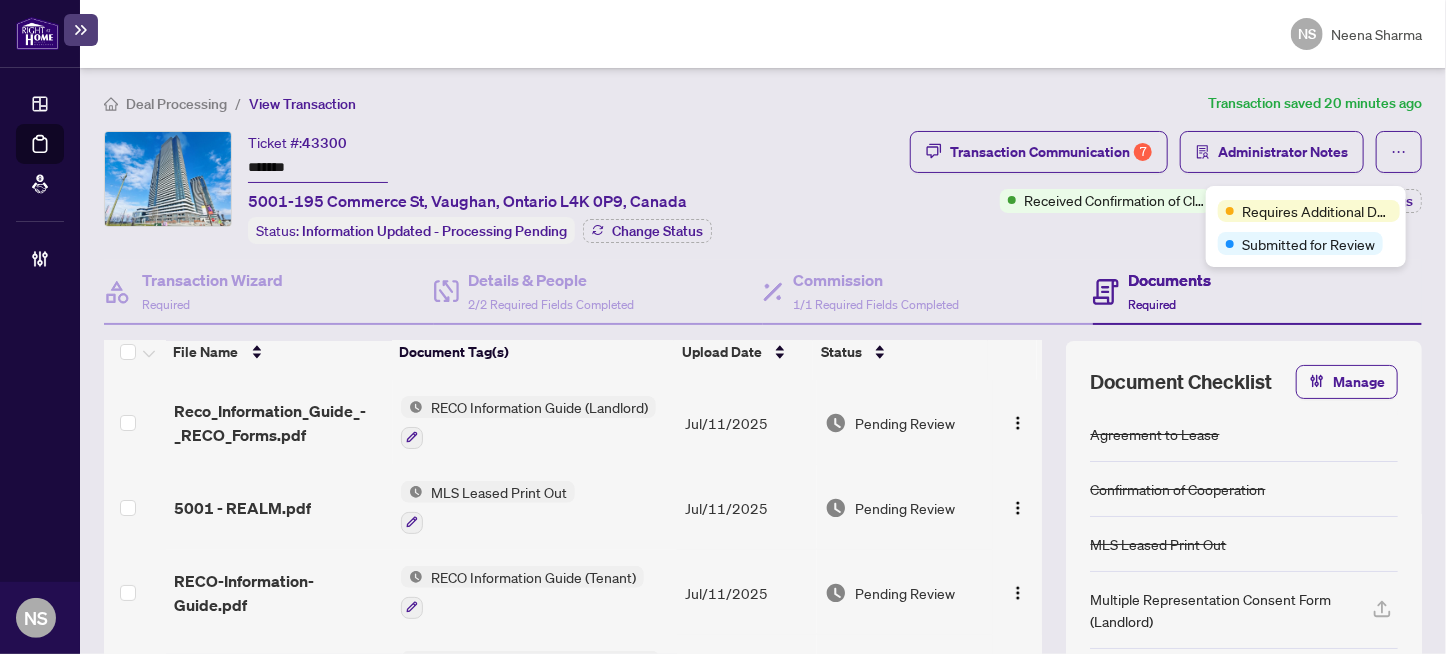 scroll, scrollTop: 0, scrollLeft: 0, axis: both 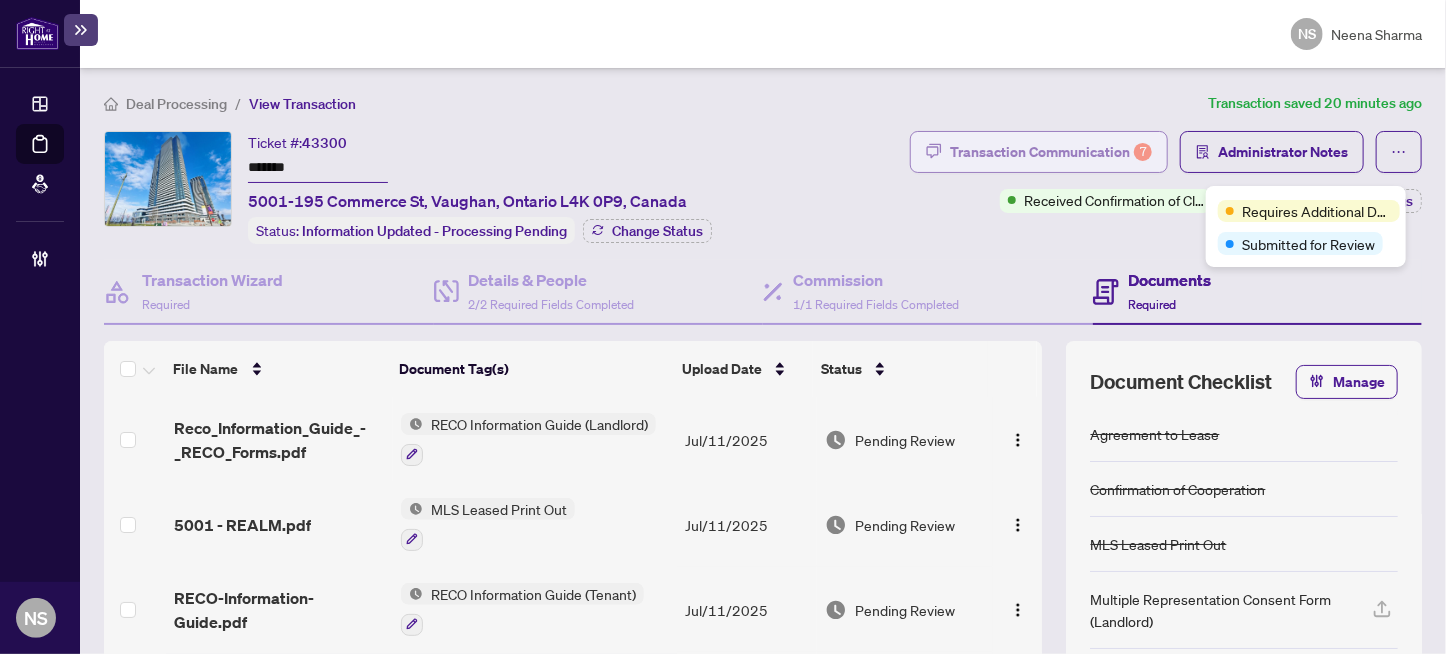 click on "Transaction Communication 7" at bounding box center [1051, 152] 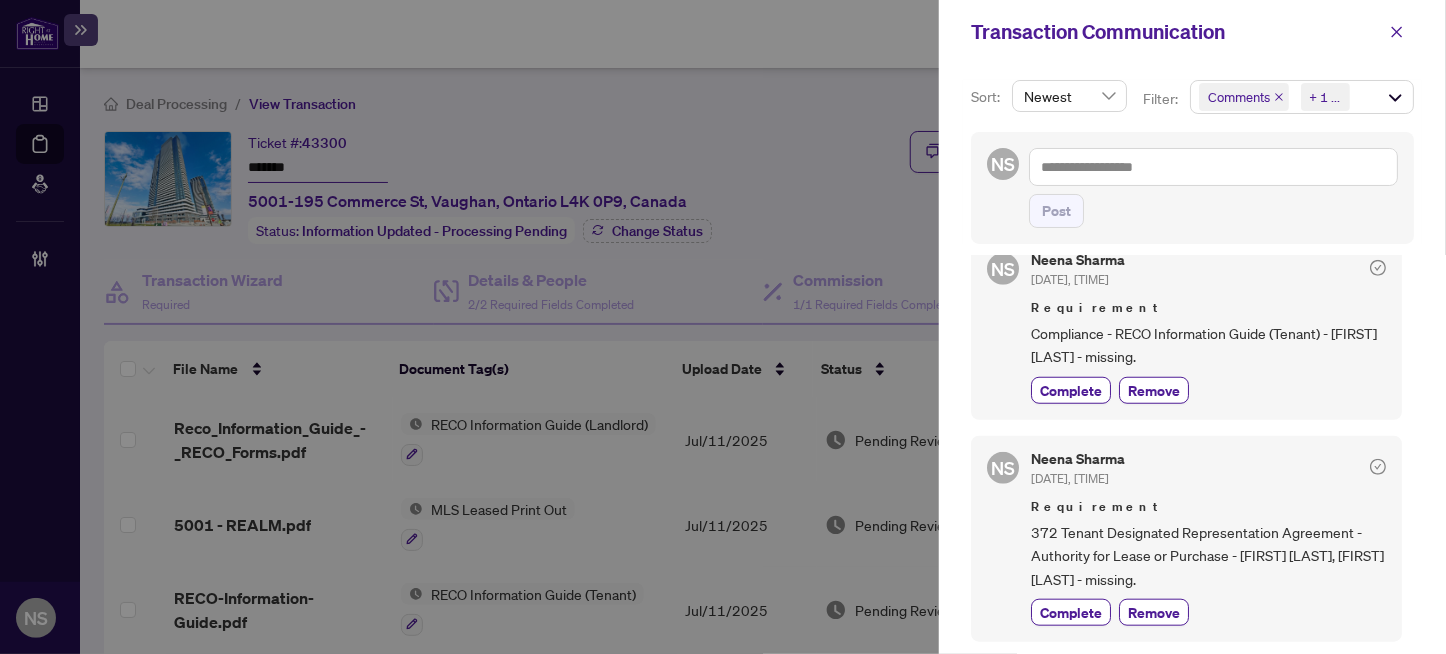 scroll, scrollTop: 800, scrollLeft: 0, axis: vertical 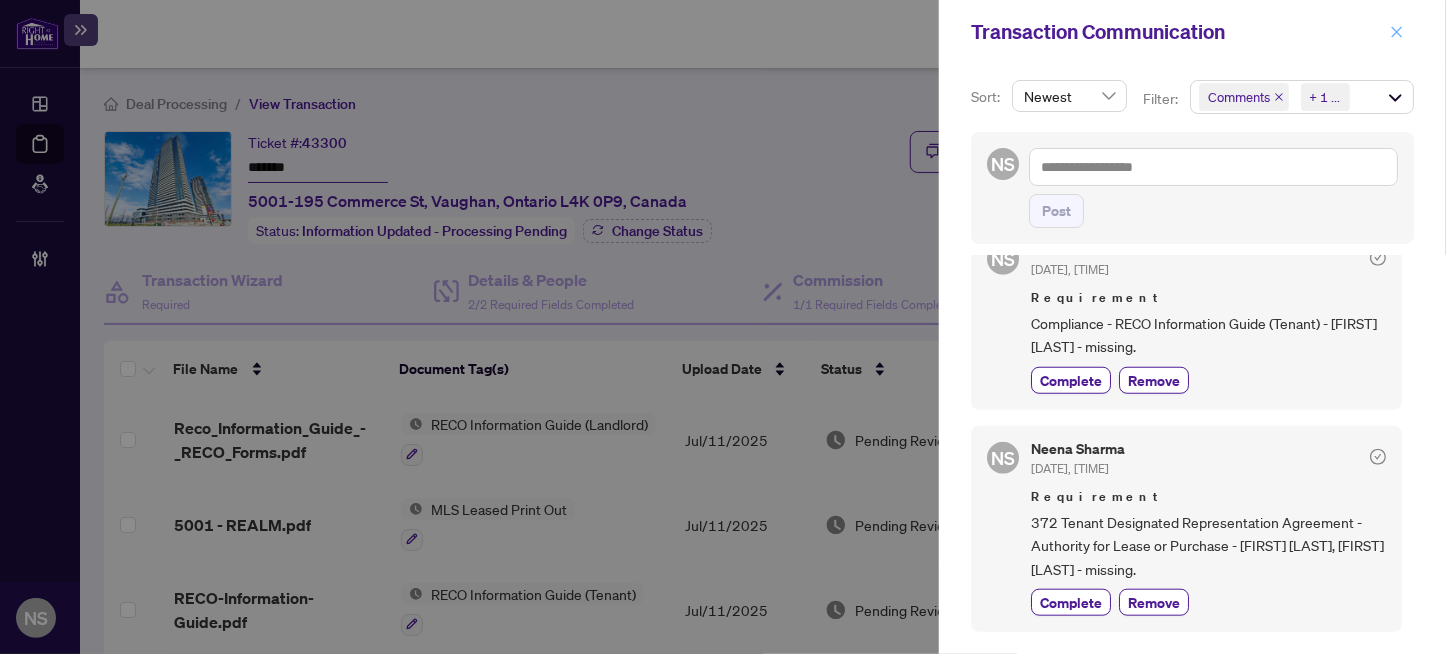 click 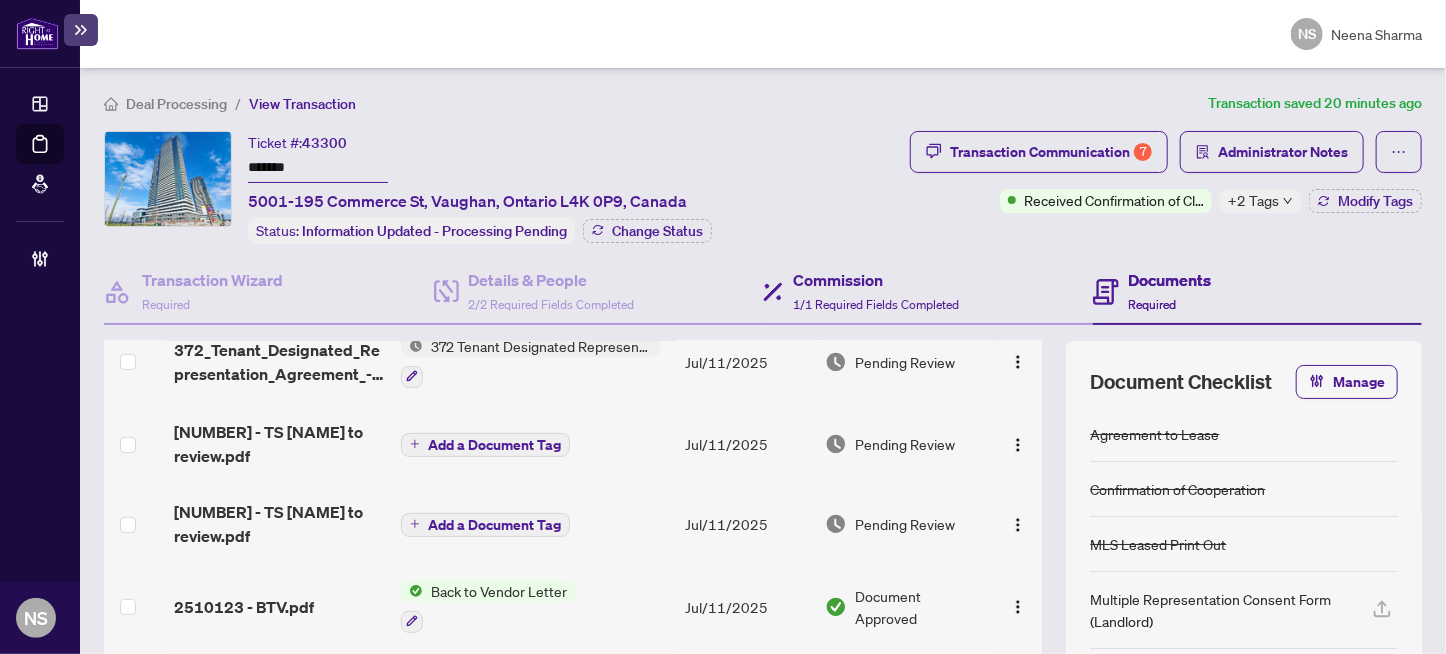 scroll, scrollTop: 200, scrollLeft: 0, axis: vertical 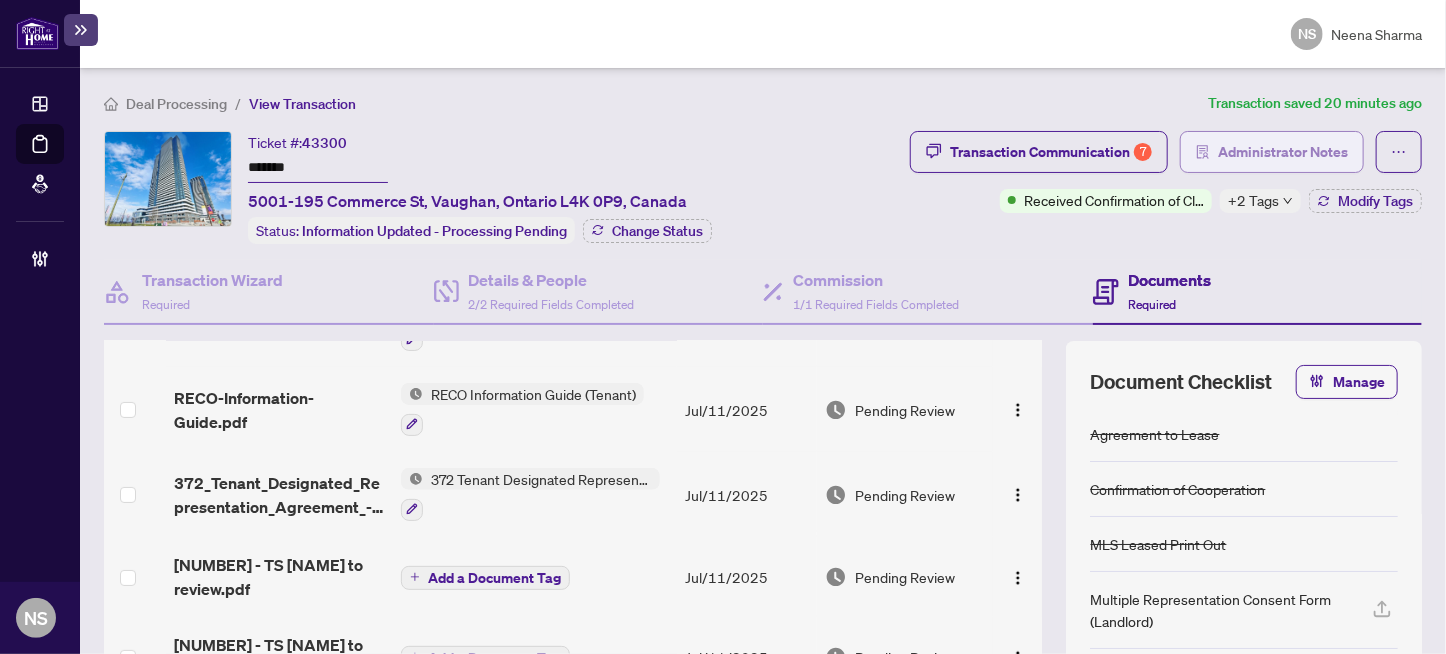click on "Administrator Notes" at bounding box center (1283, 152) 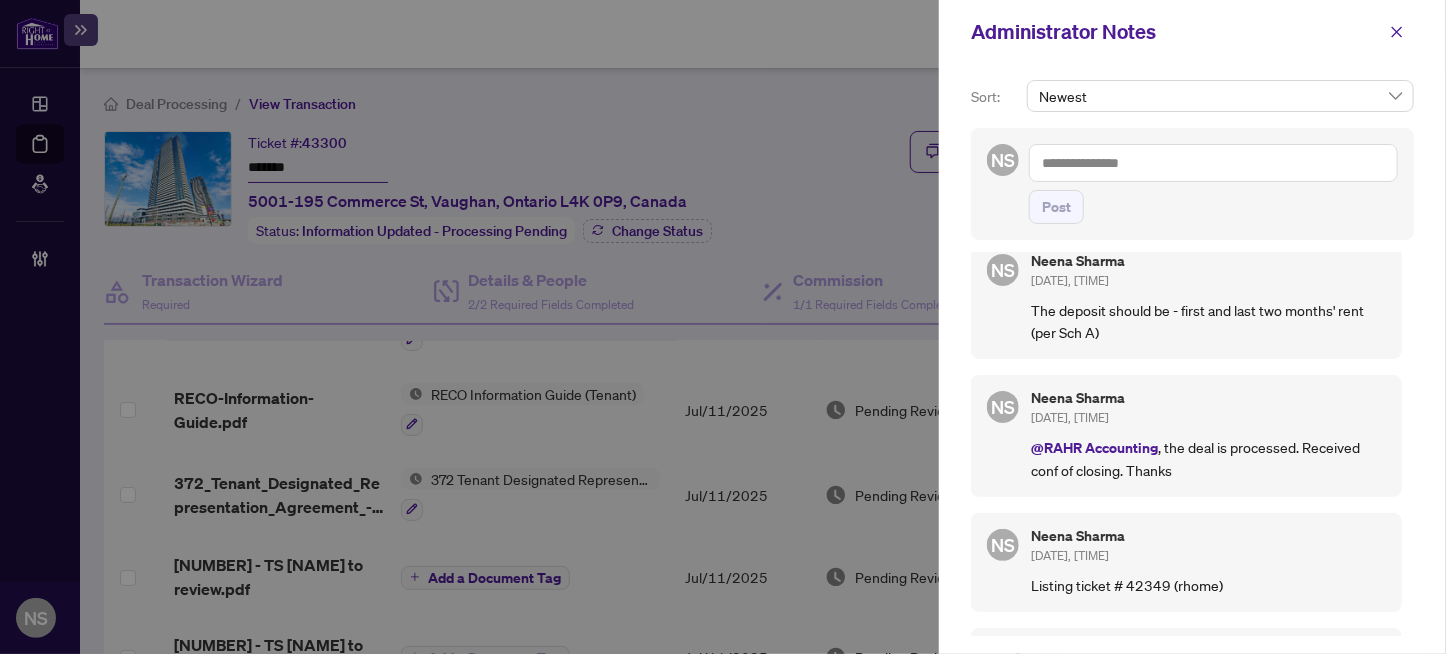 scroll, scrollTop: 0, scrollLeft: 0, axis: both 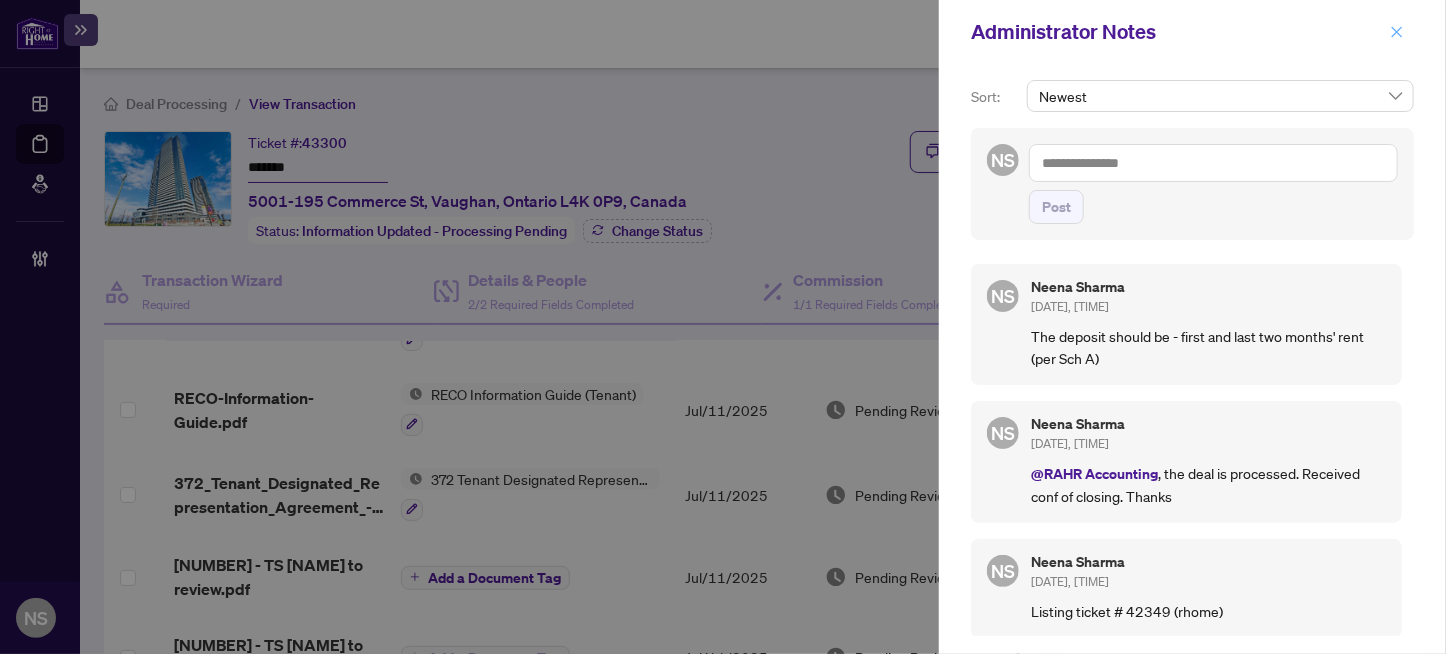click 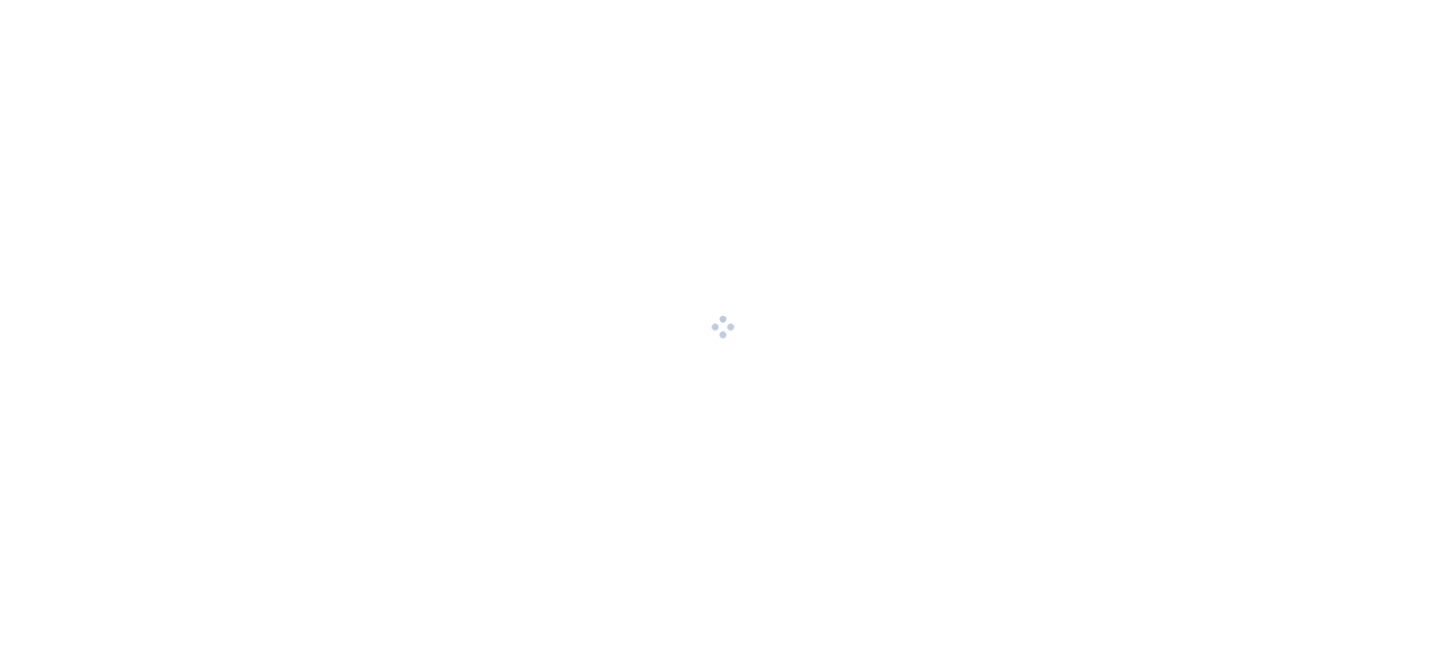 scroll, scrollTop: 0, scrollLeft: 0, axis: both 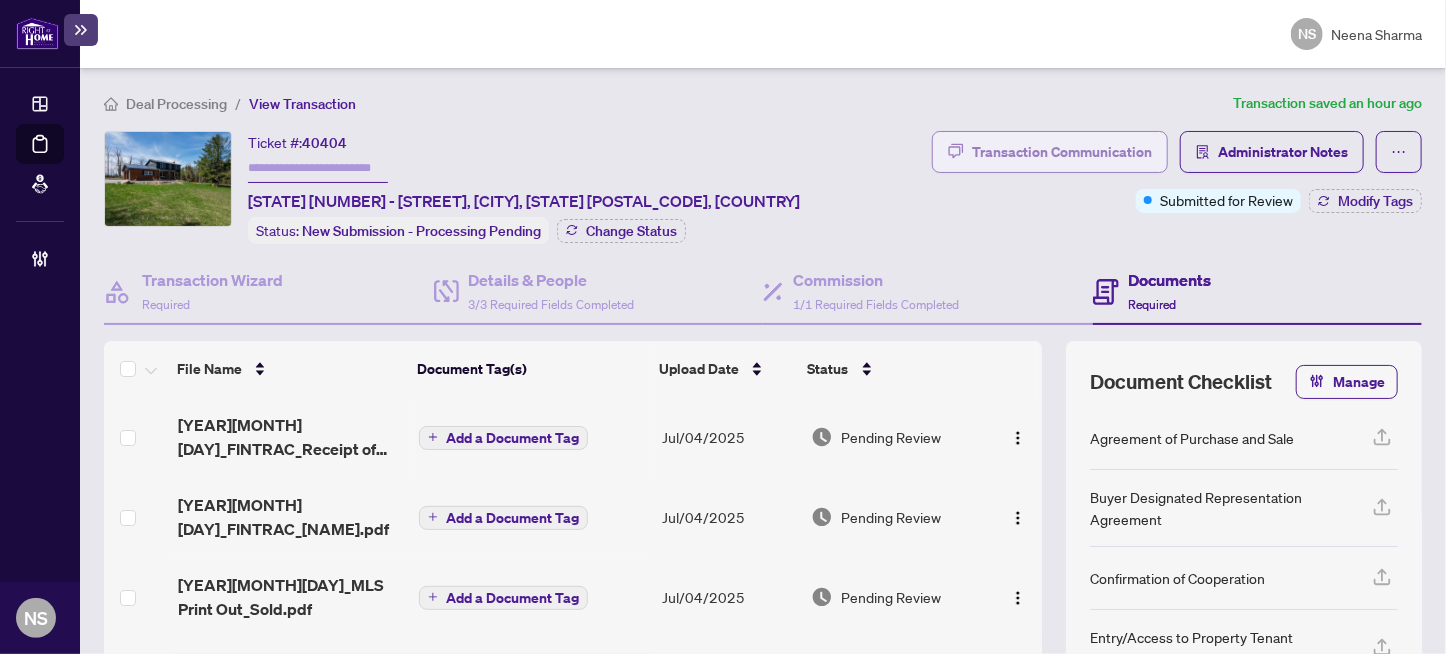 click on "Transaction Communication" at bounding box center [1062, 152] 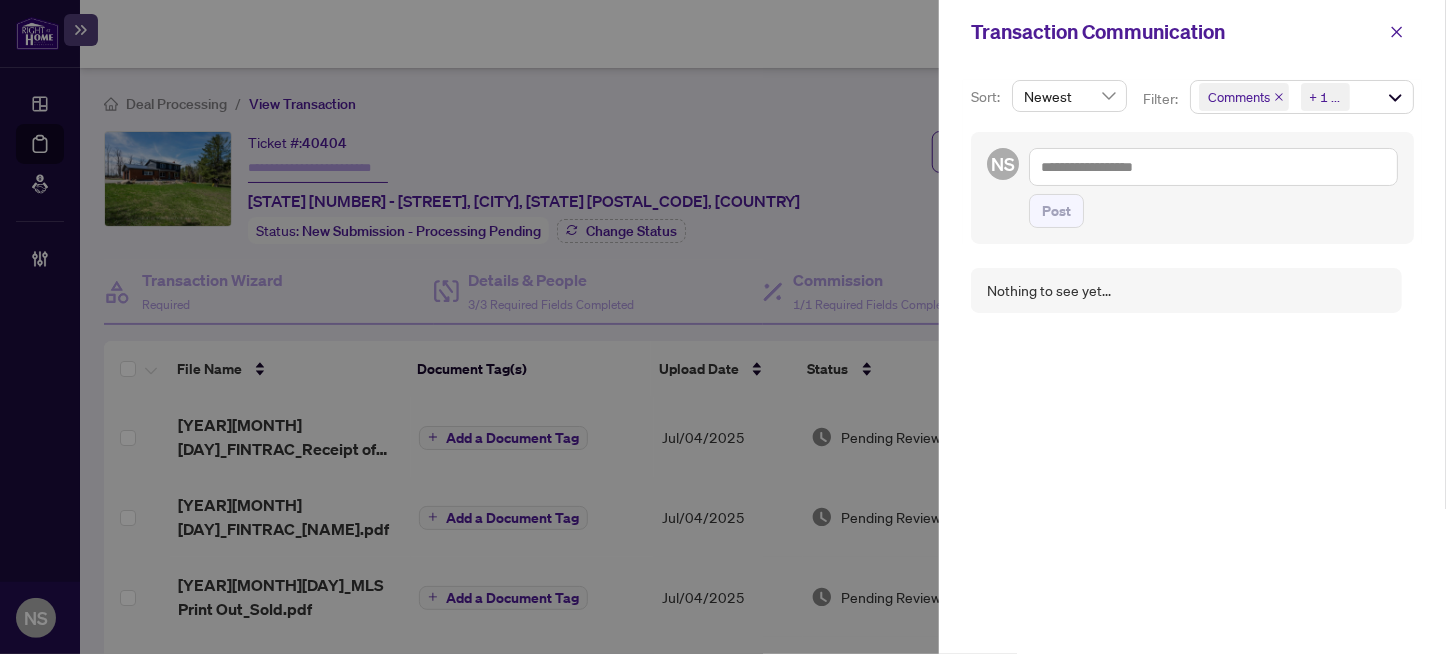 click on "Comments" at bounding box center [1239, 97] 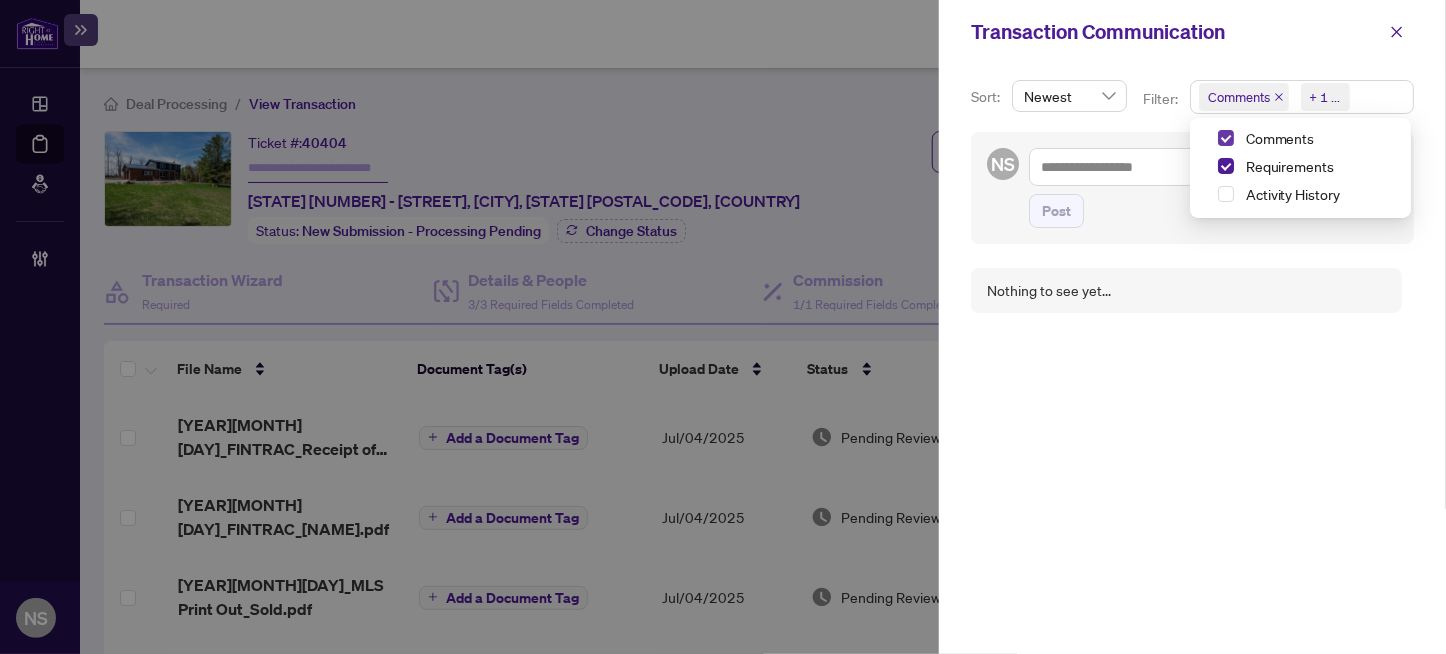 click at bounding box center (1226, 138) 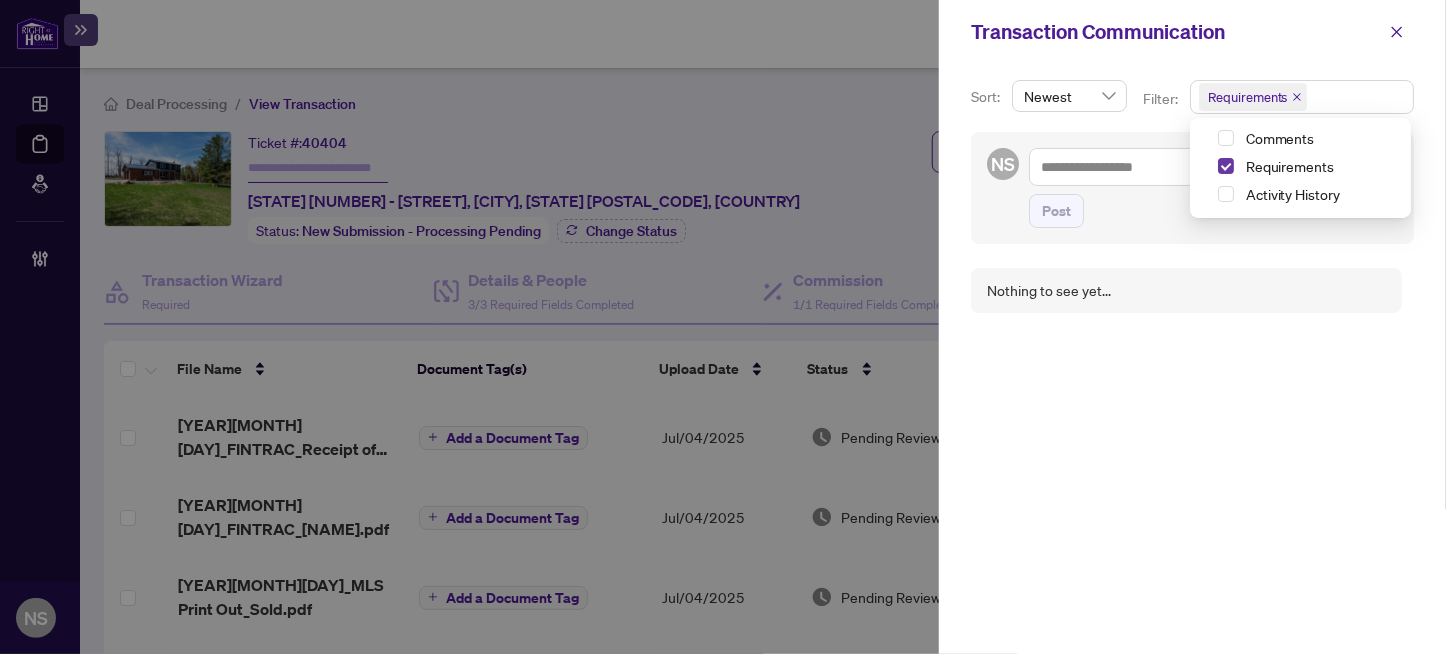 click at bounding box center (1226, 166) 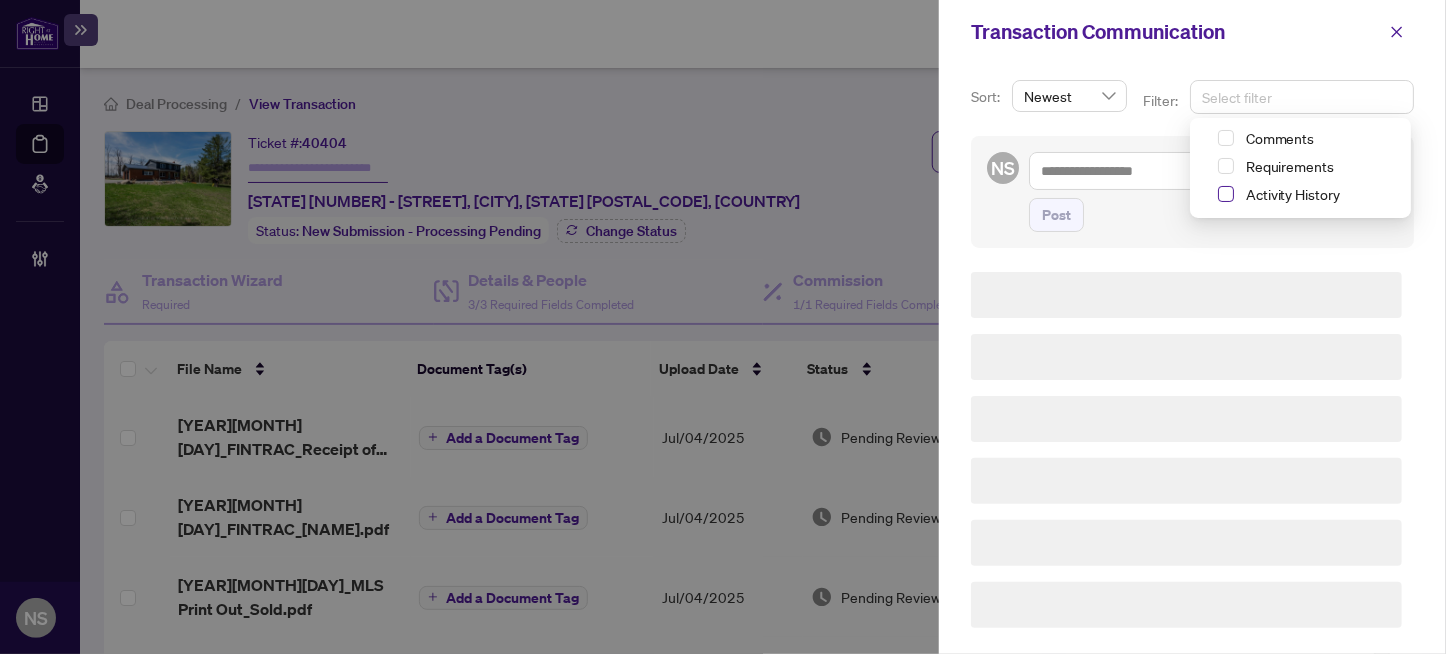 click at bounding box center [1226, 194] 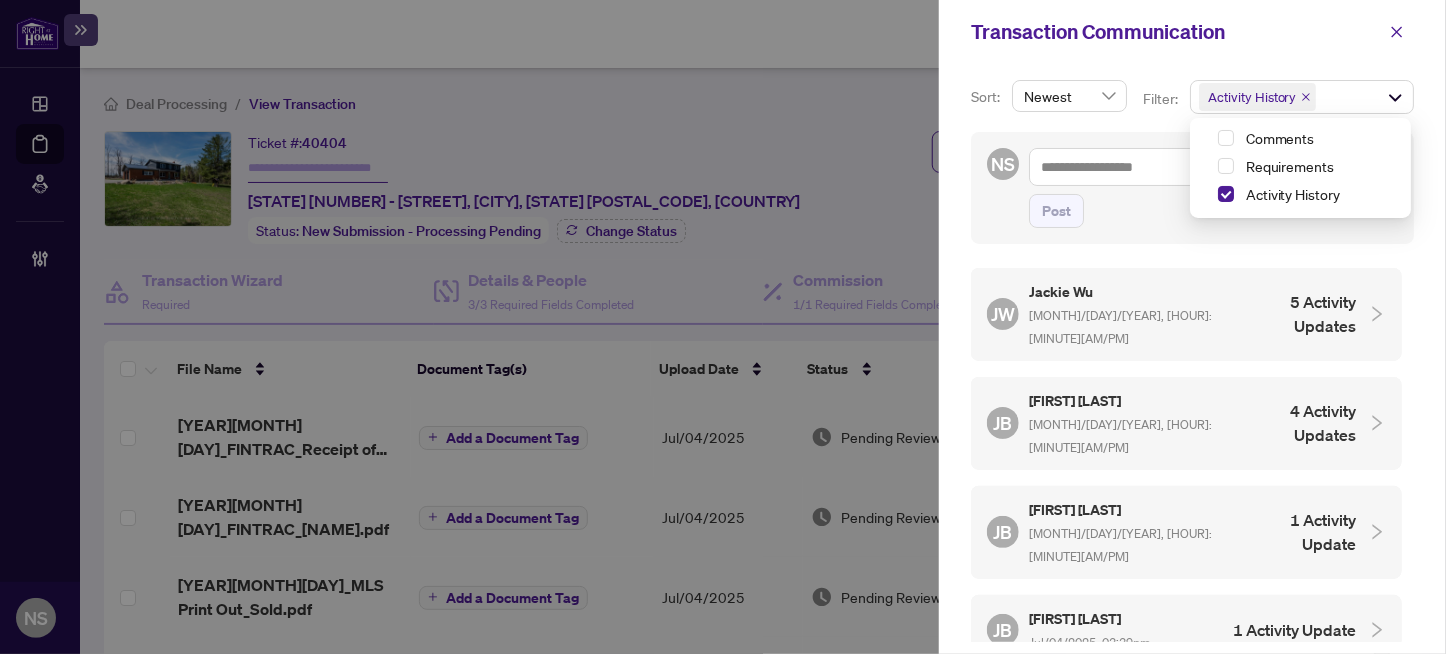 click on "Jul/11/2025, 01:14pm" at bounding box center [1120, 327] 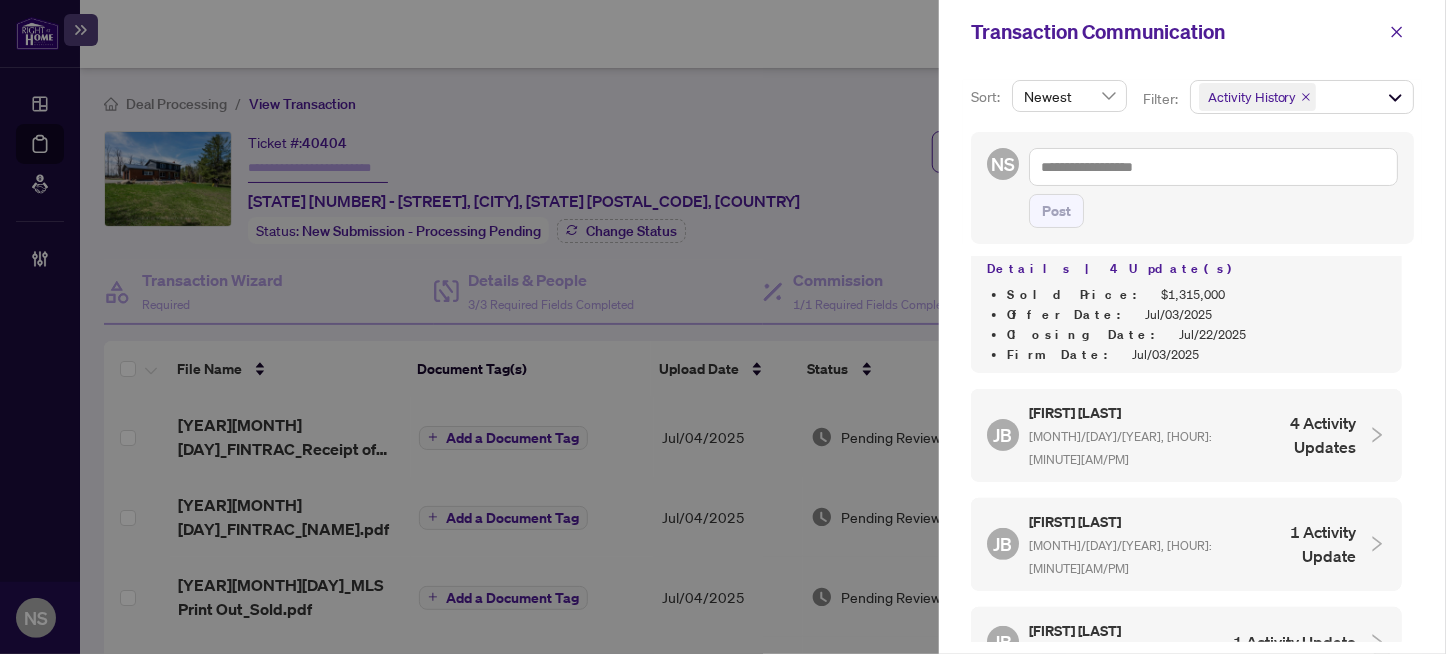 scroll, scrollTop: 200, scrollLeft: 0, axis: vertical 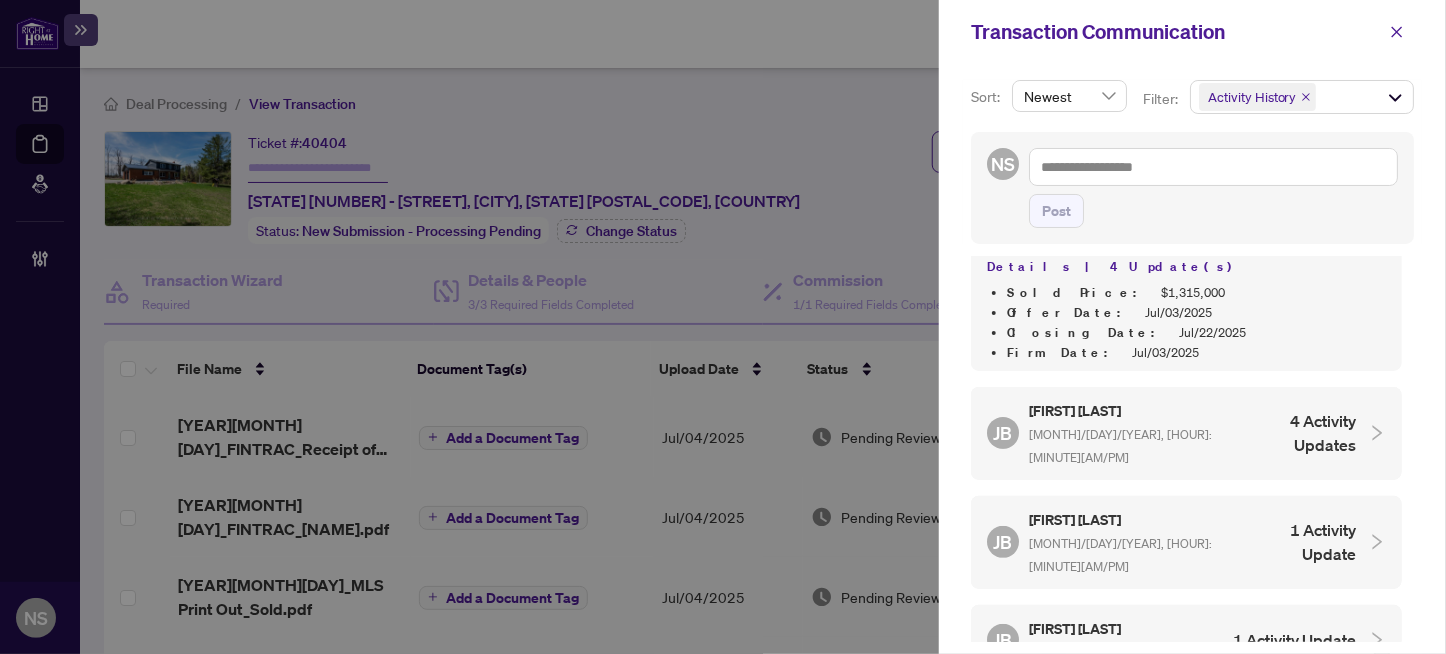 click on "Jul/04/2025, 03:44pm" at bounding box center (1120, 446) 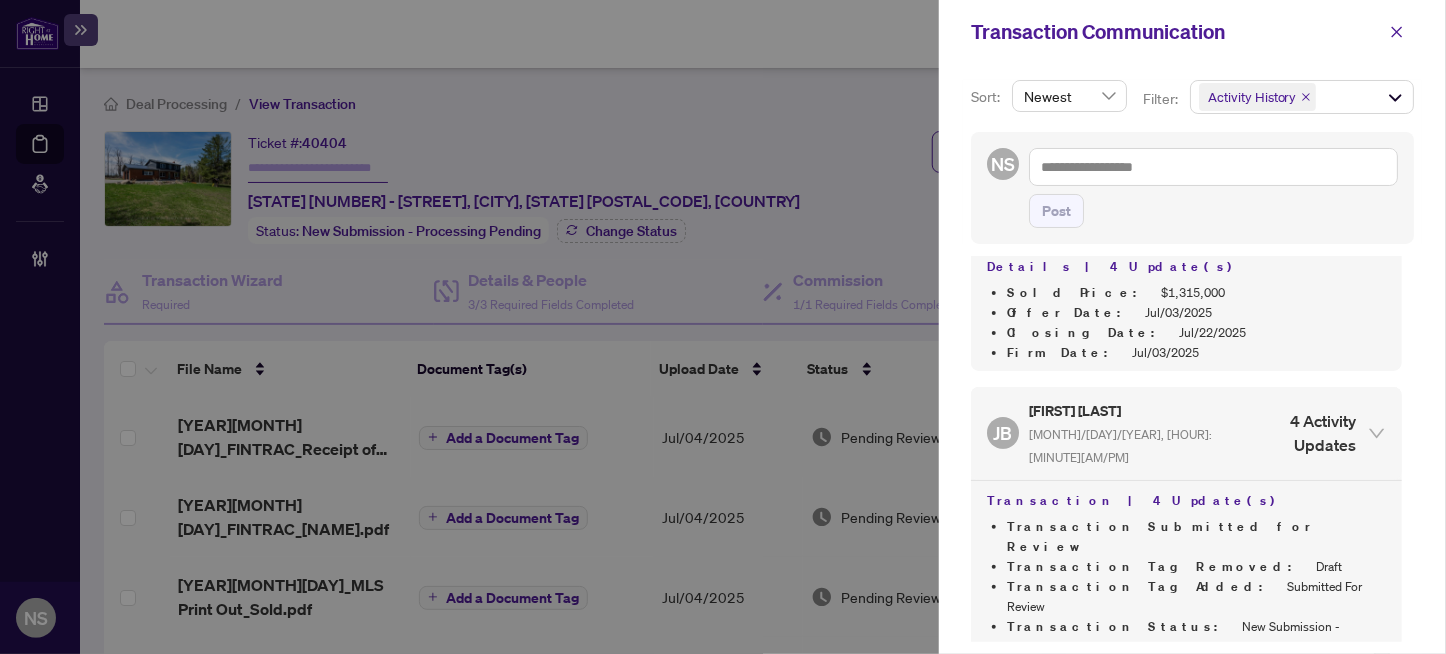 scroll, scrollTop: 299, scrollLeft: 0, axis: vertical 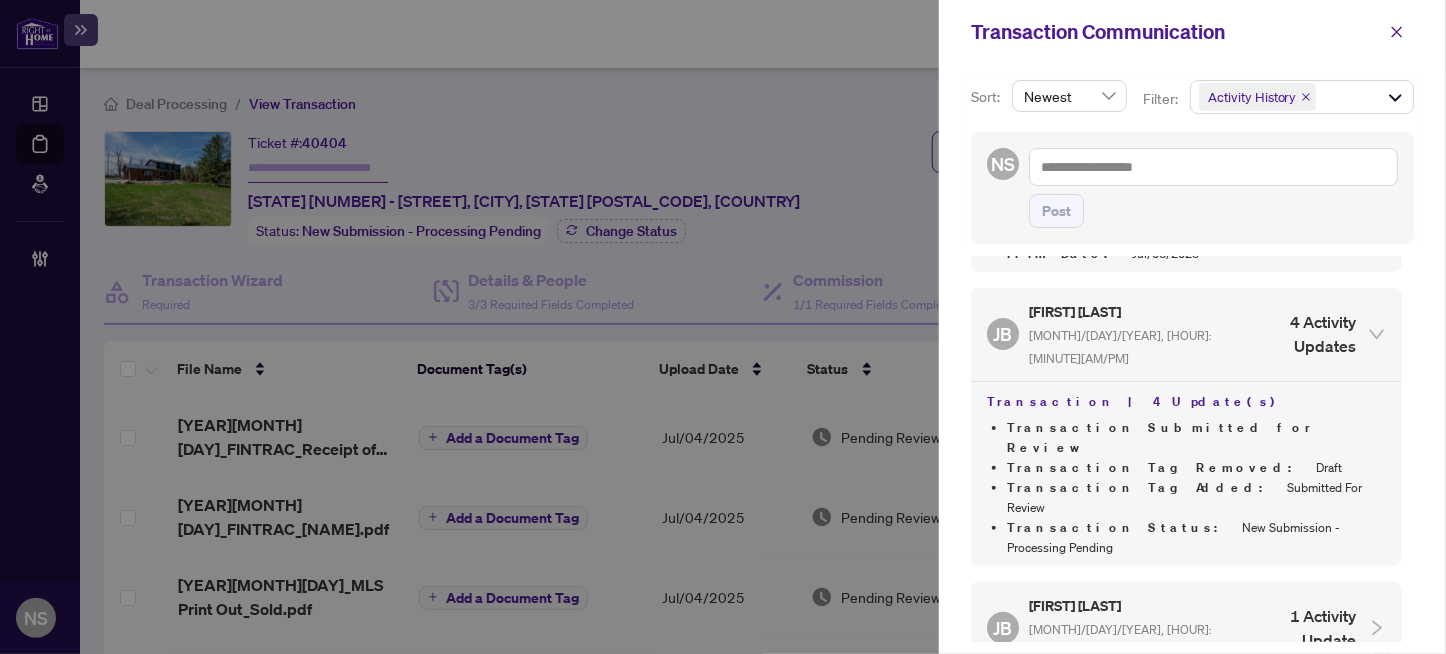 click on "Jul/04/2025, 03:44pm" at bounding box center [1120, 641] 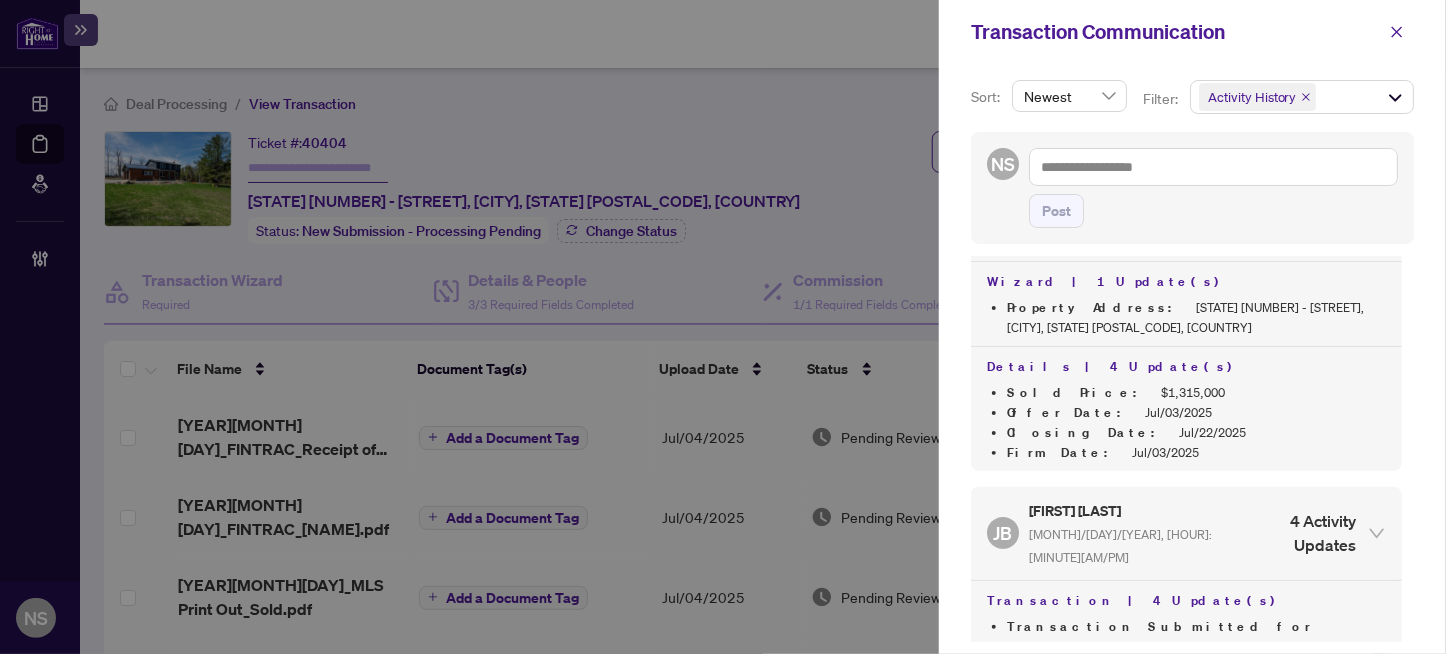 scroll, scrollTop: 0, scrollLeft: 0, axis: both 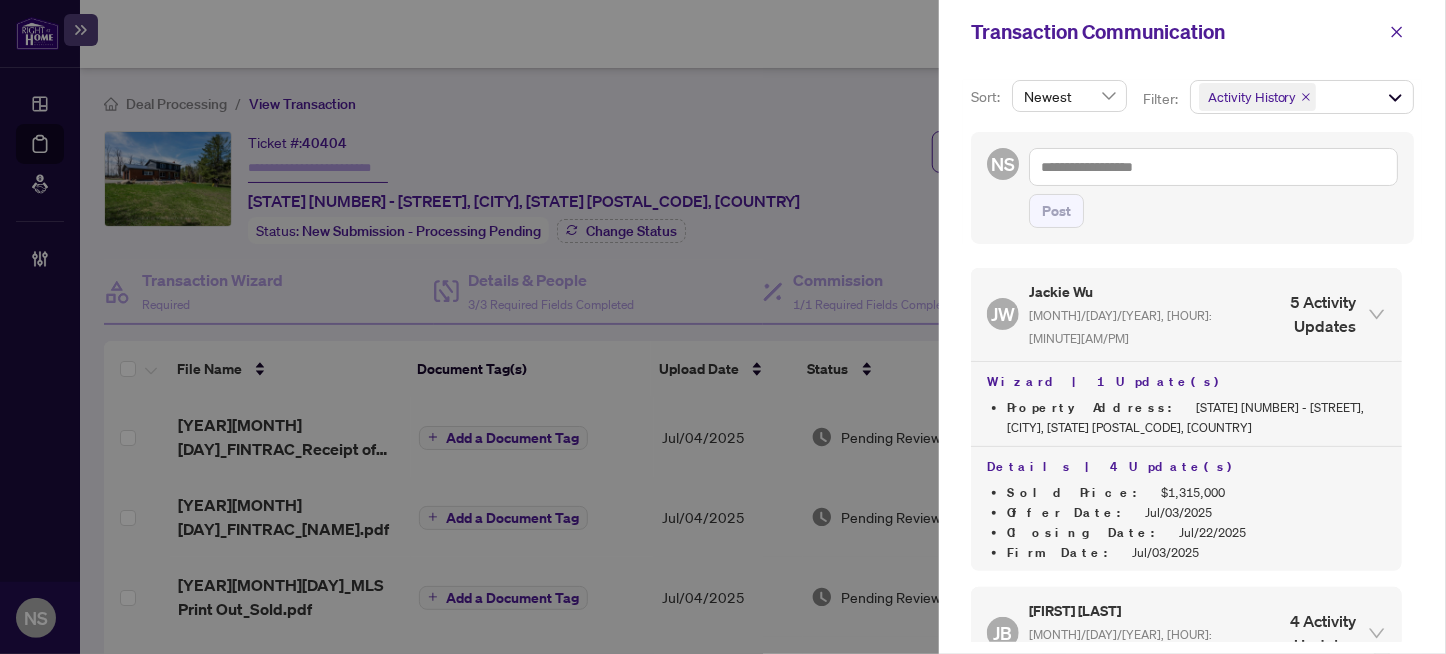 click on "Jul/11/2025, 01:14pm" at bounding box center [1120, 327] 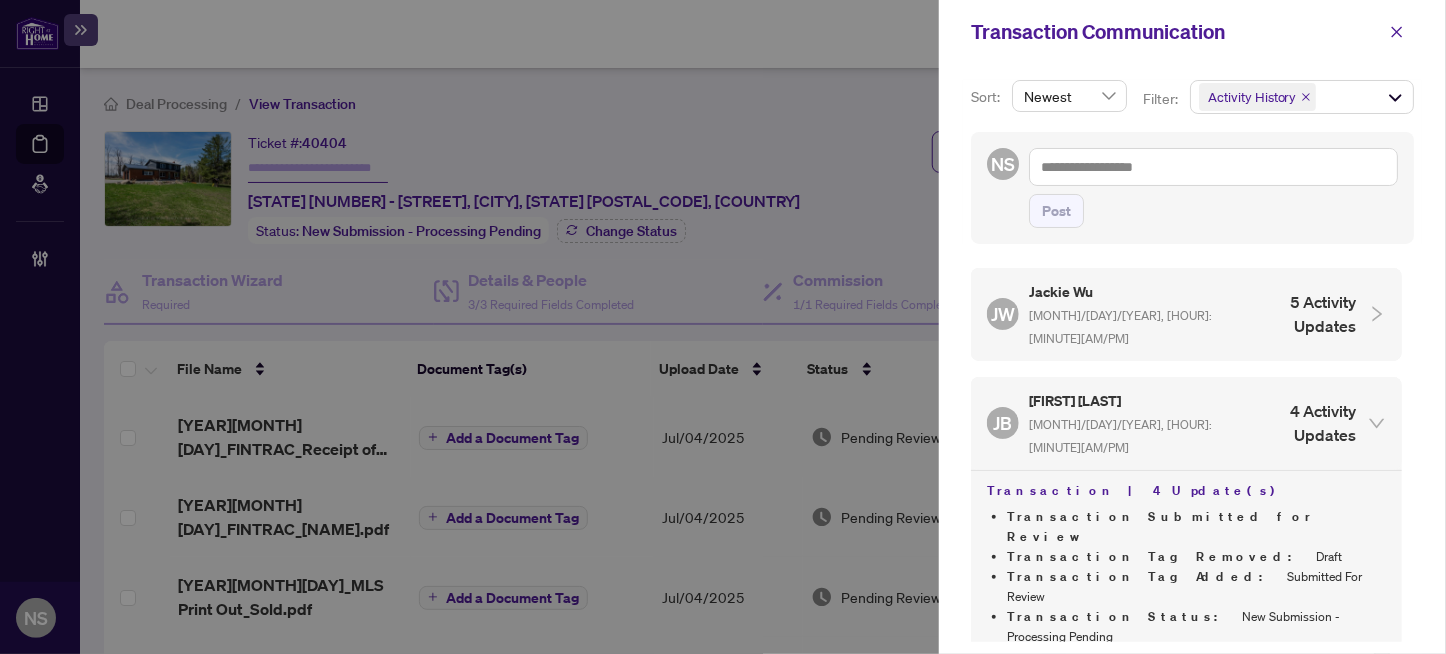 click on "Jackie Basic   Jul/04/2025, 03:44pm" at bounding box center (1135, 423) 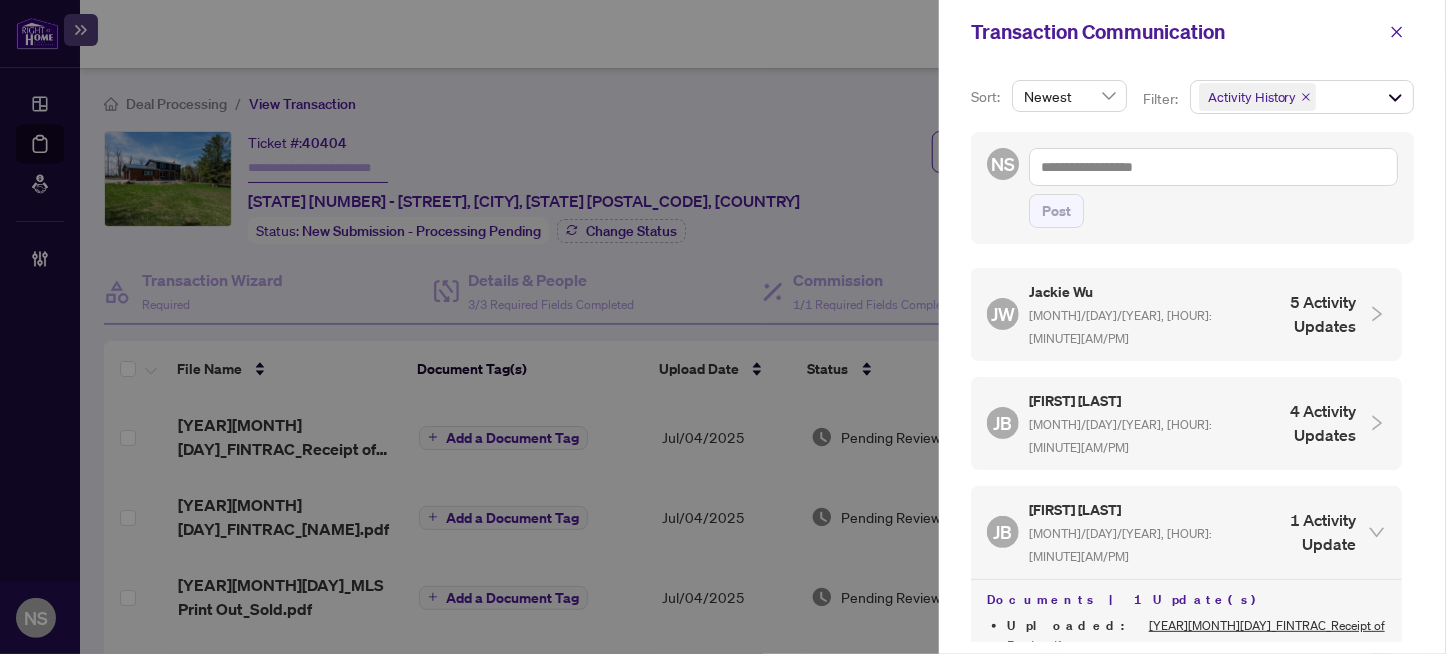 click on "Jackie Basic   Jul/04/2025, 03:44pm" at bounding box center [1135, 423] 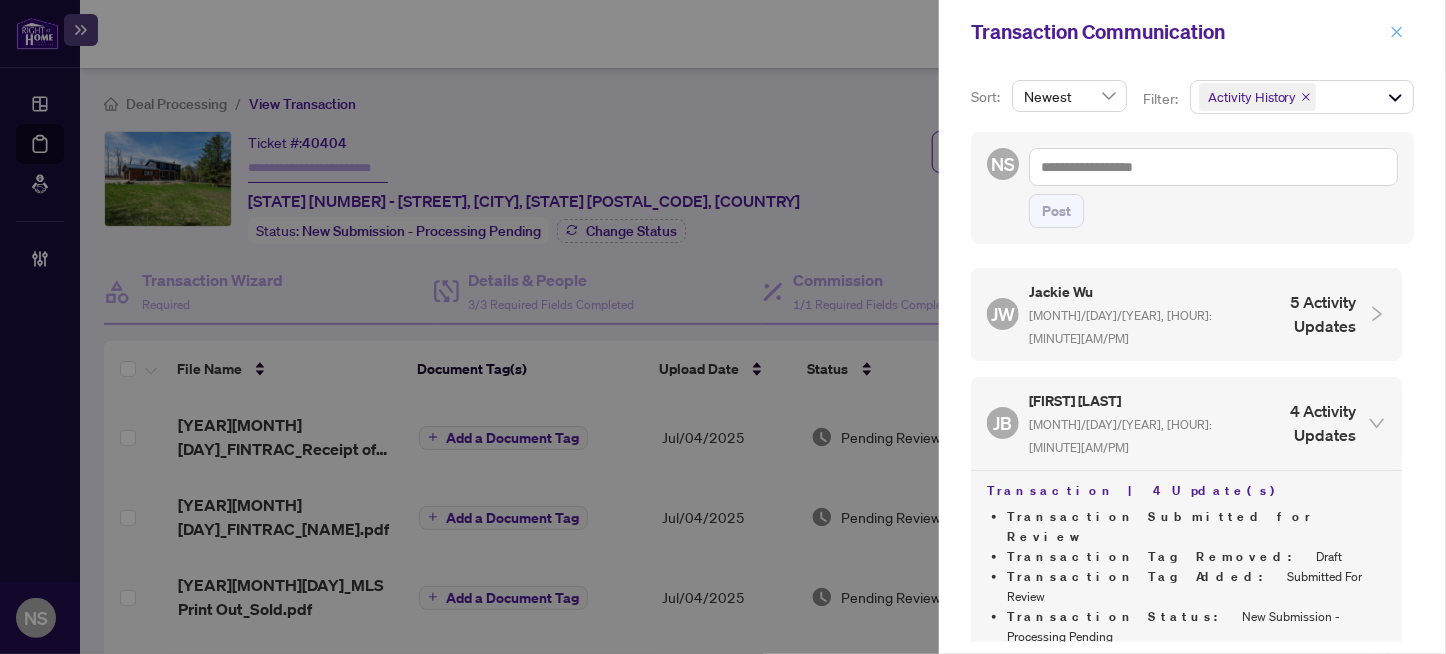 drag, startPoint x: 1390, startPoint y: 22, endPoint x: 1418, endPoint y: 51, distance: 40.311287 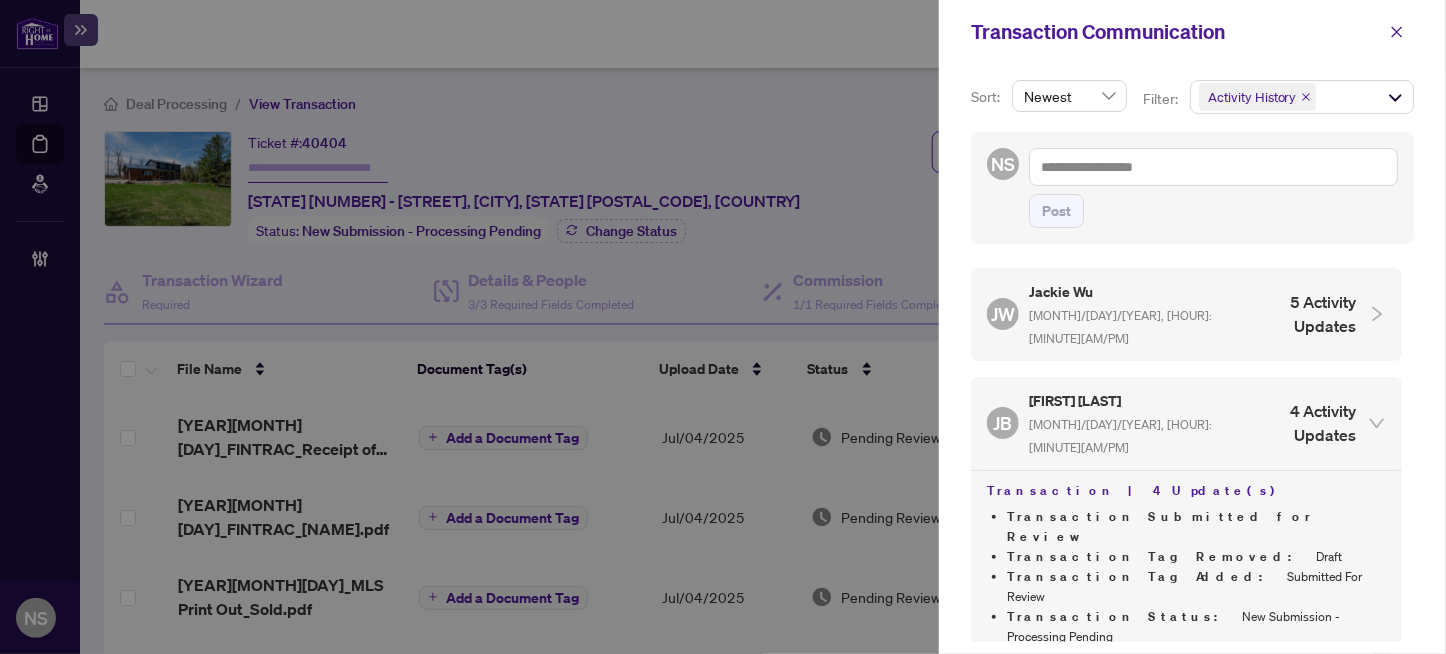 click at bounding box center (1397, 32) 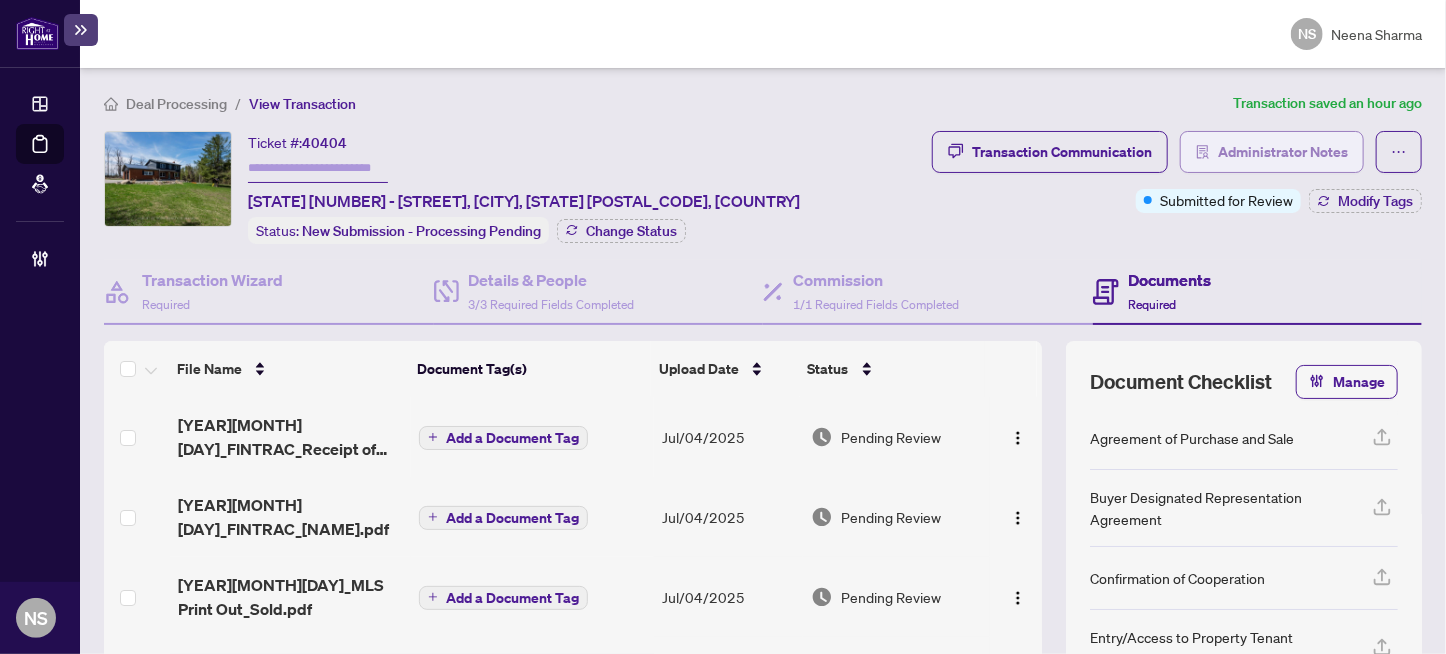 click on "Administrator Notes" at bounding box center (1283, 152) 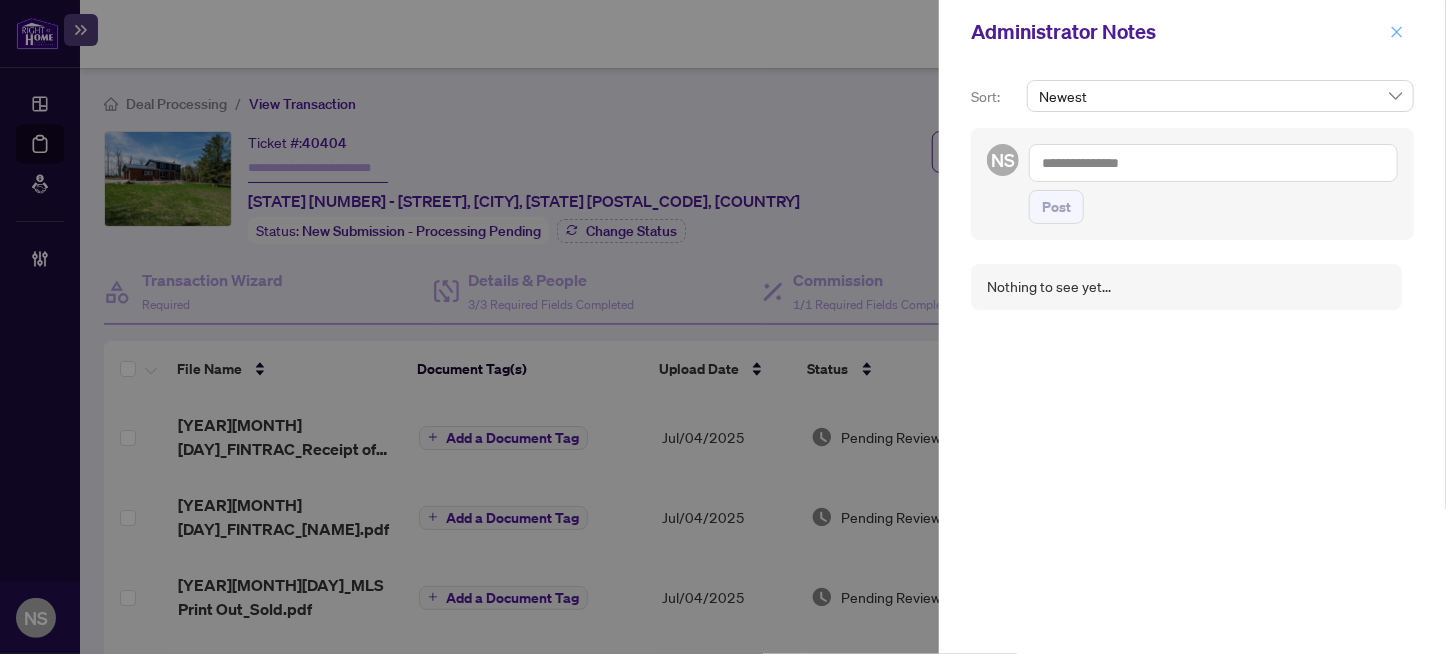 click 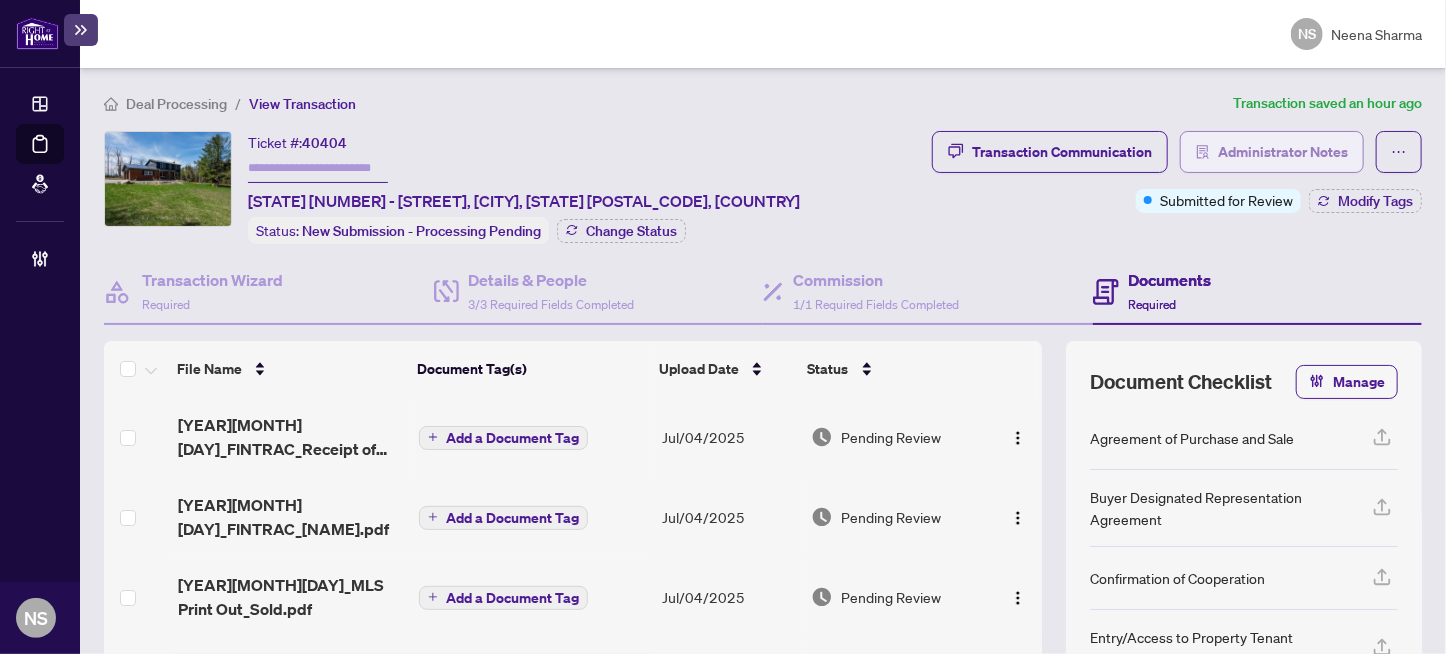 click on "Administrator Notes" at bounding box center [1283, 152] 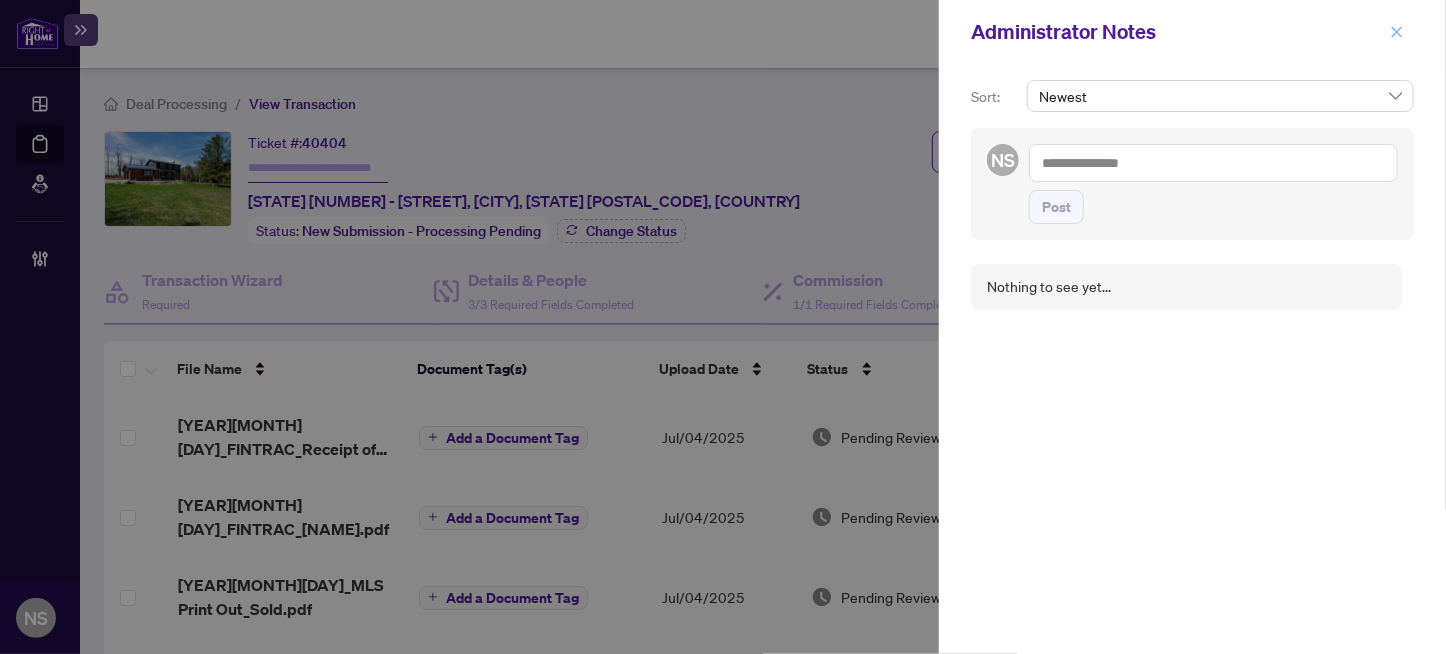 click 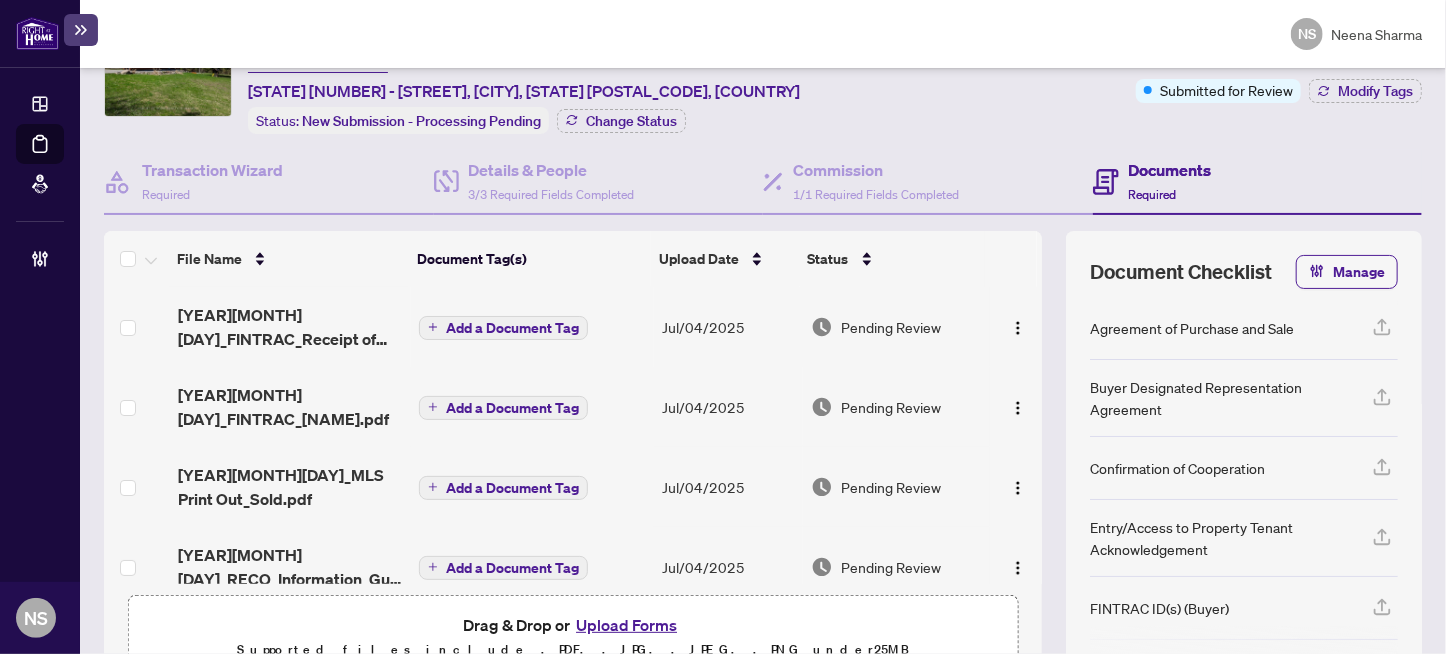 scroll, scrollTop: 213, scrollLeft: 0, axis: vertical 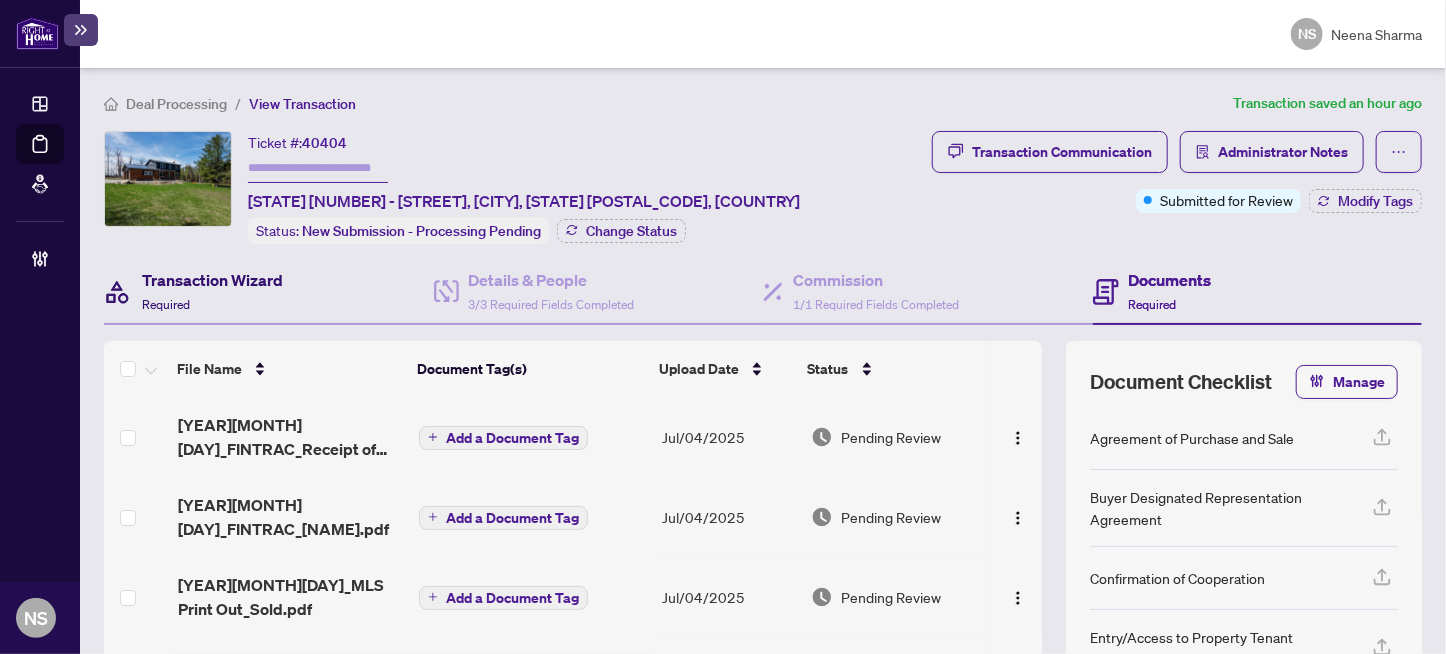 click on "Transaction Wizard" at bounding box center [212, 280] 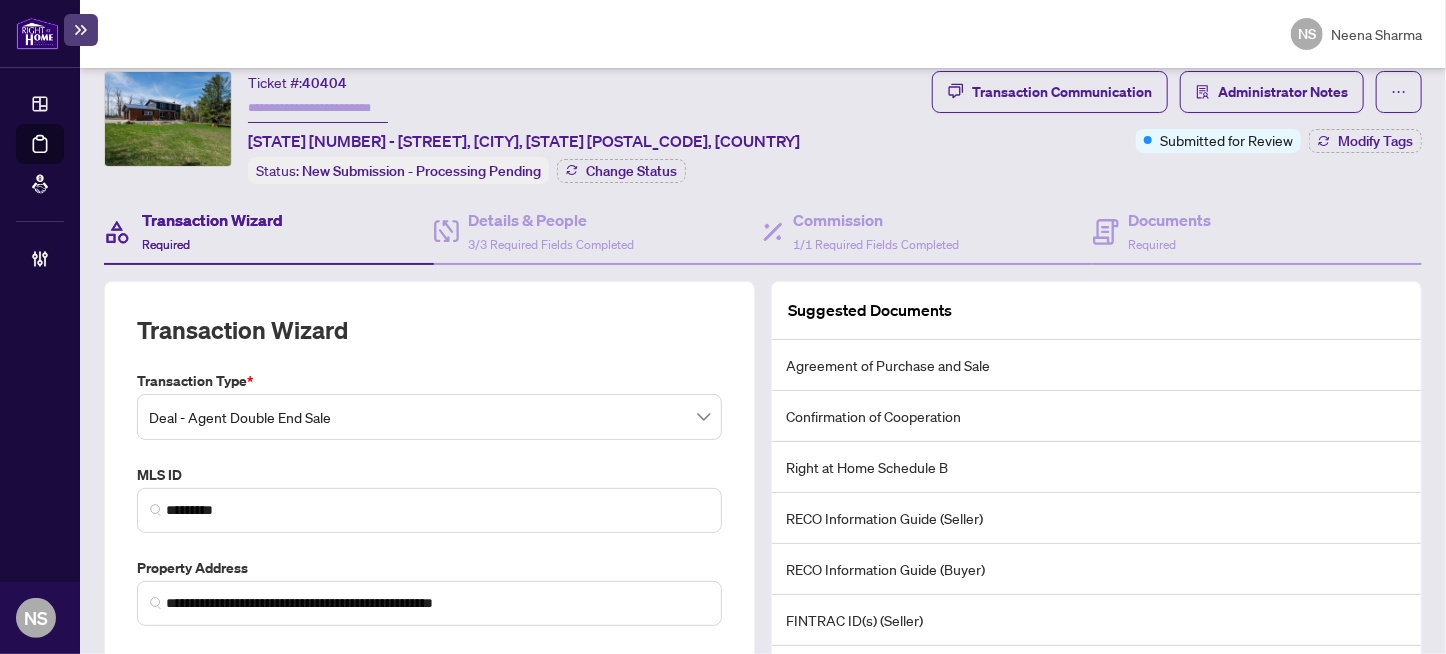 scroll, scrollTop: 0, scrollLeft: 0, axis: both 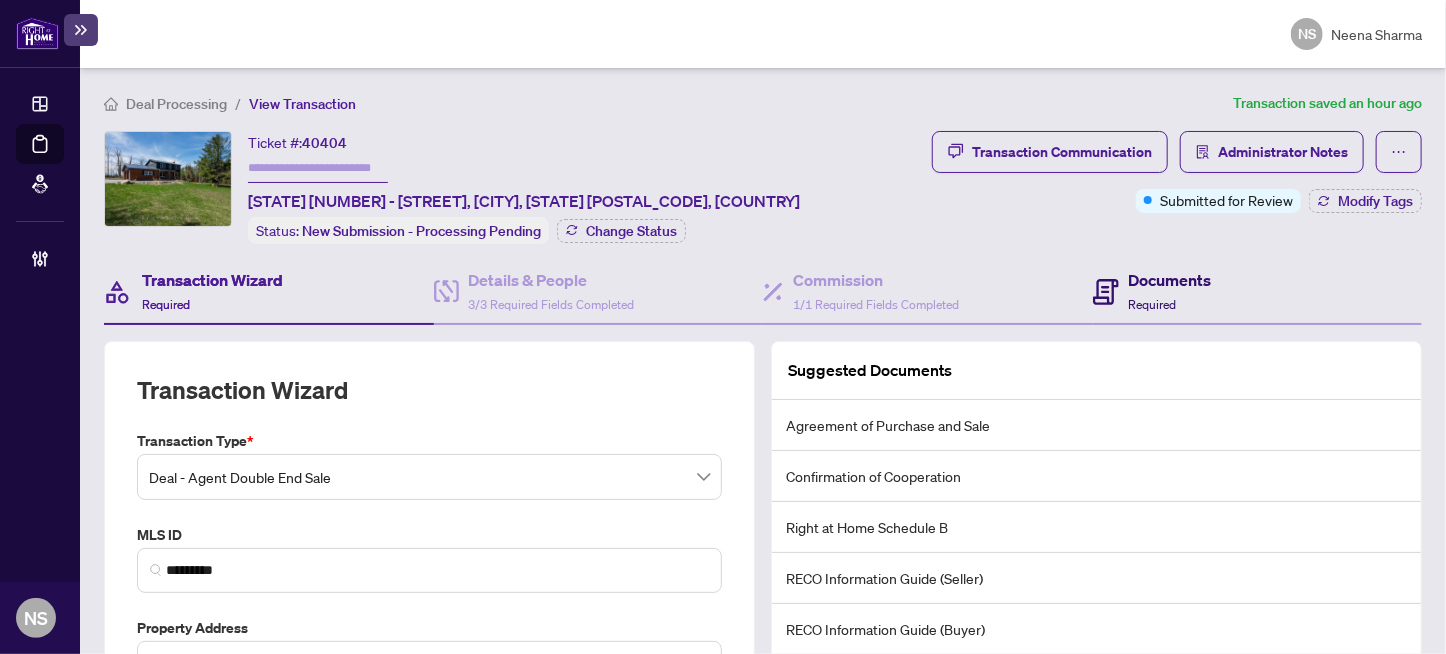 click on "Documents" at bounding box center (1170, 280) 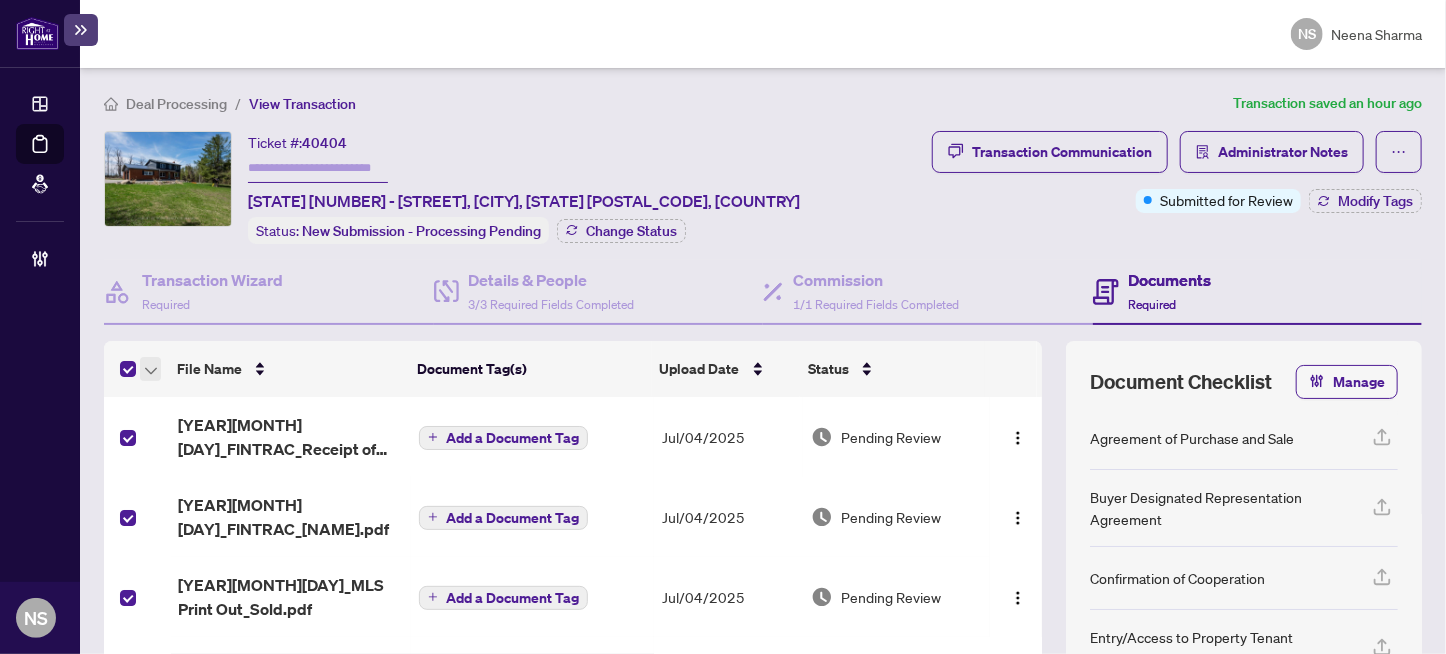 click 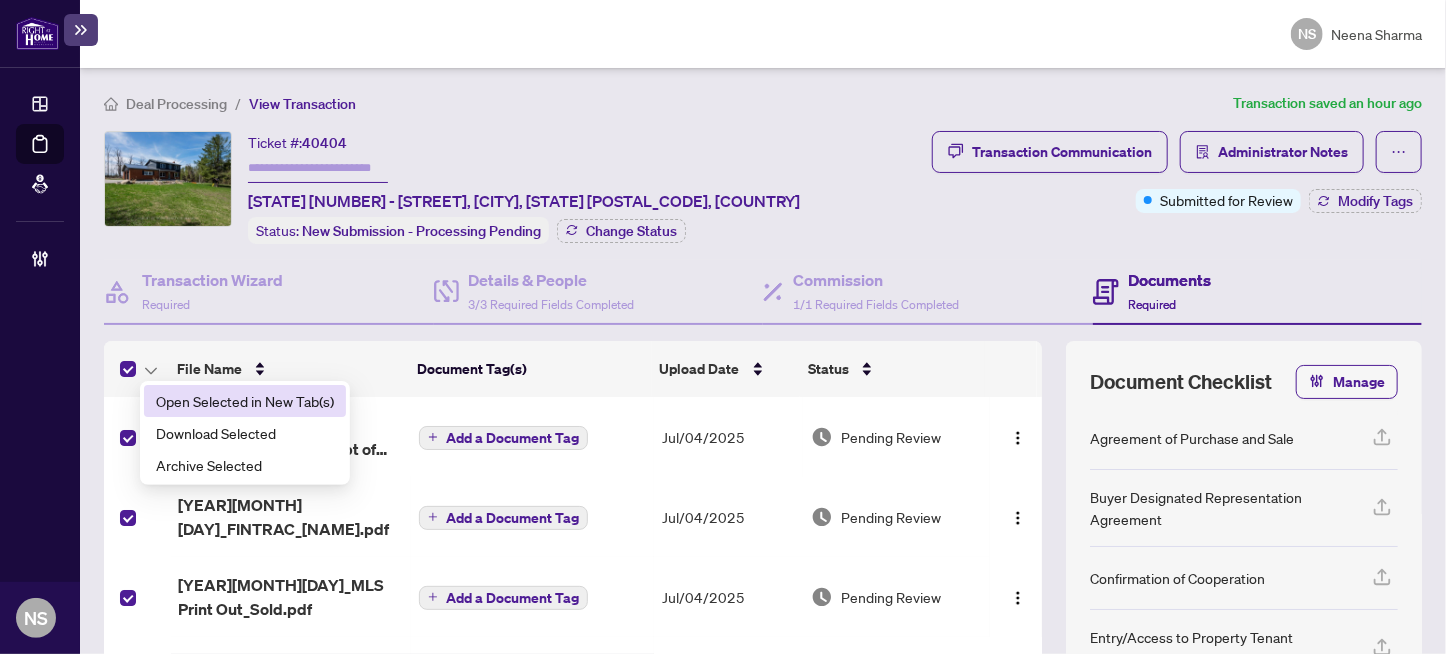 click on "Open Selected in New Tab(s)" at bounding box center [245, 401] 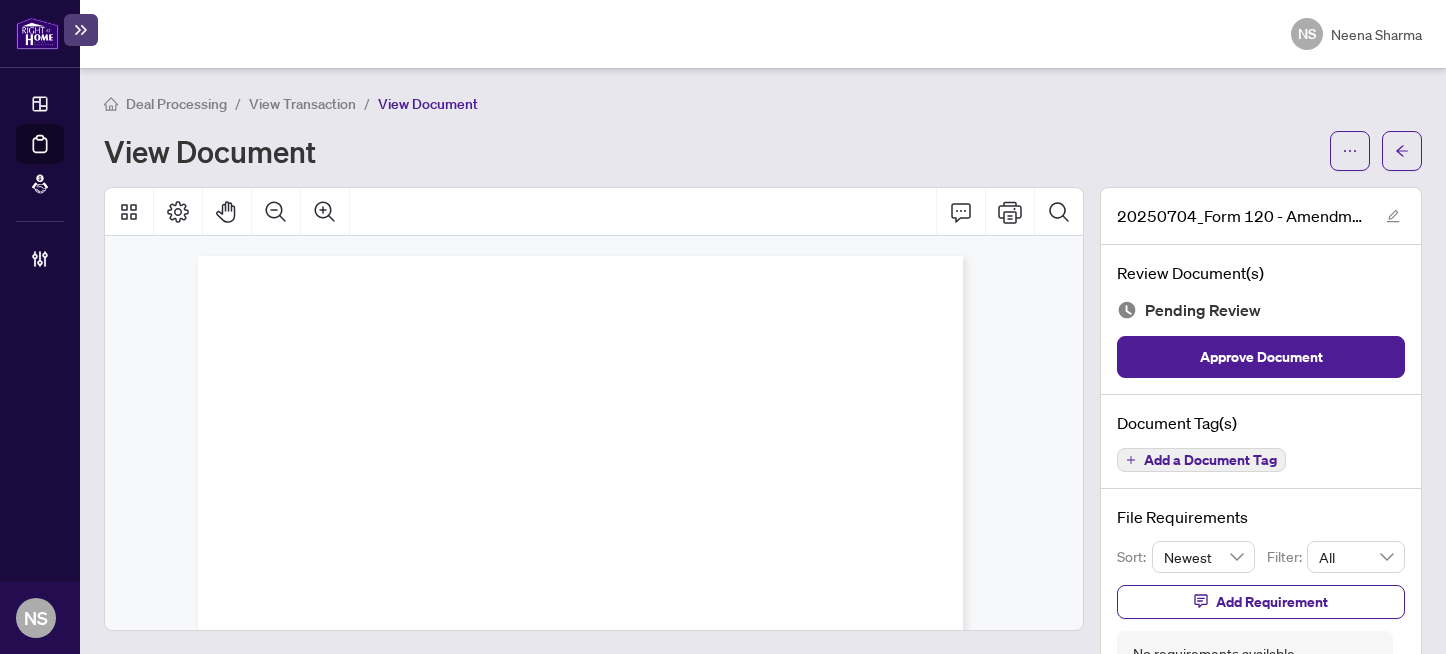 scroll, scrollTop: 0, scrollLeft: 0, axis: both 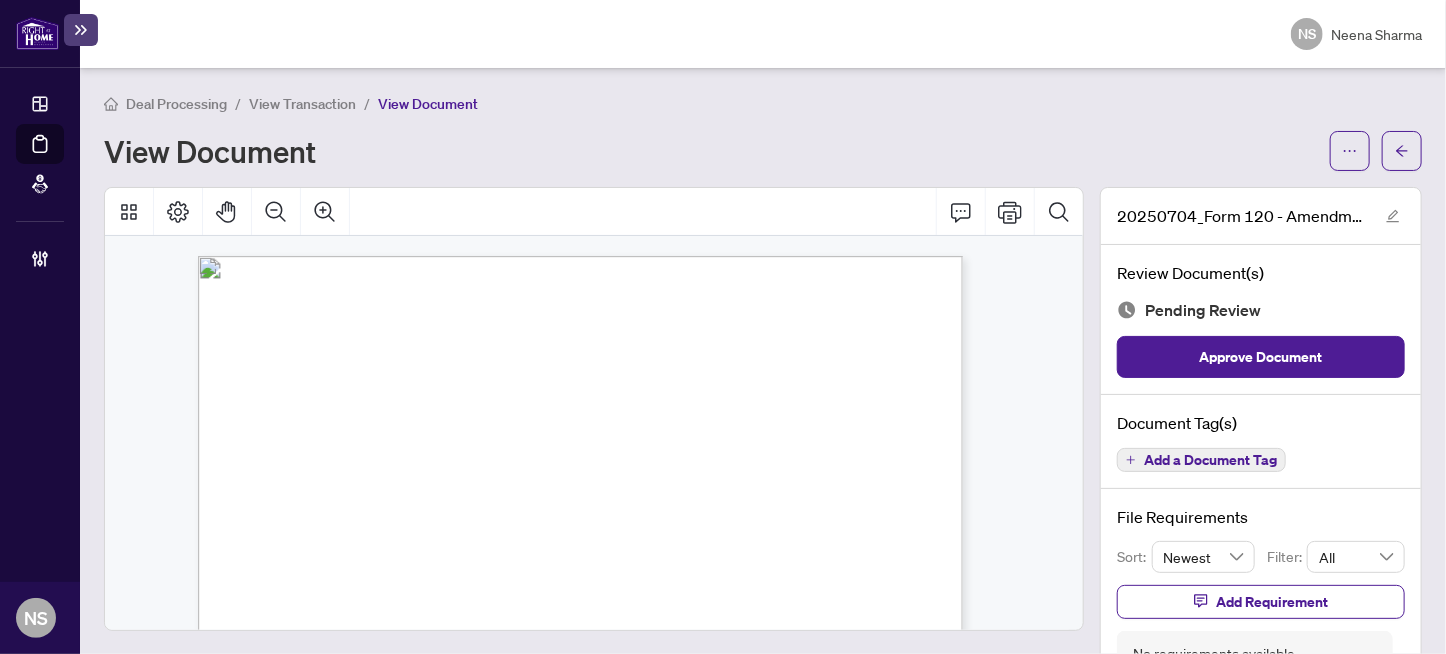 click on "Earlene A Ferguson" at bounding box center [426, 424] 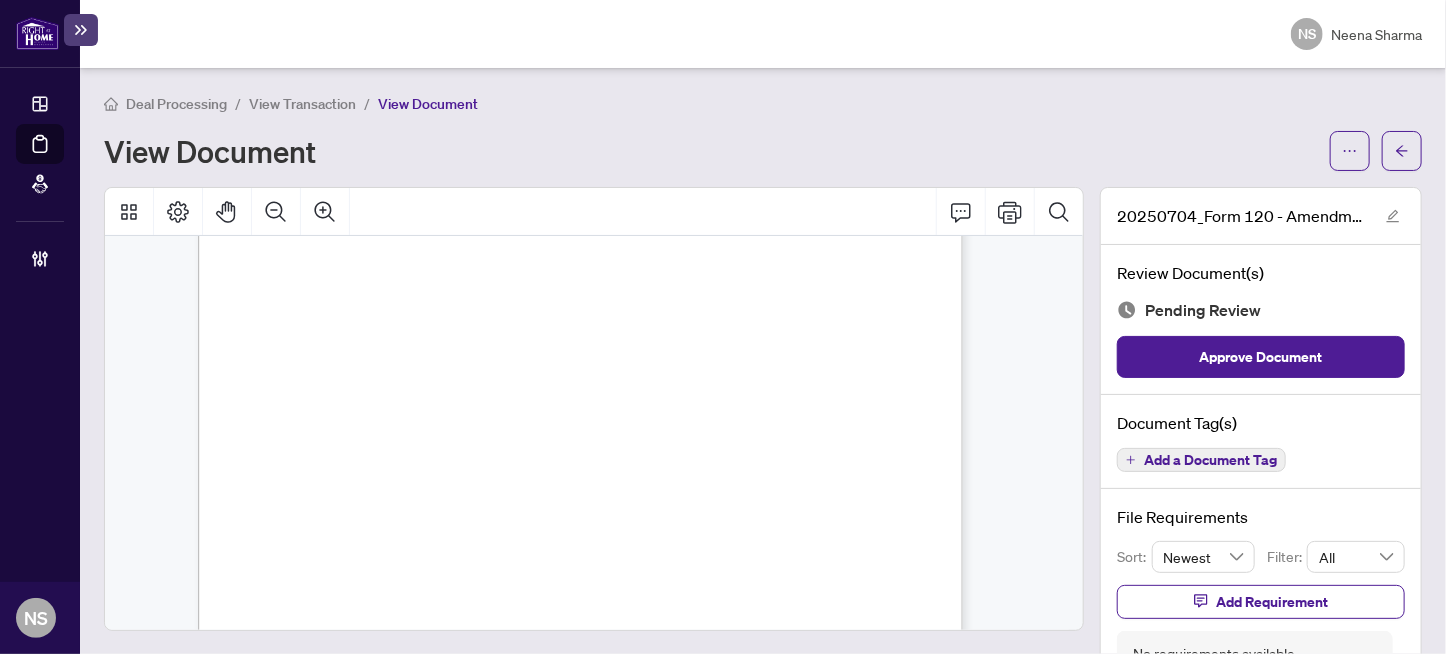 scroll, scrollTop: 450, scrollLeft: 0, axis: vertical 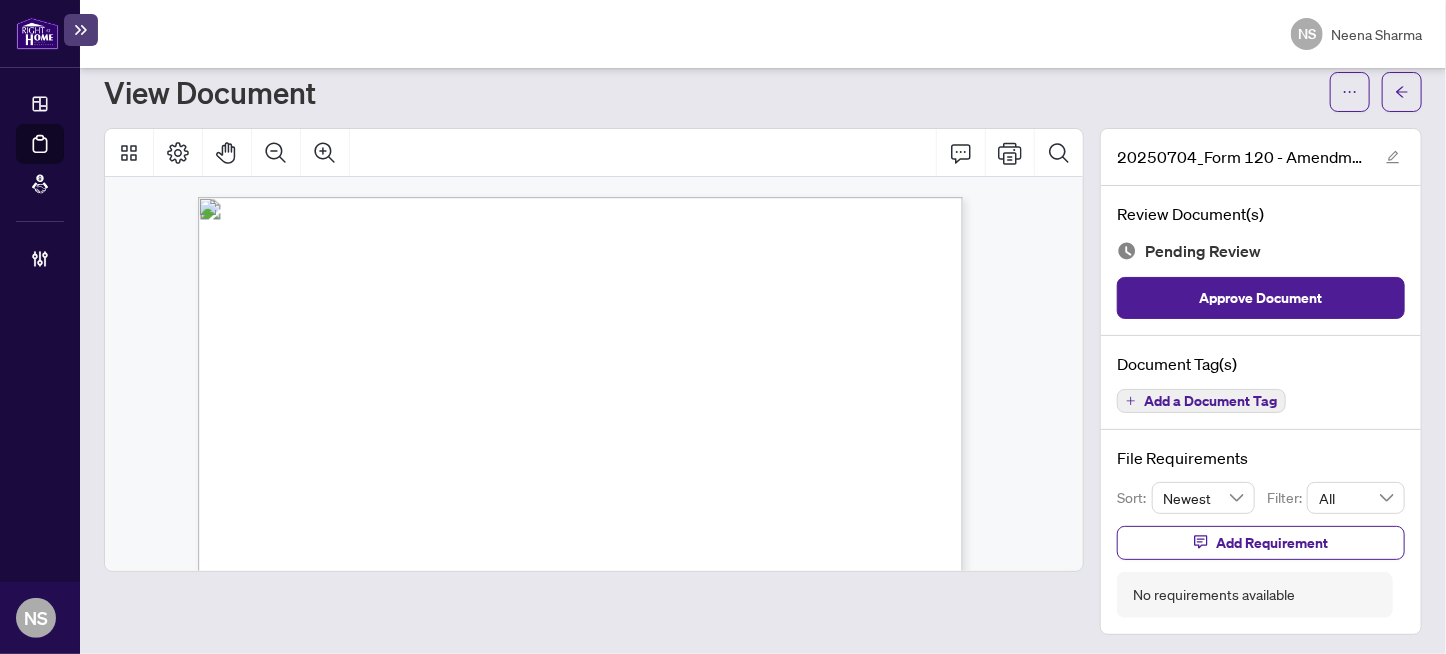click on "Add a Document Tag" at bounding box center [1210, 401] 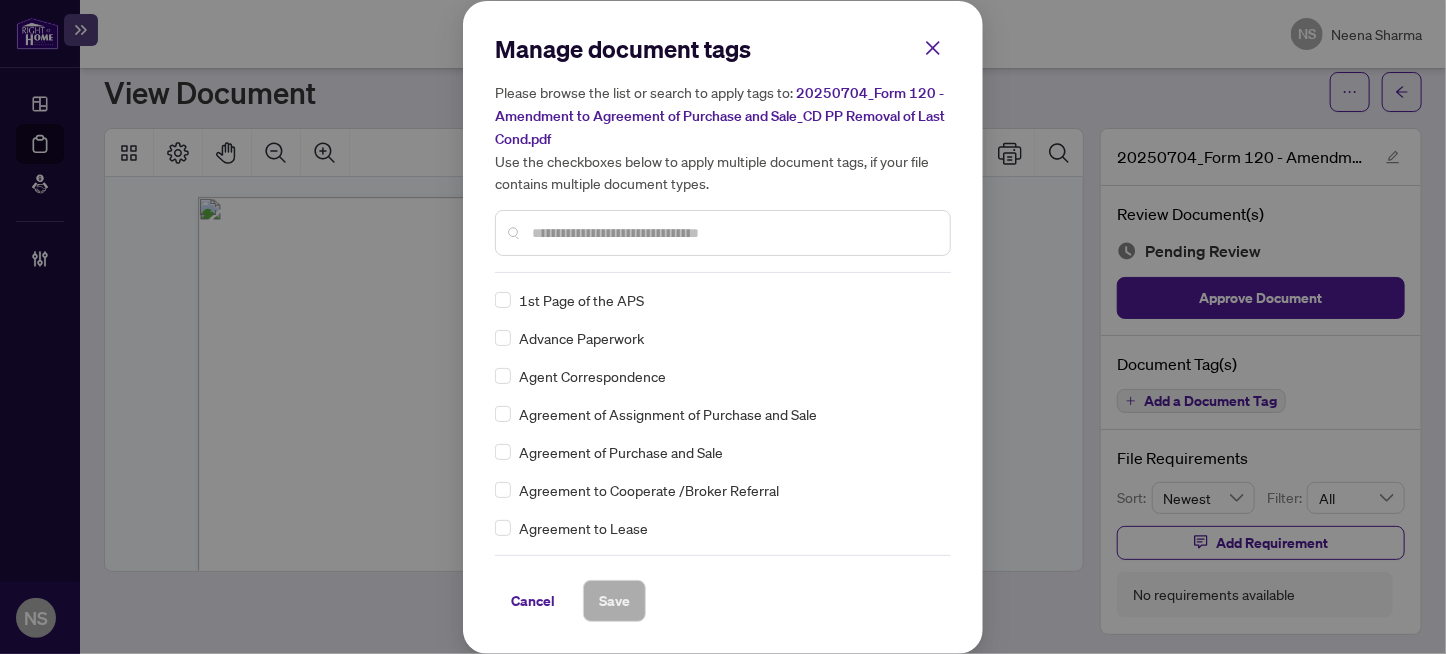 click at bounding box center [733, 233] 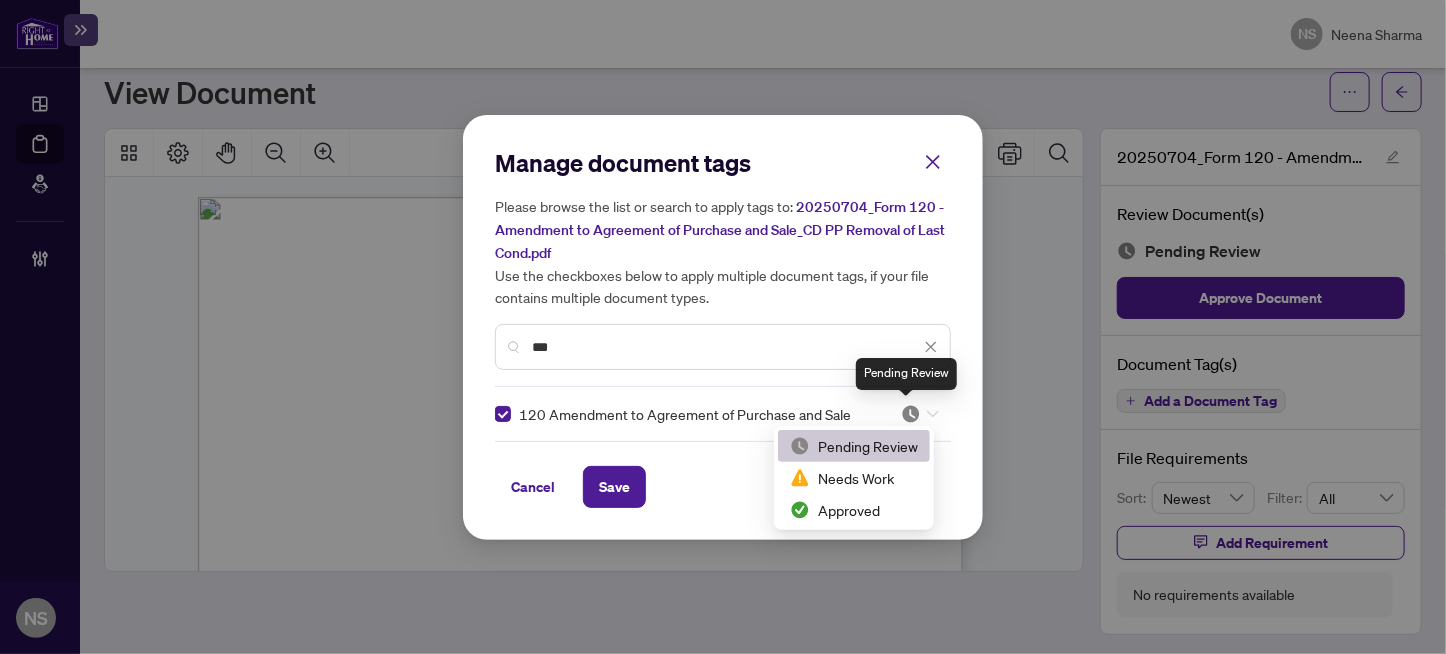 click at bounding box center [911, 414] 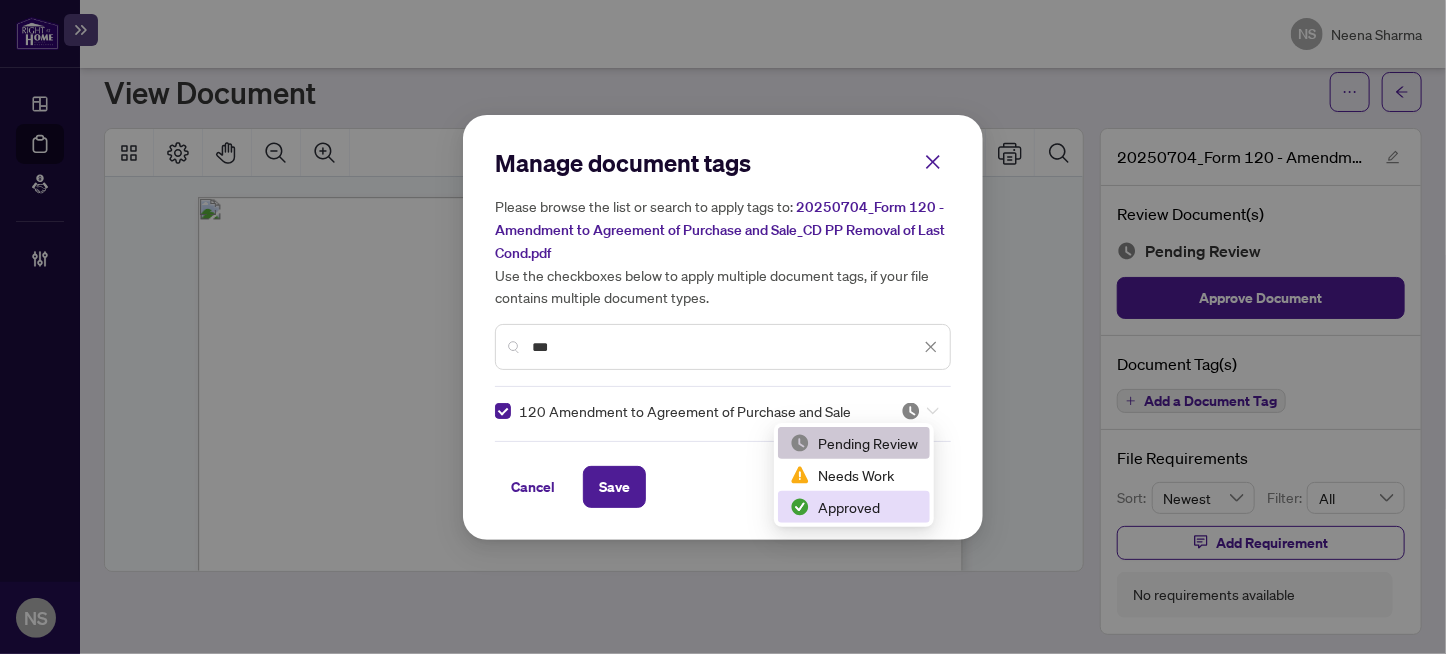 click on "Approved" at bounding box center [854, 507] 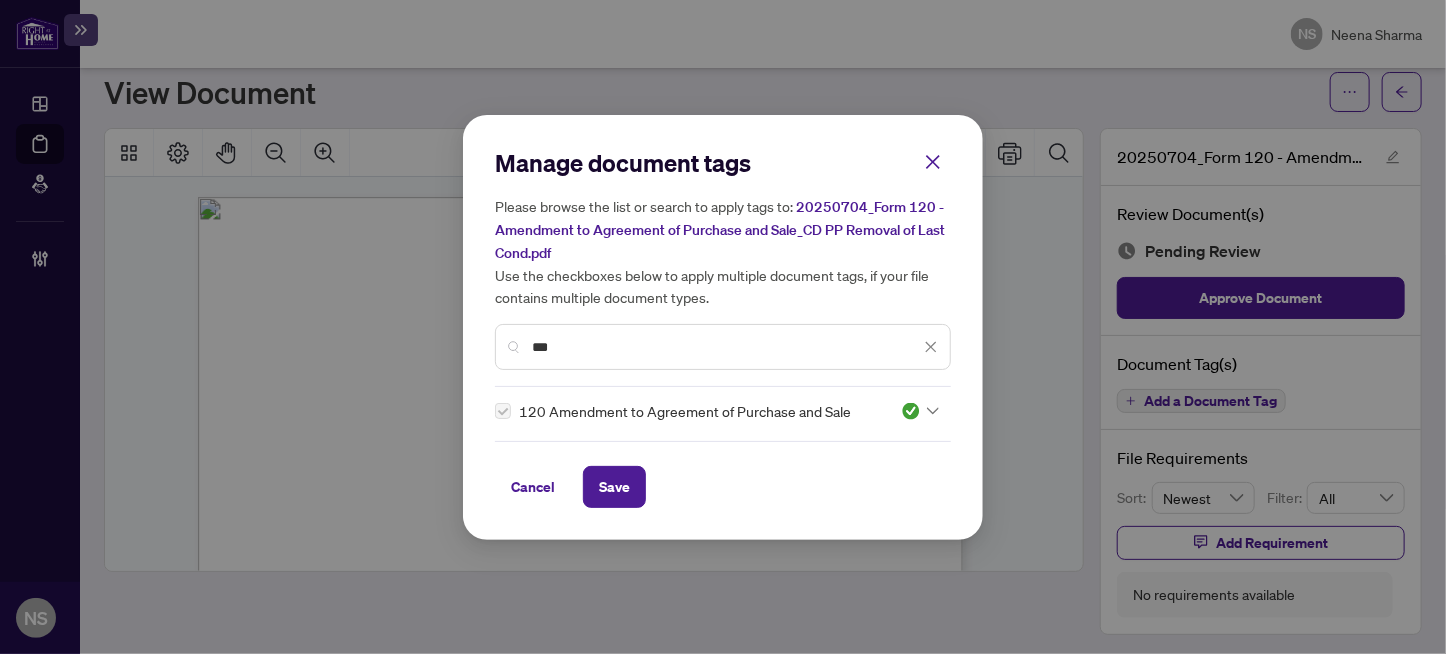 drag, startPoint x: 586, startPoint y: 347, endPoint x: 224, endPoint y: 397, distance: 365.43674 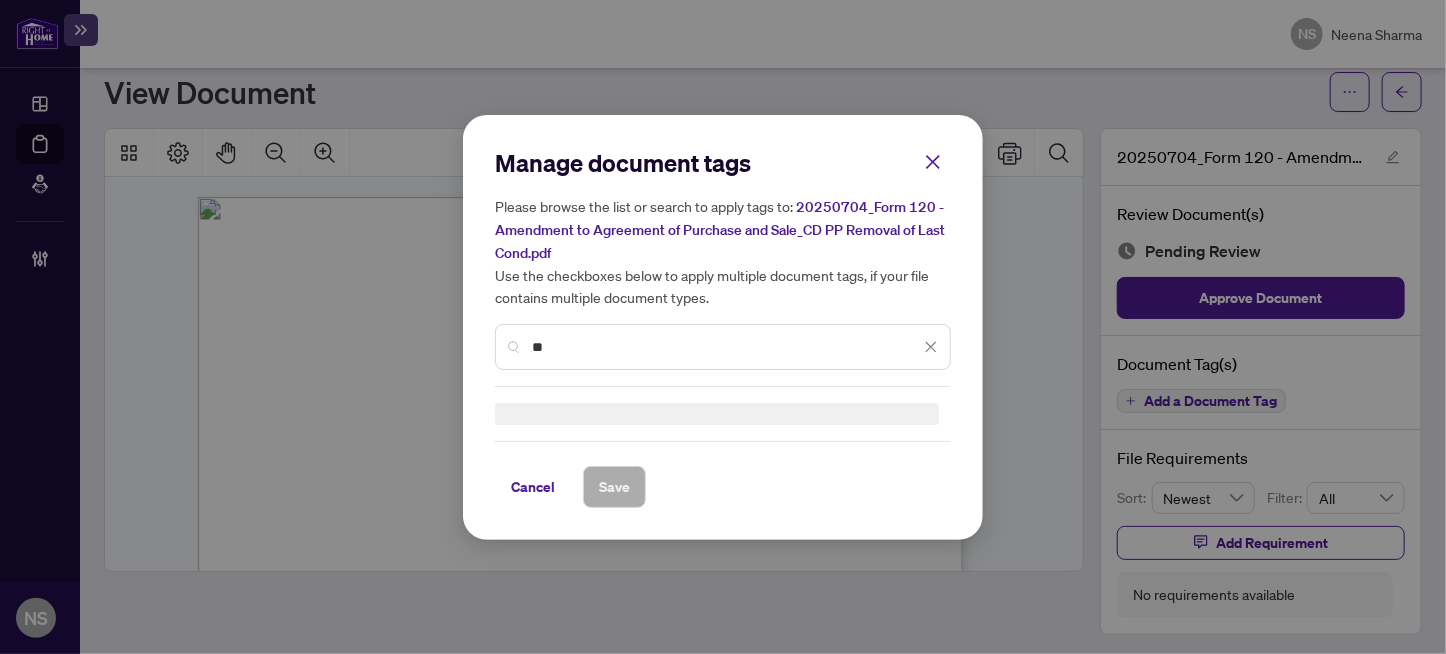scroll, scrollTop: 0, scrollLeft: 0, axis: both 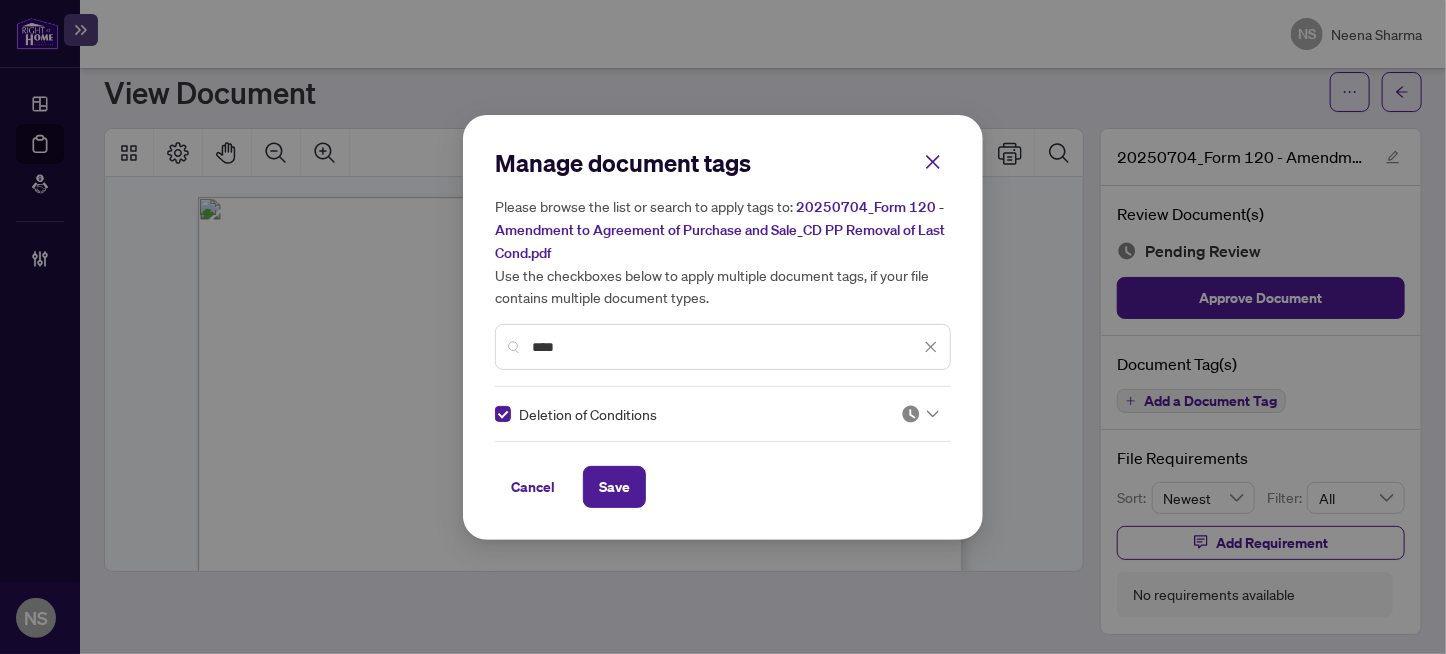 click at bounding box center (911, 414) 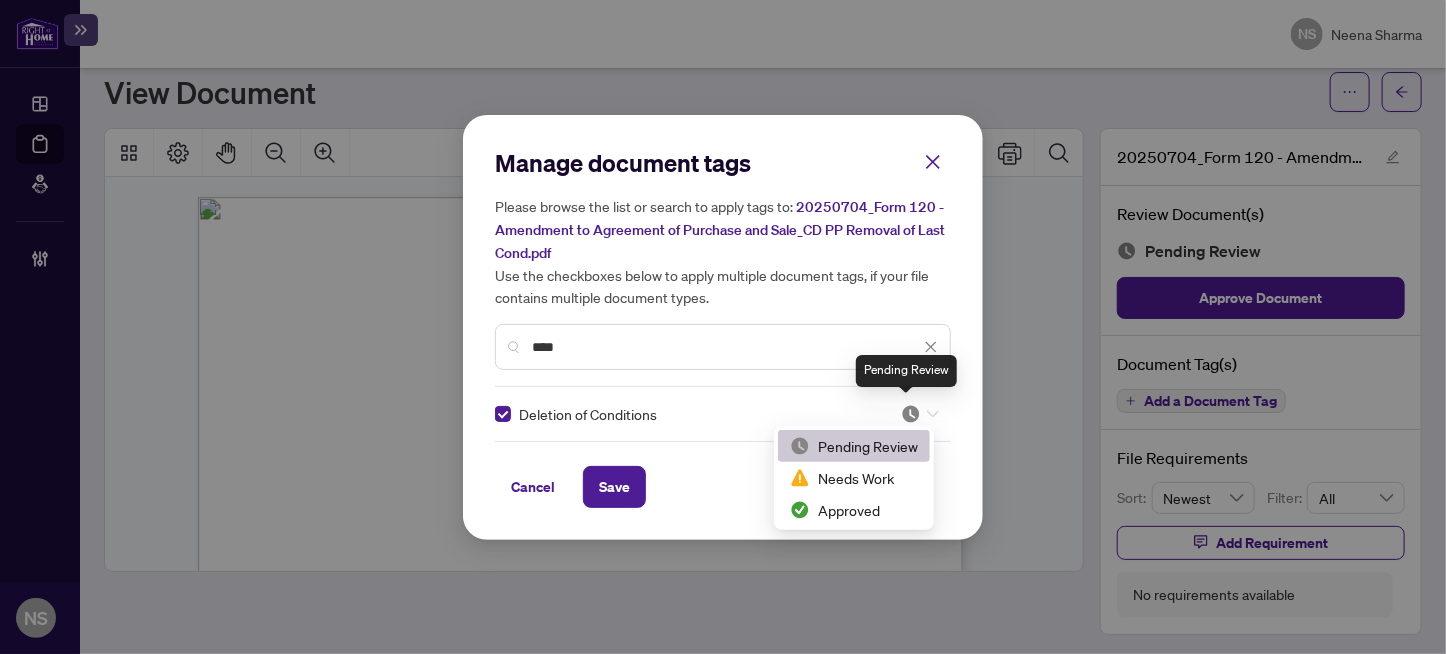 scroll, scrollTop: 3, scrollLeft: 0, axis: vertical 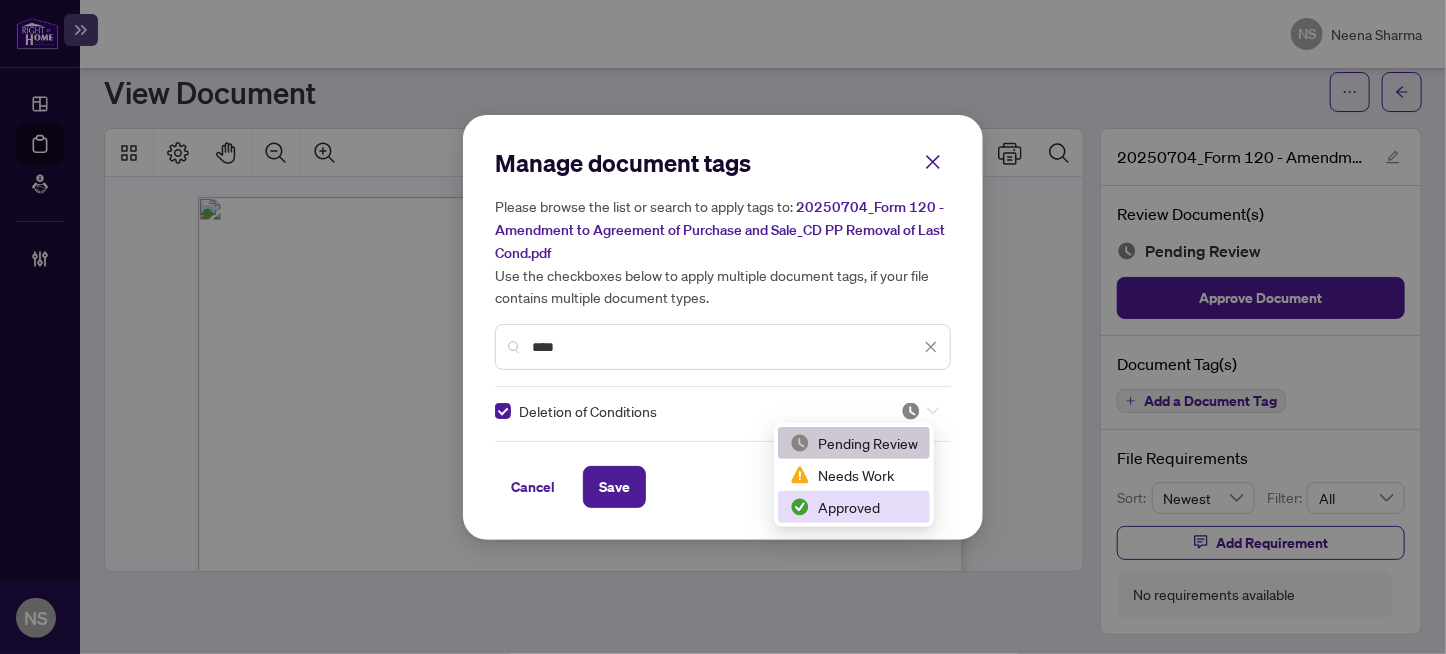 click on "Approved" at bounding box center [854, 507] 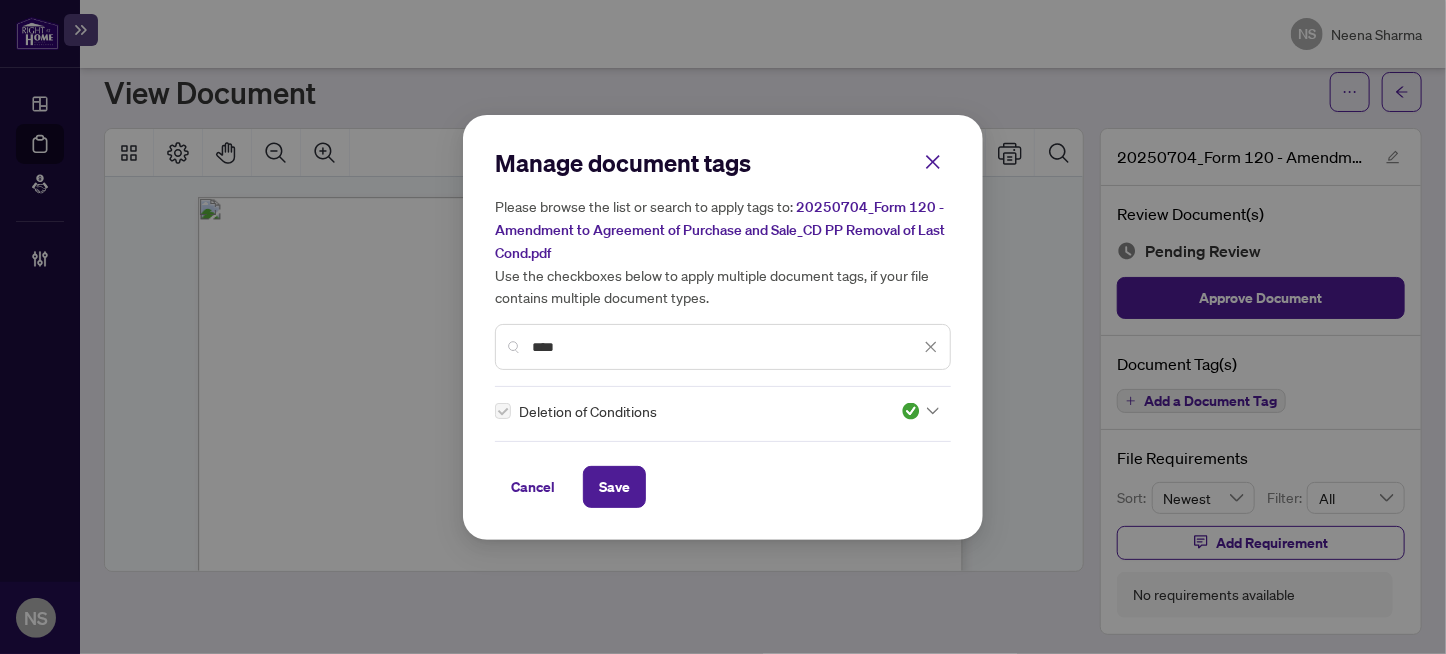 drag, startPoint x: 609, startPoint y: 348, endPoint x: 236, endPoint y: 406, distance: 377.48245 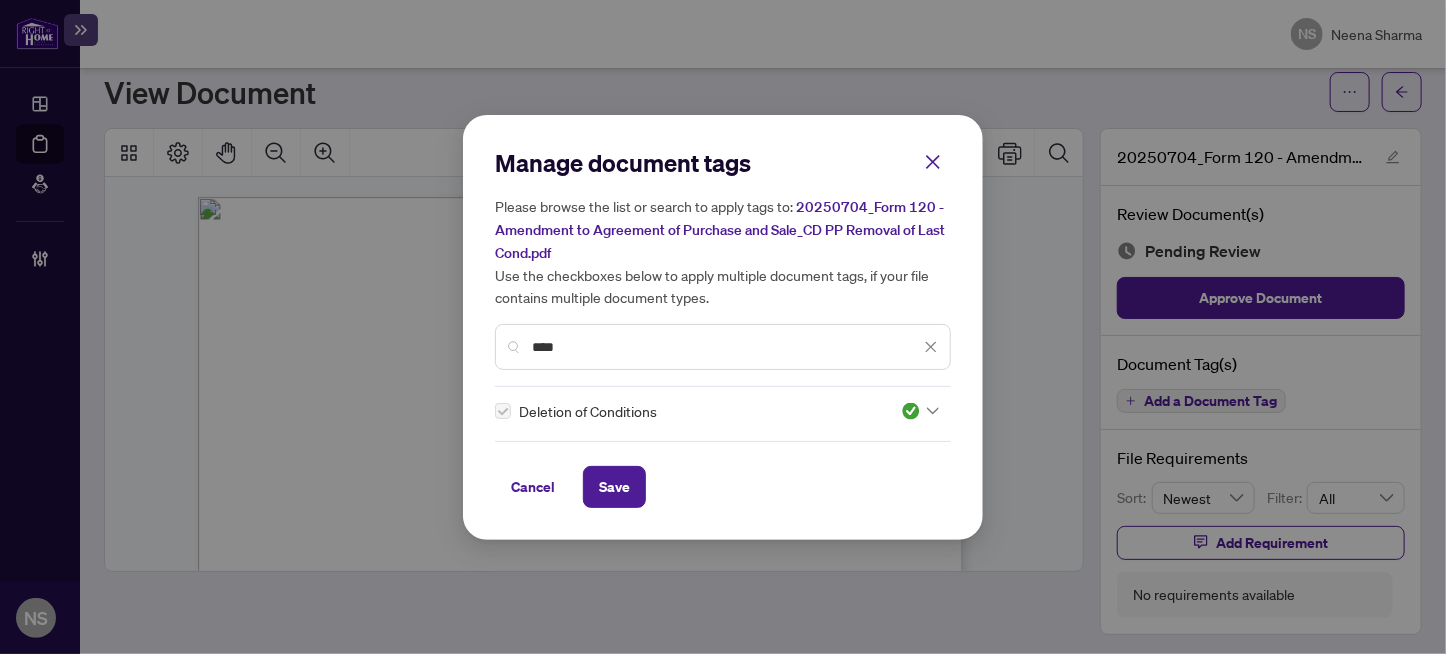 scroll, scrollTop: 0, scrollLeft: 0, axis: both 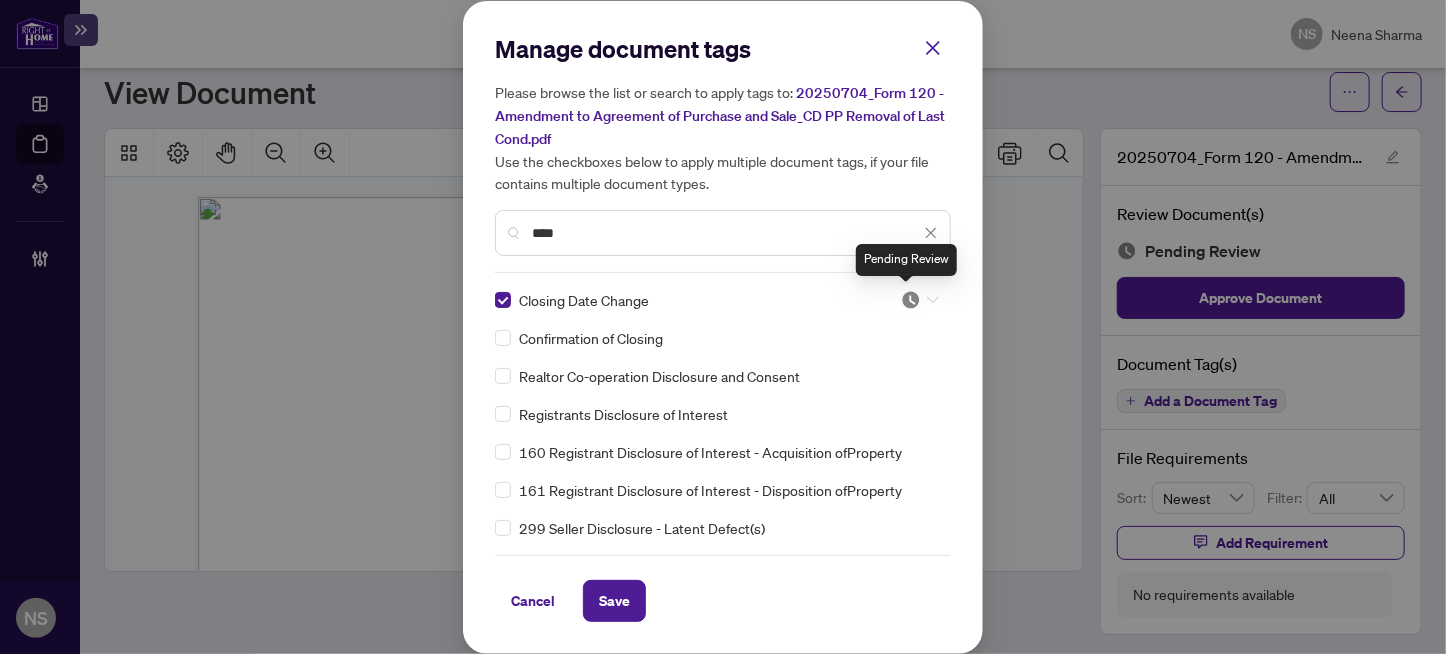 drag, startPoint x: 906, startPoint y: 294, endPoint x: 906, endPoint y: 310, distance: 16 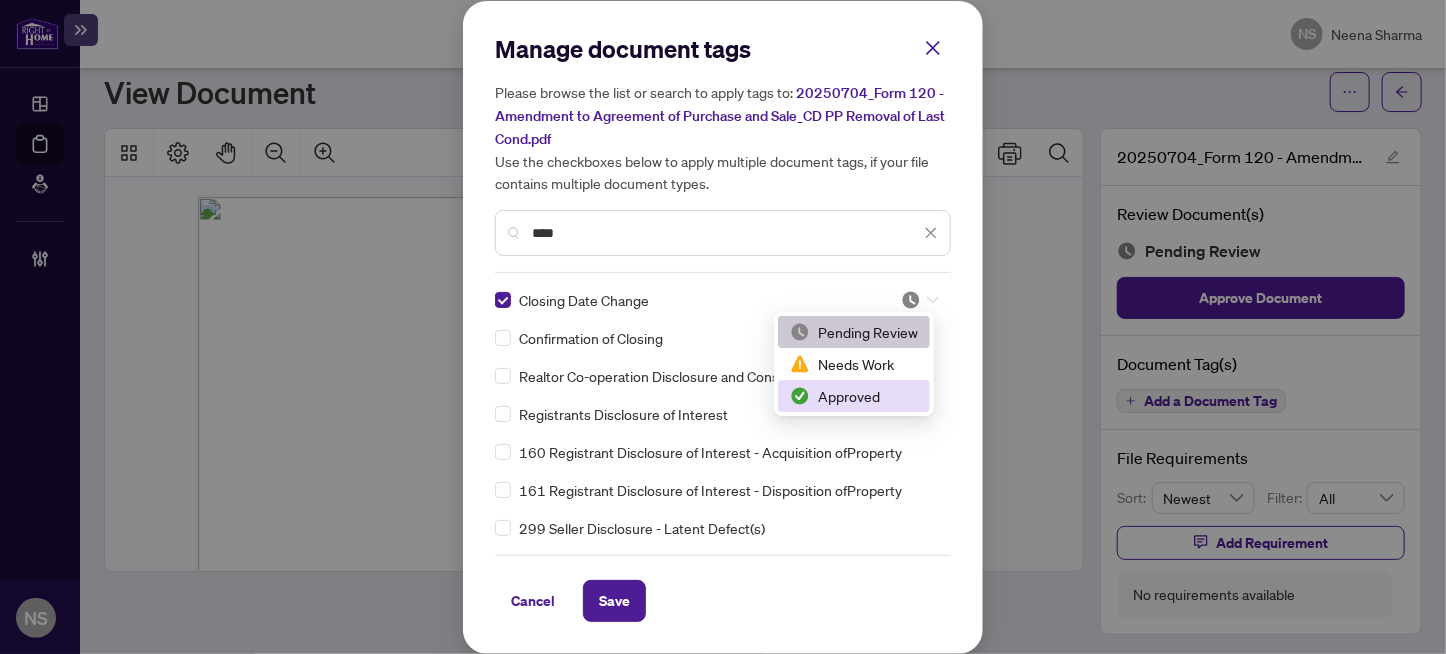 click on "Approved" at bounding box center [854, 396] 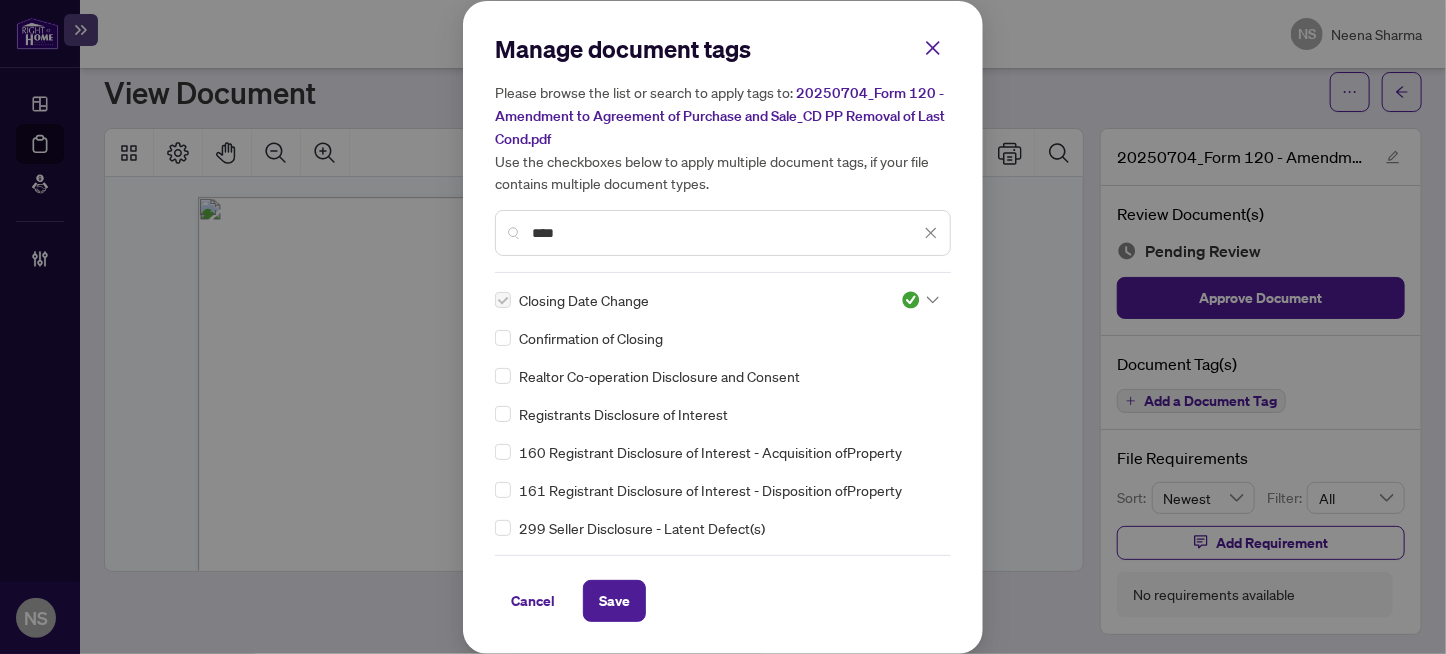 drag, startPoint x: 560, startPoint y: 231, endPoint x: 131, endPoint y: 284, distance: 432.2615 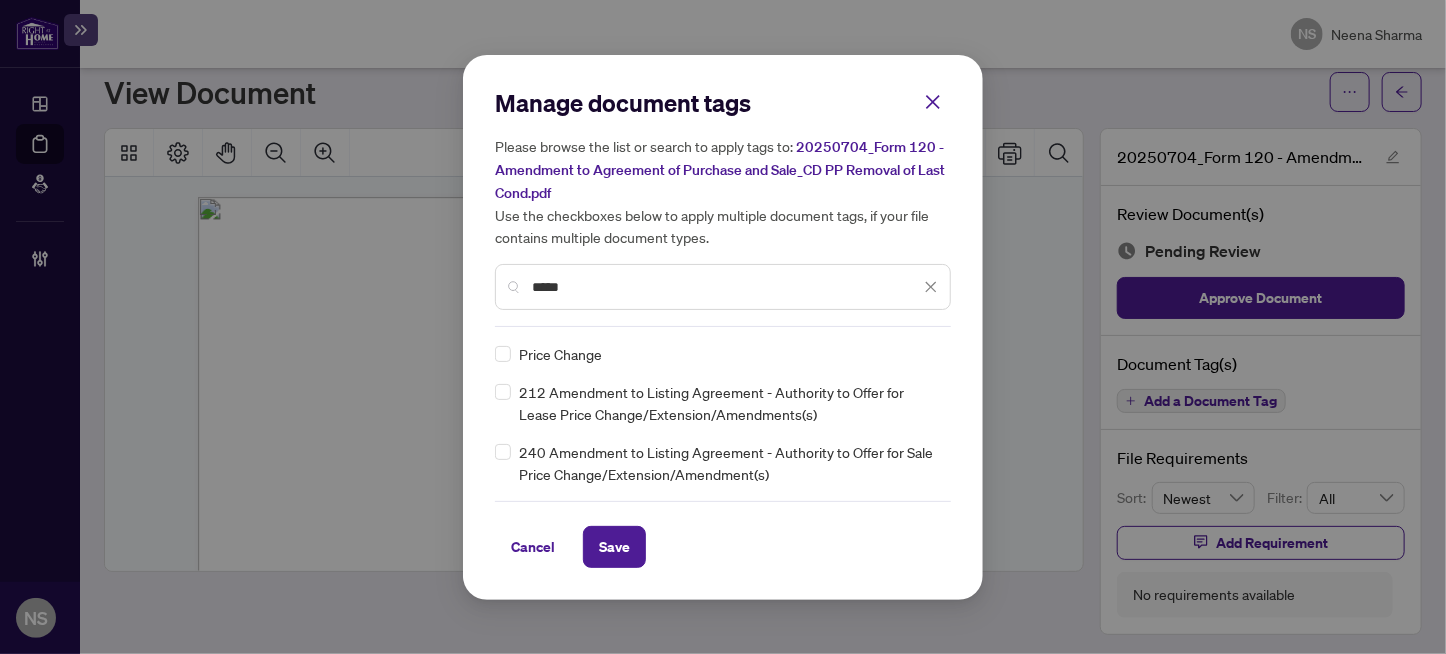 type on "*****" 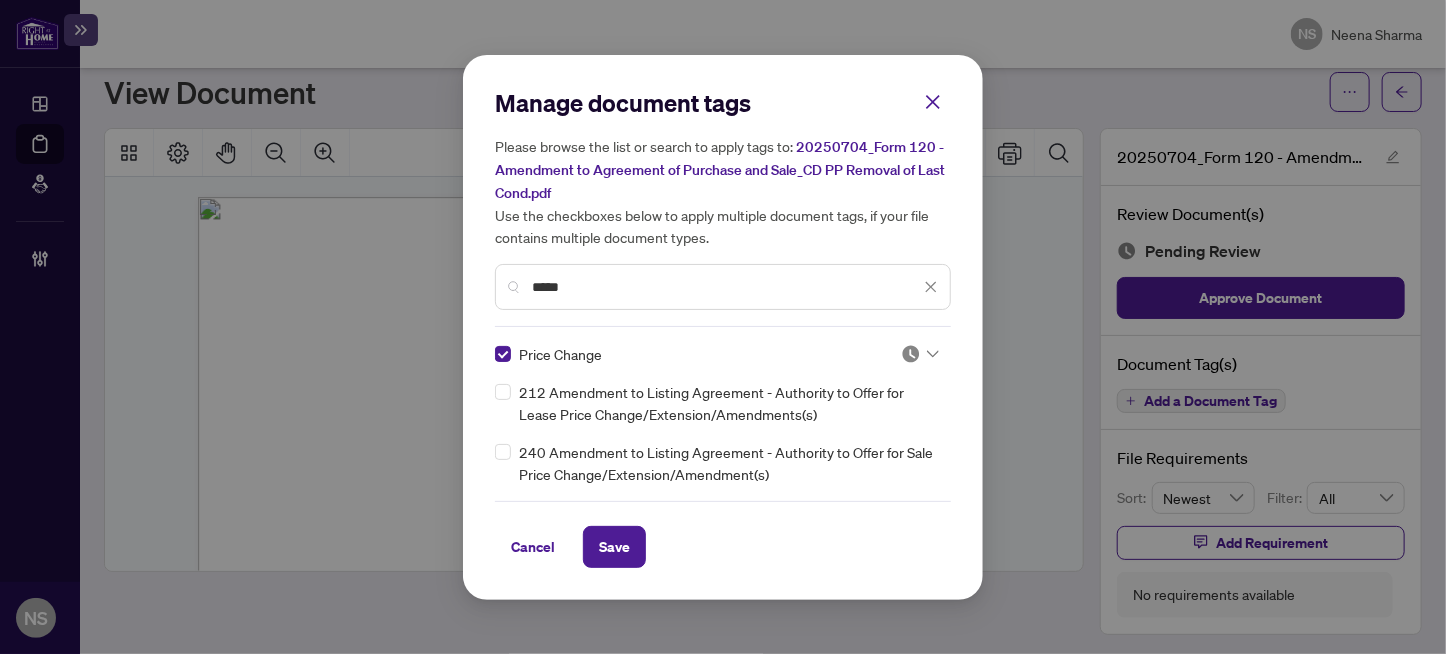 click at bounding box center (911, 354) 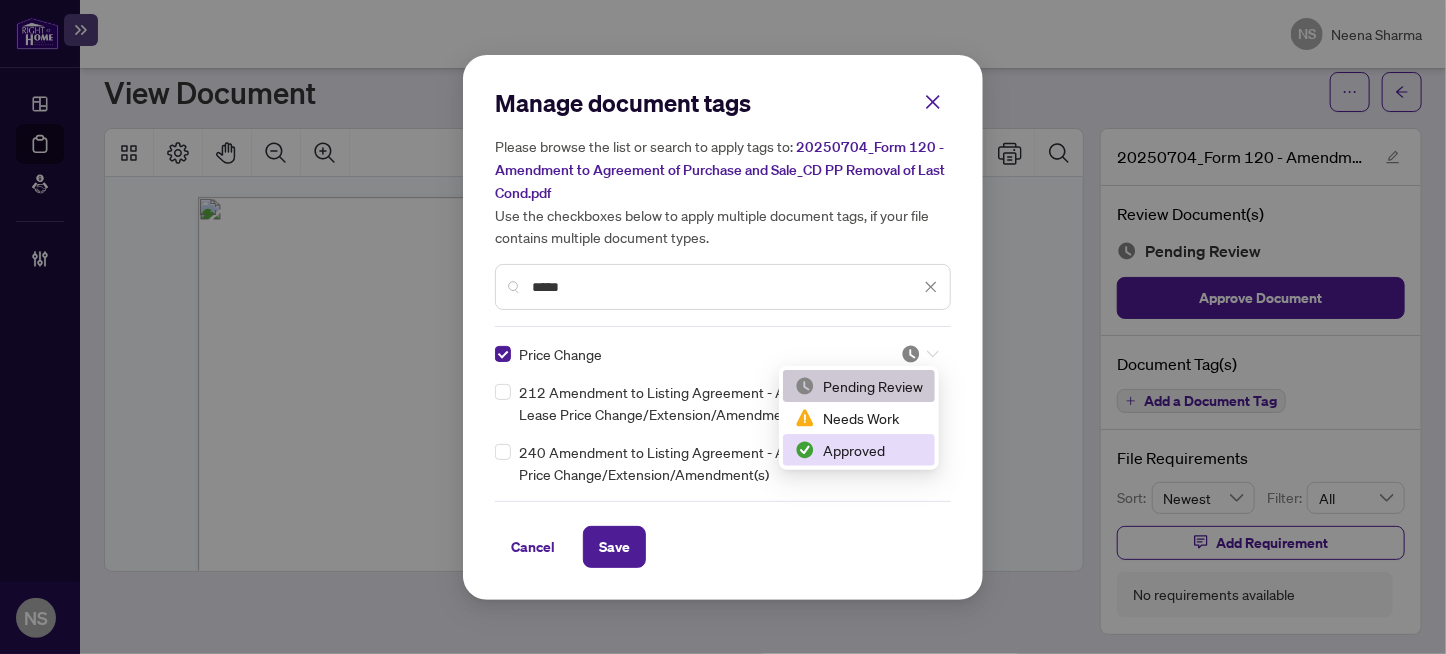 click on "Approved" at bounding box center (859, 450) 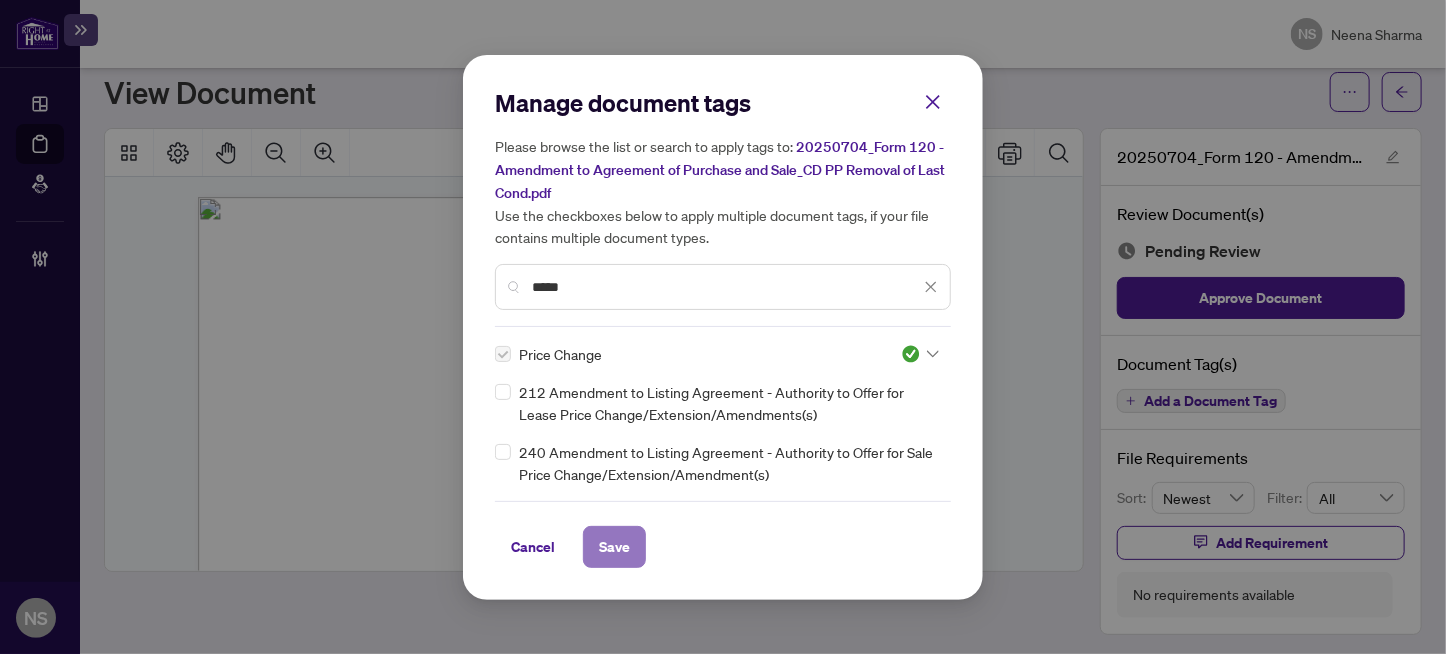 click on "Save" at bounding box center (614, 547) 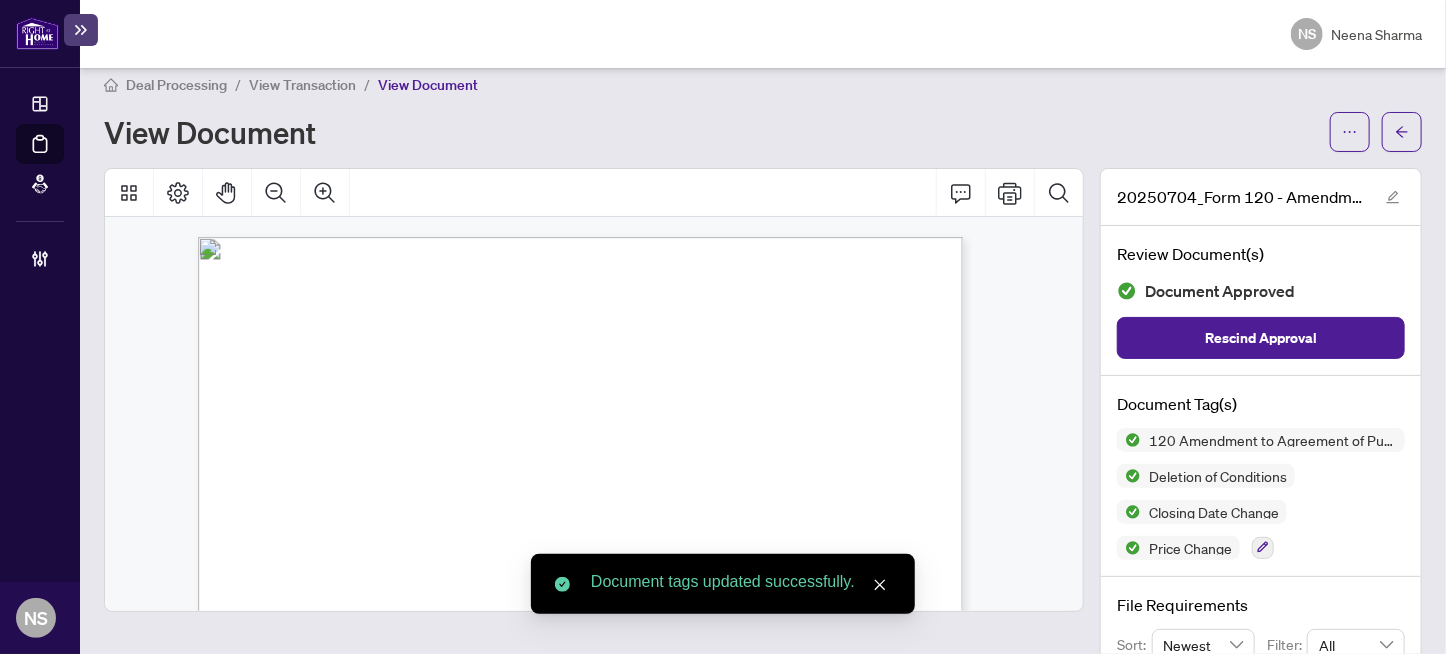 scroll, scrollTop: 0, scrollLeft: 0, axis: both 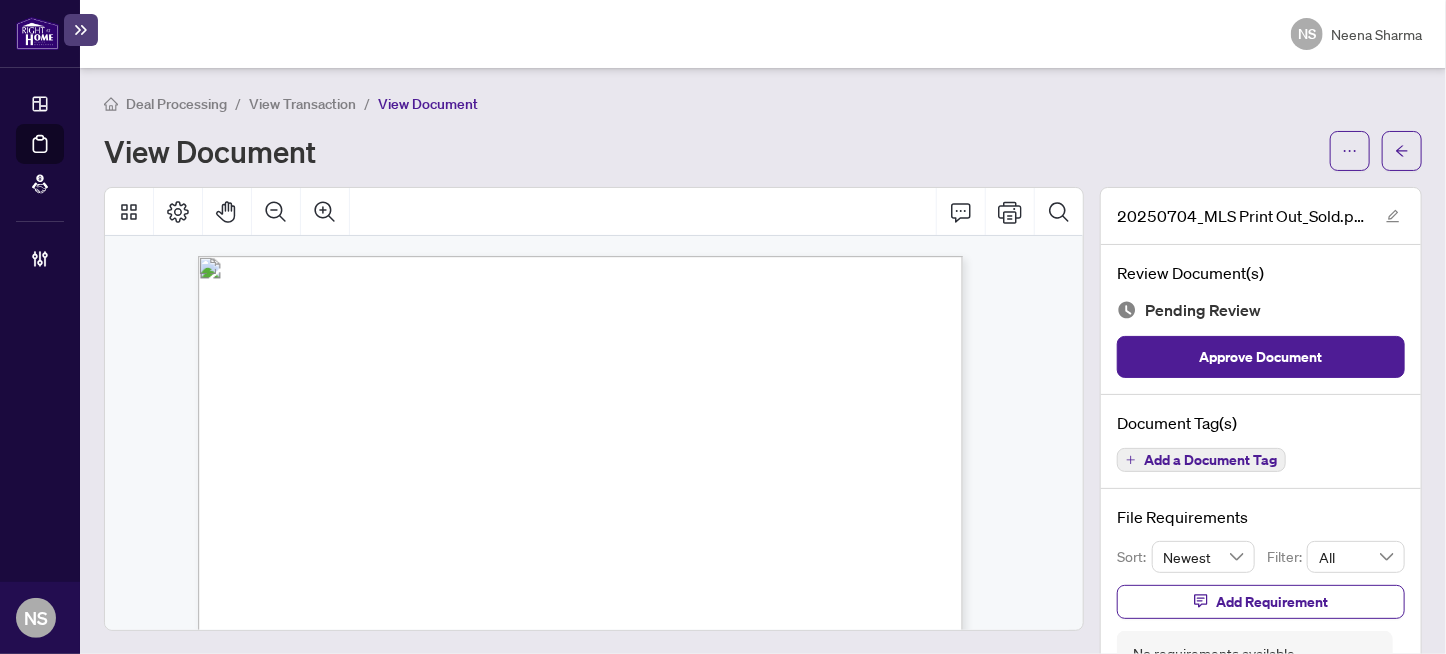 click on "MLS®#: S12119289" at bounding box center (809, 352) 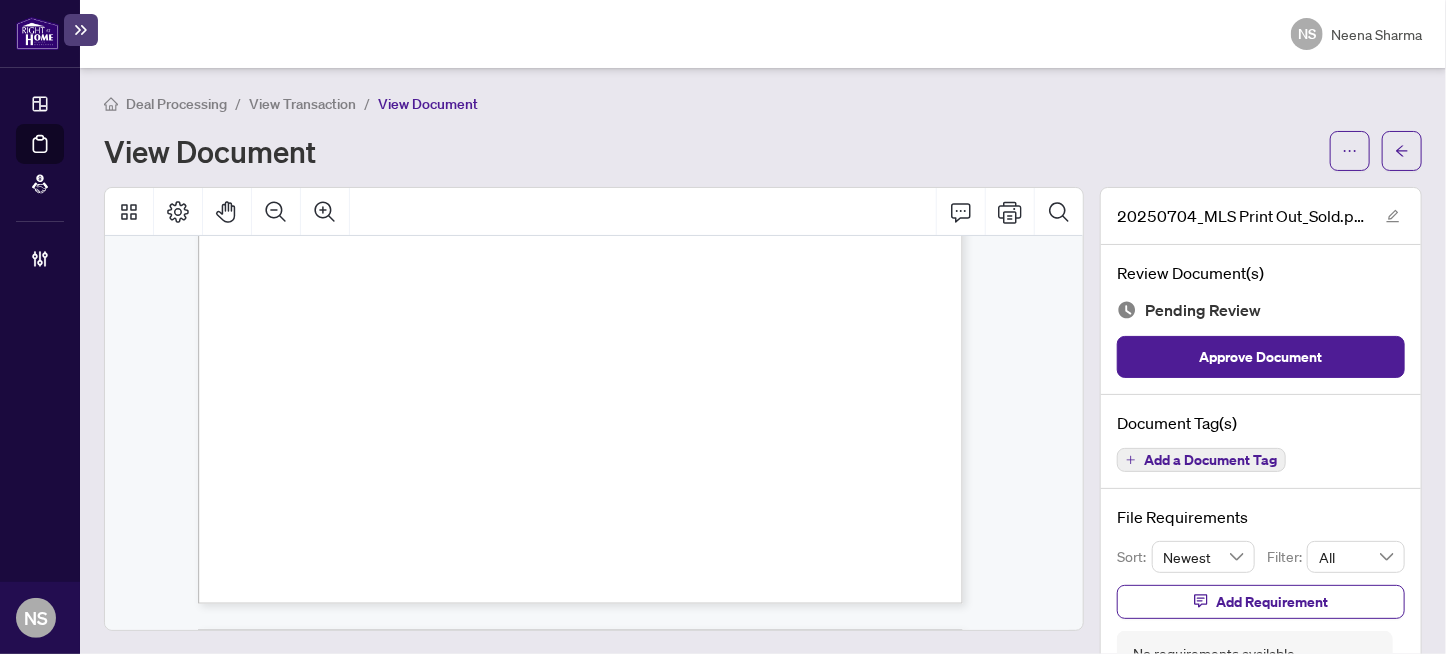 scroll, scrollTop: 1650, scrollLeft: 0, axis: vertical 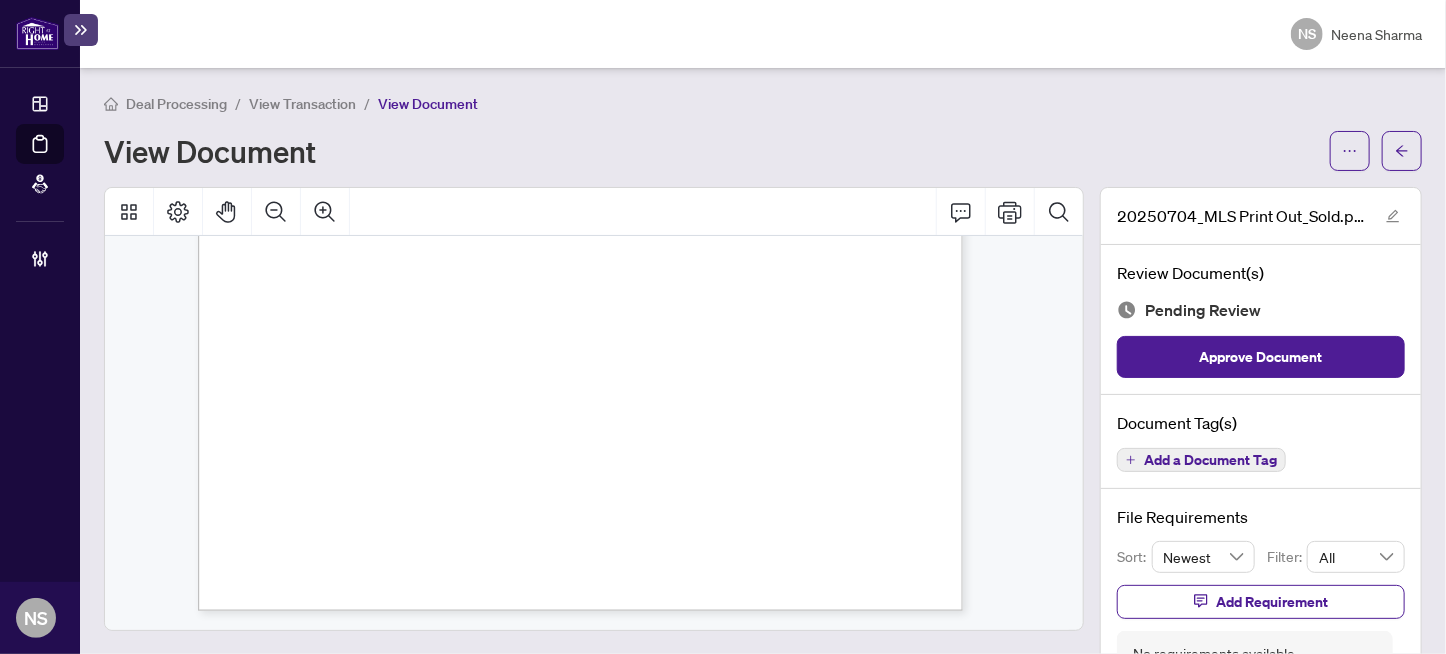 click on "Add a Document Tag" at bounding box center [1210, 460] 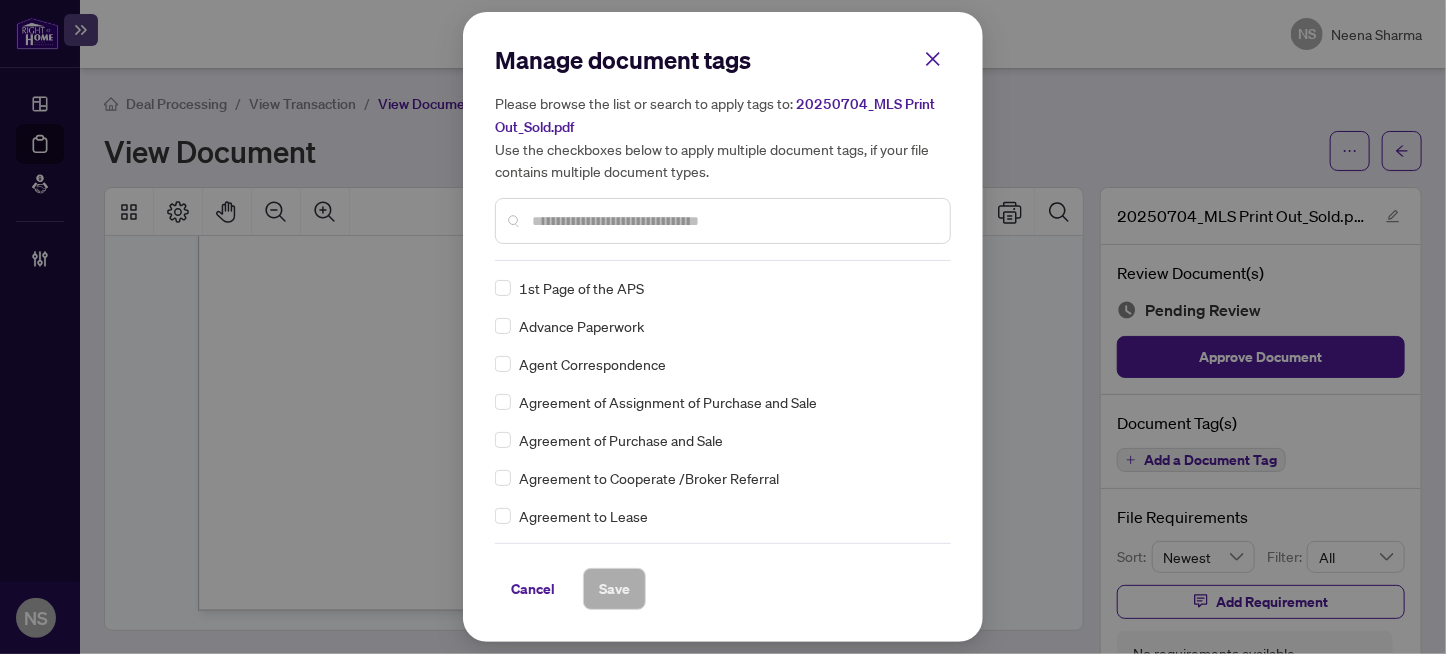 click at bounding box center [733, 221] 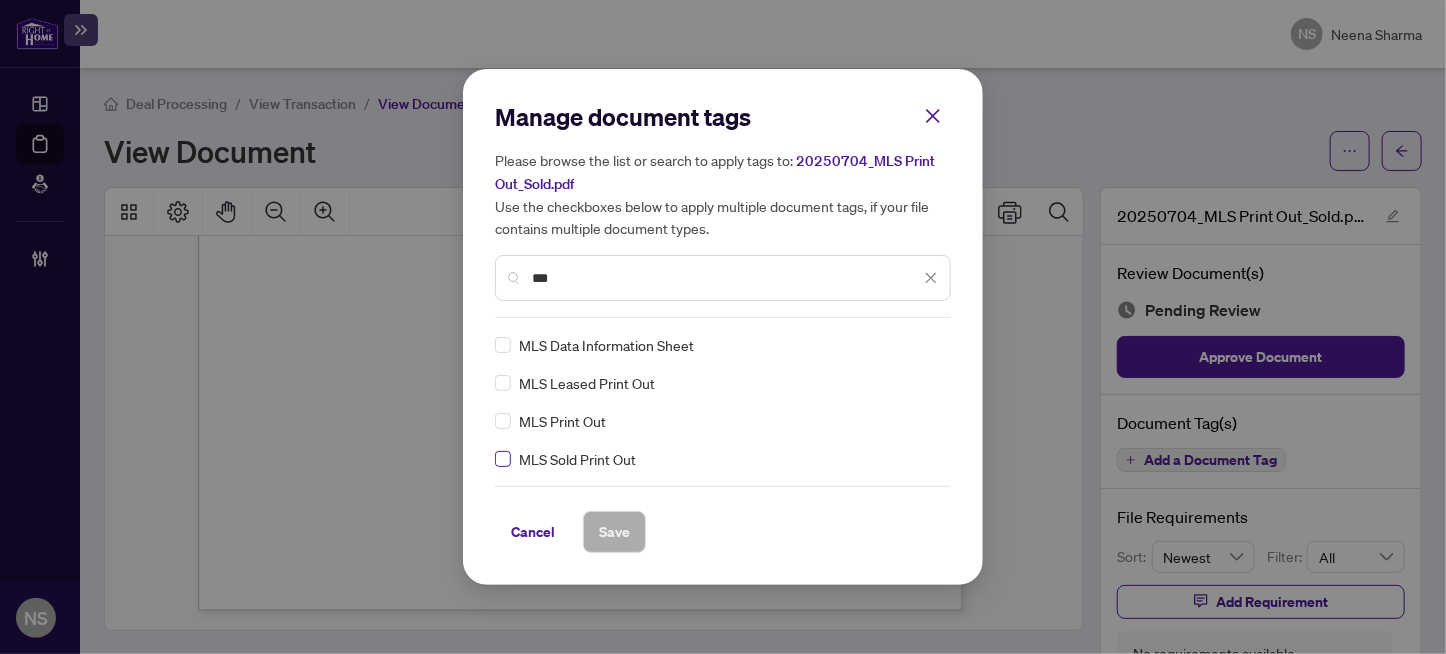 type on "***" 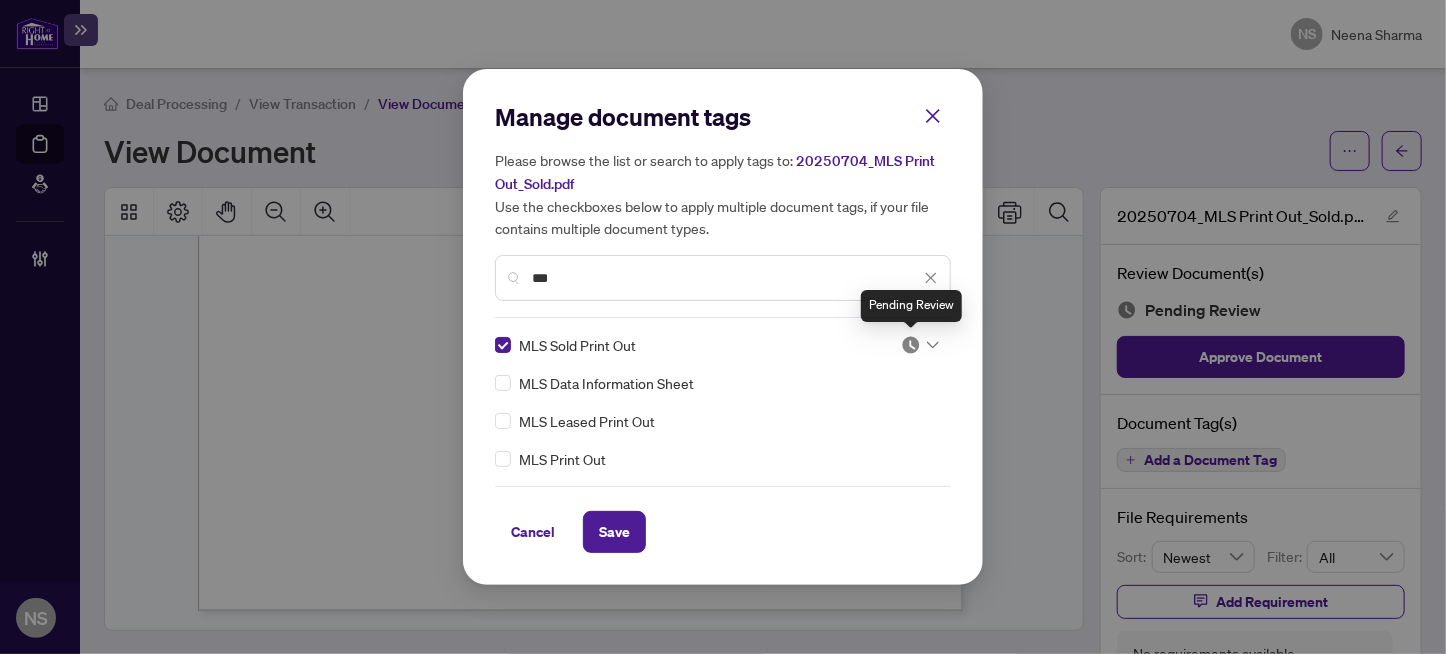 click at bounding box center [911, 345] 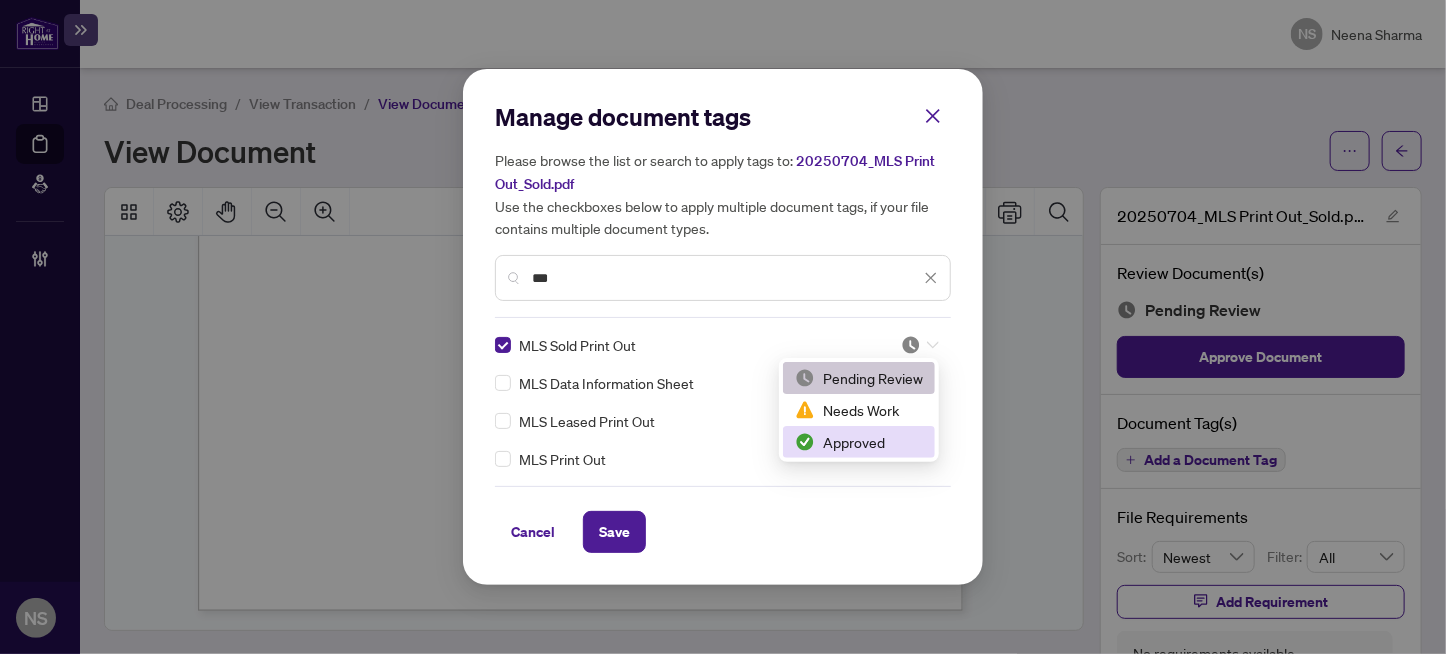click on "Approved" at bounding box center [859, 442] 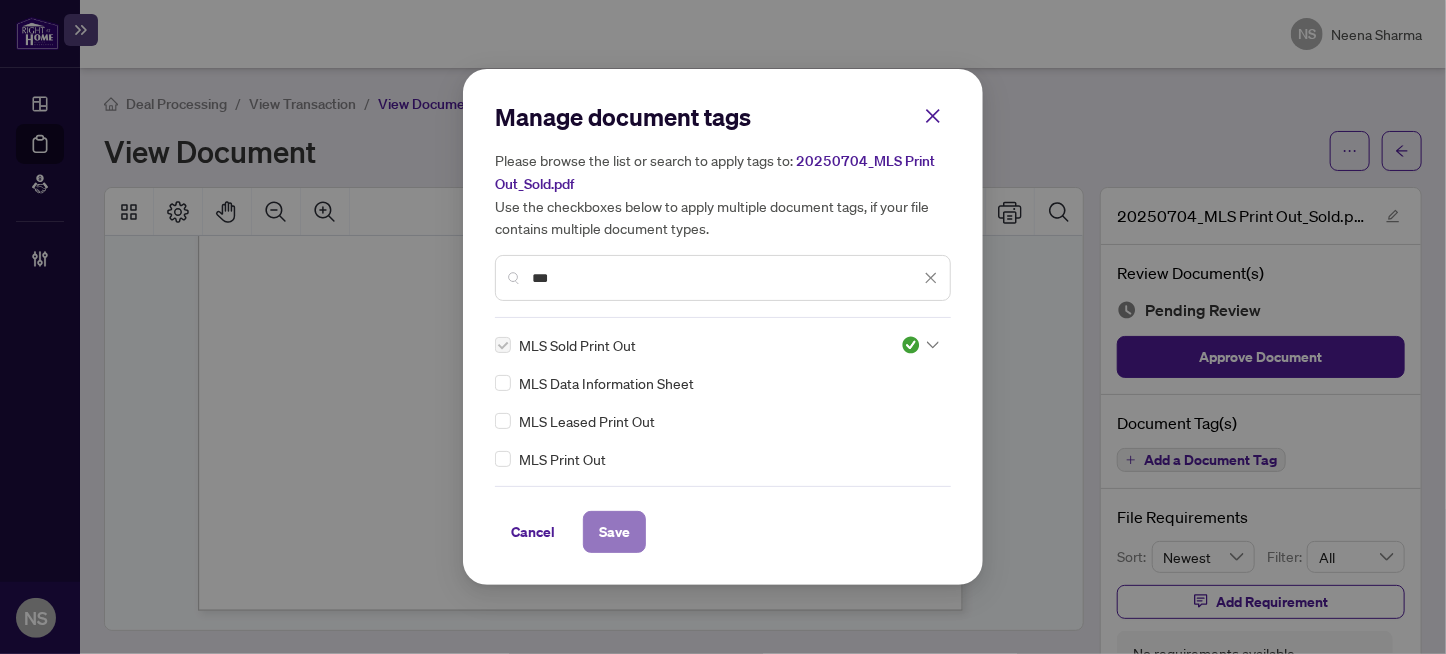 click on "Save" at bounding box center (614, 532) 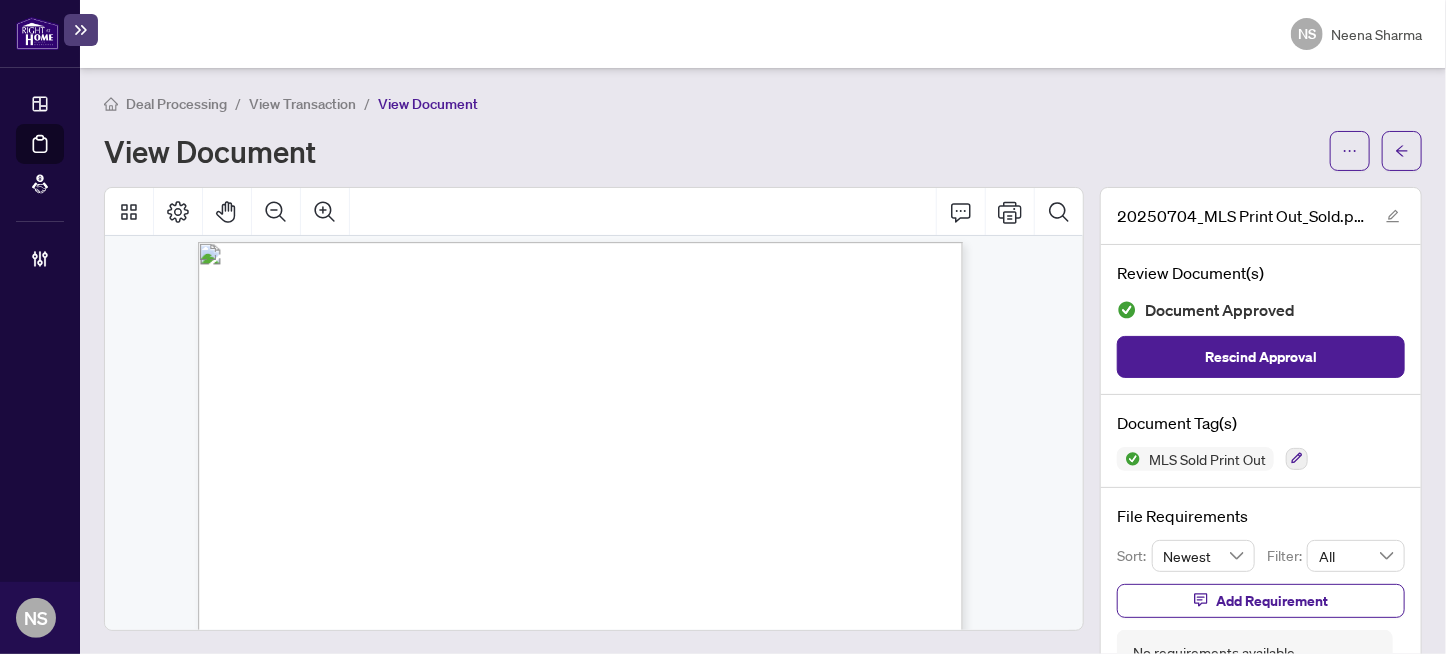 scroll, scrollTop: 1100, scrollLeft: 0, axis: vertical 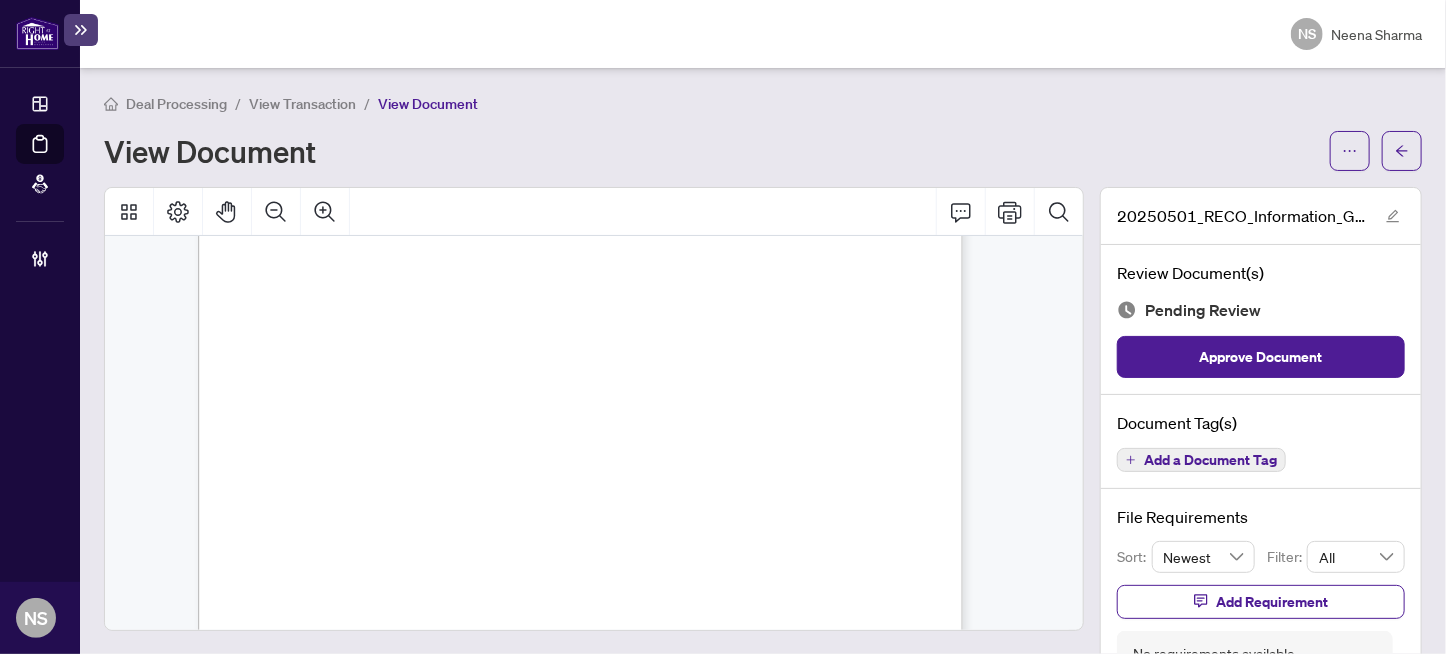 click on "Add a Document Tag" at bounding box center [1210, 460] 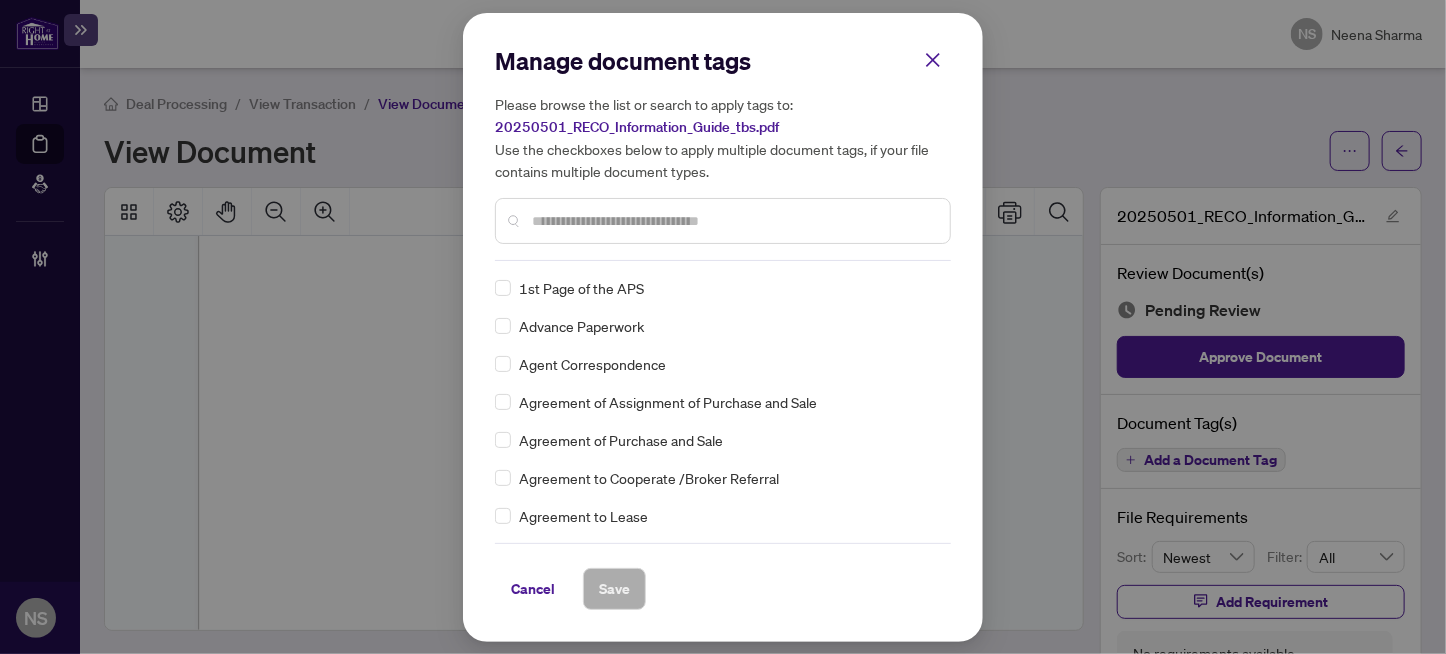 click at bounding box center (733, 221) 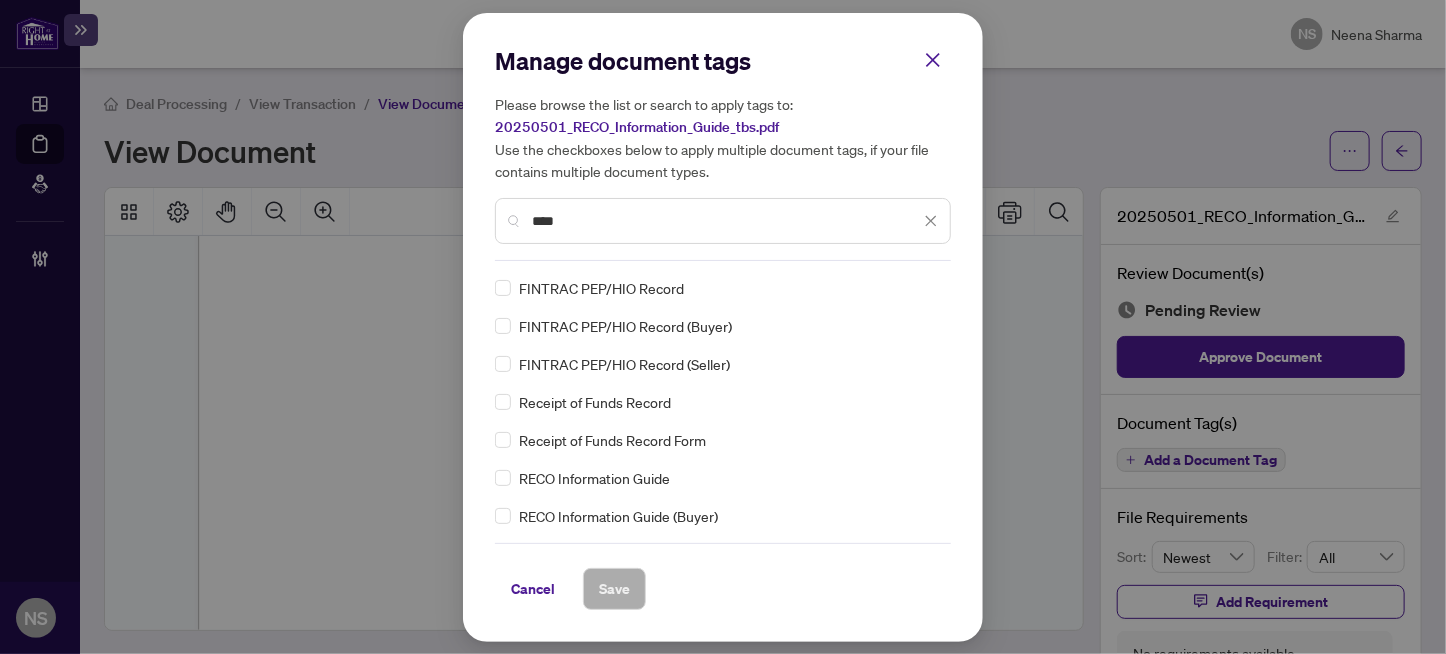type on "****" 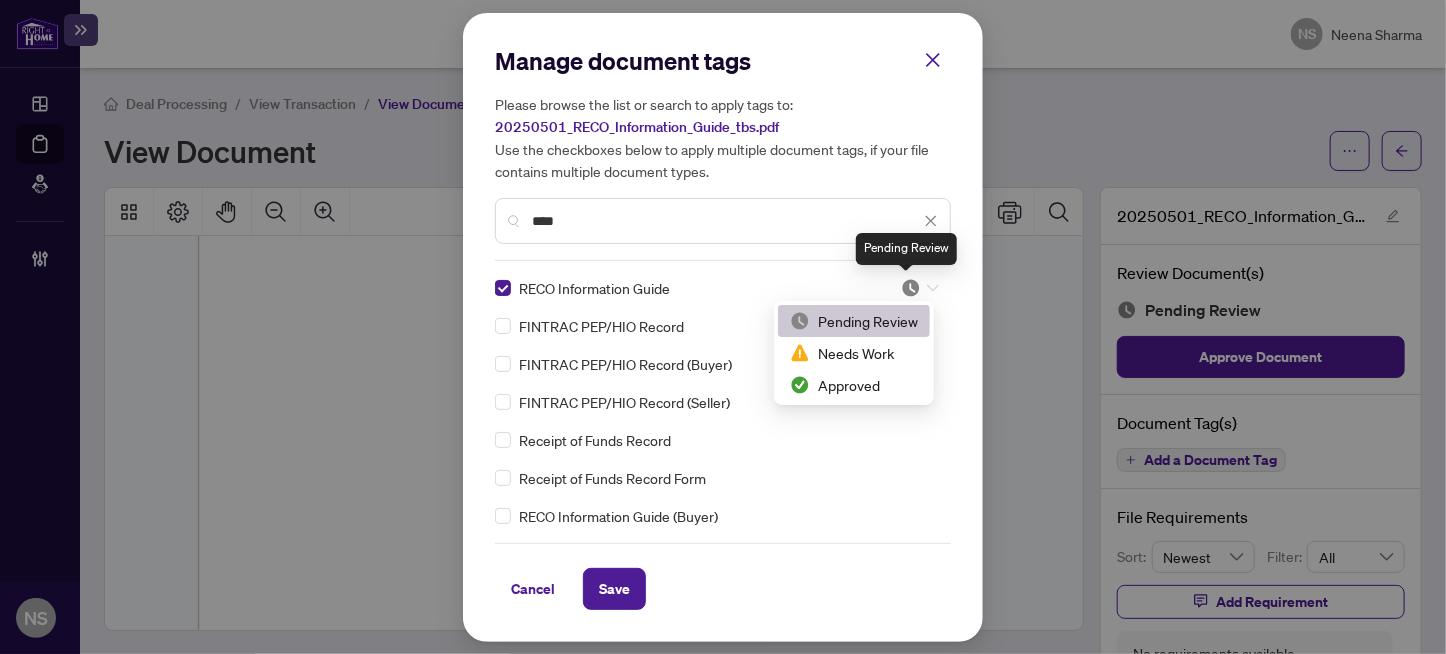 click at bounding box center (911, 288) 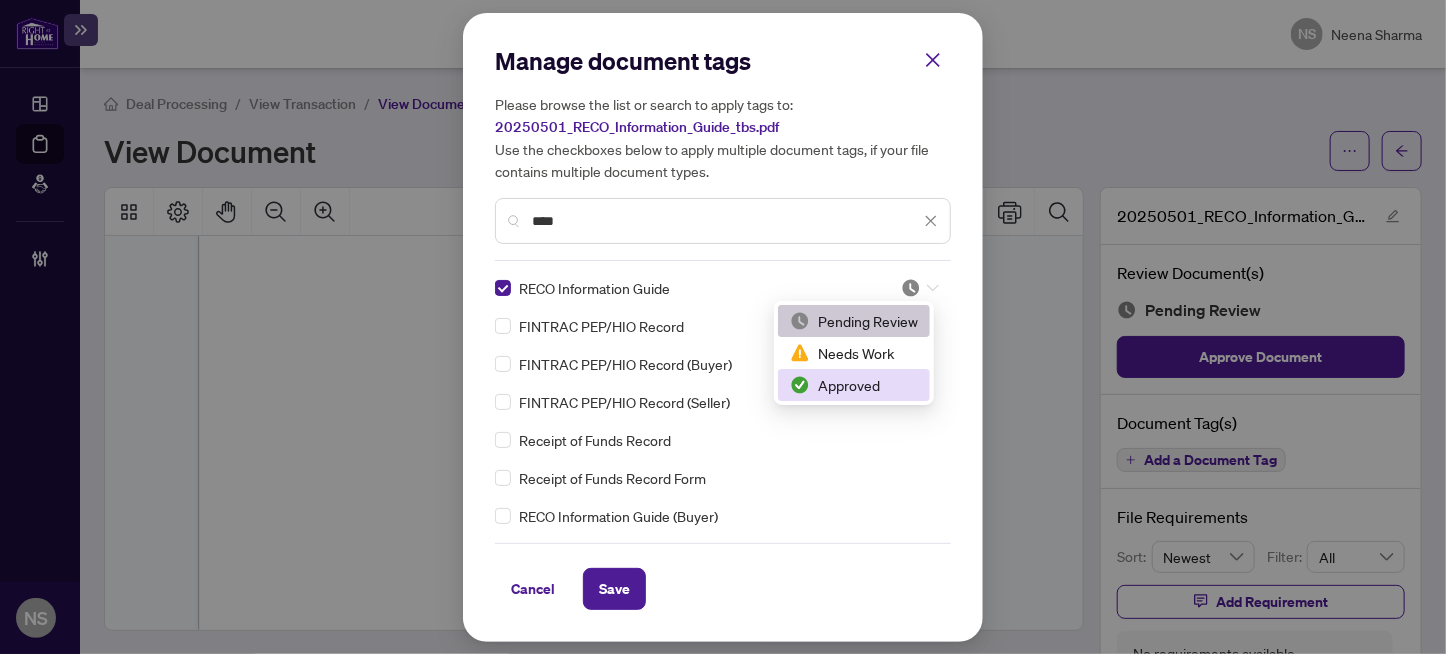 drag, startPoint x: 871, startPoint y: 380, endPoint x: 855, endPoint y: 450, distance: 71.80529 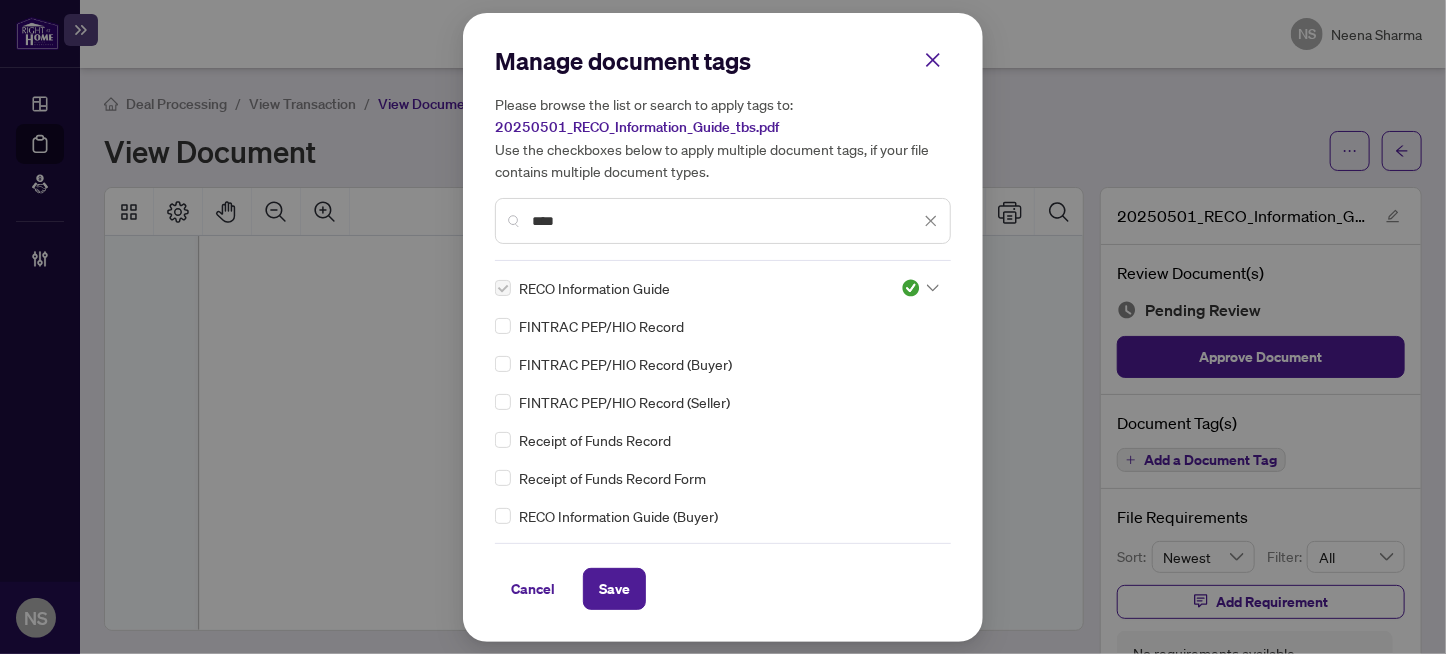 scroll, scrollTop: 100, scrollLeft: 0, axis: vertical 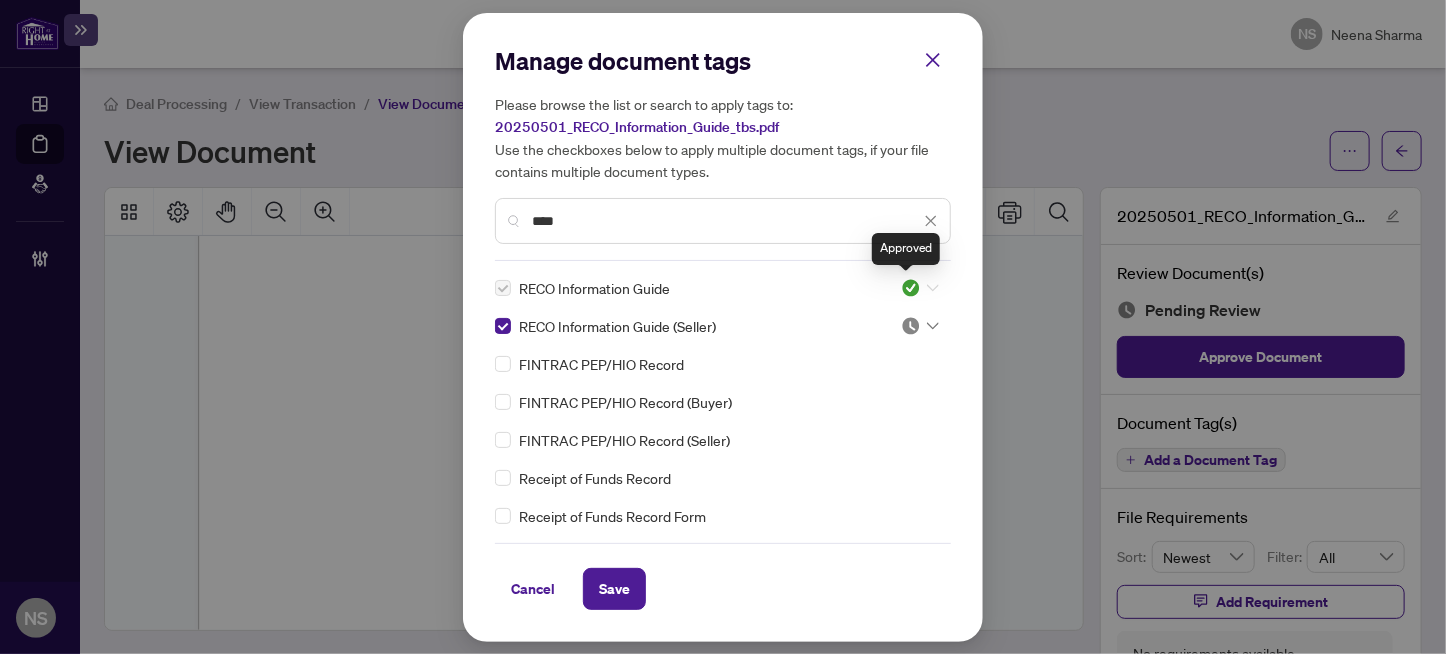 click at bounding box center [911, 288] 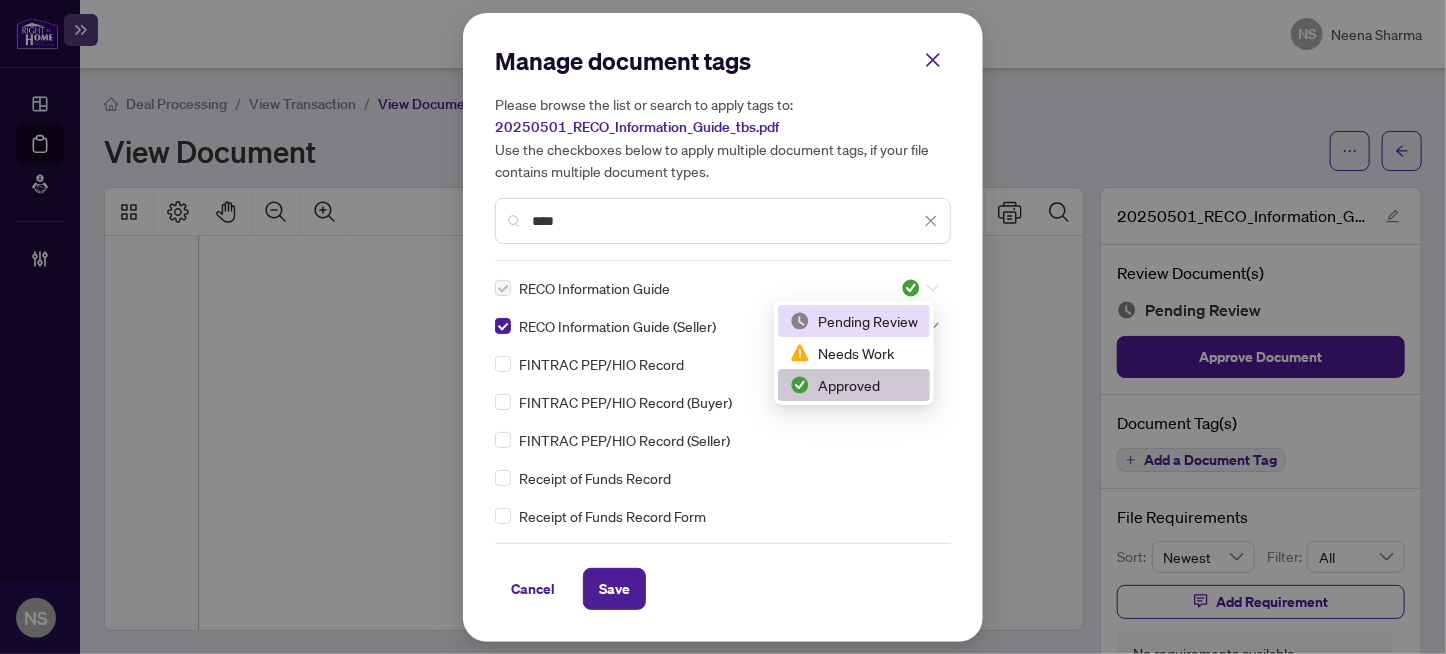 click on "Pending Review" at bounding box center (854, 321) 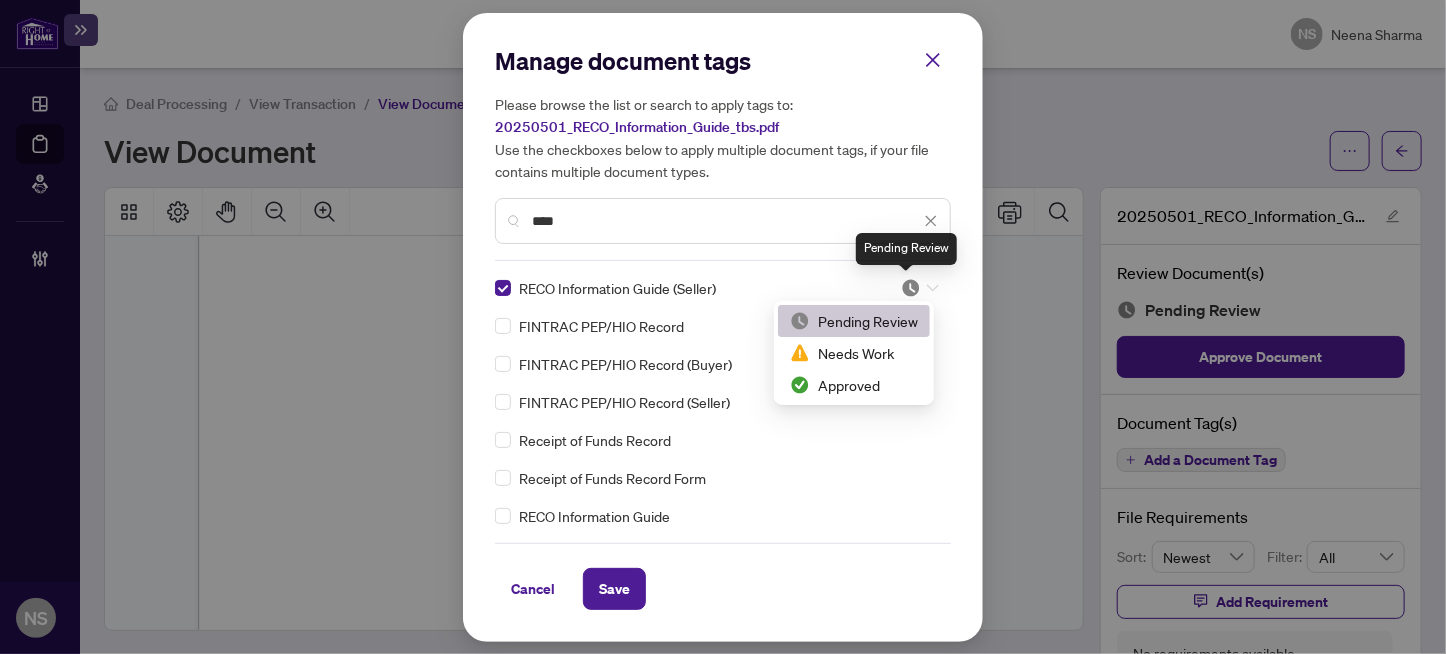 click at bounding box center (911, 288) 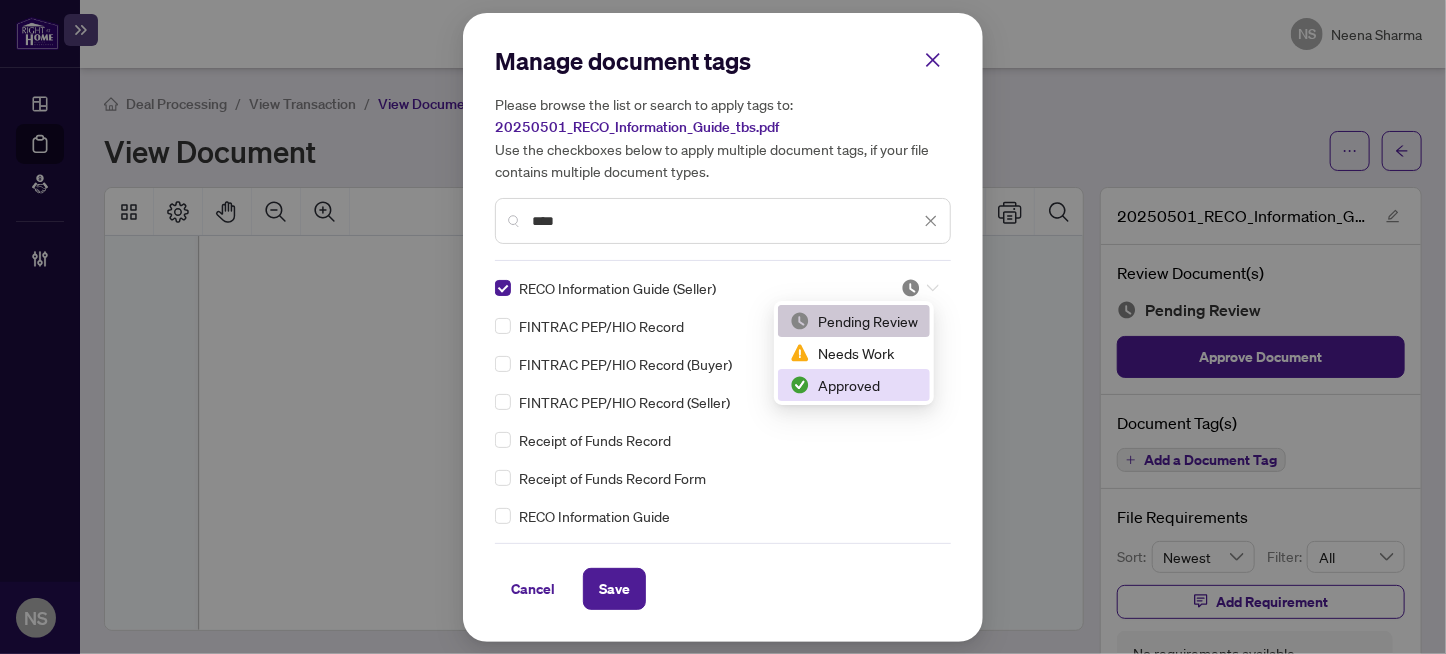 click on "Approved" at bounding box center (854, 385) 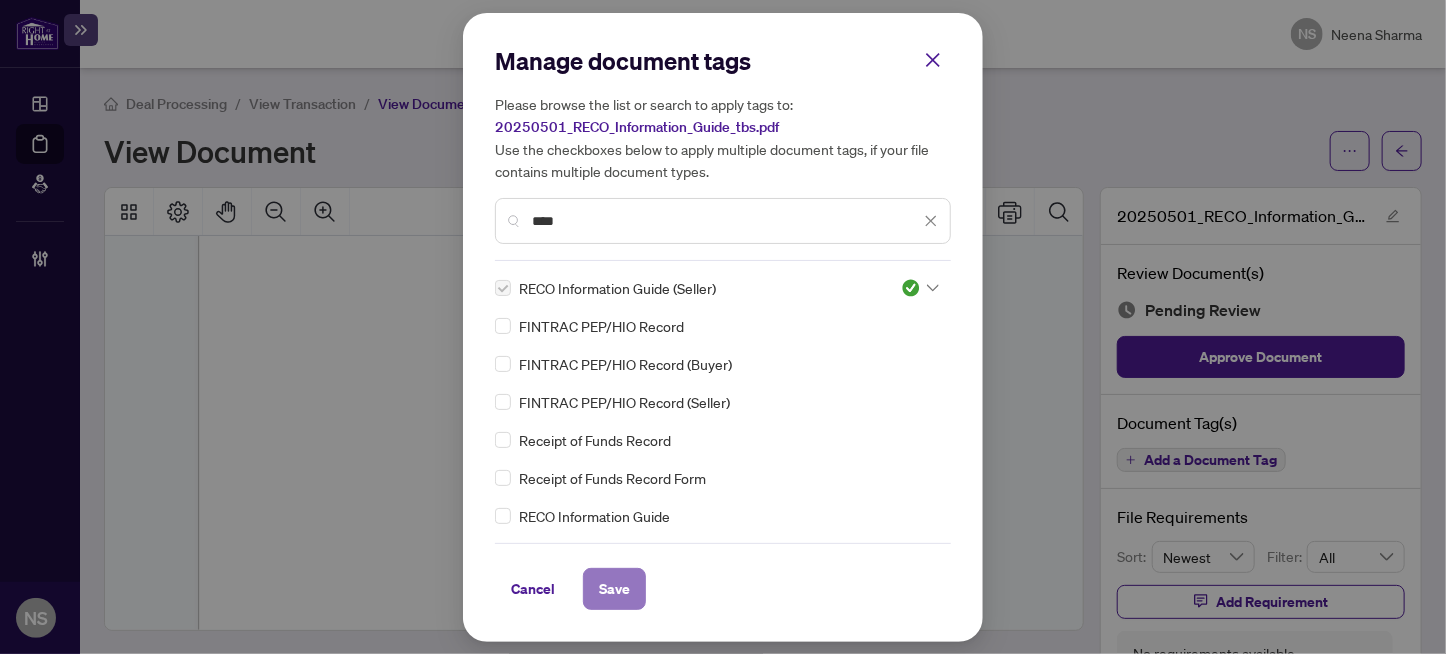 click on "Save" at bounding box center [614, 589] 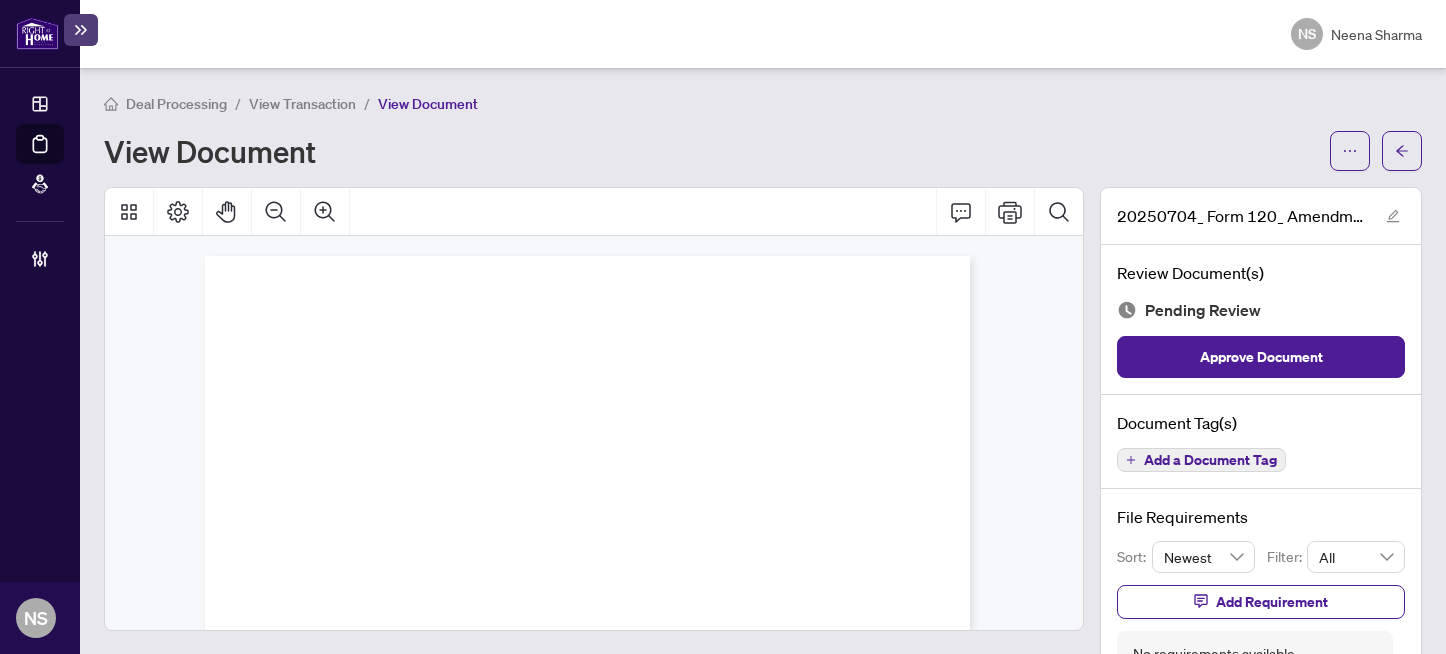 scroll, scrollTop: 0, scrollLeft: 0, axis: both 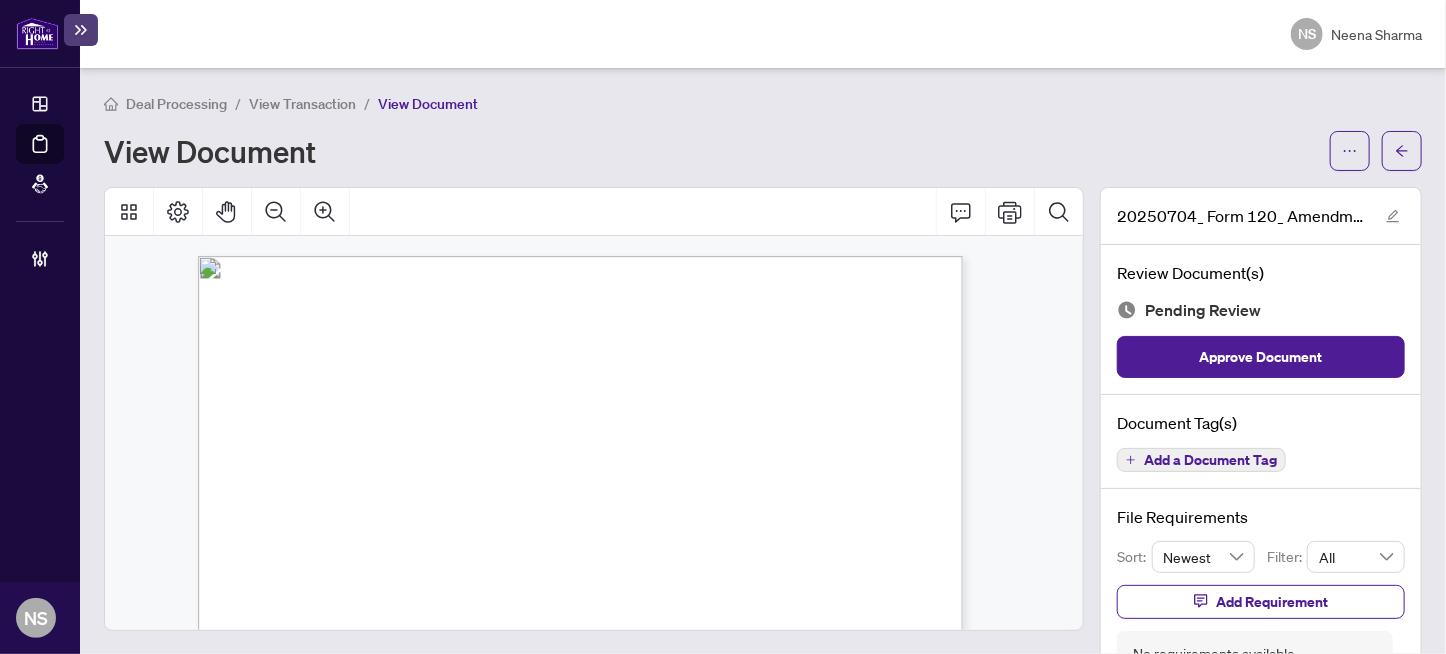 click on "Add a Document Tag" at bounding box center [1210, 460] 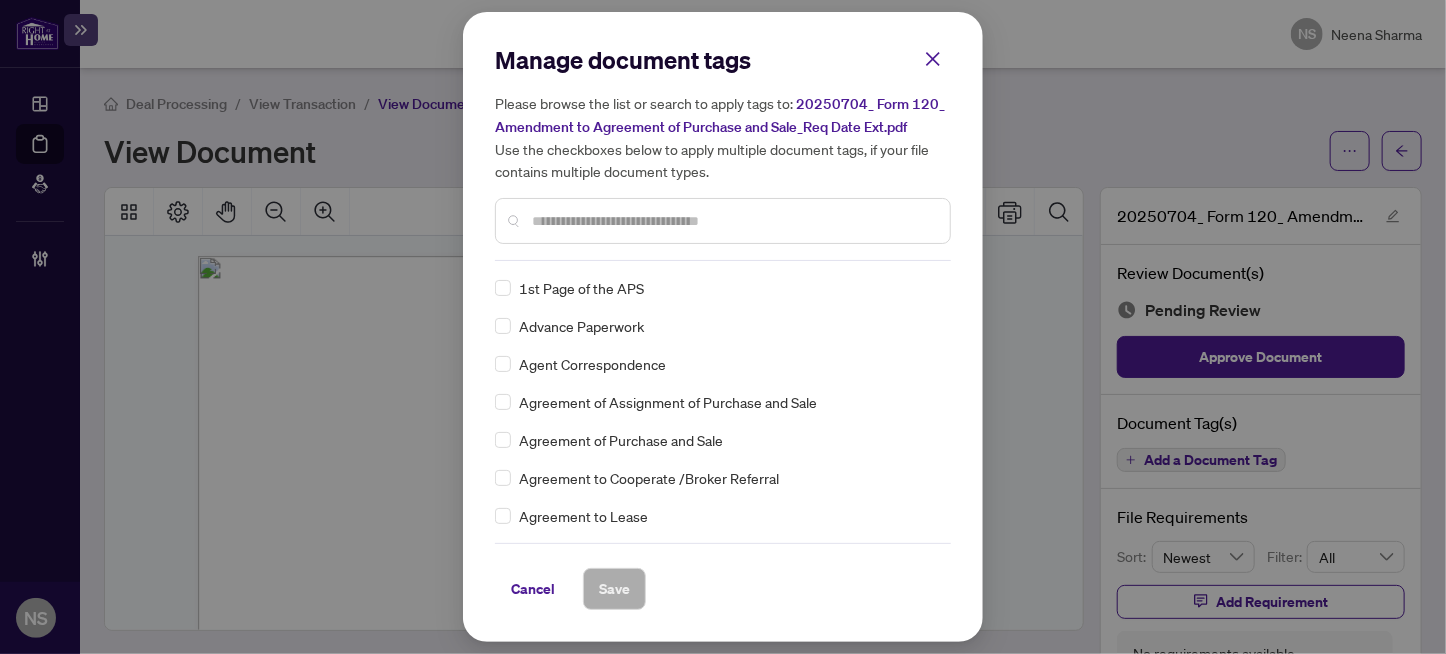 click on "Manage document tags Please browse the list or search to apply tags to:   20250704_ Form 120_ Amendment to Agreement of Purchase and Sale_Req Date Ext.pdf   Use the checkboxes below to apply multiple document tags, if your file contains multiple document types." at bounding box center (723, 152) 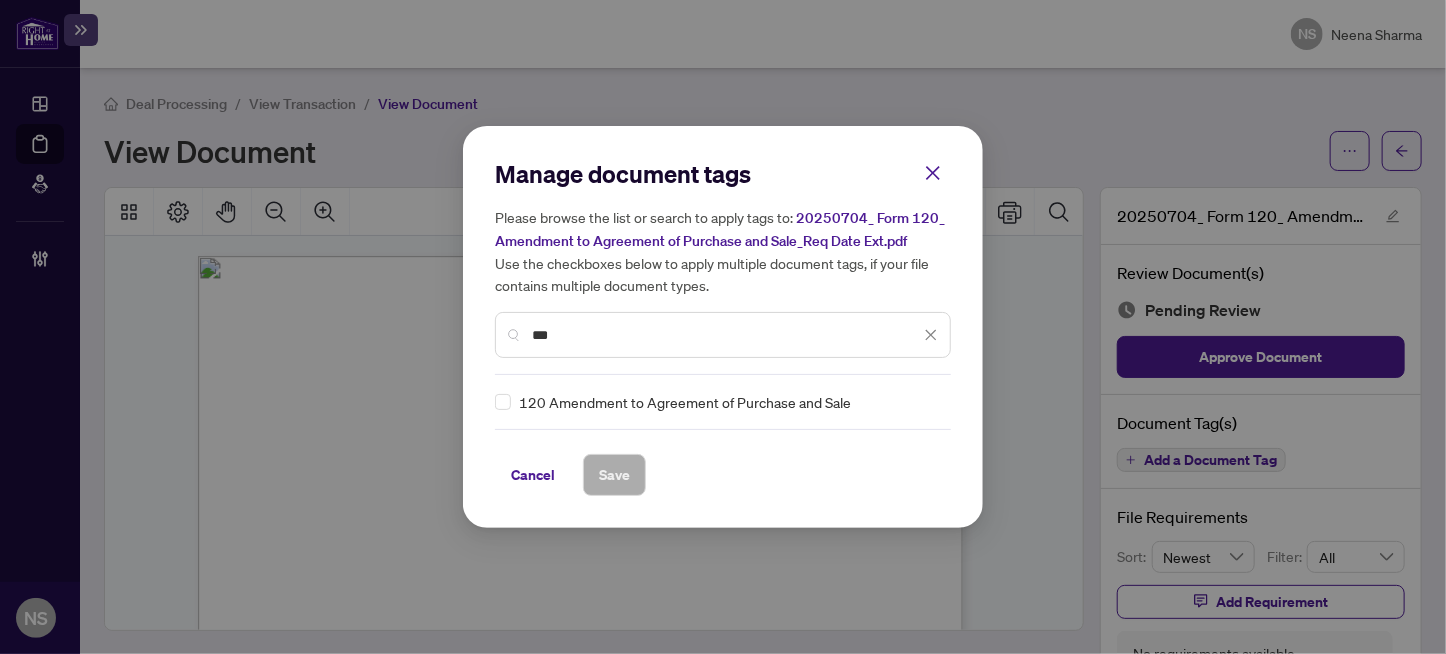 type on "***" 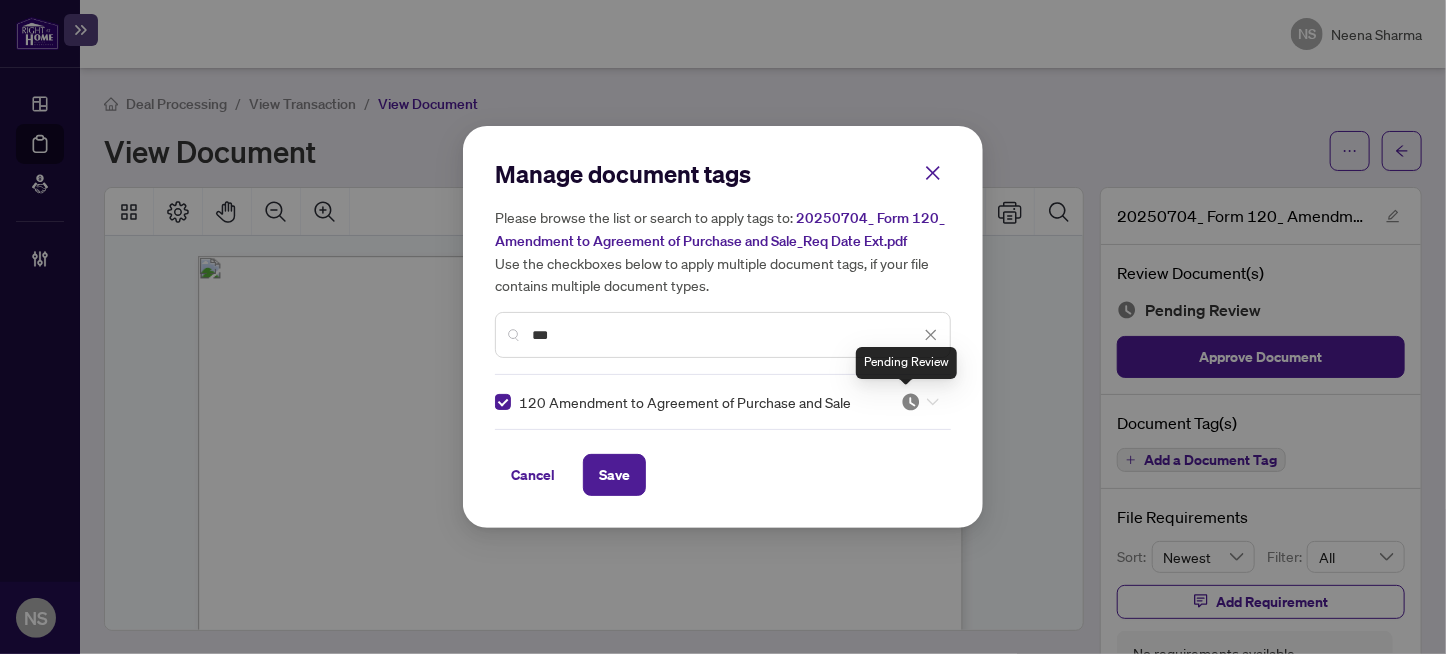 drag, startPoint x: 910, startPoint y: 402, endPoint x: 905, endPoint y: 465, distance: 63.1981 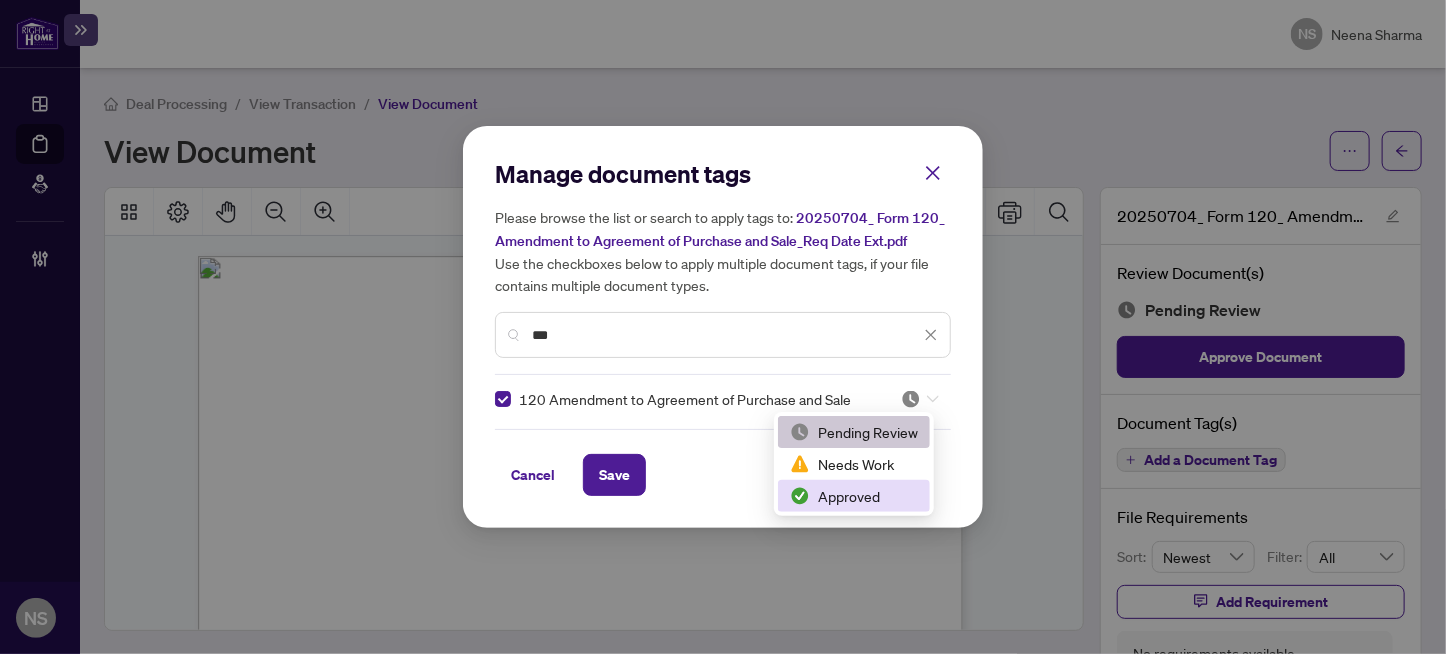 click on "Approved" at bounding box center (854, 496) 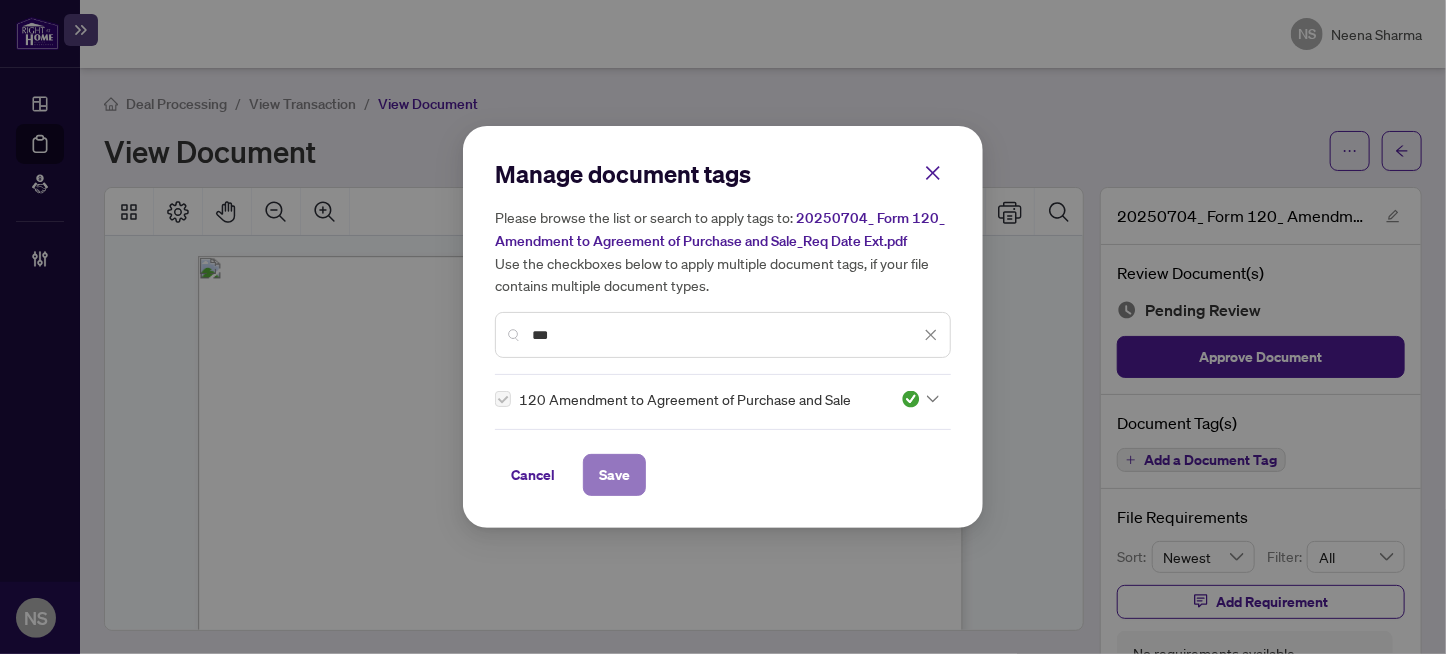 click on "Save" at bounding box center (614, 475) 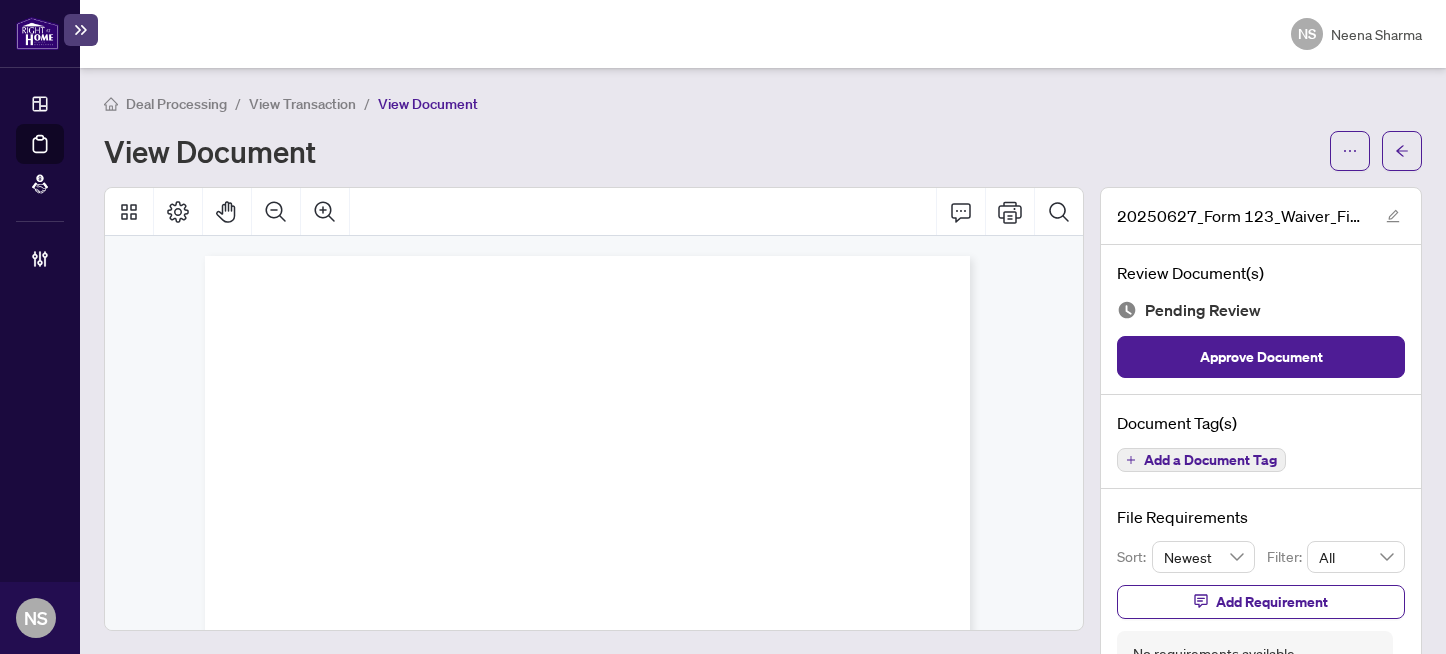 scroll, scrollTop: 0, scrollLeft: 0, axis: both 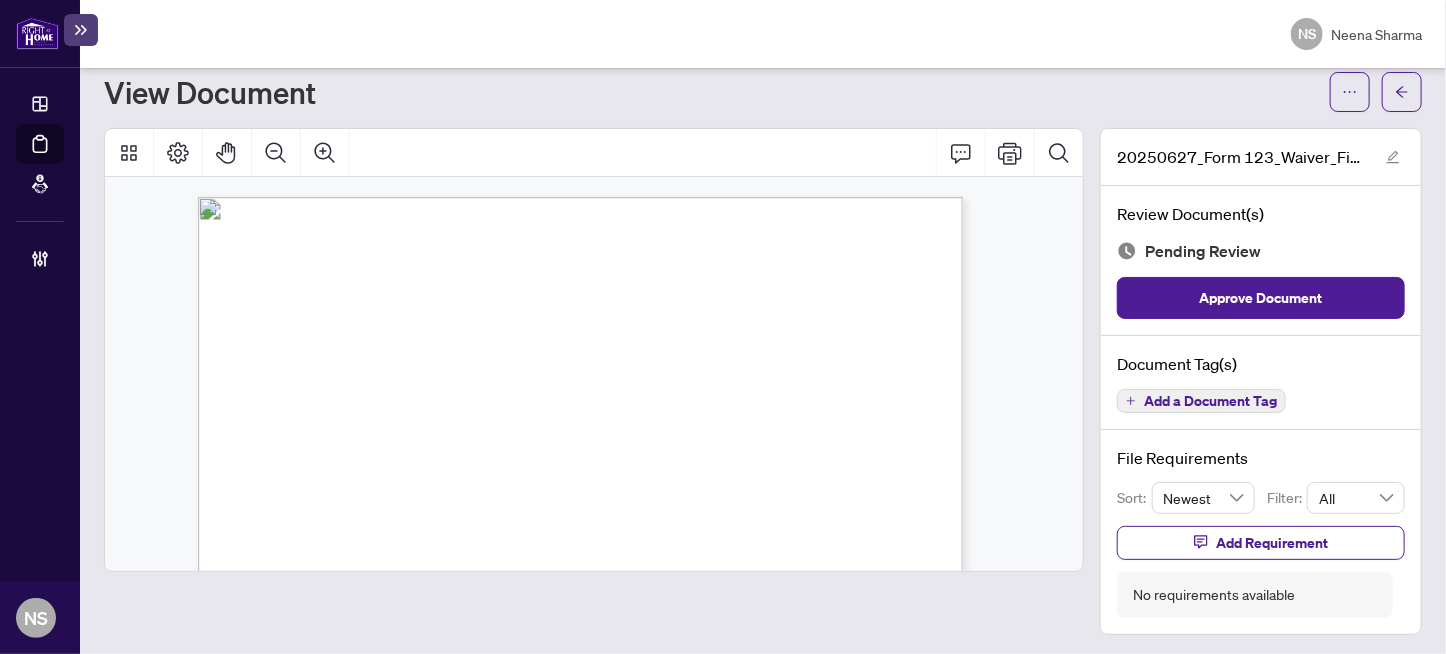 click on "Add a Document Tag" at bounding box center (1210, 401) 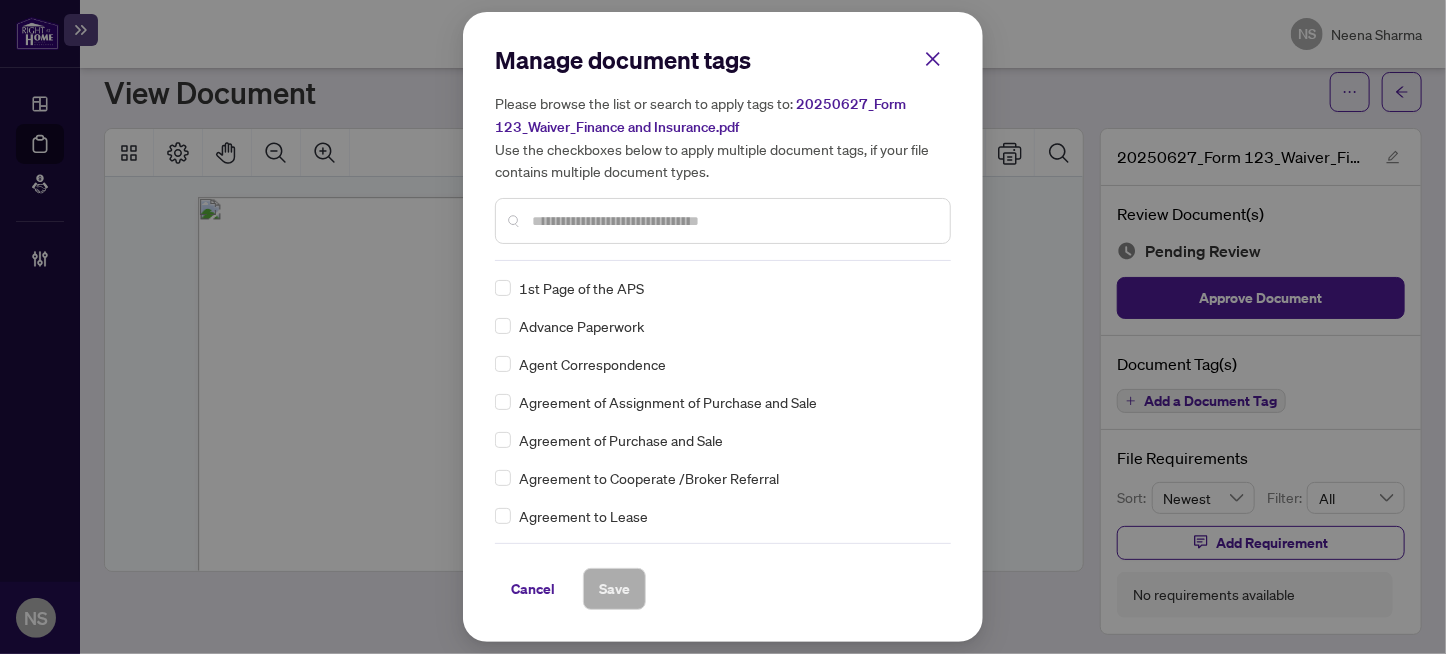 click on "Manage document tags Please browse the list or search to apply tags to:   20250627_Form 123_Waiver_Finance and Insurance.pdf   Use the checkboxes below to apply multiple document tags, if your file contains multiple document types." at bounding box center [723, 152] 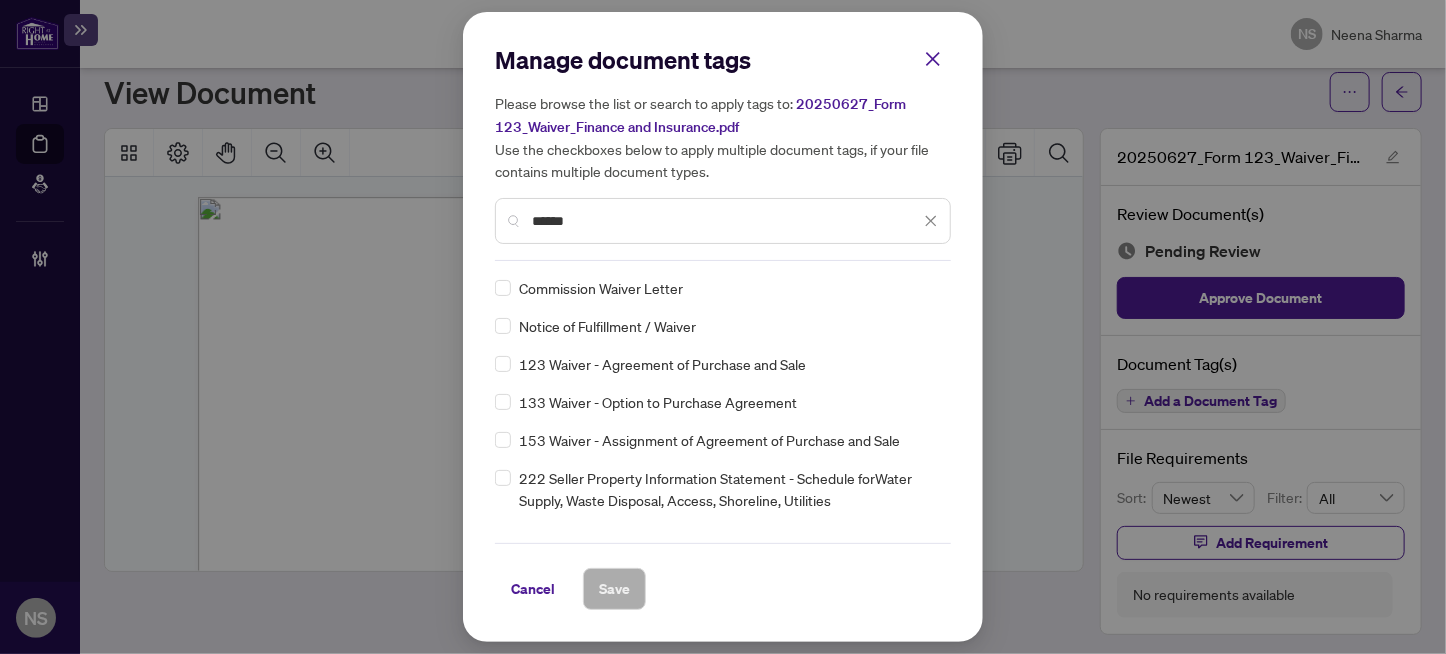 type on "******" 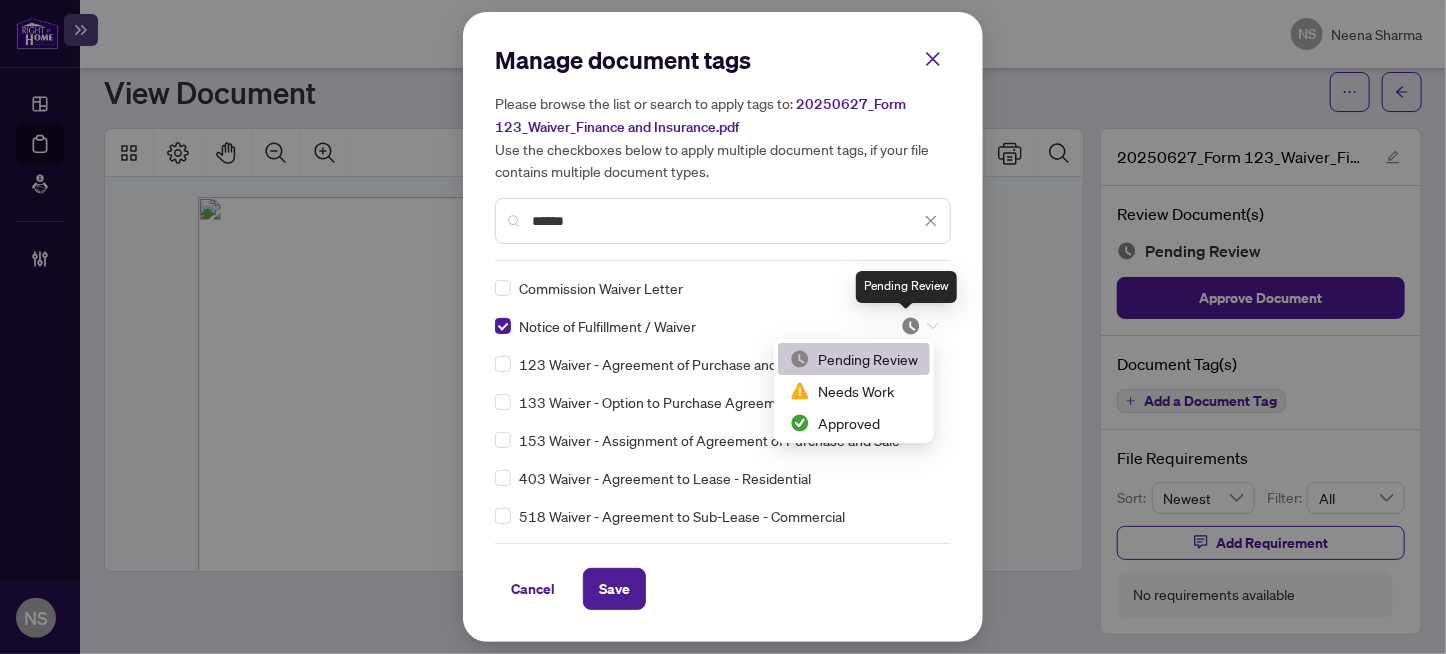 click at bounding box center (911, 326) 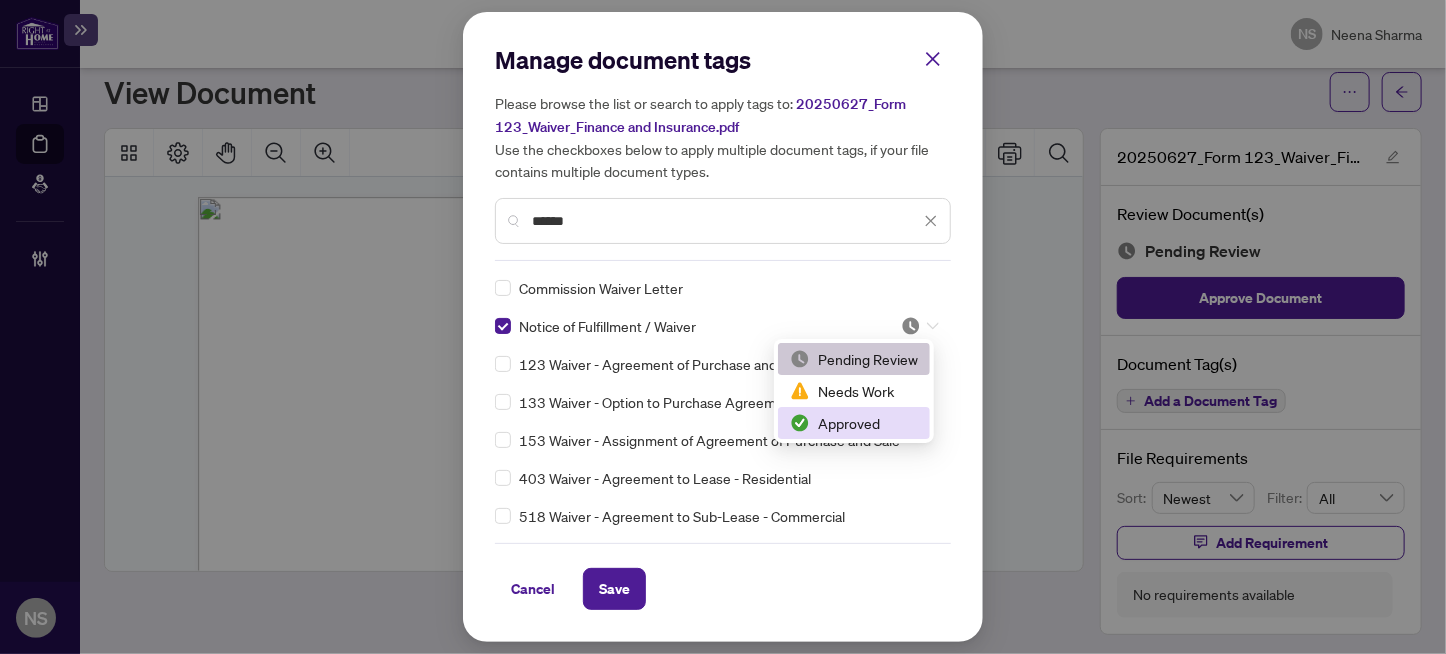 click on "Approved" at bounding box center (854, 423) 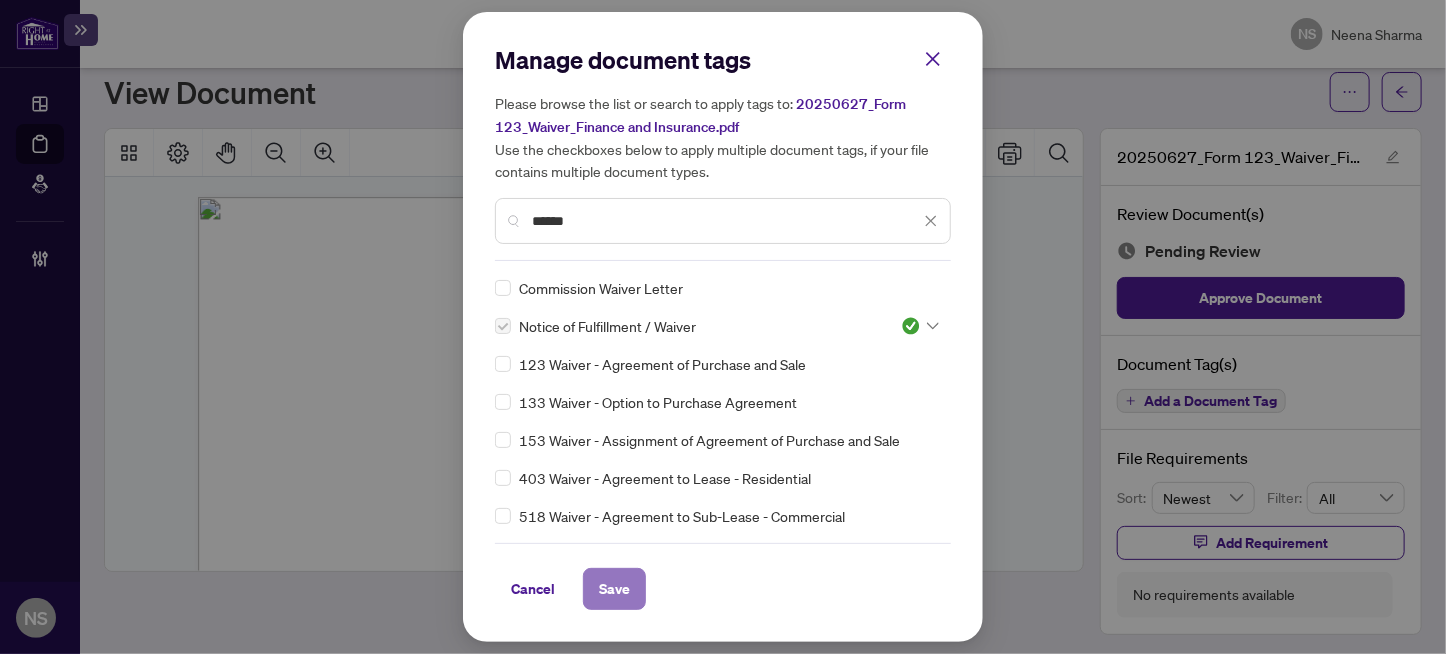 click on "Save" at bounding box center (614, 589) 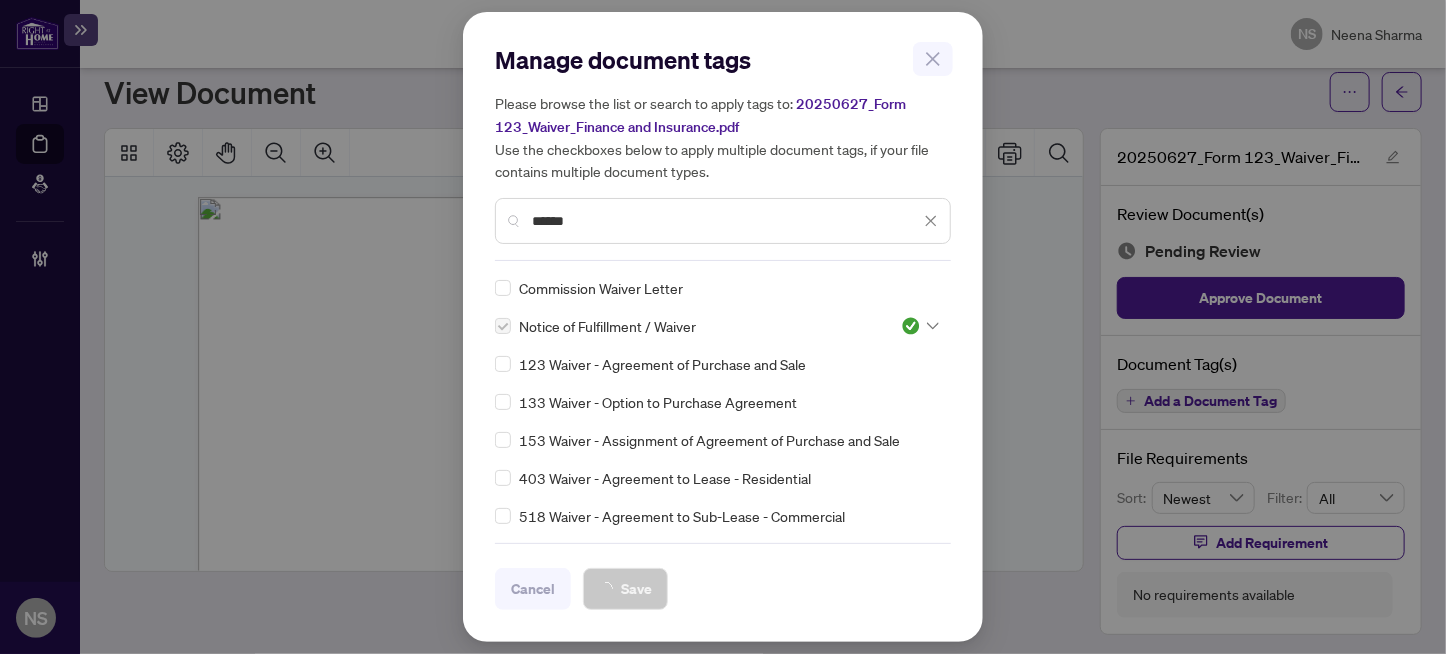 scroll, scrollTop: 58, scrollLeft: 0, axis: vertical 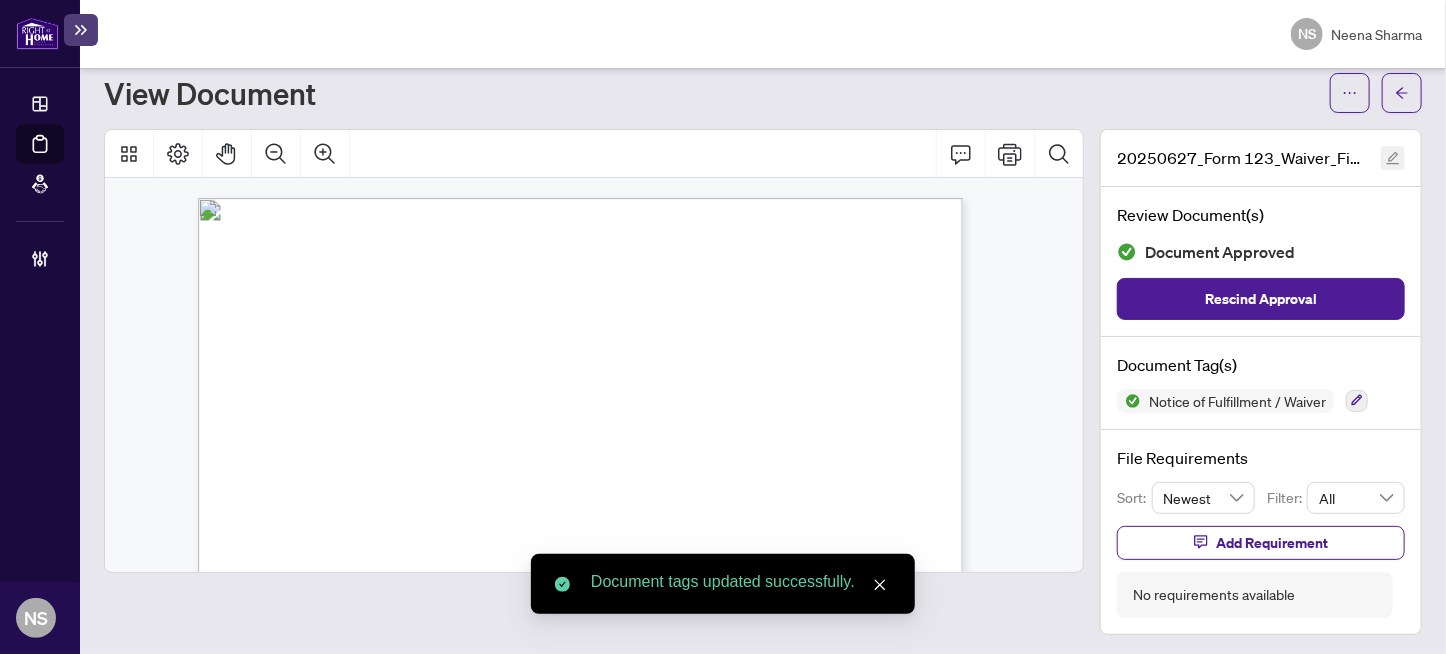 click 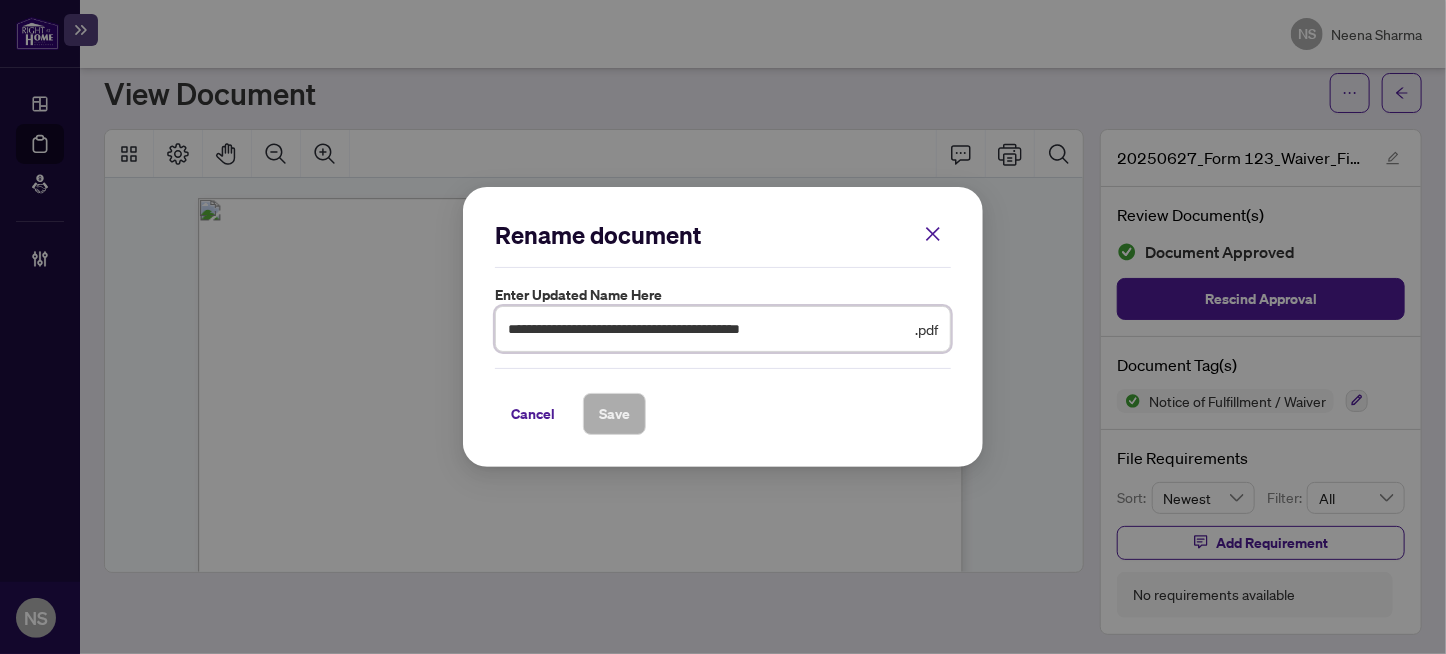 drag, startPoint x: 637, startPoint y: 327, endPoint x: 498, endPoint y: 332, distance: 139.0899 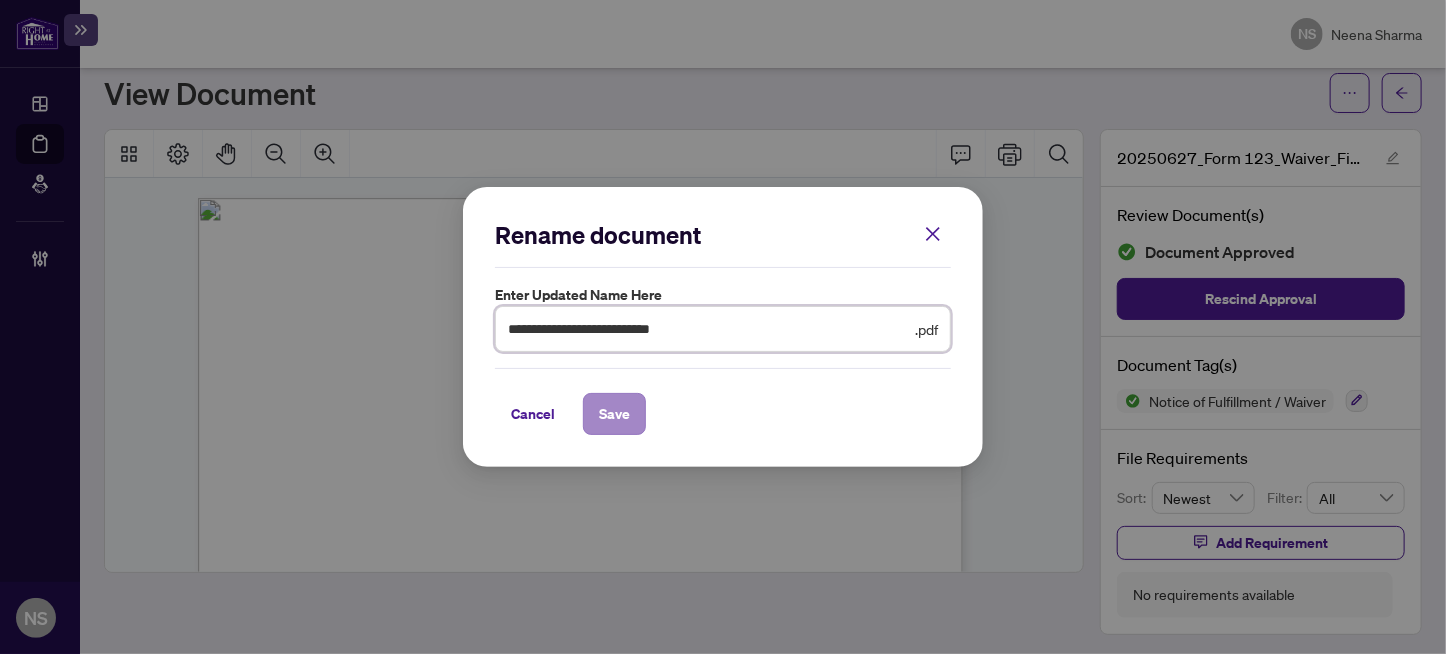 type on "**********" 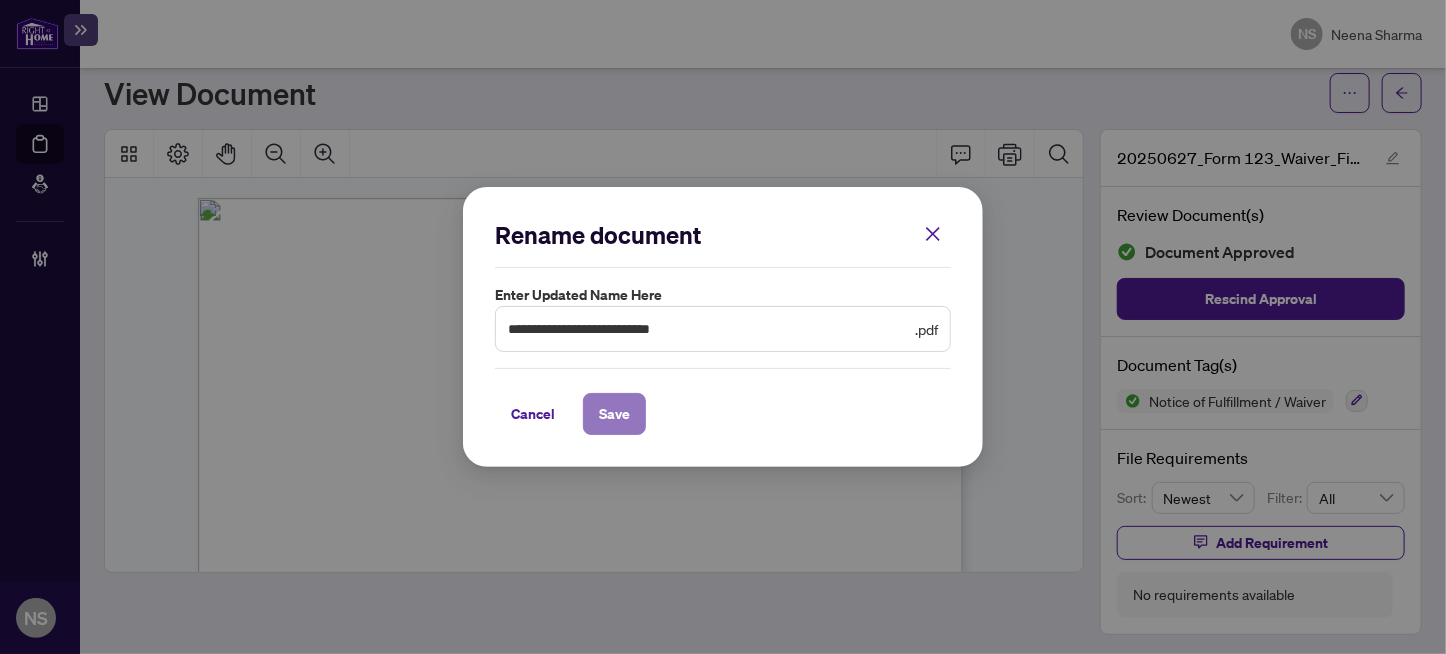 click on "Save" at bounding box center [614, 414] 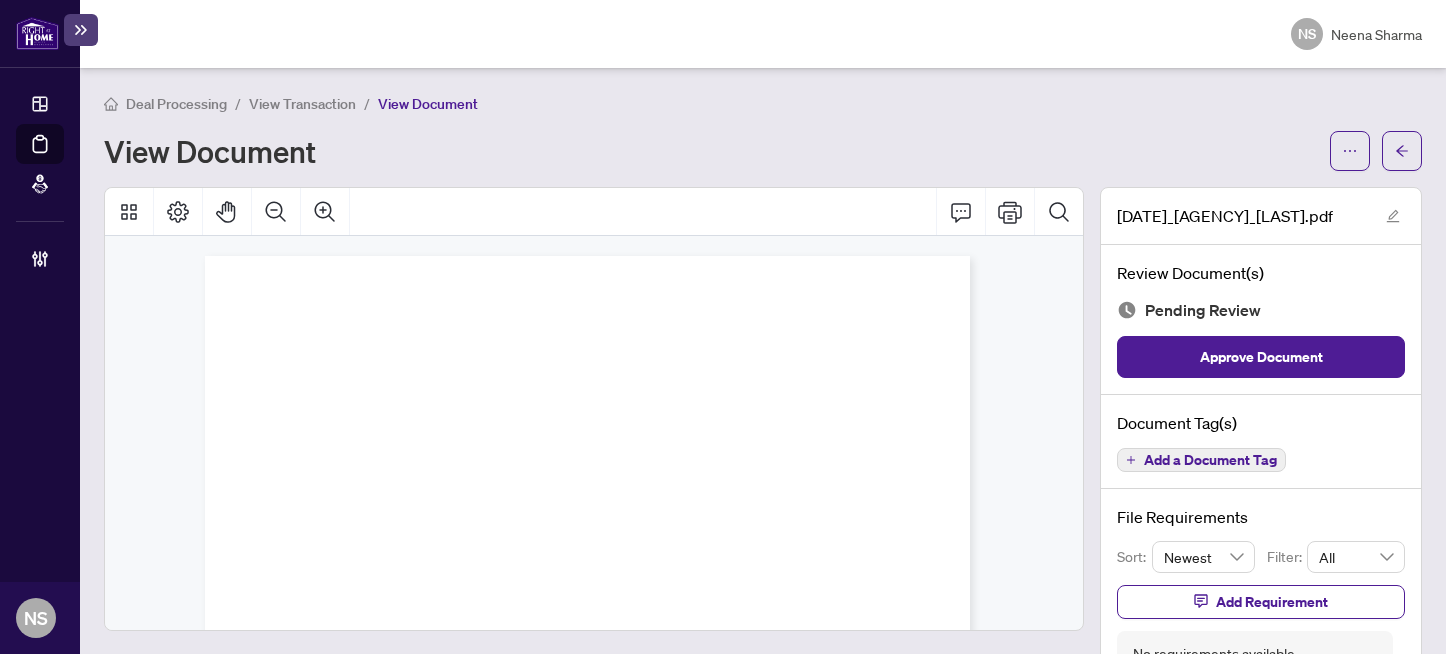 scroll, scrollTop: 0, scrollLeft: 0, axis: both 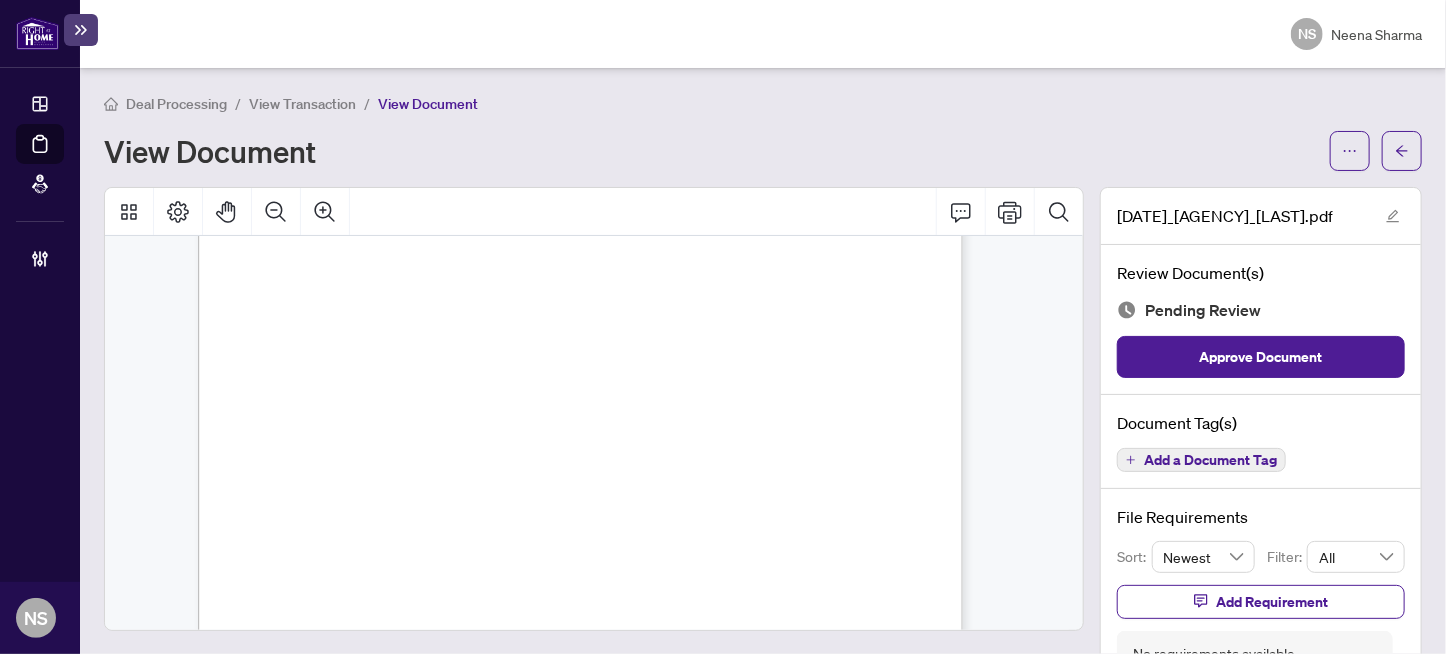 click on "Health Centre" at bounding box center [538, 527] 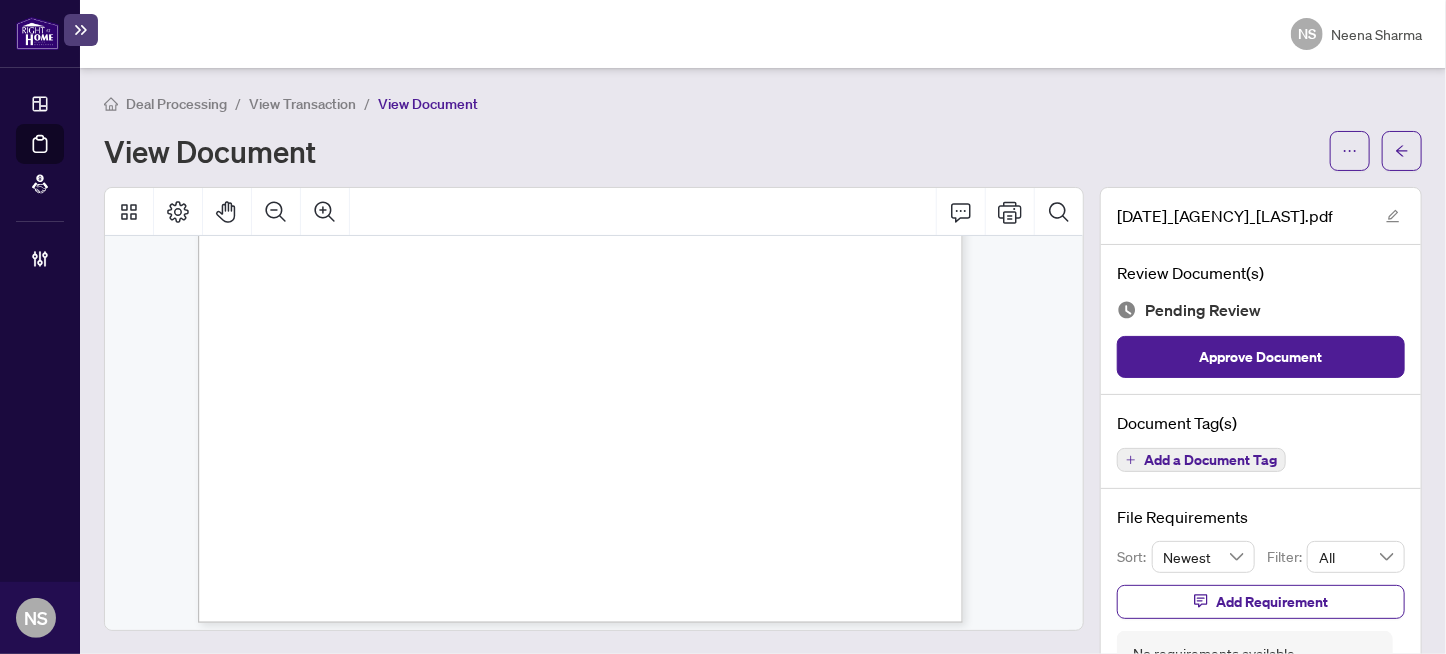 scroll, scrollTop: 6725, scrollLeft: 0, axis: vertical 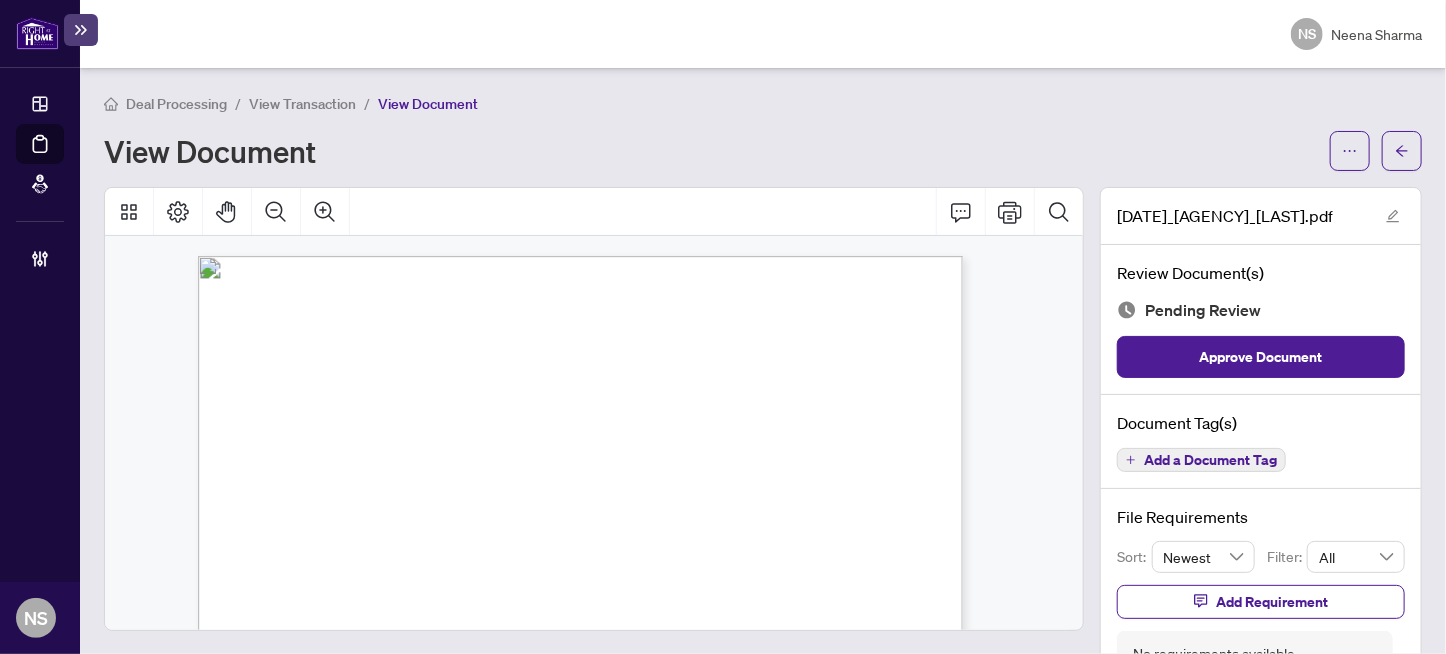 click on "Add a Document Tag" at bounding box center (1210, 460) 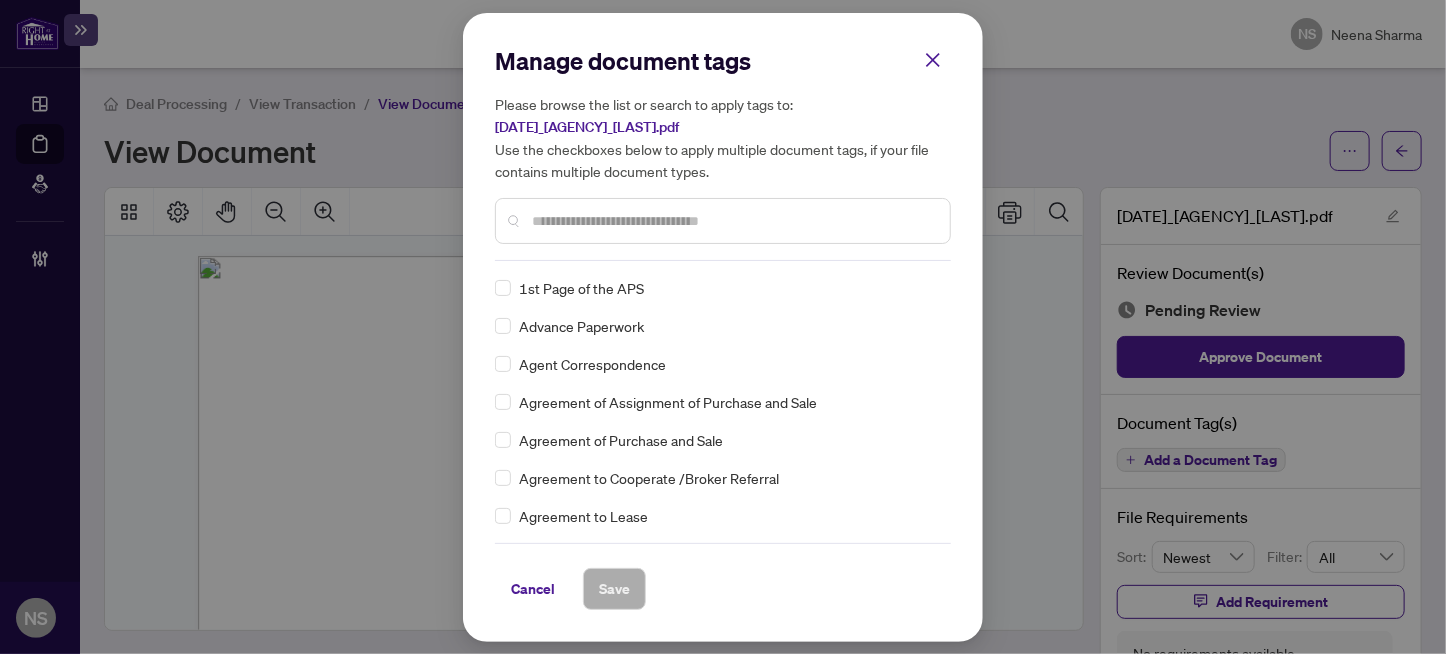 click at bounding box center (733, 221) 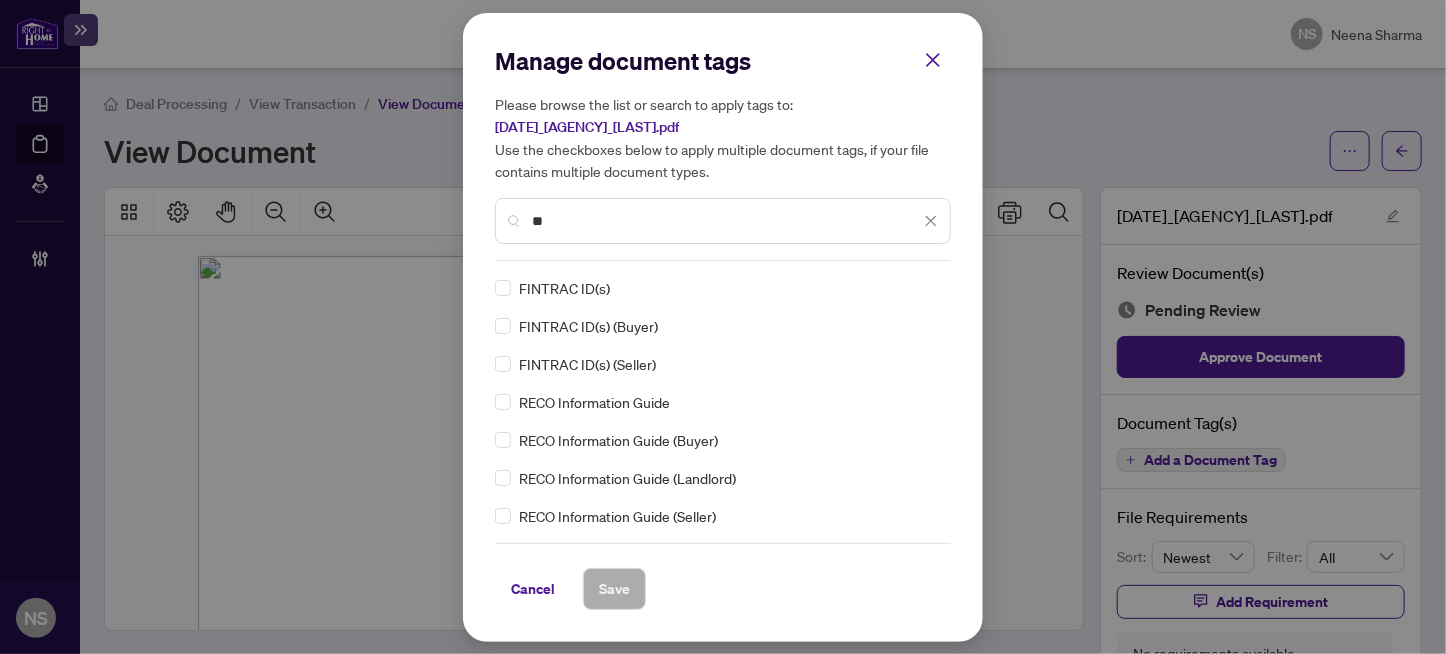 type on "**" 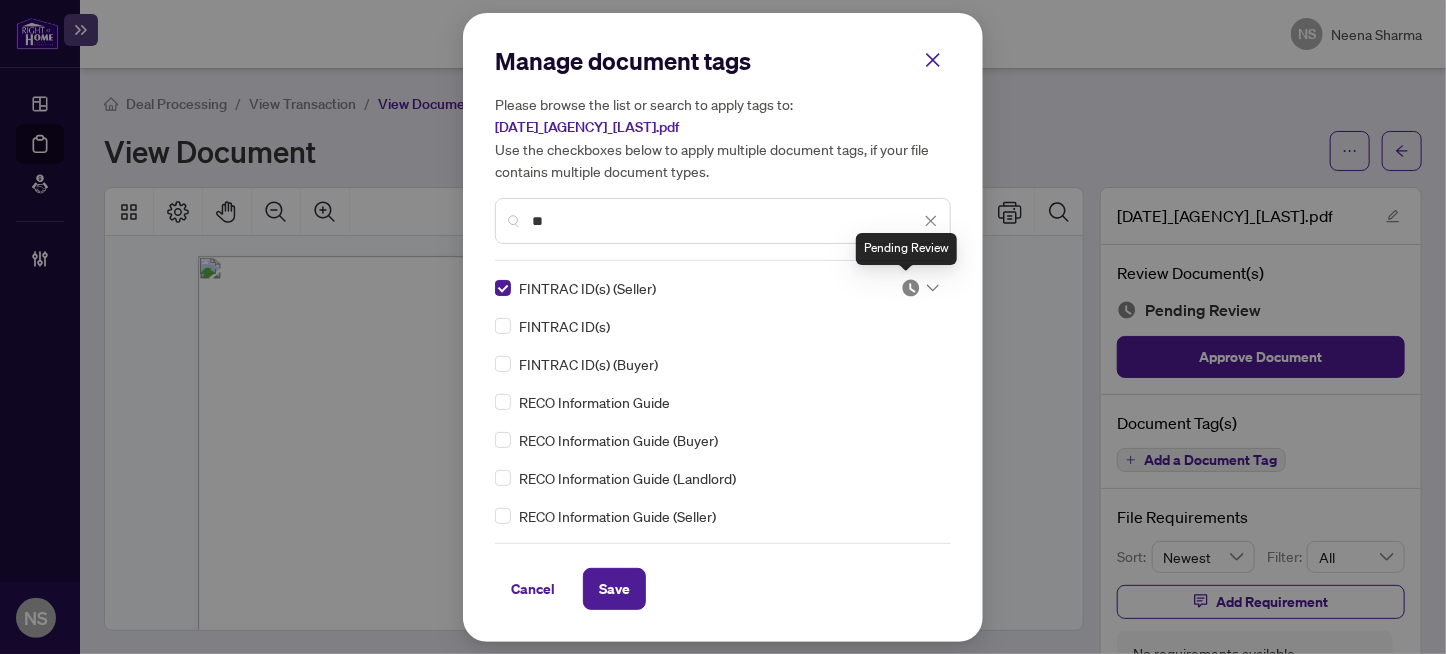 click at bounding box center [911, 288] 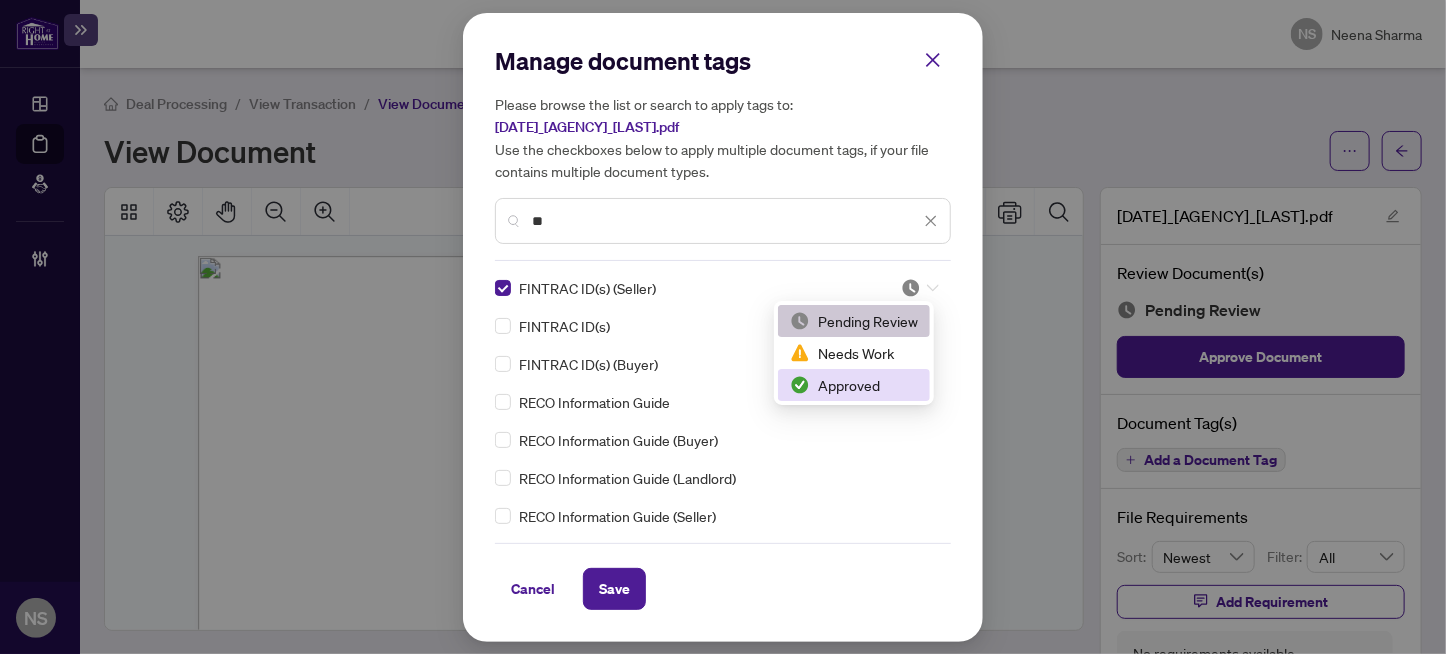 click on "Approved" at bounding box center [854, 385] 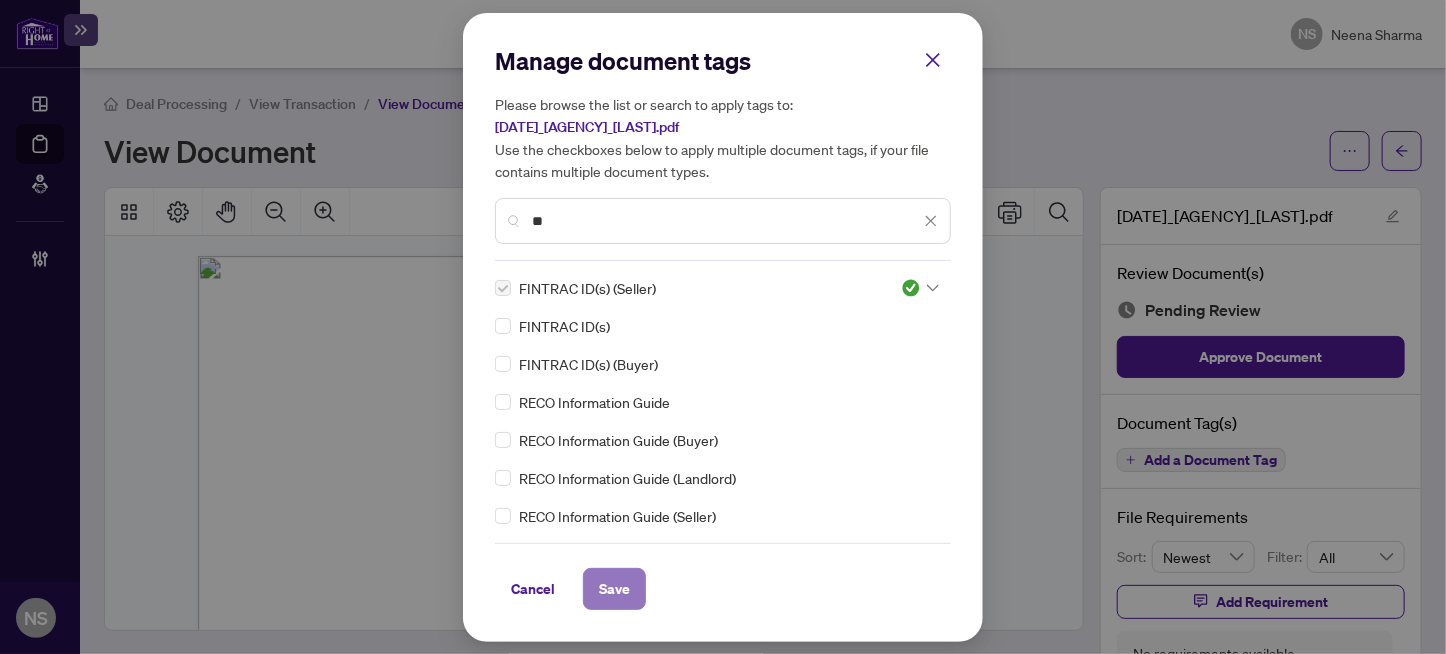 click on "Save" at bounding box center (614, 589) 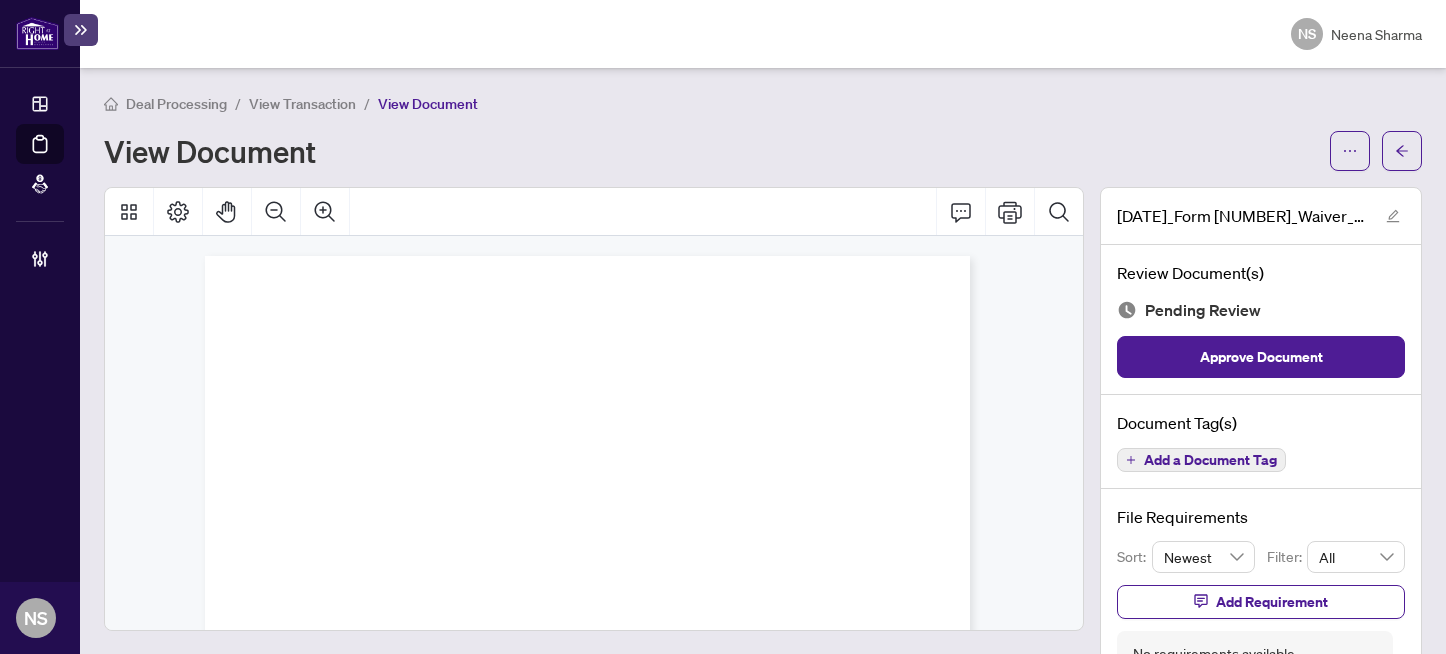 scroll, scrollTop: 0, scrollLeft: 0, axis: both 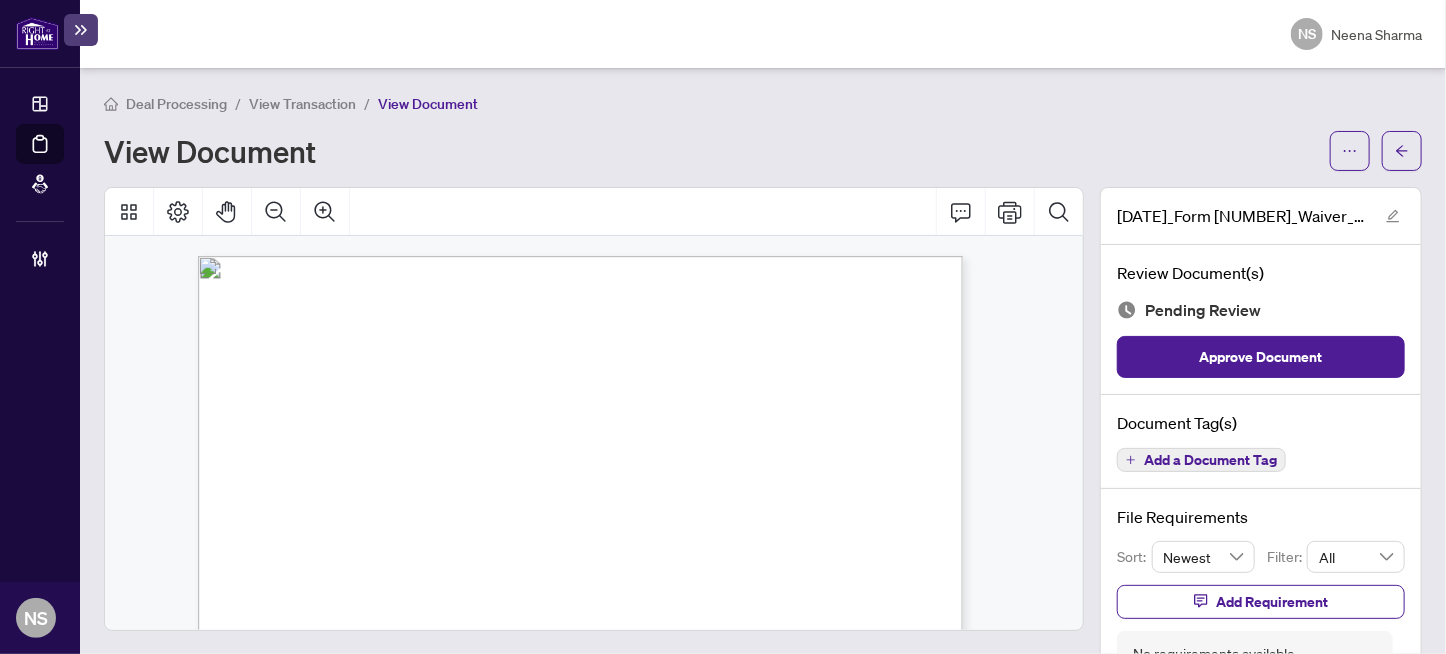 click on "Add a Document Tag" at bounding box center (1210, 460) 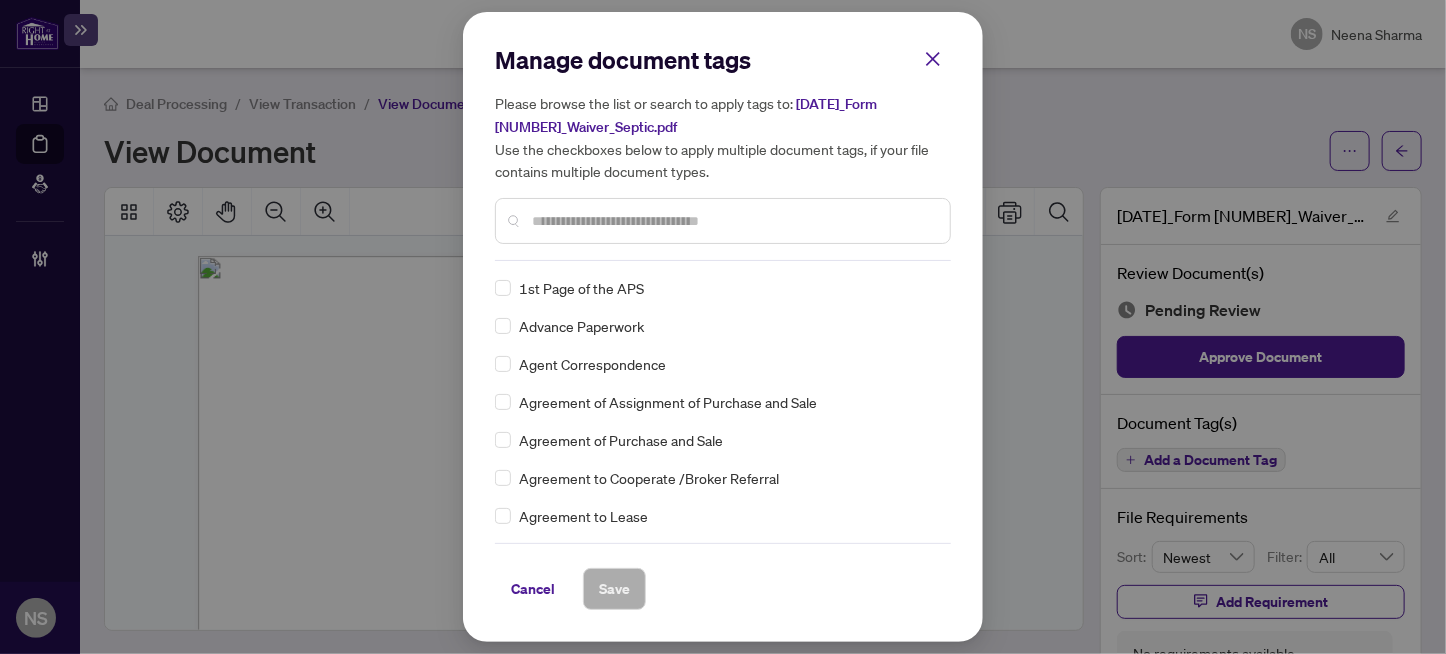 click at bounding box center (733, 221) 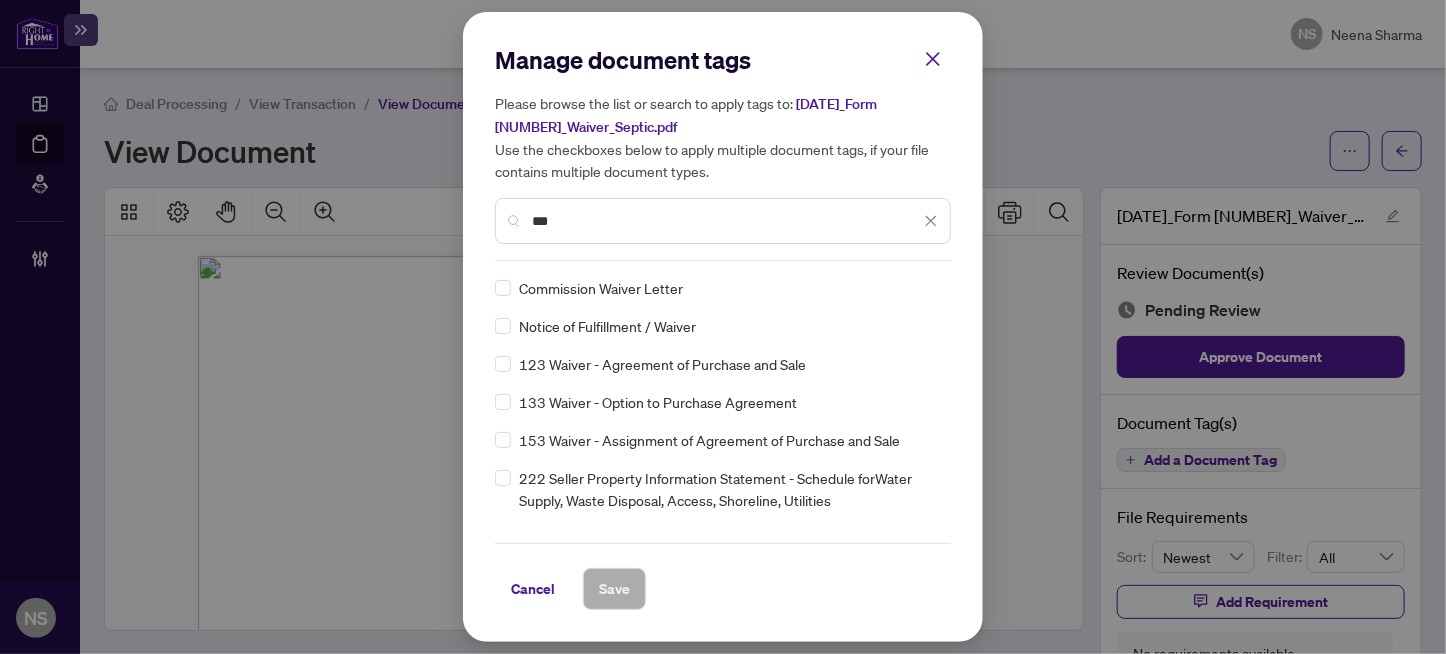 type on "***" 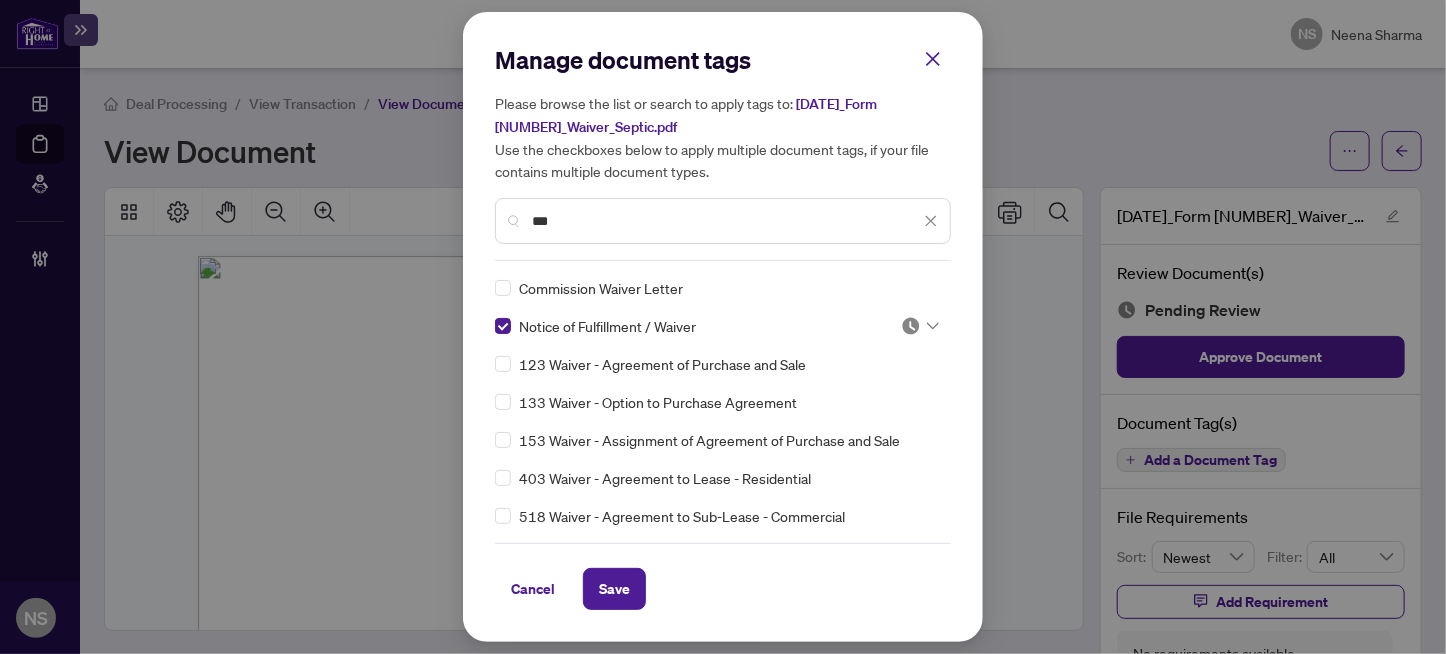 click at bounding box center [911, 326] 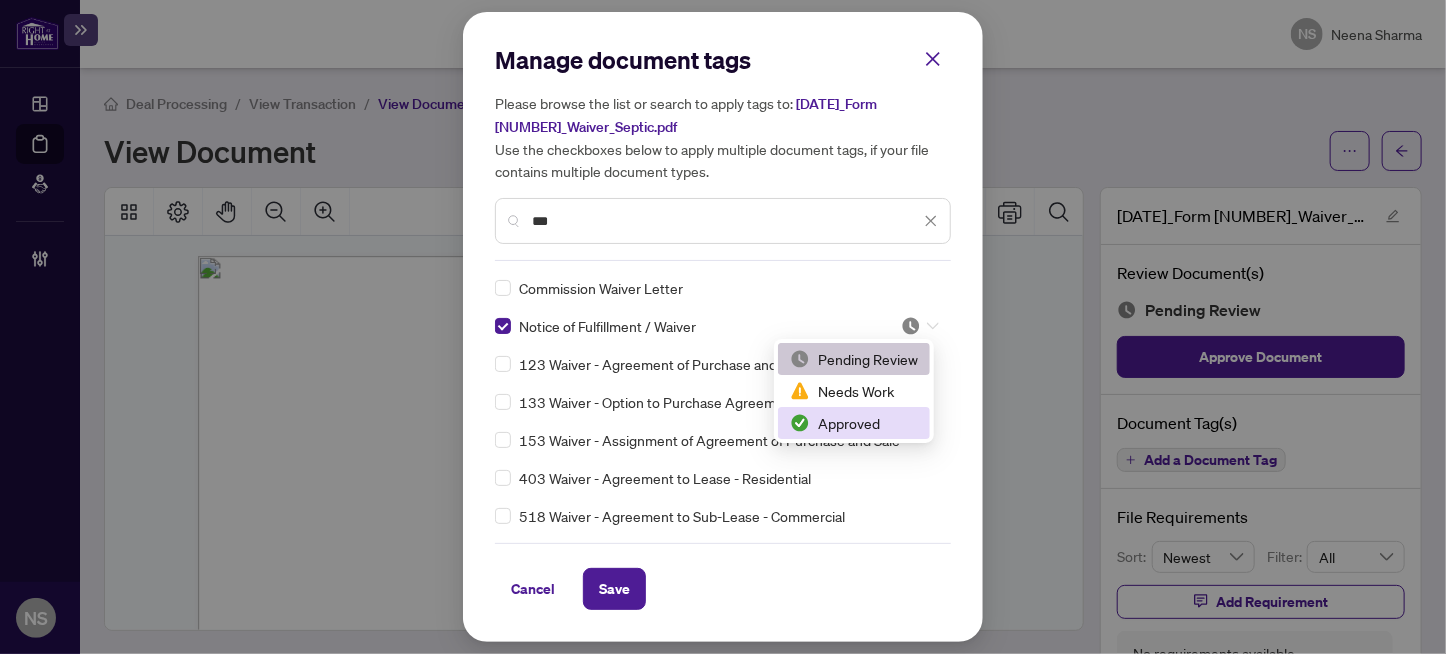 drag, startPoint x: 877, startPoint y: 429, endPoint x: 815, endPoint y: 479, distance: 79.64923 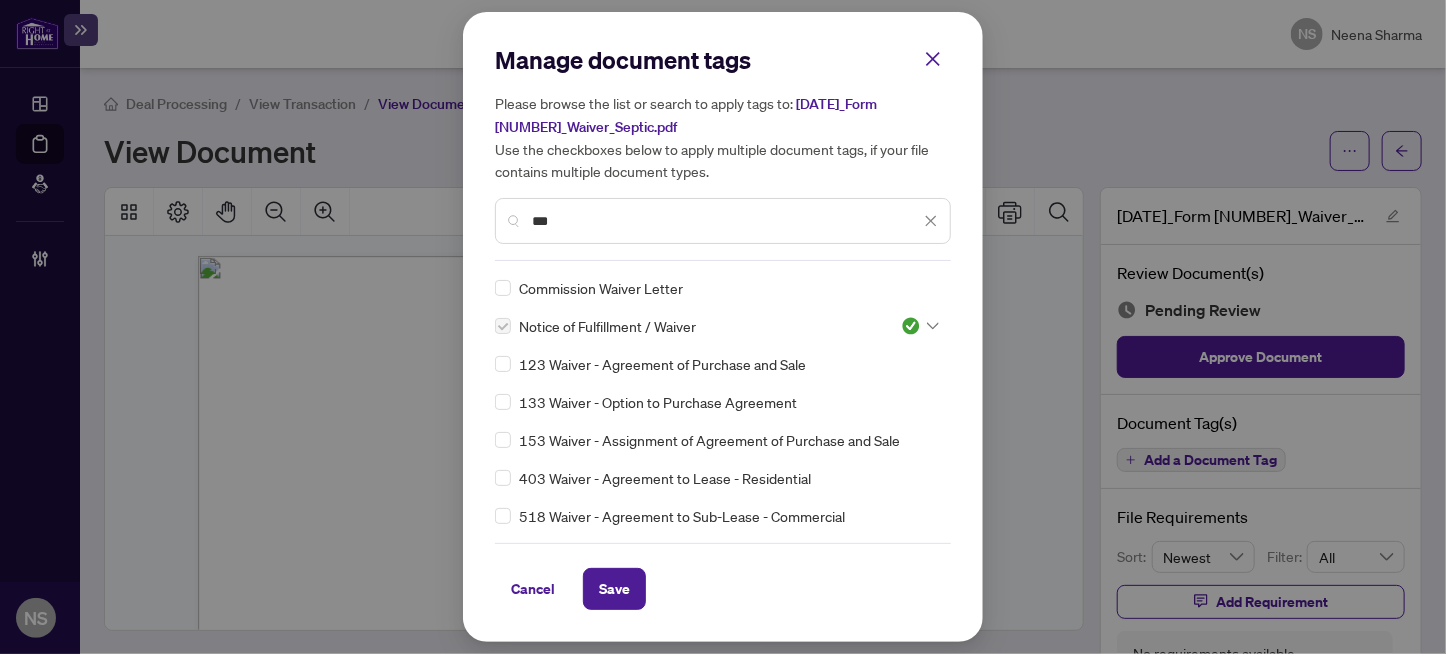 drag, startPoint x: 603, startPoint y: 593, endPoint x: 768, endPoint y: 519, distance: 180.83418 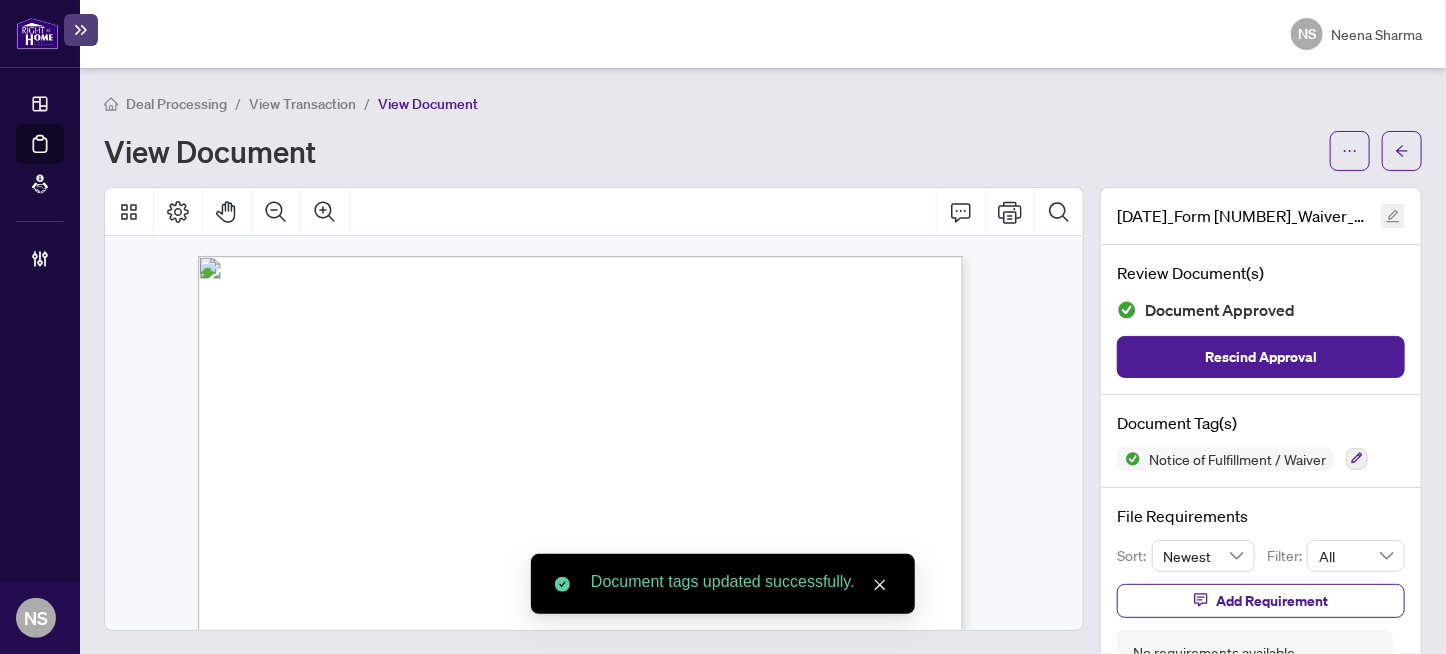 click 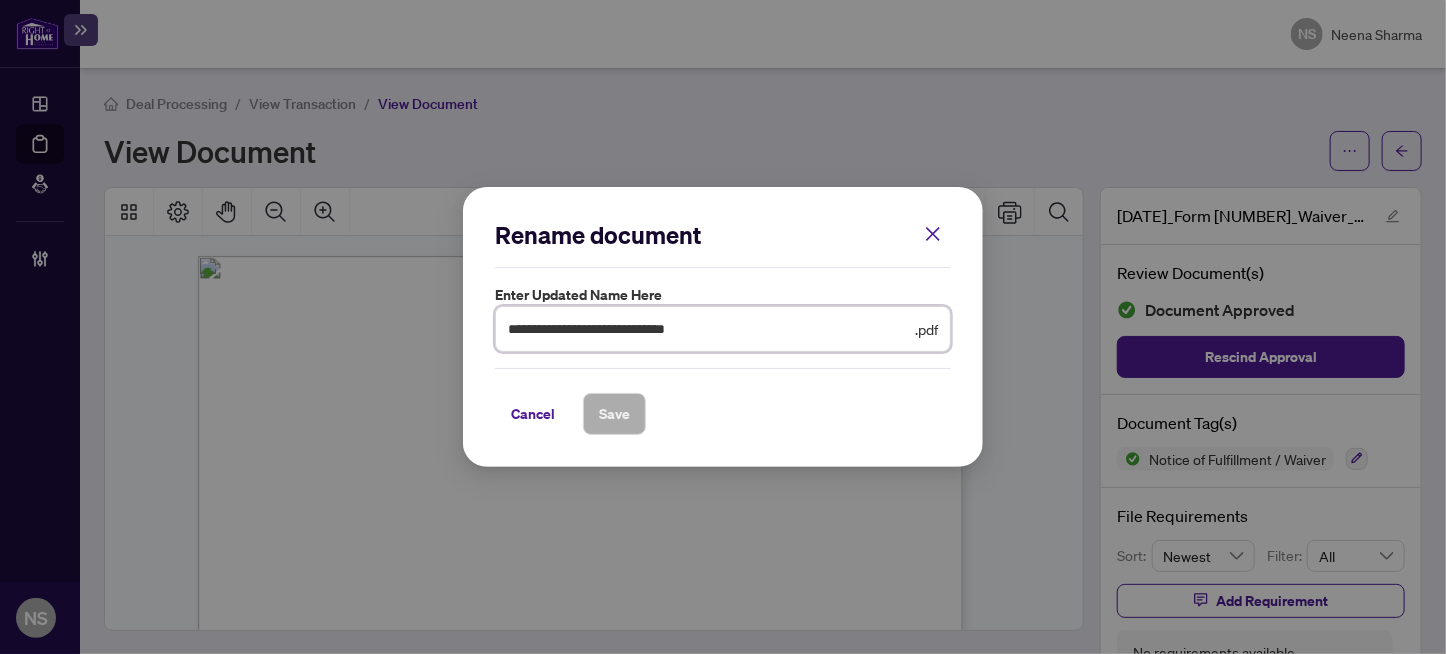 drag, startPoint x: 640, startPoint y: 330, endPoint x: 466, endPoint y: 328, distance: 174.01149 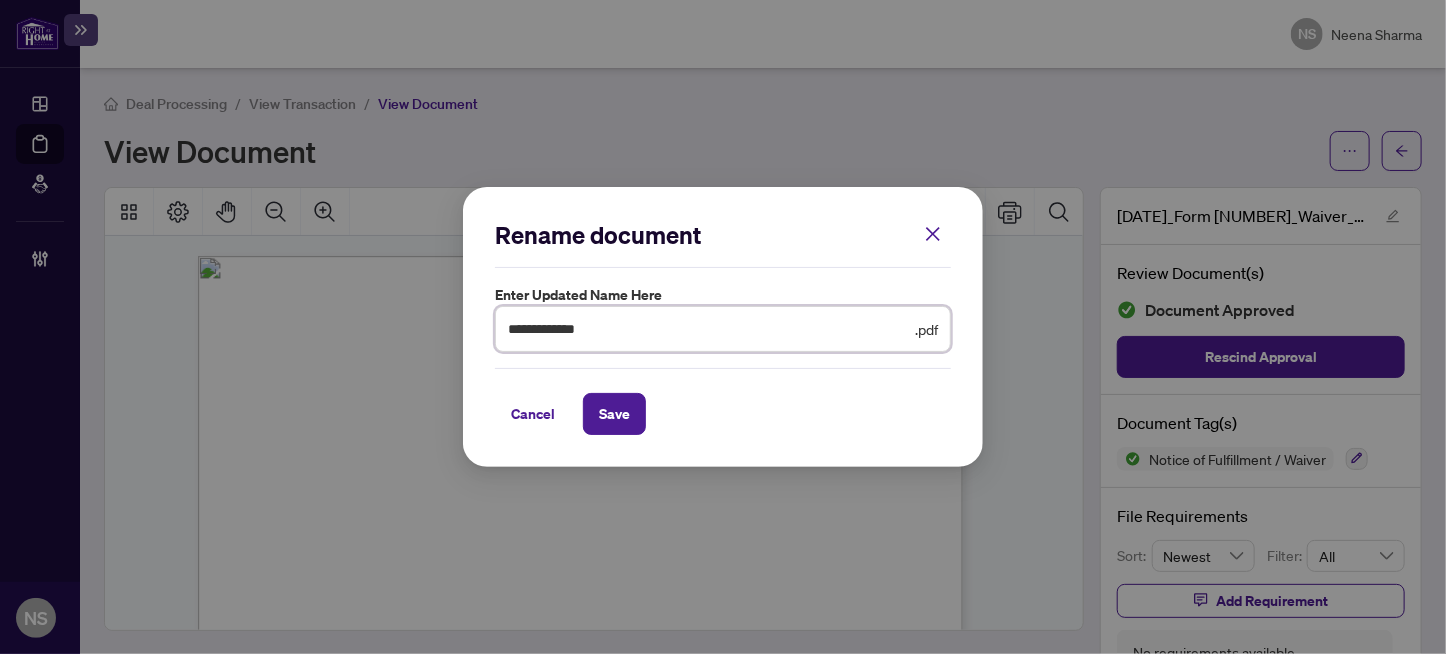 click on "**********" at bounding box center (709, 329) 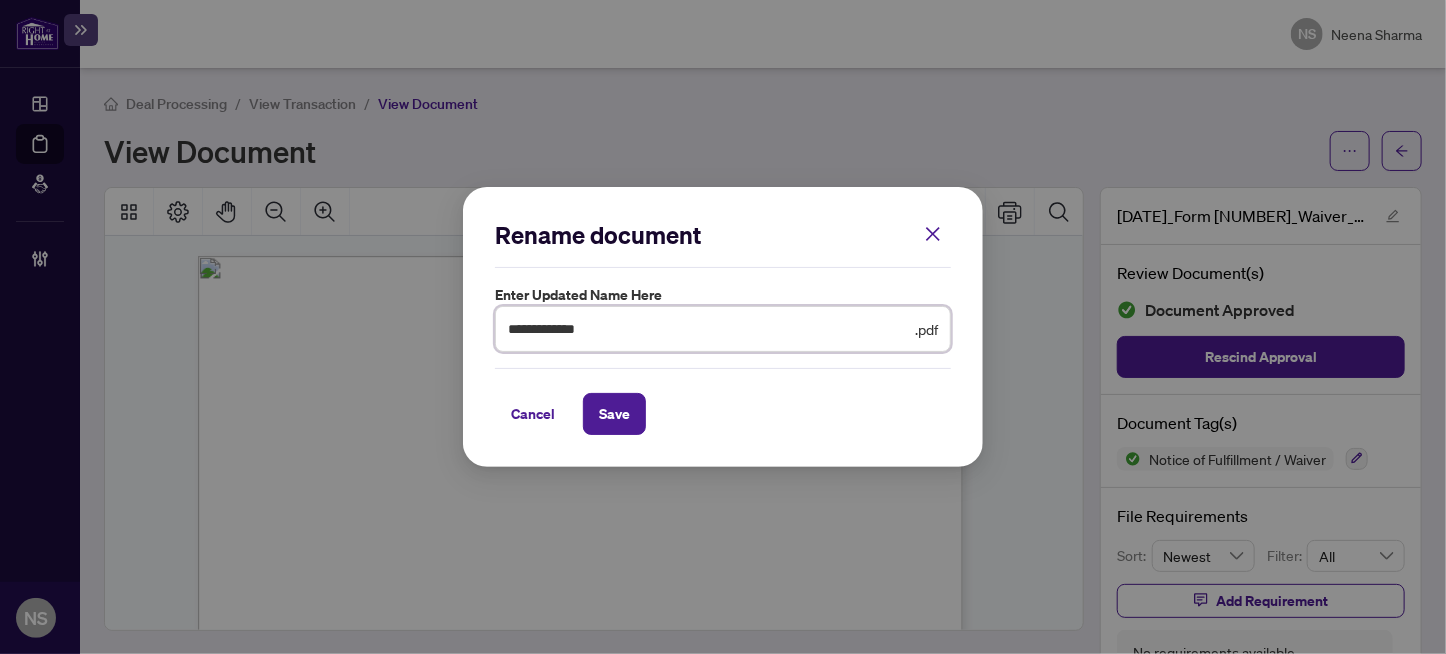 click on "**********" at bounding box center (709, 329) 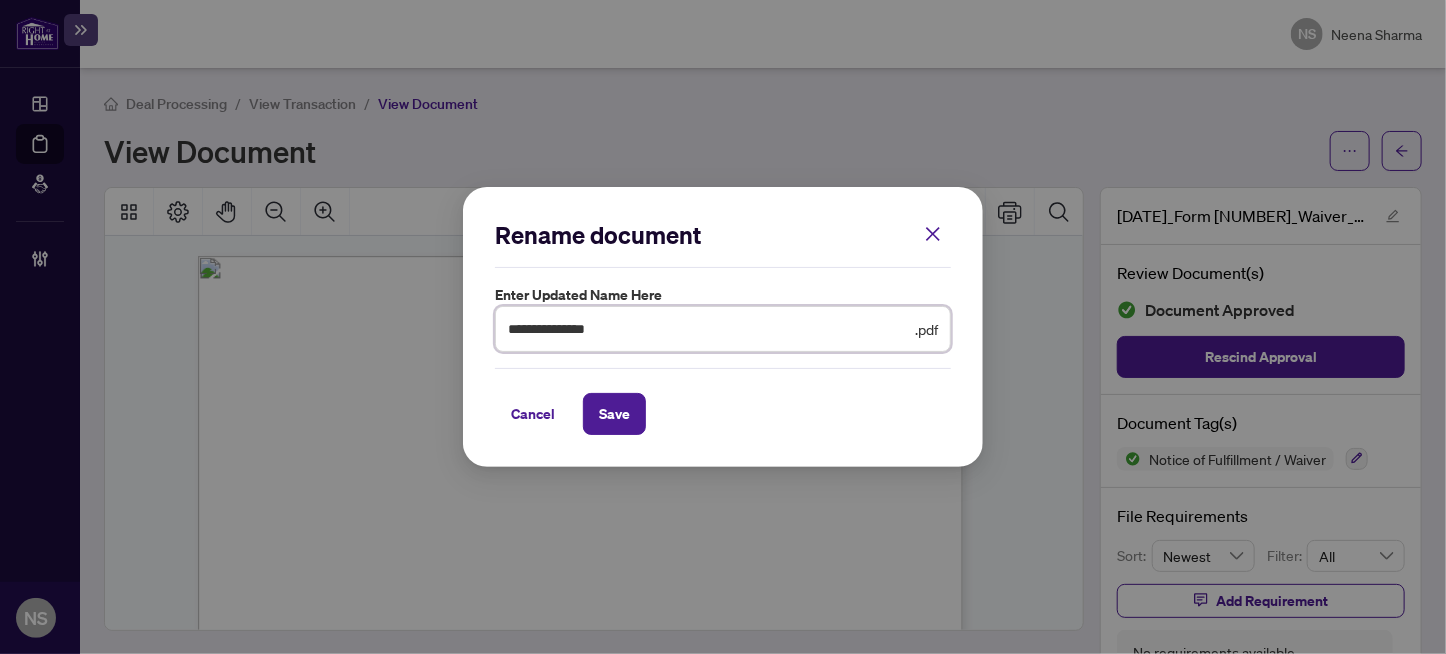 click on "**********" at bounding box center (709, 329) 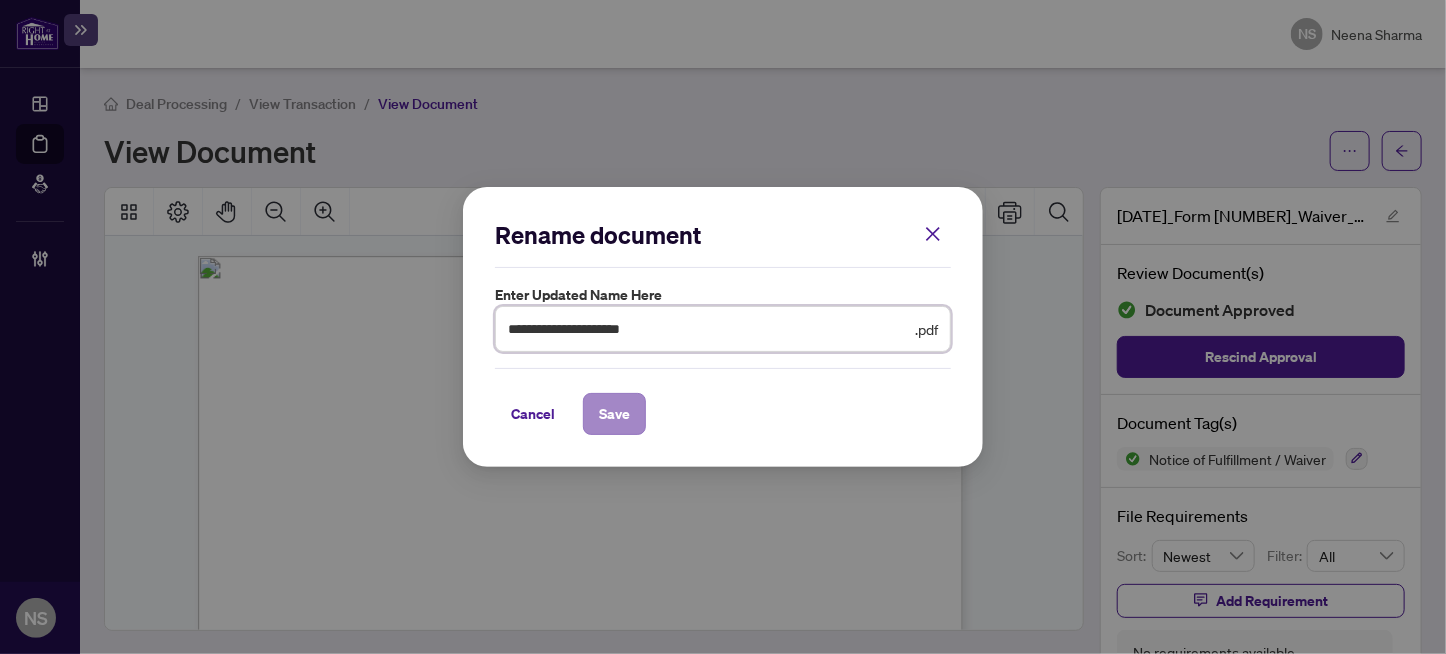 type on "**********" 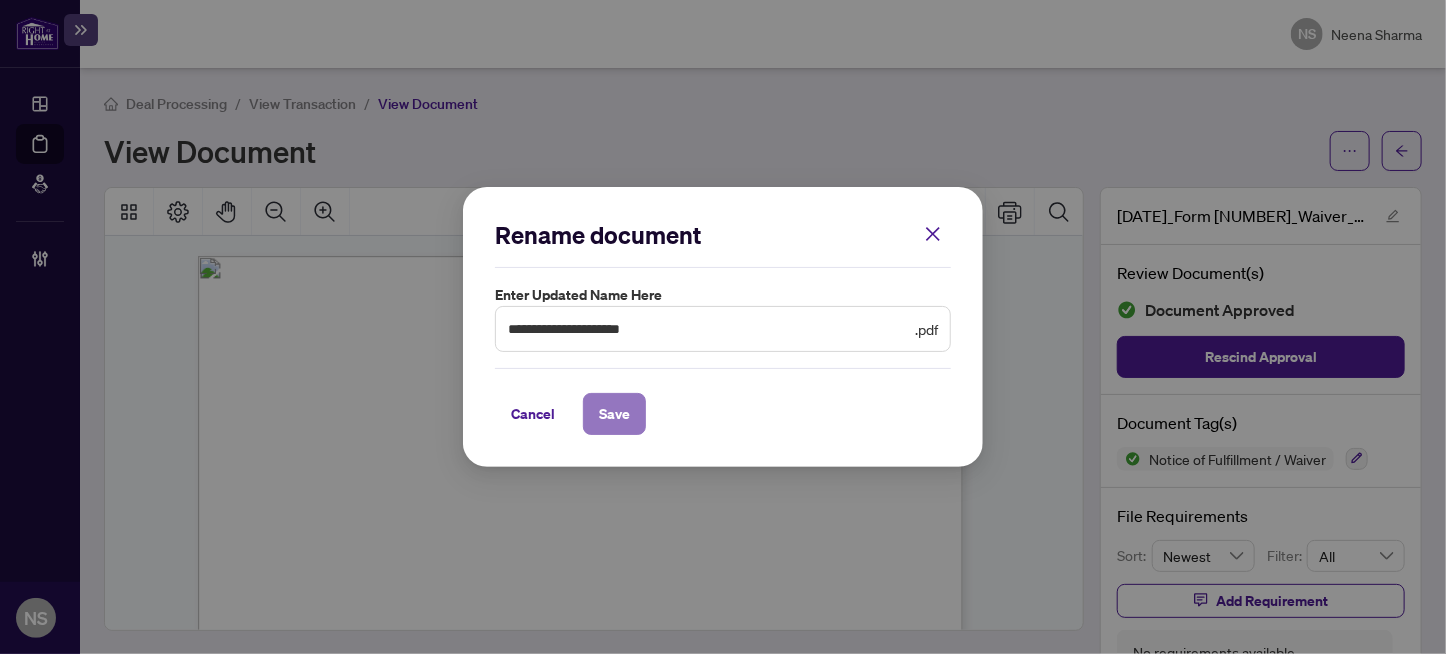 click on "Save" at bounding box center (614, 414) 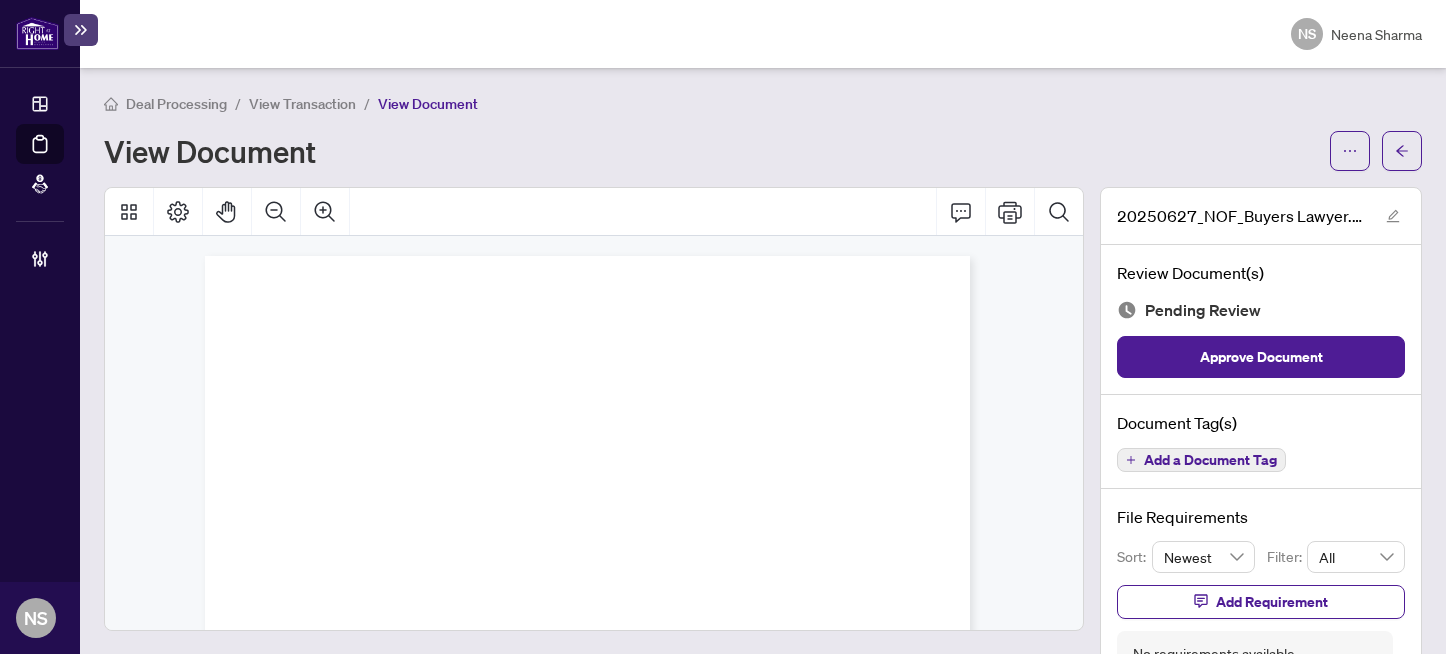 scroll, scrollTop: 0, scrollLeft: 0, axis: both 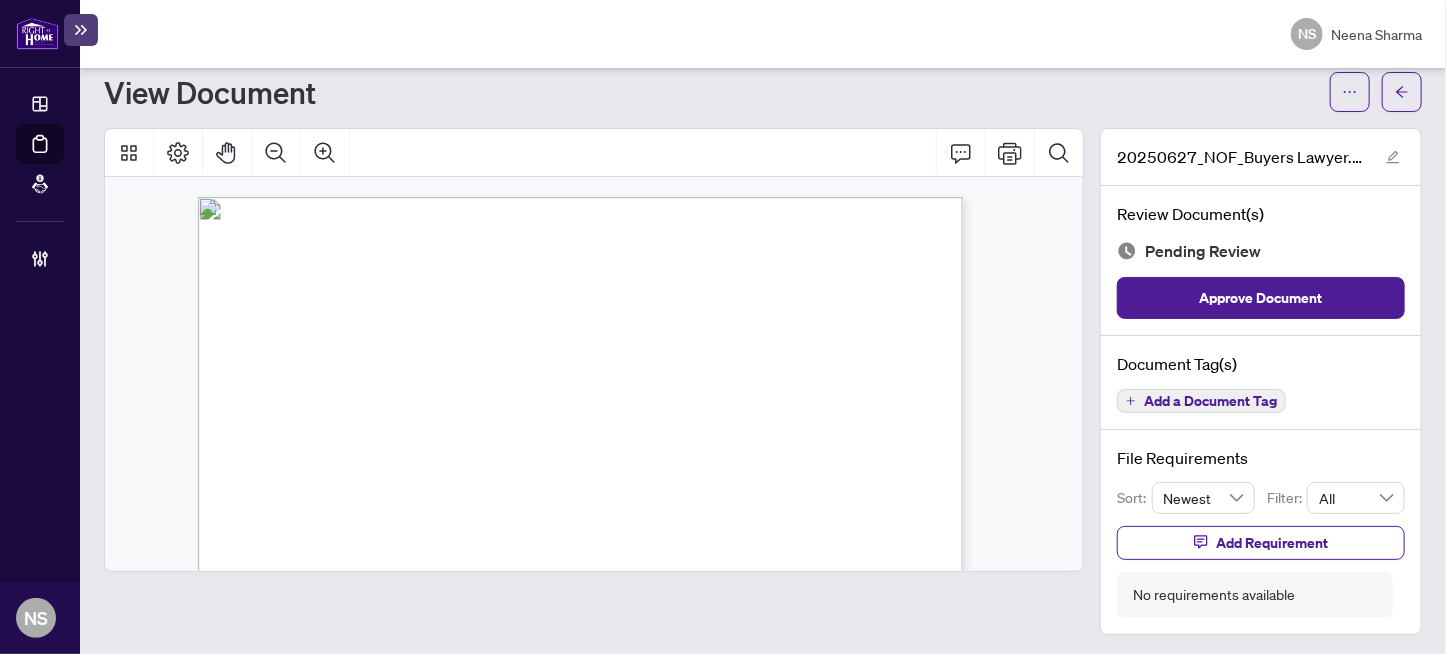 click on "Add a Document Tag" at bounding box center (1210, 401) 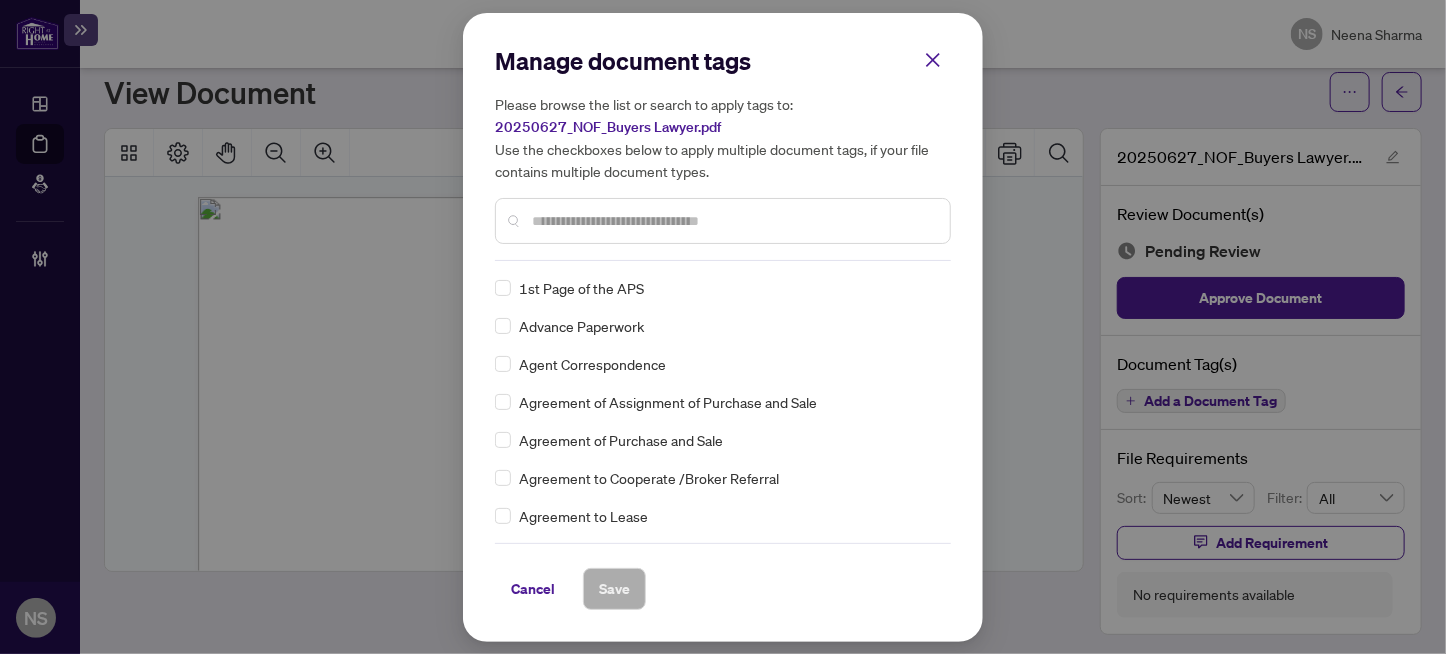 click at bounding box center [733, 221] 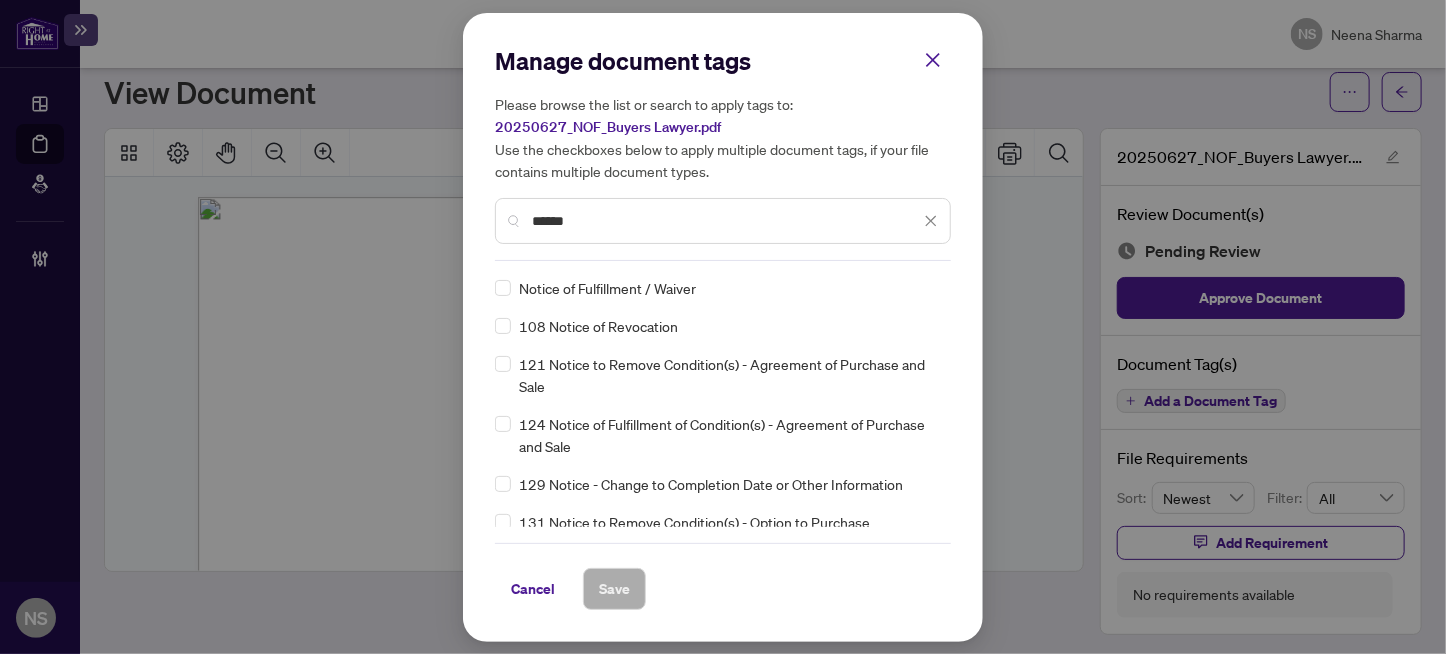 type on "******" 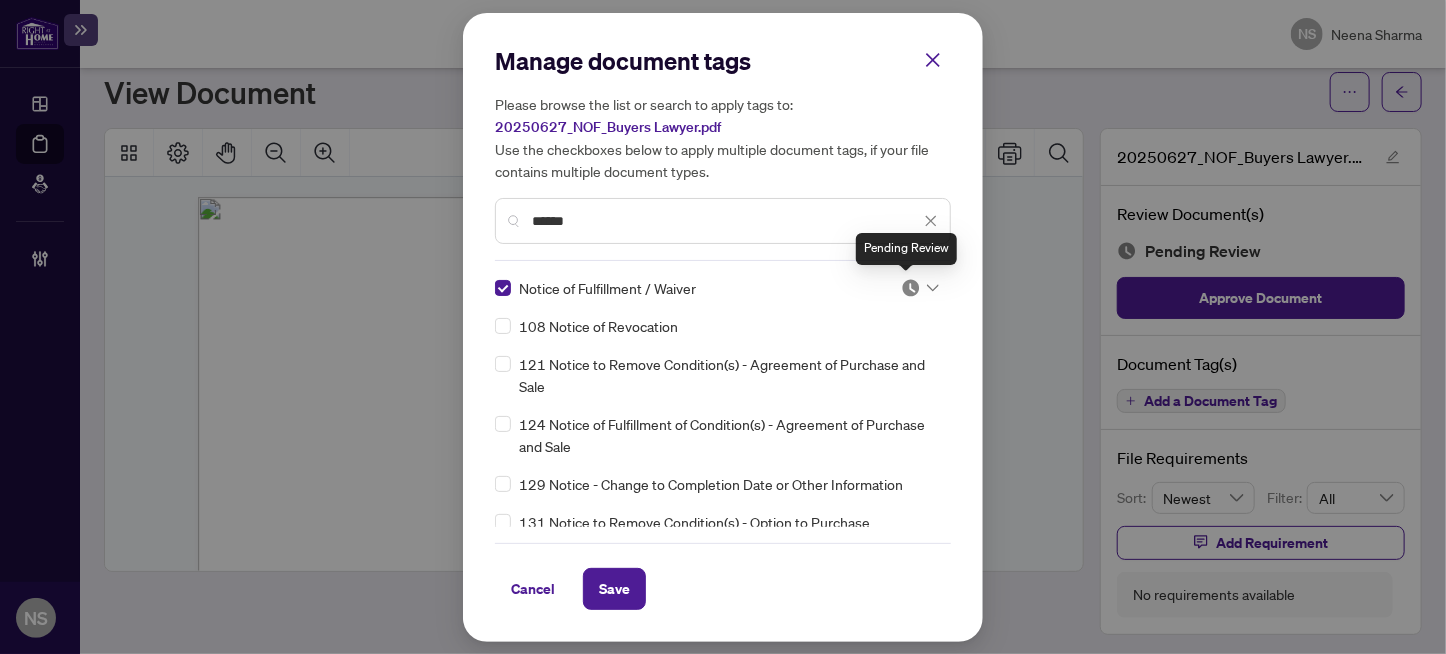 drag, startPoint x: 913, startPoint y: 287, endPoint x: 913, endPoint y: 299, distance: 12 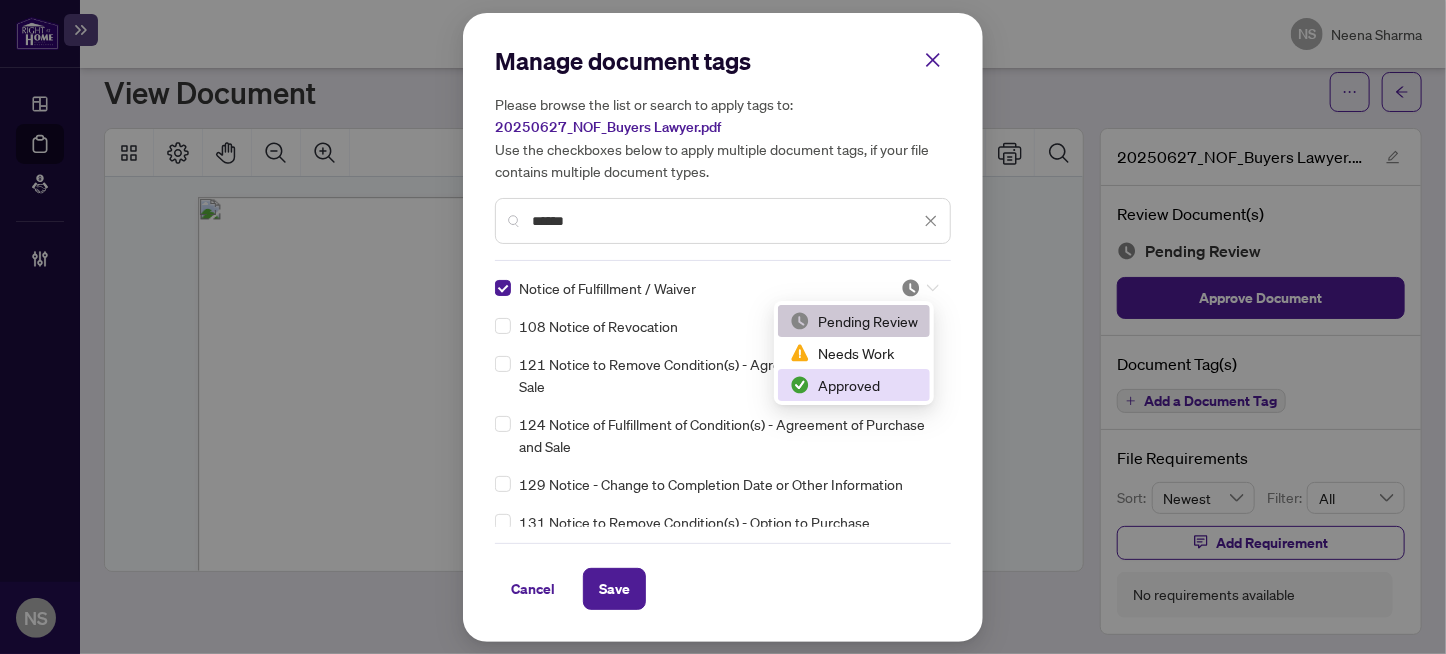 click on "Approved" at bounding box center [854, 385] 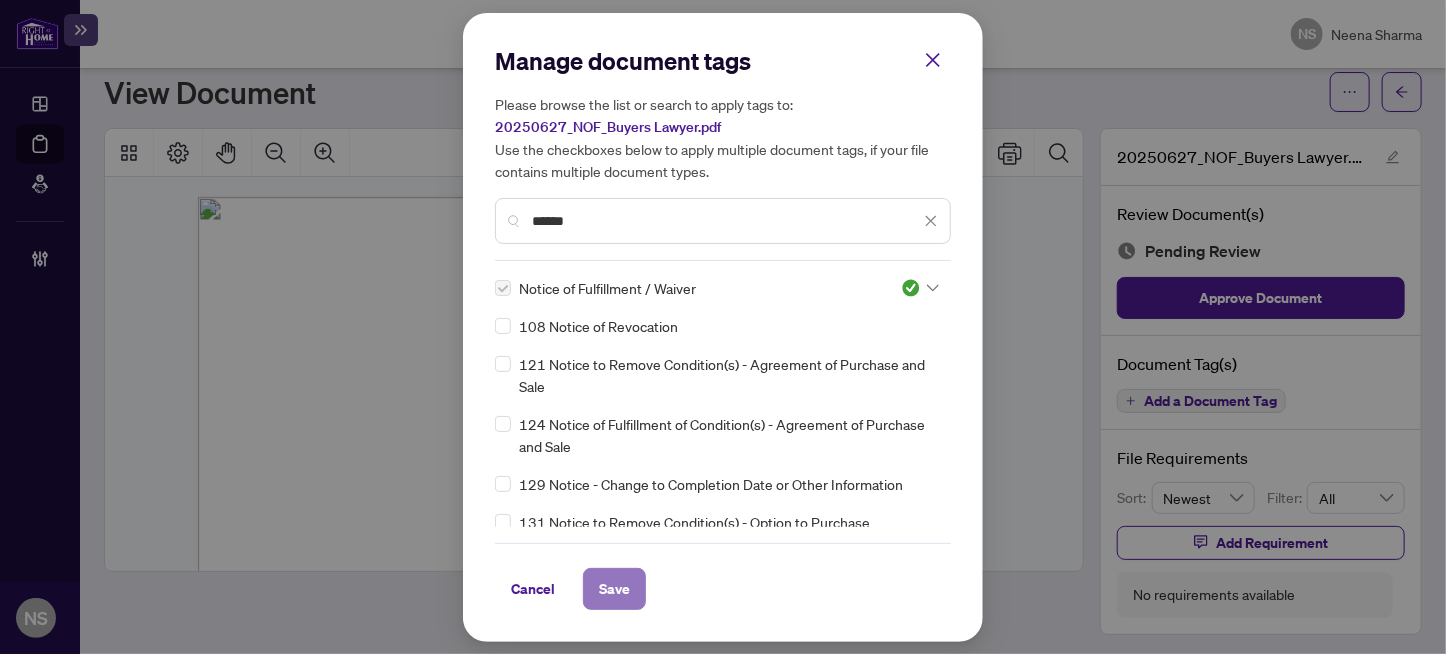 click on "Save" at bounding box center (614, 589) 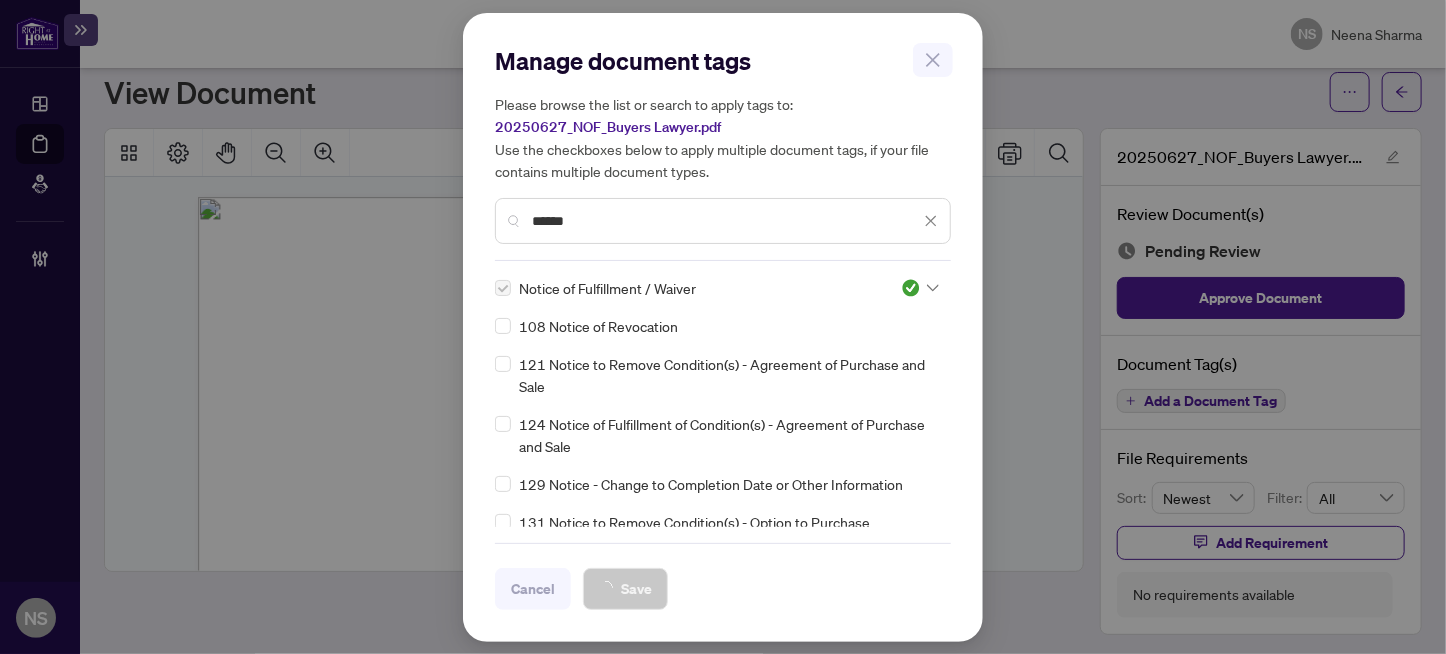 scroll, scrollTop: 58, scrollLeft: 0, axis: vertical 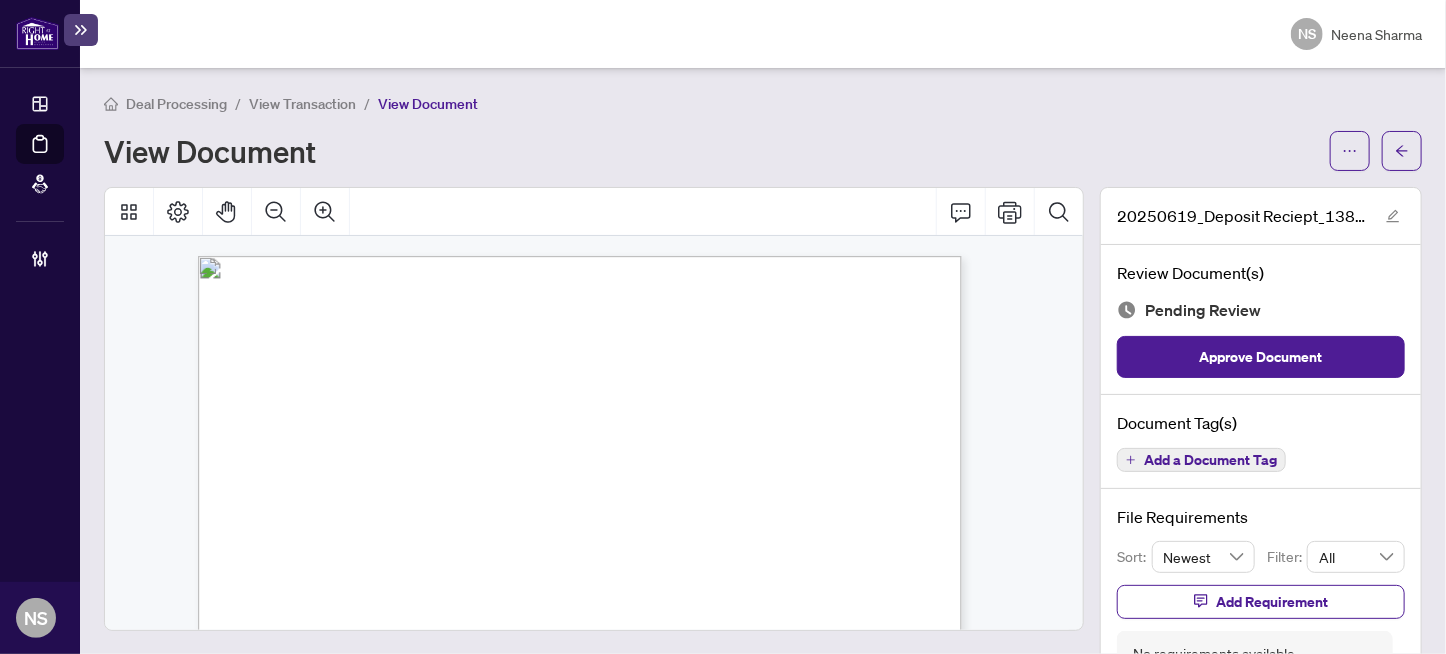 click on "Add a Document Tag" at bounding box center [1210, 460] 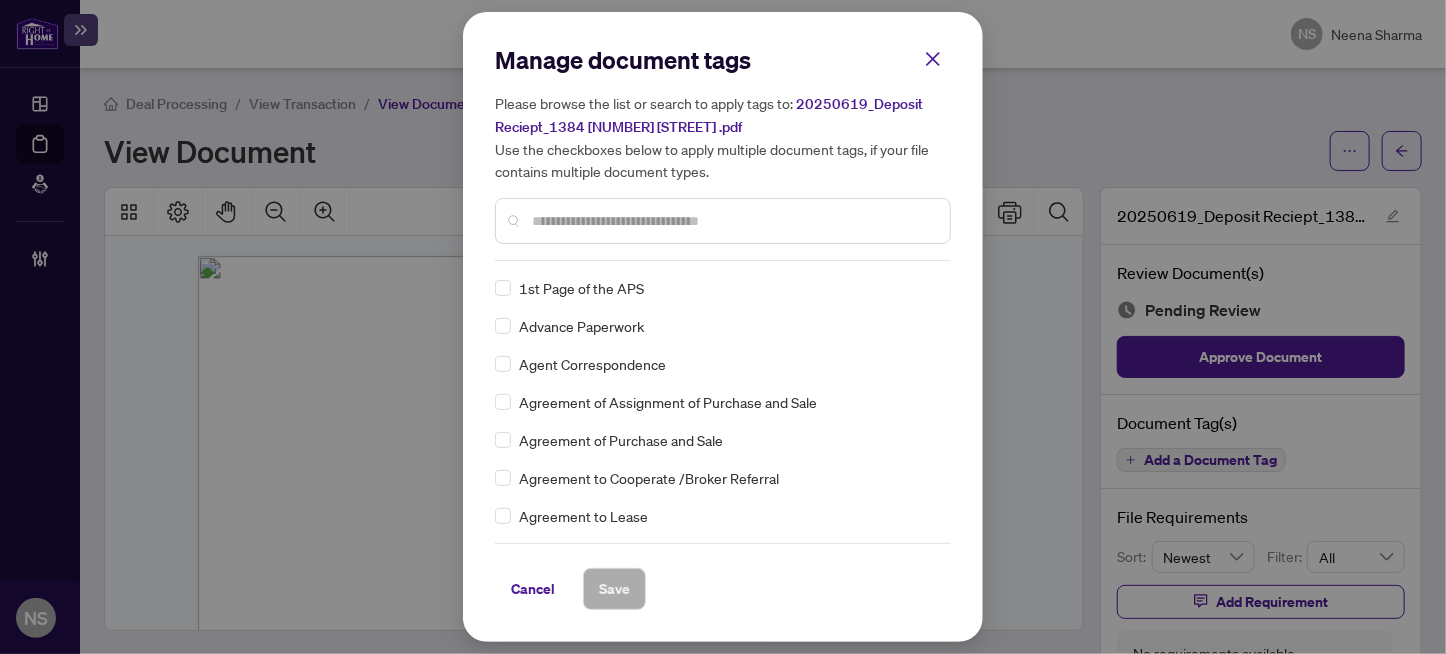 click at bounding box center [733, 221] 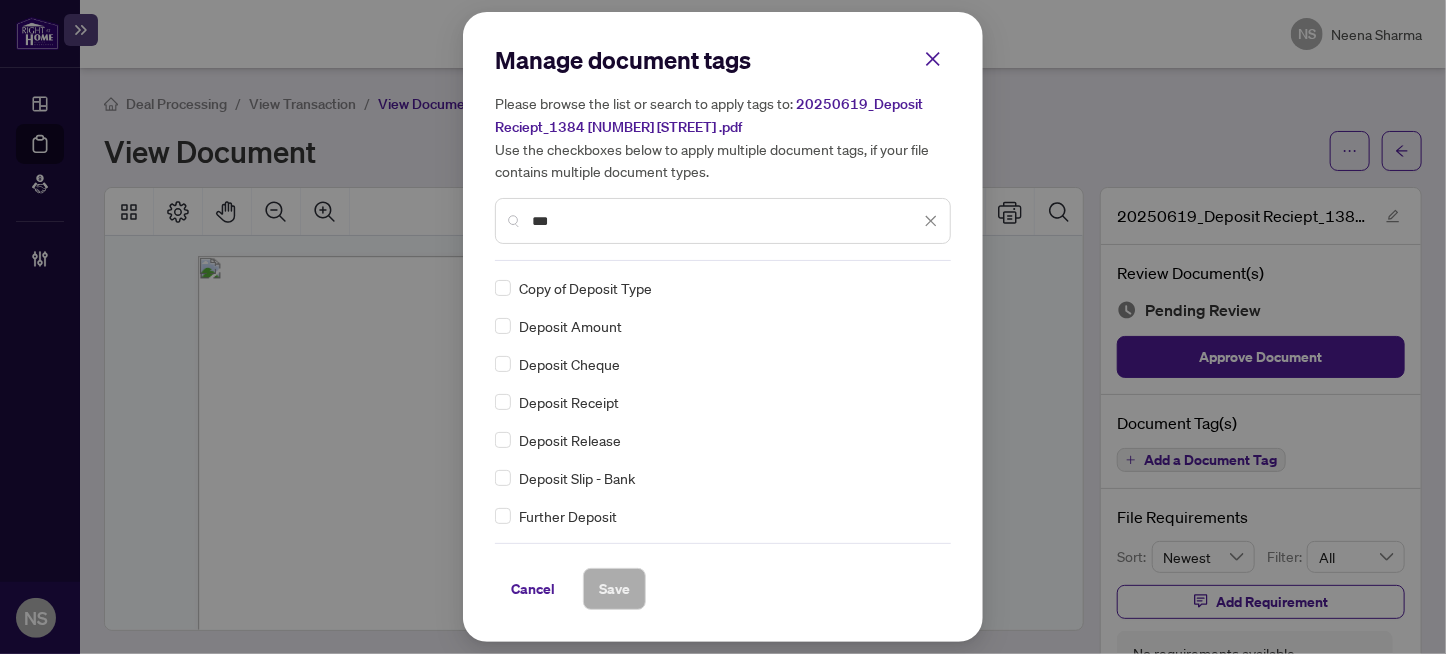 type on "***" 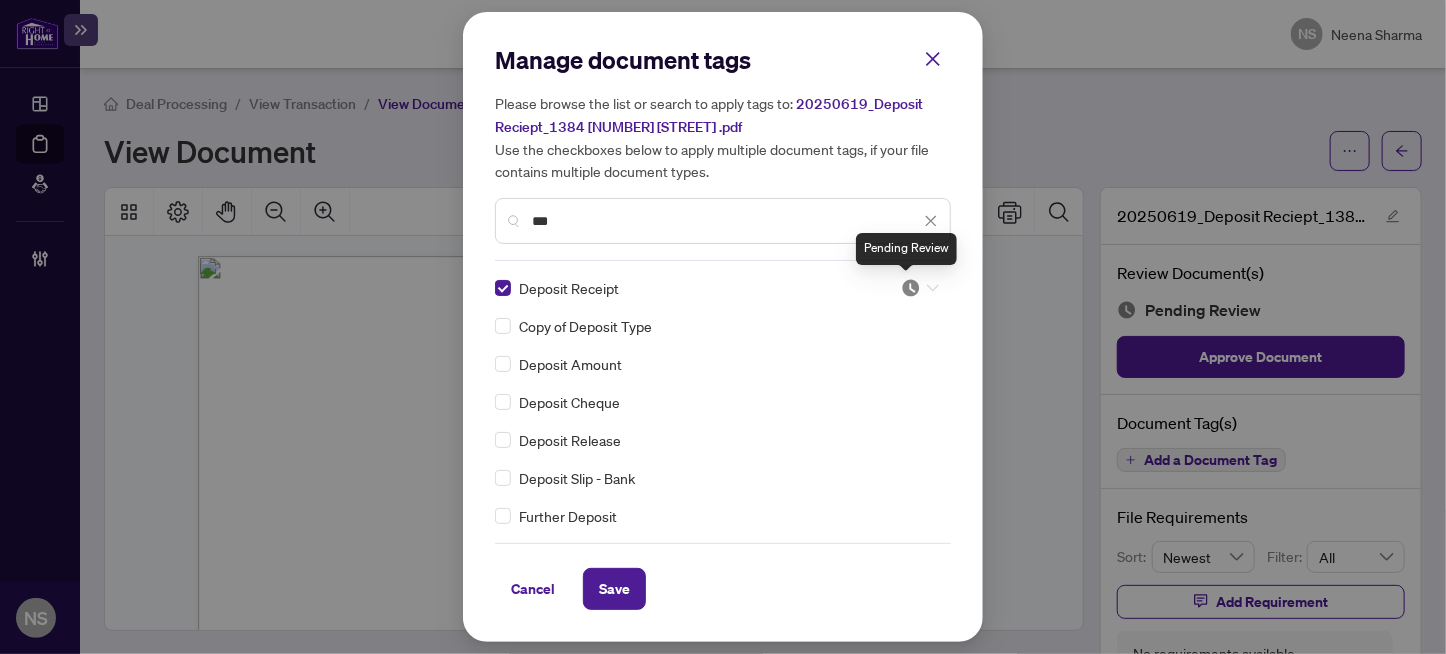 click at bounding box center (911, 288) 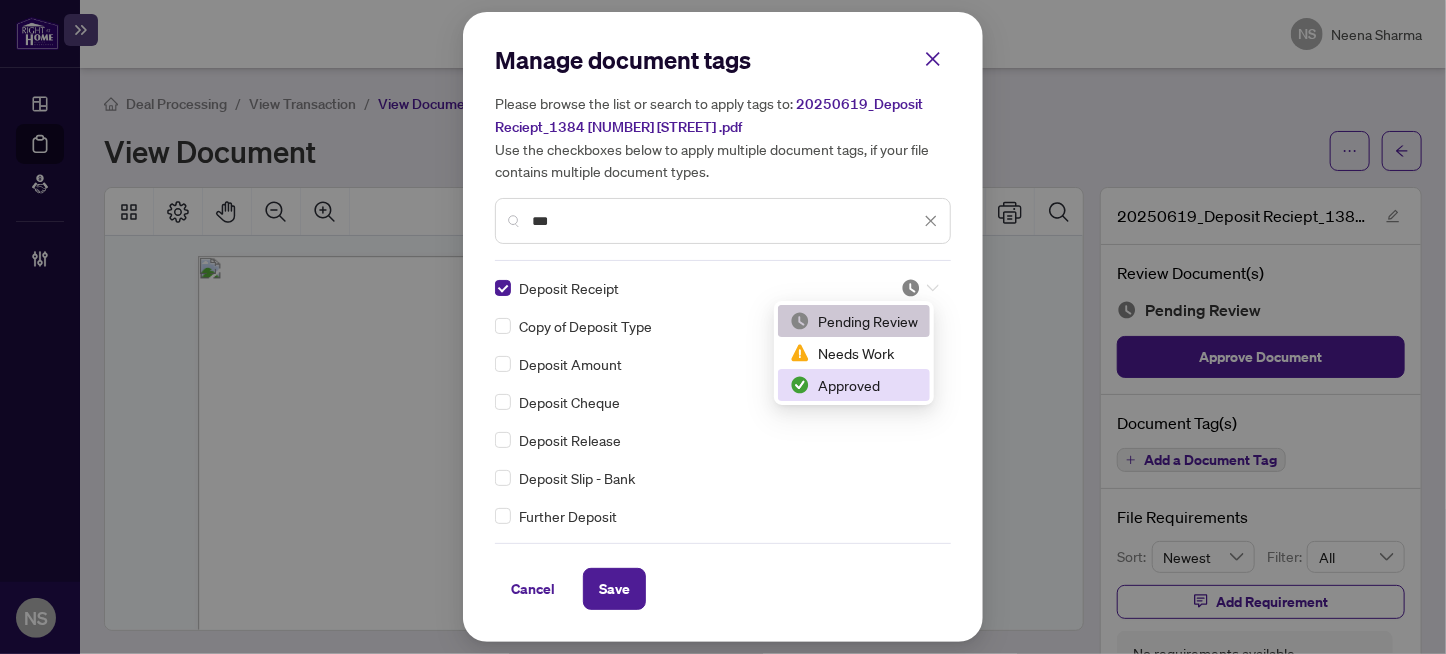 drag, startPoint x: 853, startPoint y: 388, endPoint x: 844, endPoint y: 400, distance: 15 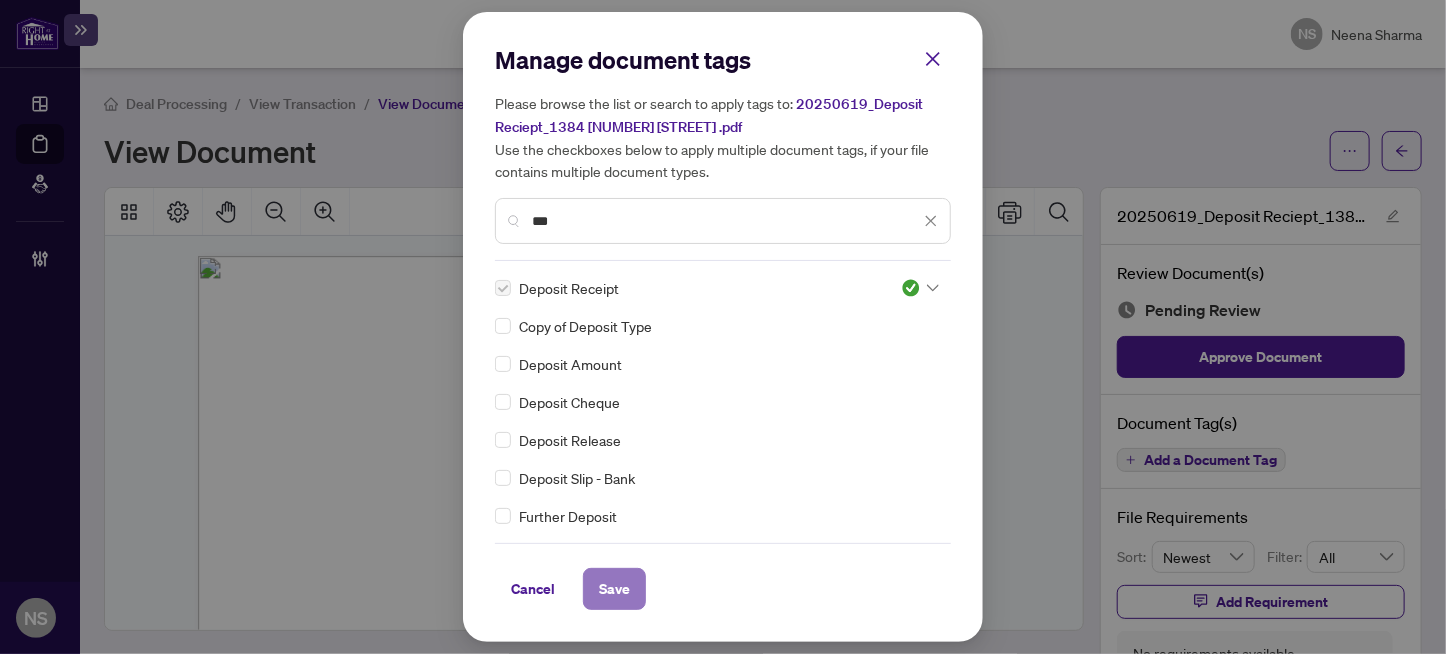 click on "Save" at bounding box center [614, 589] 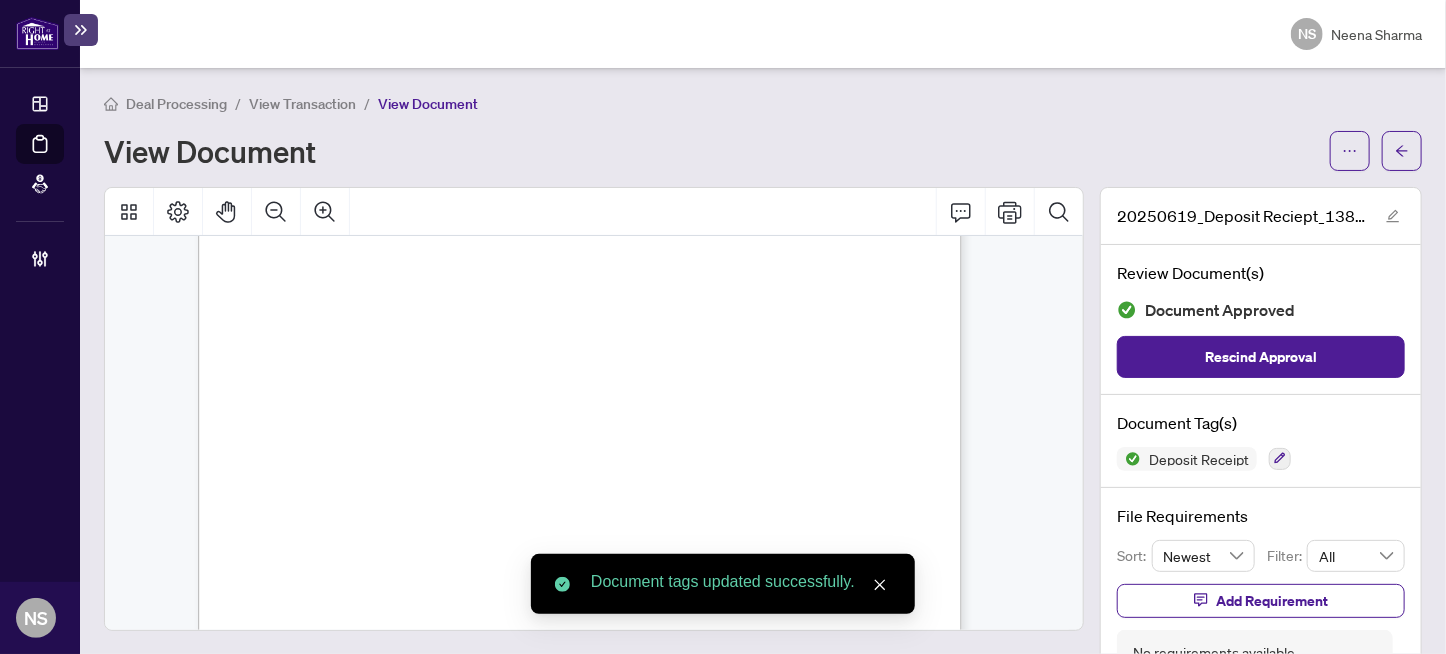 scroll, scrollTop: 635, scrollLeft: 0, axis: vertical 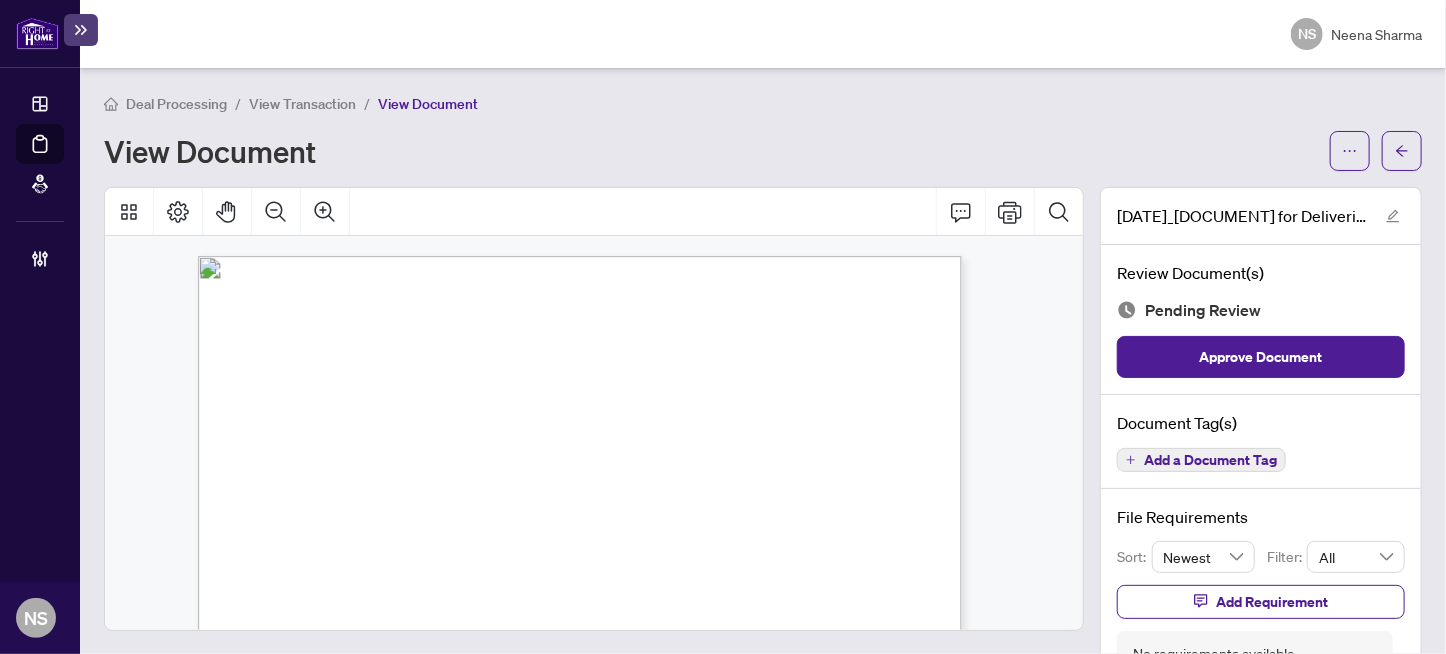 click on "Add a Document Tag" at bounding box center [1210, 460] 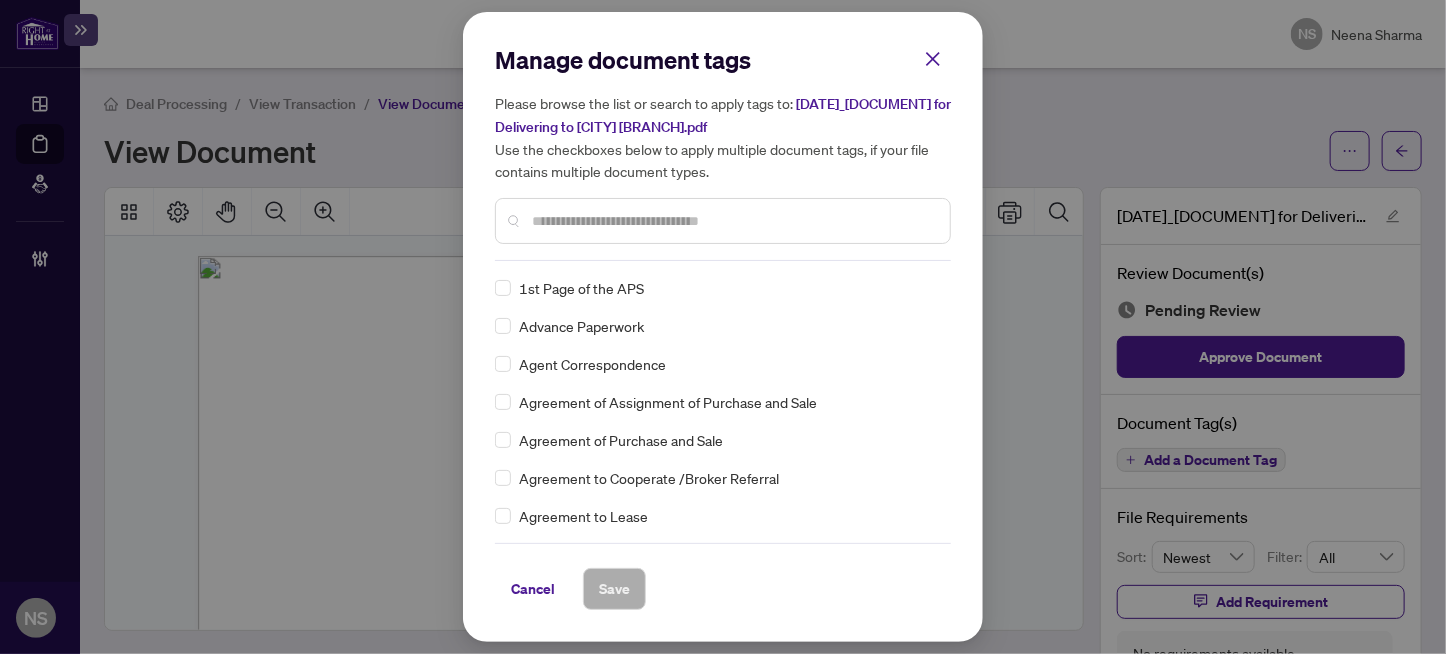 click on "Manage document tags Please browse the list or search to apply tags to:   20250620_Deposit Reciept for Delivering to  Barrie Branch.pdf   Use the checkboxes below to apply multiple document tags, if your file contains multiple document types." at bounding box center (723, 152) 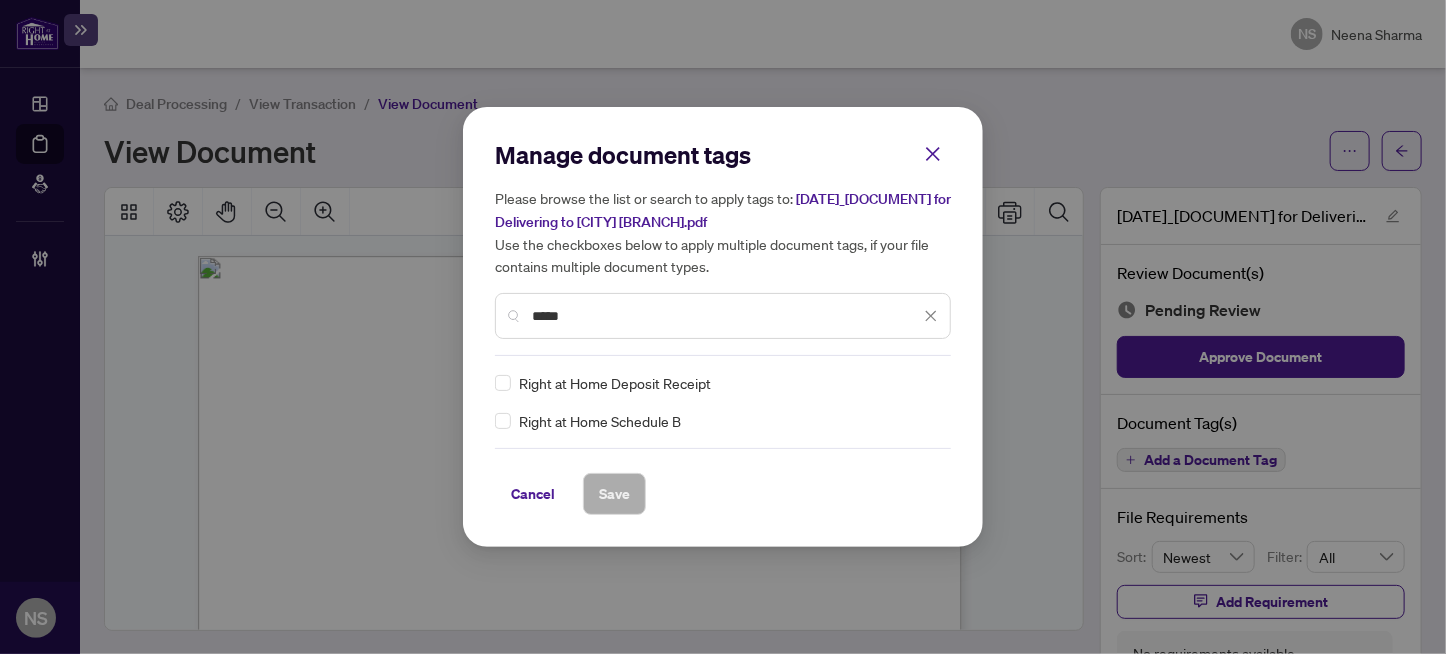 type on "*****" 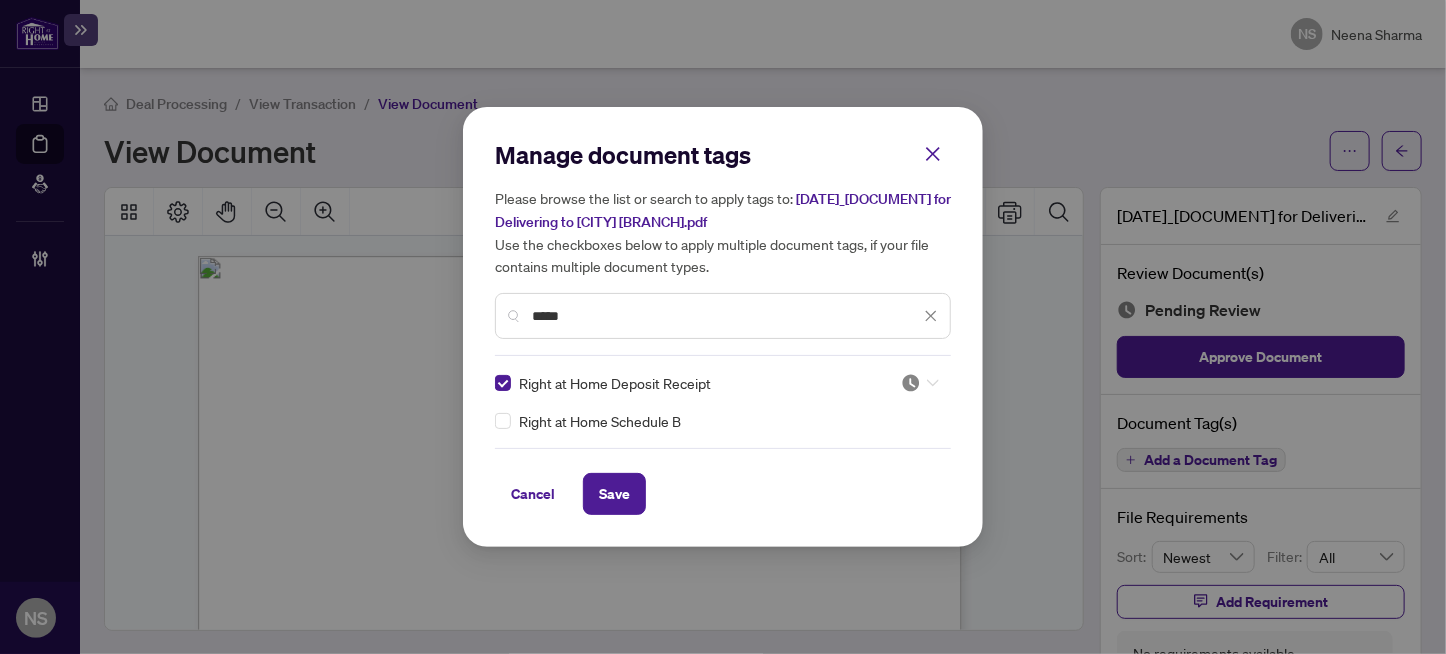 click at bounding box center [911, 383] 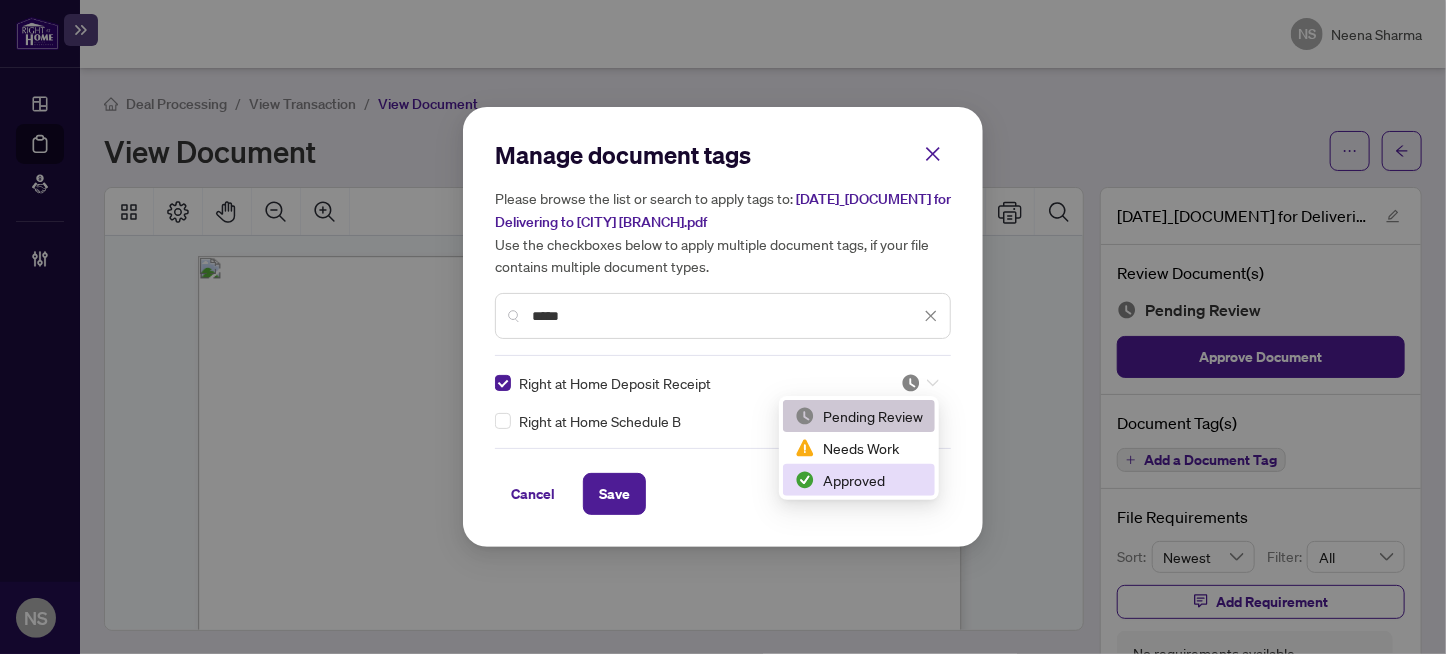 click on "Approved" at bounding box center [859, 480] 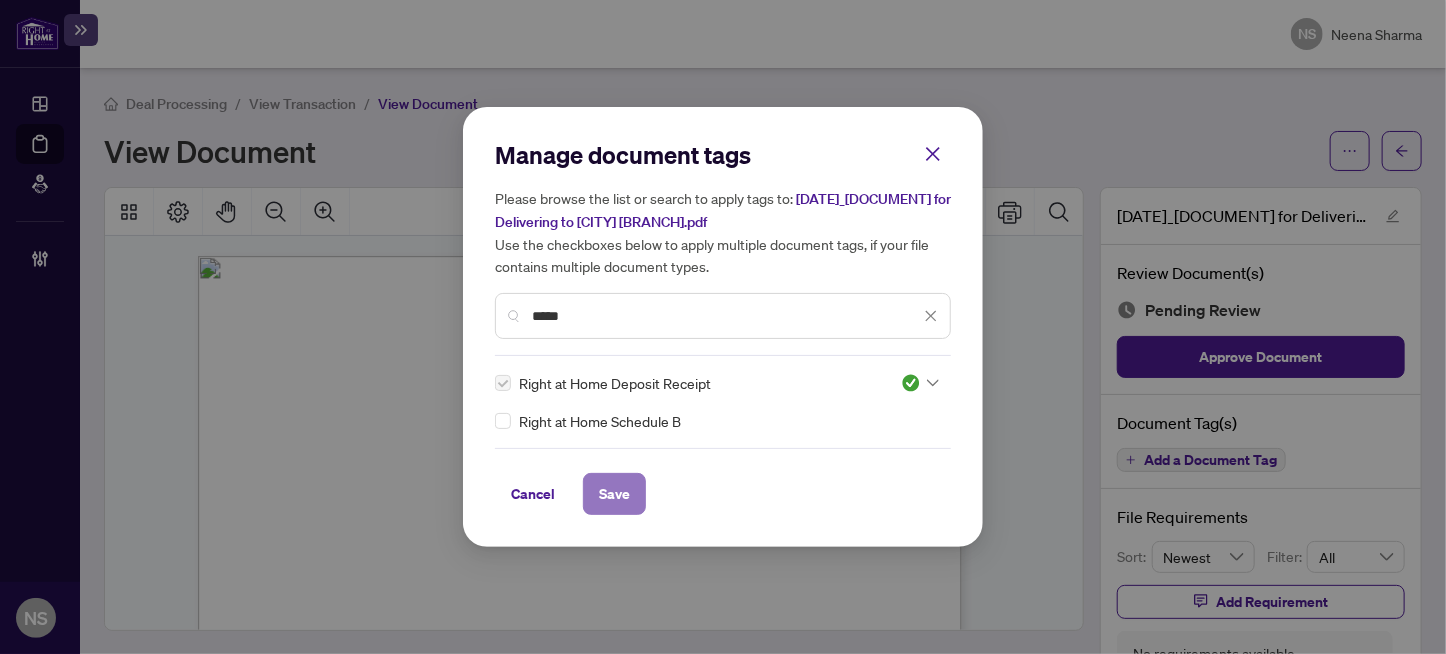click on "Save" at bounding box center (614, 494) 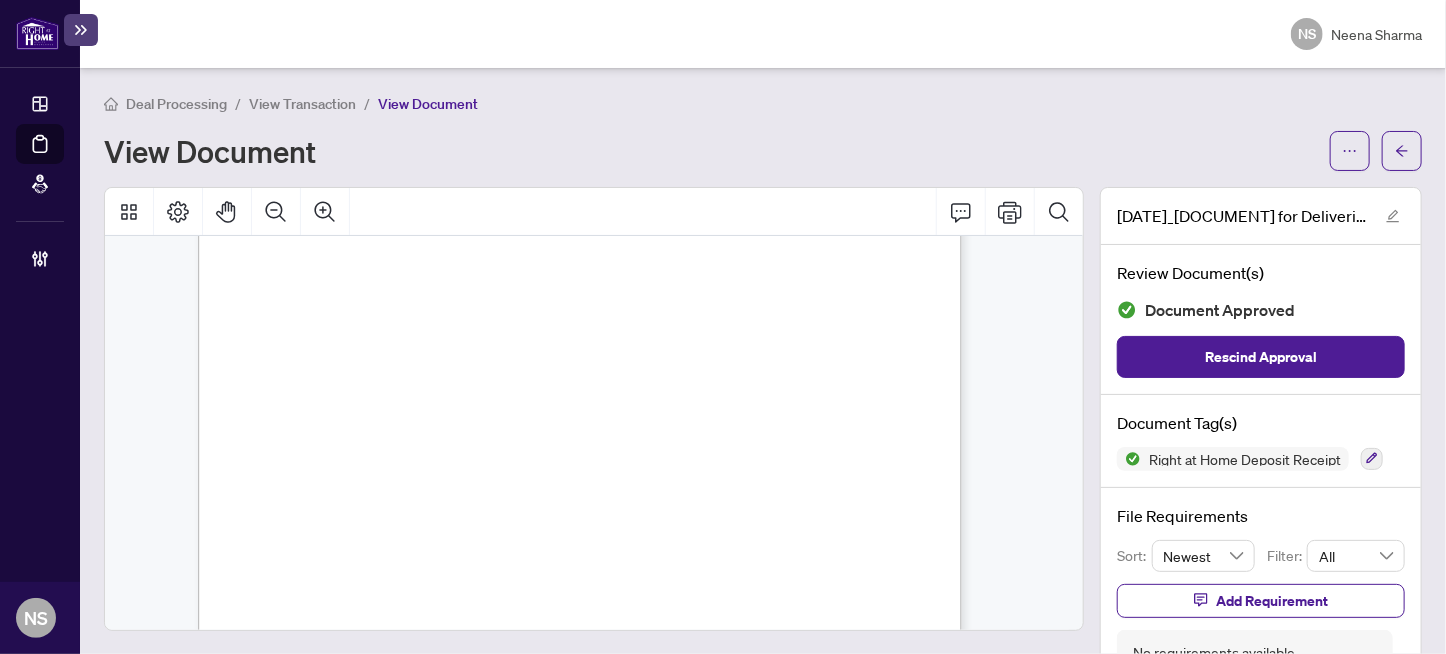scroll, scrollTop: 399, scrollLeft: 0, axis: vertical 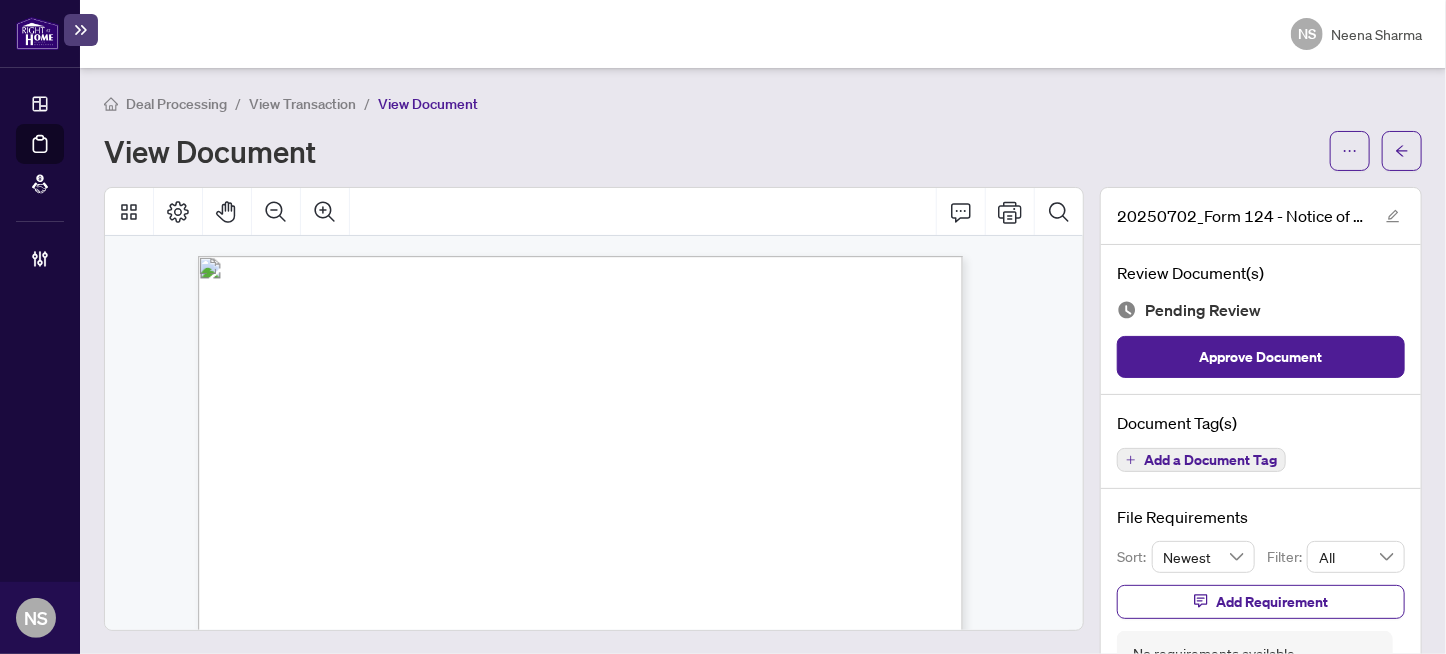 click on "Add a Document Tag" at bounding box center [1210, 460] 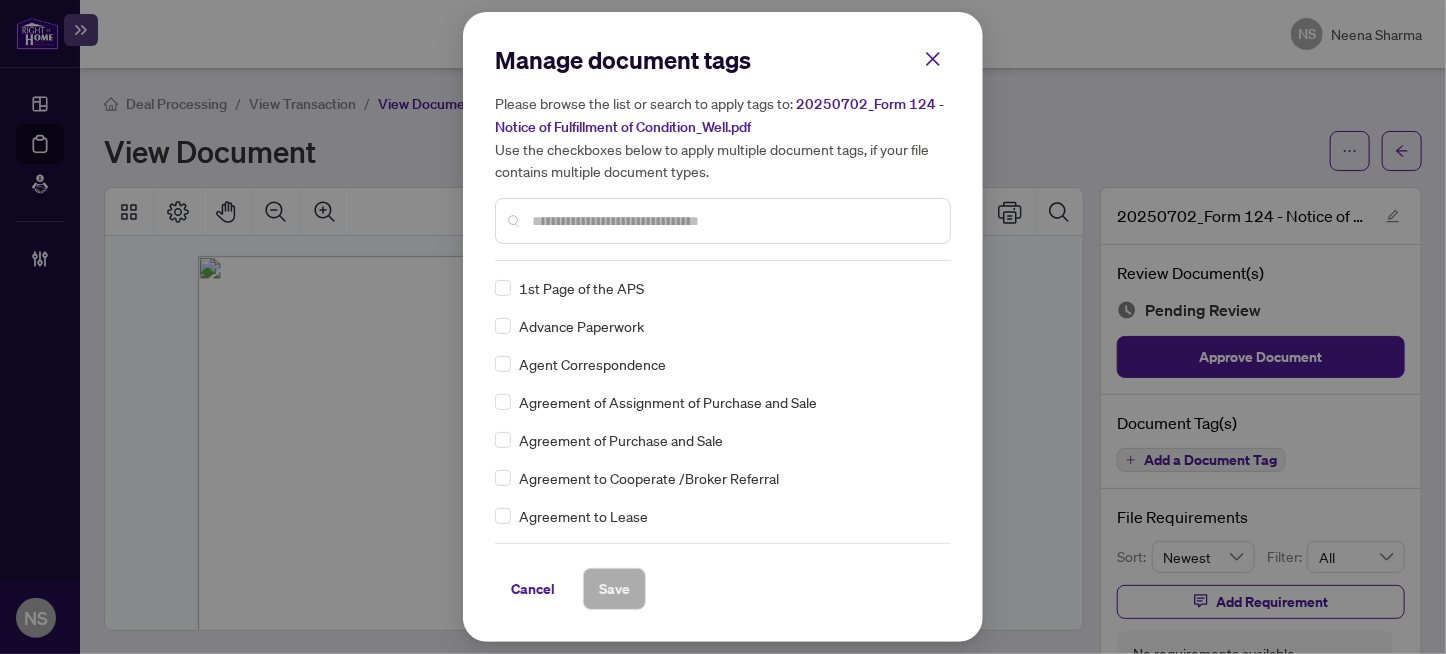 click at bounding box center (733, 221) 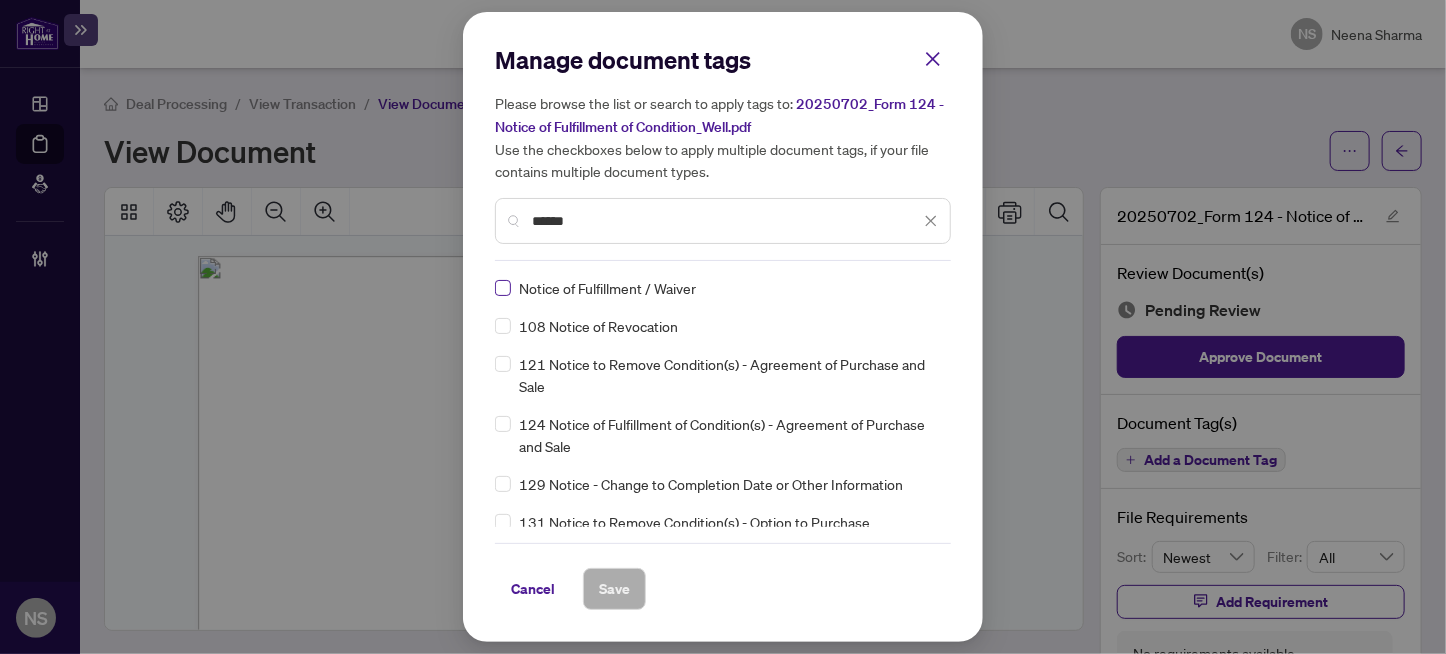 type on "******" 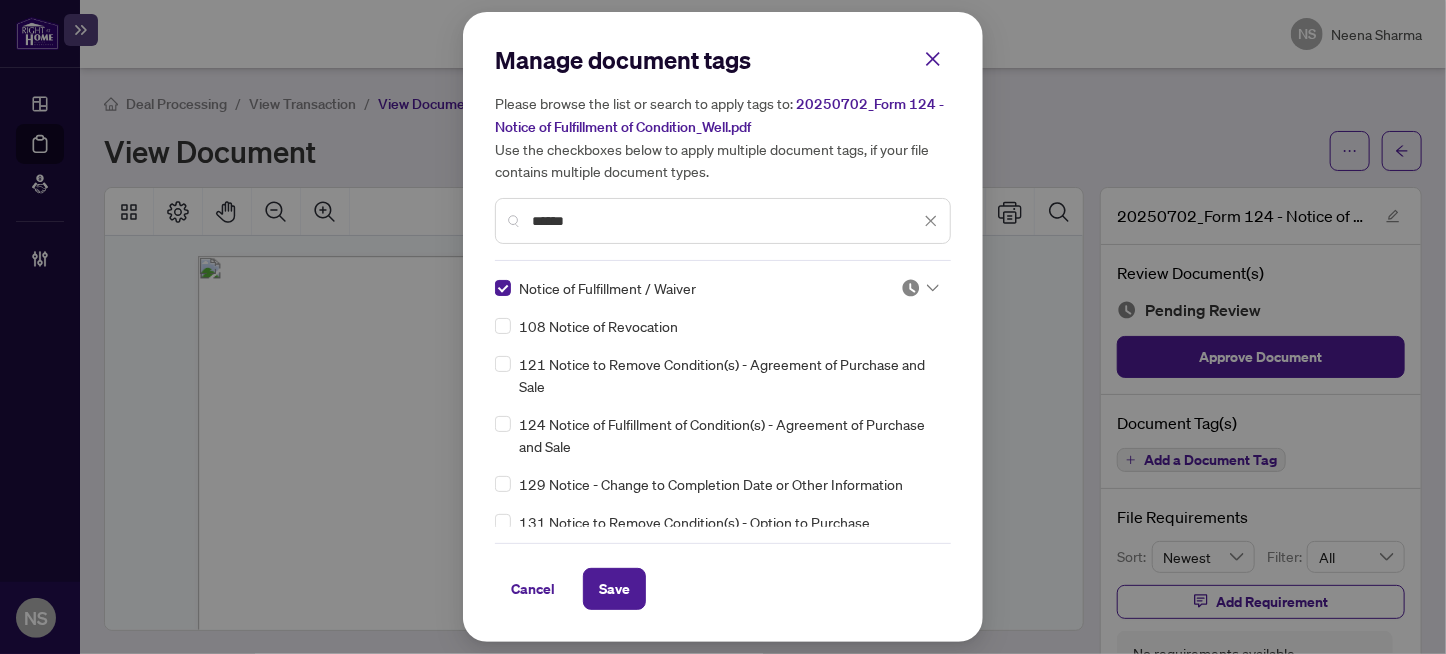 click at bounding box center [911, 288] 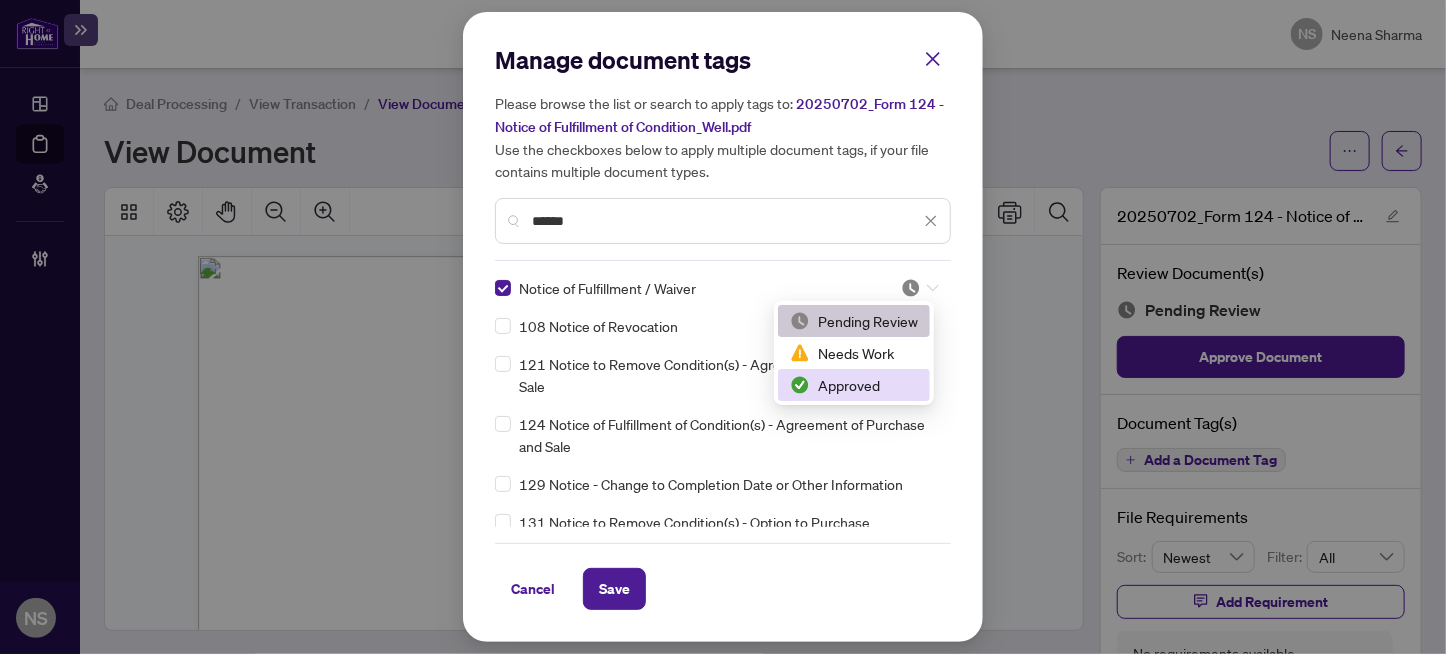 click on "Approved" at bounding box center [854, 385] 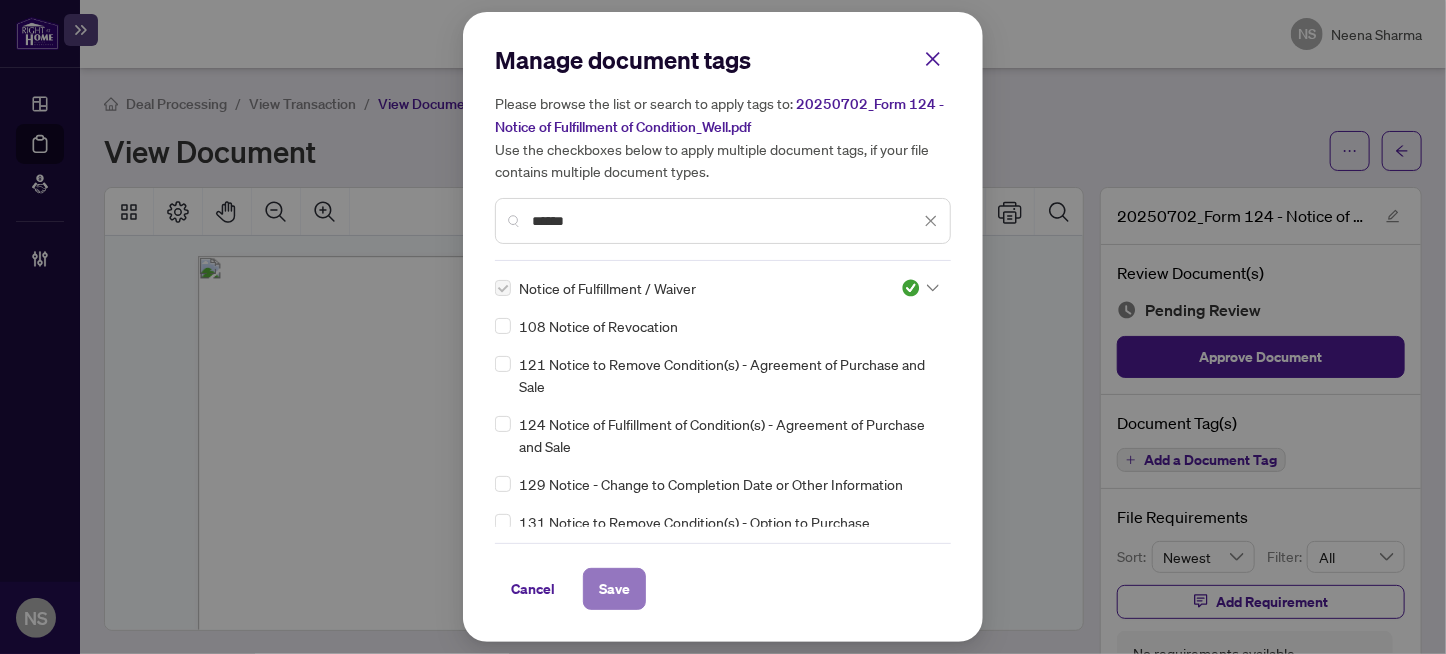 click on "Save" at bounding box center [614, 589] 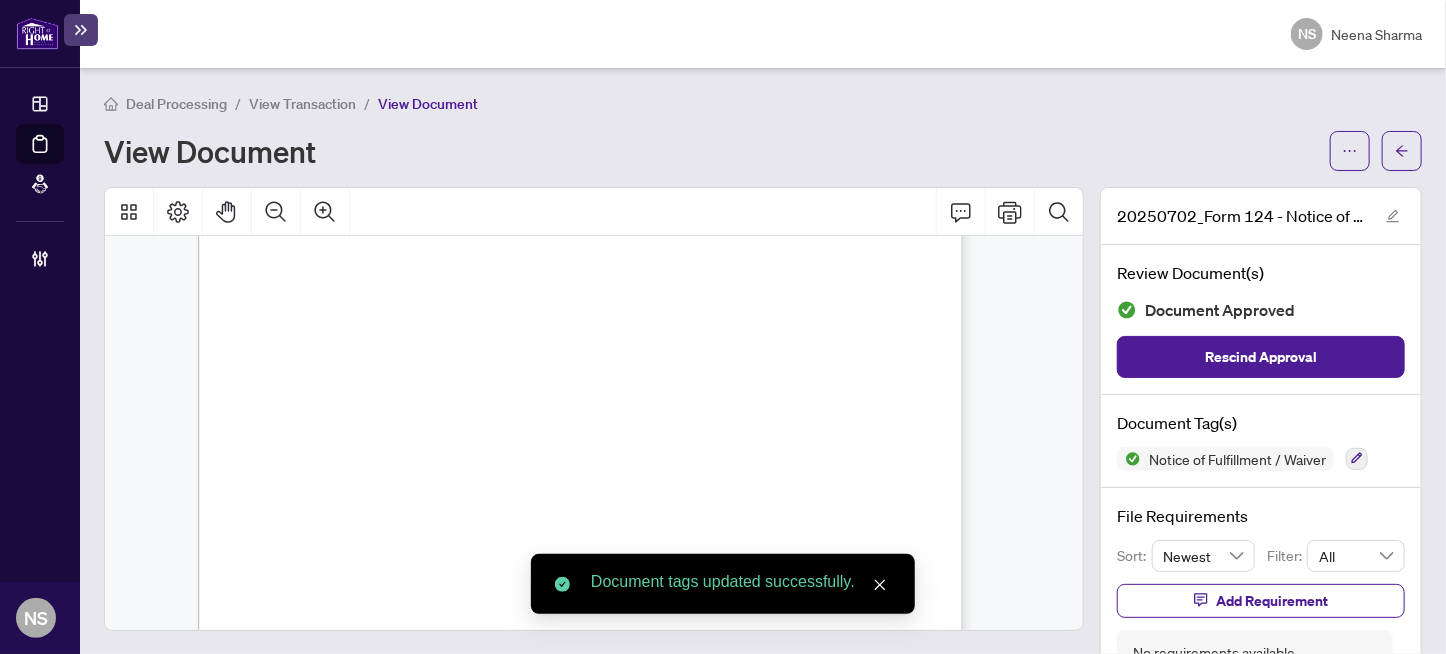 scroll, scrollTop: 635, scrollLeft: 0, axis: vertical 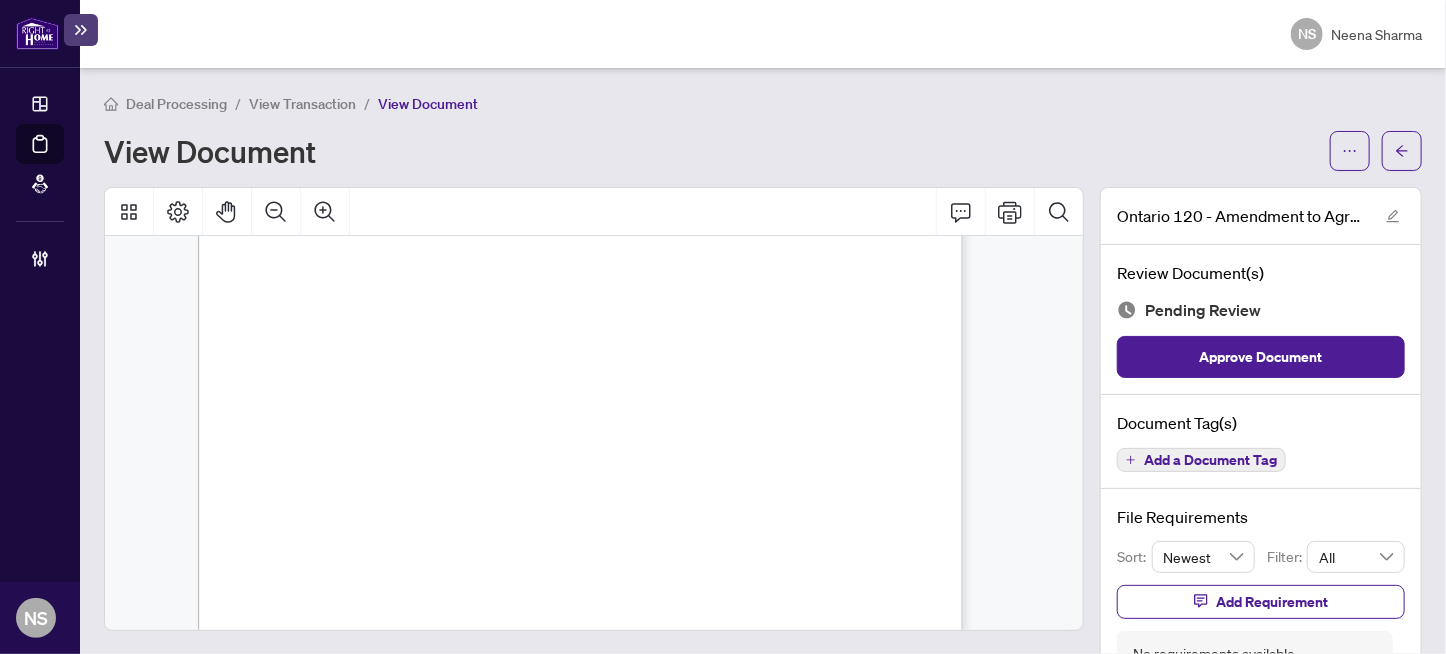 drag, startPoint x: 513, startPoint y: 315, endPoint x: 704, endPoint y: 391, distance: 205.56508 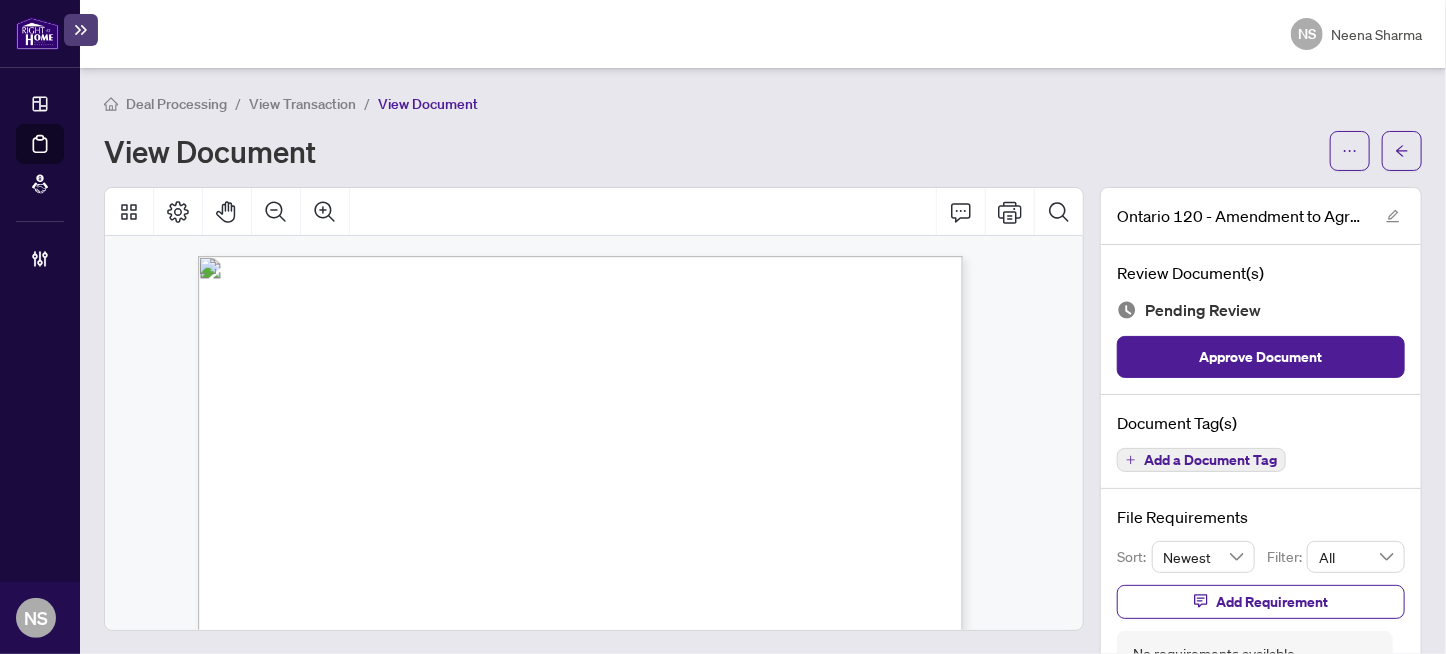 click on "Add a Document Tag" at bounding box center (1201, 460) 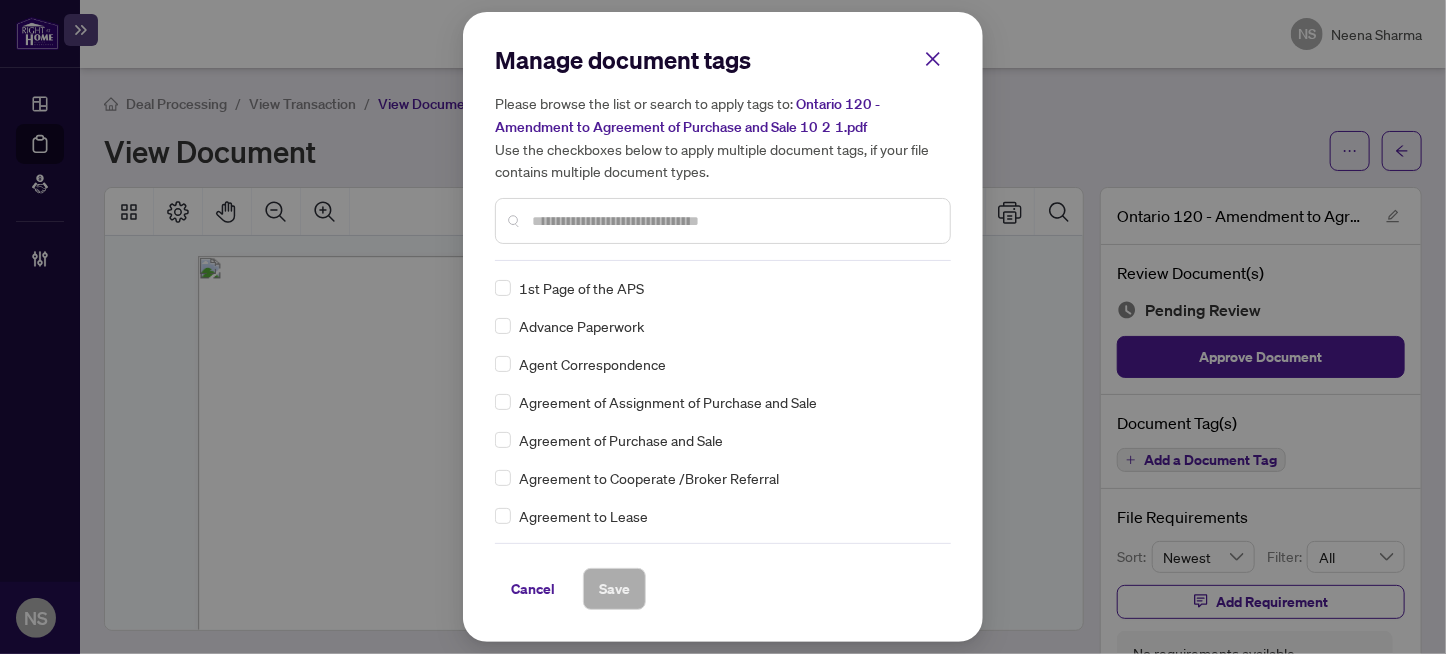 click at bounding box center (733, 221) 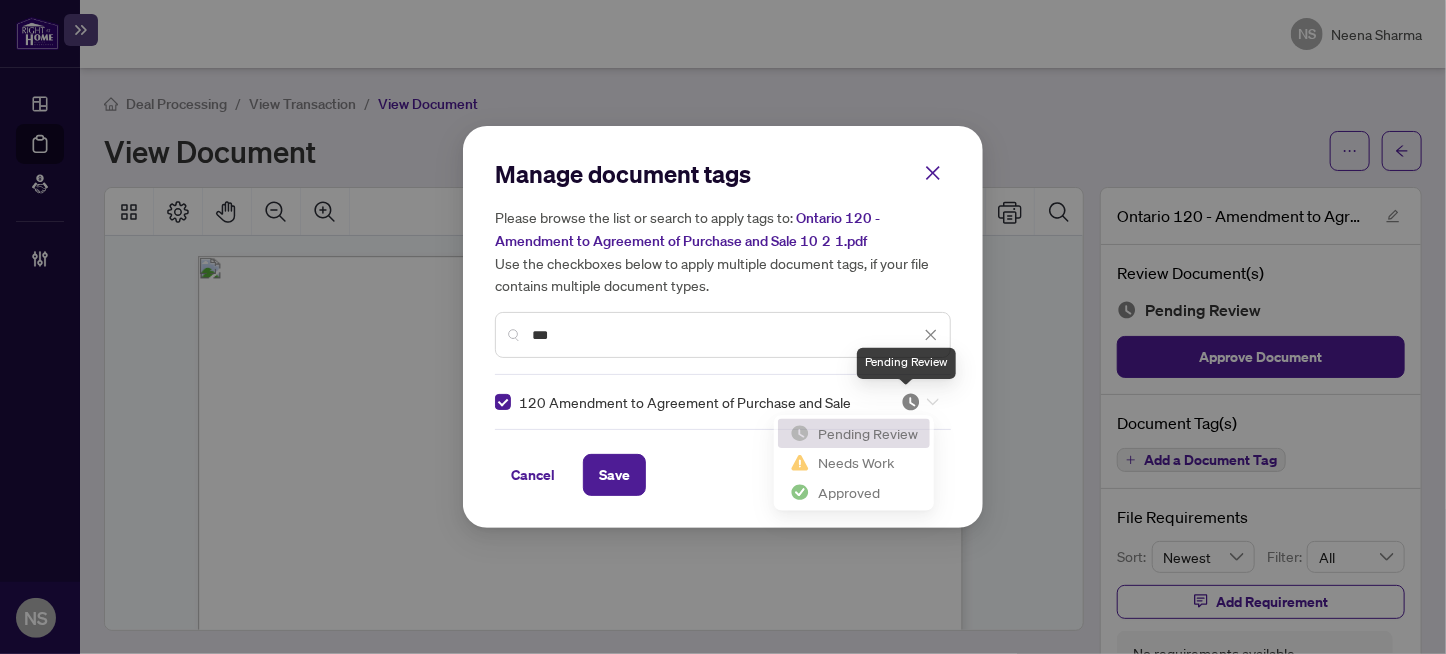 click at bounding box center [911, 402] 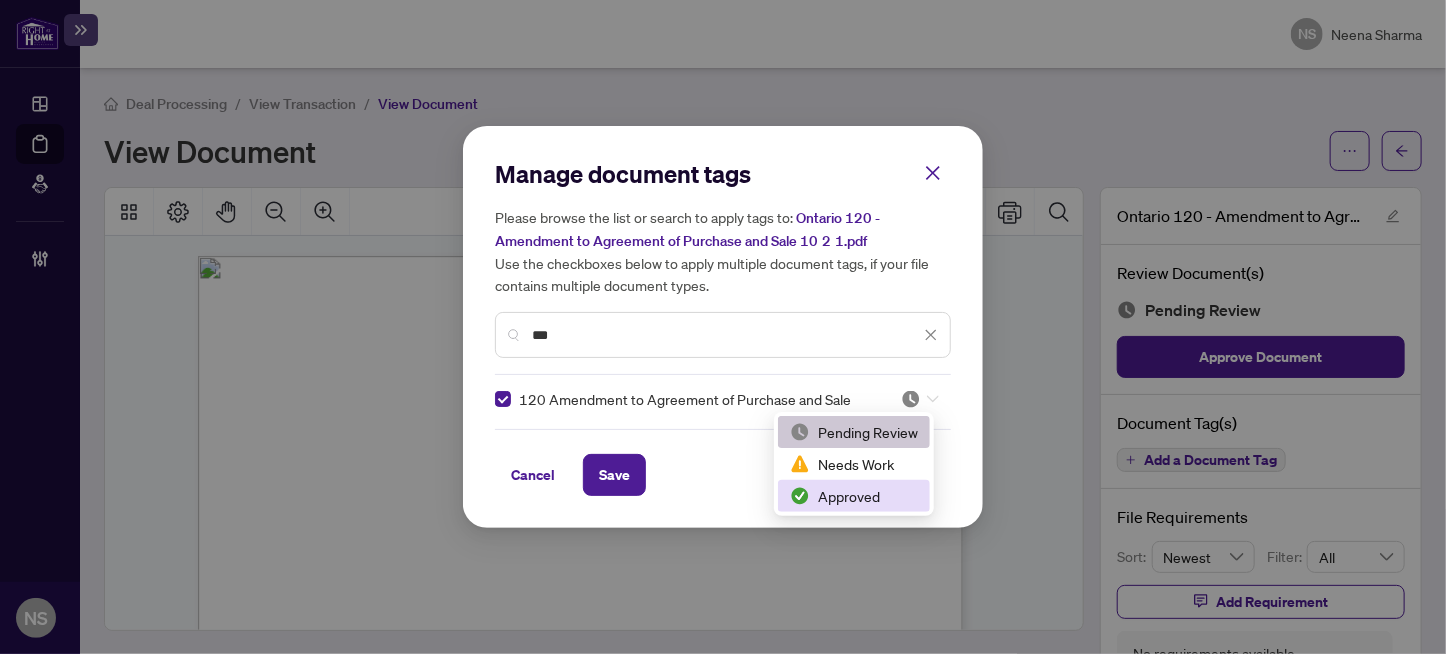 click on "Approved" at bounding box center [854, 496] 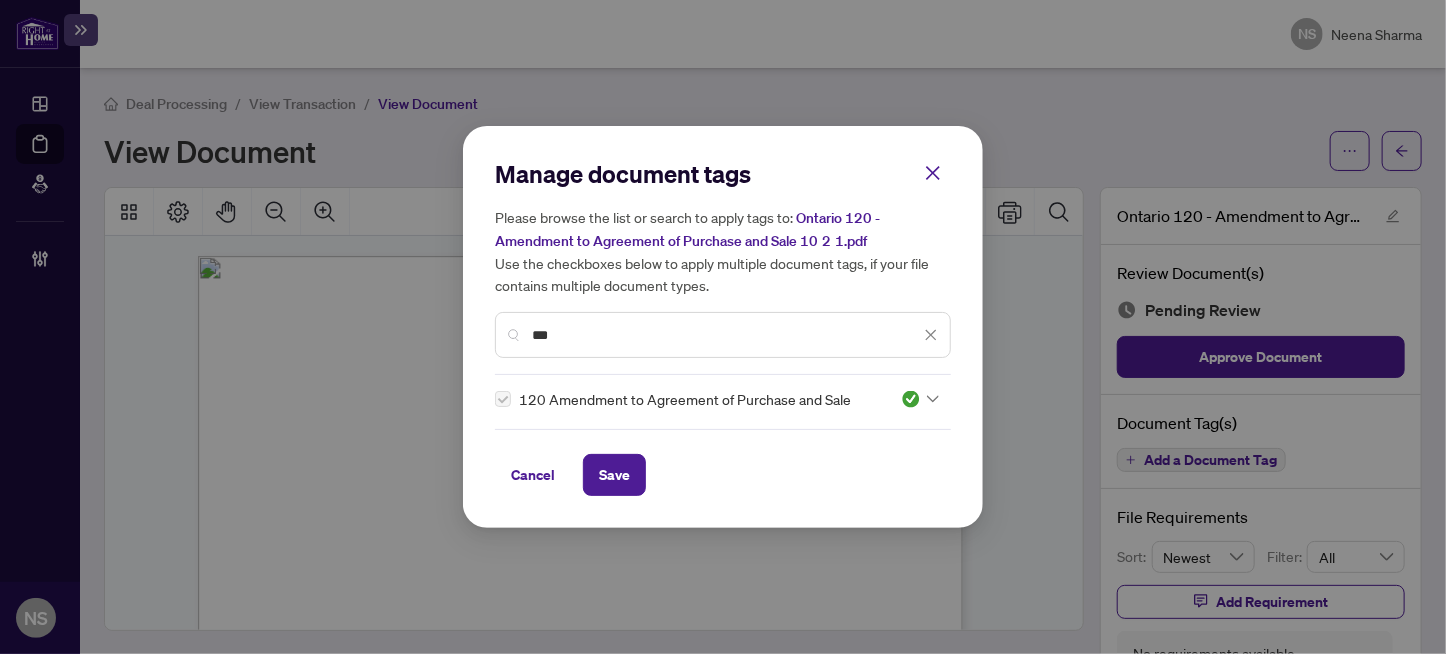 drag, startPoint x: 606, startPoint y: 340, endPoint x: 271, endPoint y: 341, distance: 335.0015 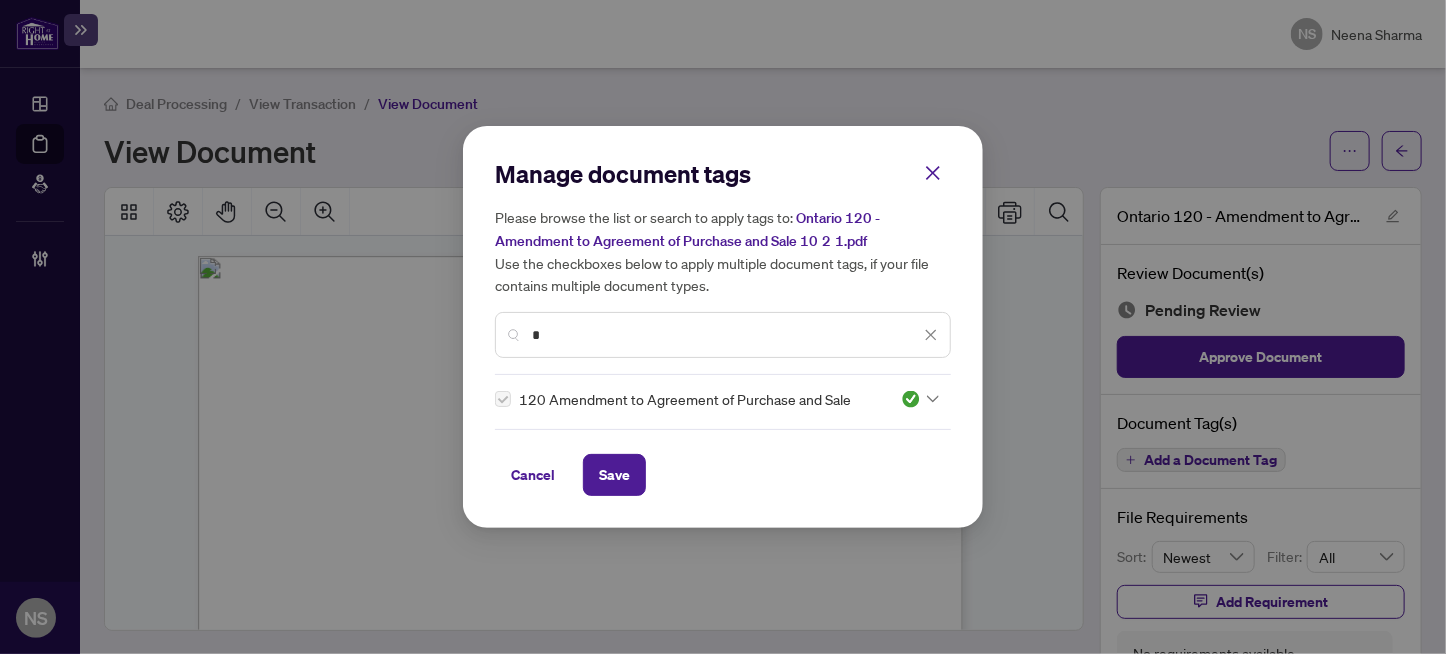 scroll, scrollTop: 0, scrollLeft: 0, axis: both 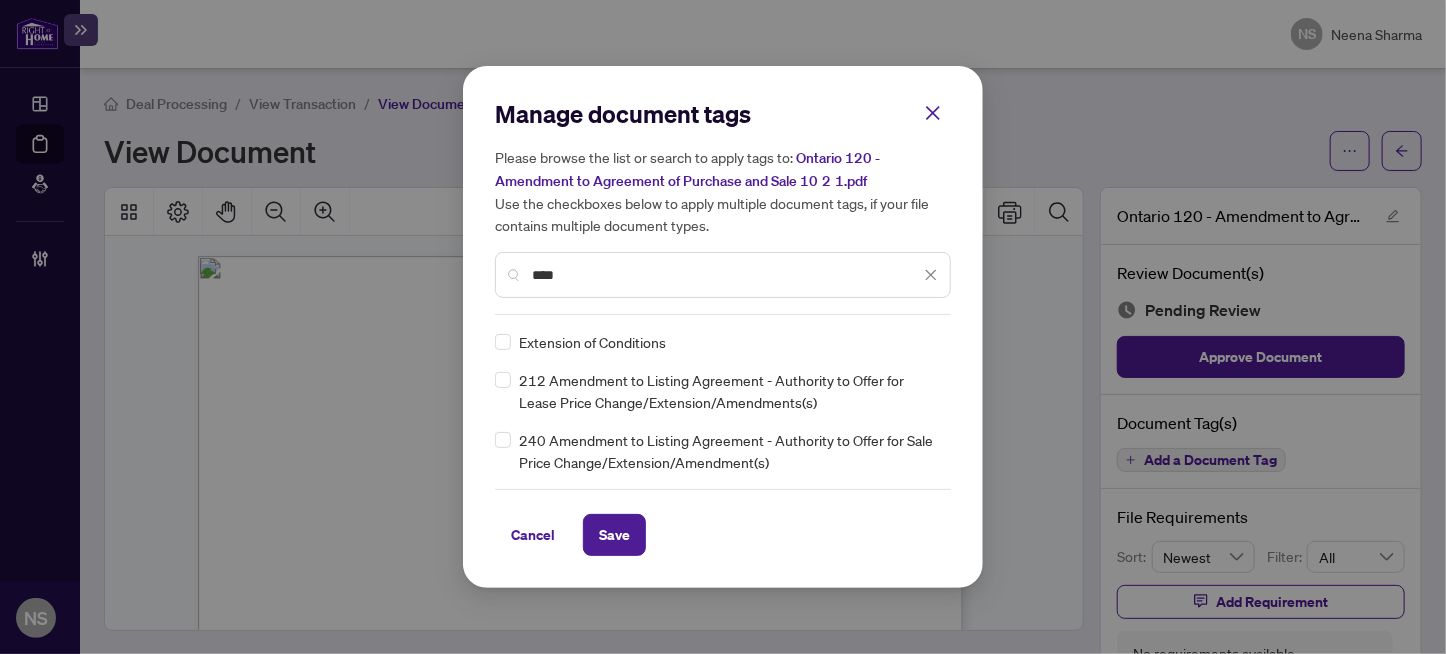 type on "****" 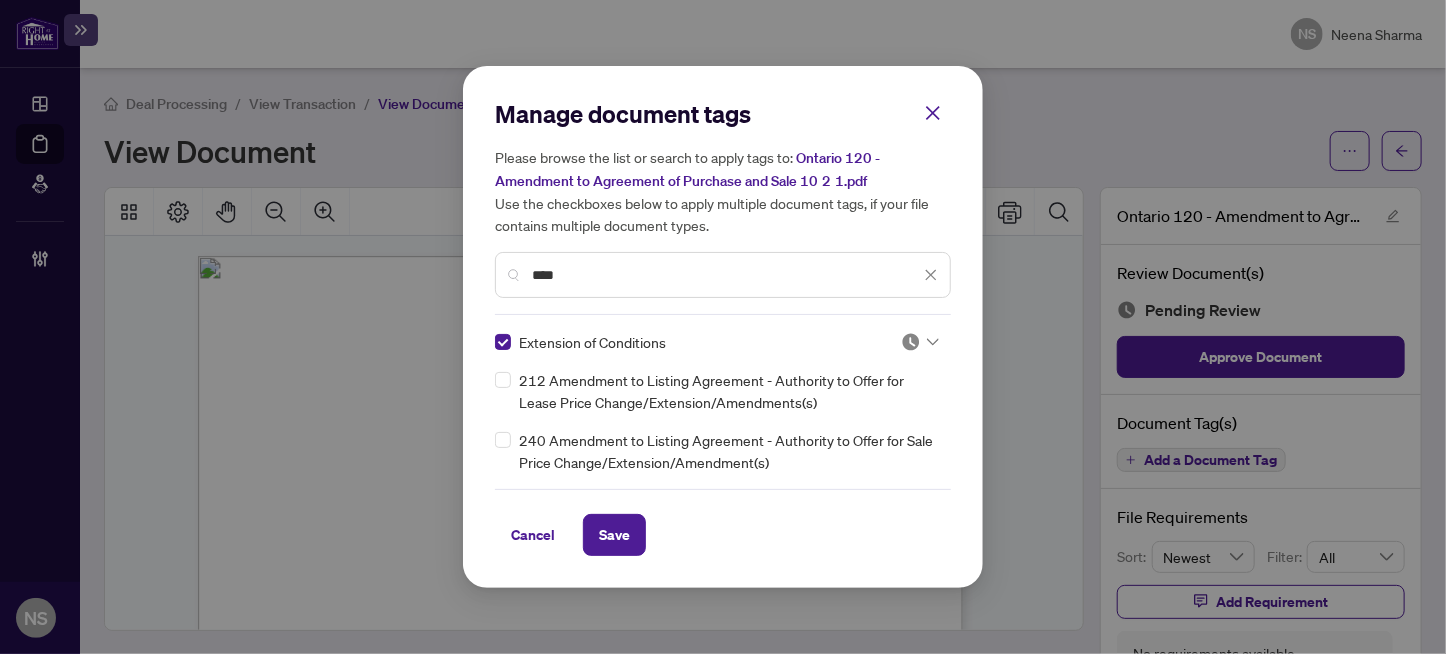 click at bounding box center [920, 342] 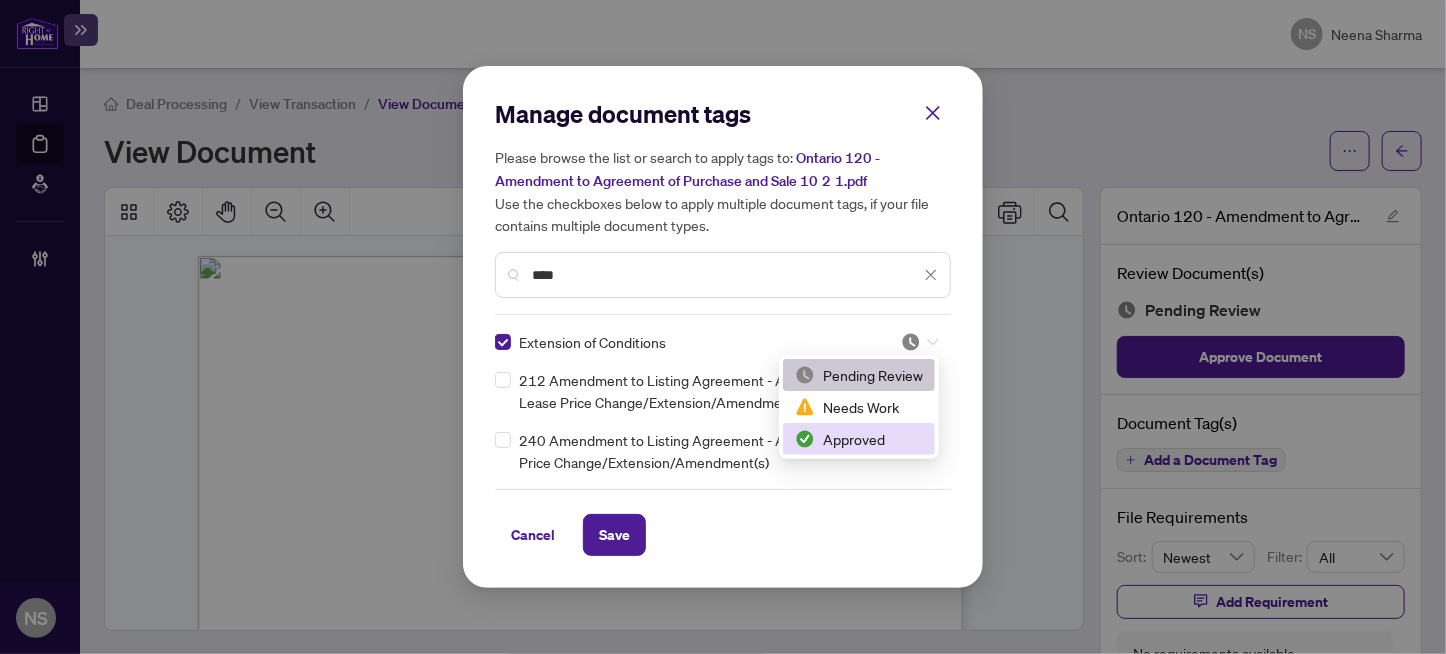 click on "Approved" at bounding box center [859, 439] 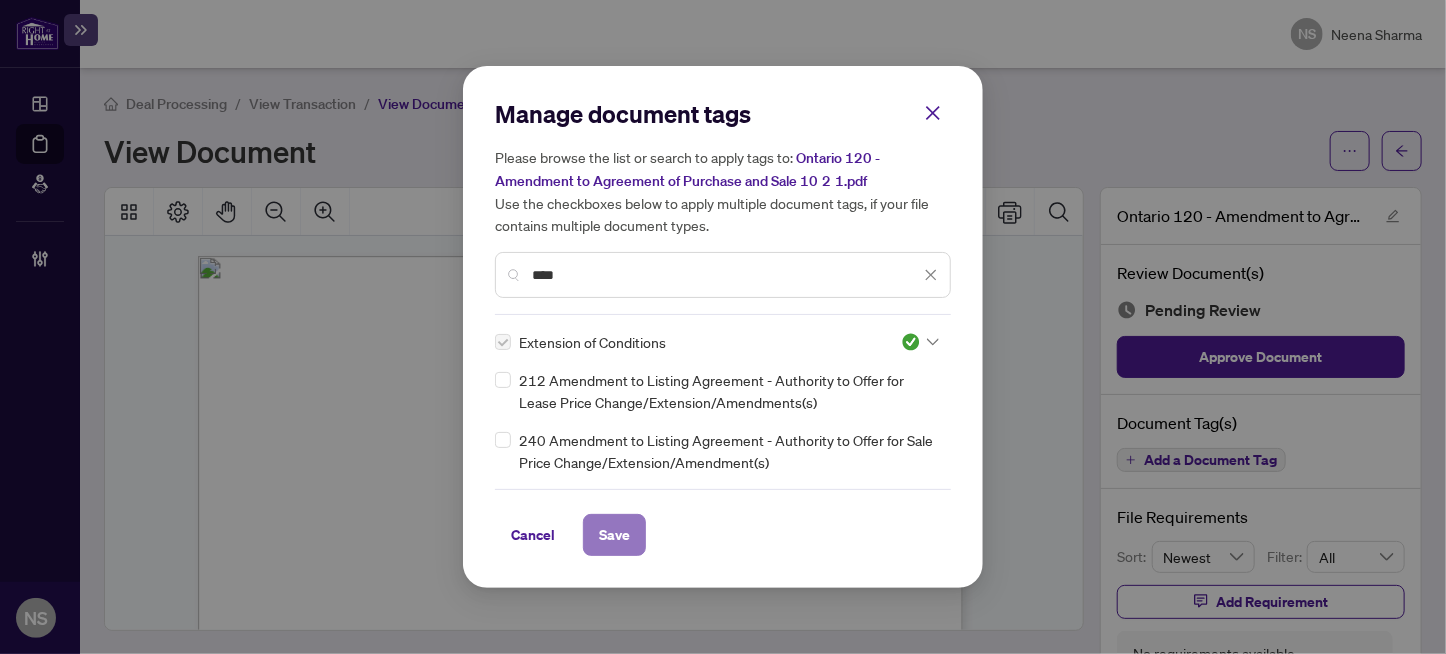 click on "Save" at bounding box center [614, 535] 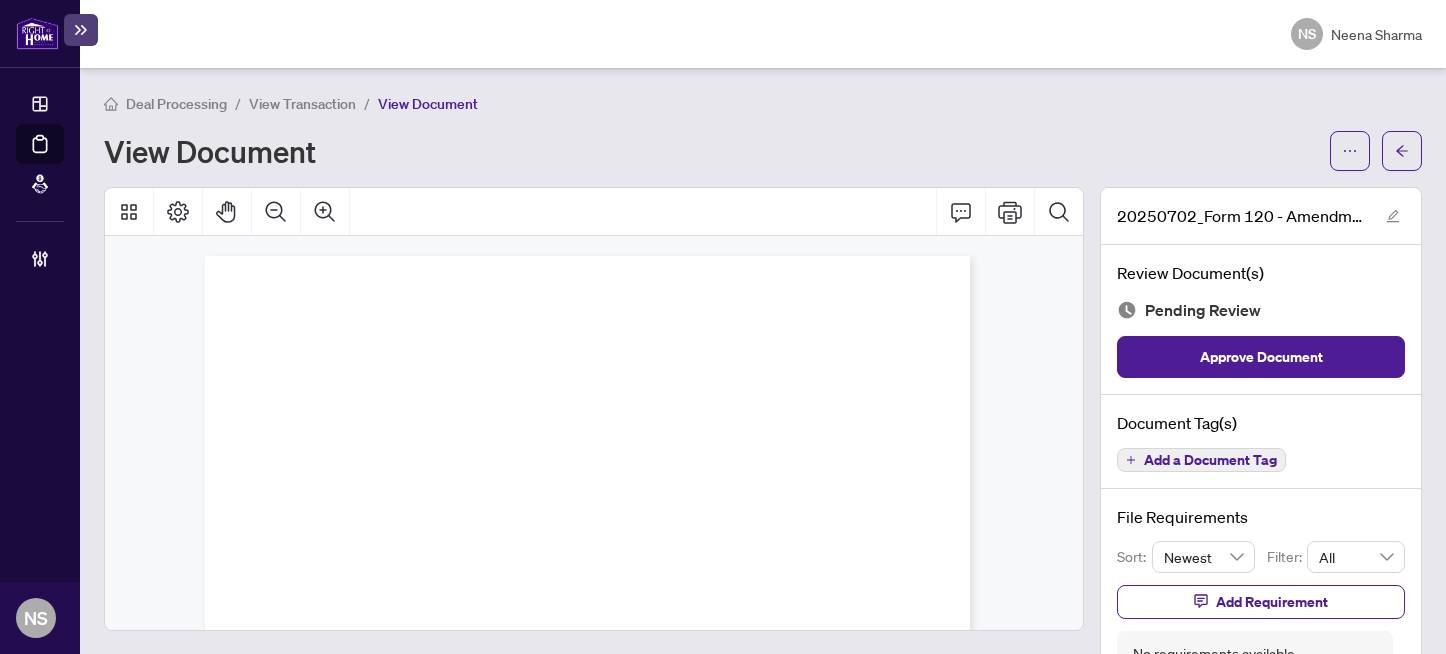 scroll, scrollTop: 0, scrollLeft: 0, axis: both 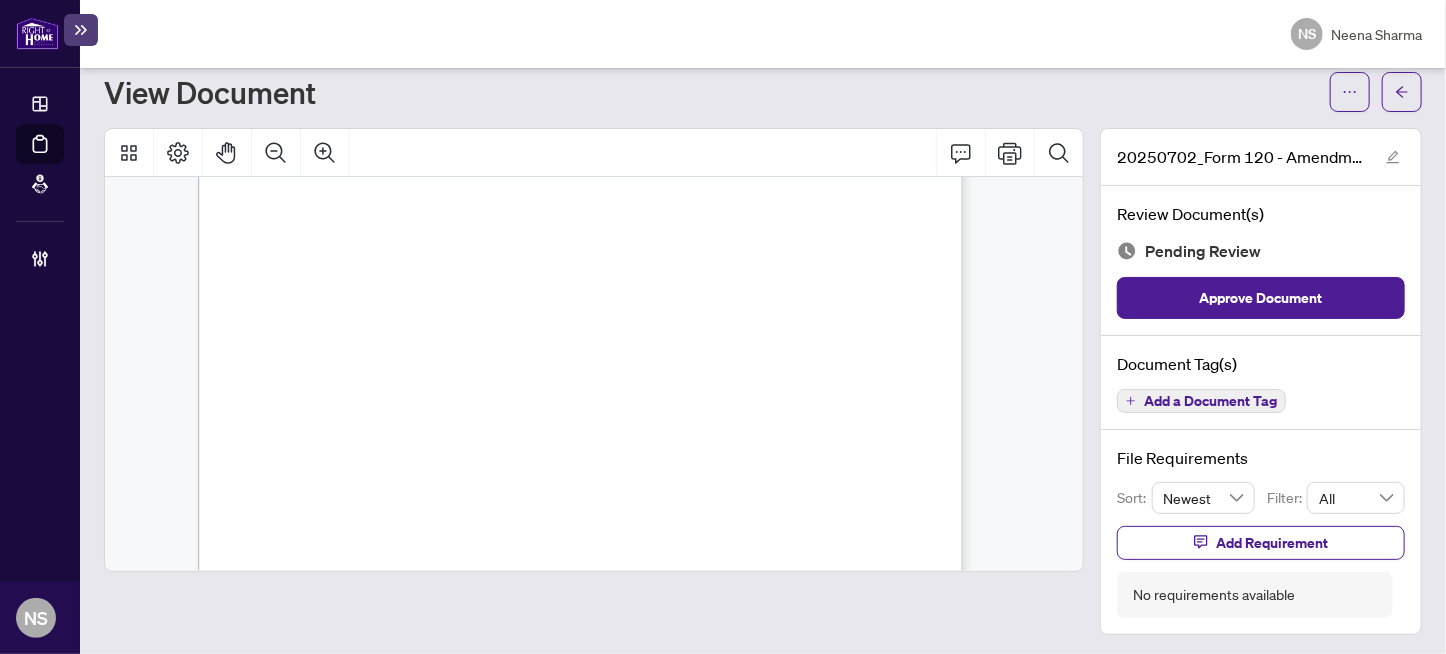 drag, startPoint x: 441, startPoint y: 374, endPoint x: 505, endPoint y: 387, distance: 65.30697 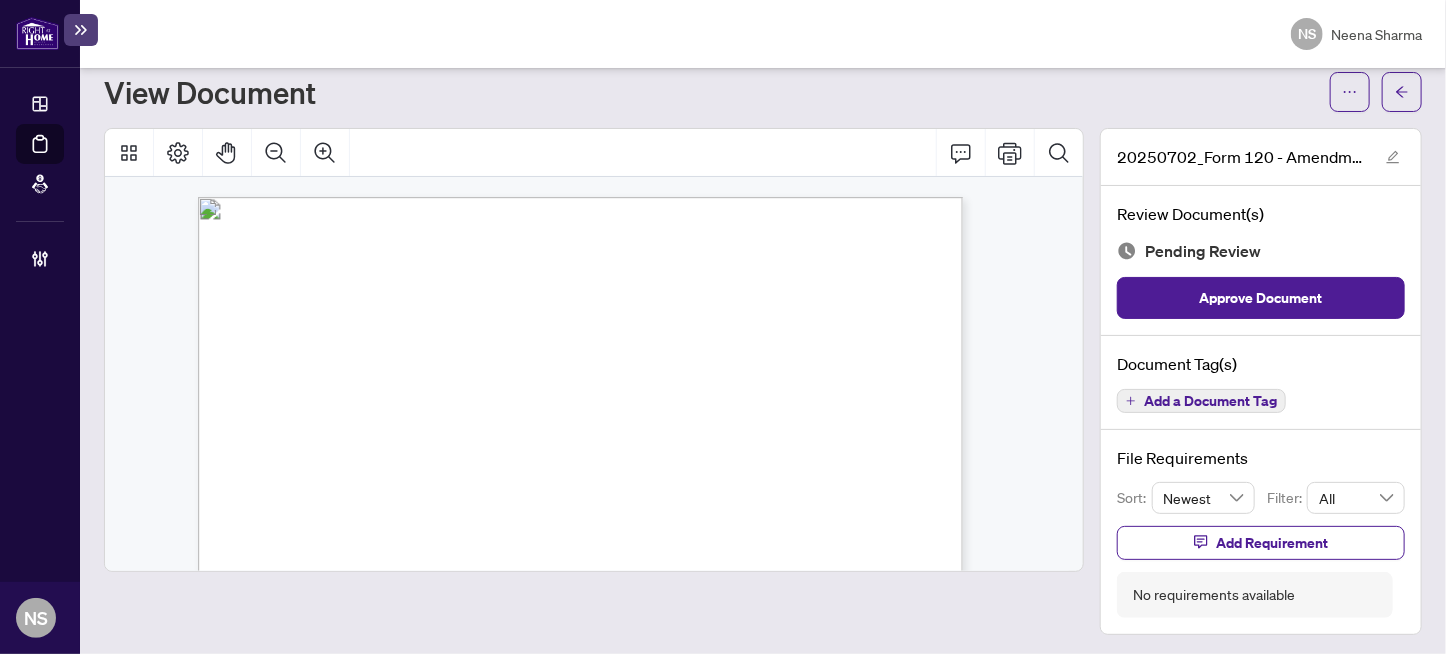 click on "Add a Document Tag" at bounding box center (1210, 401) 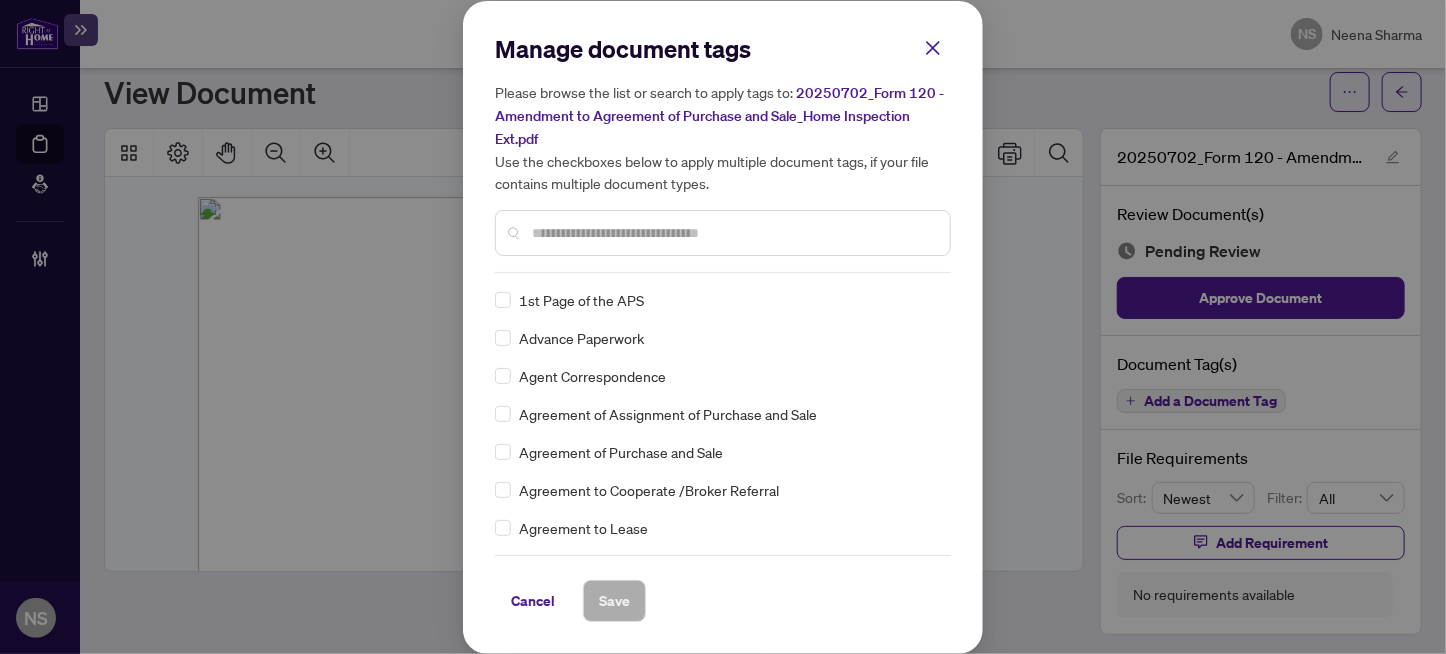 click at bounding box center (733, 233) 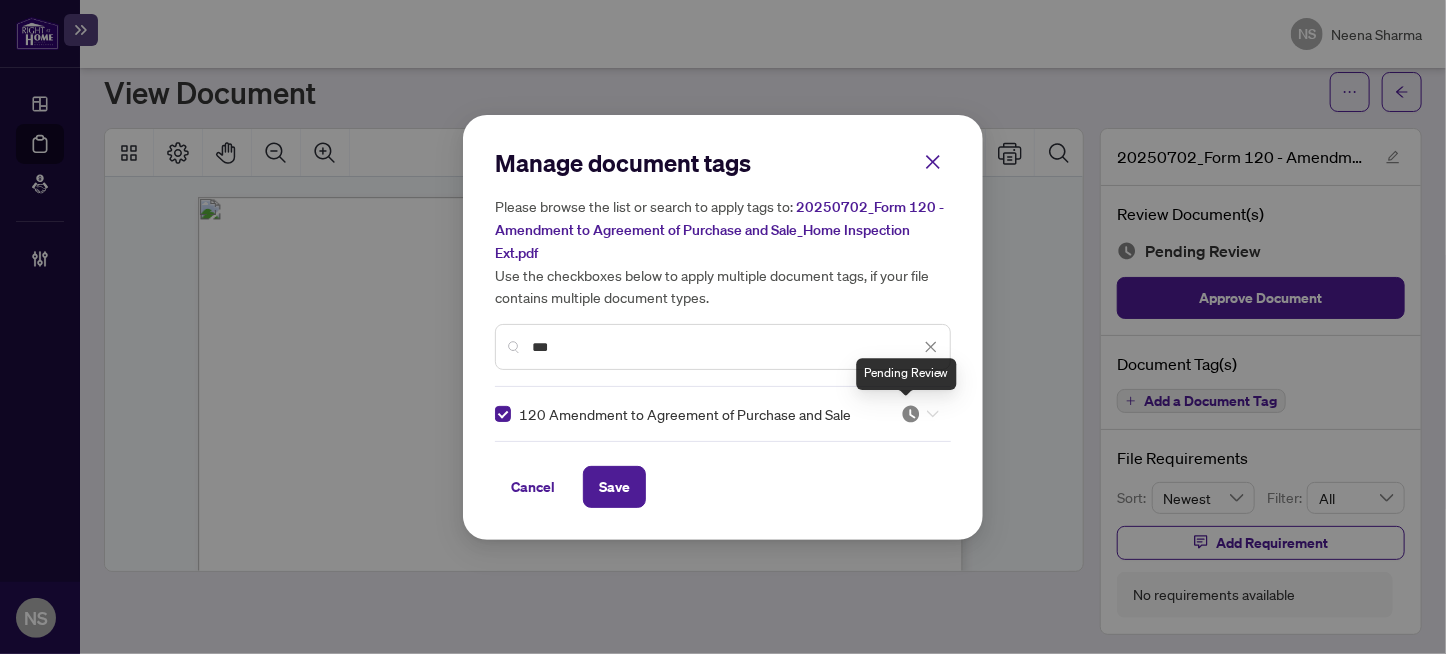 click at bounding box center (911, 414) 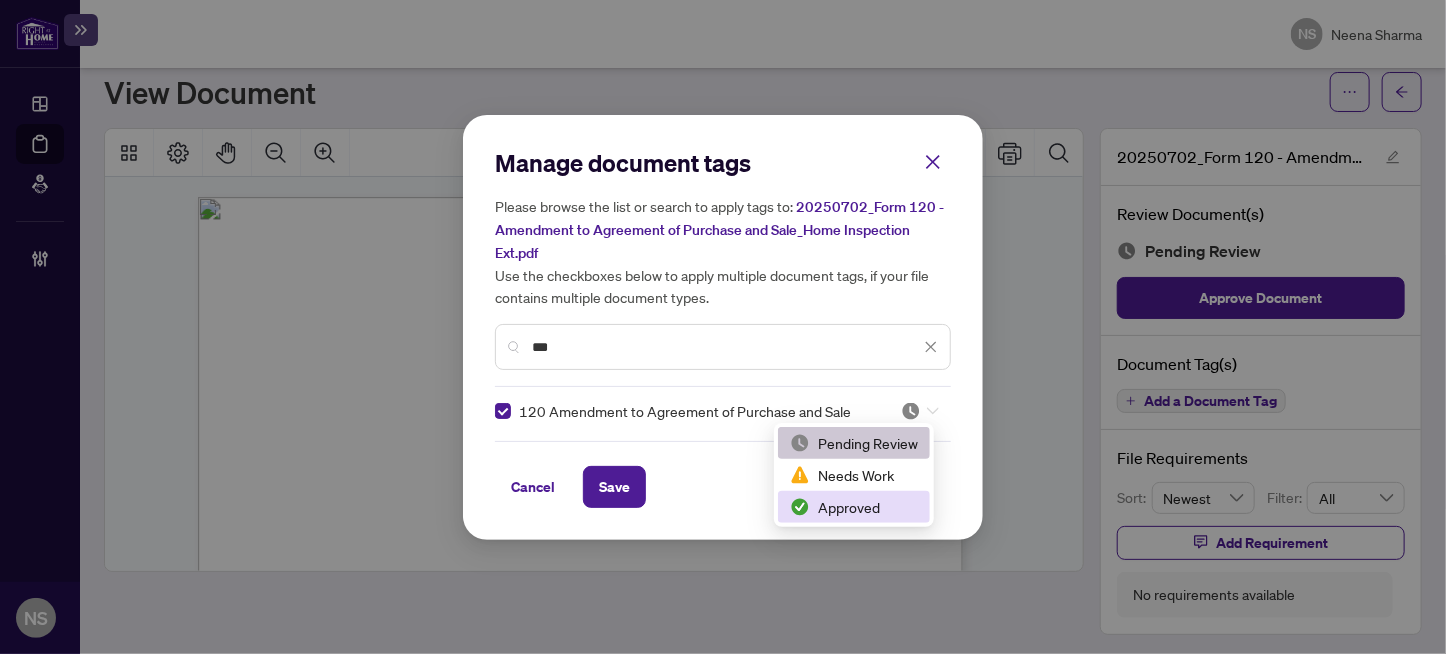 click on "Approved" at bounding box center (854, 507) 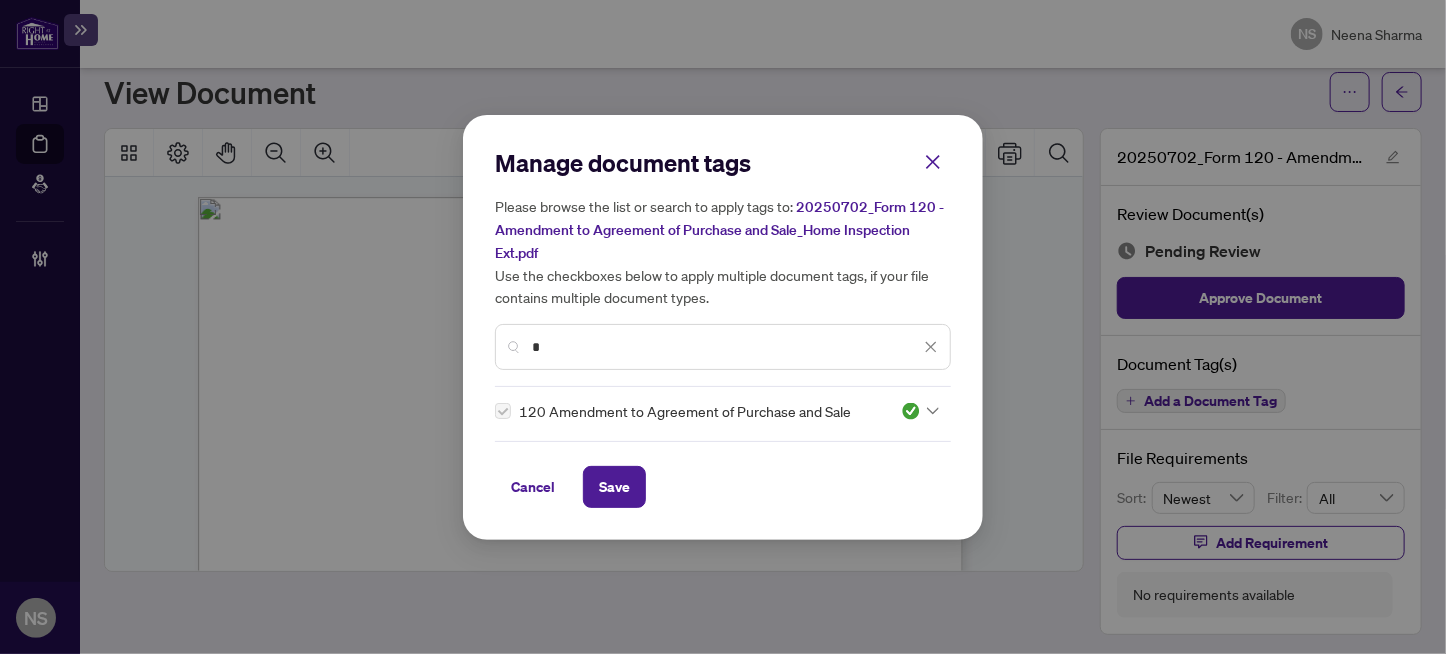 drag, startPoint x: 573, startPoint y: 348, endPoint x: 278, endPoint y: 343, distance: 295.04236 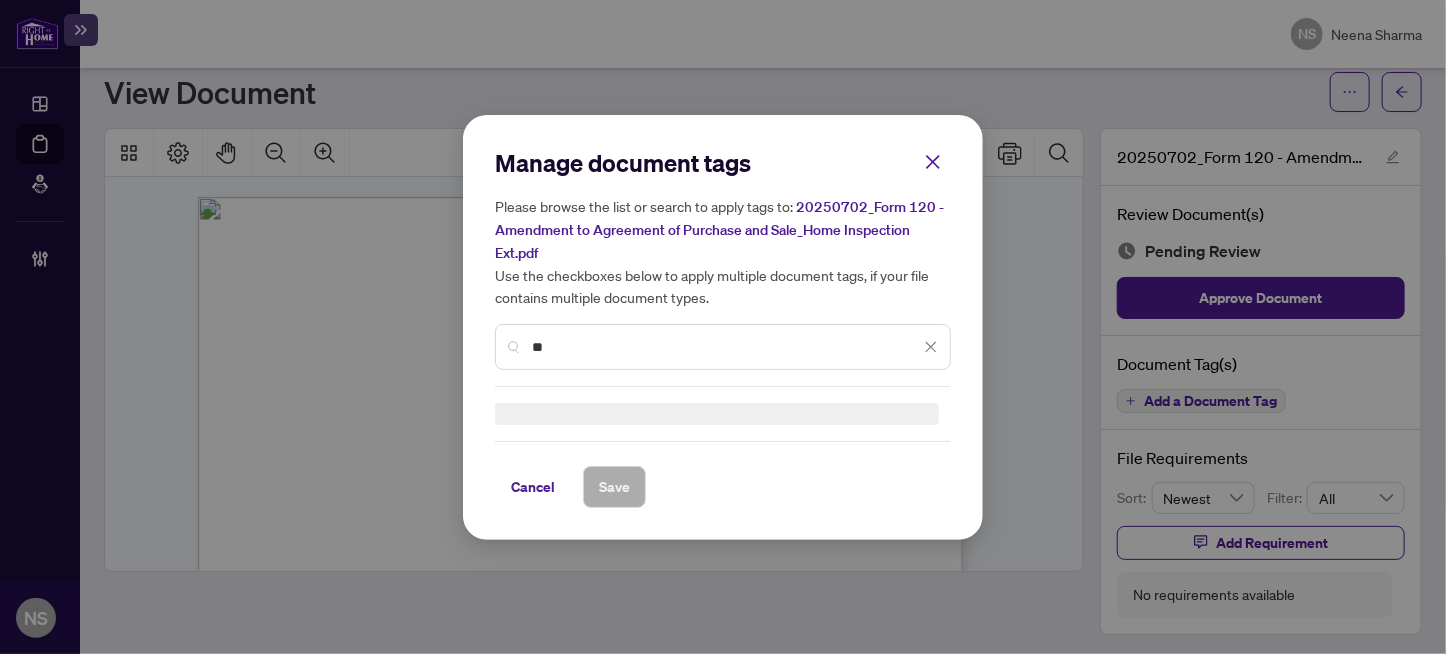scroll, scrollTop: 0, scrollLeft: 0, axis: both 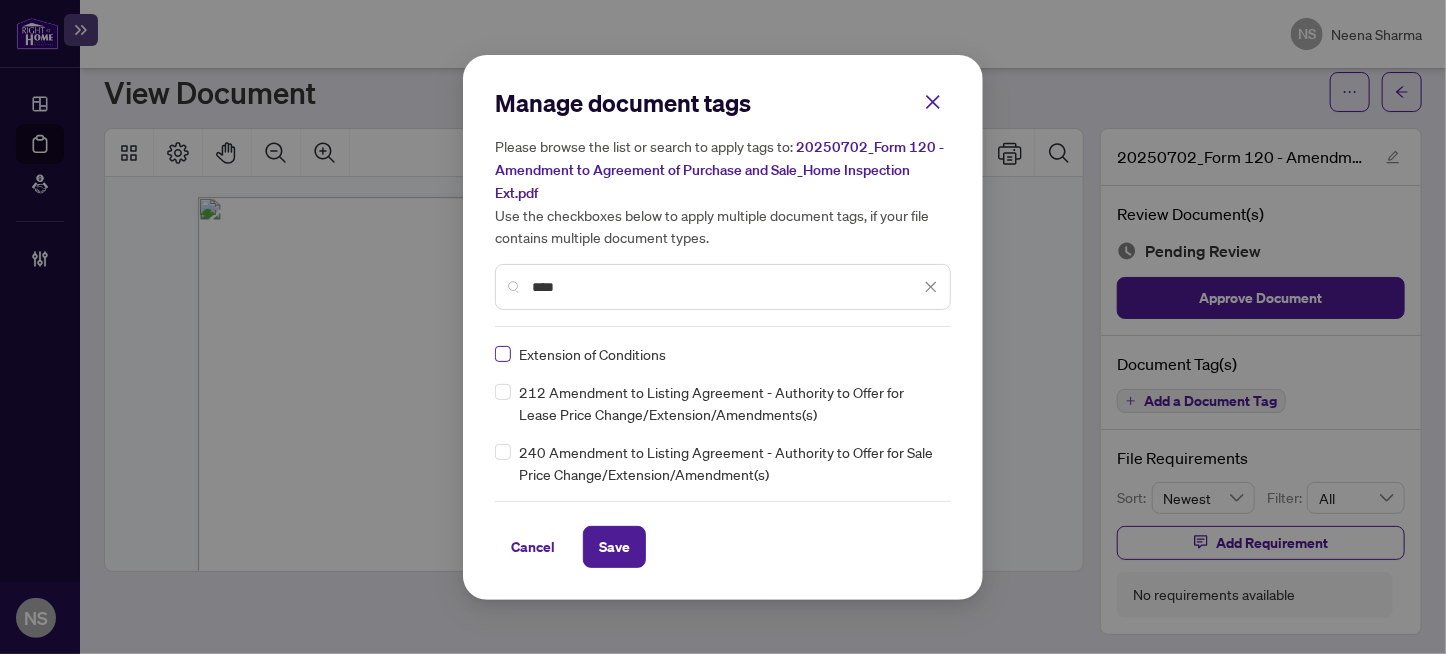 type on "****" 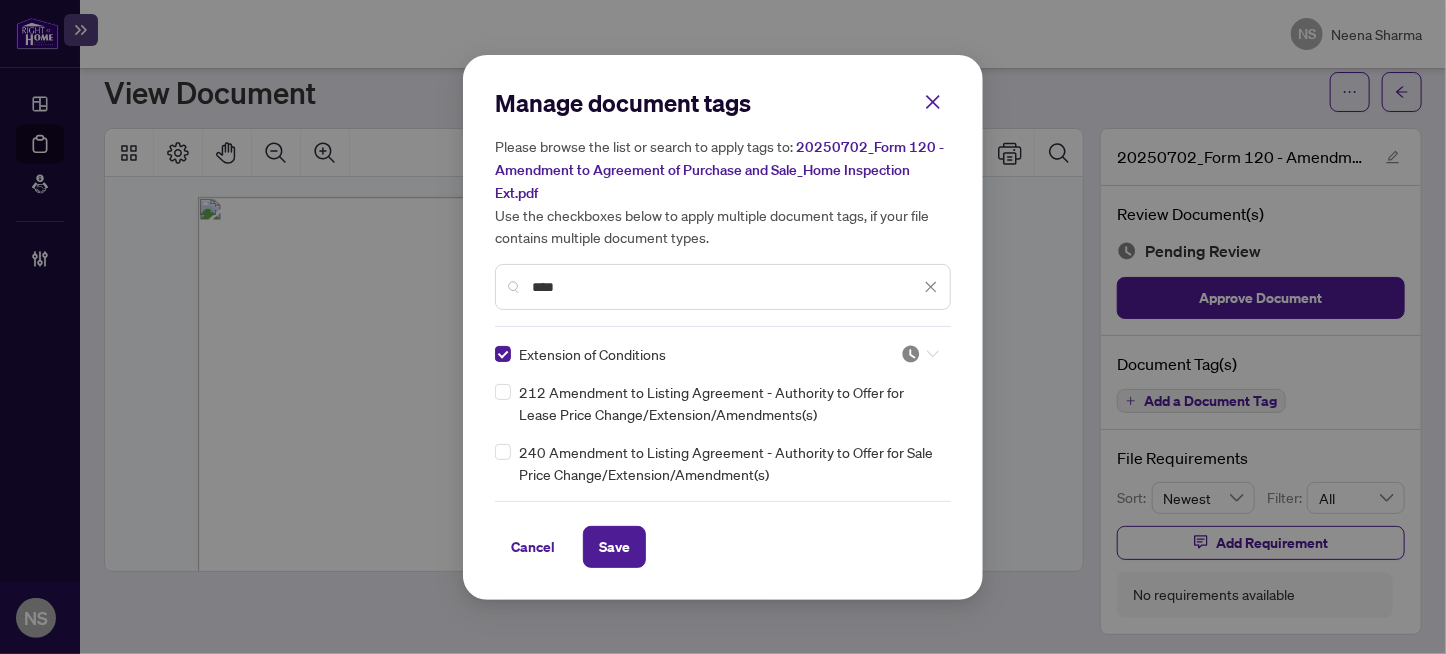 click at bounding box center [920, 354] 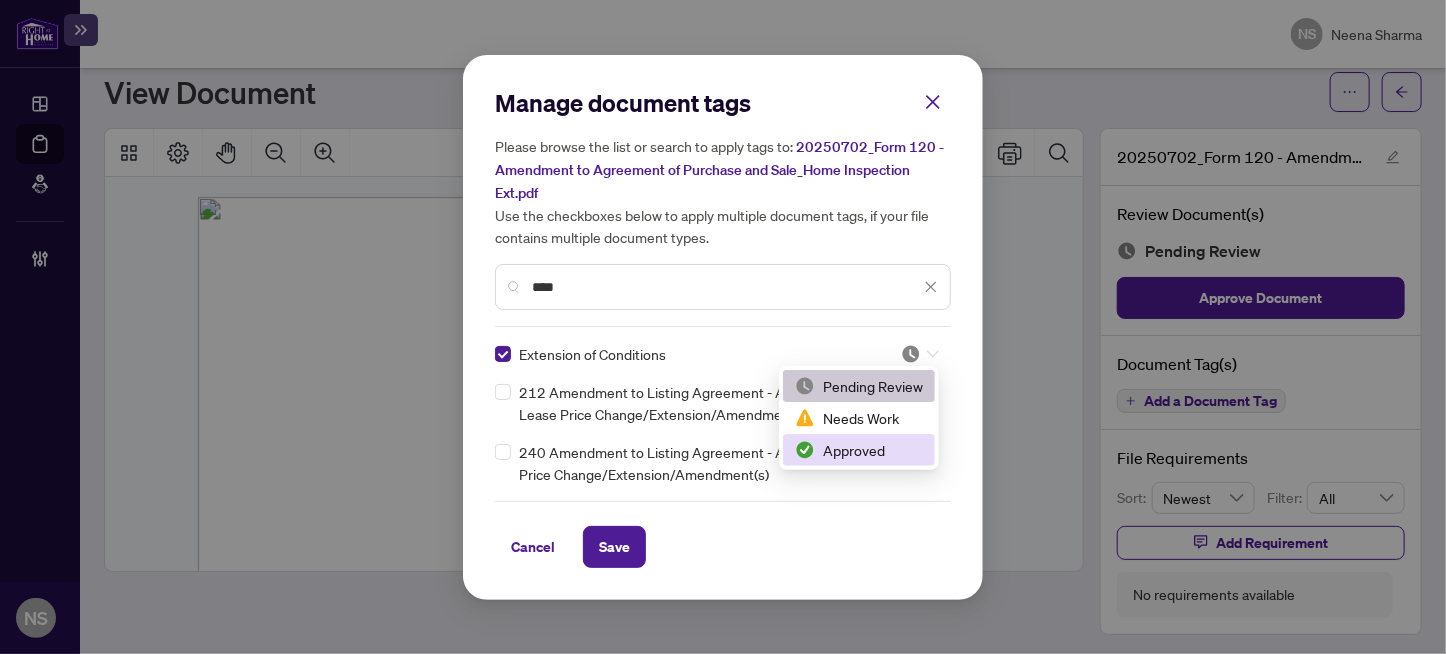 click on "Approved" at bounding box center [859, 450] 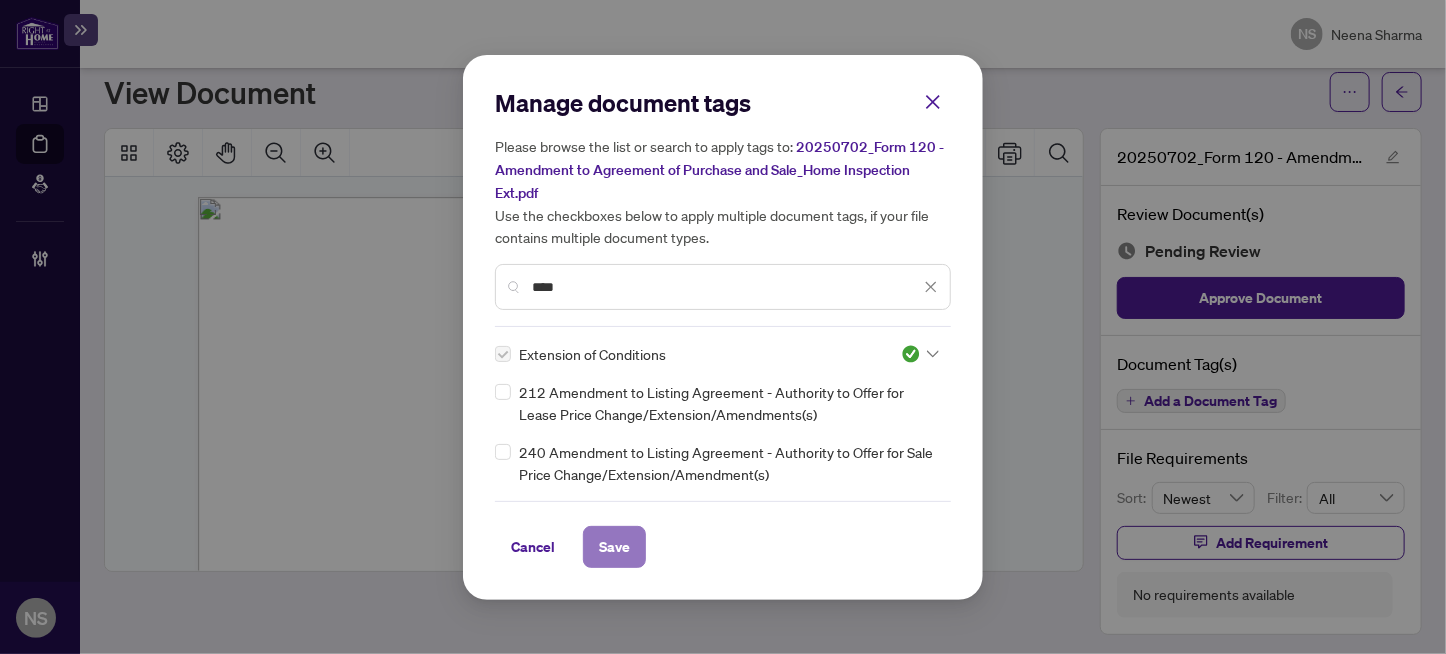 click on "Save" at bounding box center [614, 547] 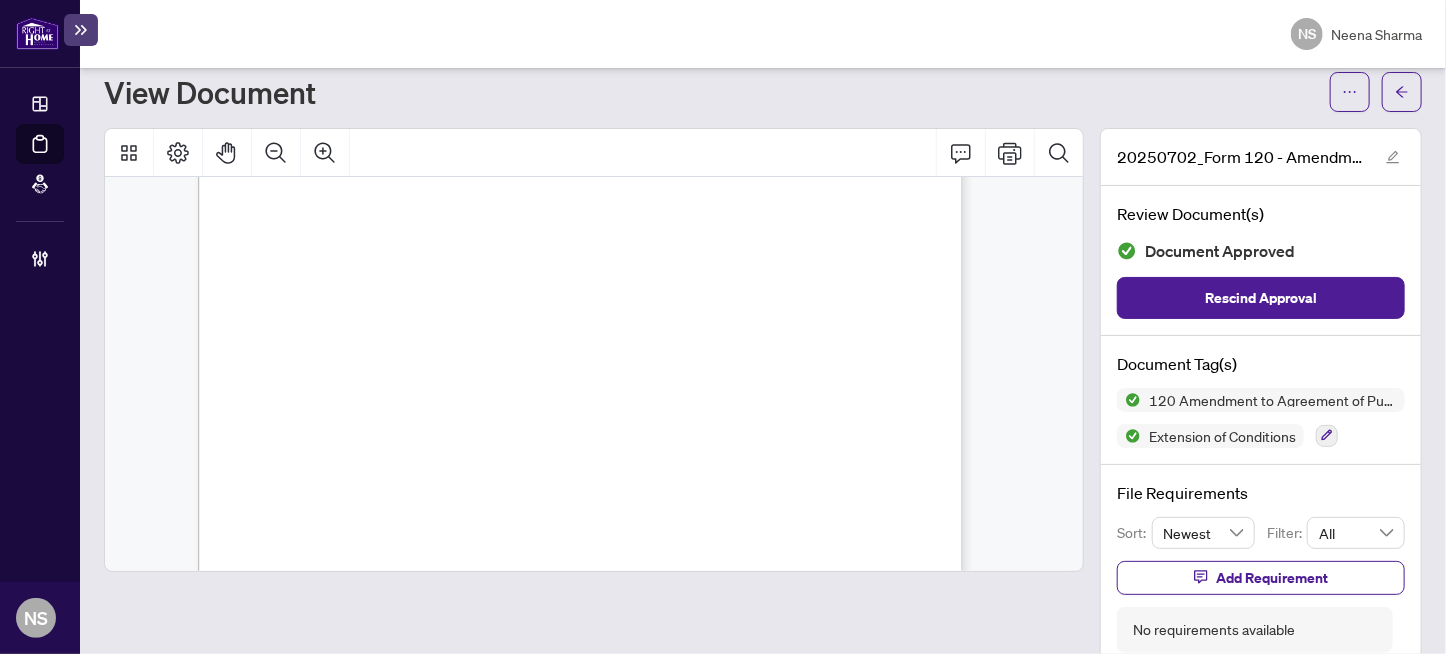 scroll, scrollTop: 150, scrollLeft: 0, axis: vertical 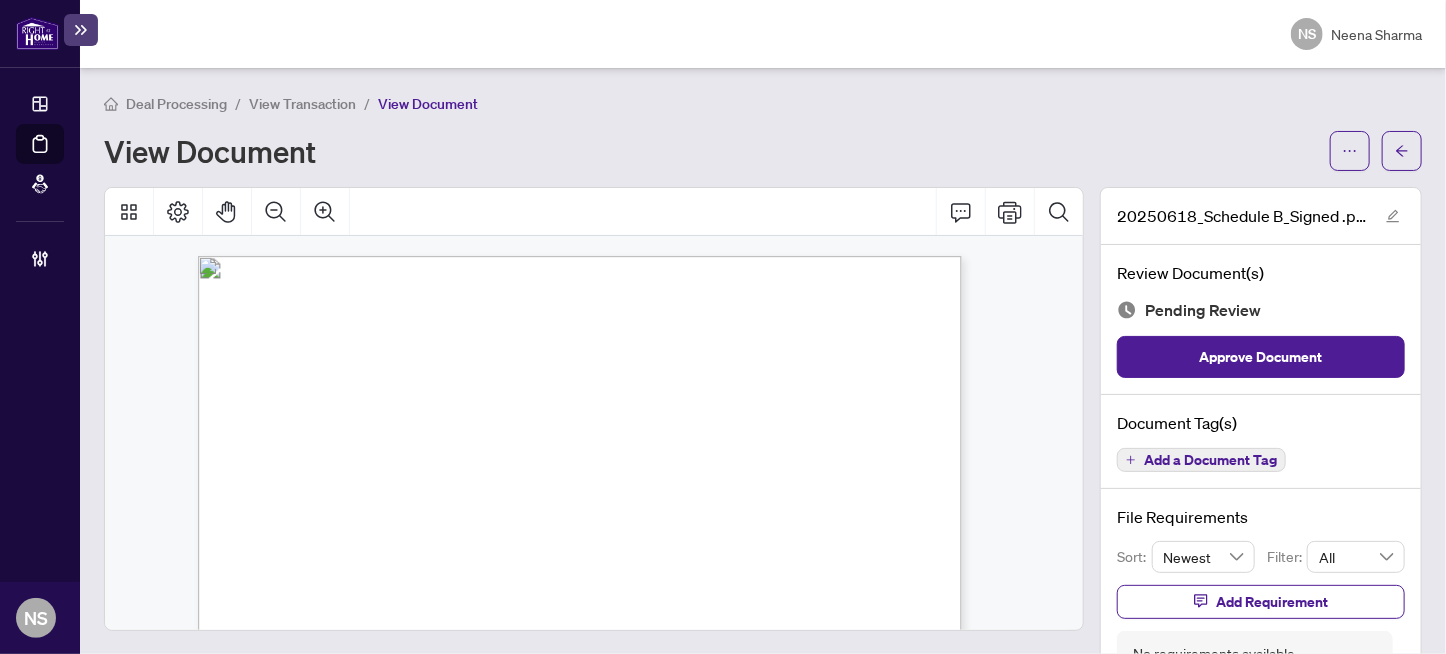 click on "Add a Document Tag" at bounding box center [1210, 460] 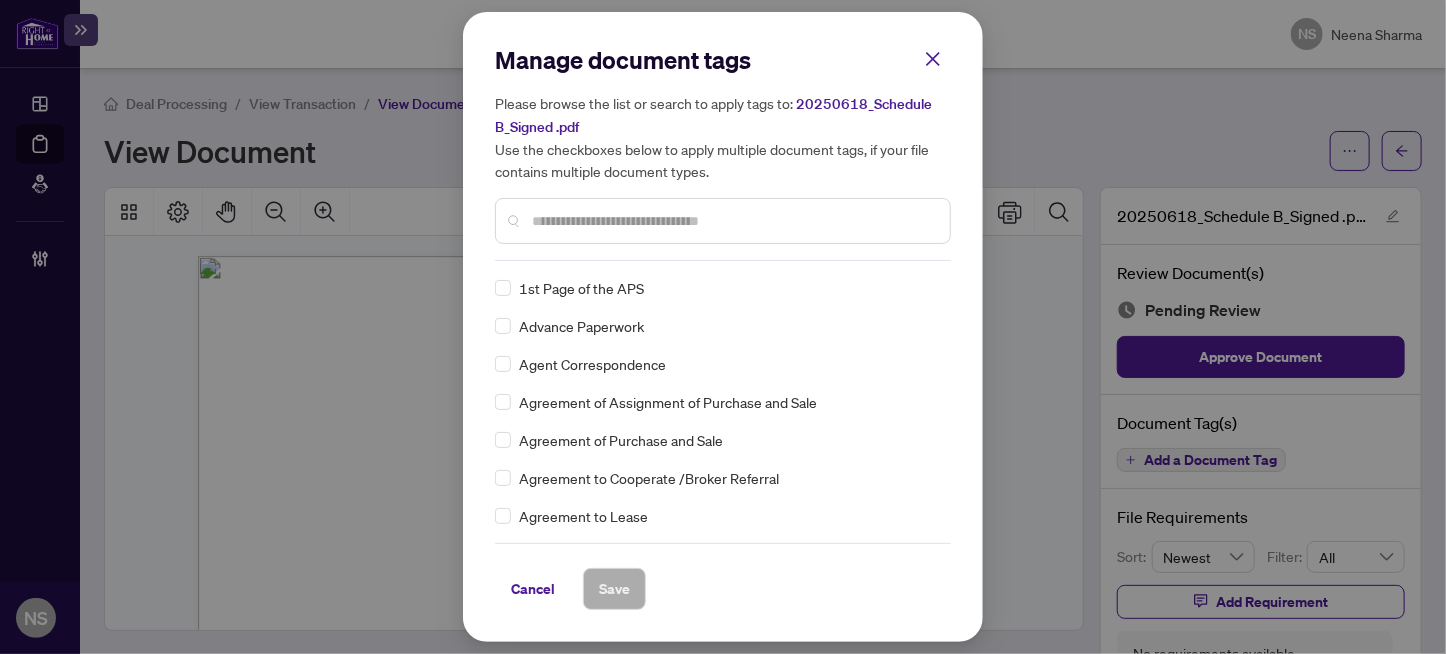click at bounding box center [733, 221] 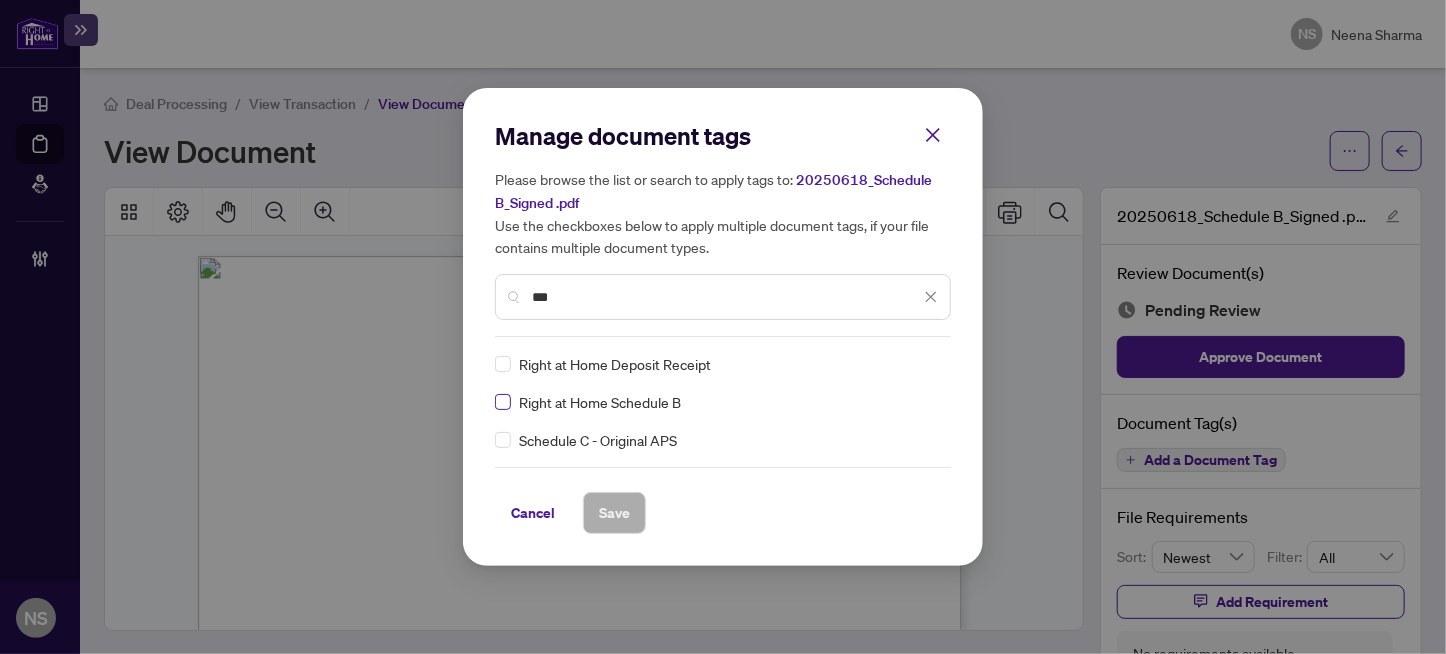 type on "***" 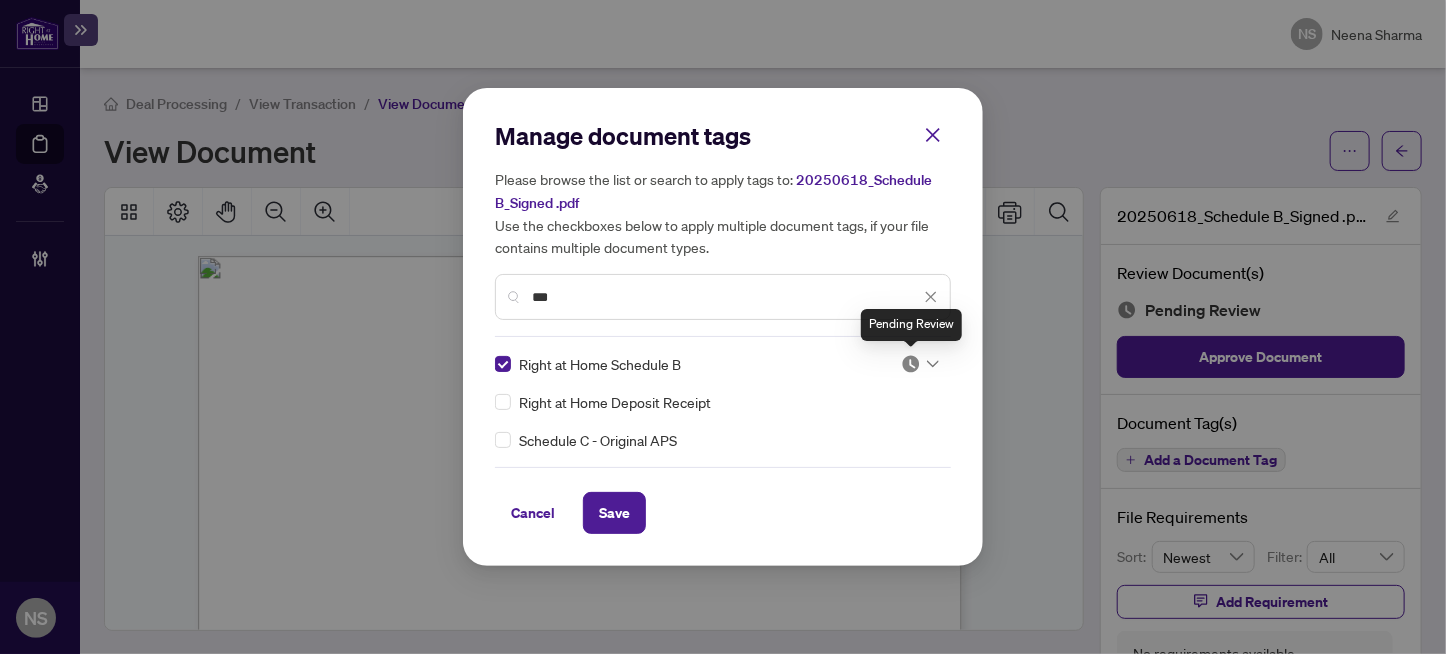 click at bounding box center (911, 364) 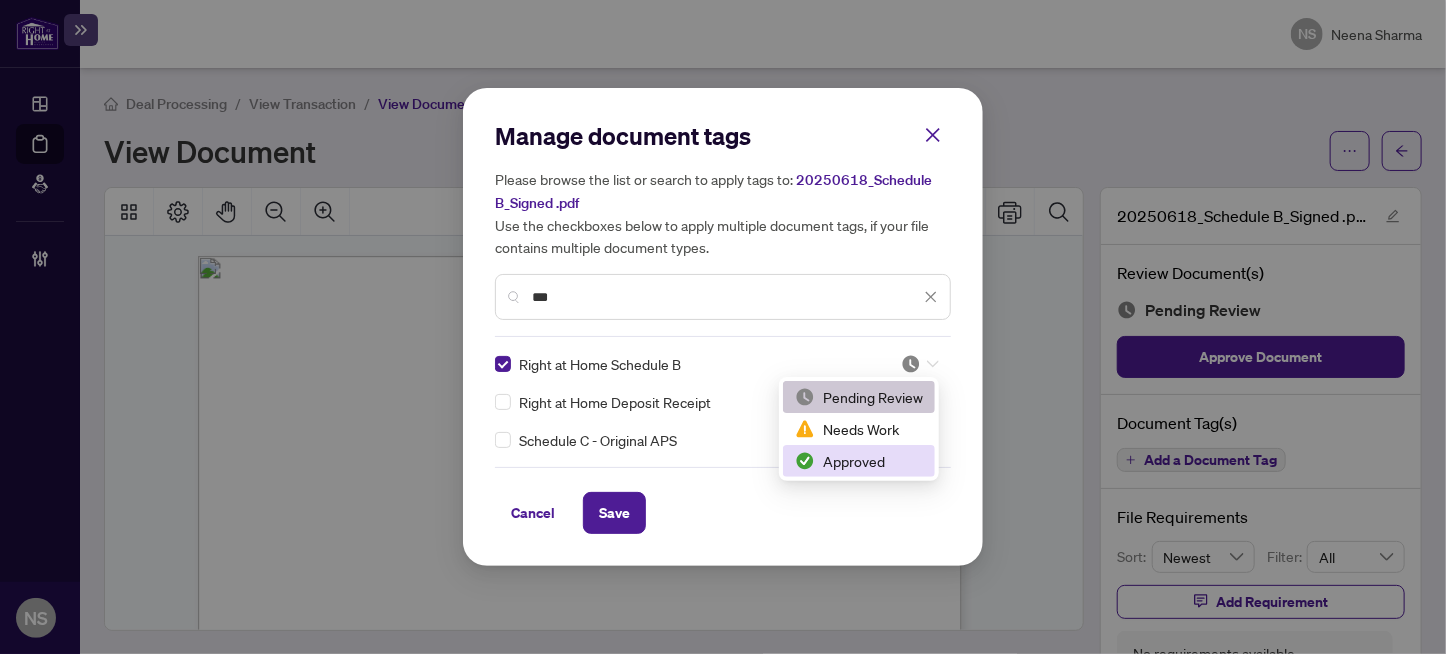 click on "Approved" at bounding box center (859, 461) 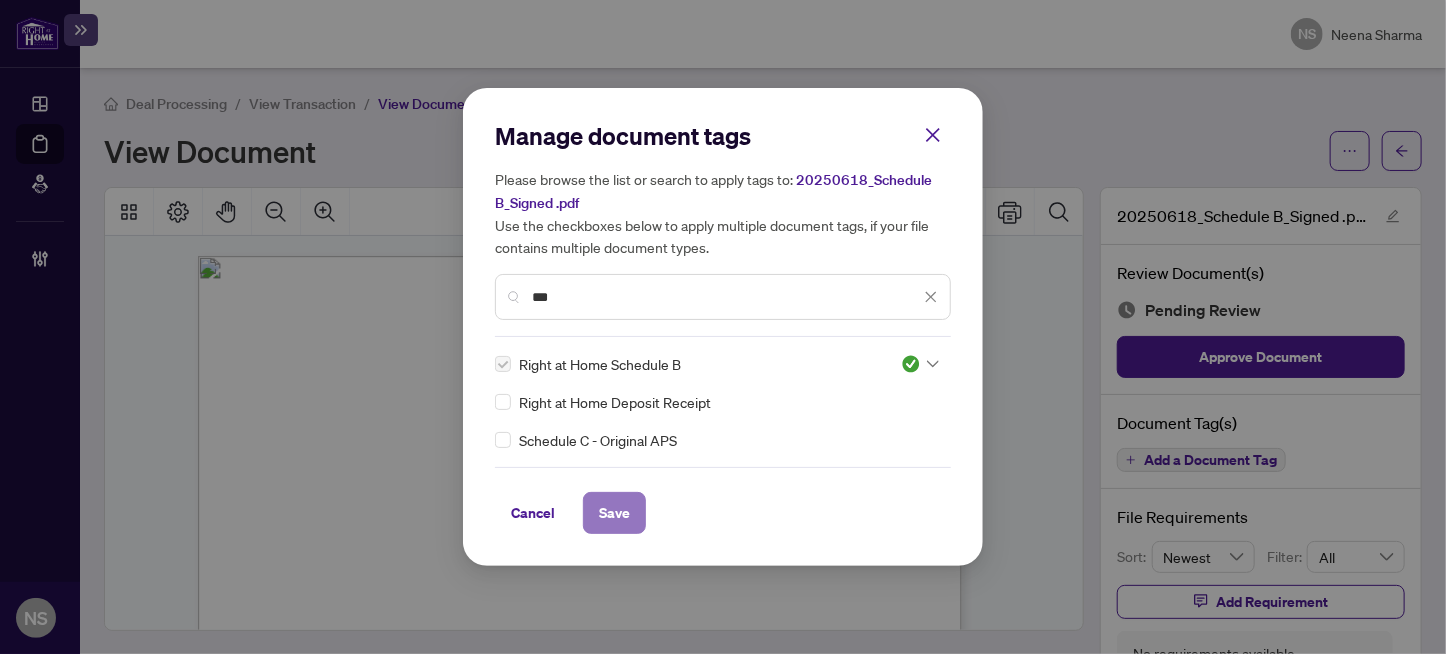 click on "Save" at bounding box center [614, 513] 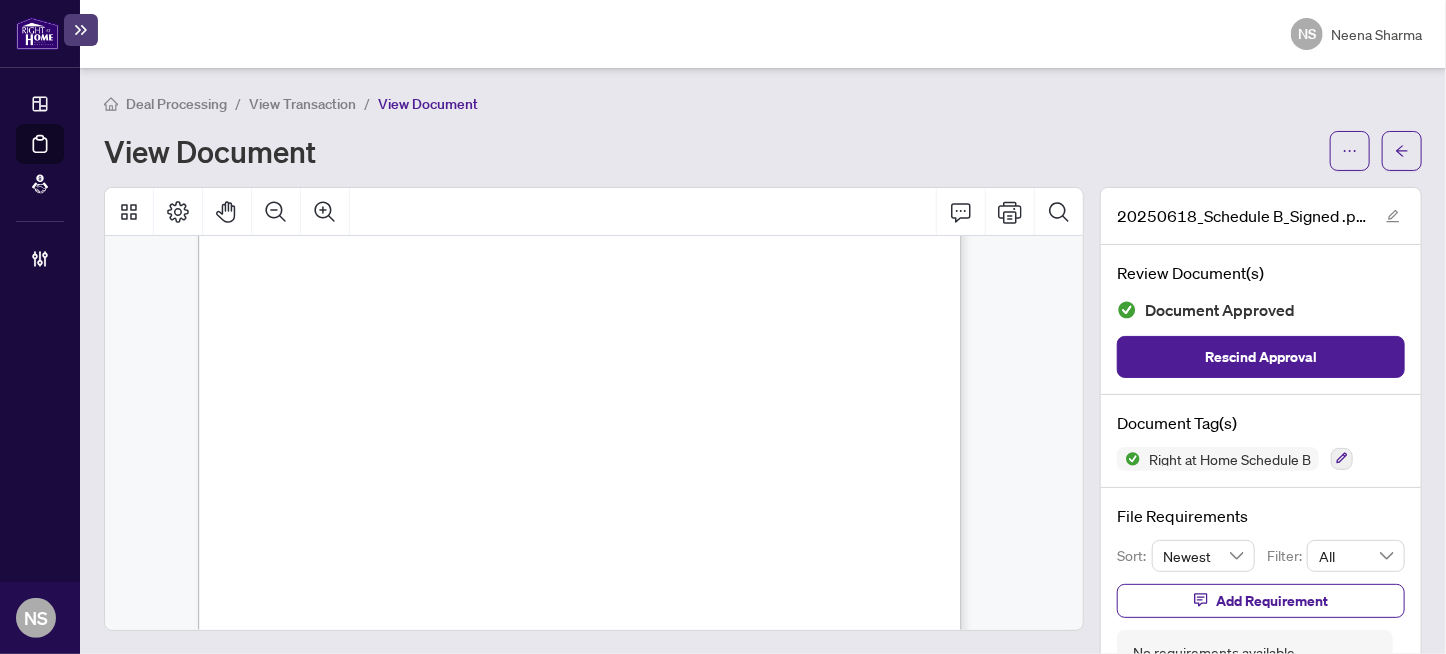 scroll, scrollTop: 0, scrollLeft: 0, axis: both 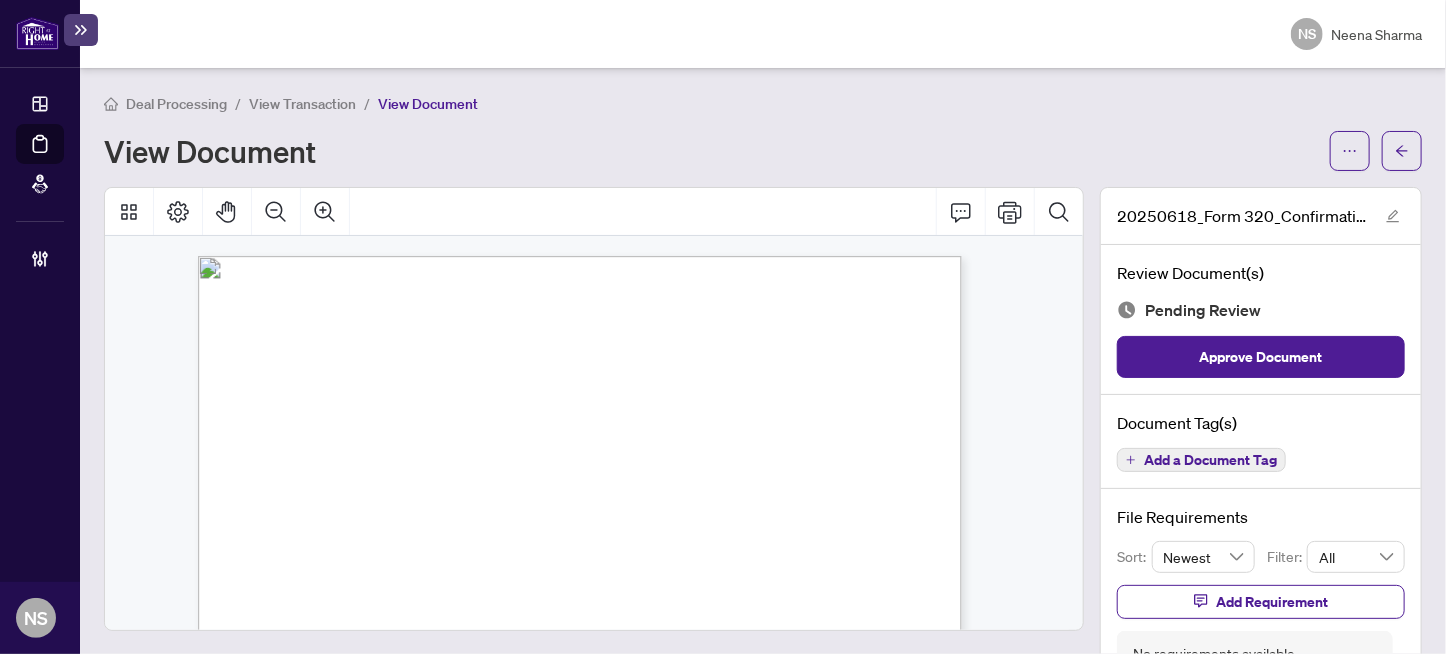 click at bounding box center (675, 875) 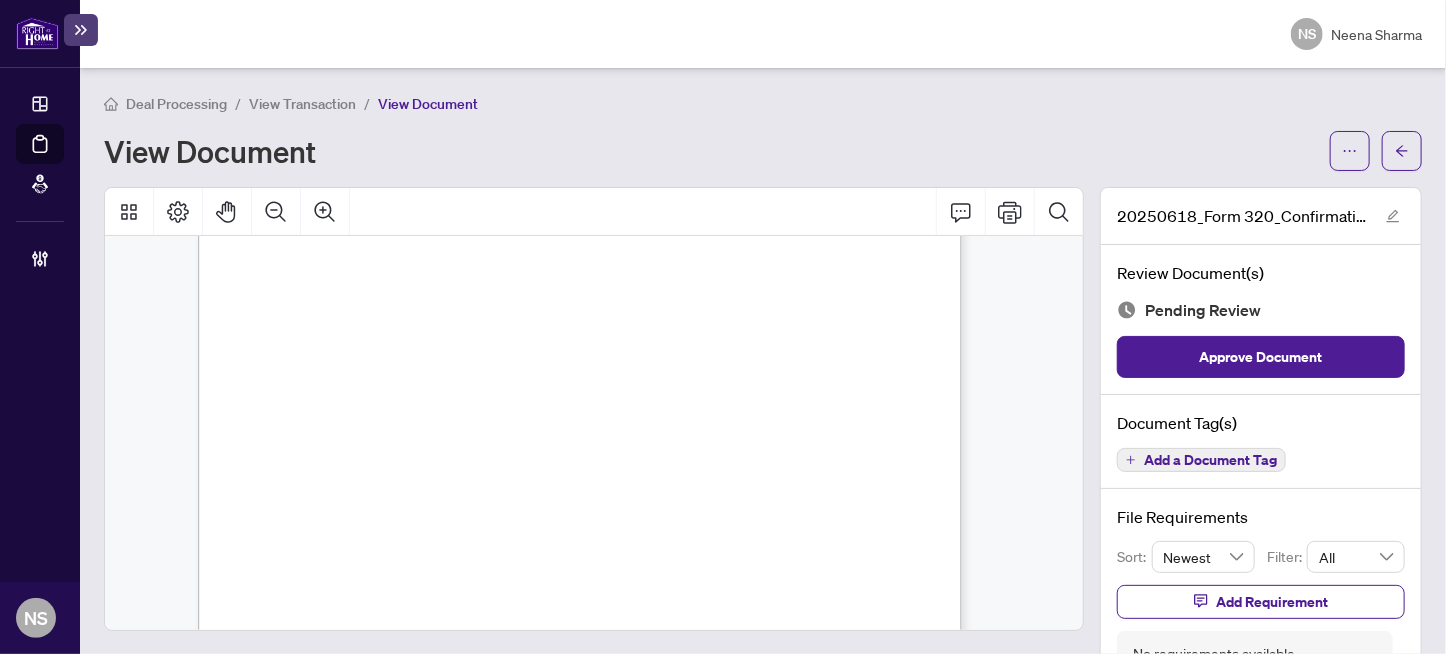 scroll, scrollTop: 1650, scrollLeft: 0, axis: vertical 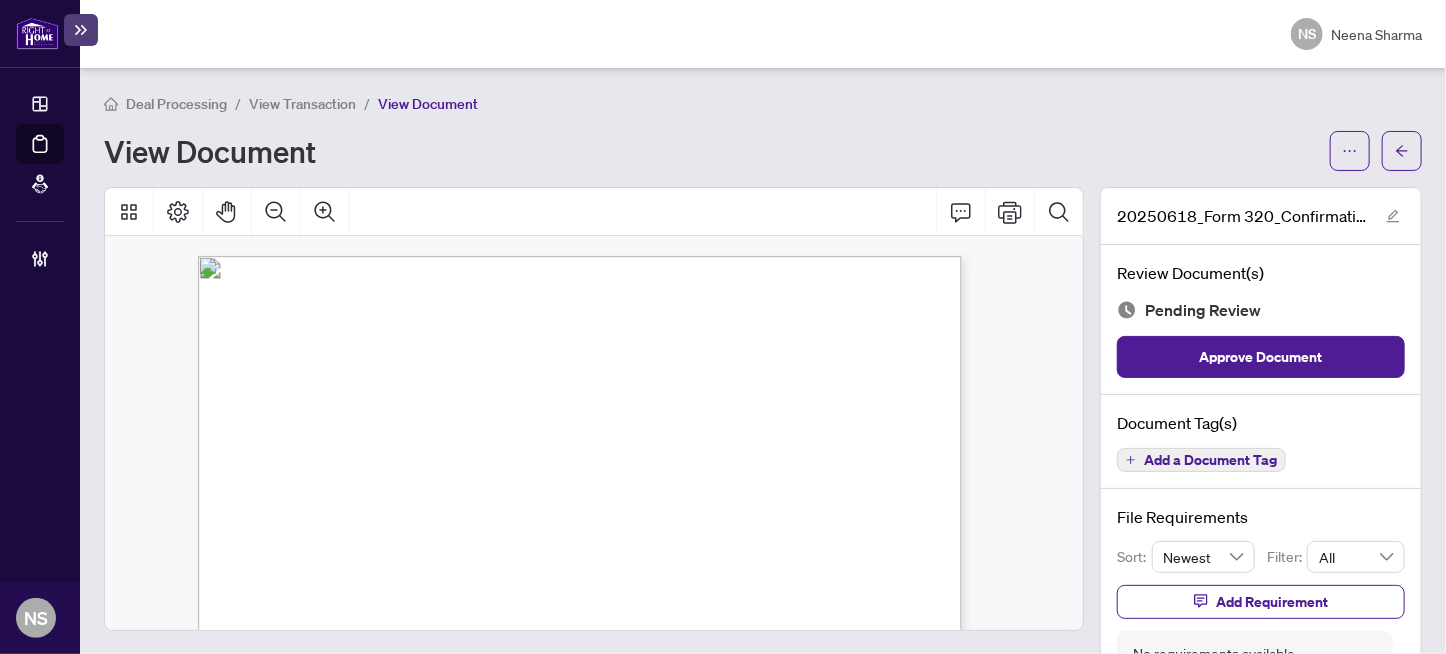 click on "Add a Document Tag" at bounding box center [1210, 460] 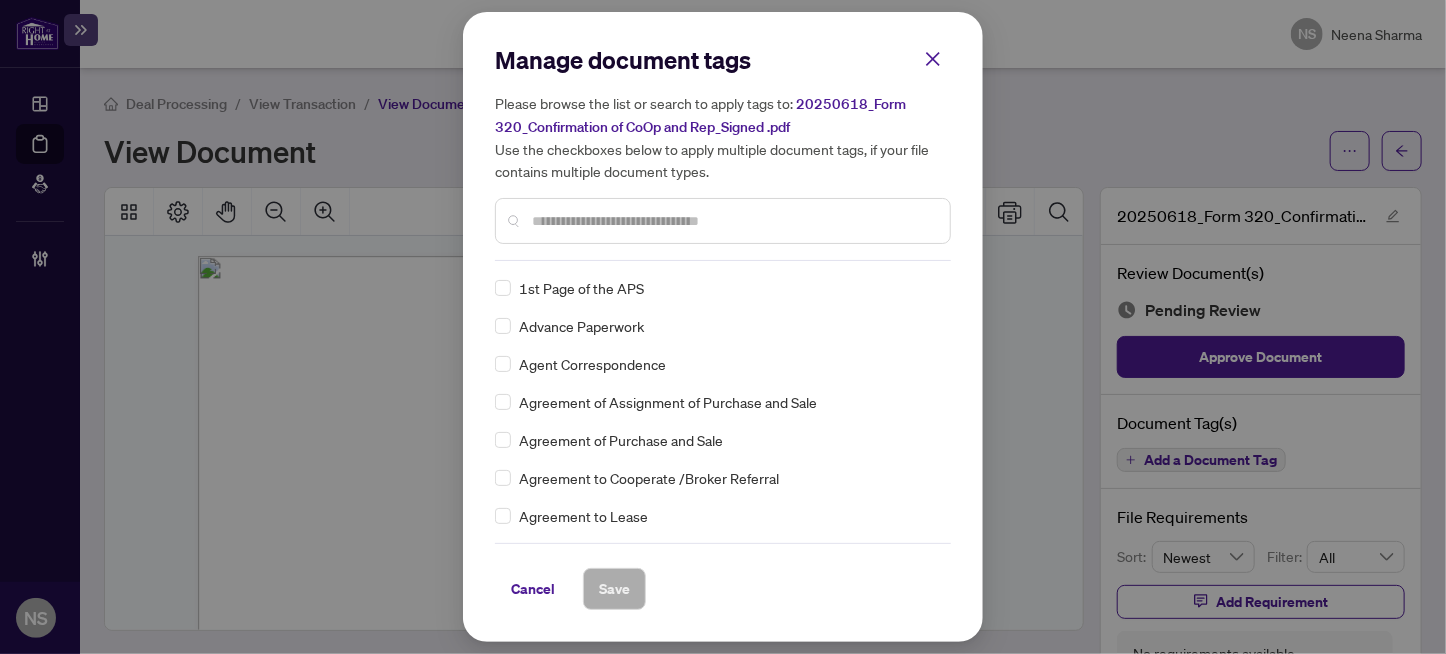 click at bounding box center [733, 221] 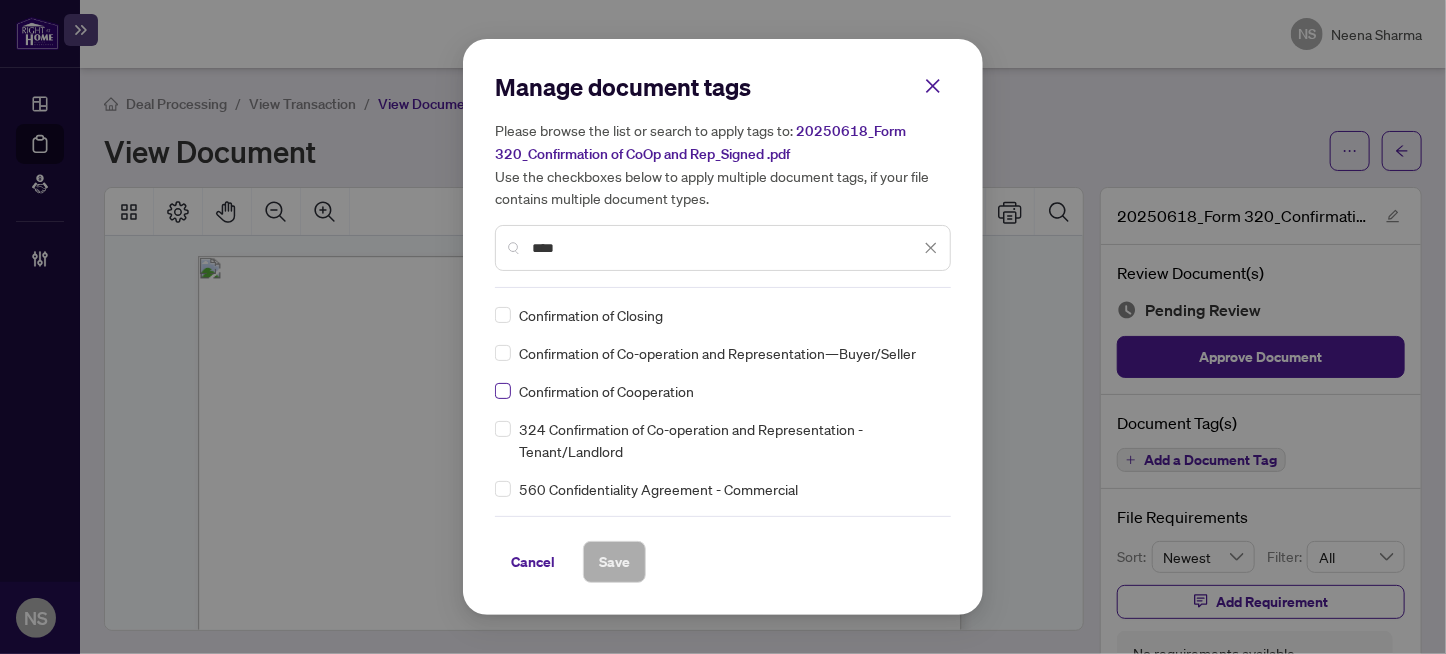 type on "****" 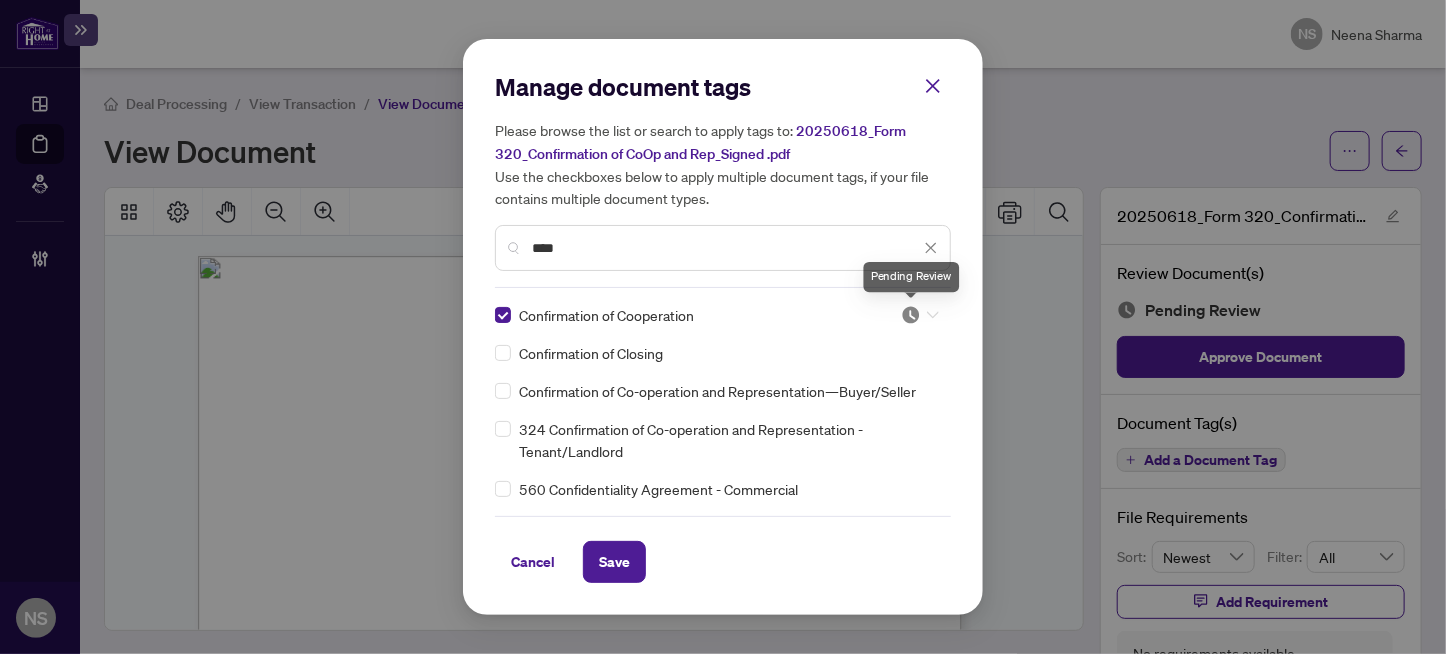 click at bounding box center [911, 315] 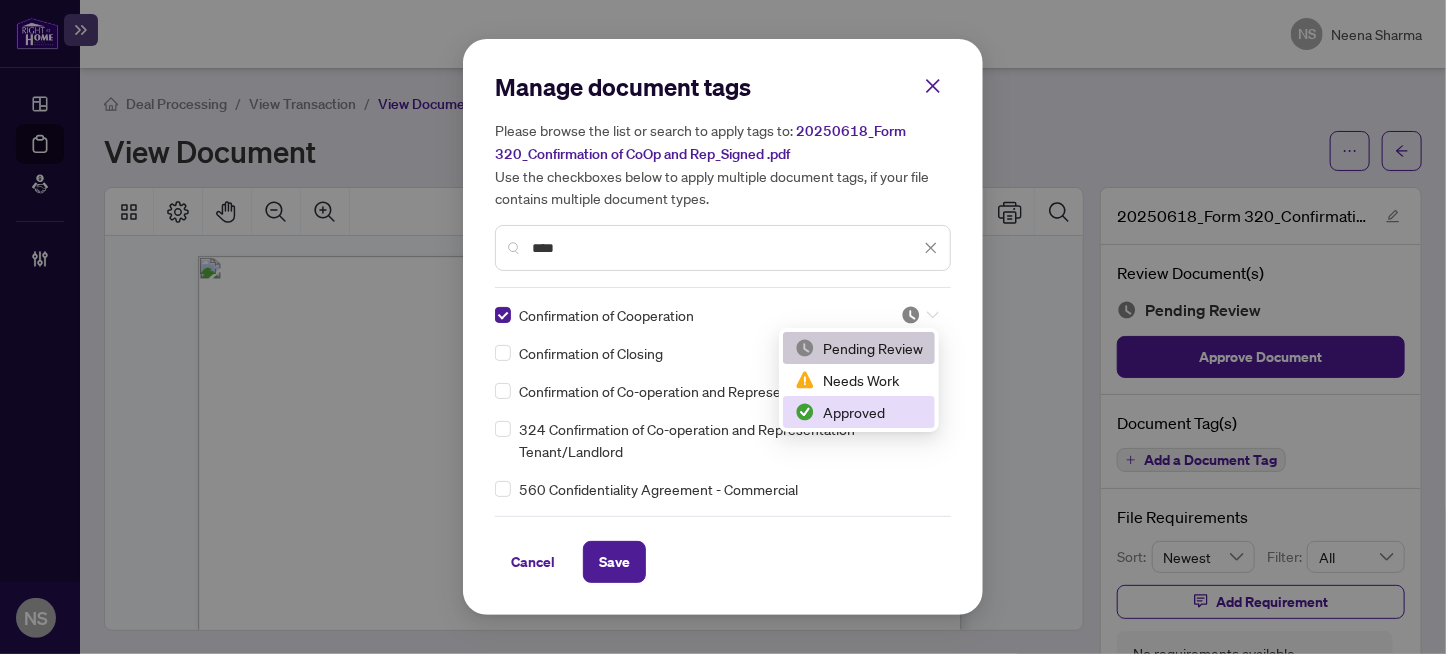 click on "Approved" at bounding box center (859, 412) 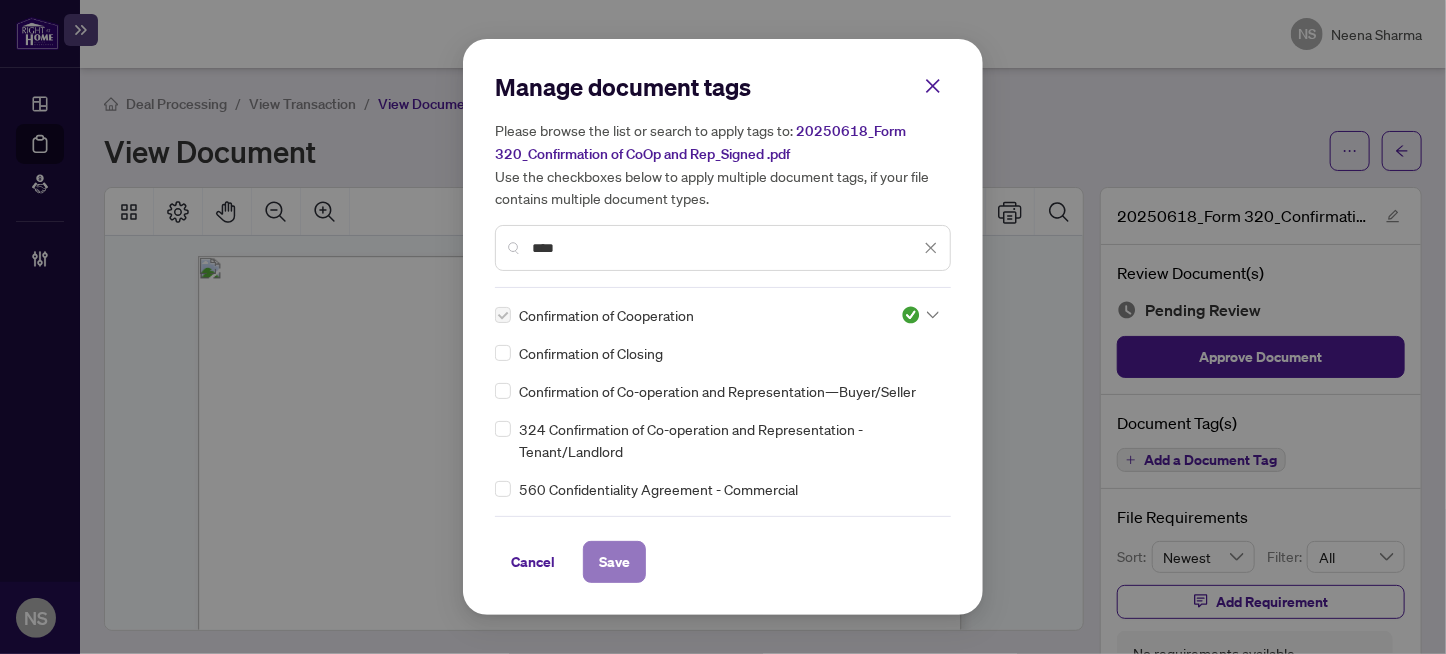 click on "Save" at bounding box center [614, 562] 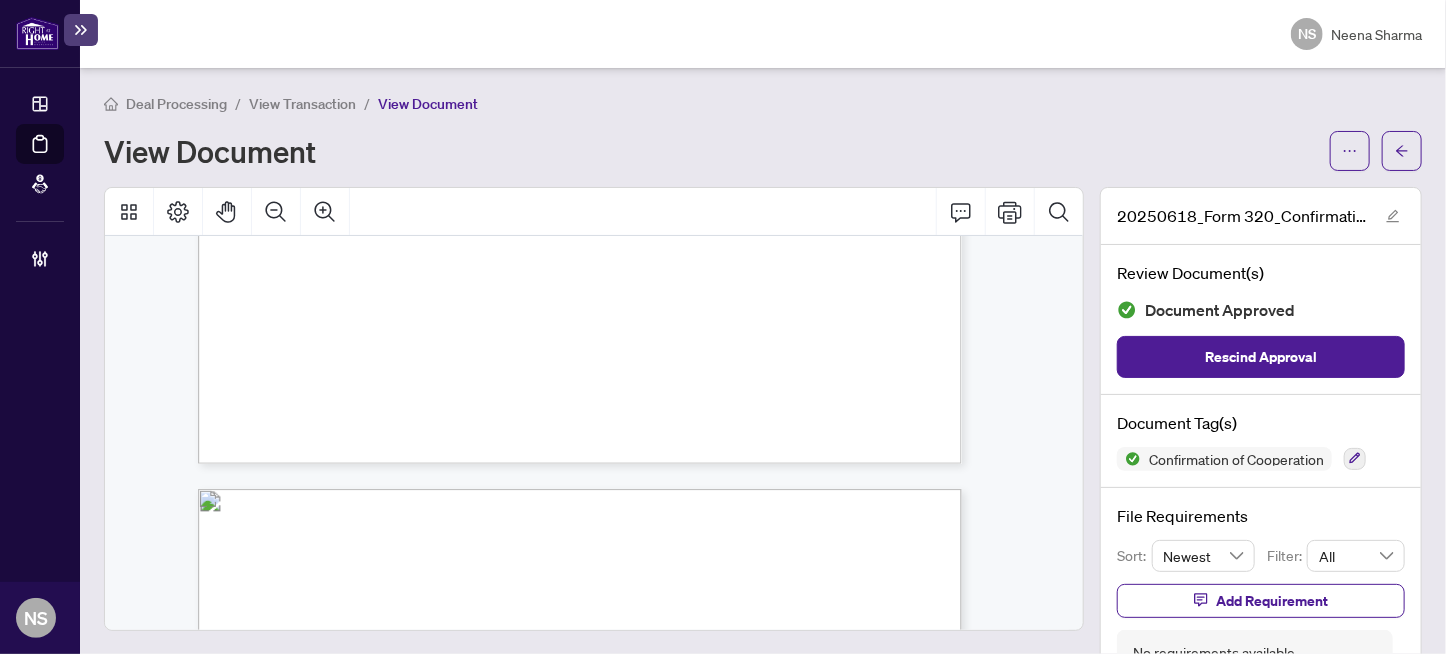 scroll, scrollTop: 750, scrollLeft: 0, axis: vertical 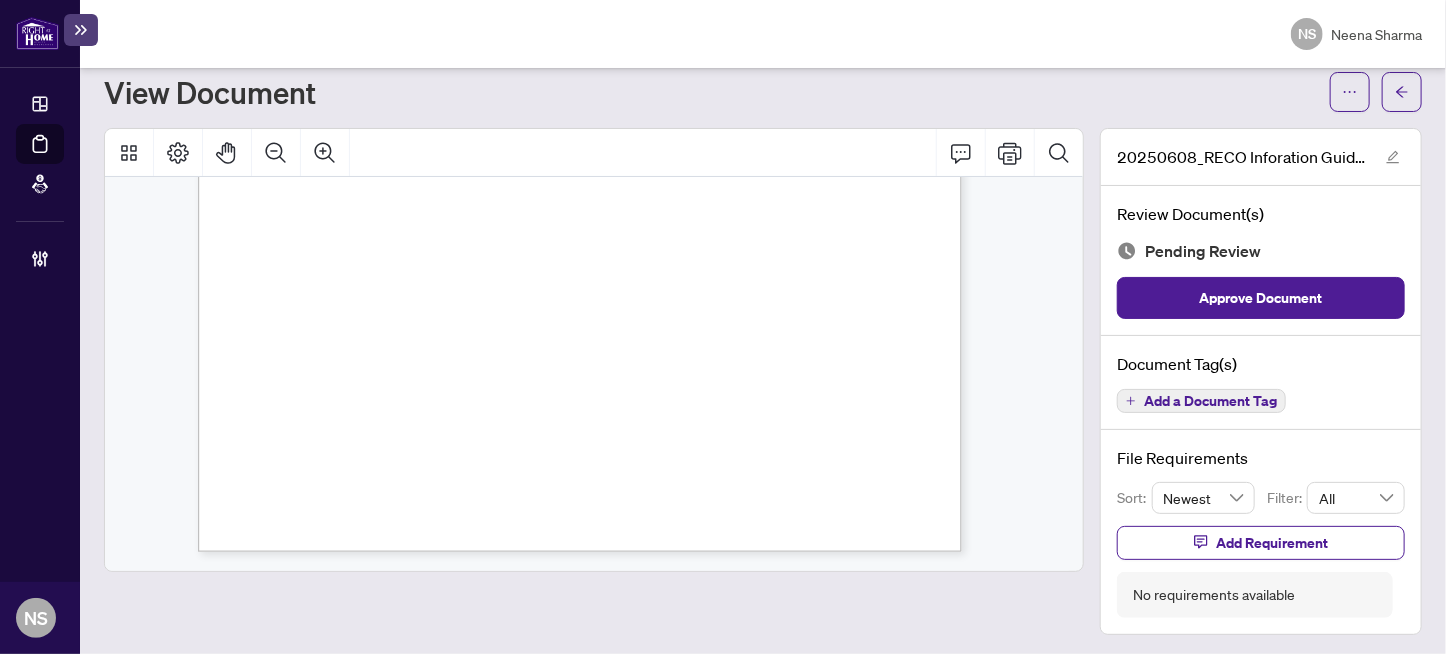click on "Add a Document Tag" at bounding box center [1210, 401] 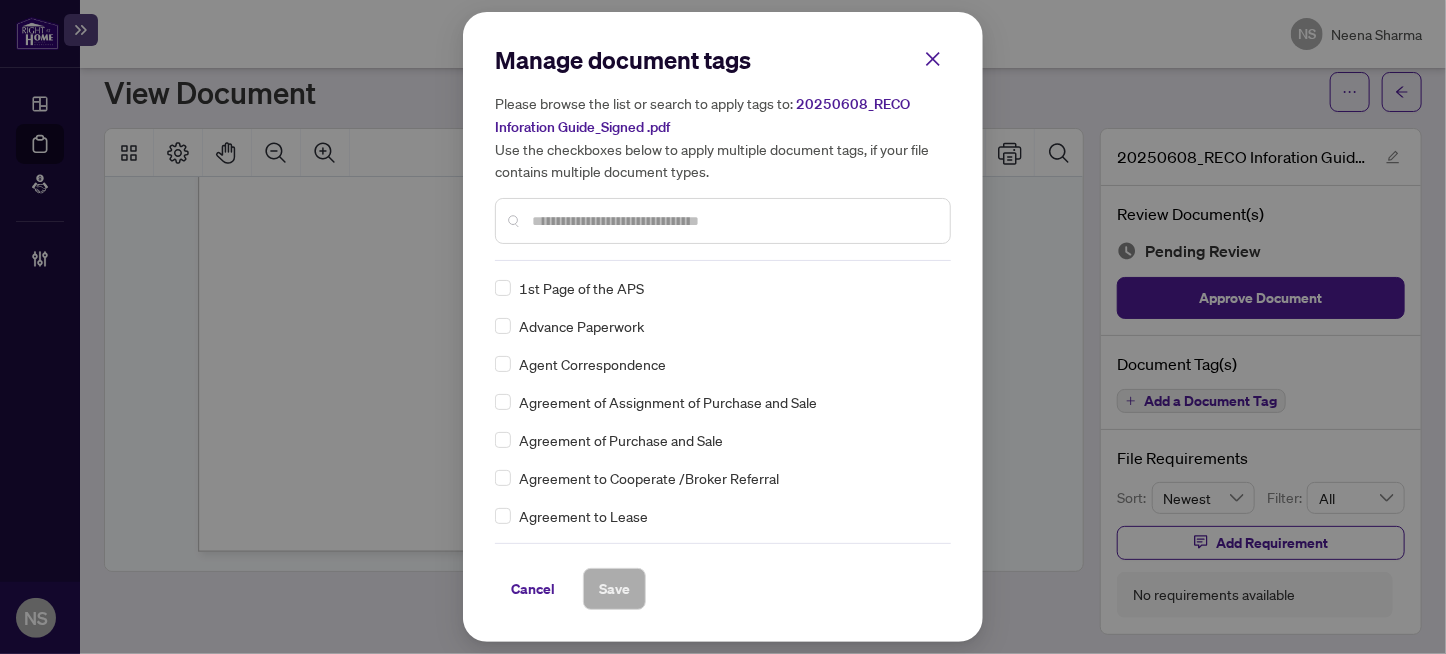 click at bounding box center (733, 221) 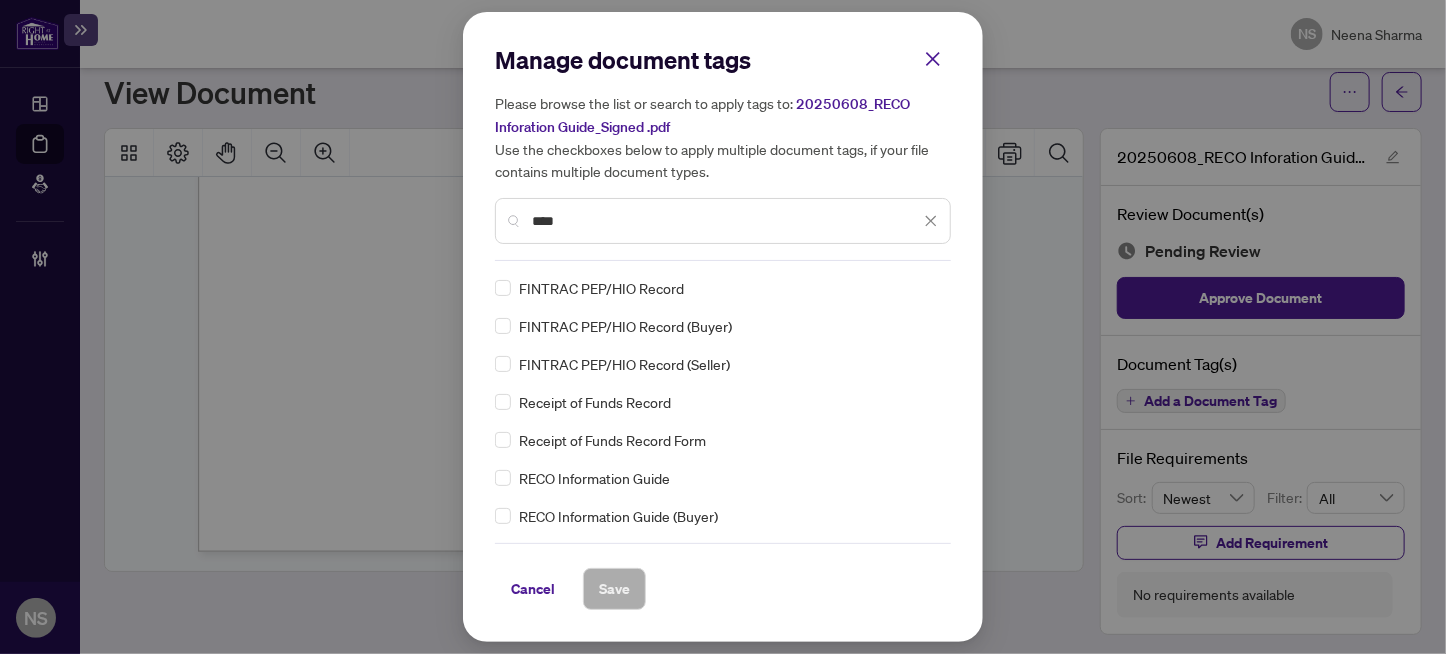 type on "****" 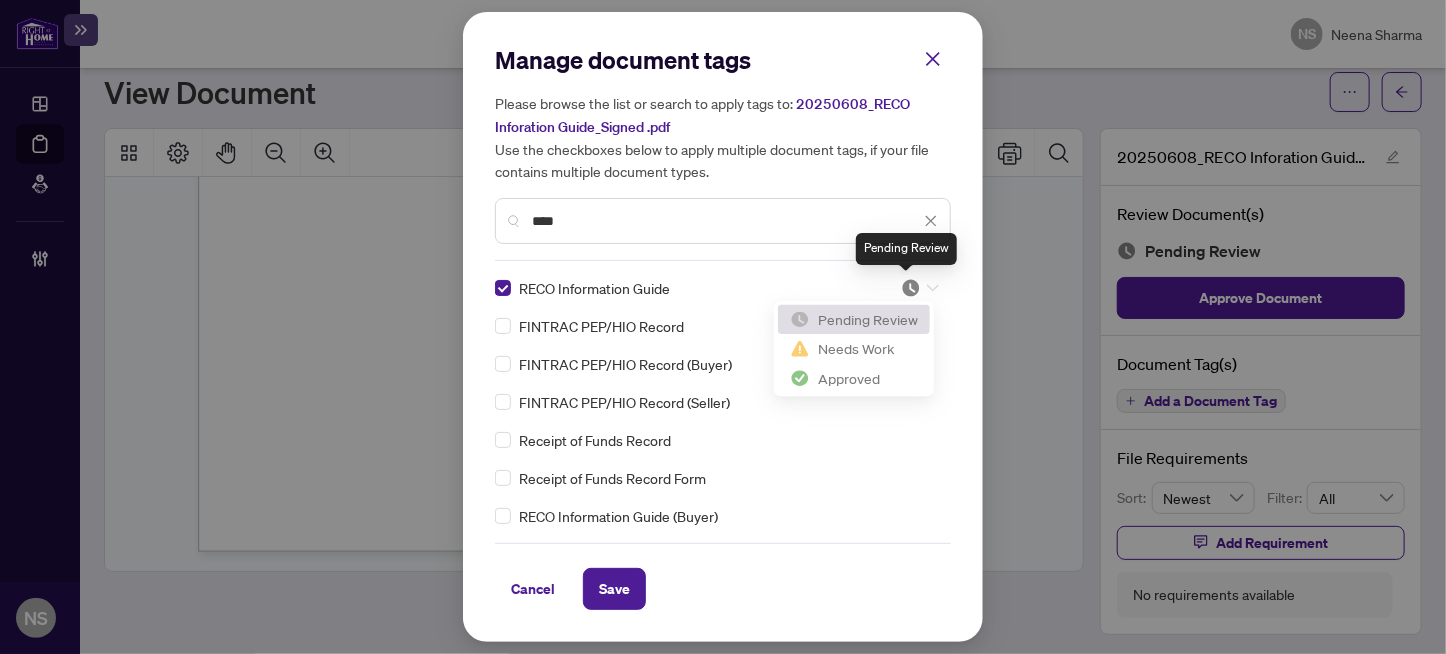 click at bounding box center [911, 288] 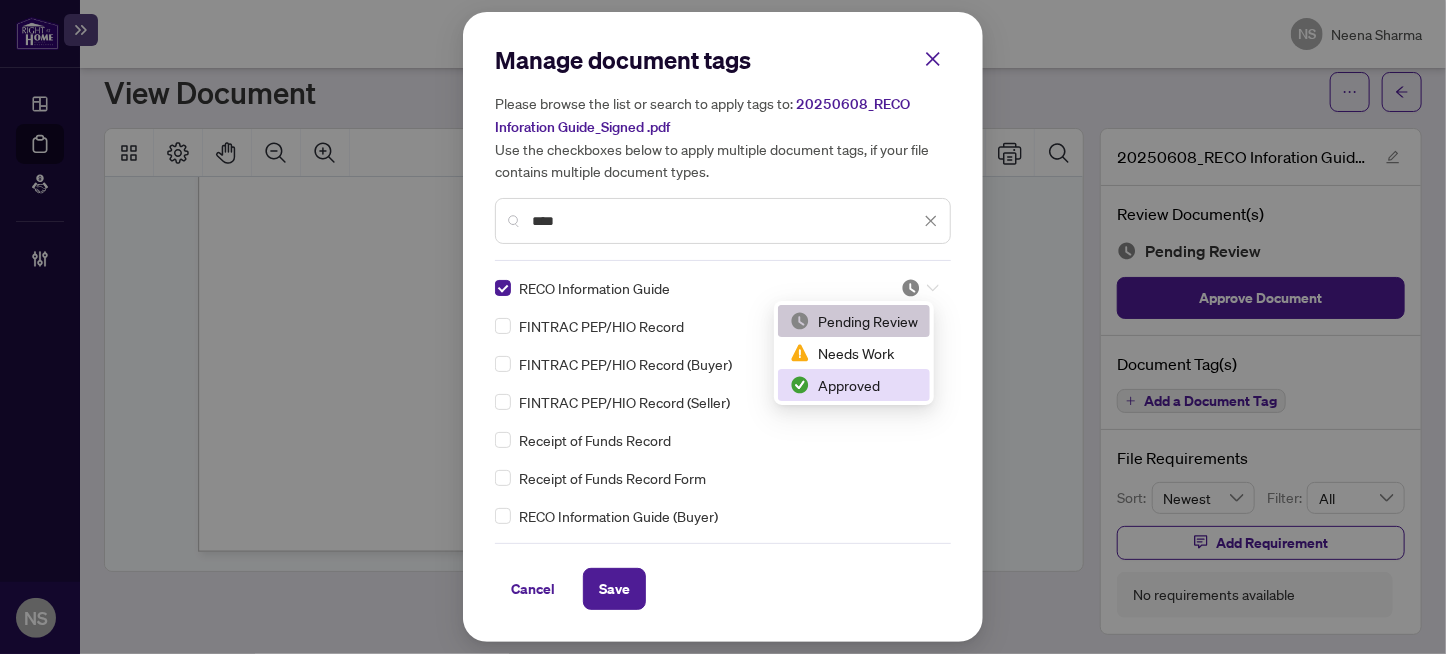 click on "Approved" at bounding box center [854, 385] 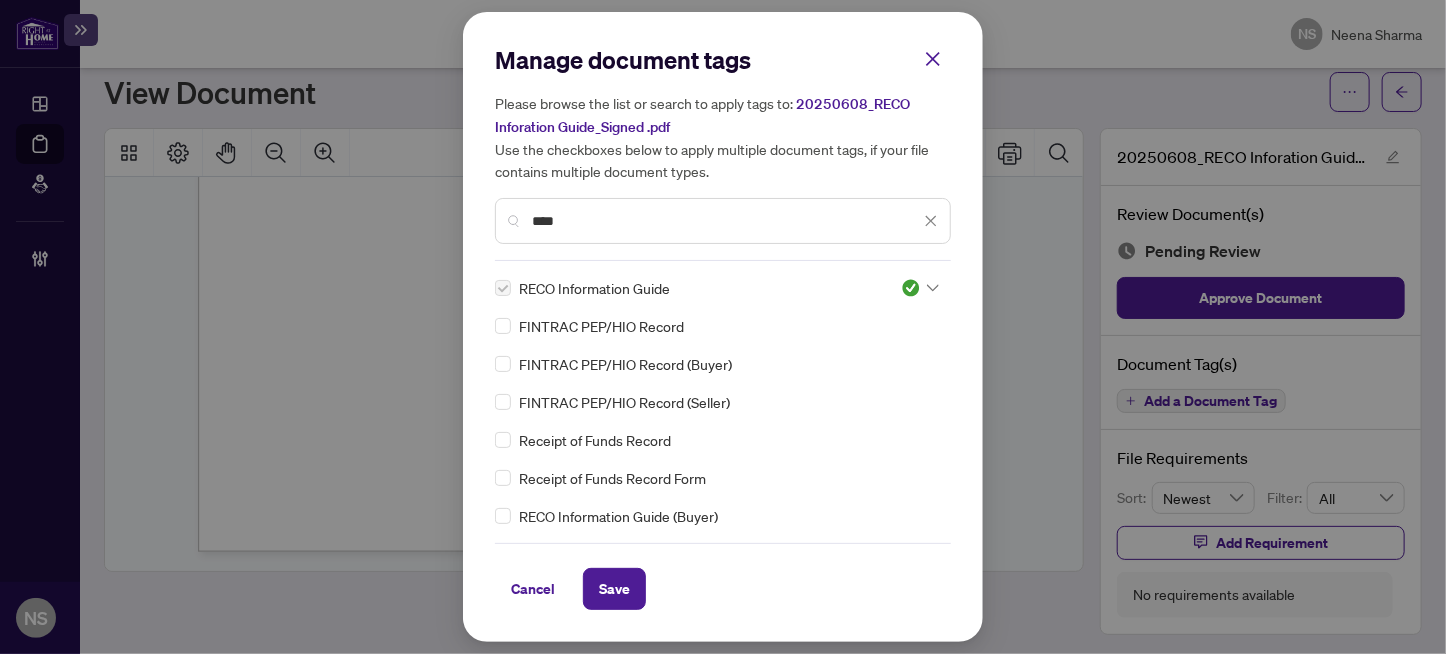 click on "RECO Information Guide (Buyer)" at bounding box center [618, 516] 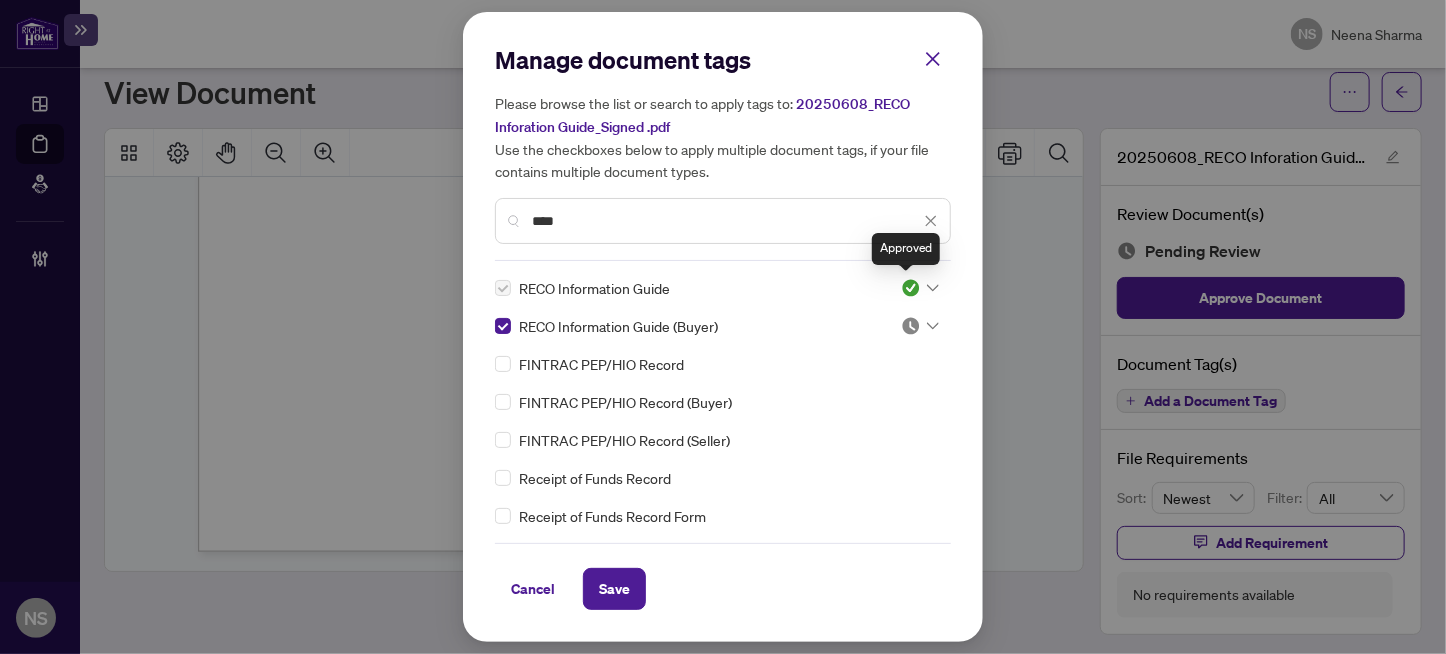 click at bounding box center [911, 288] 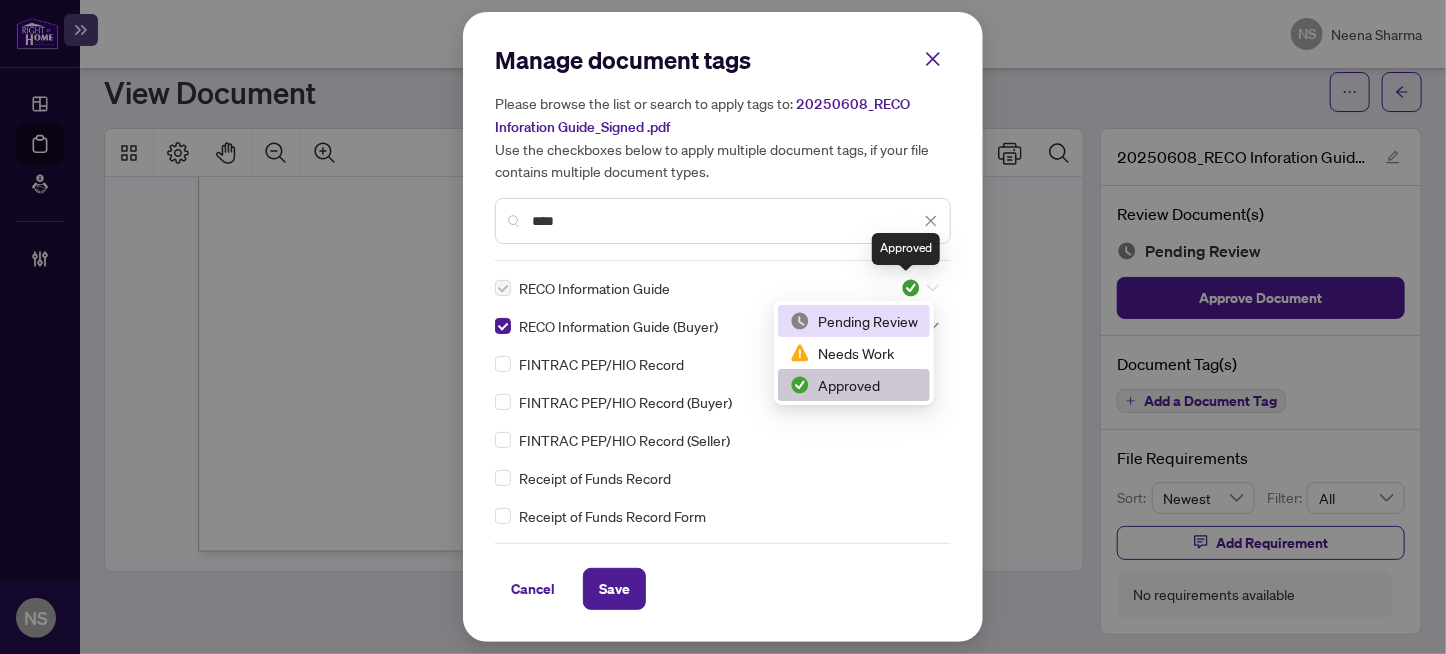 click at bounding box center (911, 288) 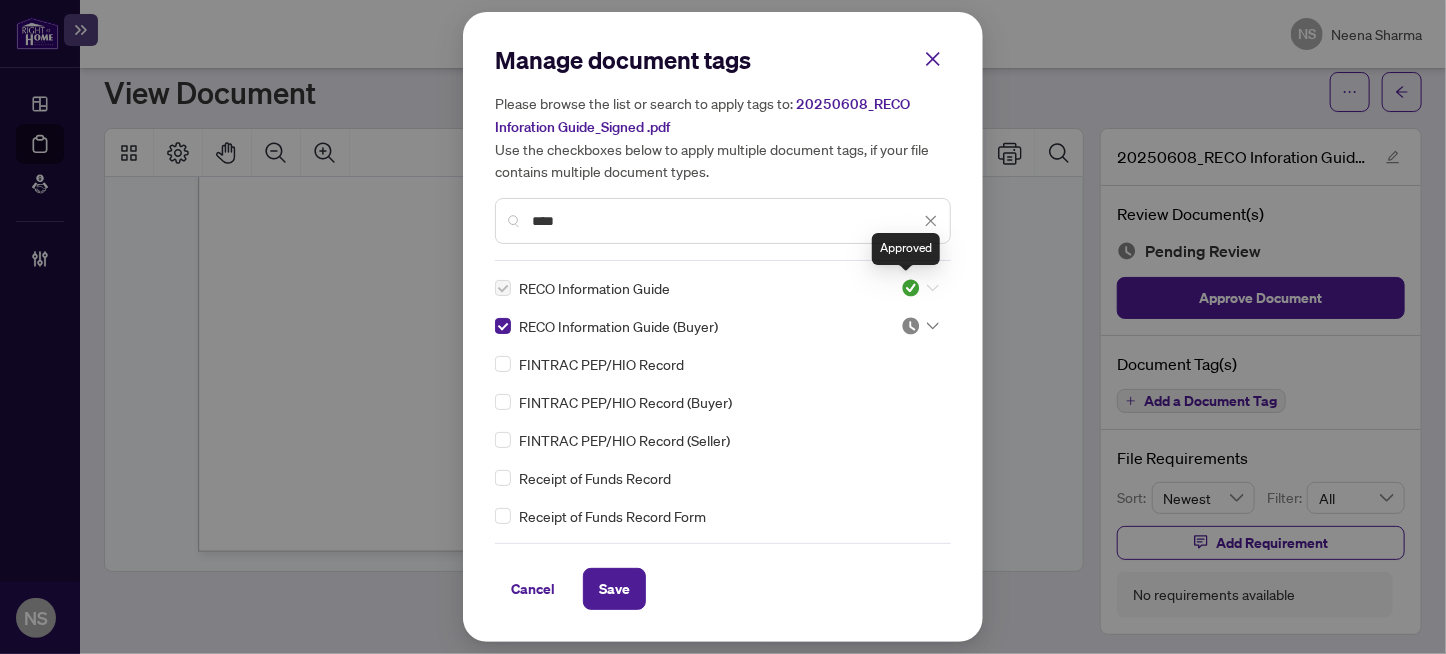click at bounding box center [911, 288] 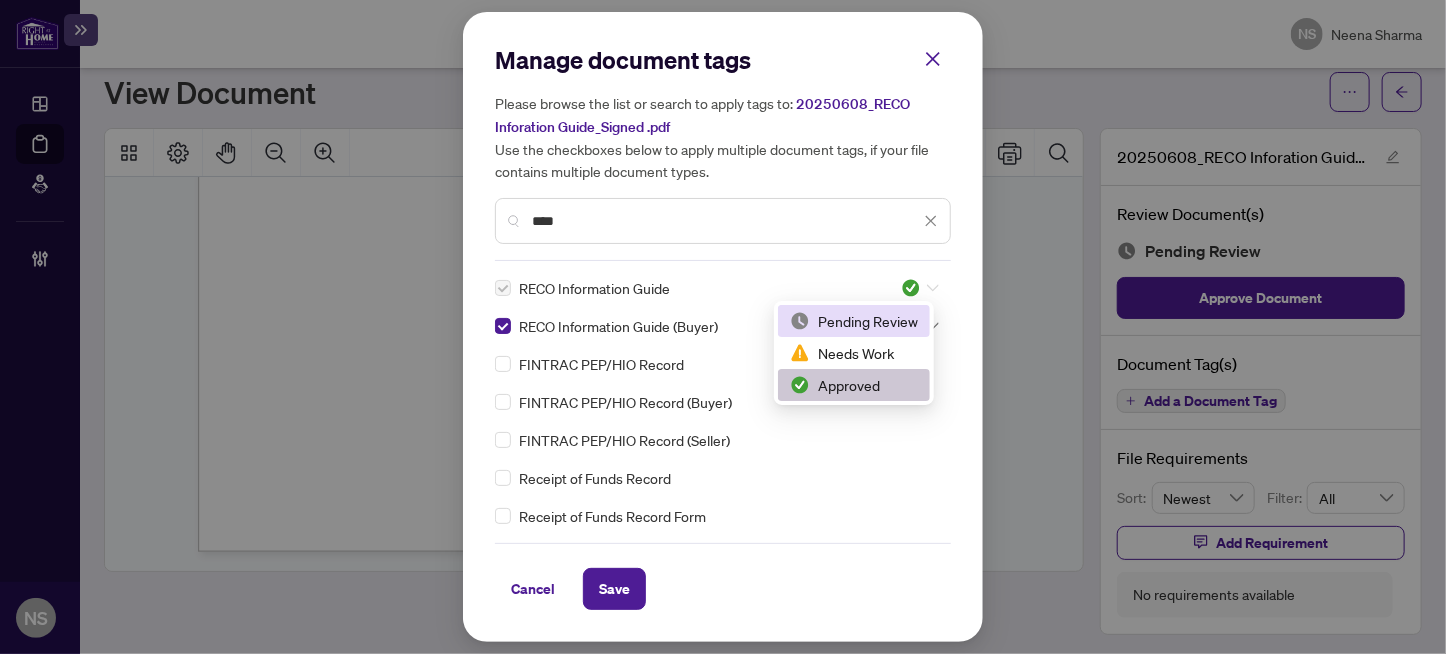 click on "Pending Review" at bounding box center (854, 321) 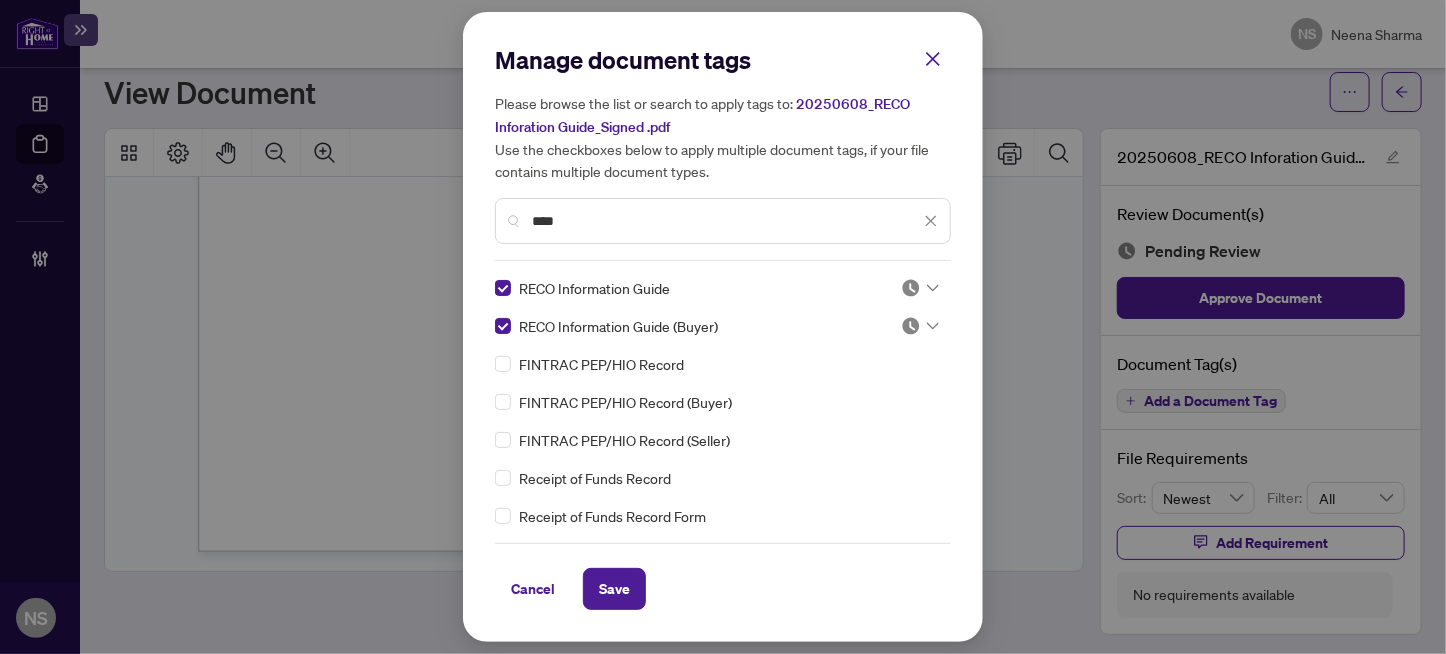 click at bounding box center [911, 326] 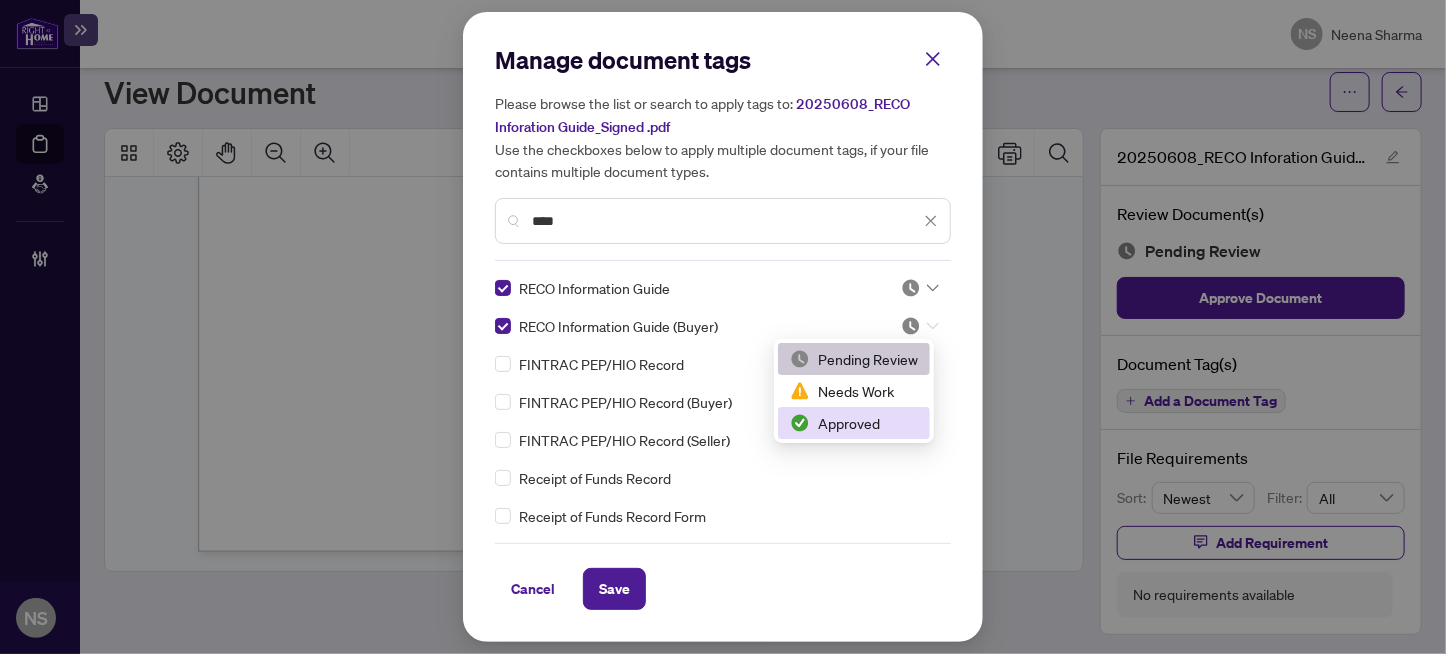 click on "Approved" at bounding box center [854, 423] 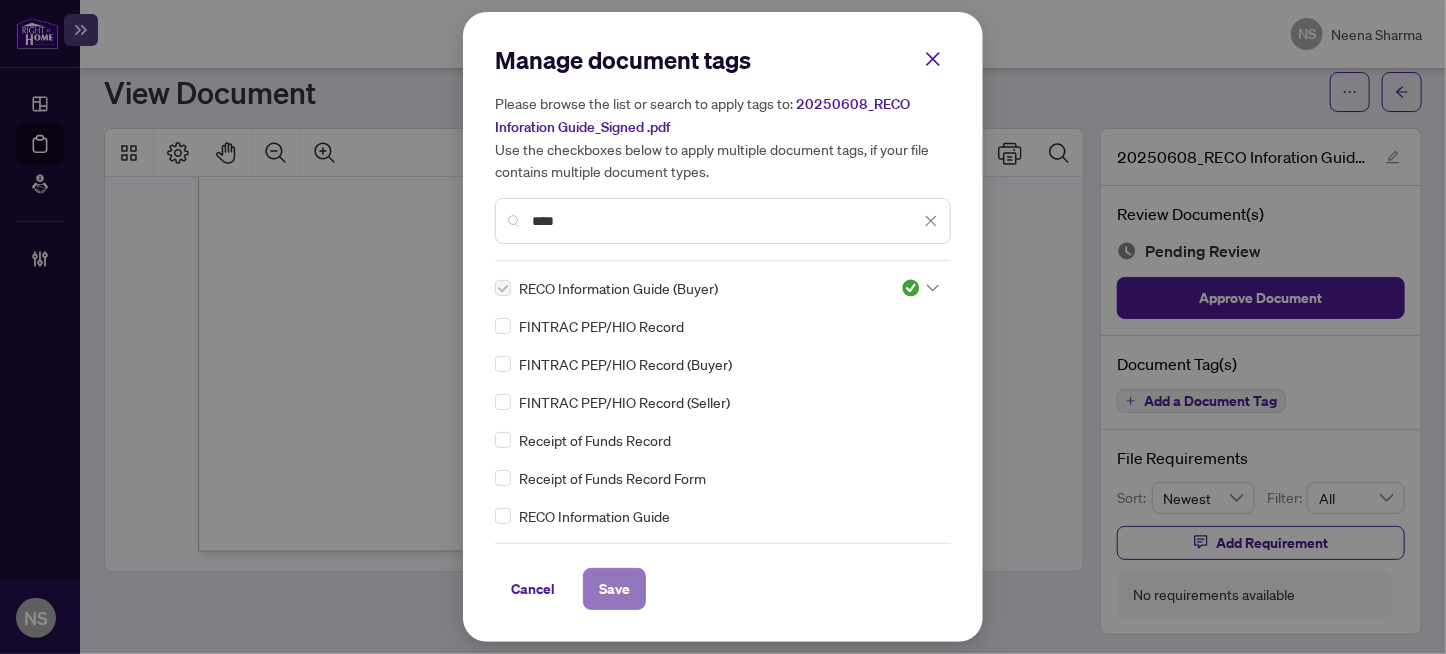 click on "Save" at bounding box center [614, 589] 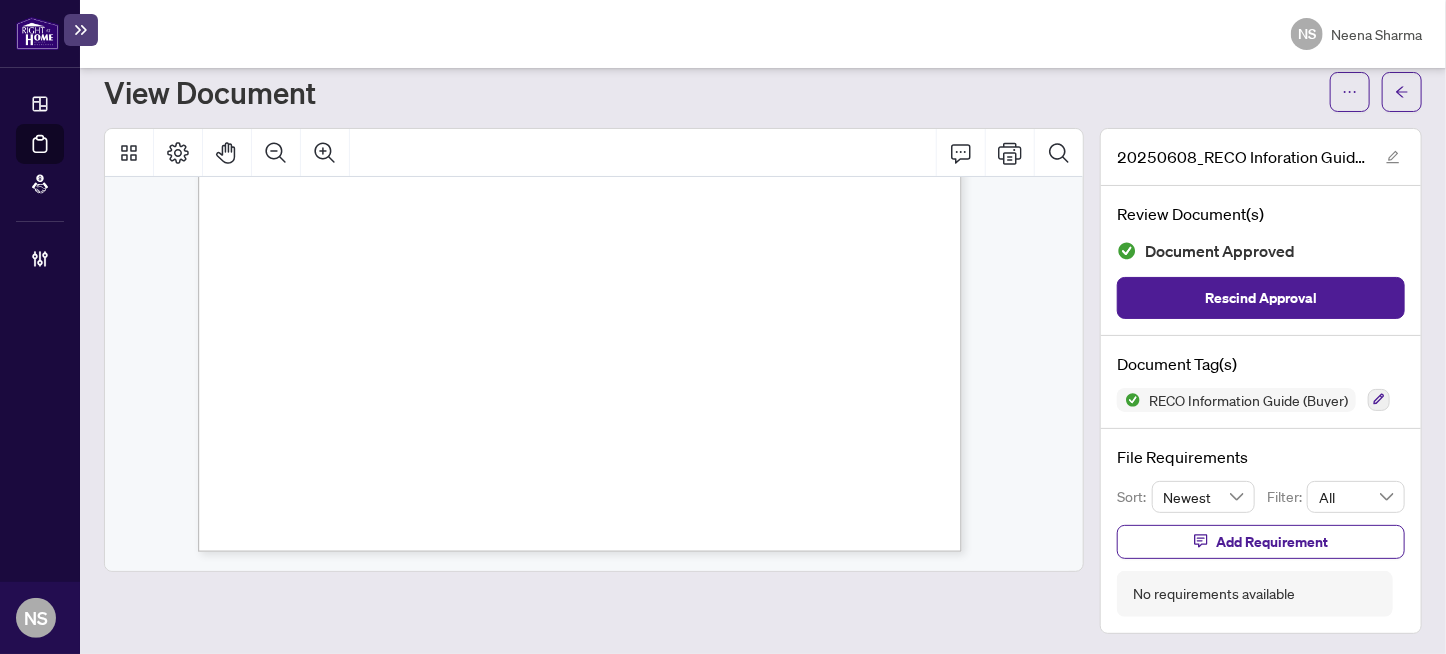 scroll, scrollTop: 58, scrollLeft: 0, axis: vertical 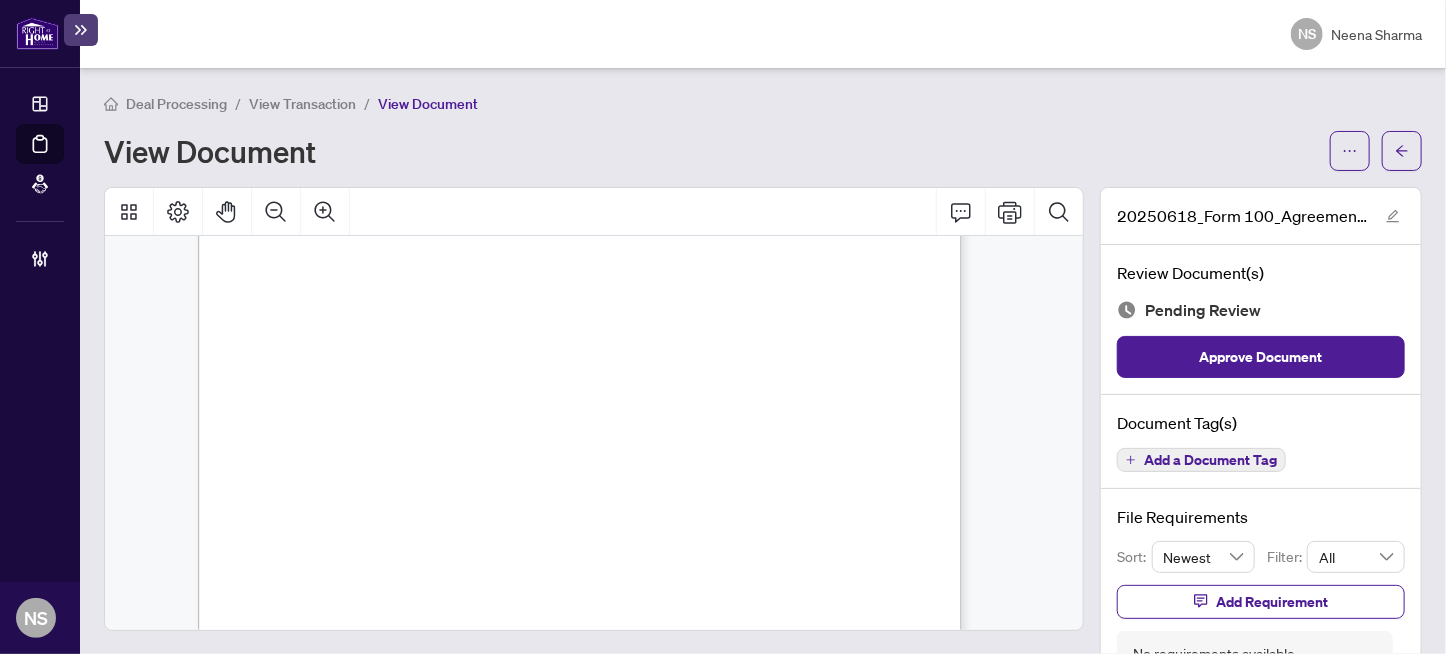 drag, startPoint x: 323, startPoint y: 412, endPoint x: 492, endPoint y: 426, distance: 169.57889 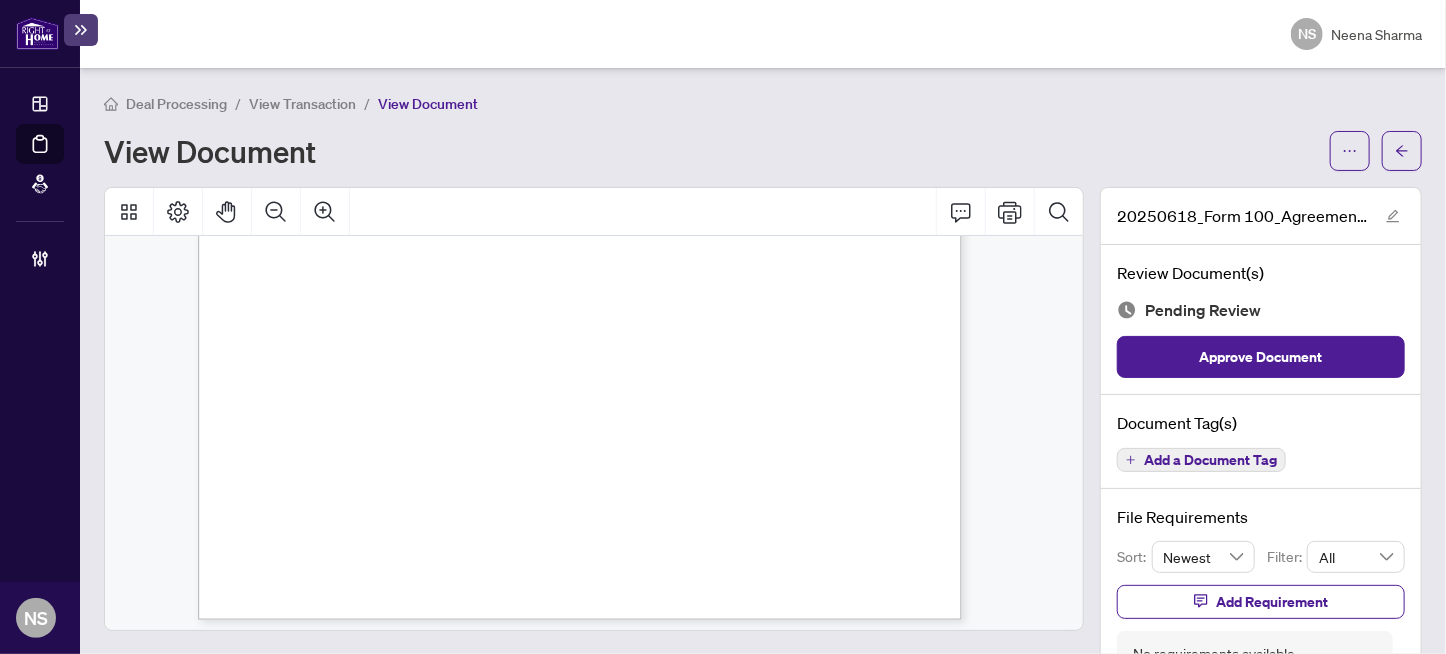 scroll, scrollTop: 7740, scrollLeft: 0, axis: vertical 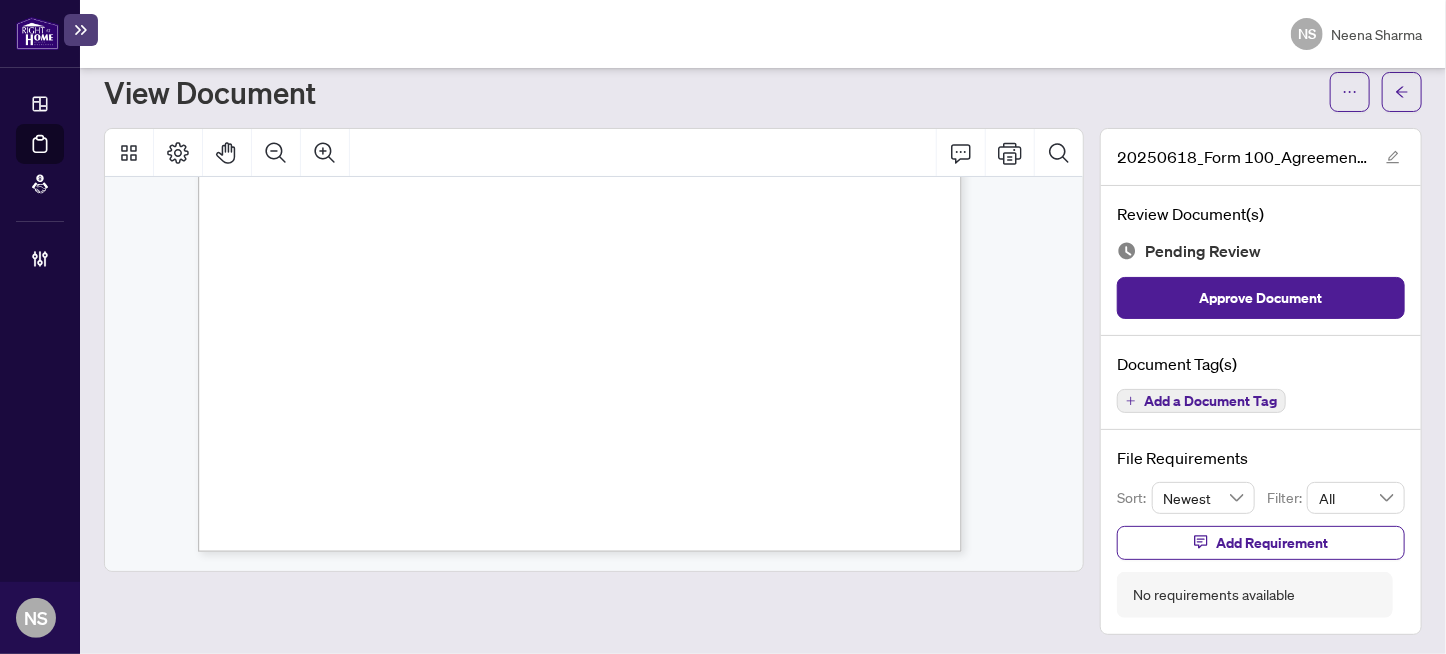 click on "Add a Document Tag" at bounding box center [1210, 401] 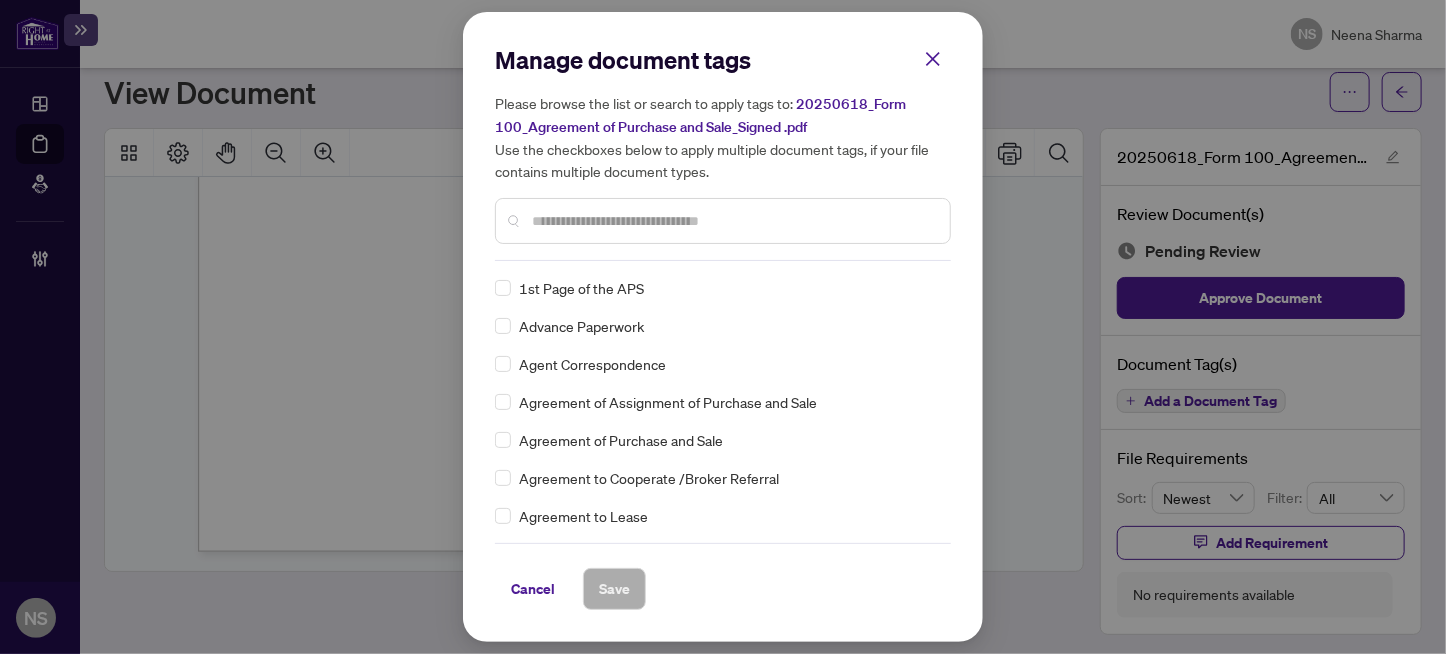 drag, startPoint x: 623, startPoint y: 227, endPoint x: 623, endPoint y: 214, distance: 13 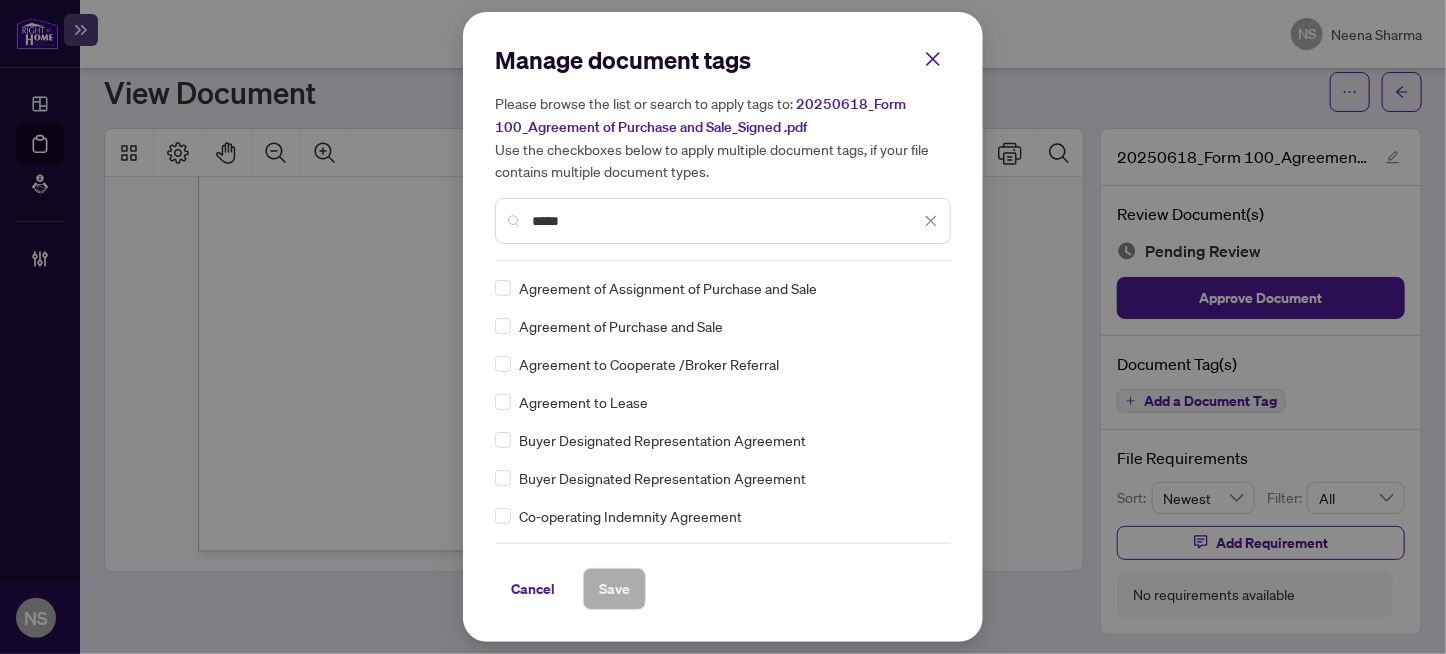 type on "*****" 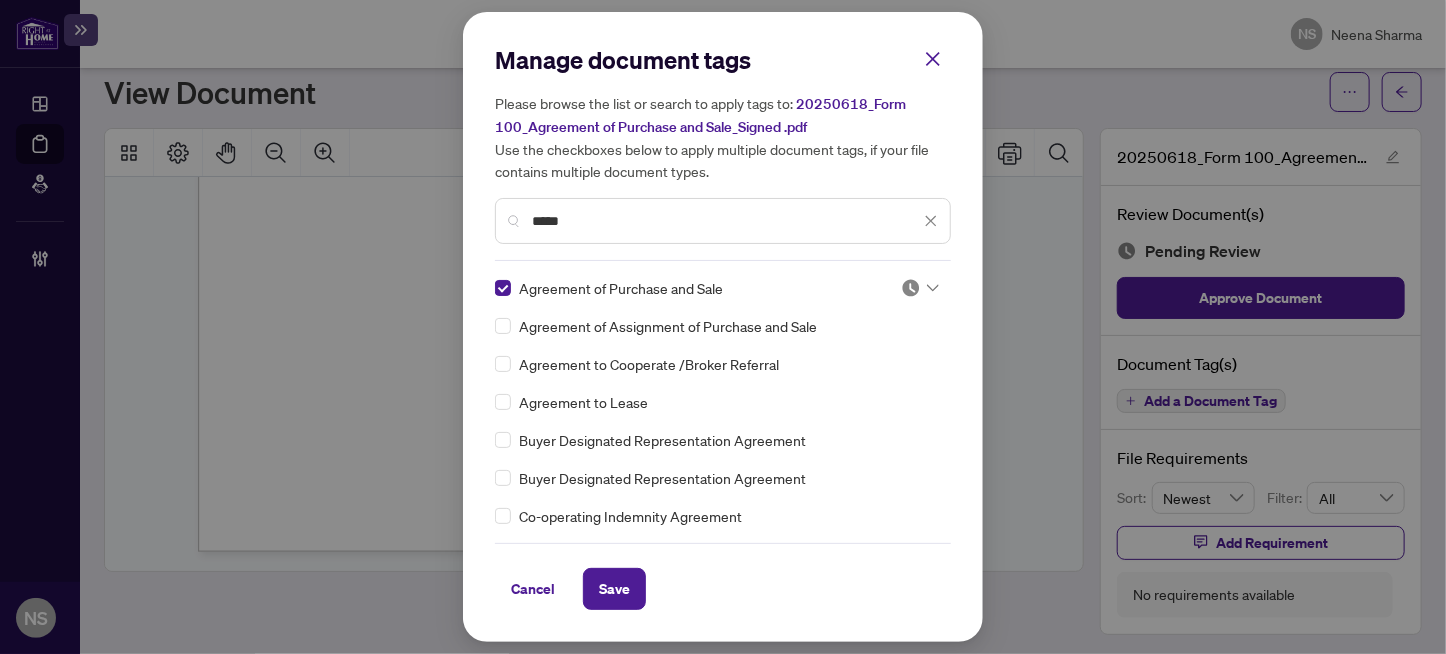click at bounding box center [911, 288] 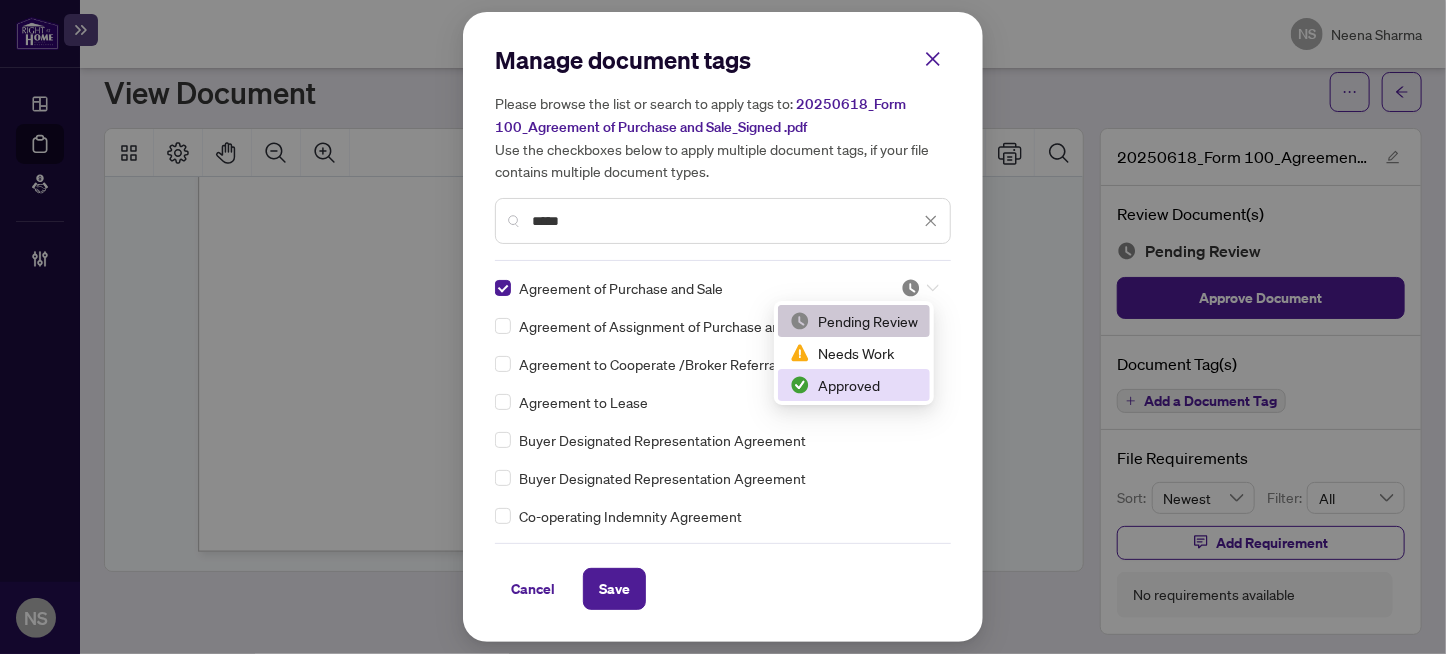 click on "Approved" at bounding box center (854, 385) 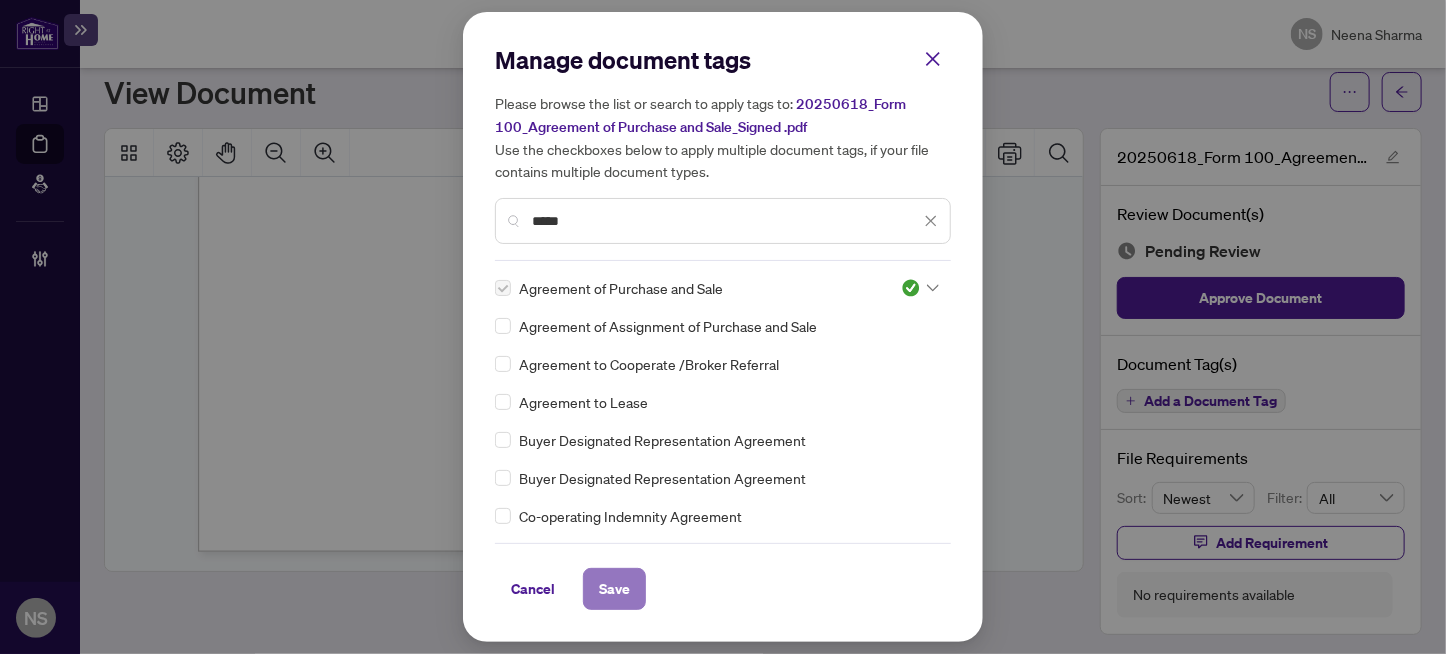 click on "Save" at bounding box center [614, 589] 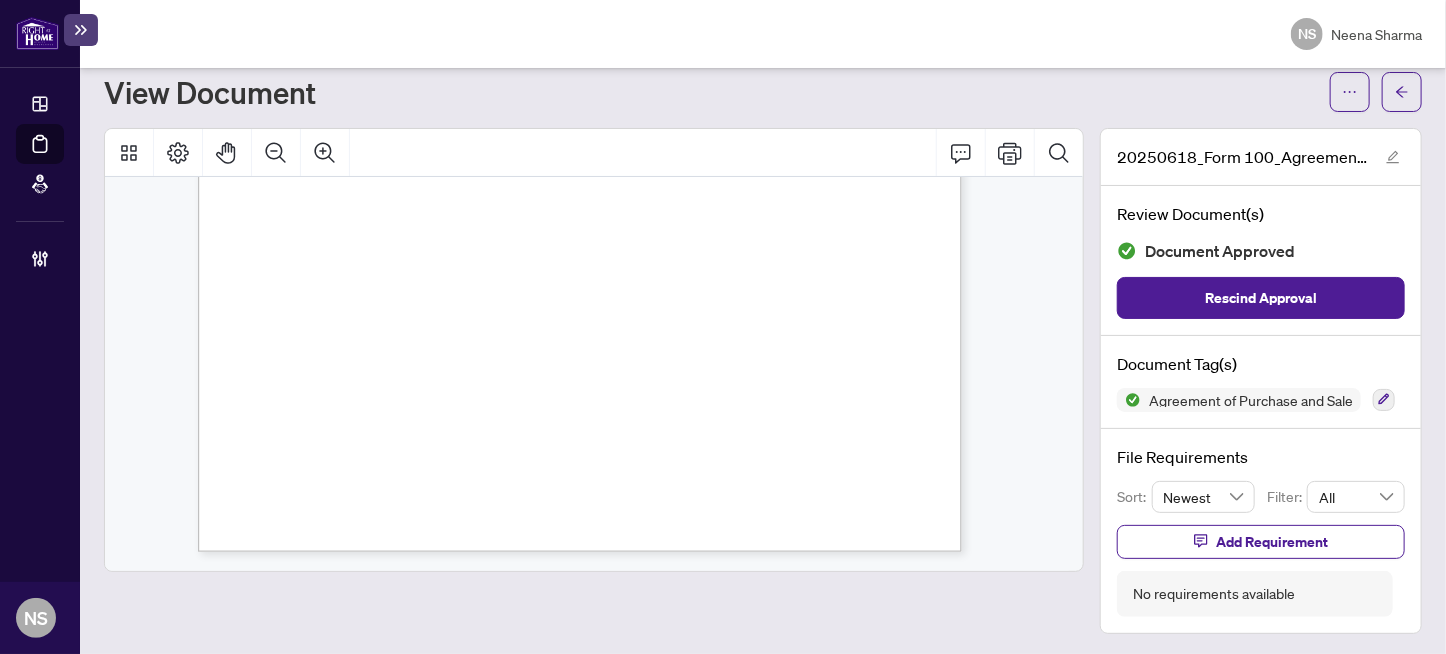 scroll, scrollTop: 58, scrollLeft: 0, axis: vertical 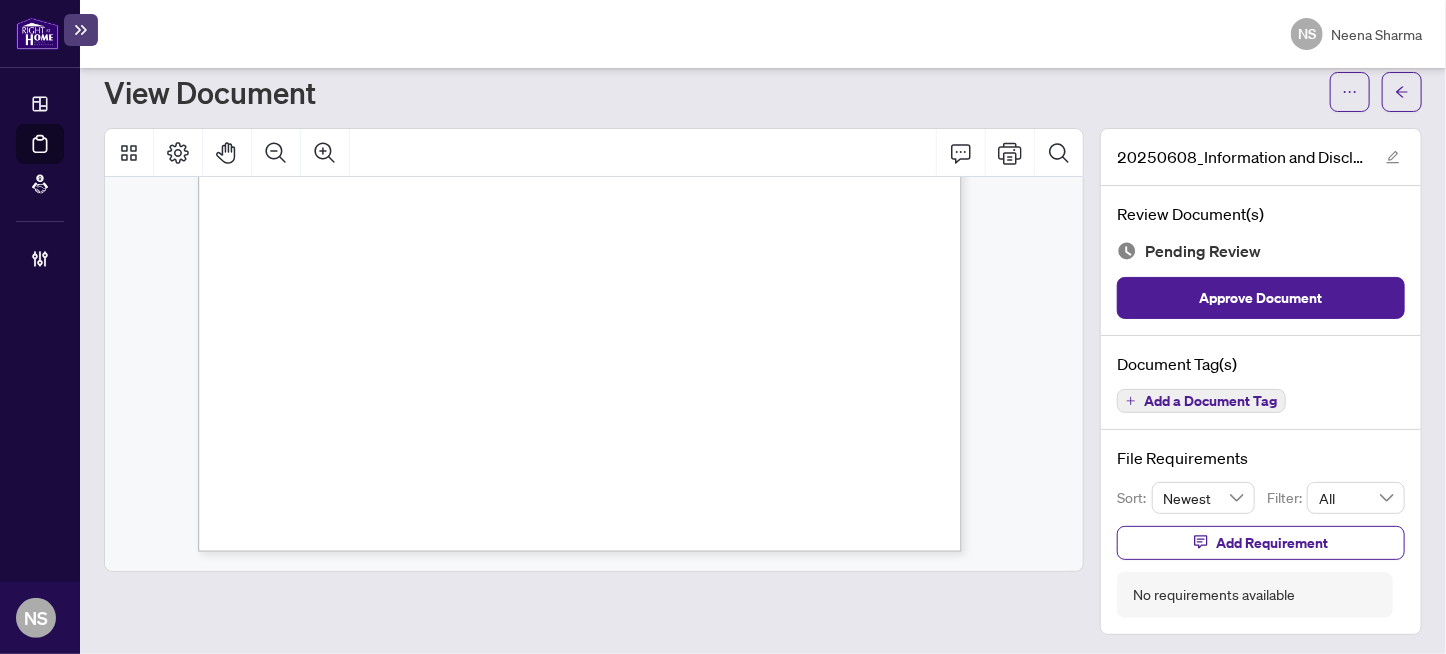 click on "Add a Document Tag" at bounding box center (1210, 401) 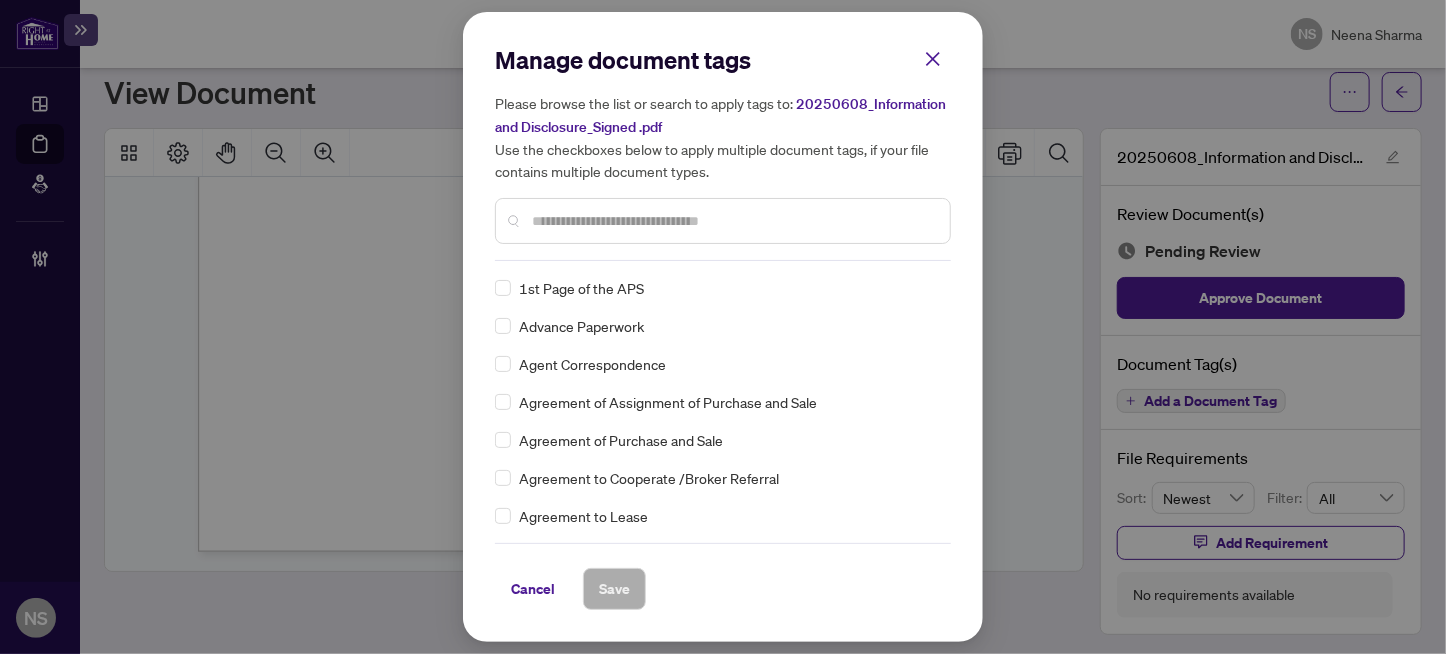 click at bounding box center (723, 221) 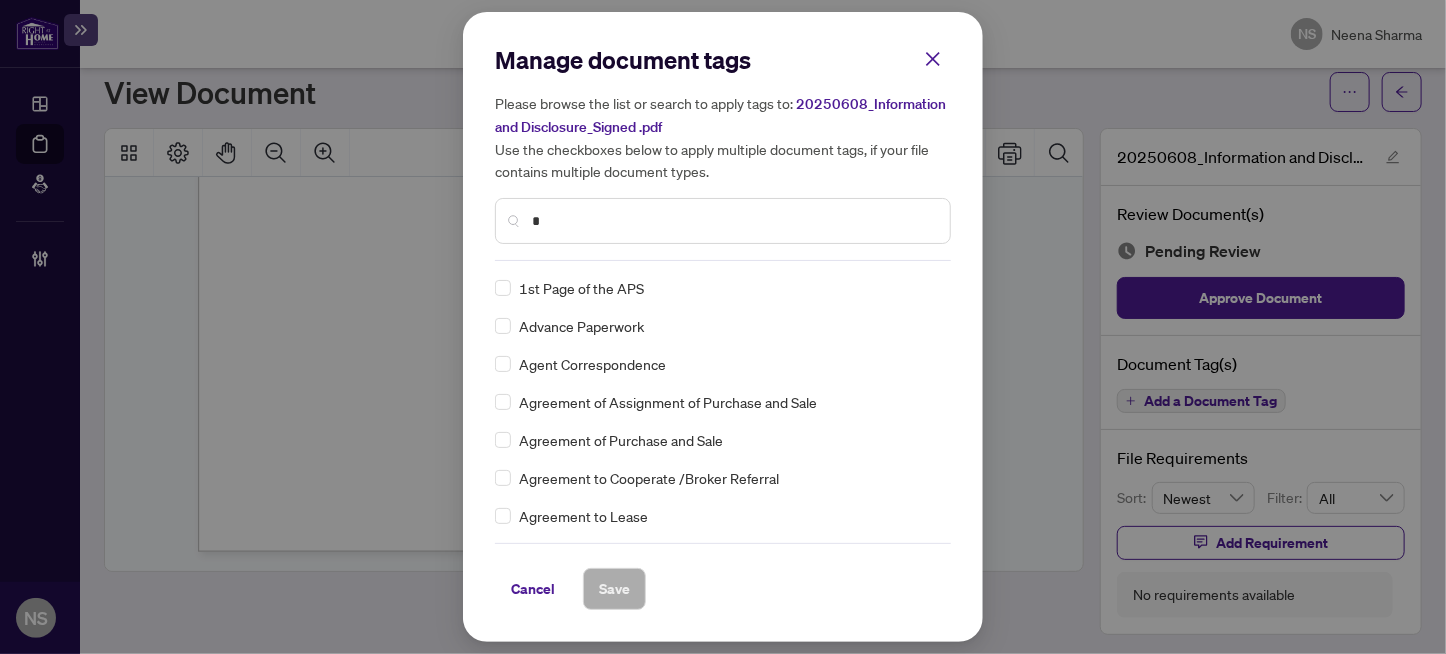click on "*" at bounding box center (733, 221) 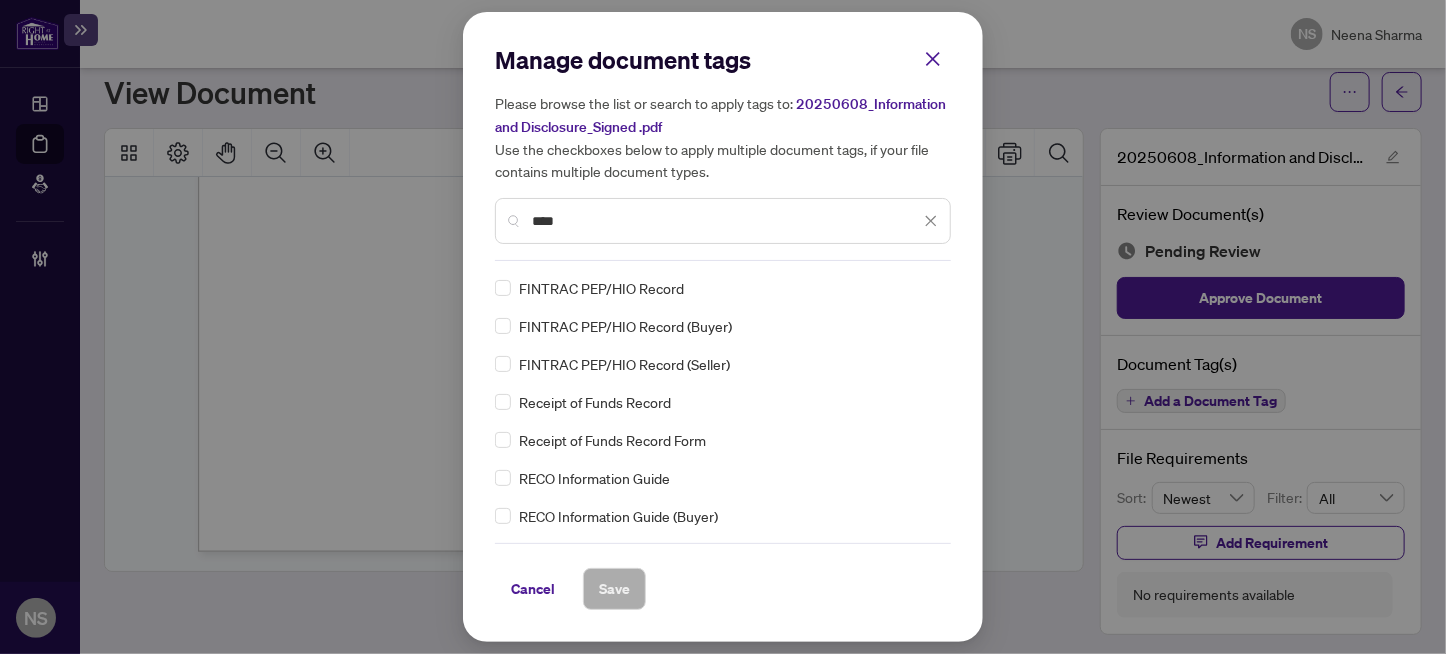 scroll, scrollTop: 100, scrollLeft: 0, axis: vertical 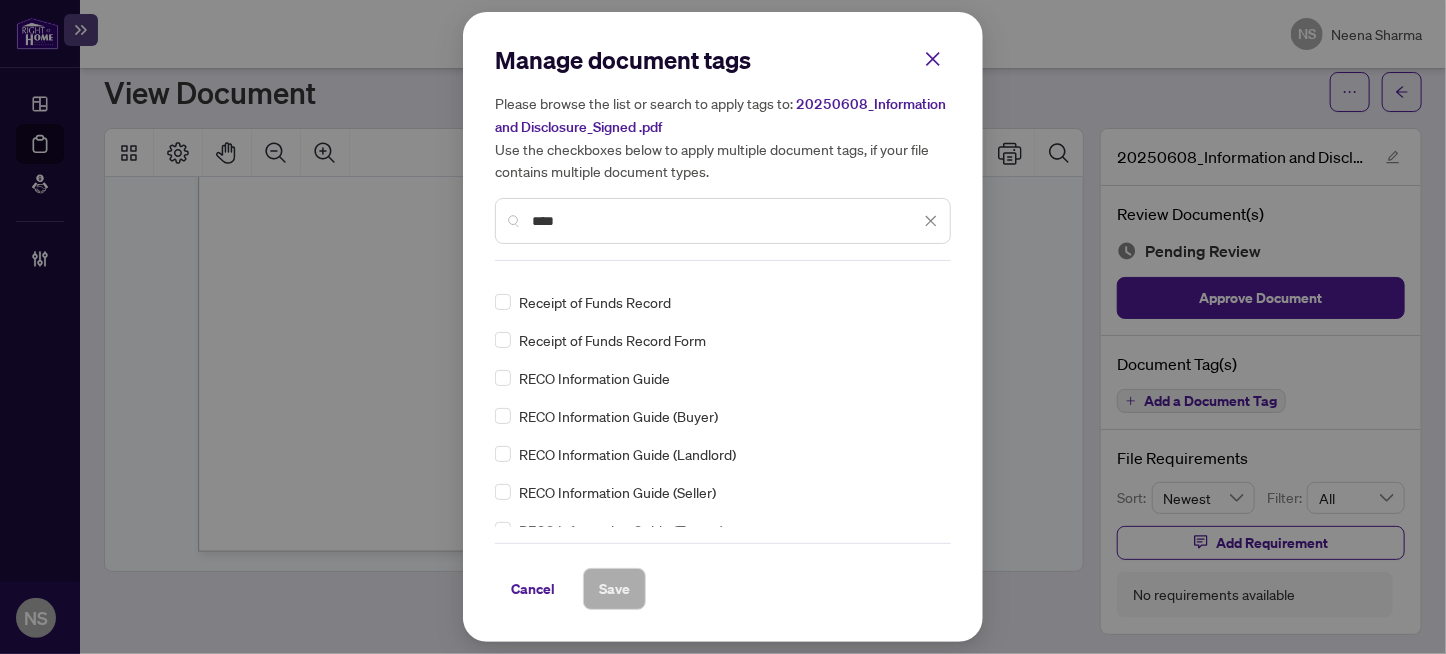 type on "****" 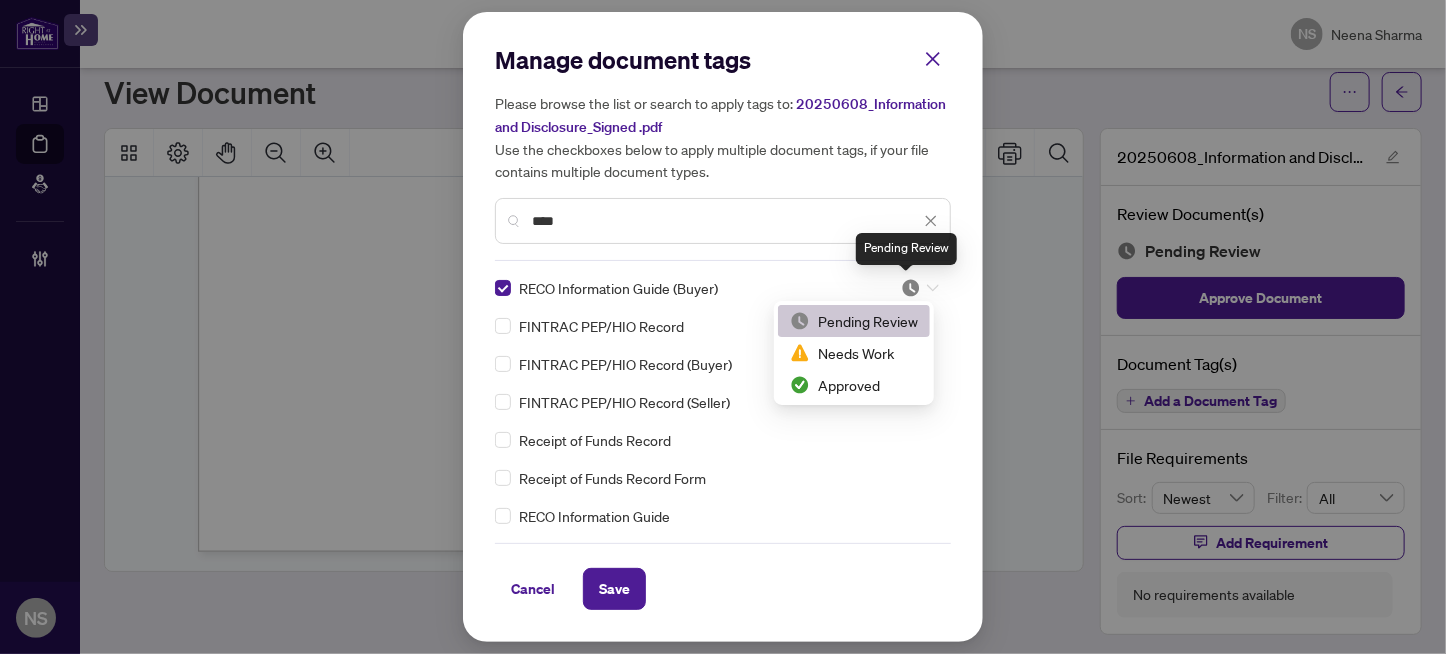 click at bounding box center [911, 288] 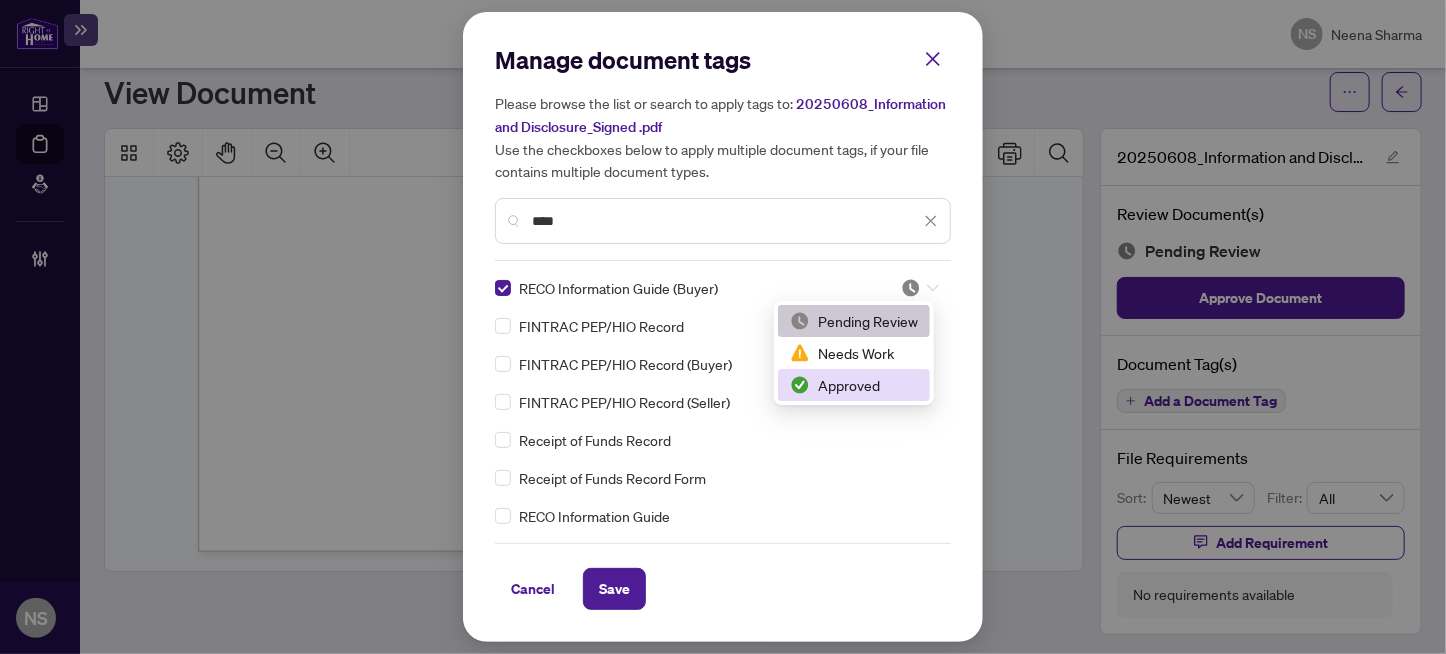 click on "Approved" at bounding box center (854, 385) 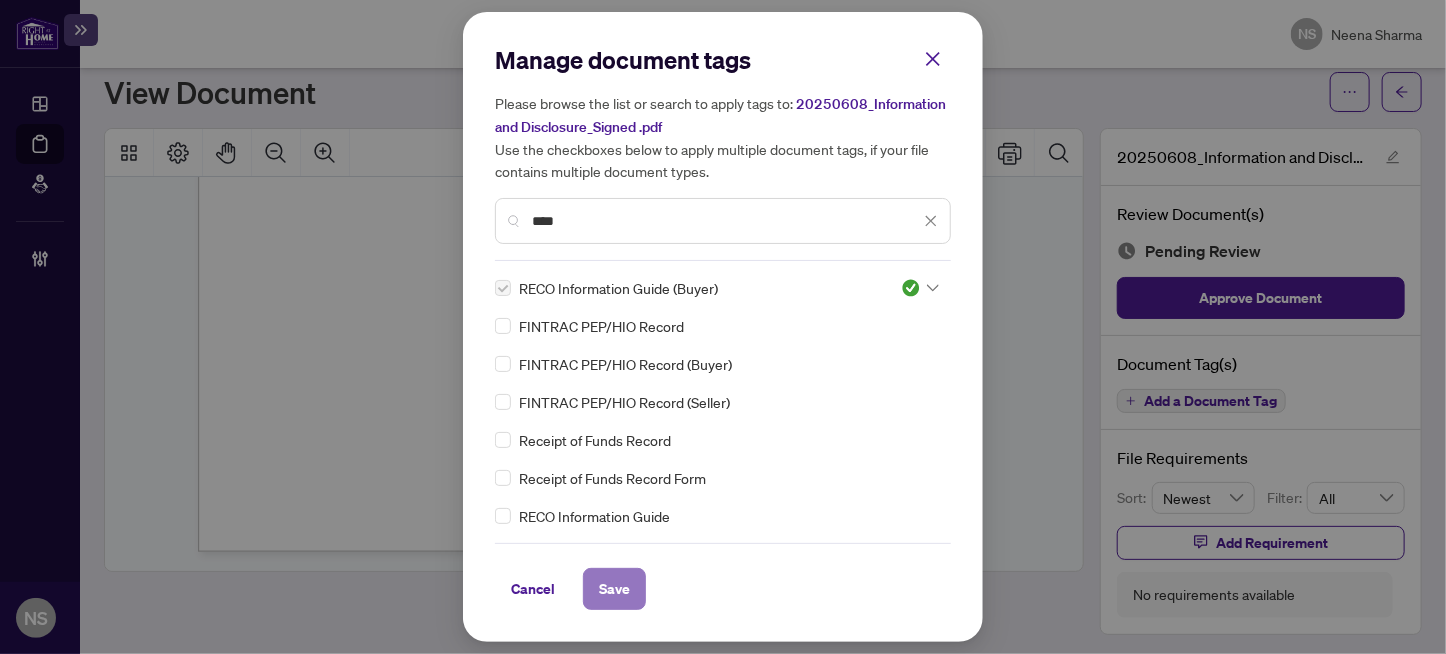 click on "Save" at bounding box center [614, 589] 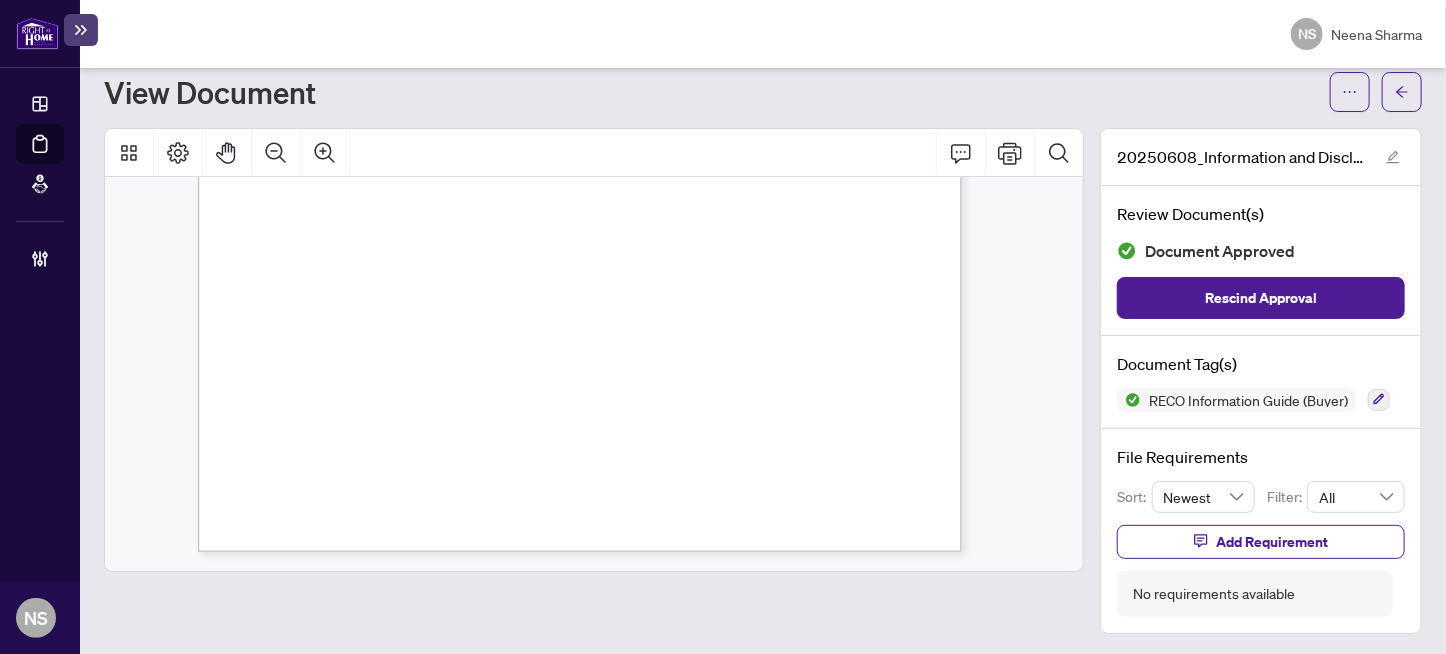 scroll, scrollTop: 58, scrollLeft: 0, axis: vertical 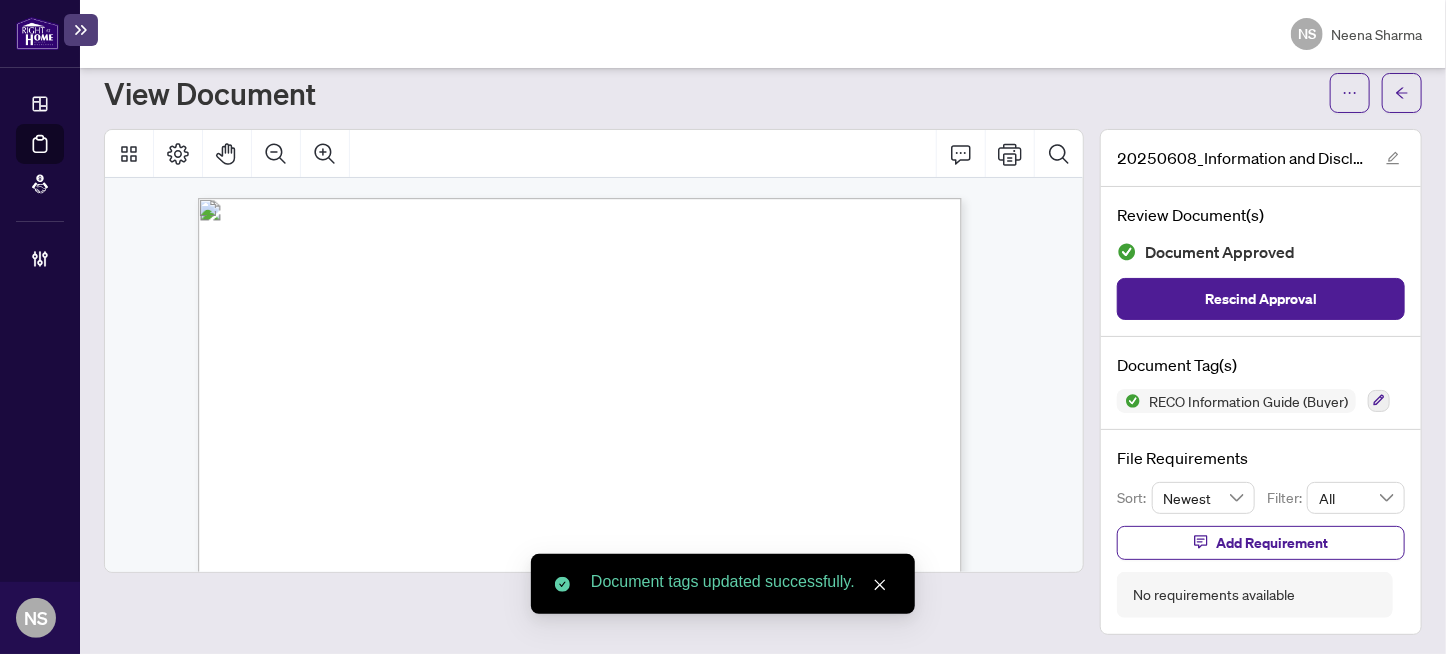 drag, startPoint x: 649, startPoint y: 409, endPoint x: 316, endPoint y: 369, distance: 335.3938 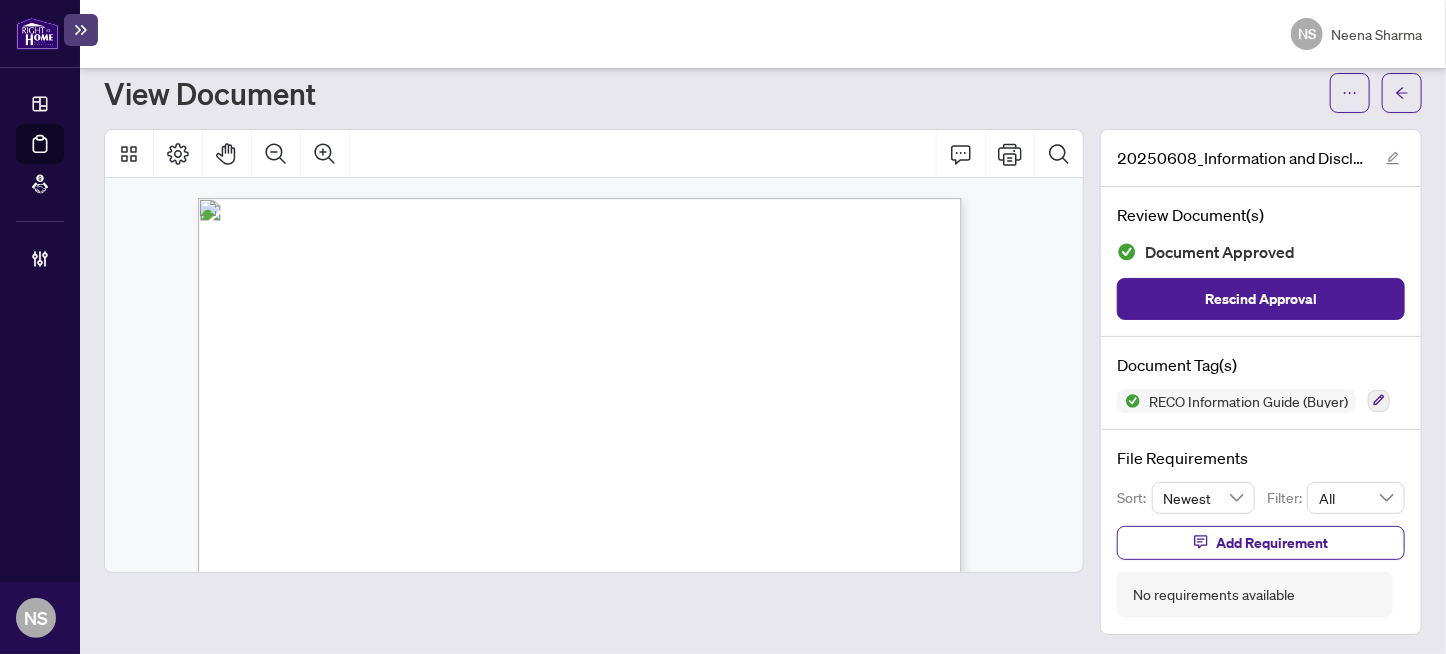 click at bounding box center [675, 817] 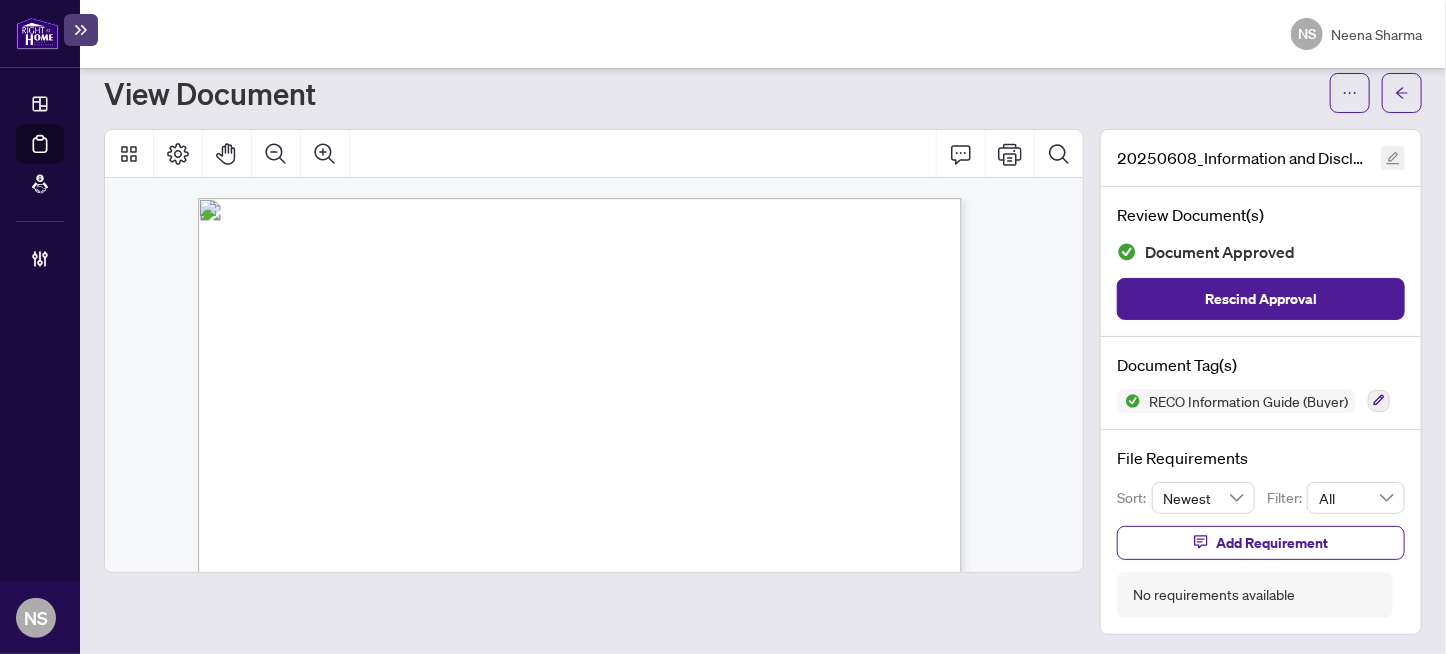 click 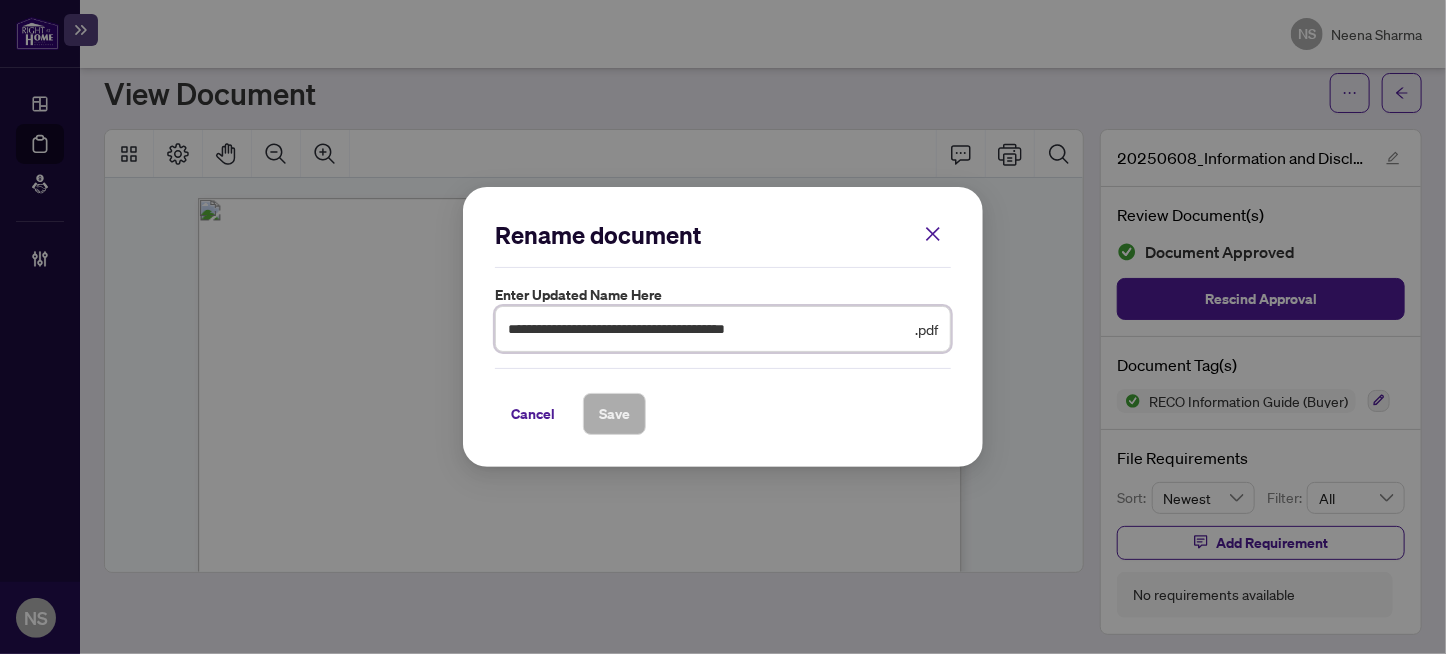 drag, startPoint x: 576, startPoint y: 326, endPoint x: 433, endPoint y: 330, distance: 143.05594 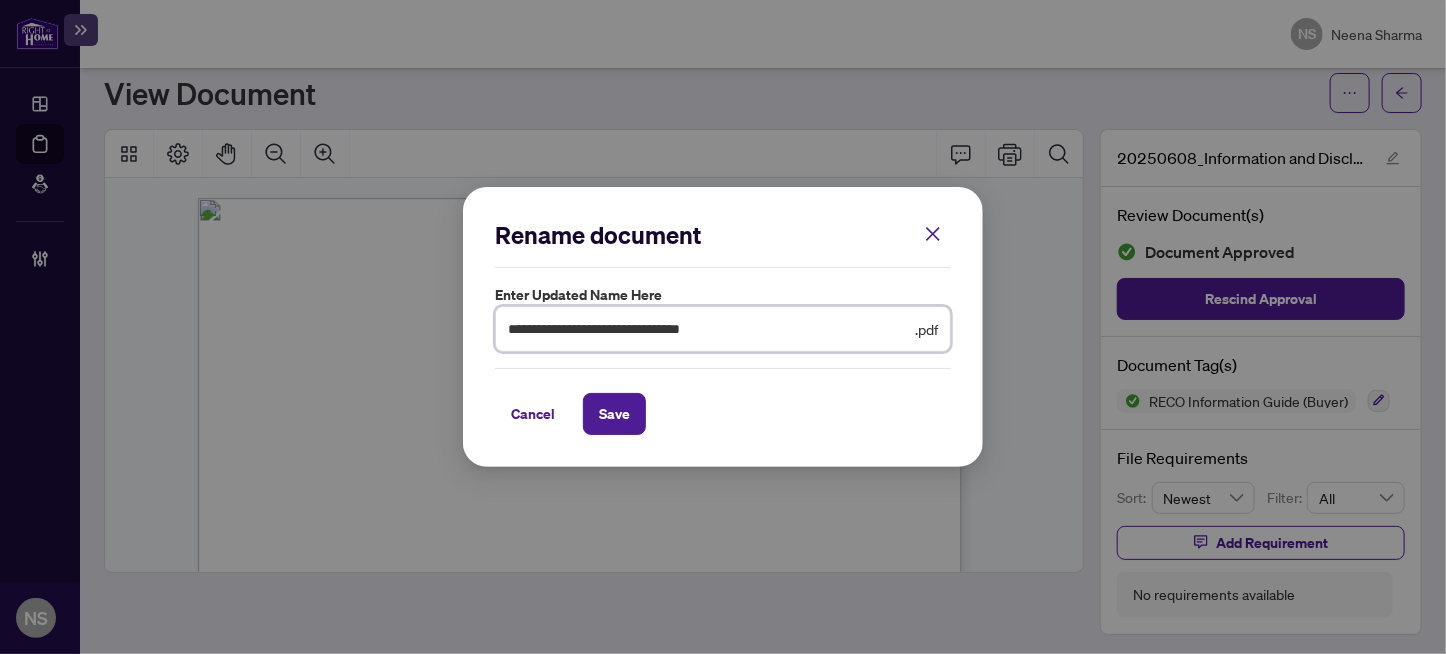click on "**********" at bounding box center (709, 329) 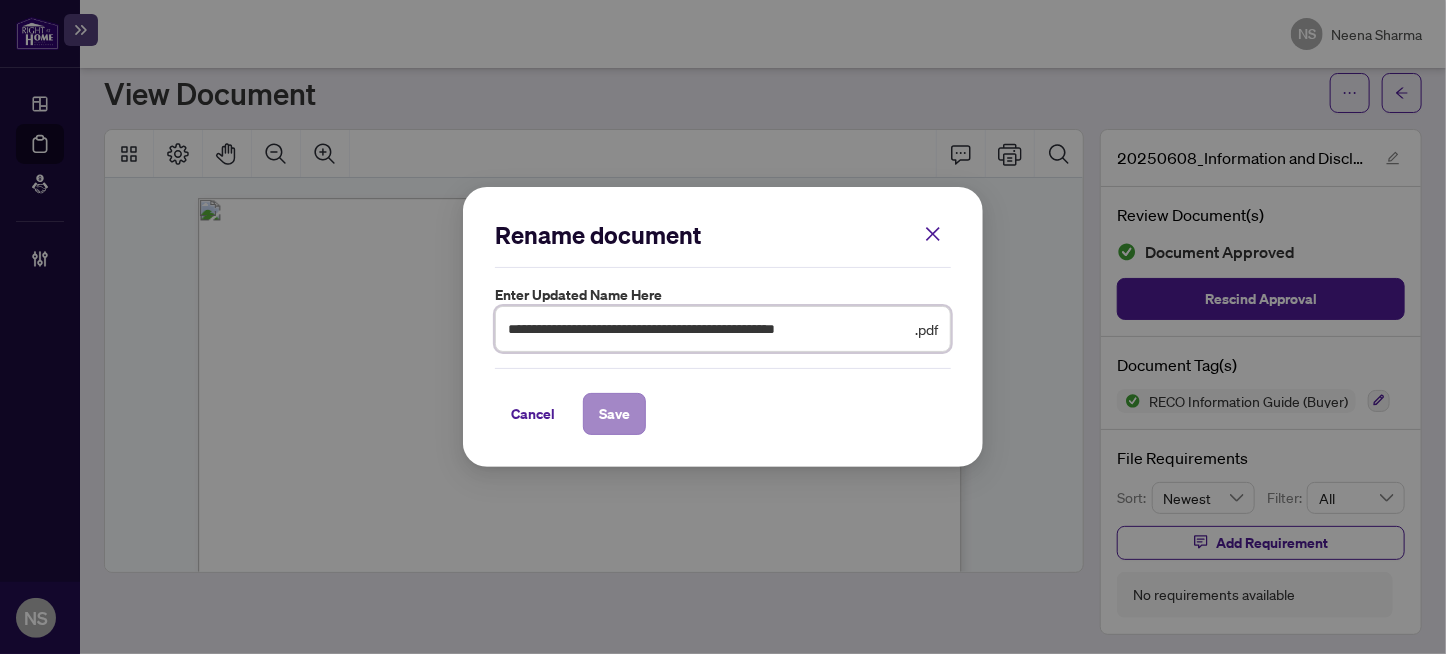 type on "**********" 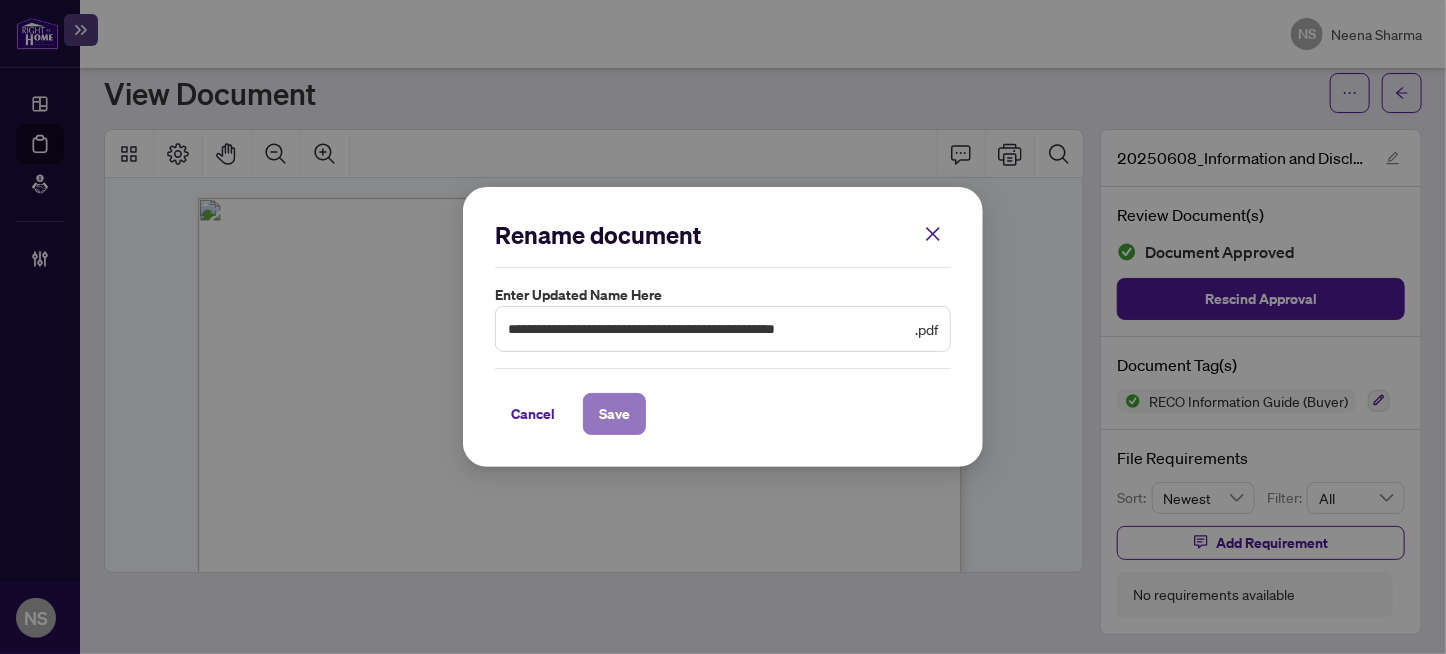 click on "Save" at bounding box center (614, 414) 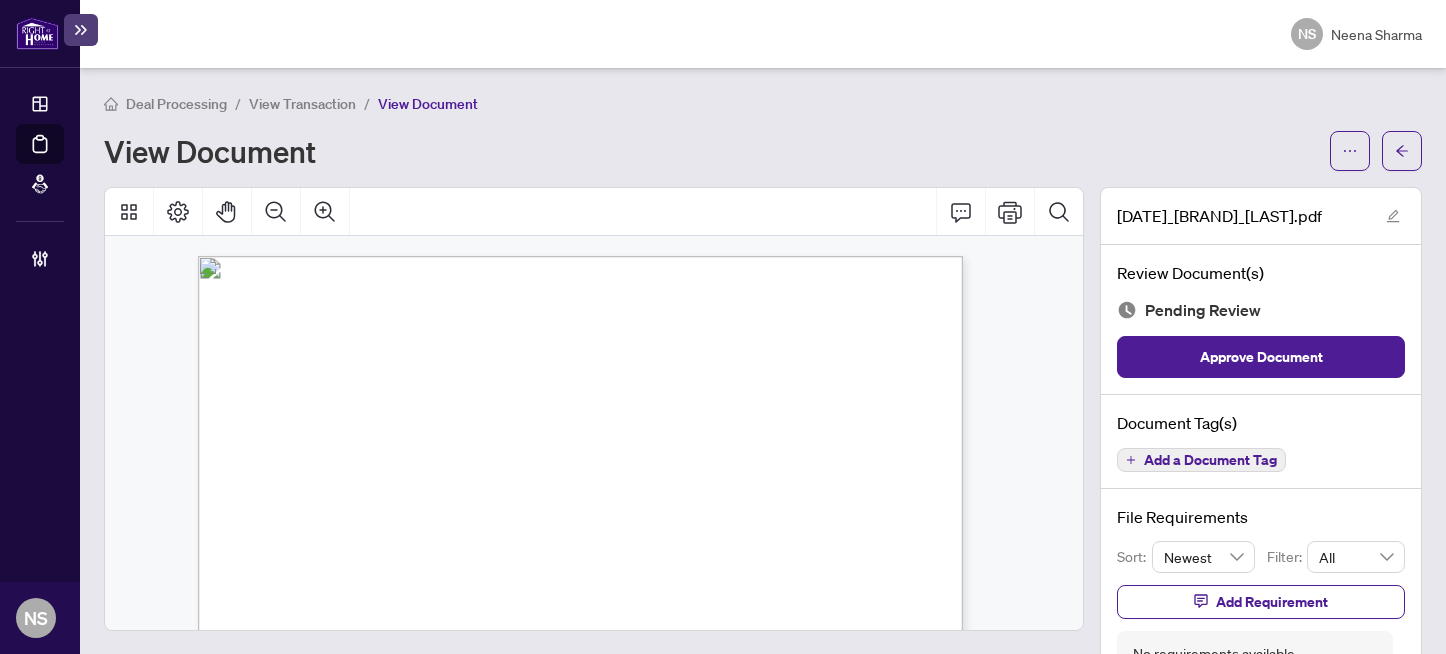 scroll, scrollTop: 0, scrollLeft: 0, axis: both 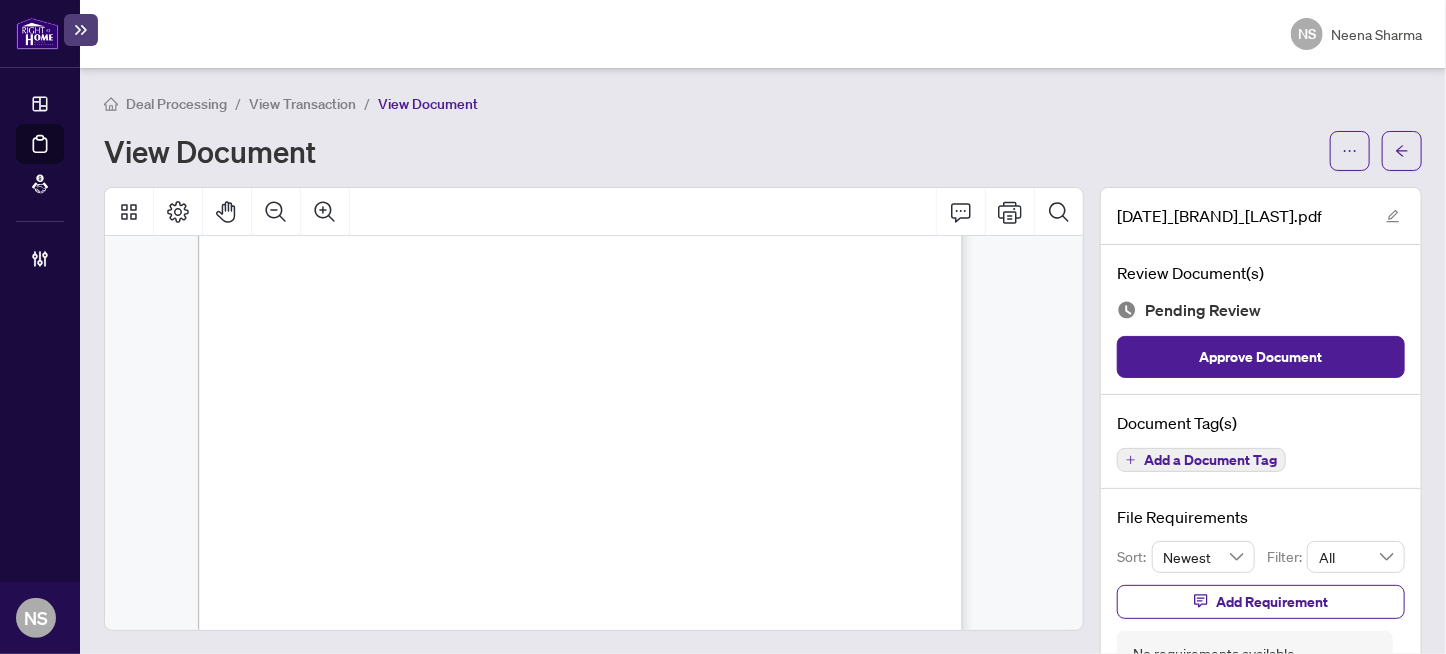 click on "Retired, Clerical Maintenance, [PROVINCE]" at bounding box center (618, 414) 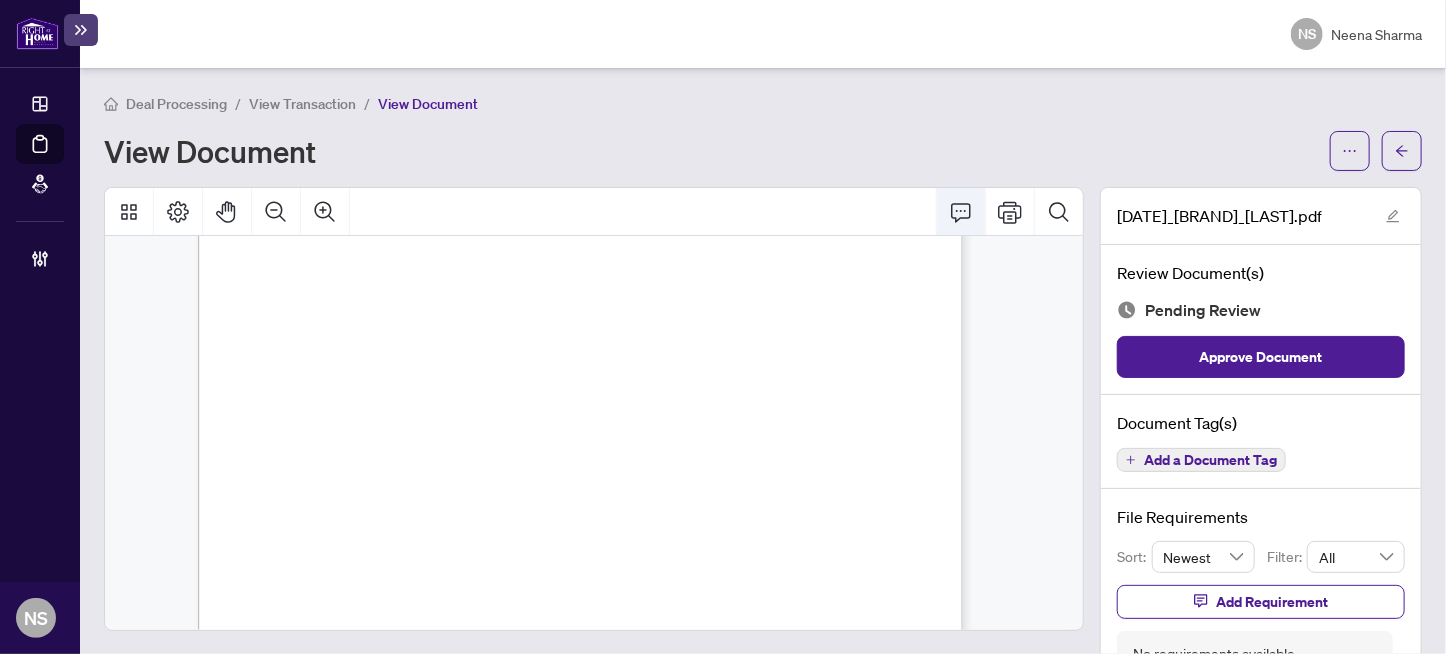 click 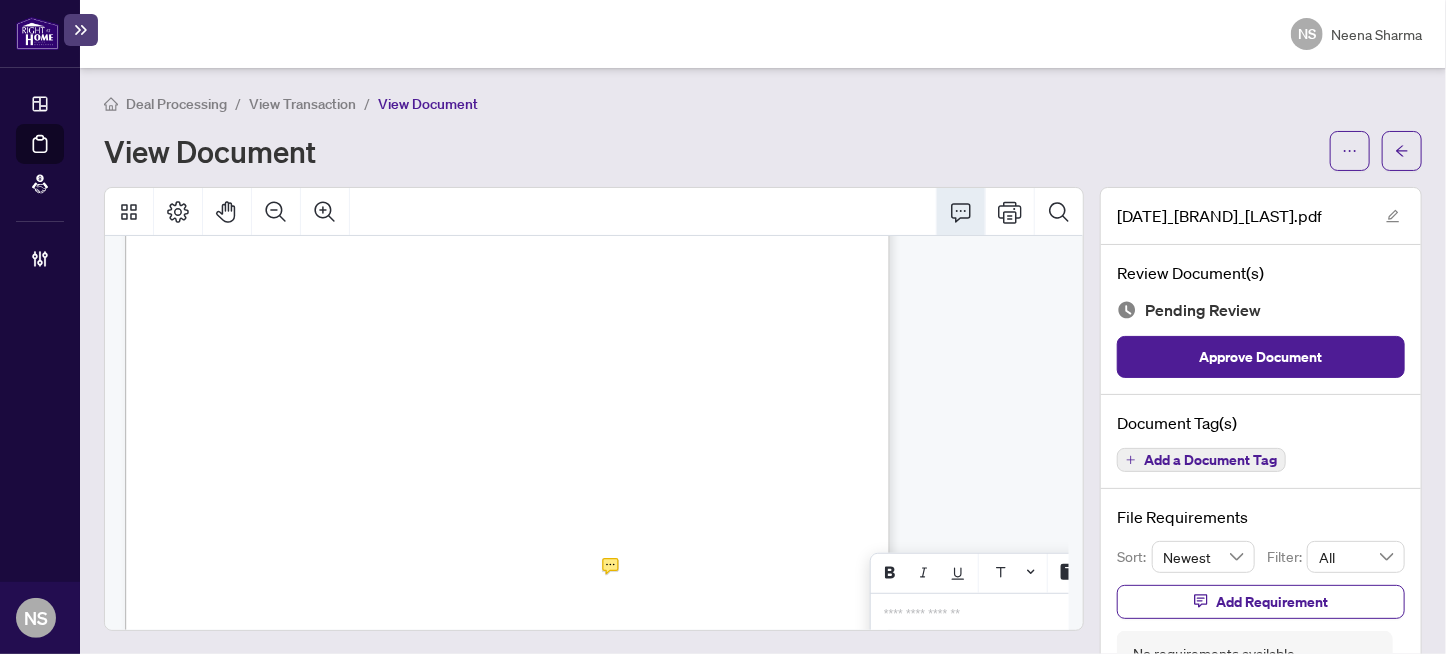 scroll, scrollTop: 2700, scrollLeft: 0, axis: vertical 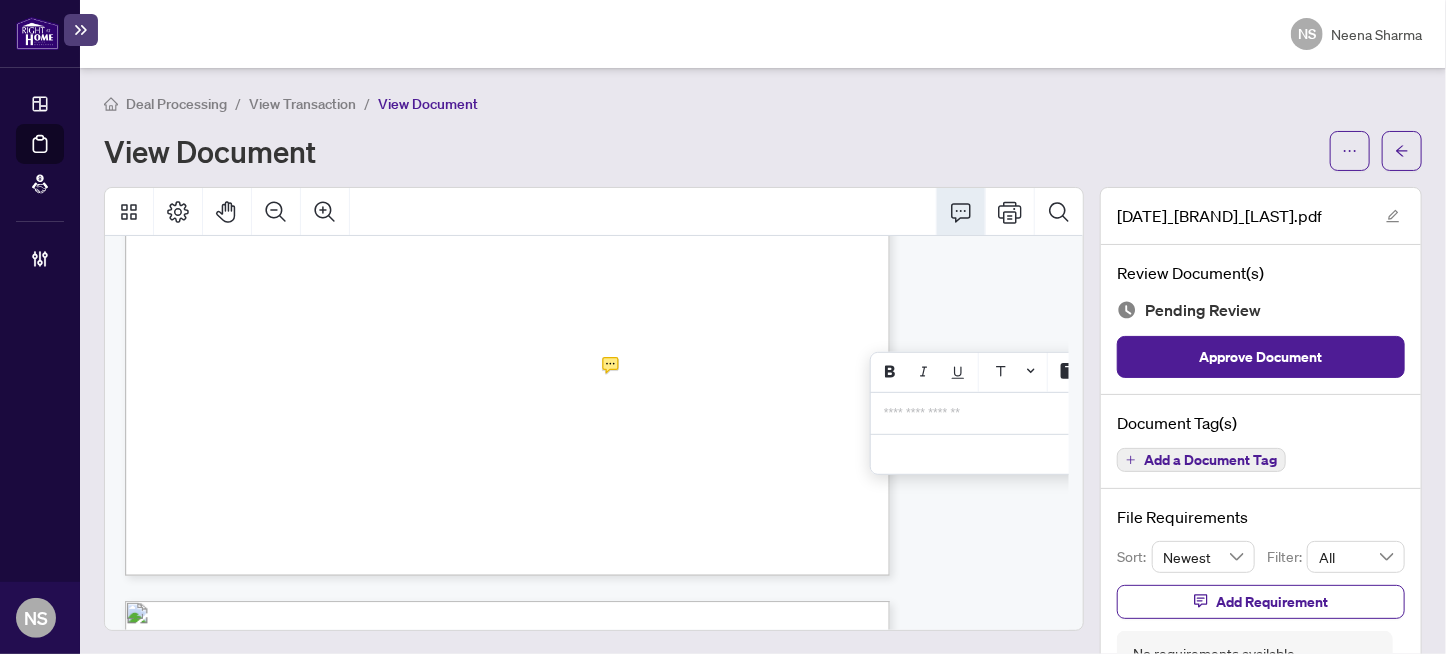 click on "**********" at bounding box center [1030, 413] 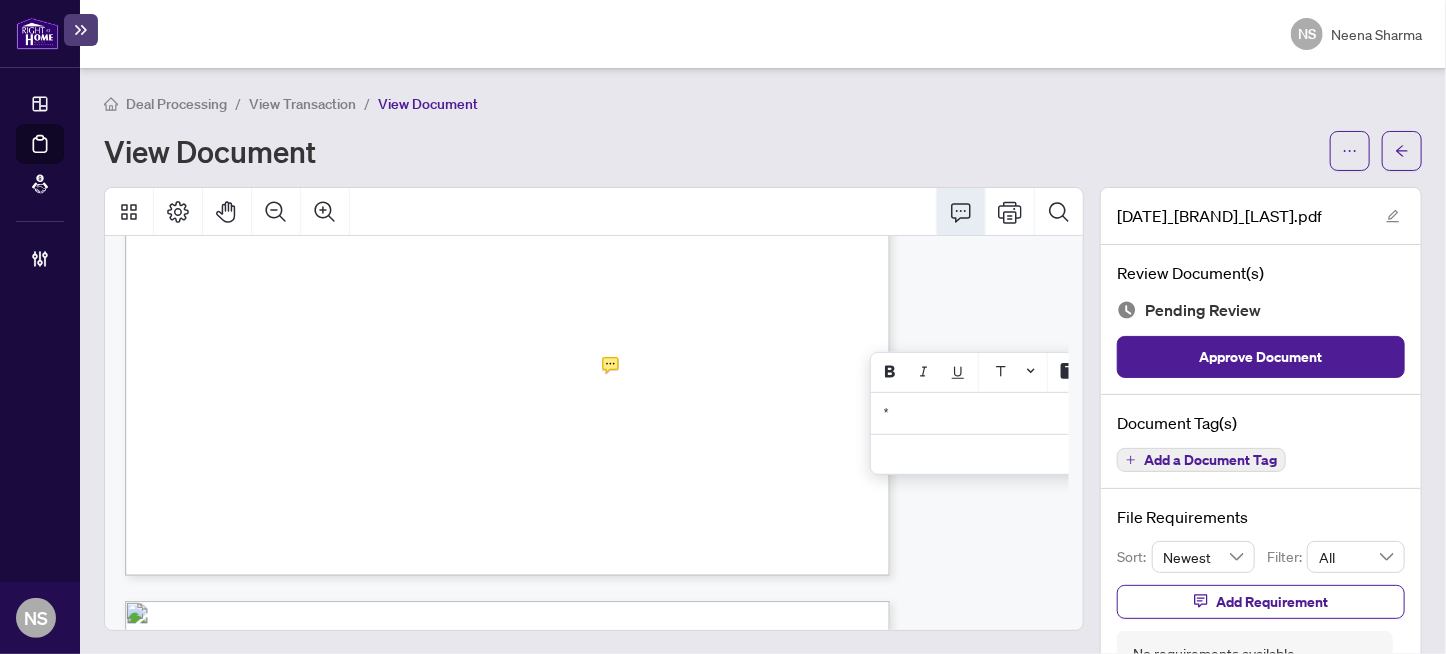 type 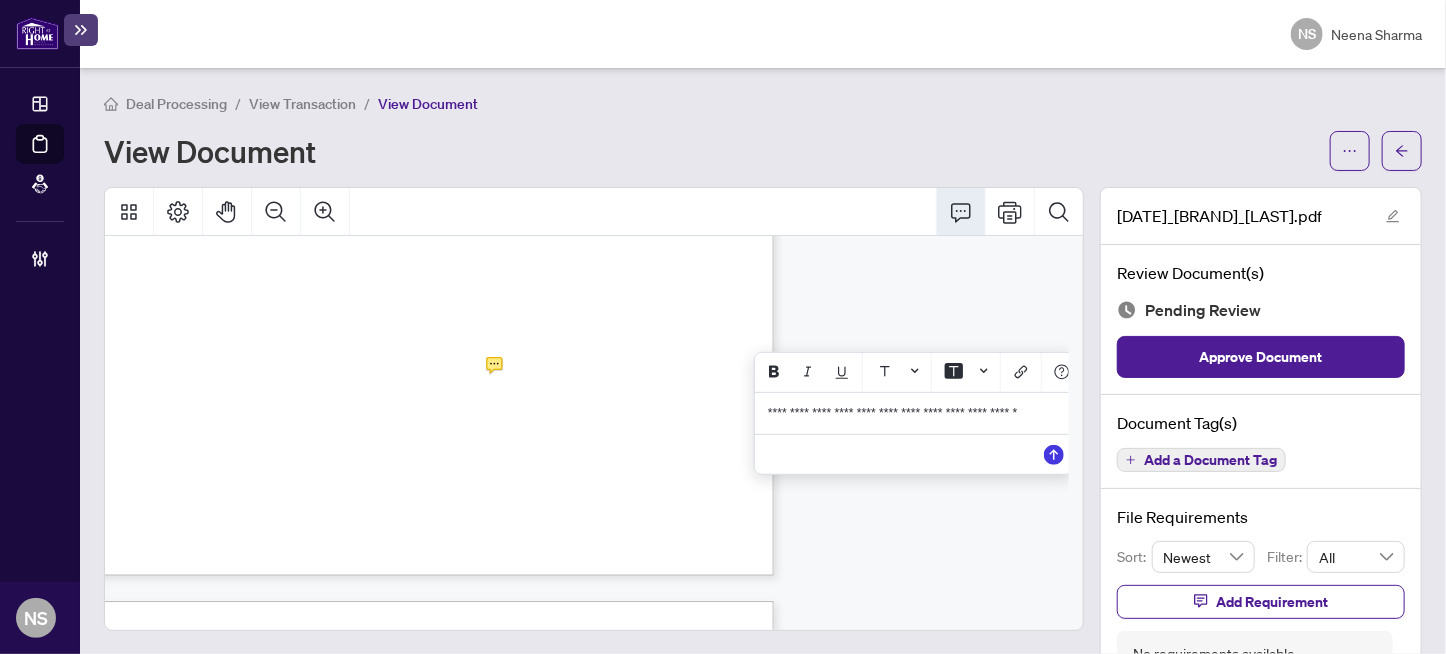 scroll, scrollTop: 2700, scrollLeft: 121, axis: both 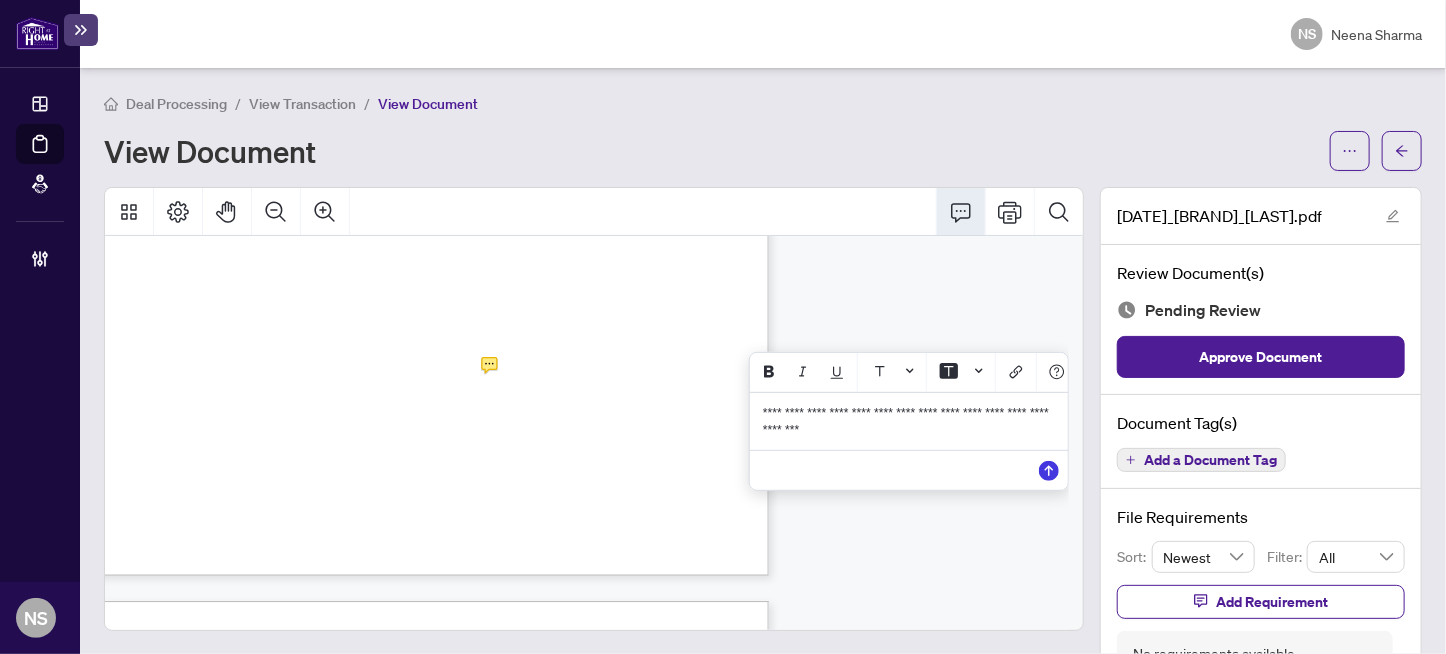 click on "**********" at bounding box center (907, 421) 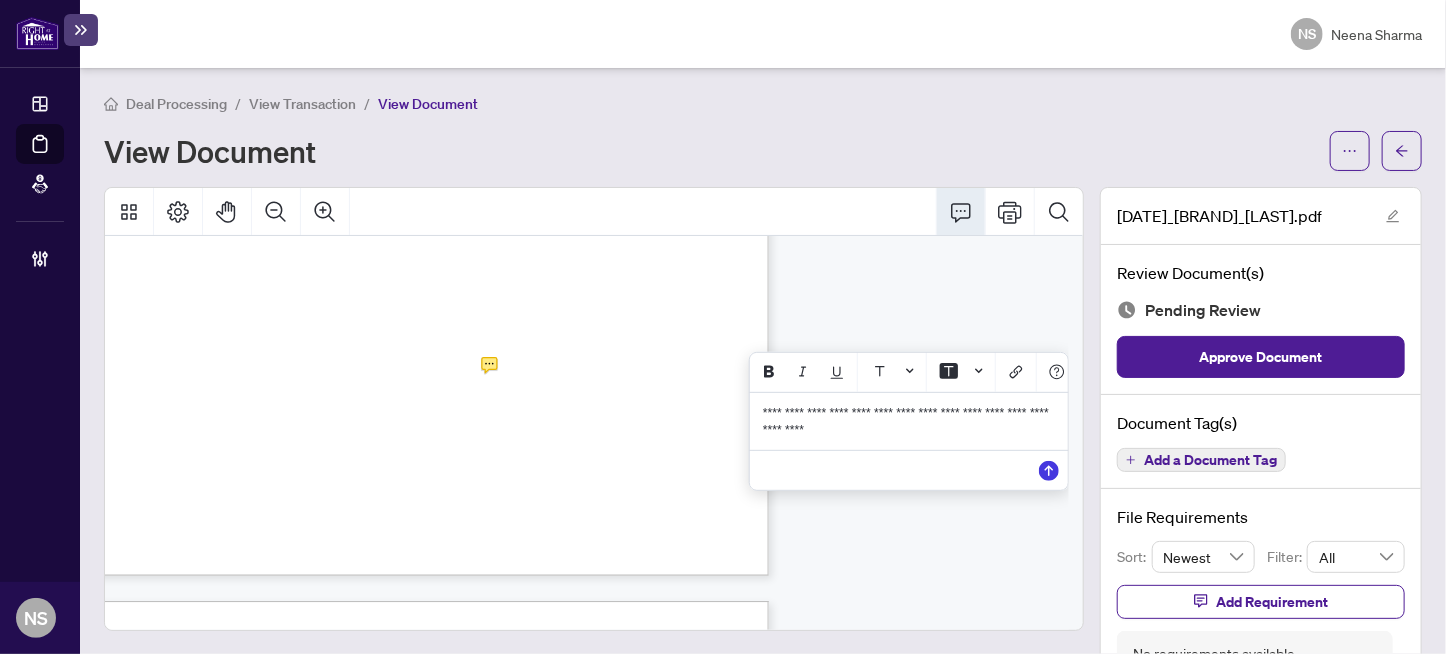 click on "**********" at bounding box center (909, 421) 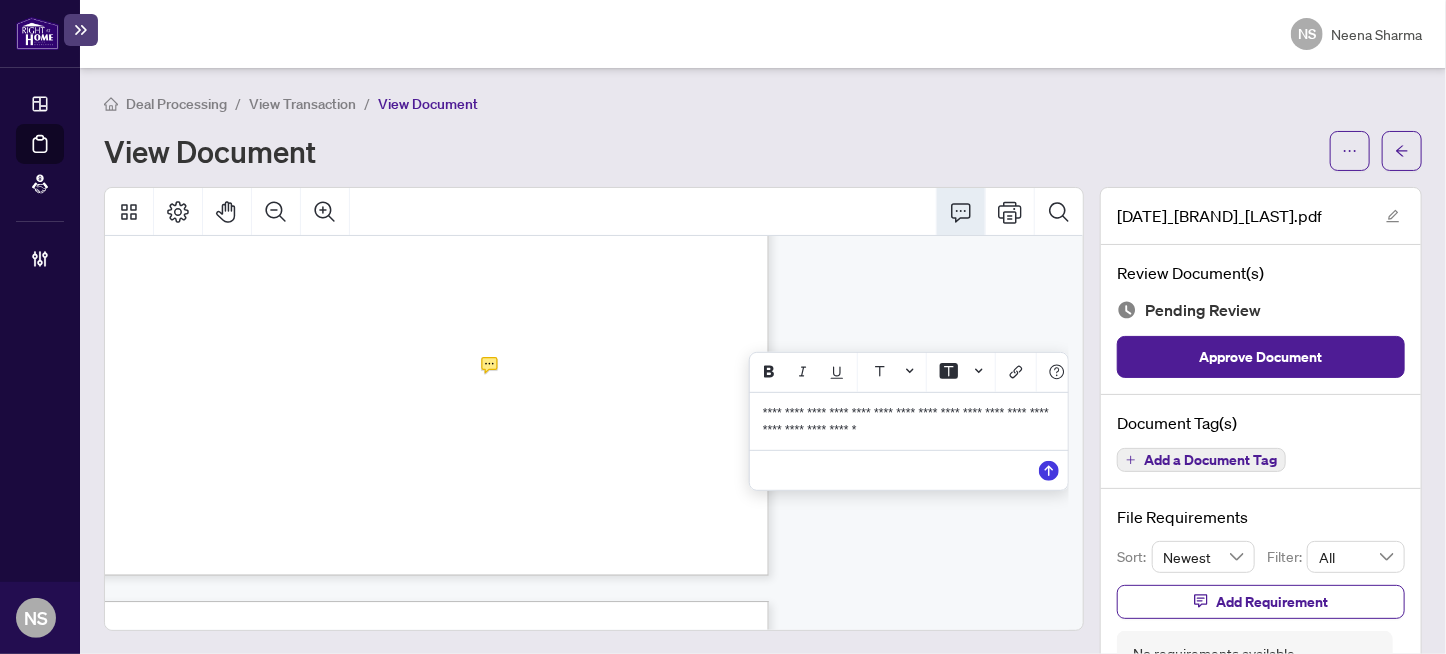 drag, startPoint x: 966, startPoint y: 440, endPoint x: 760, endPoint y: 419, distance: 207.06763 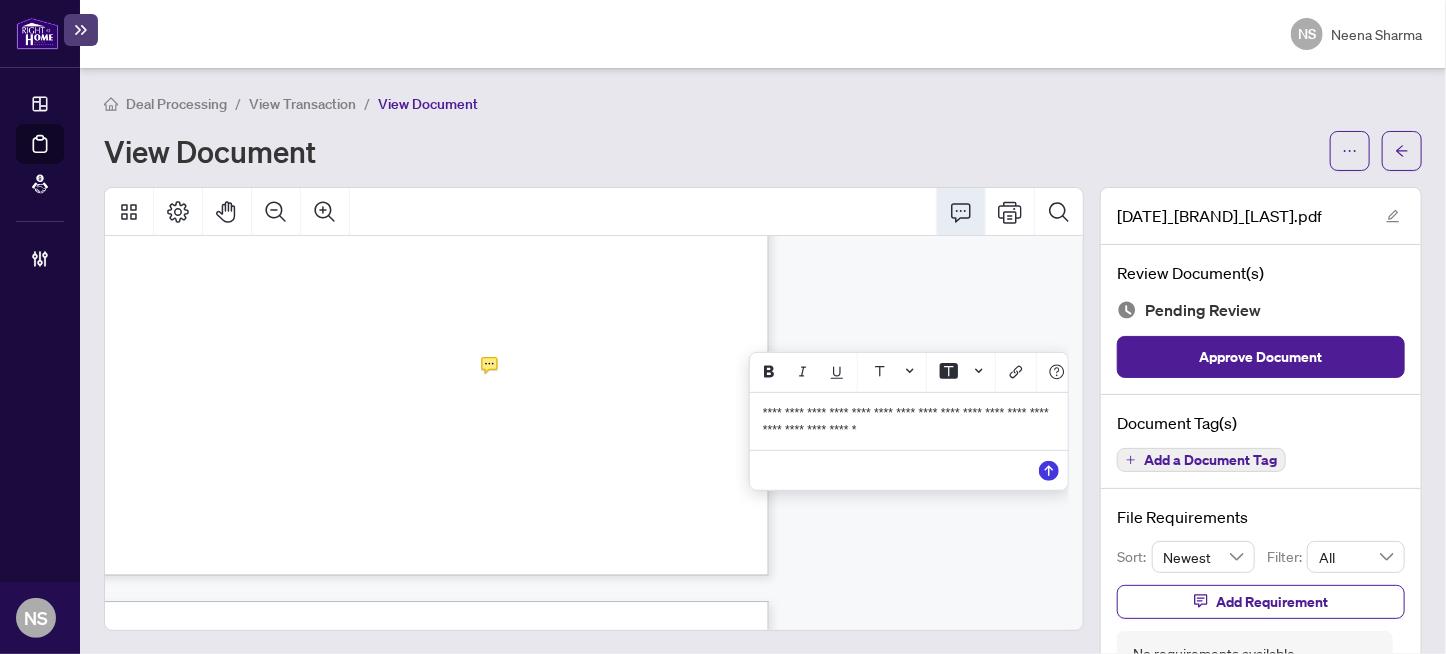 click on "**********" at bounding box center (909, 421) 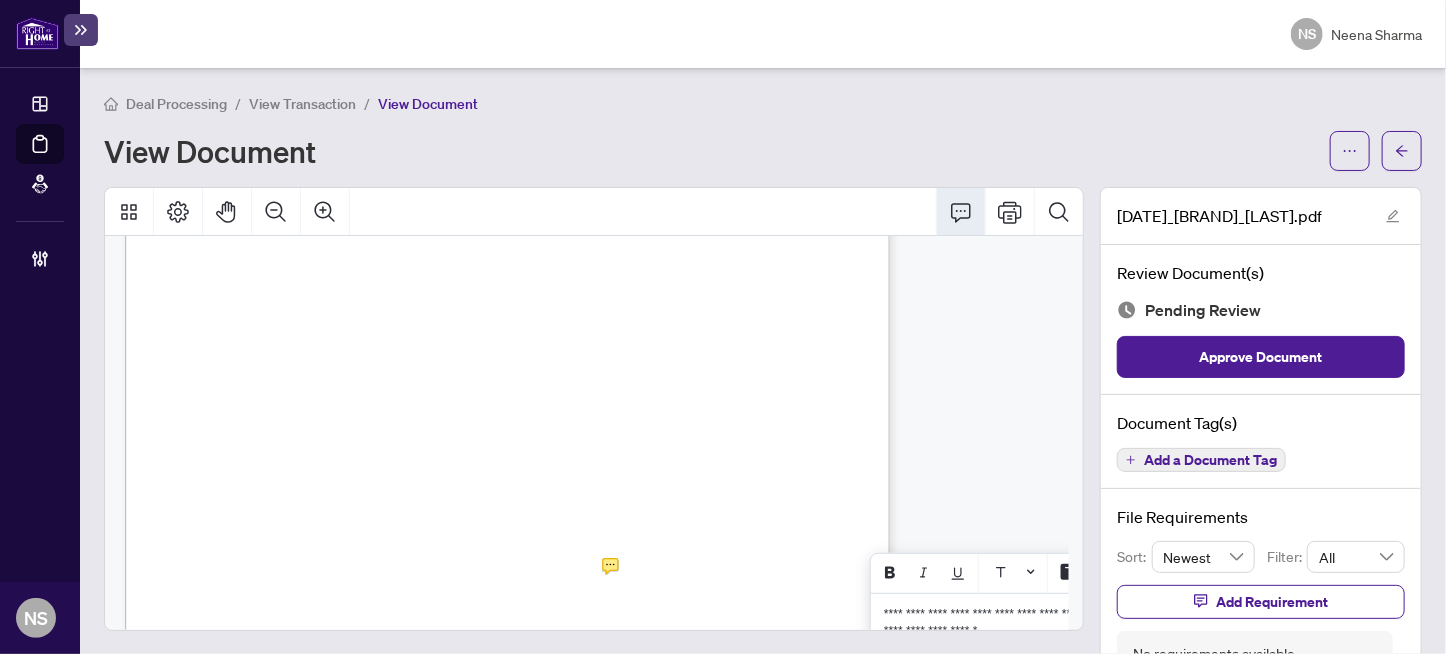 scroll, scrollTop: 2700, scrollLeft: 0, axis: vertical 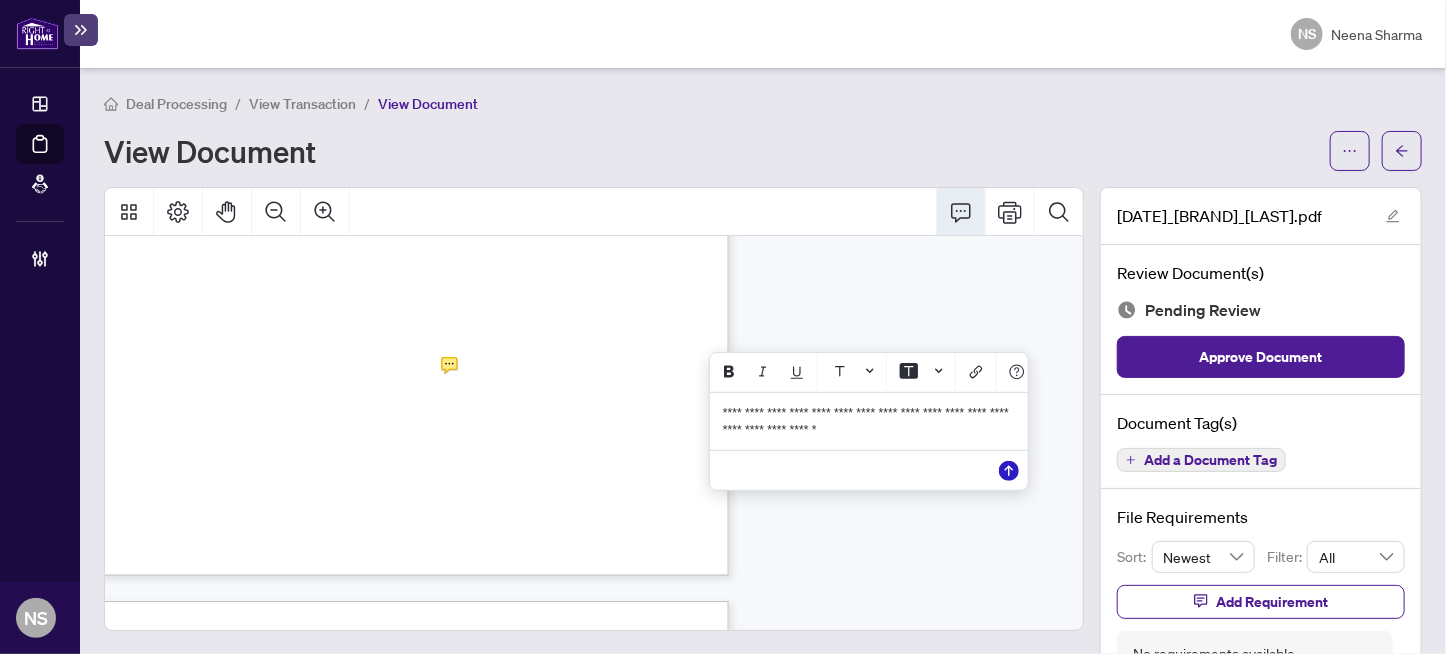click 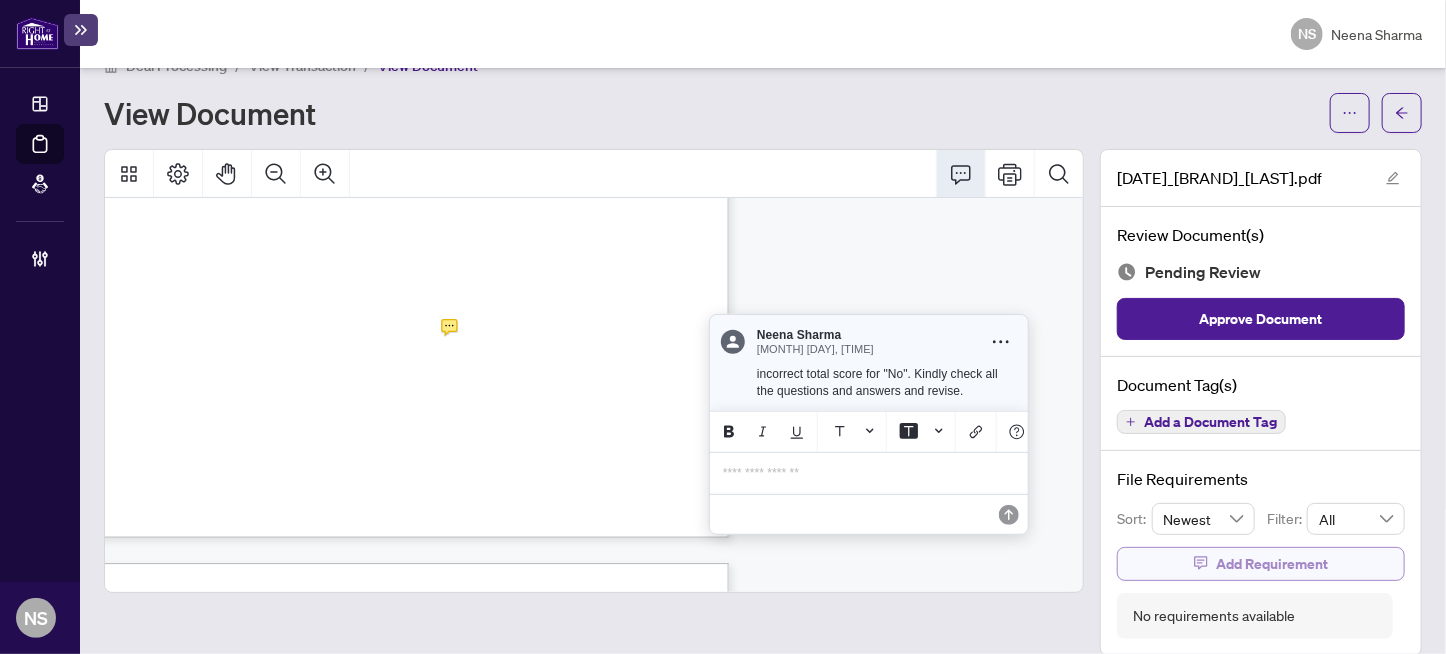 scroll, scrollTop: 59, scrollLeft: 0, axis: vertical 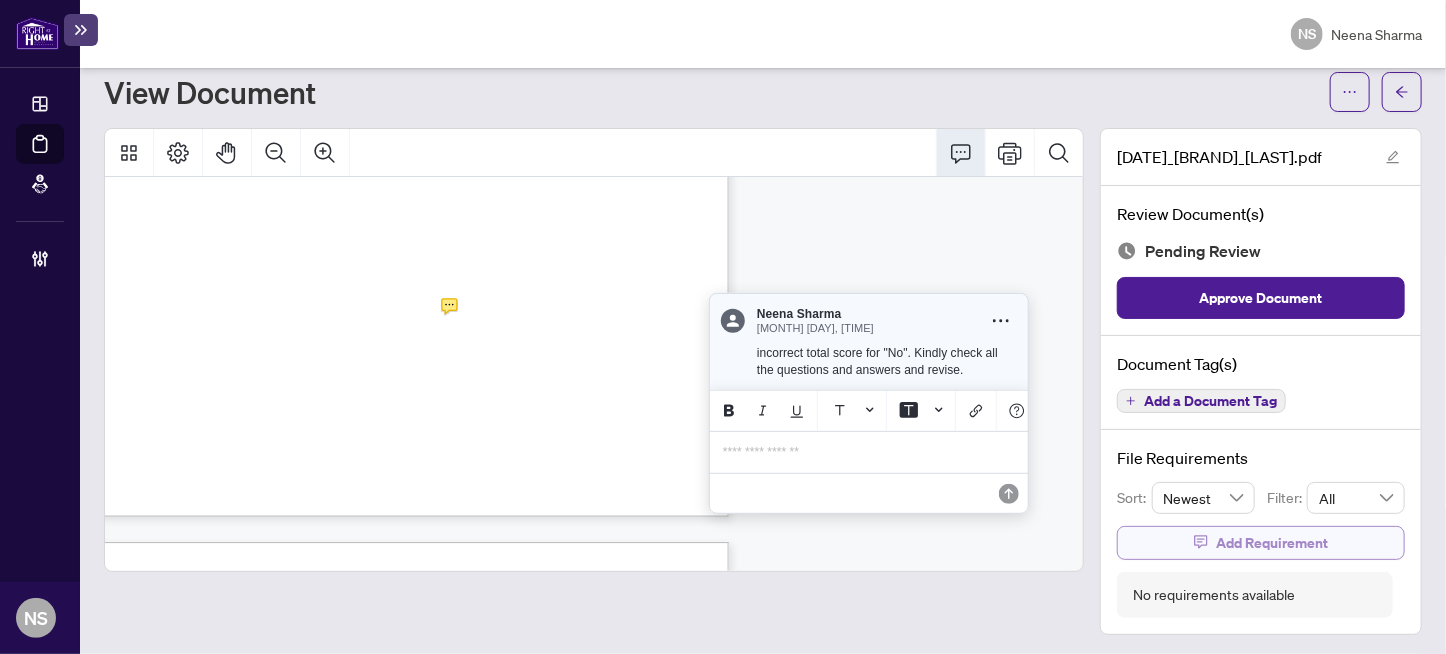 click on "Add Requirement" at bounding box center (1272, 543) 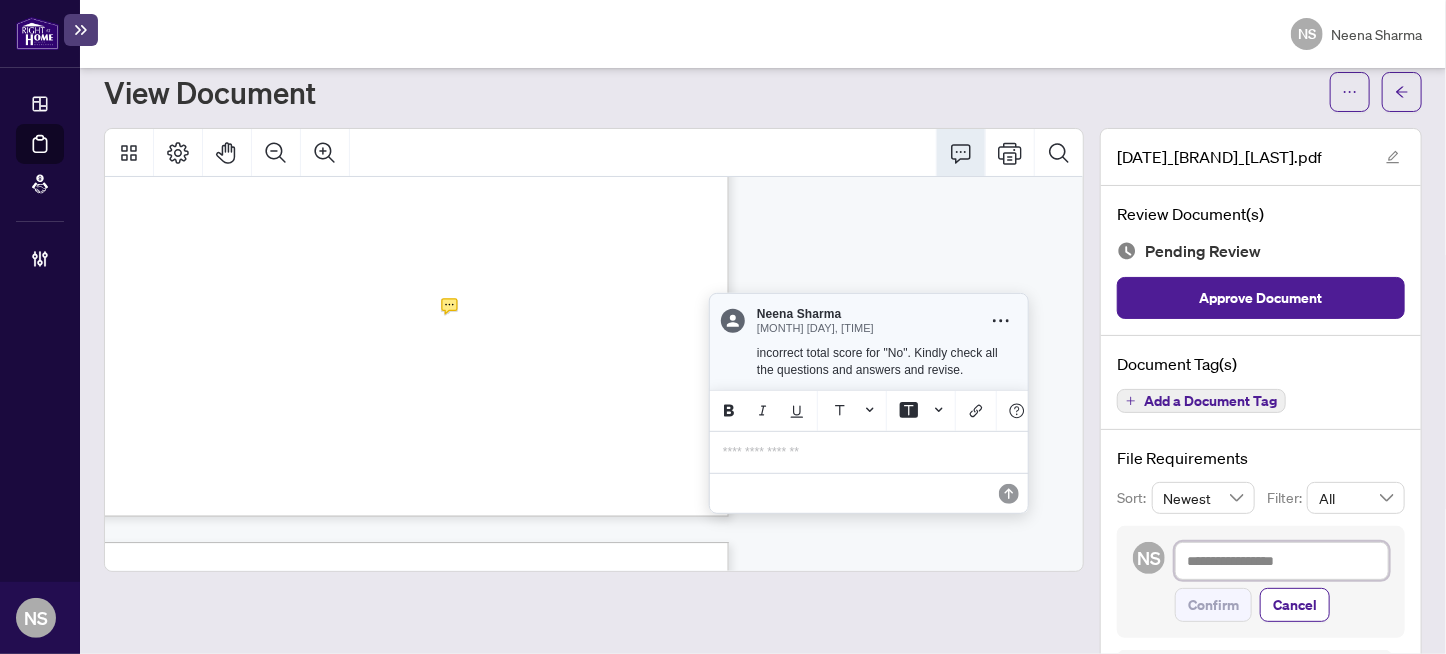 click at bounding box center [1282, 561] 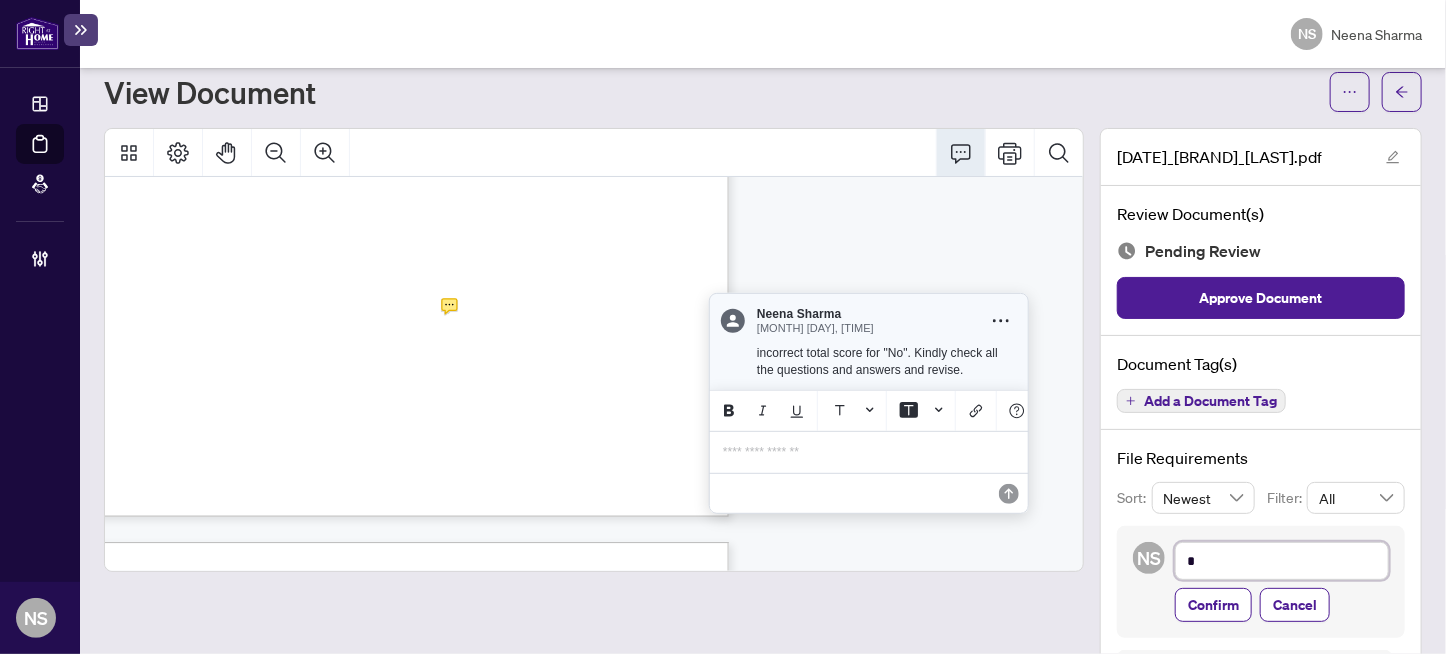 type on "**" 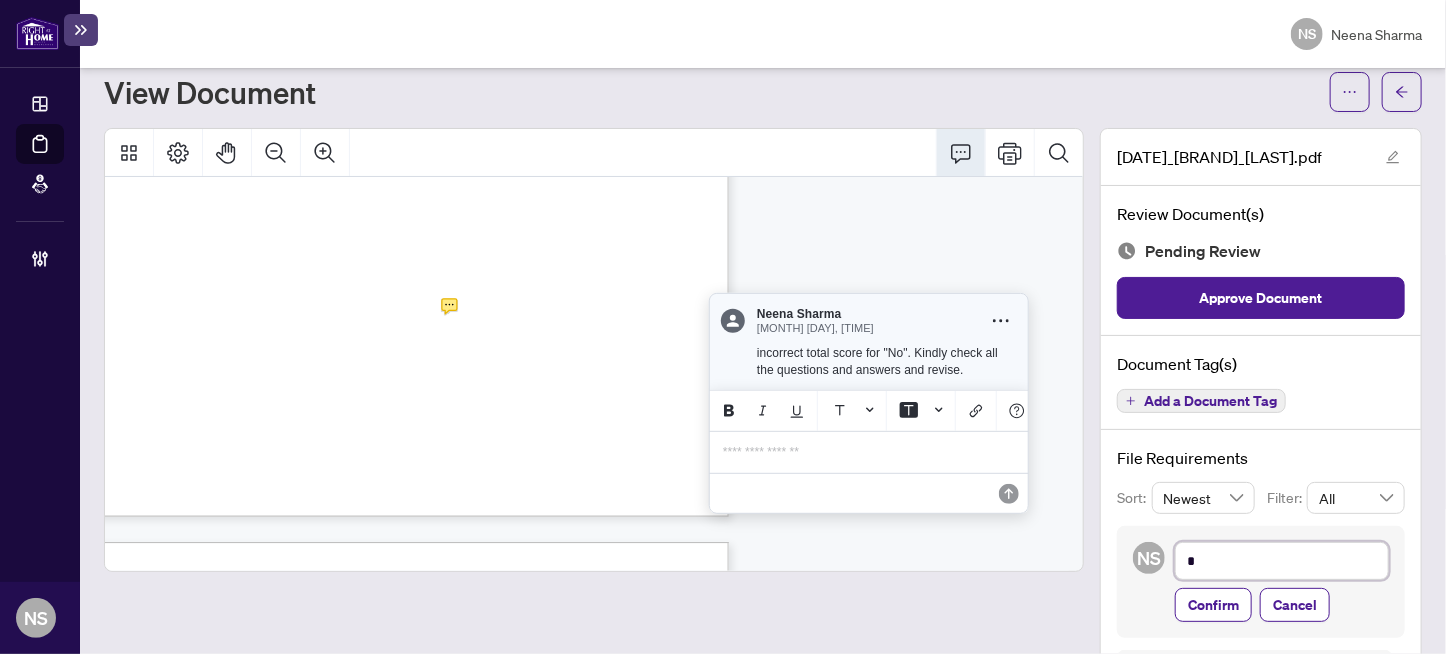 type on "**" 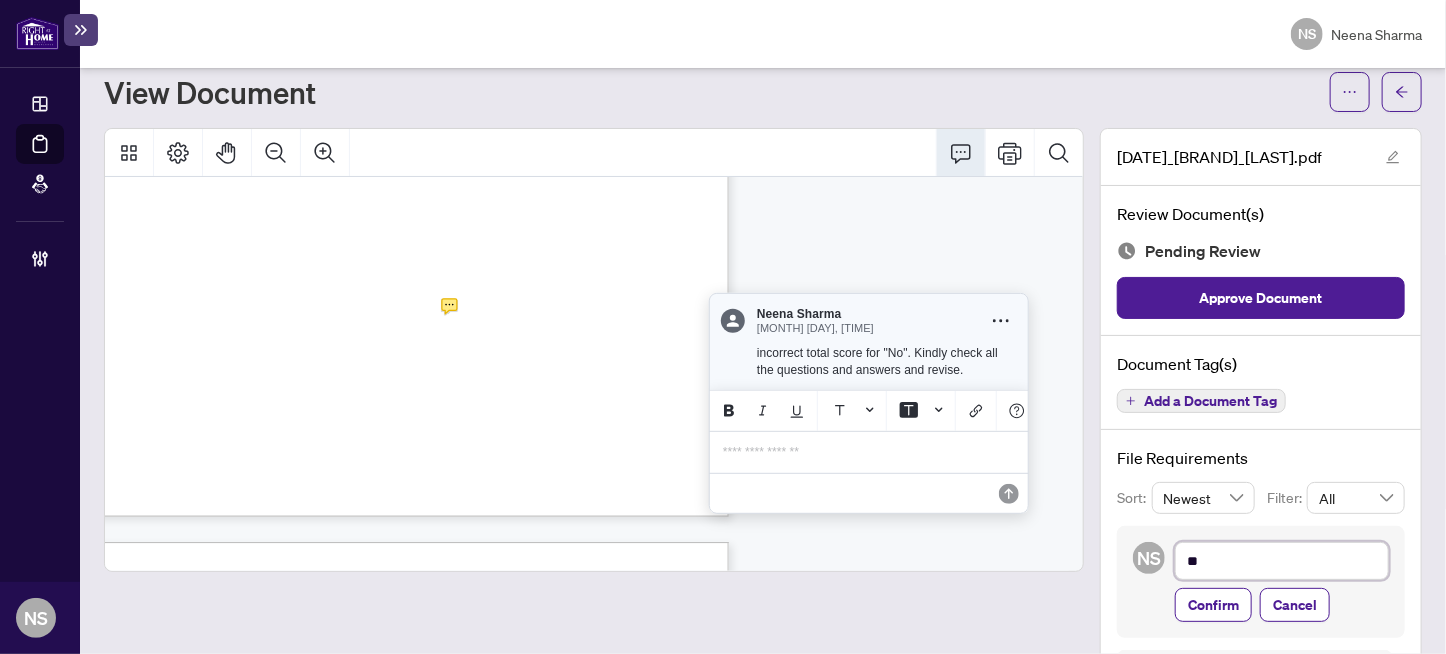 type on "***" 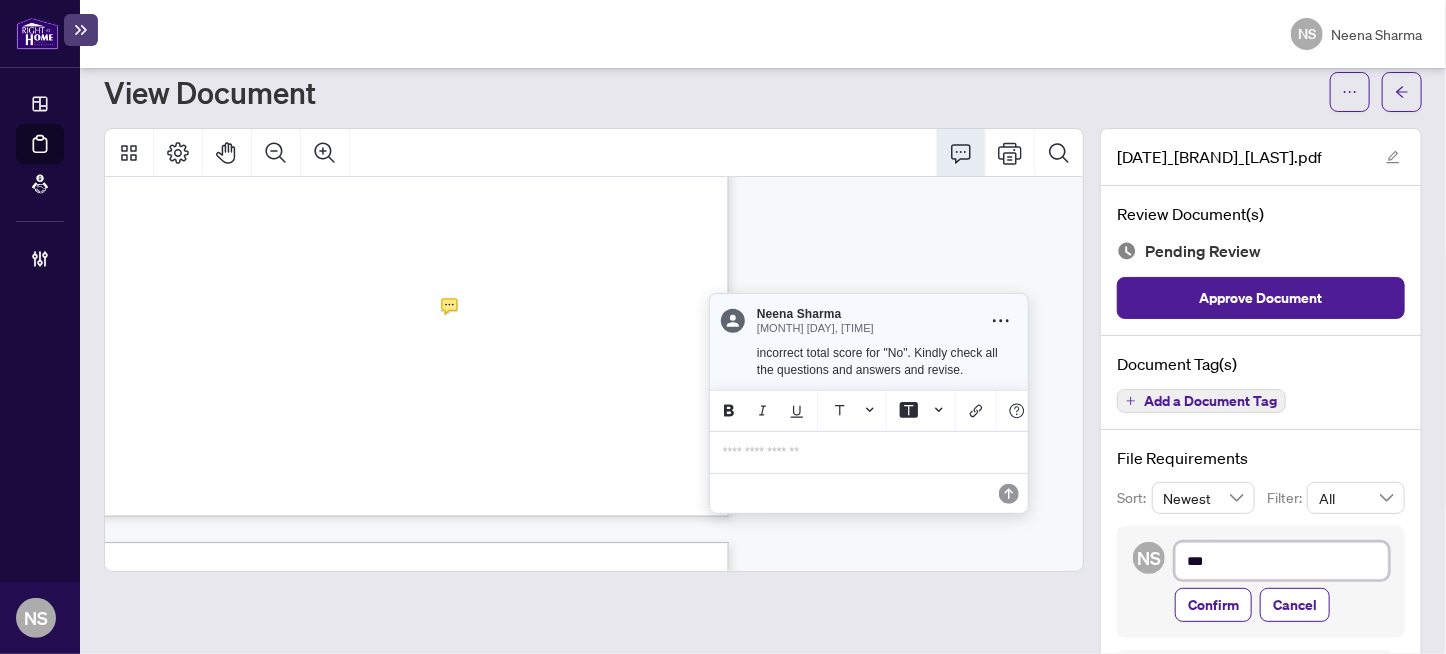 type on "****" 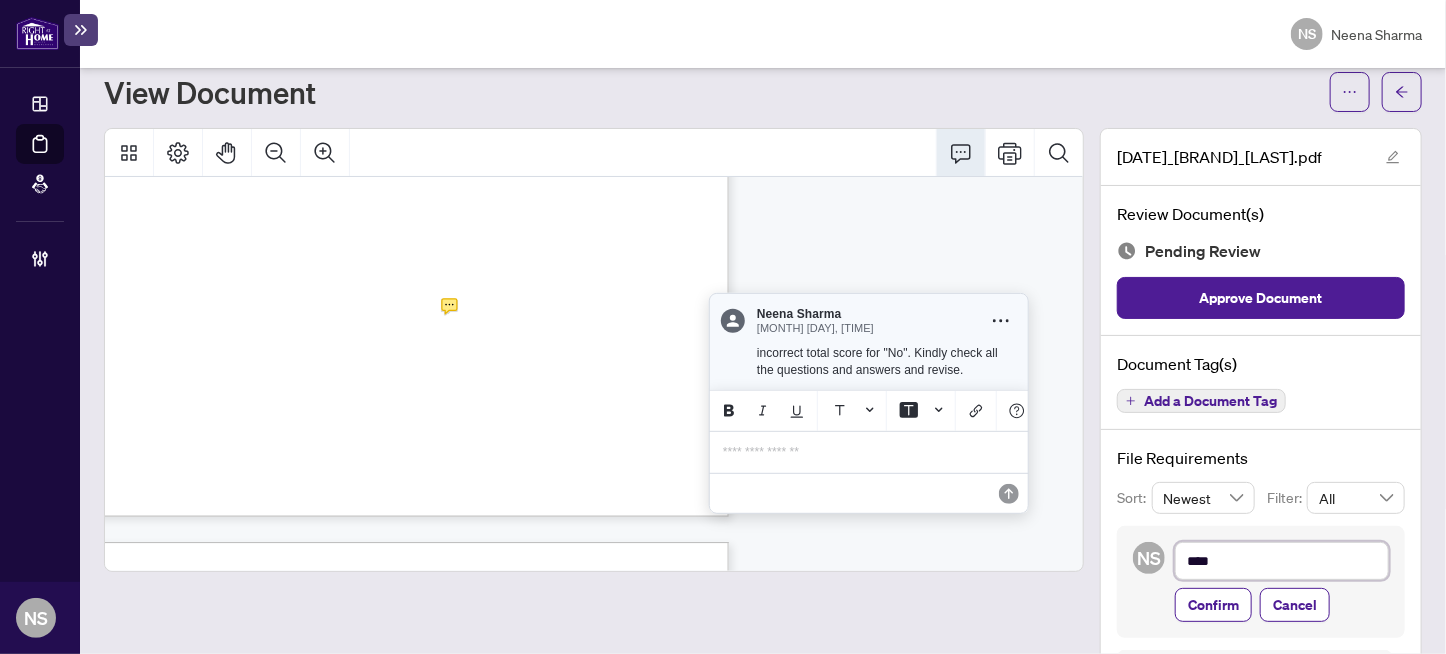 type on "*****" 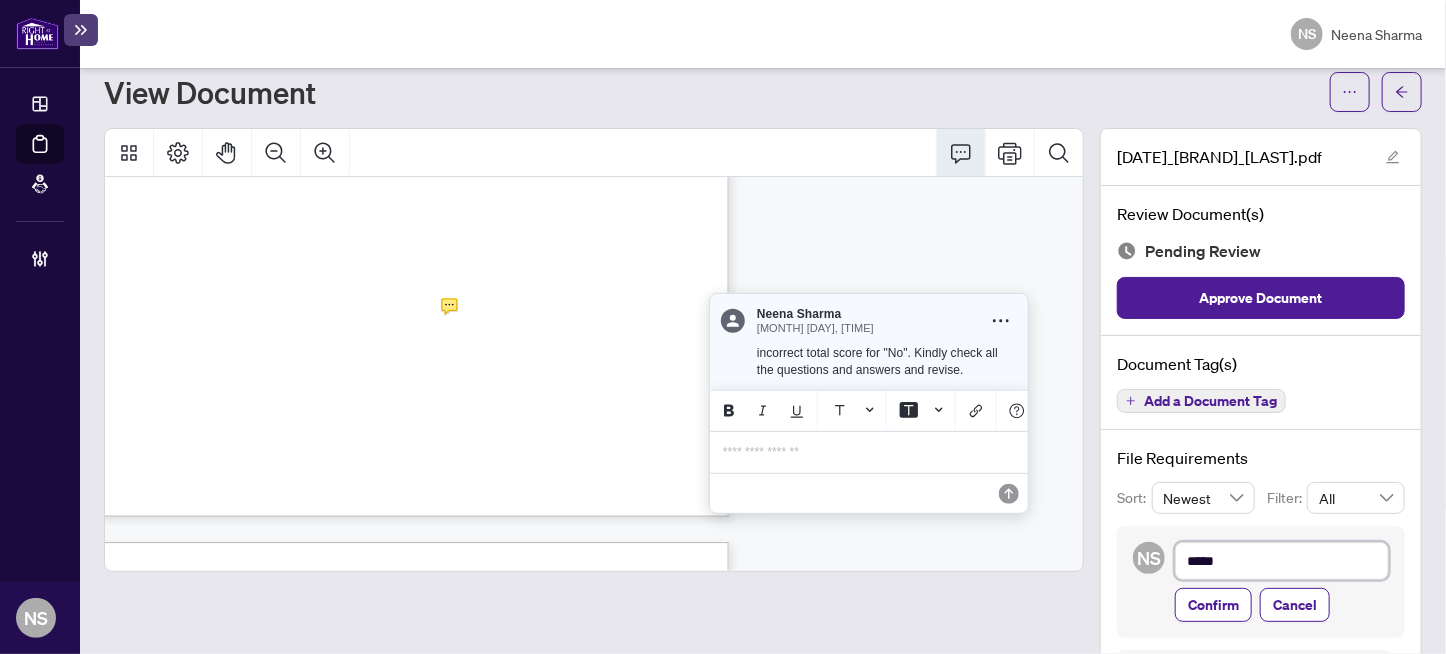 type on "******" 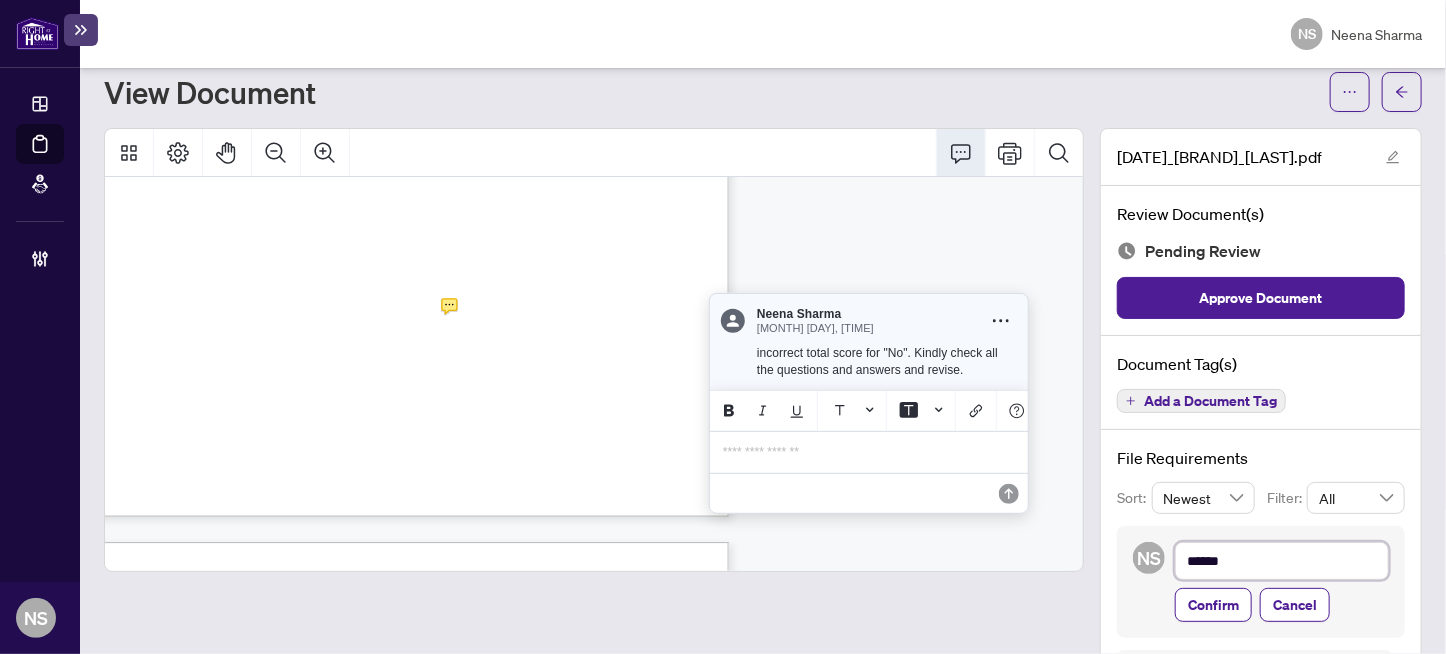 type on "*******" 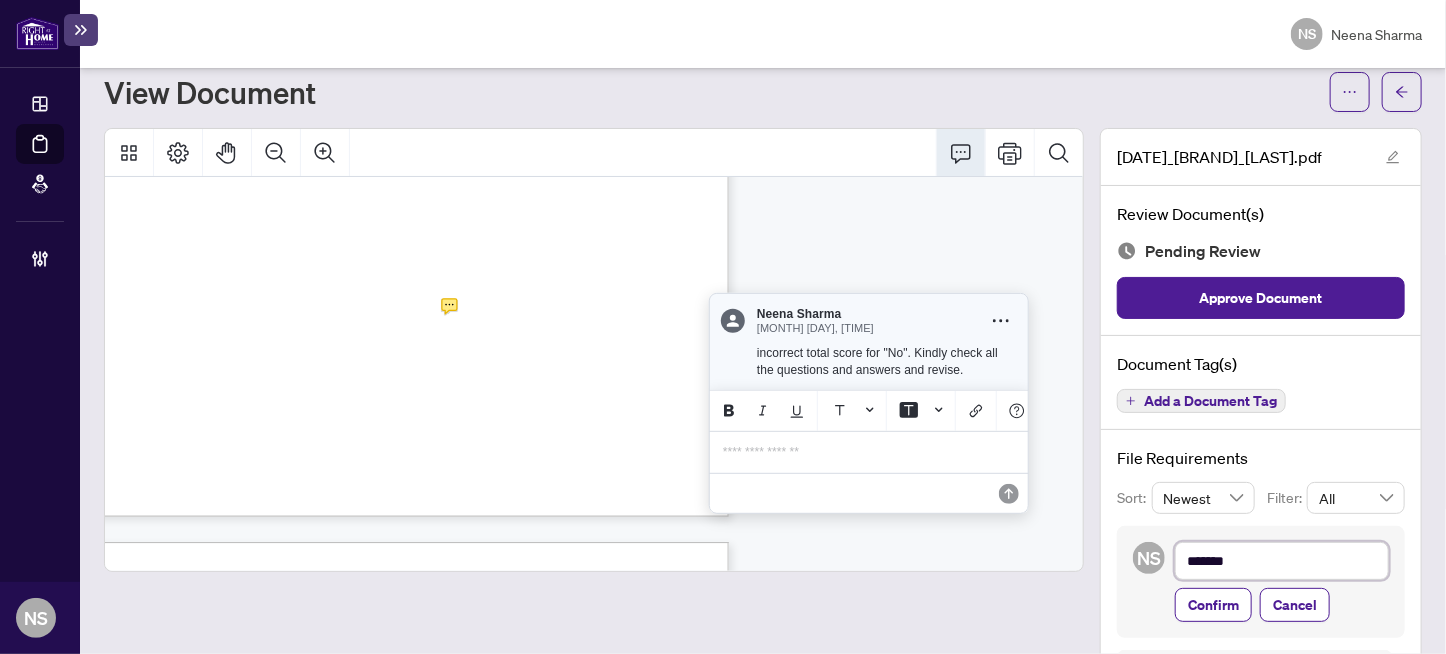 type on "********" 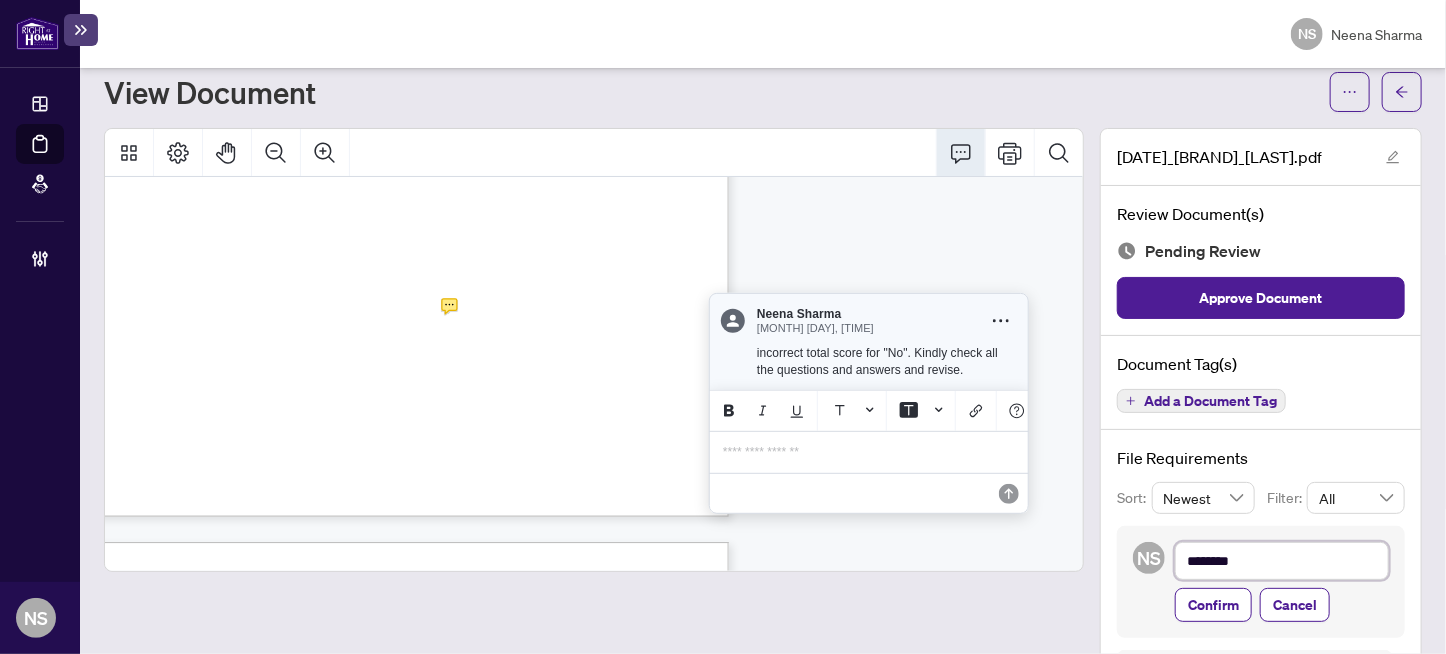 type on "*********" 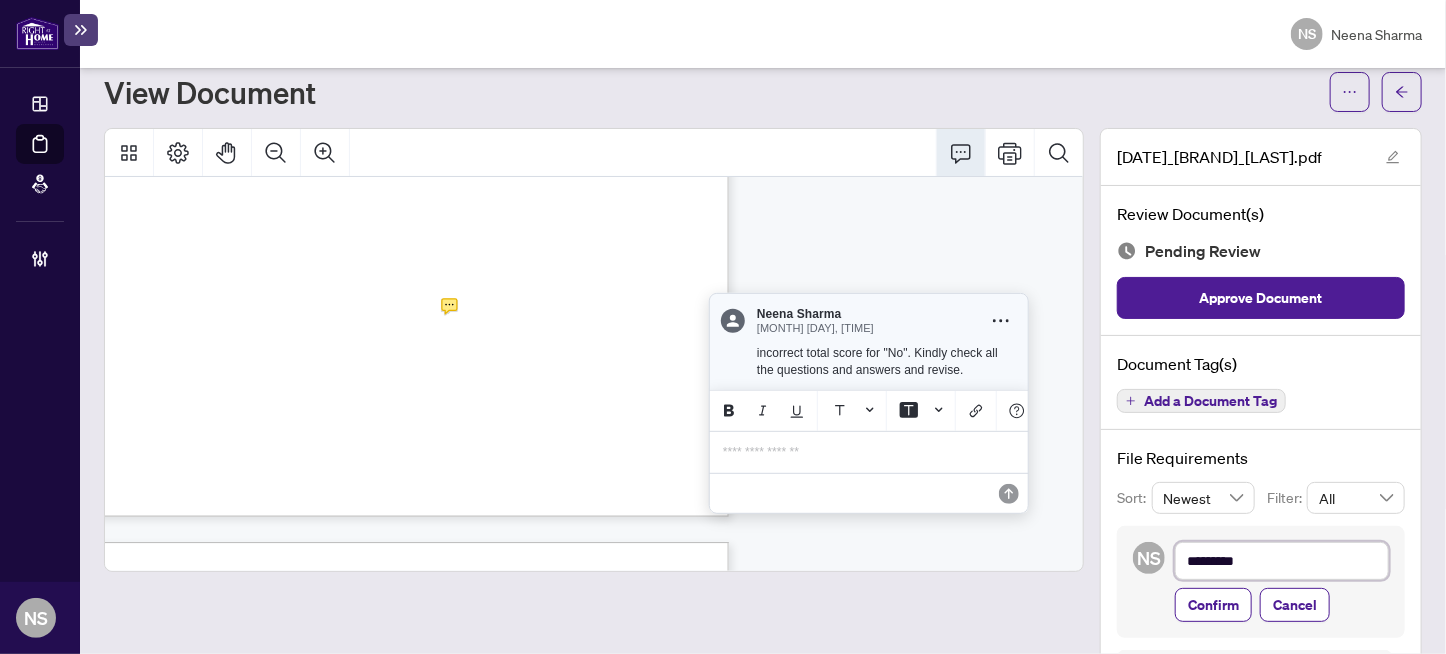 type on "**********" 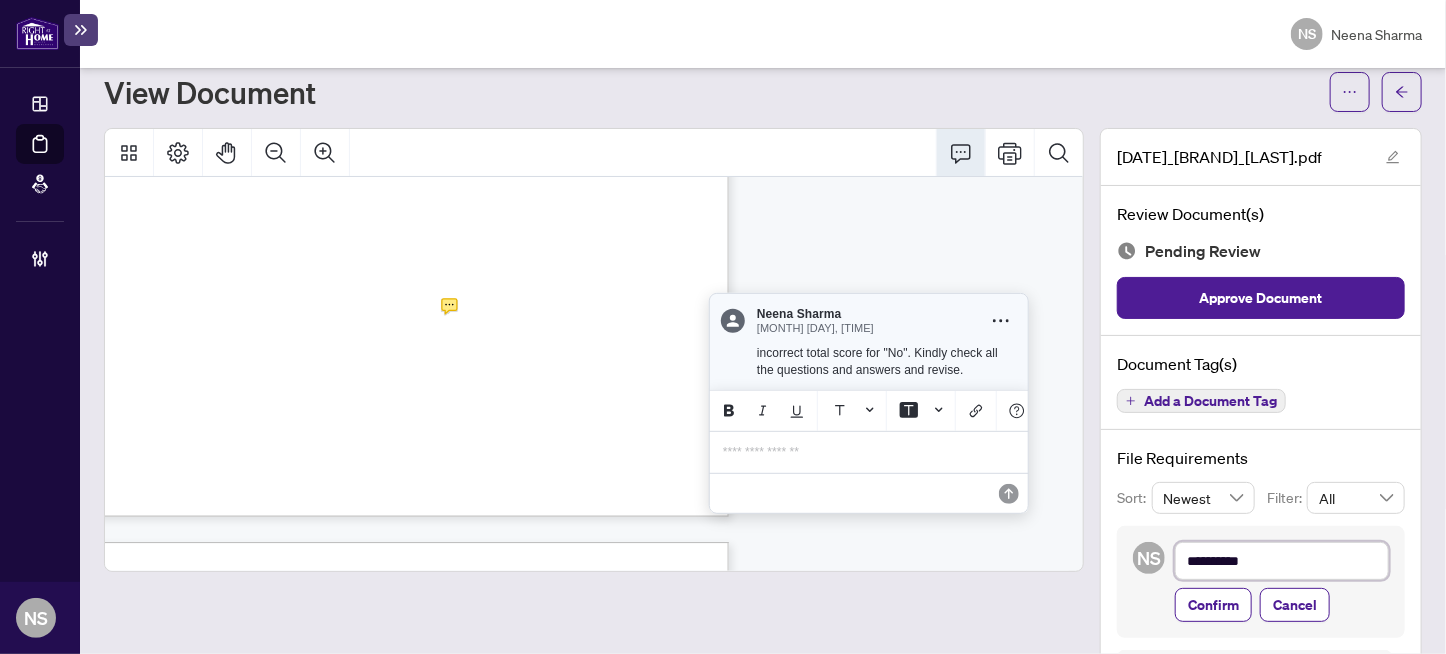 type on "**********" 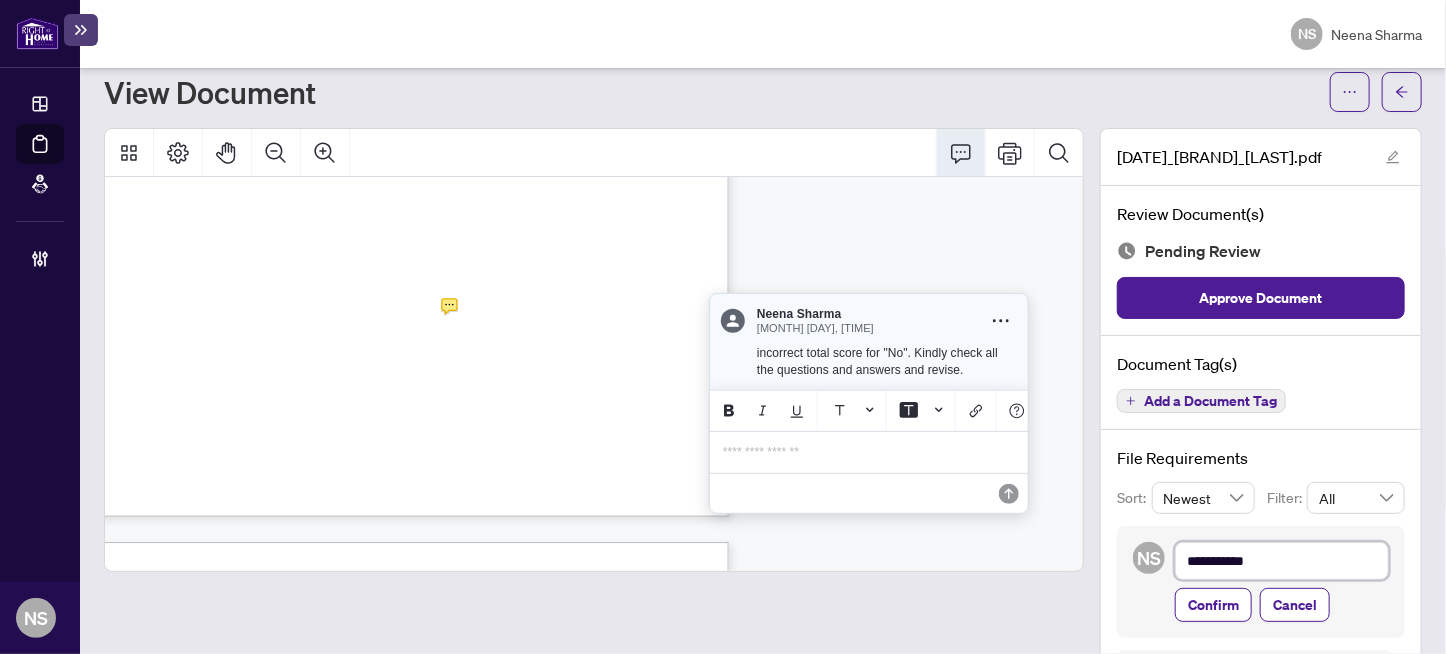 type on "**********" 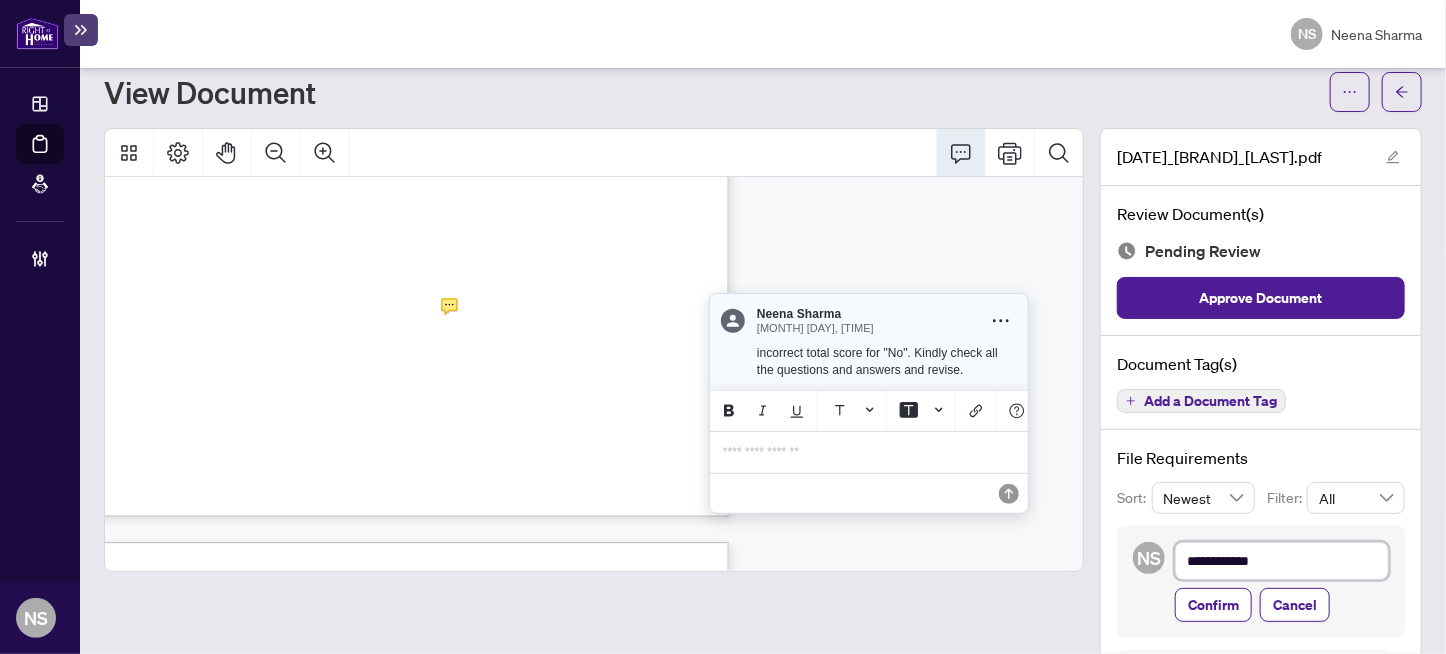 type on "**********" 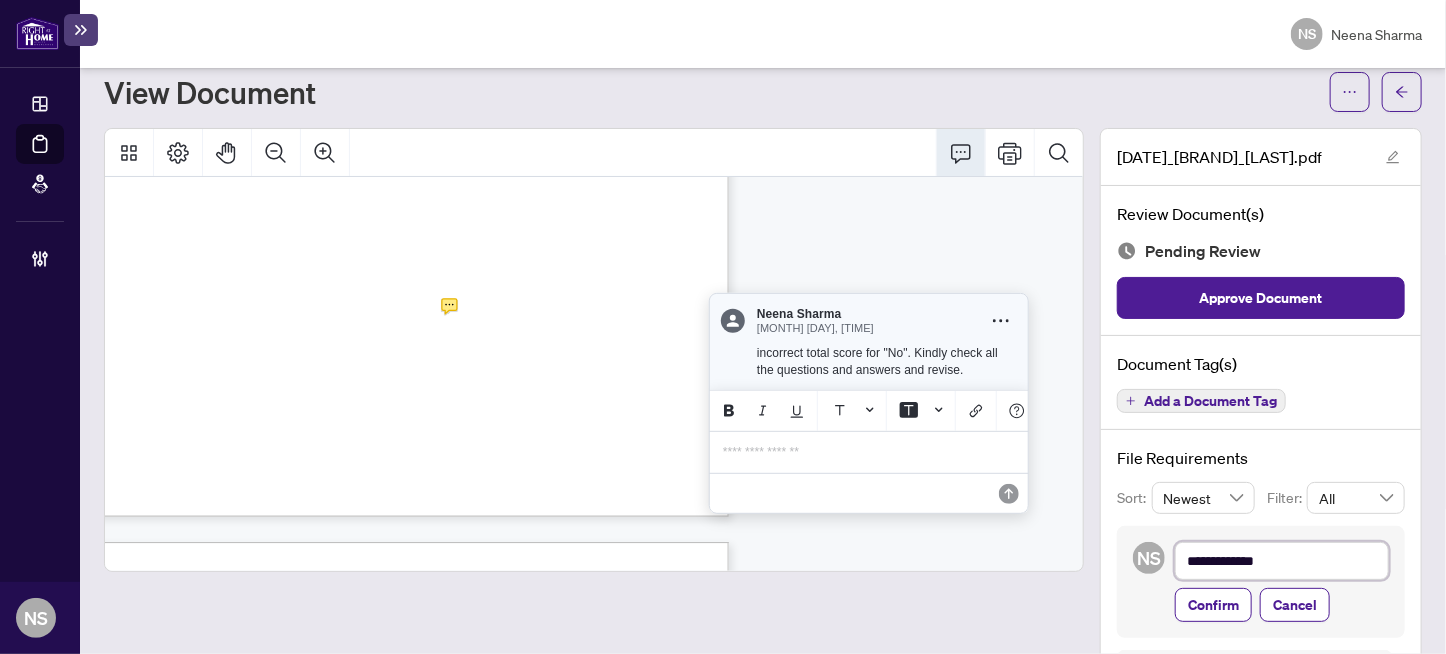 type on "**********" 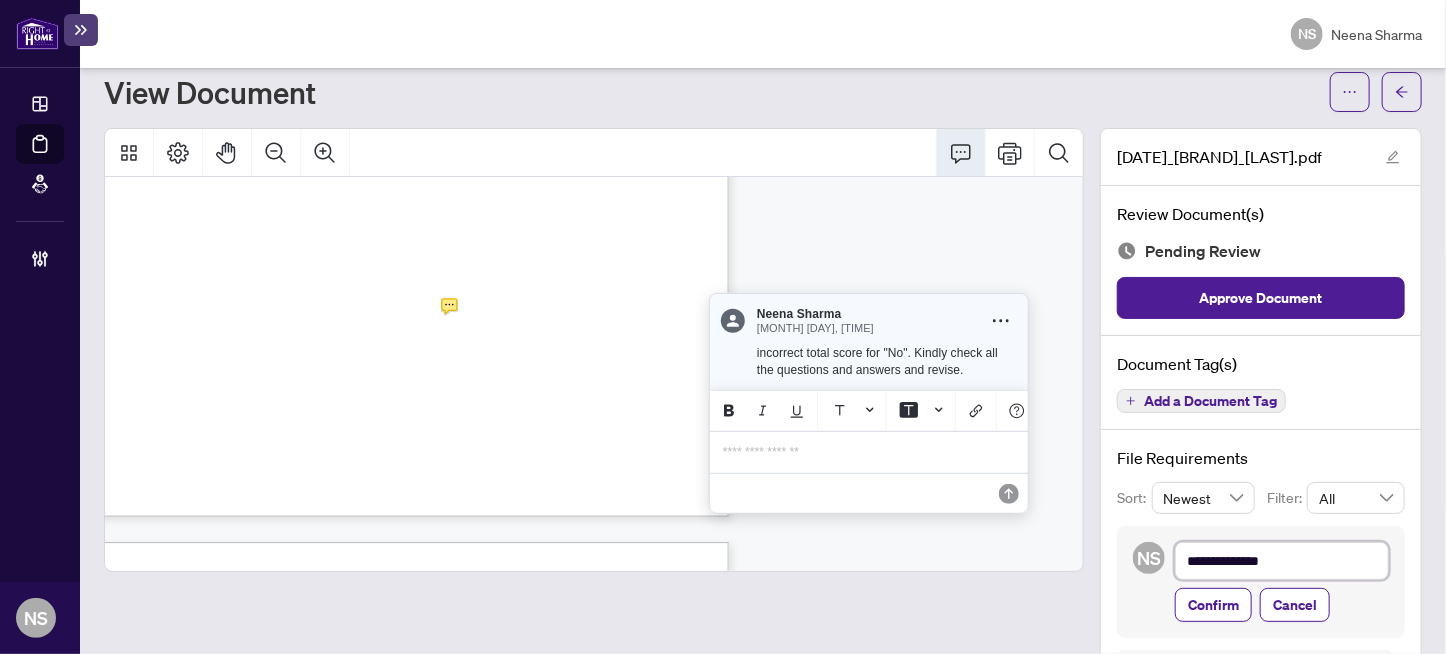 type on "**********" 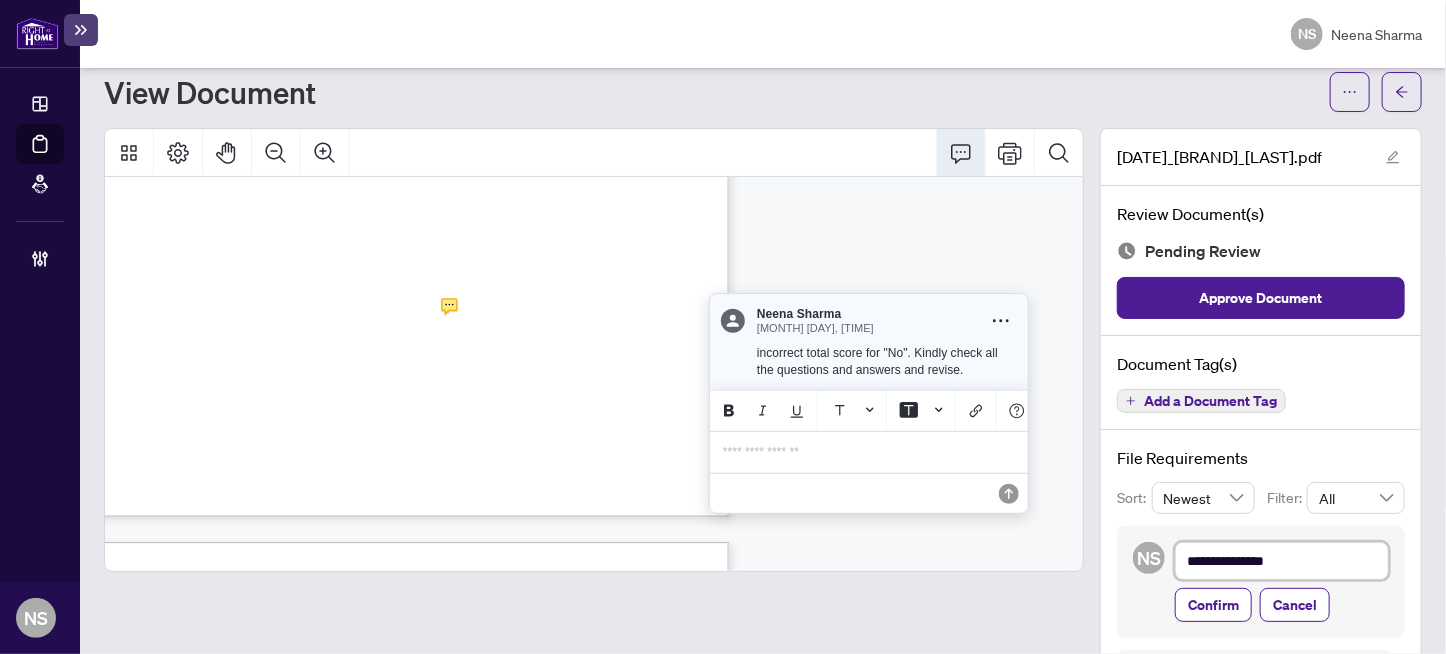 type on "**********" 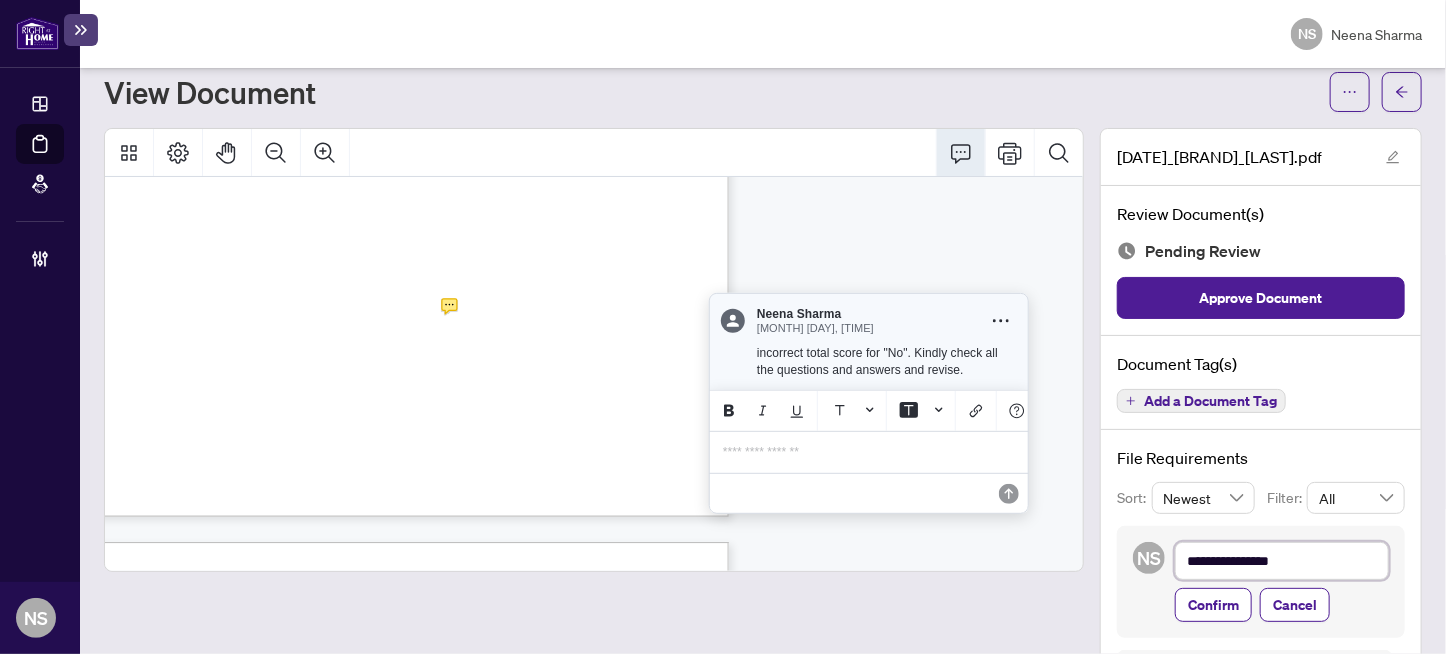 type on "**********" 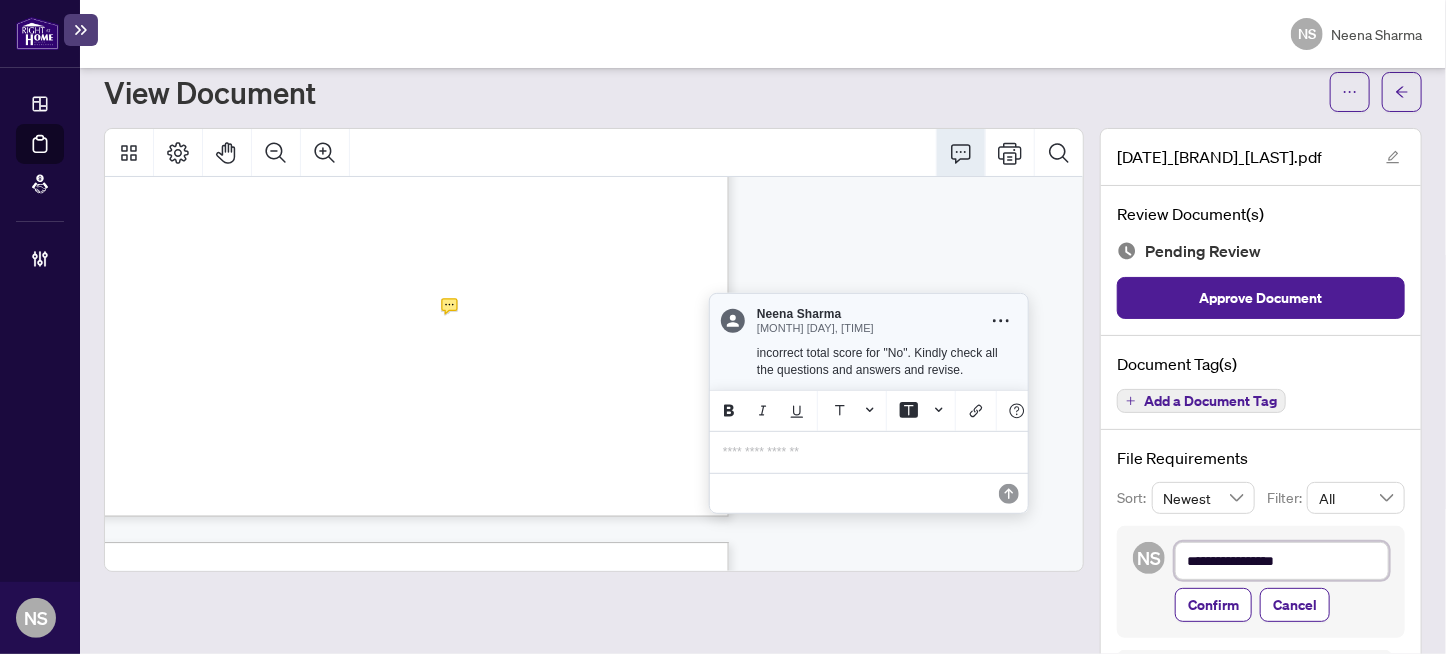 type on "**********" 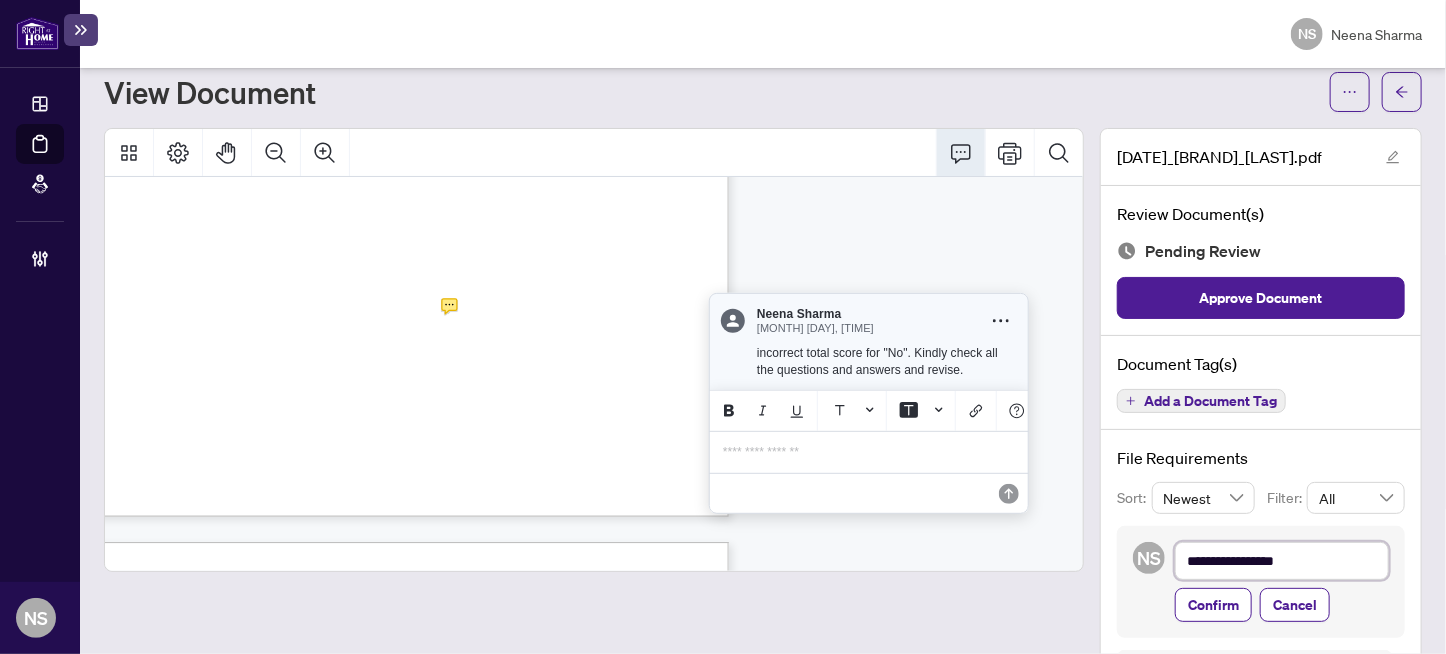 type on "**********" 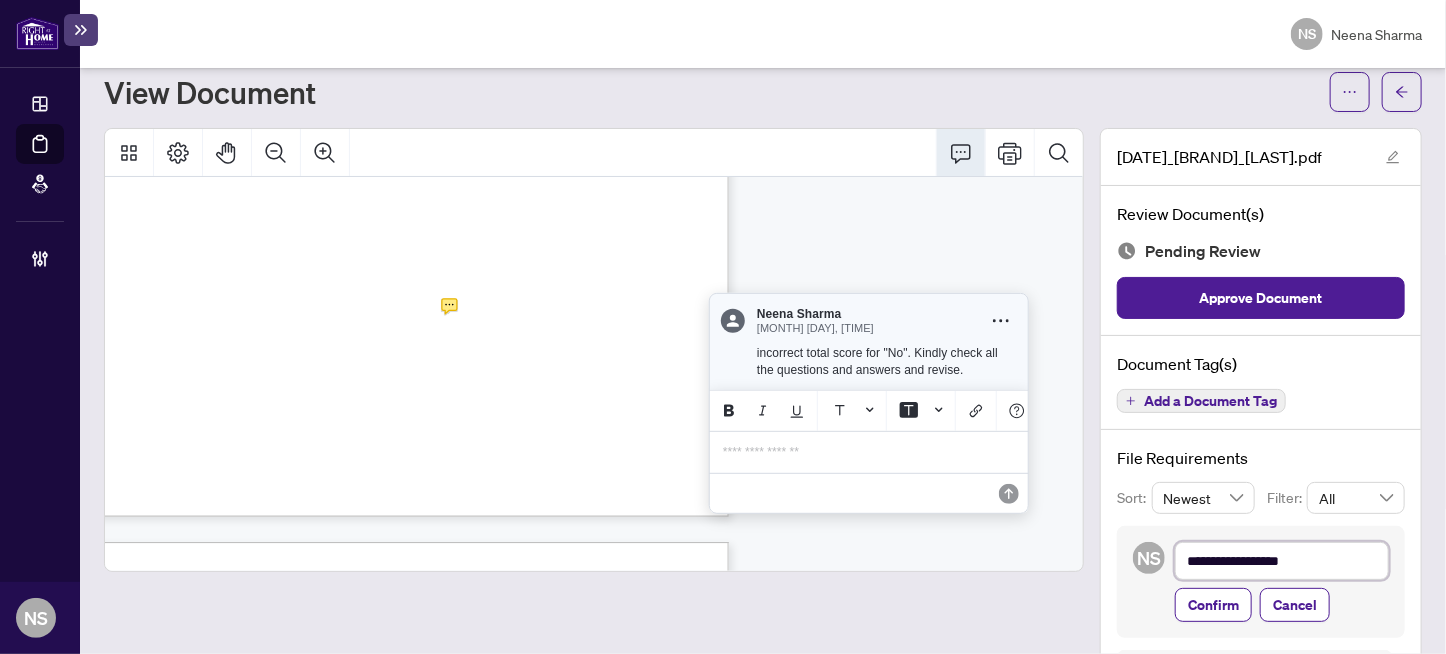 type on "**********" 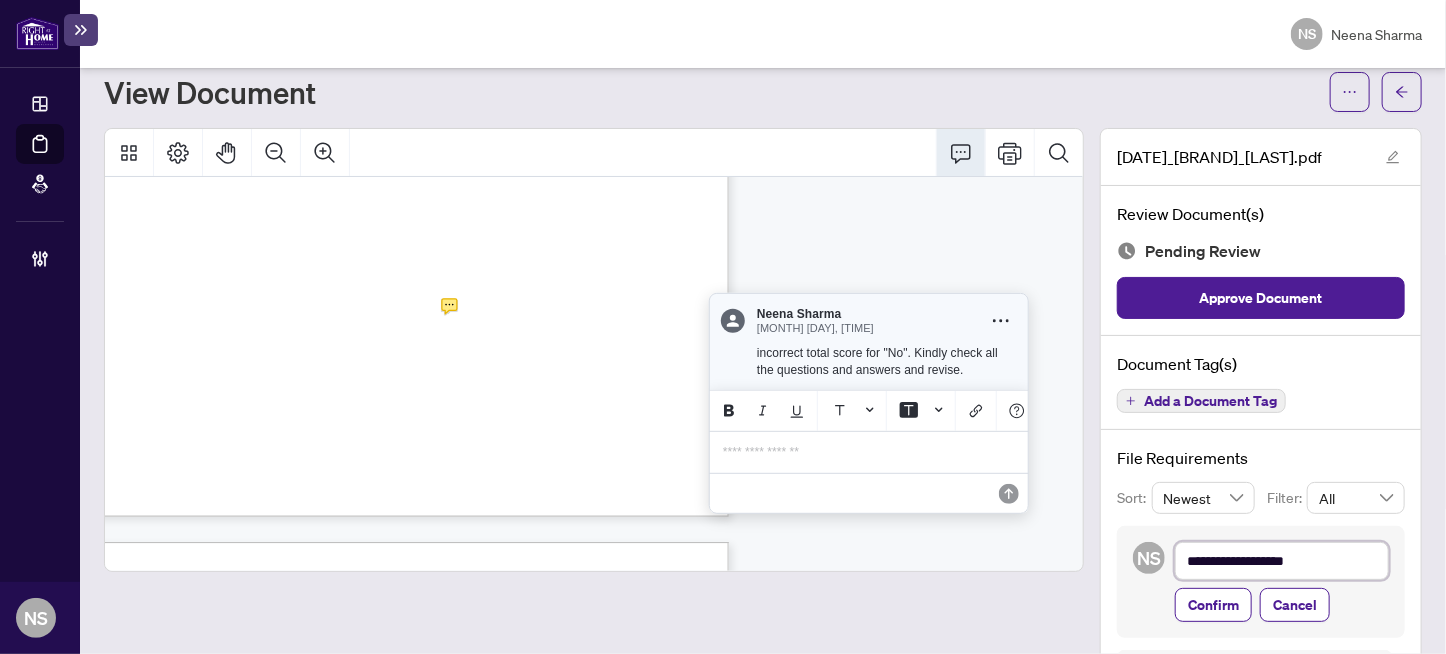type on "**********" 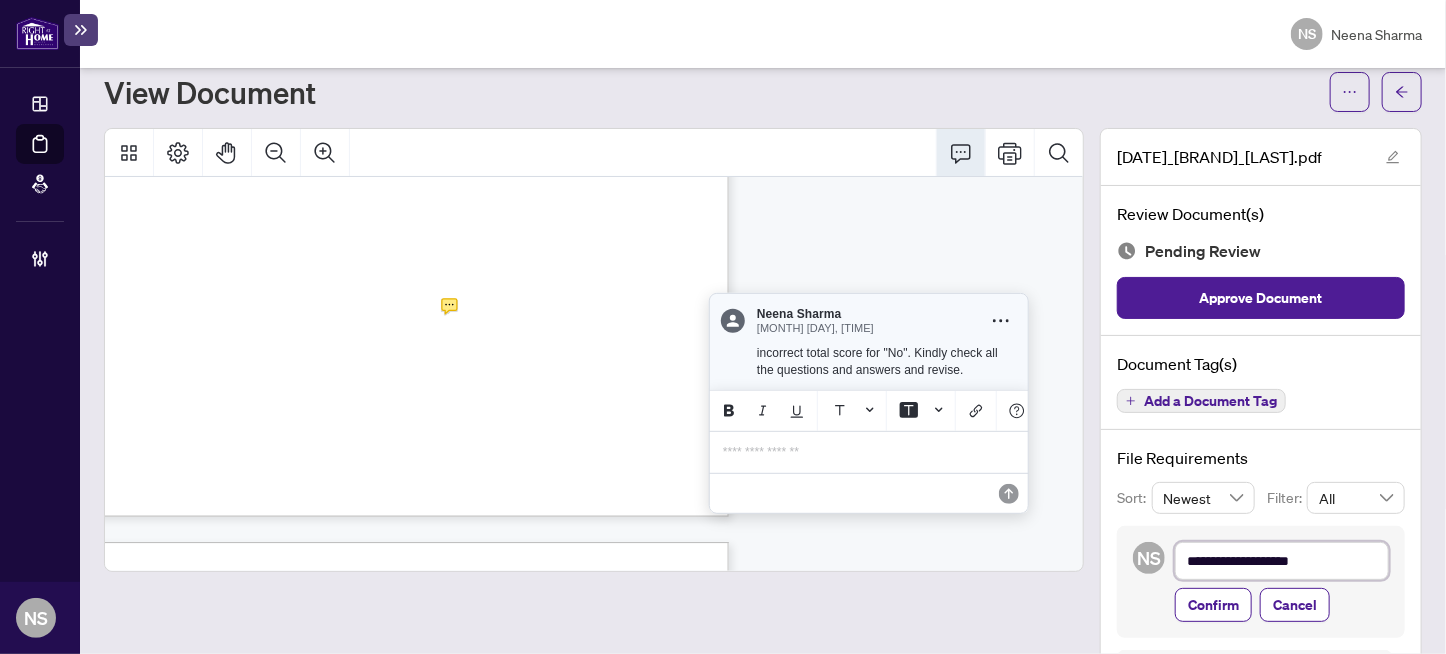 type on "**********" 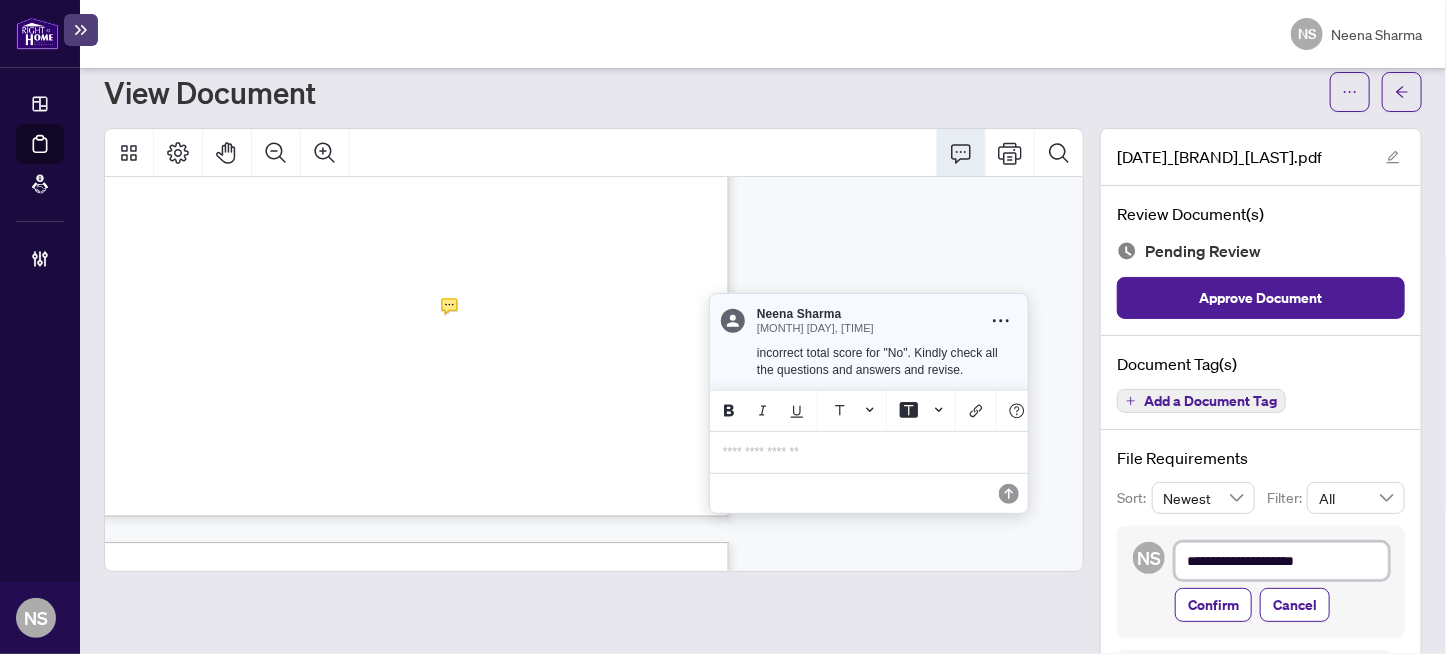 type on "**********" 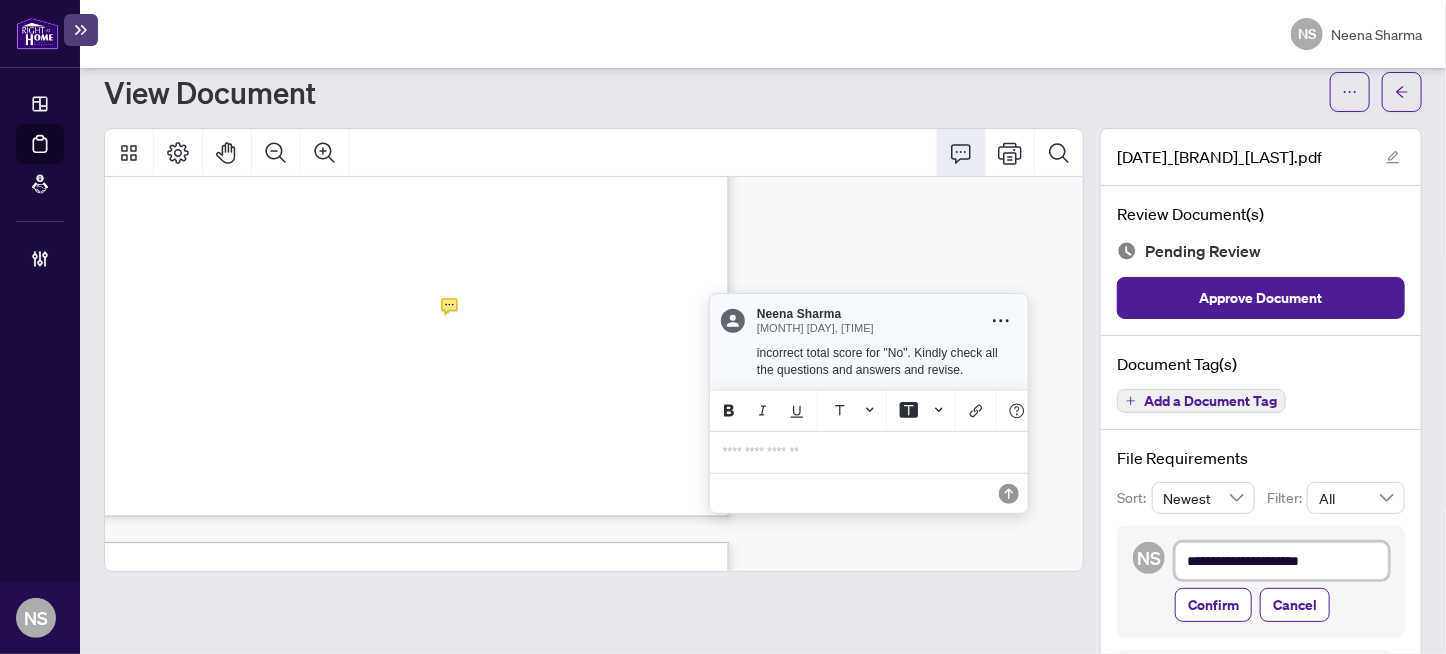 type on "**********" 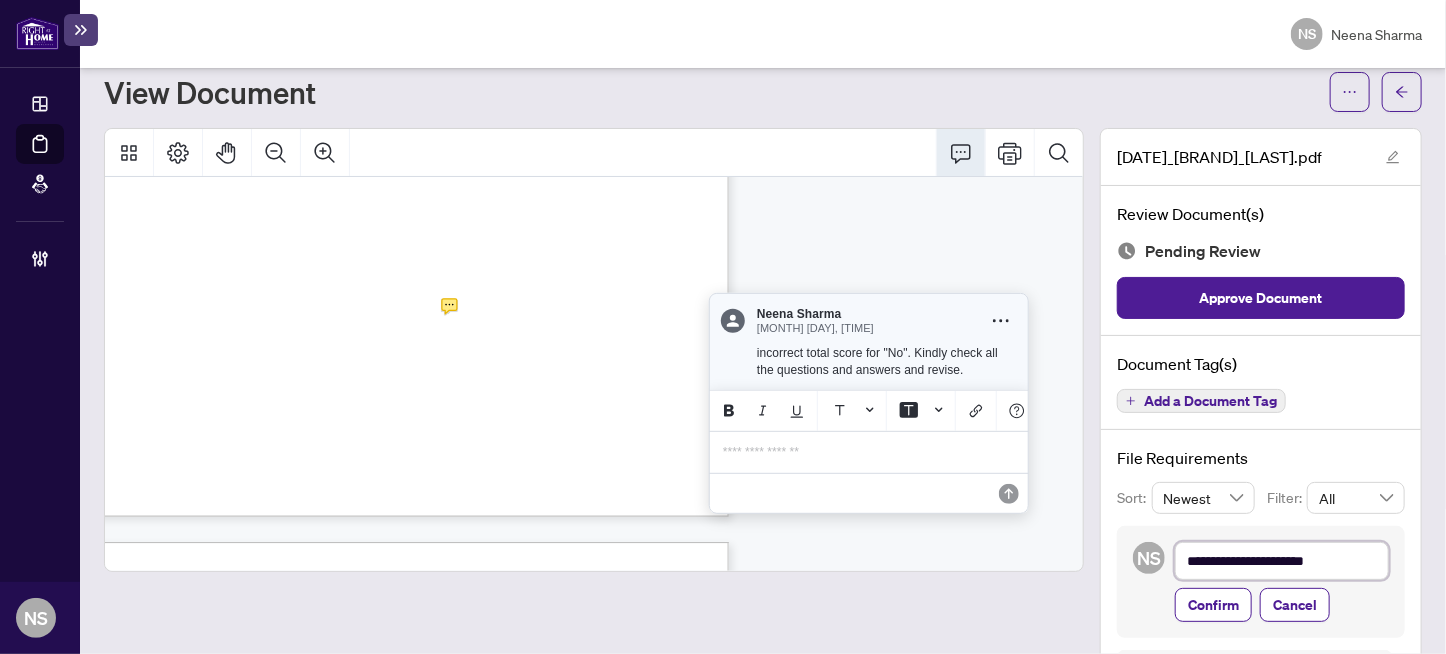 type on "**********" 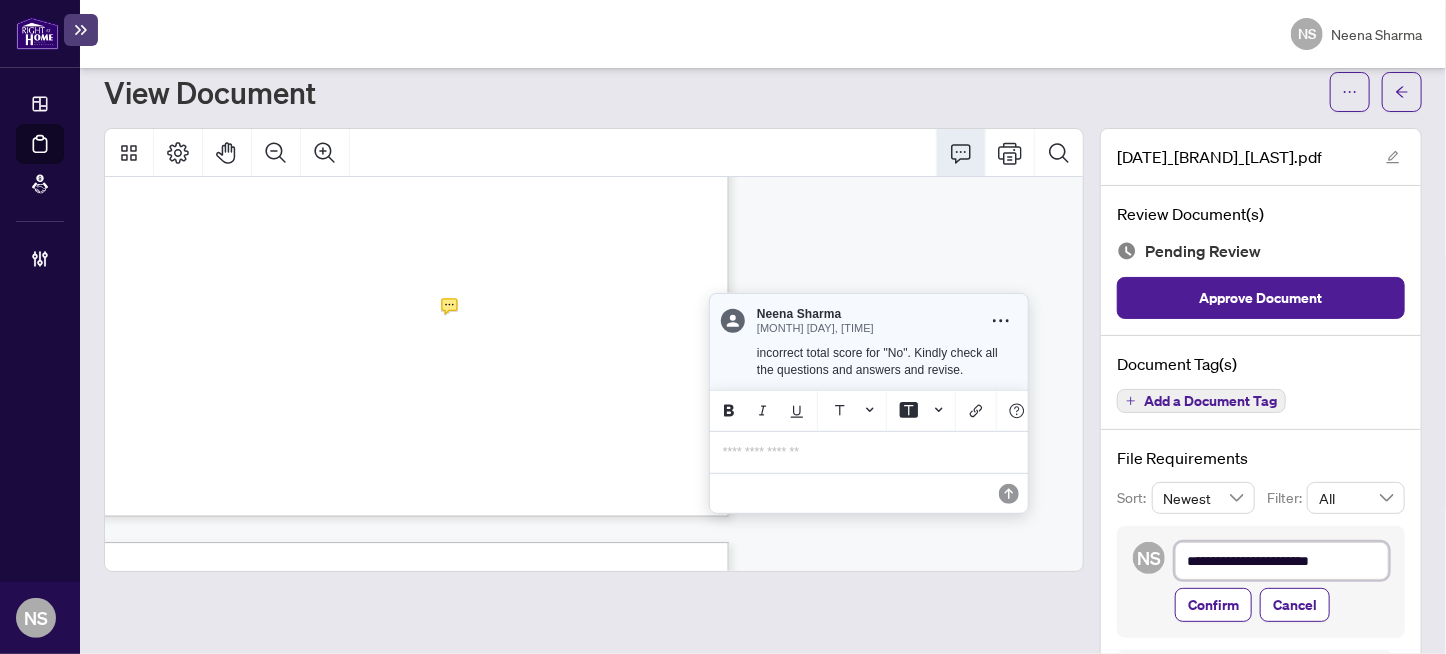 type on "**********" 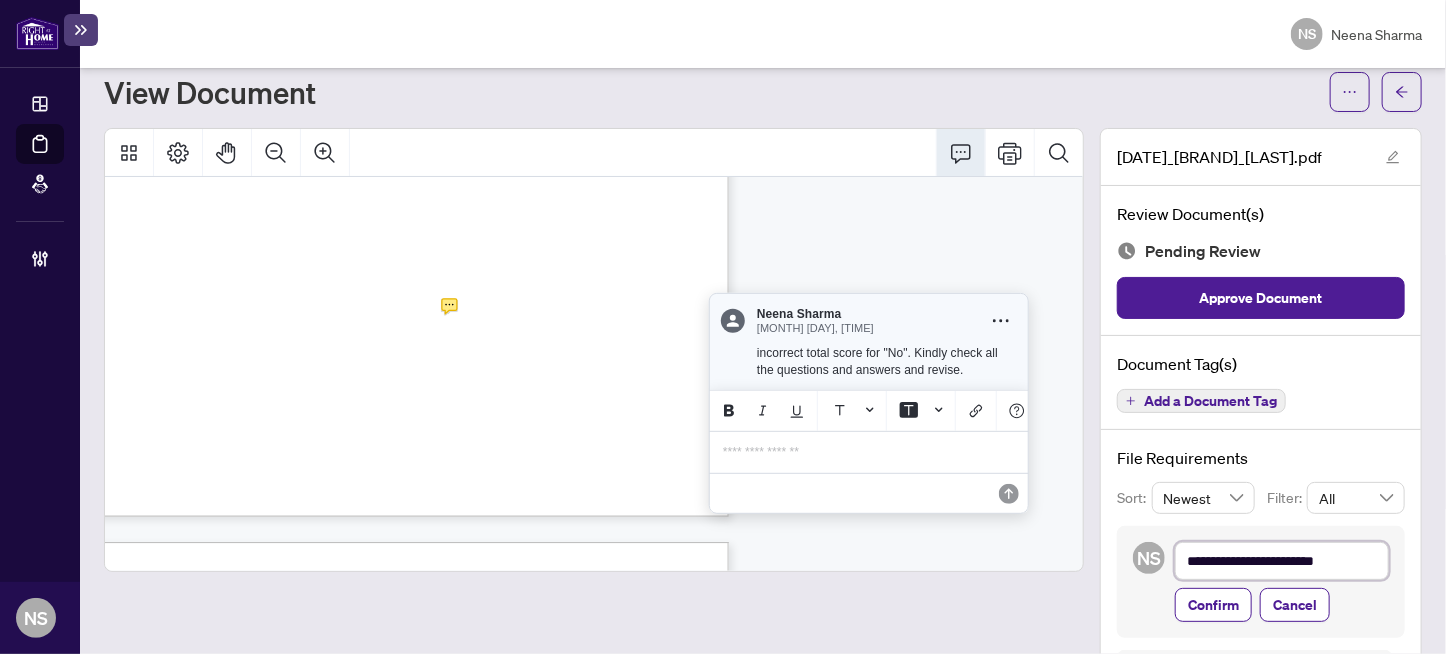 type on "**********" 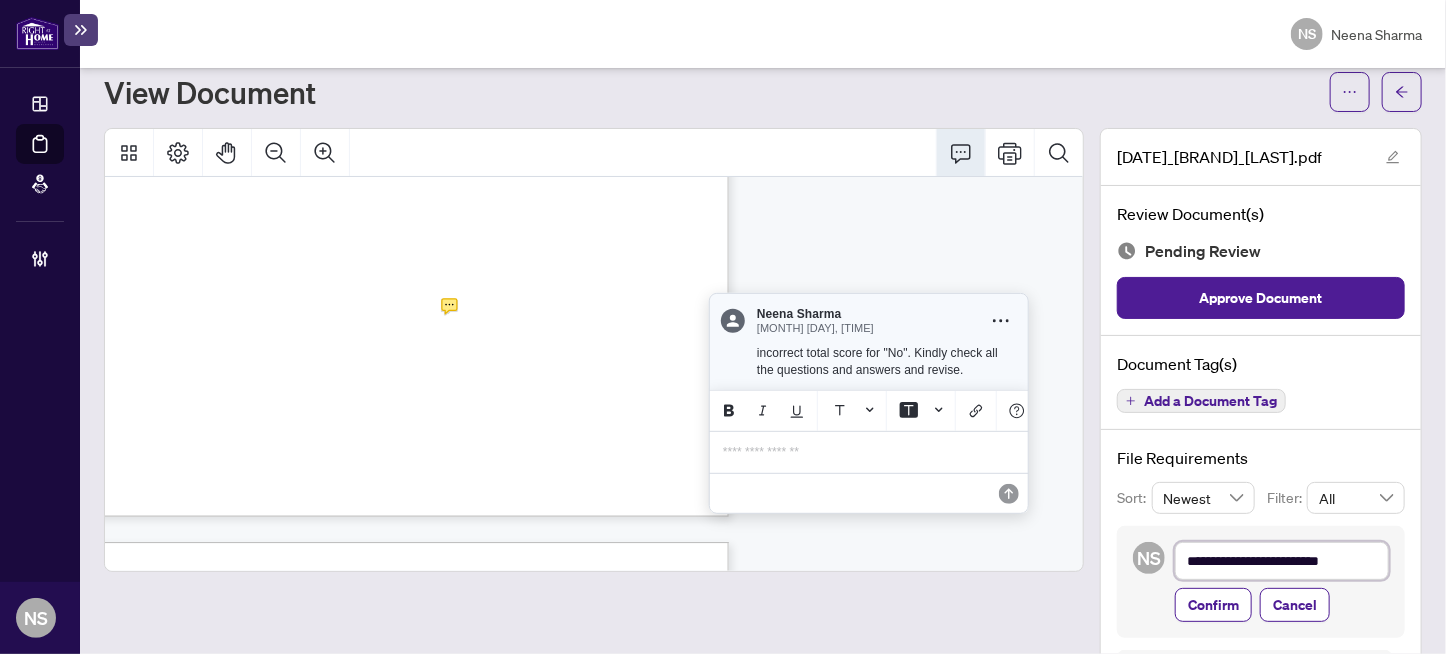 type on "**********" 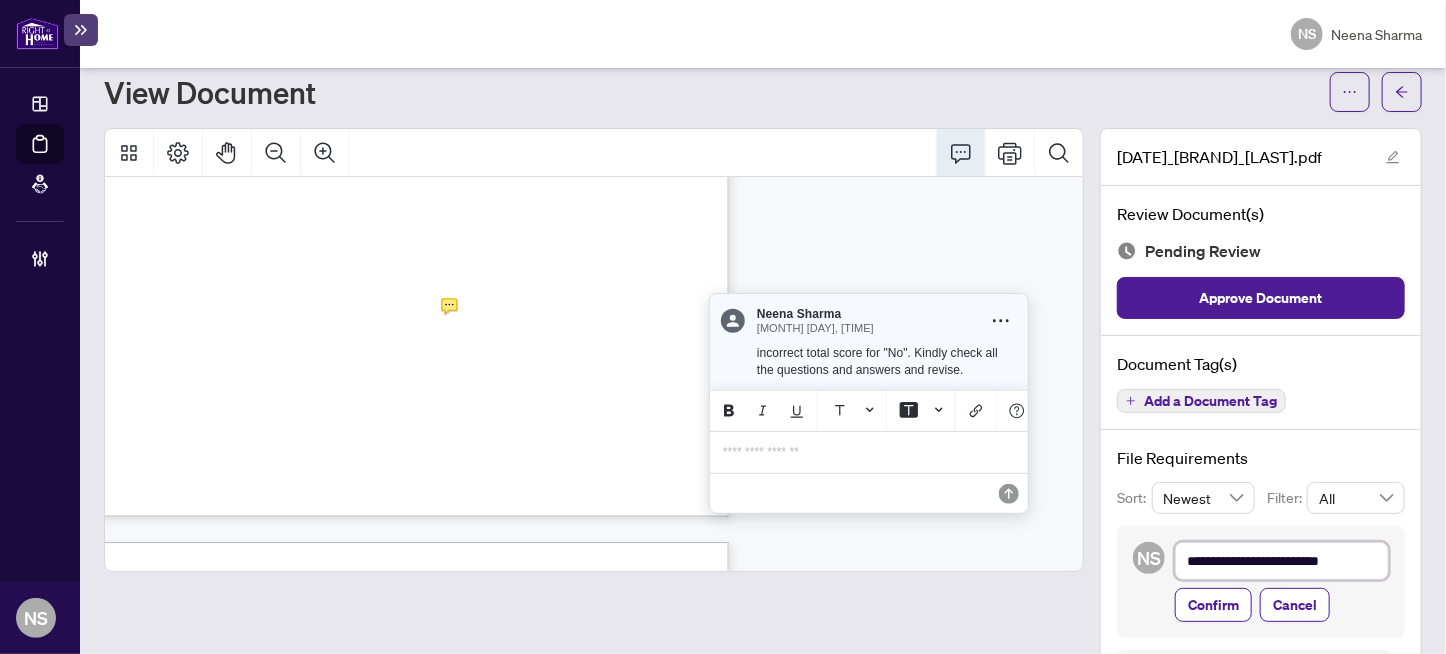 type on "**********" 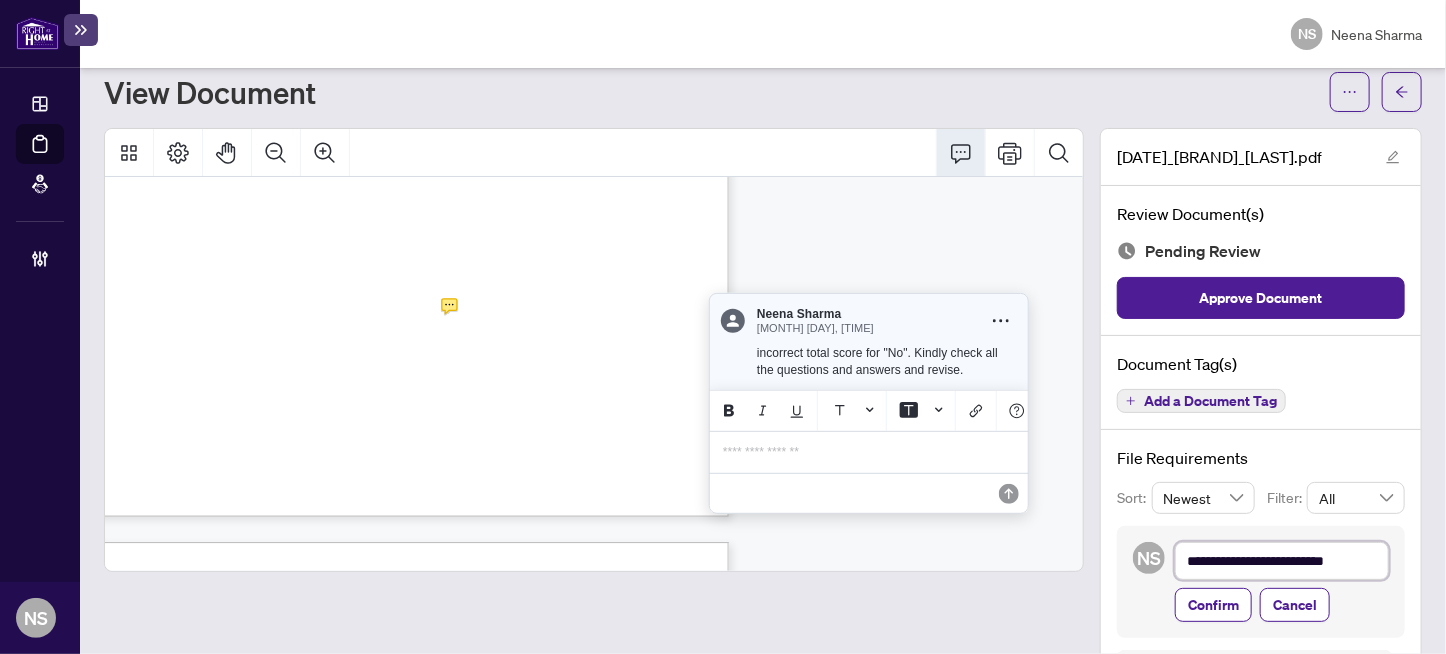 type on "**********" 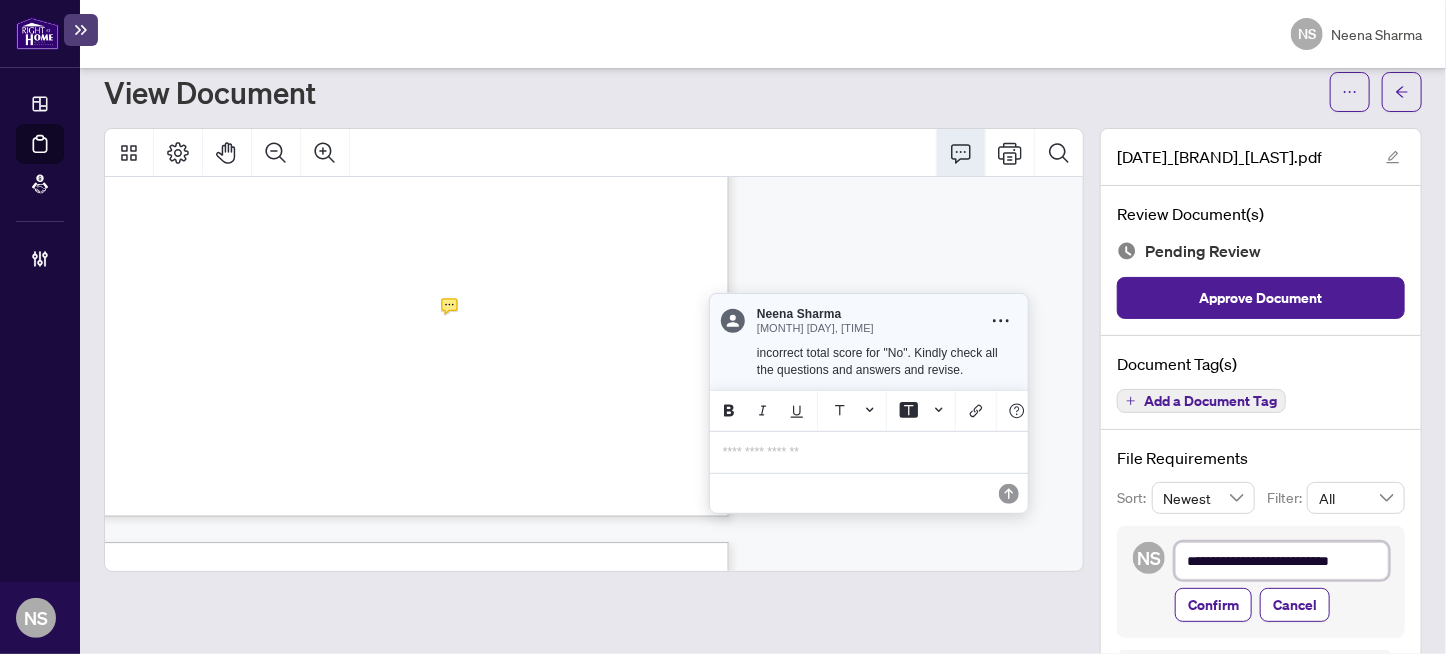 type on "**********" 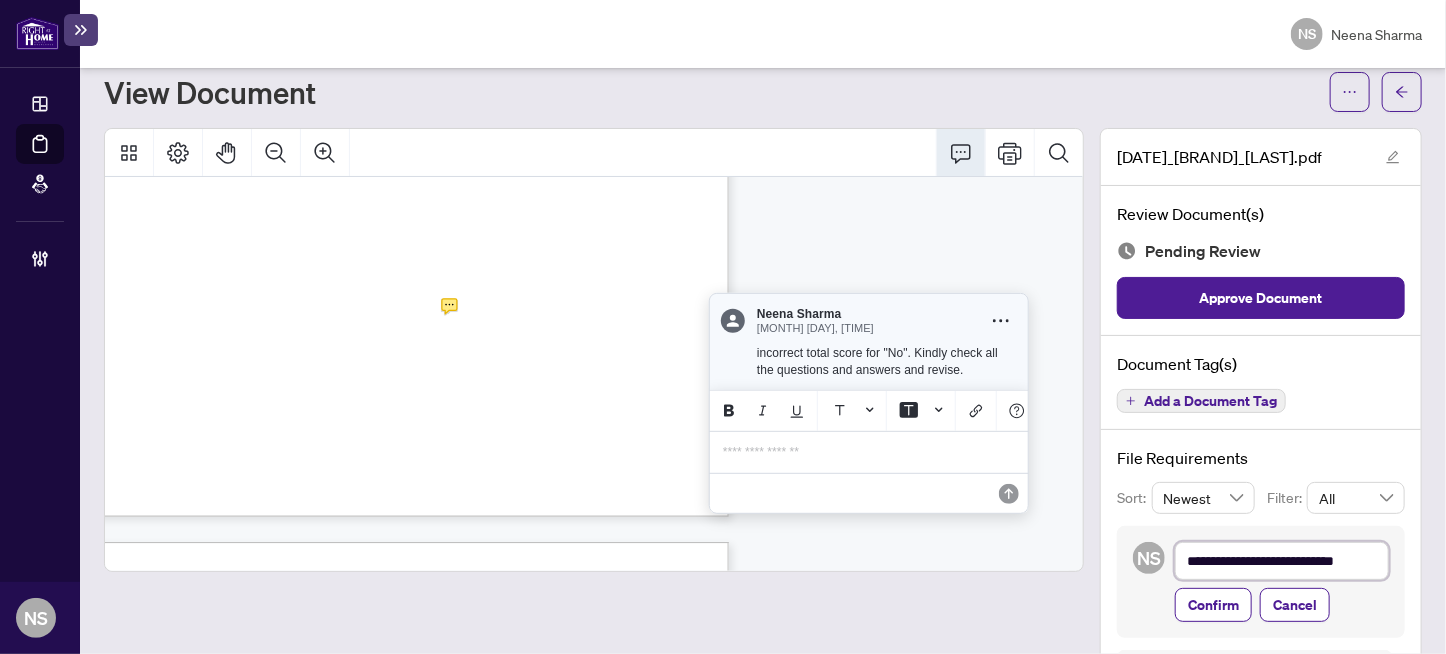 type on "**********" 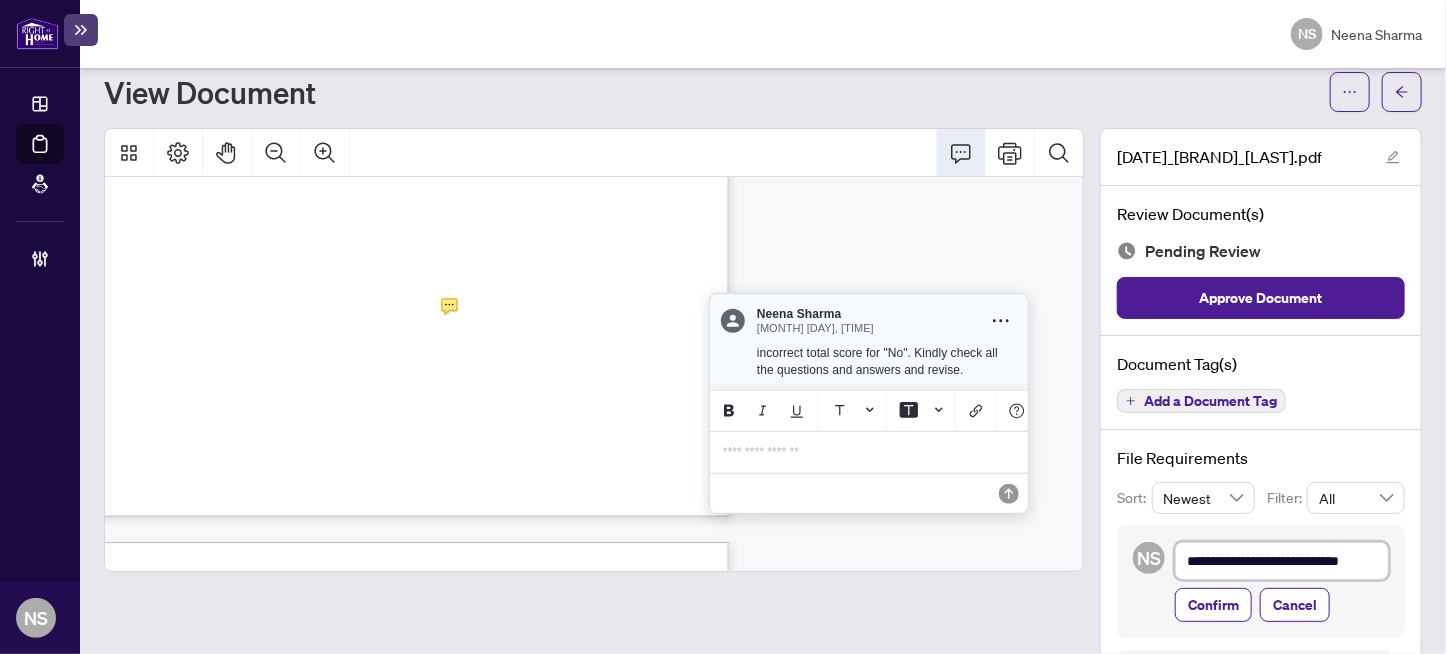 type on "**********" 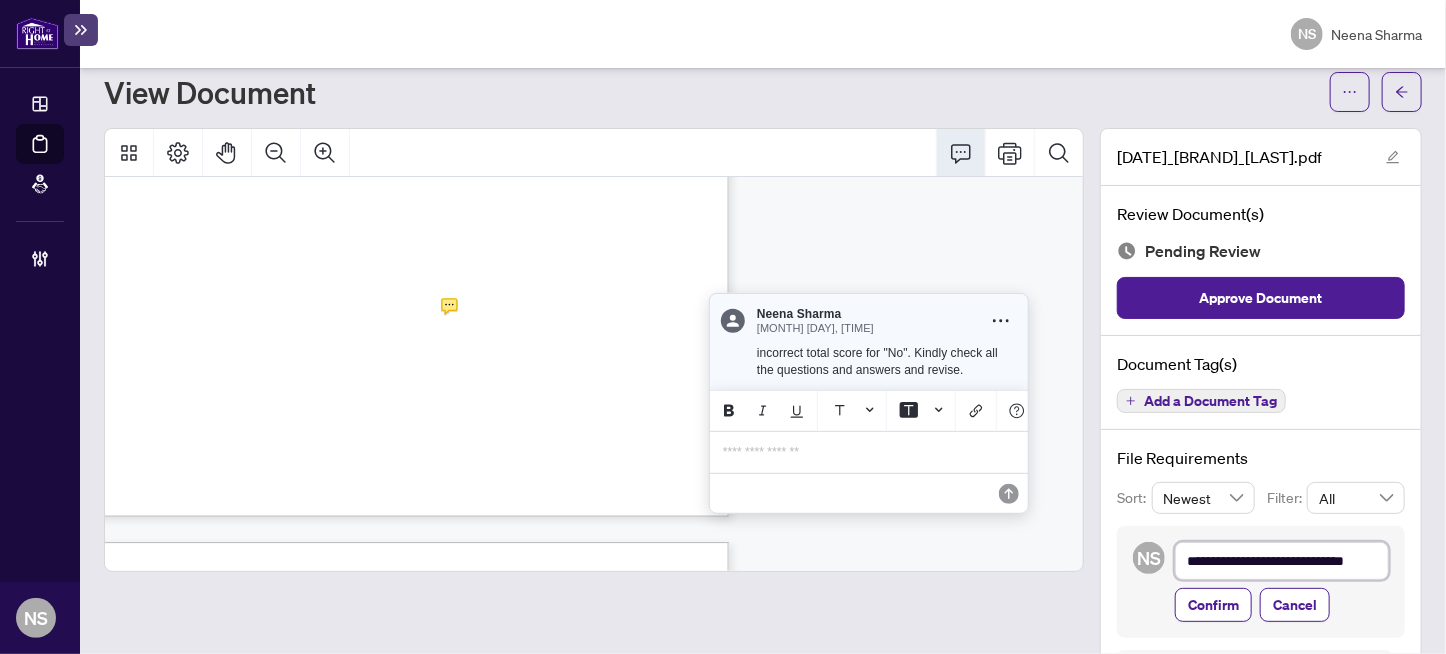 type on "**********" 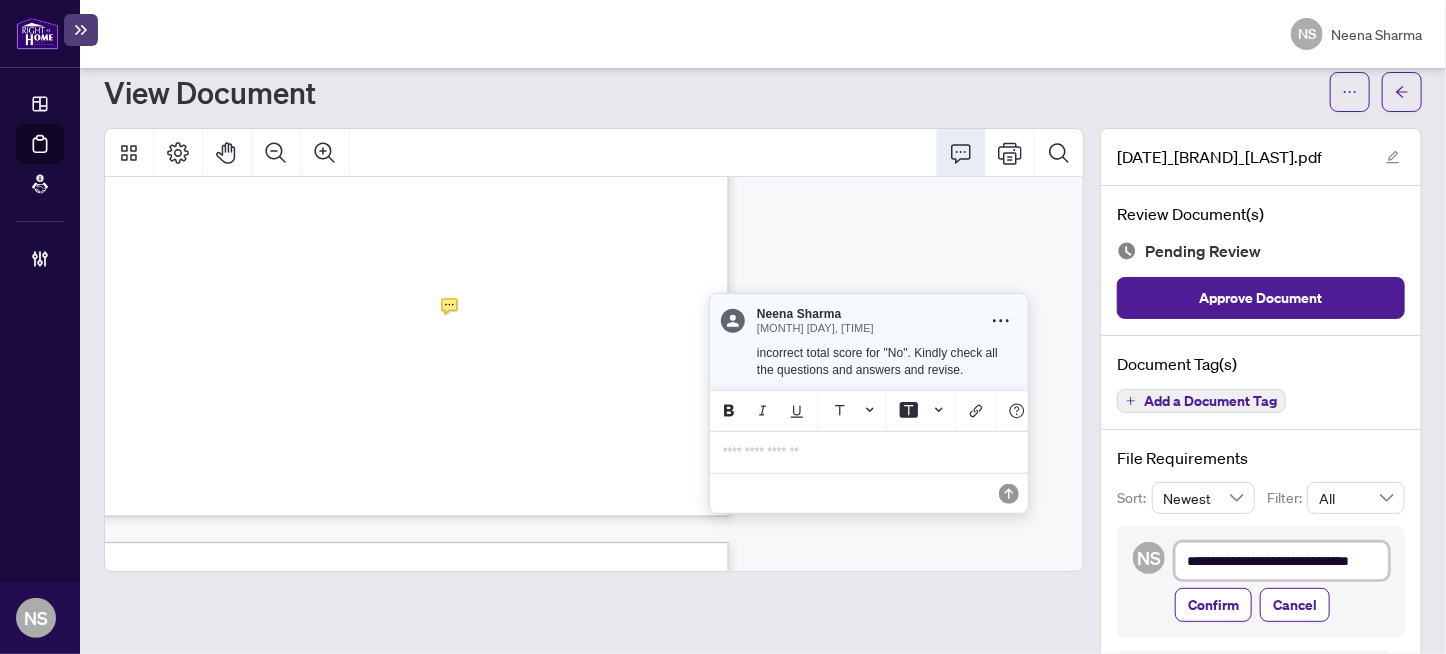 paste on "**********" 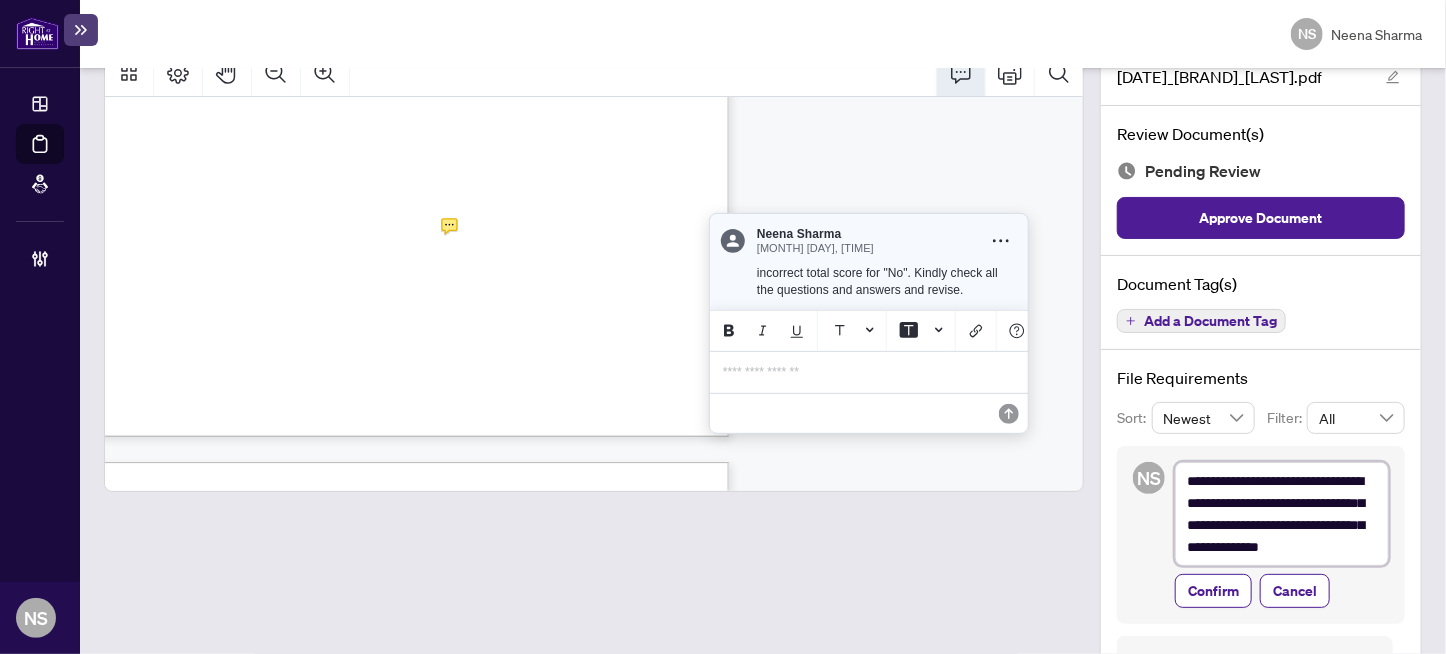 scroll, scrollTop: 202, scrollLeft: 0, axis: vertical 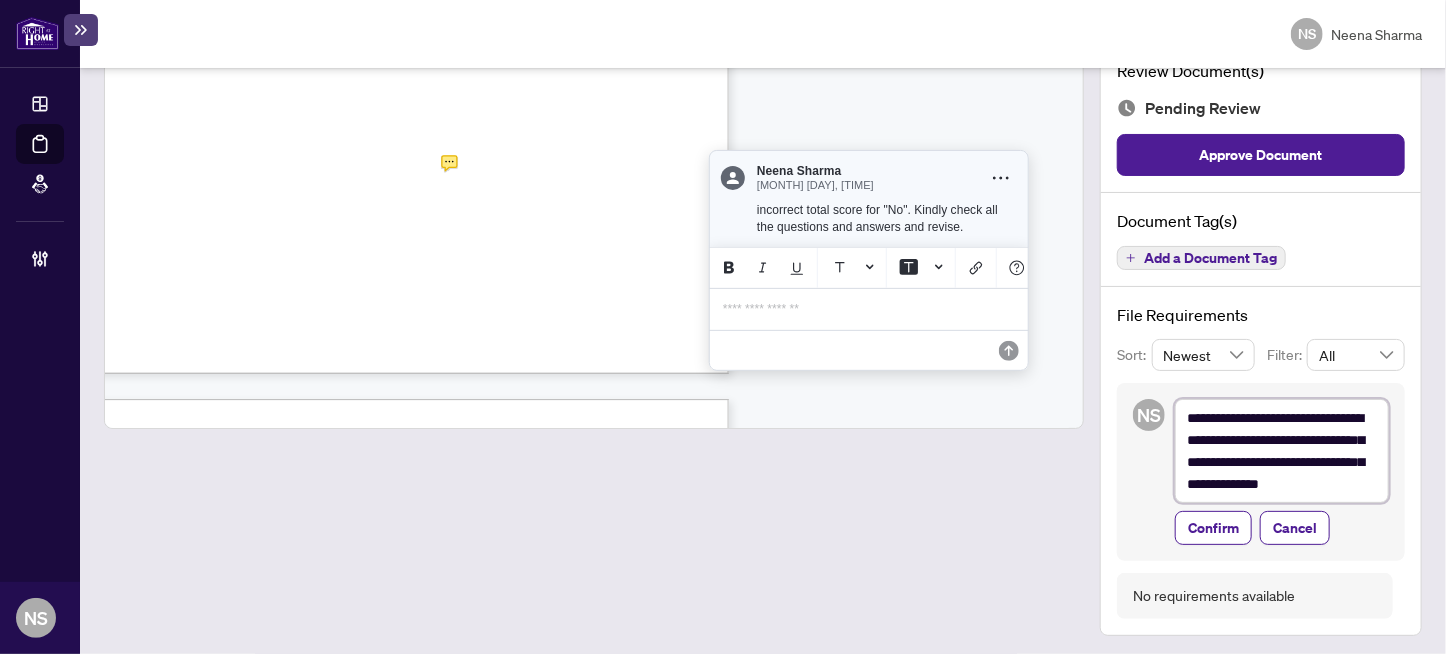 drag, startPoint x: 1362, startPoint y: 409, endPoint x: 1374, endPoint y: 409, distance: 12 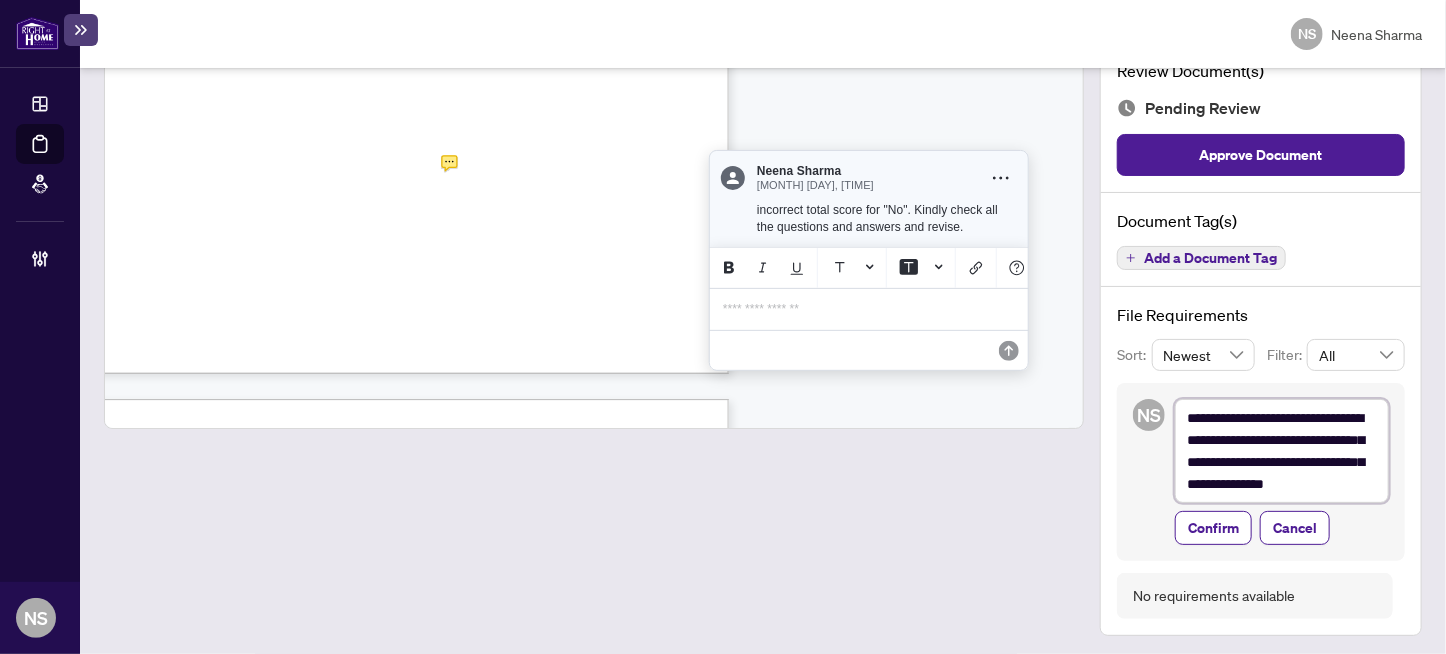 type on "**********" 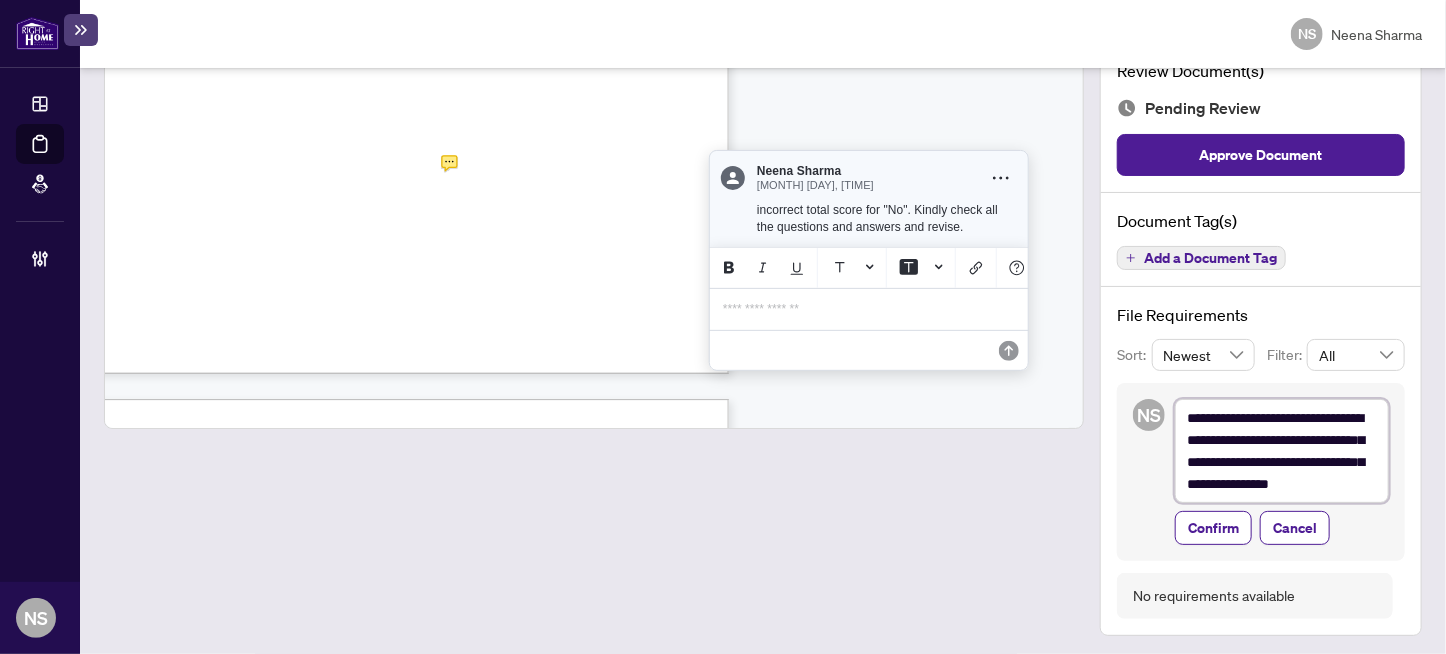 type on "**********" 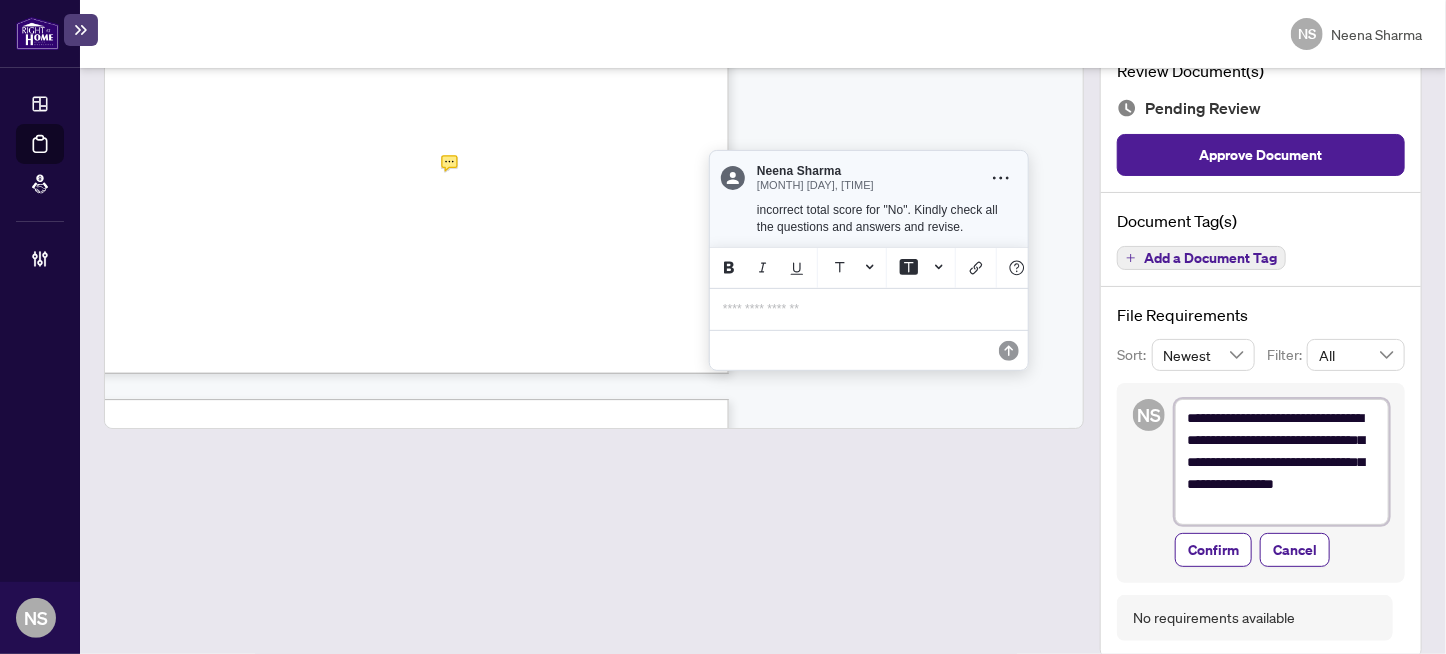 type on "**********" 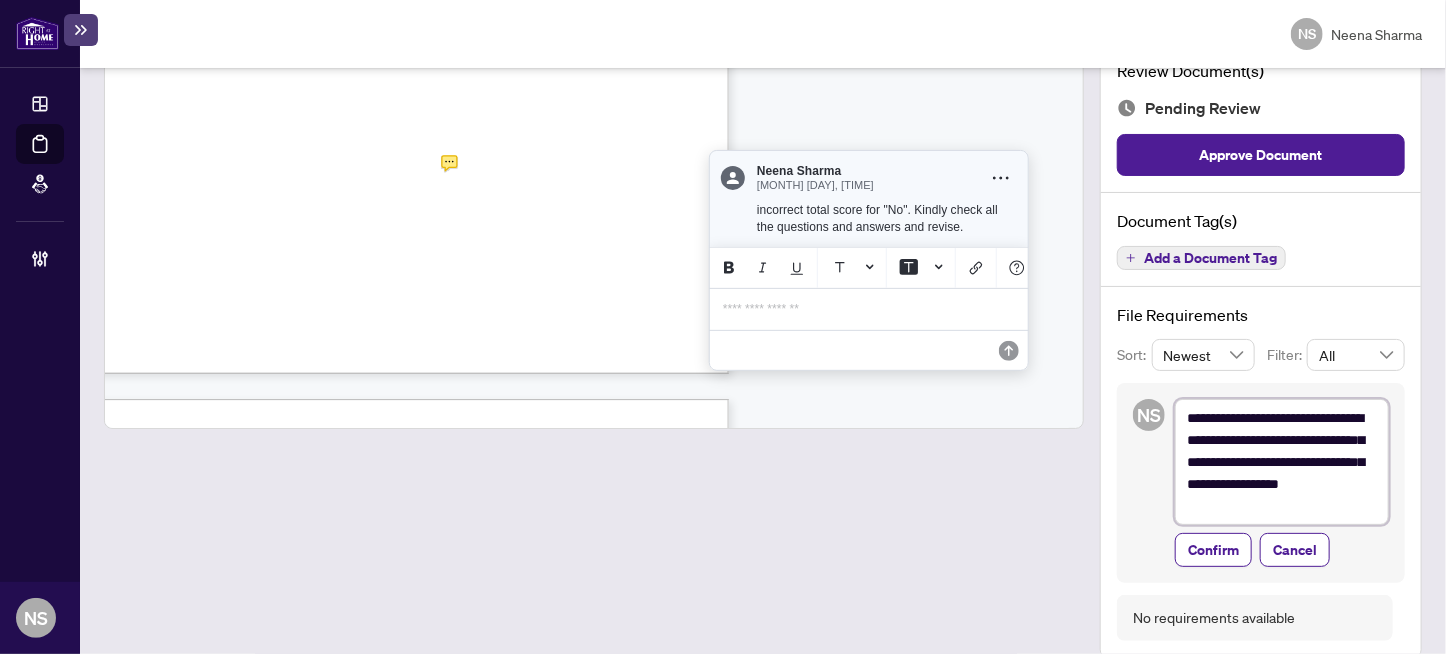 type on "**********" 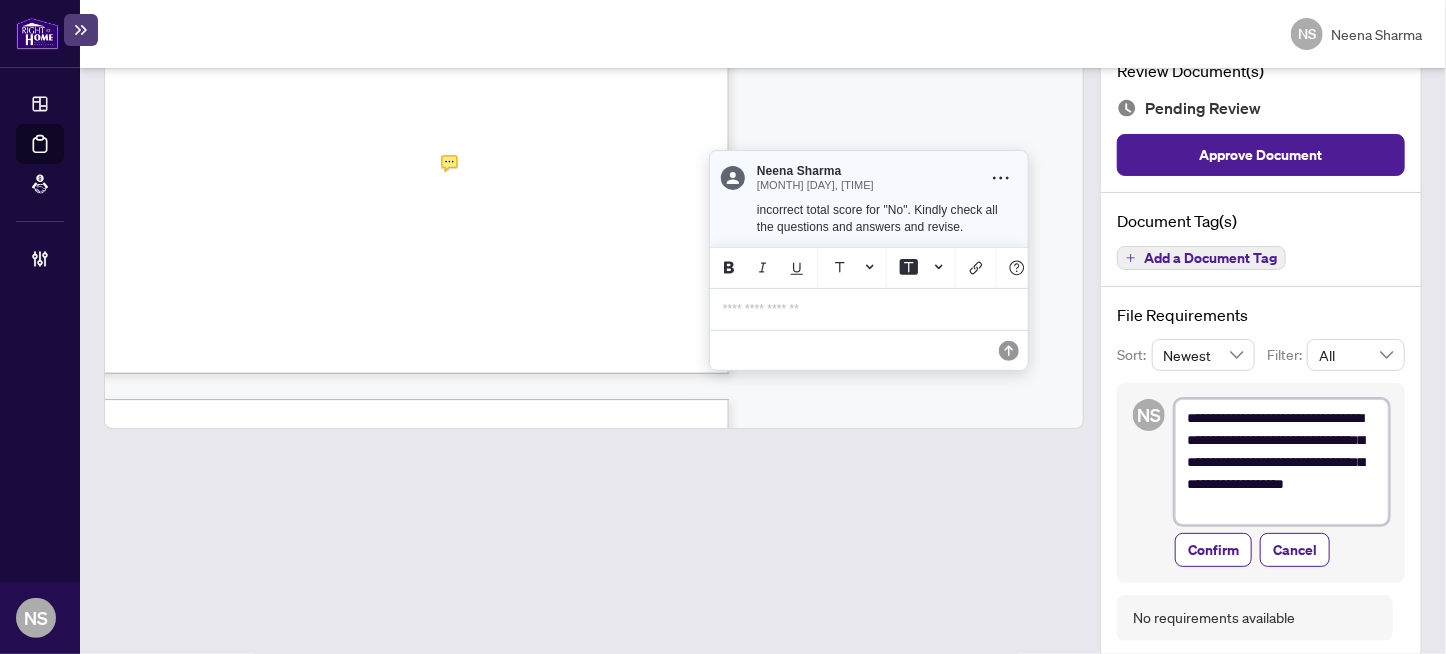 type on "**********" 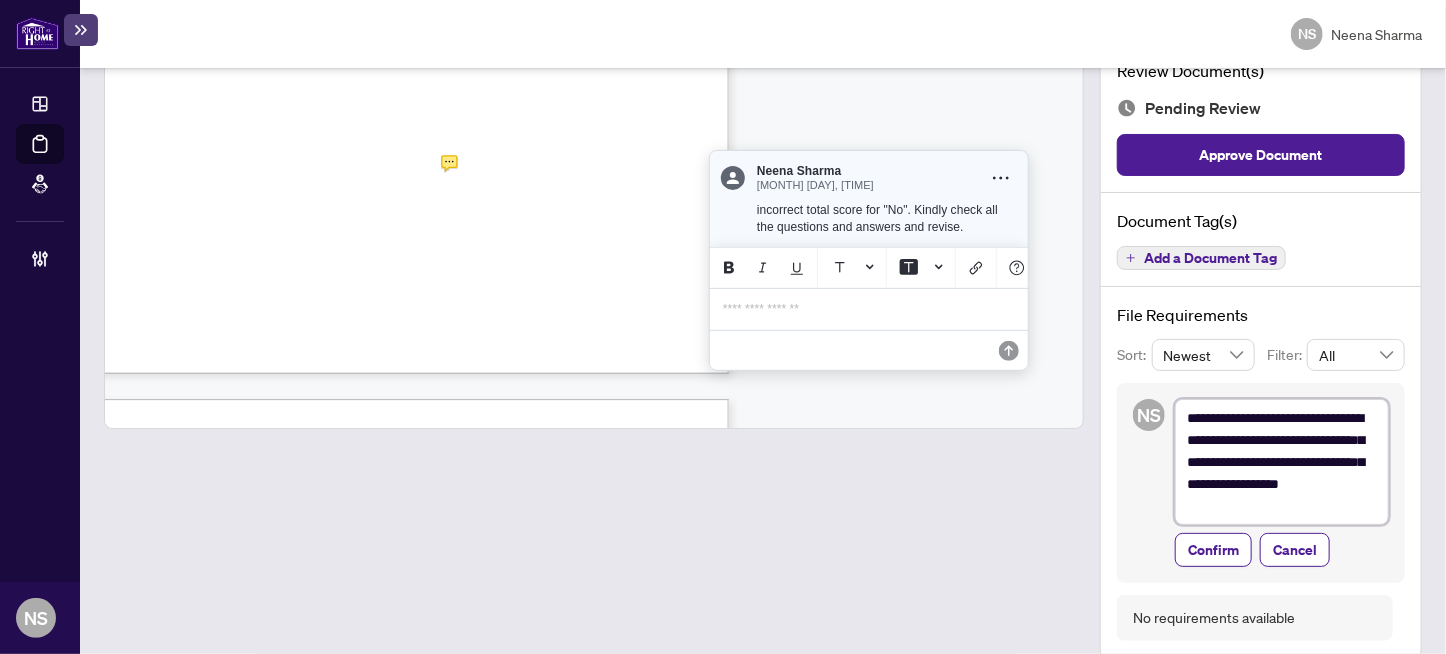type on "**********" 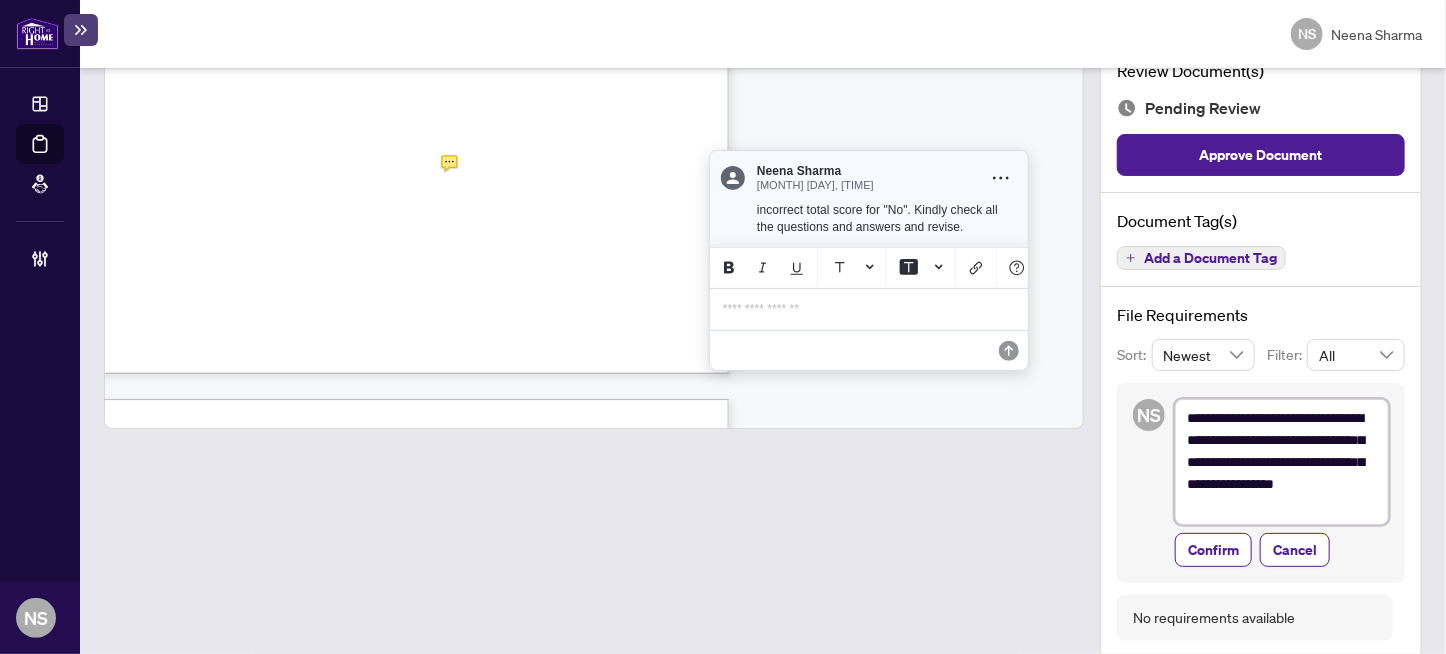type on "**********" 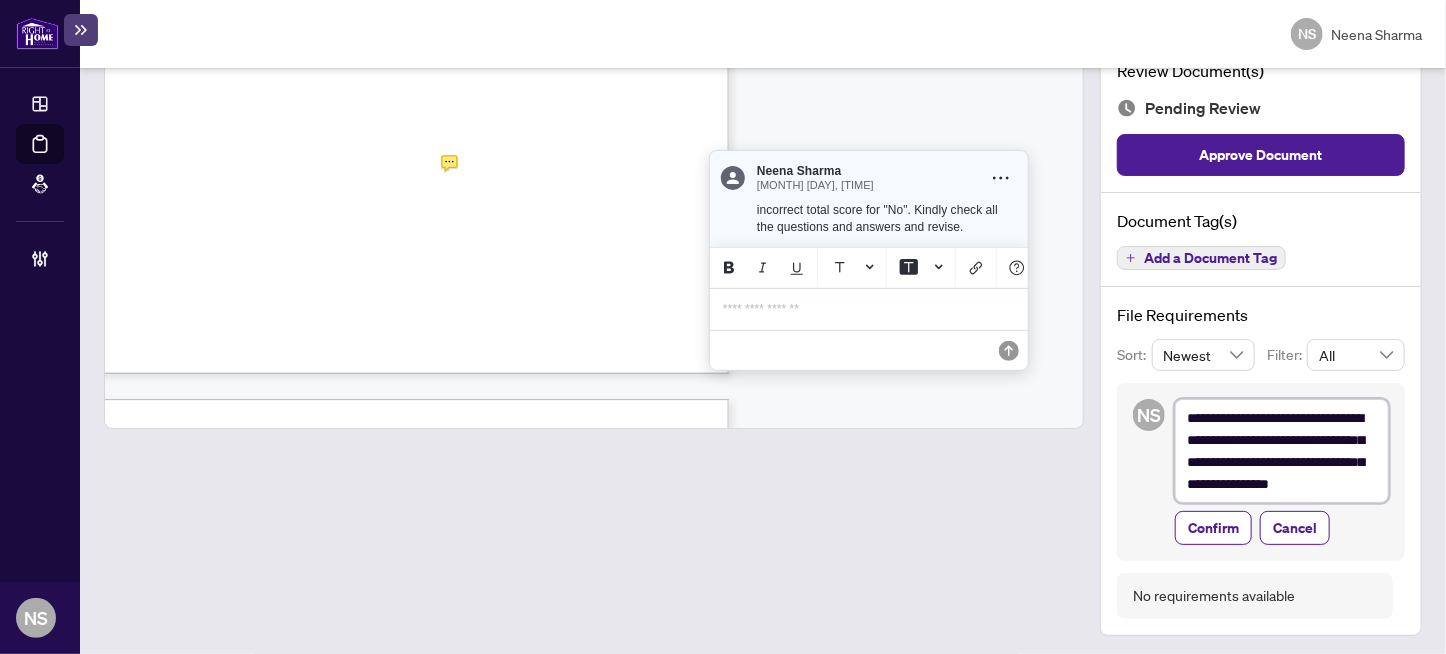 type on "**********" 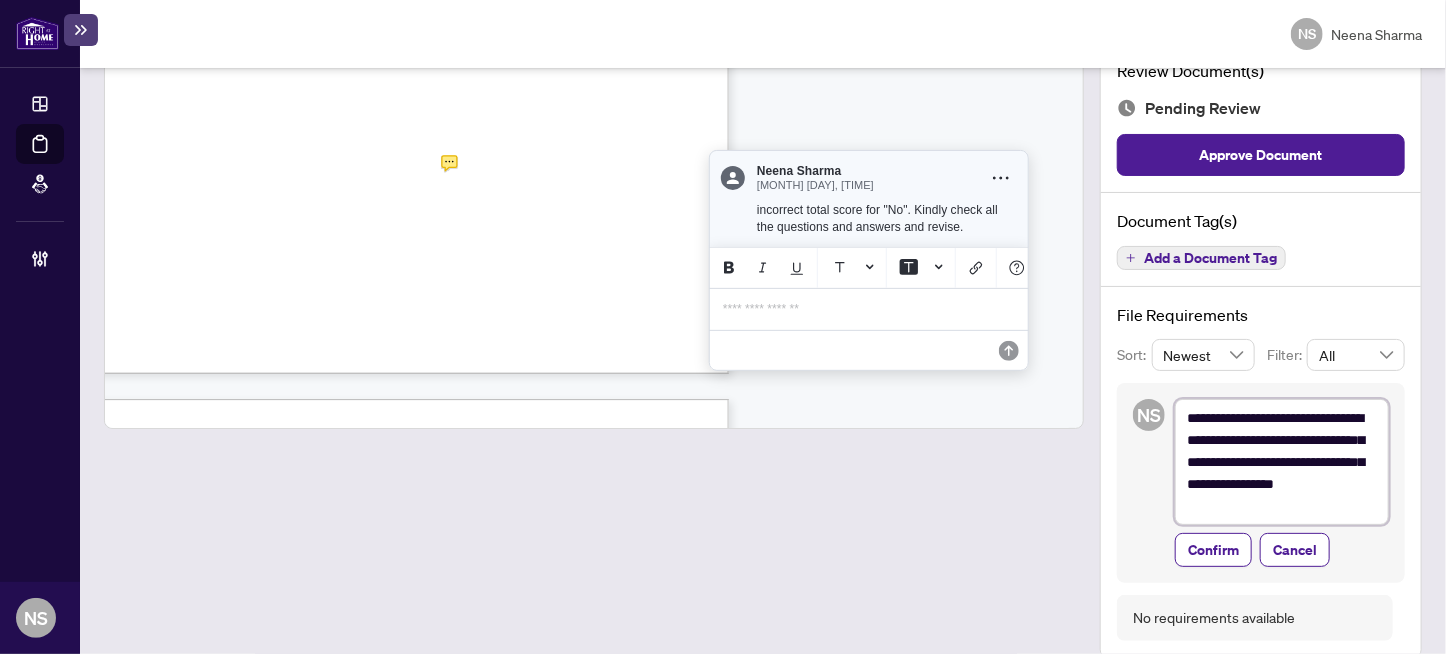 type on "**********" 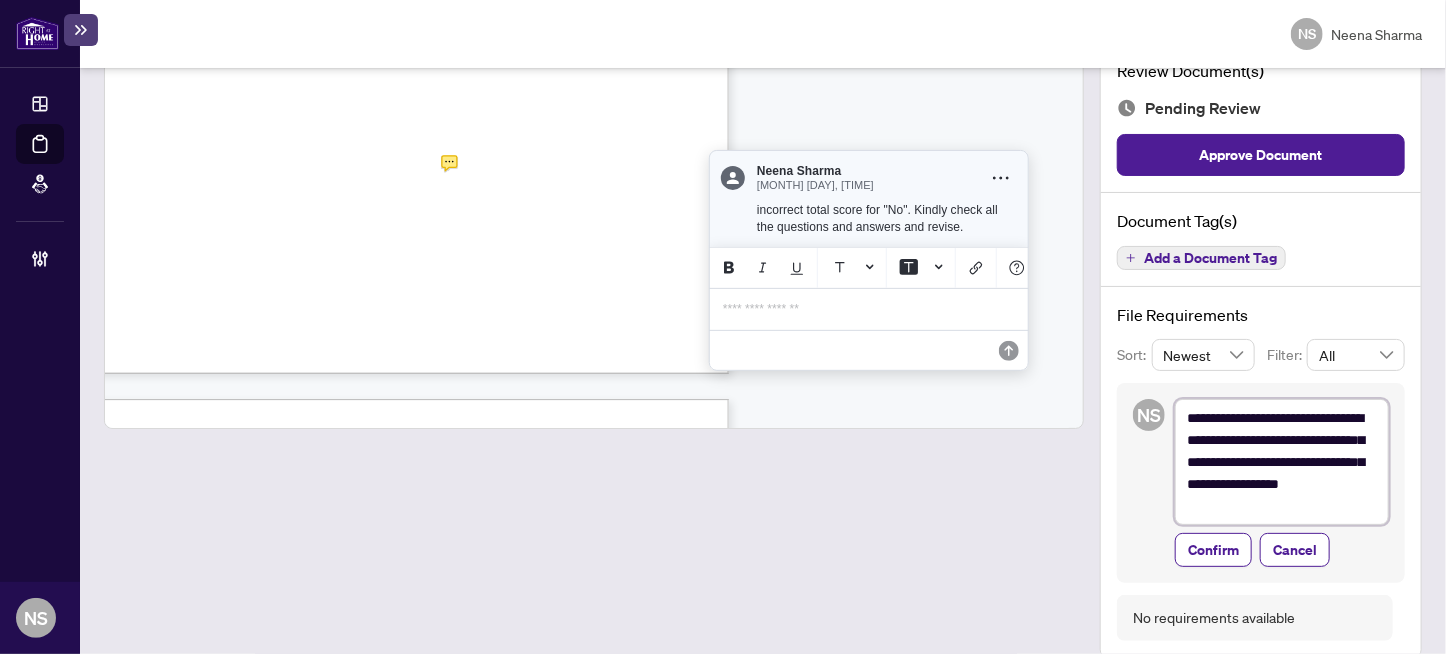type on "**********" 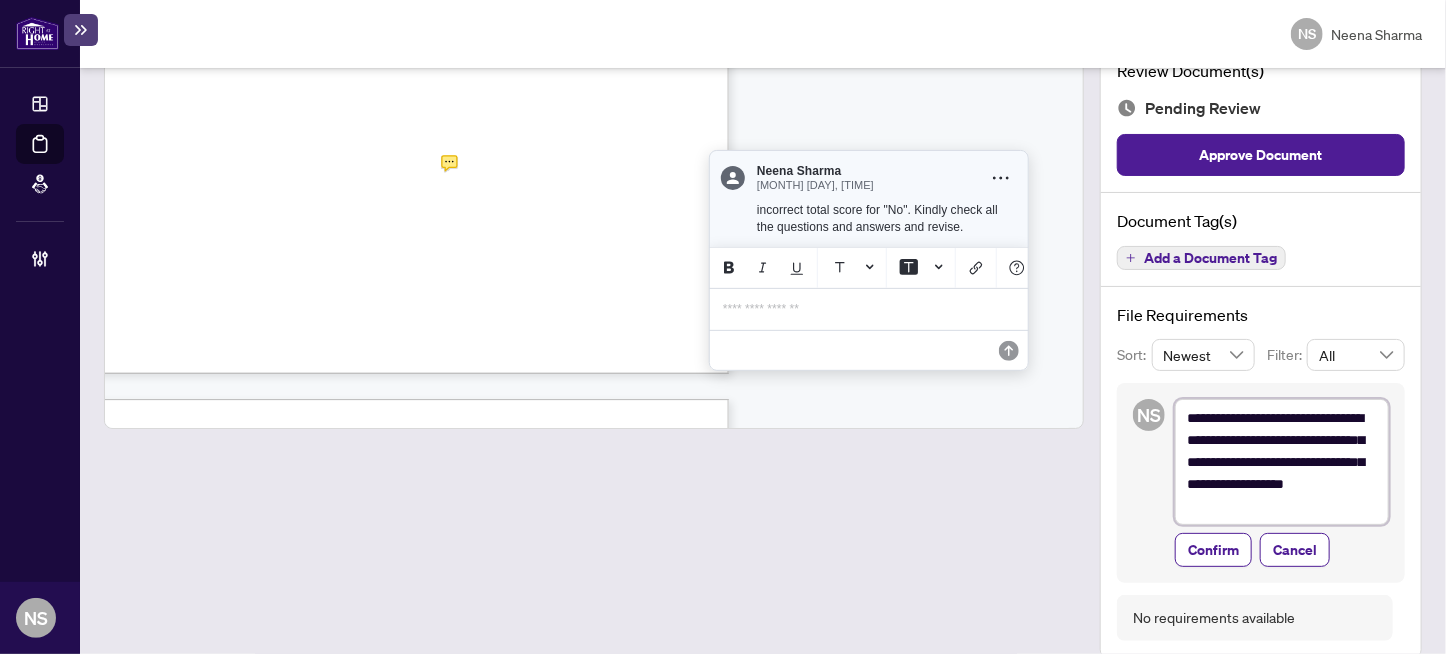 type on "**********" 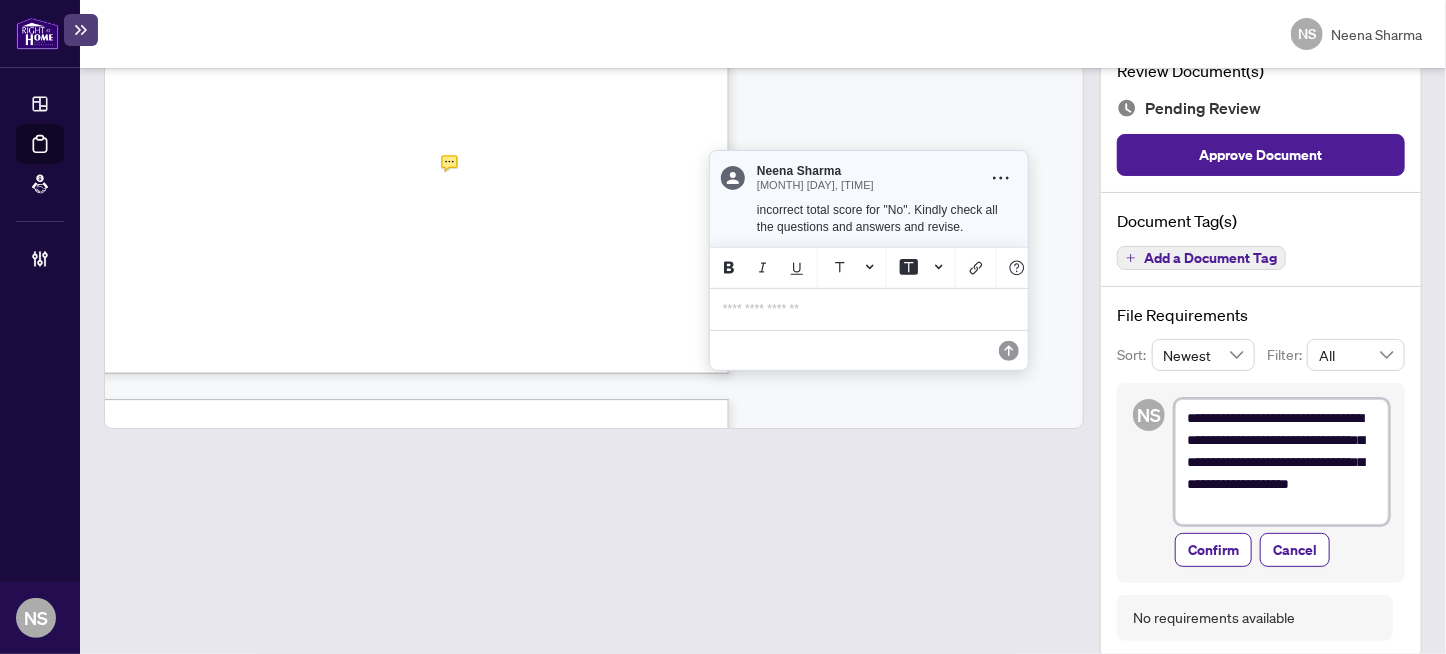 type on "**********" 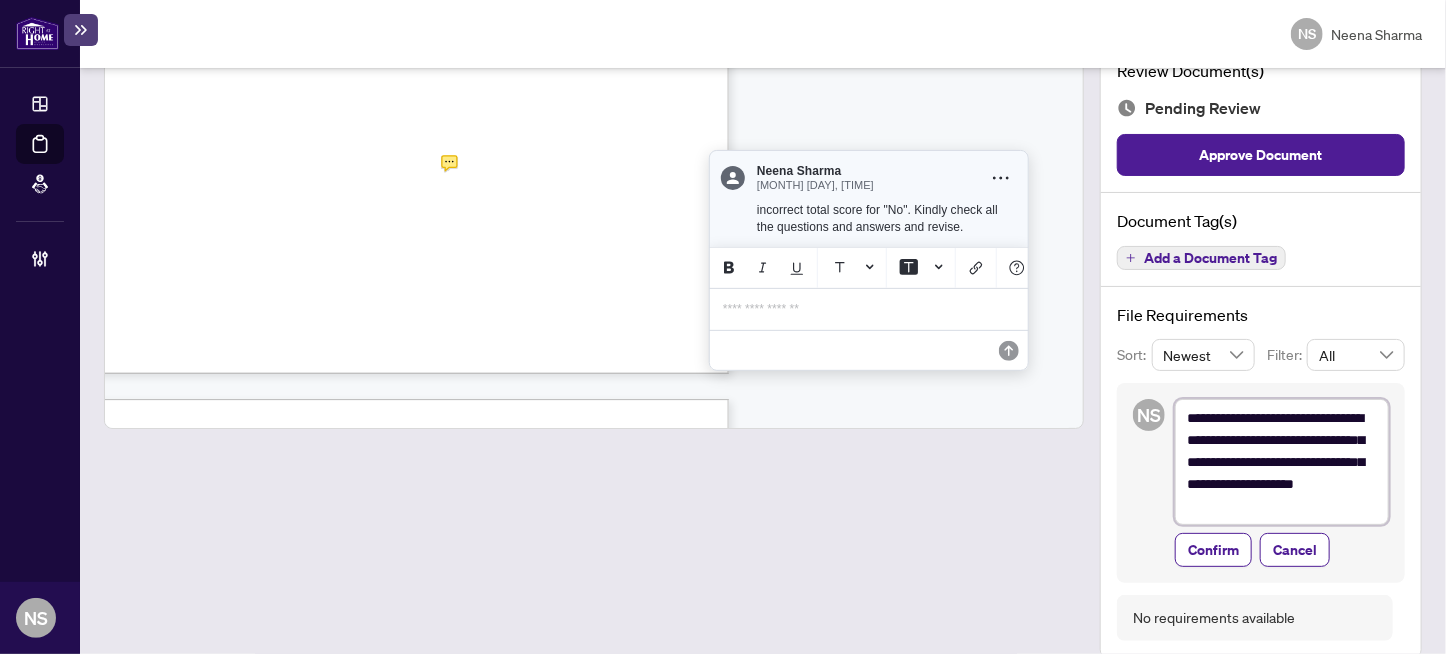 type on "**********" 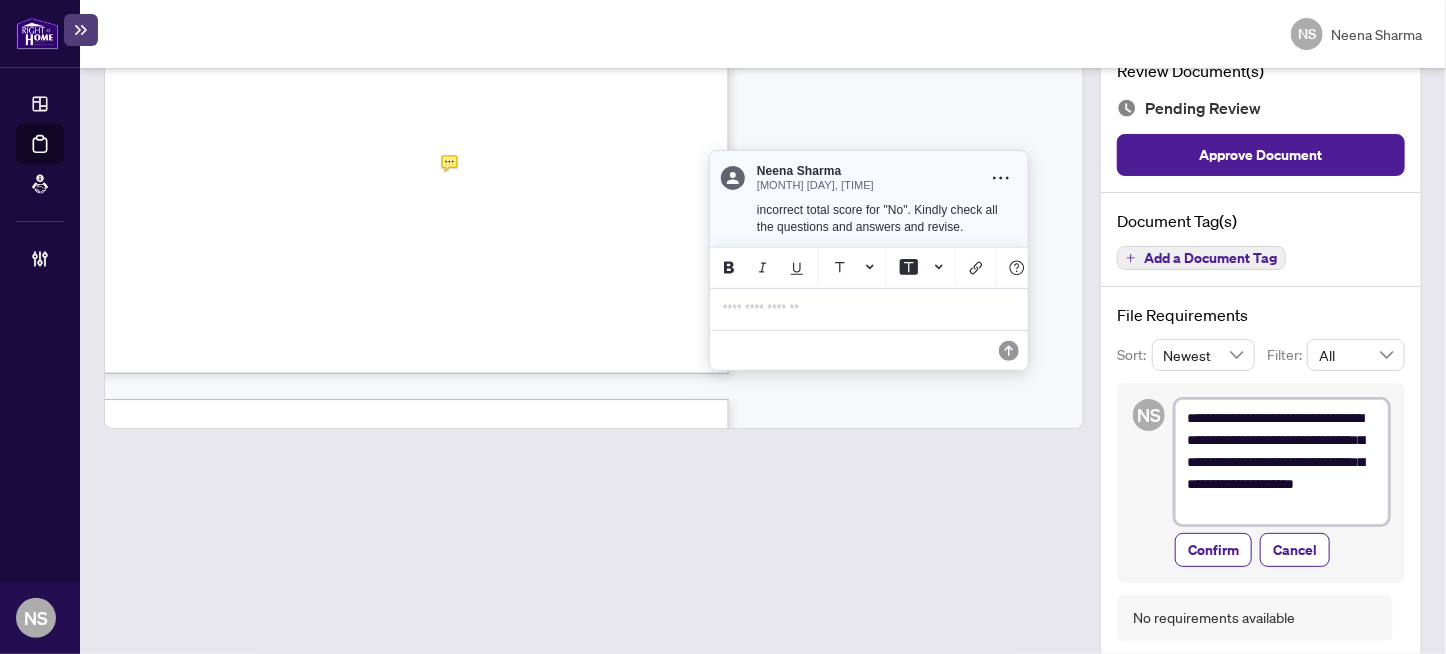 type on "**********" 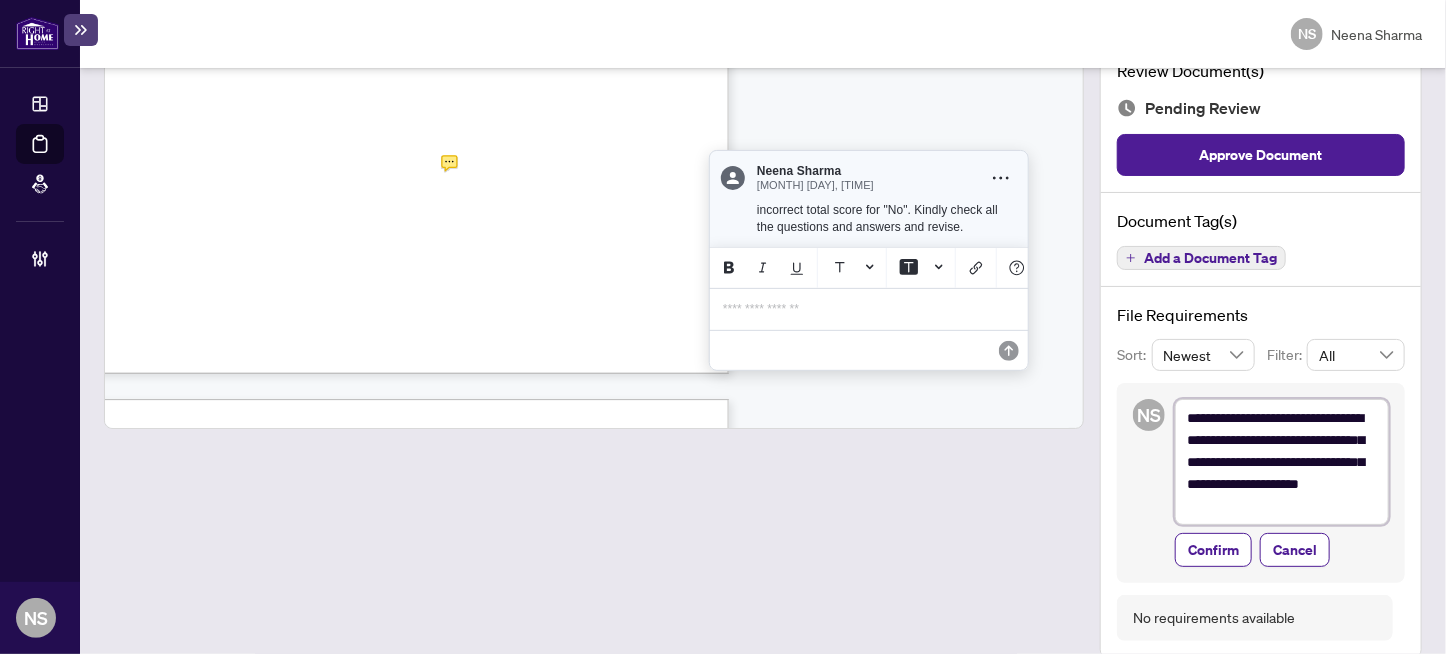 type on "**********" 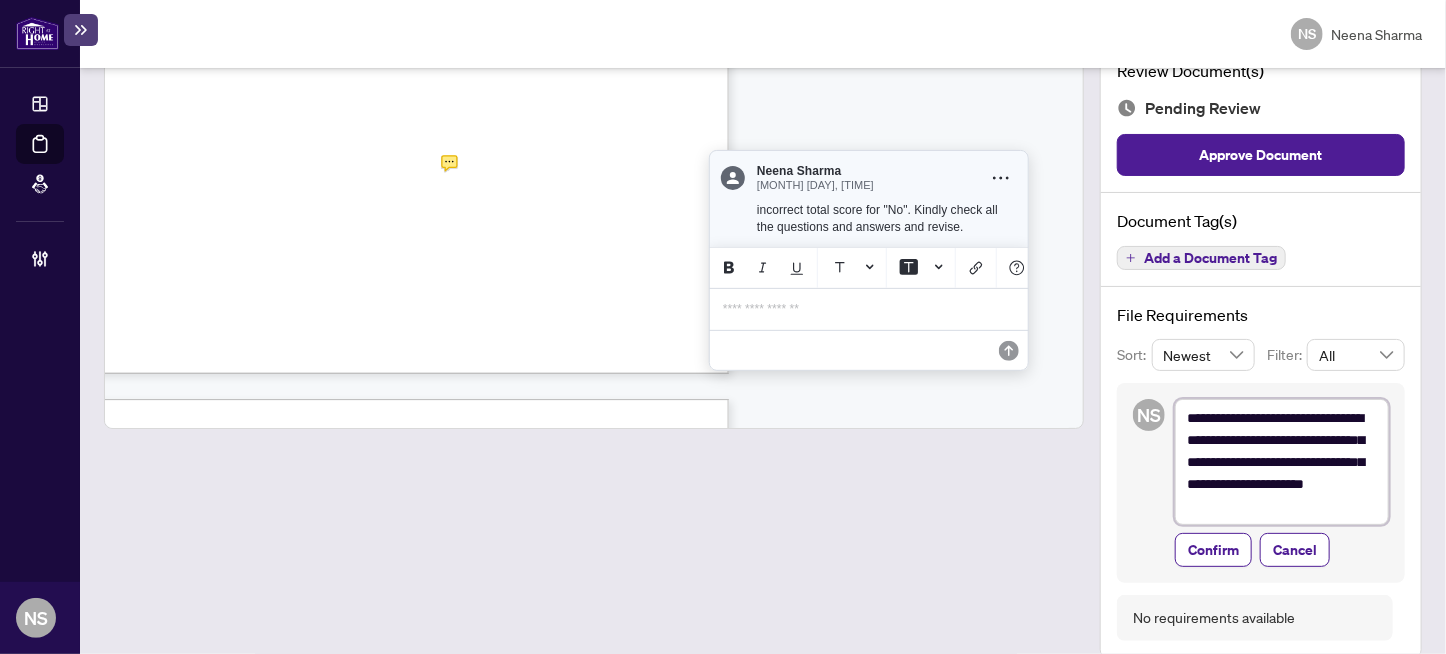 type on "**********" 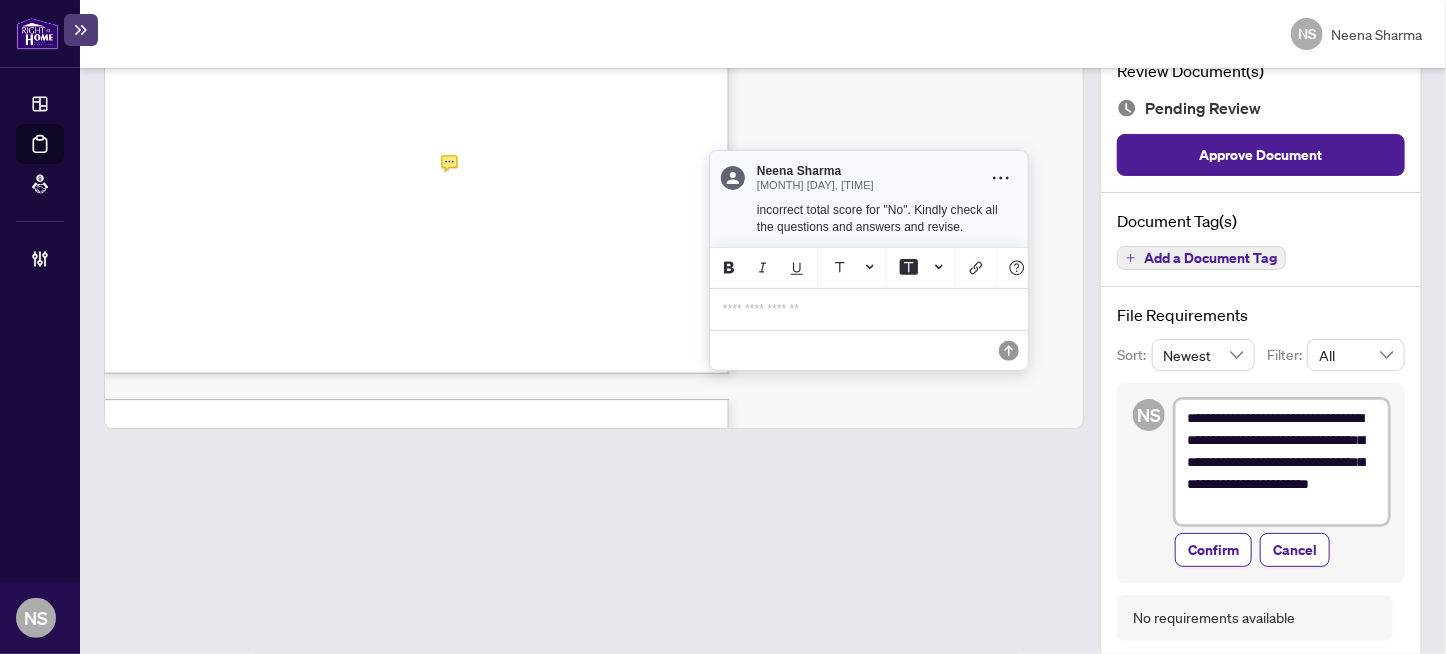 type on "**********" 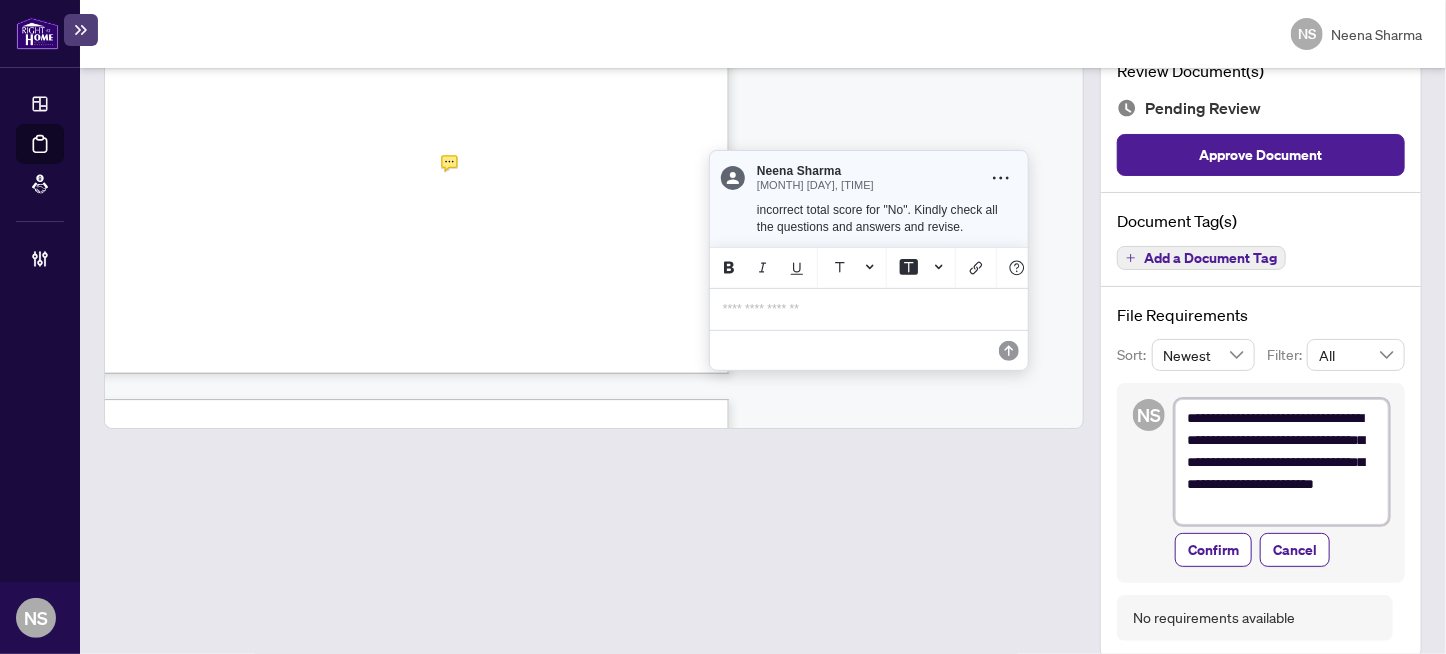 type on "**********" 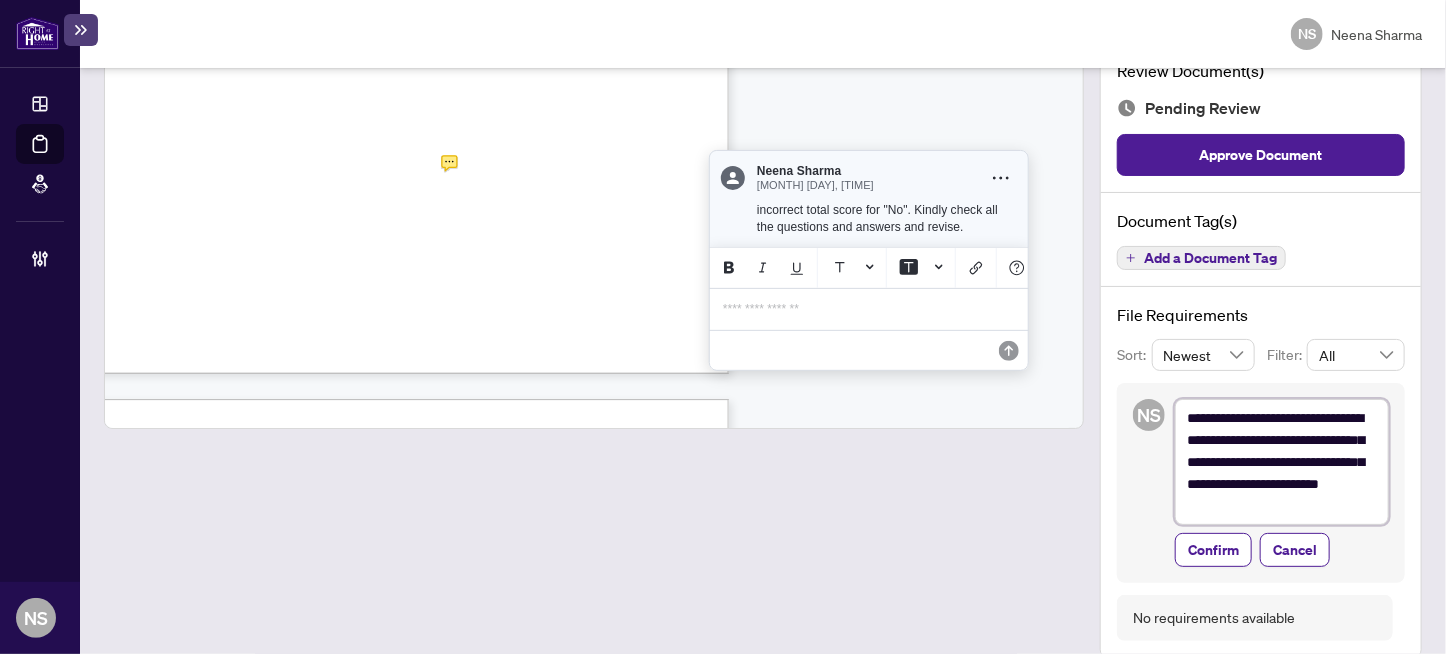 type on "**********" 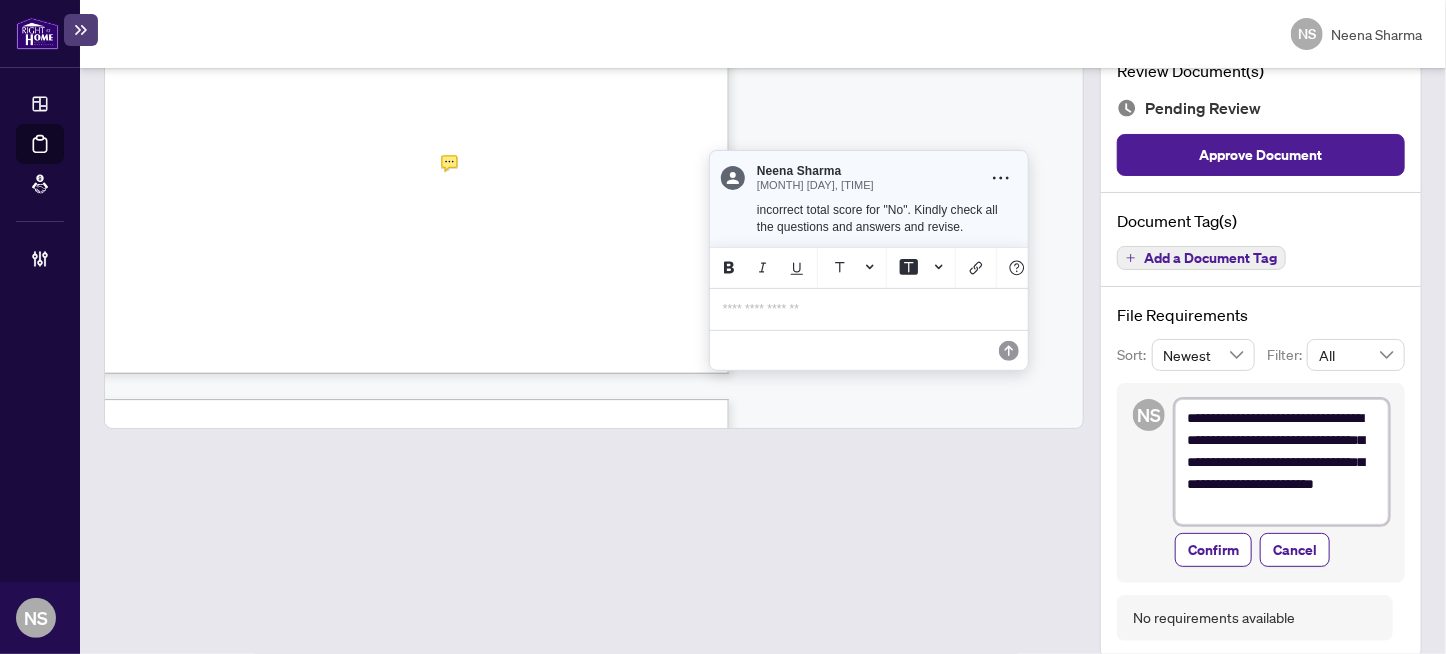 type on "**********" 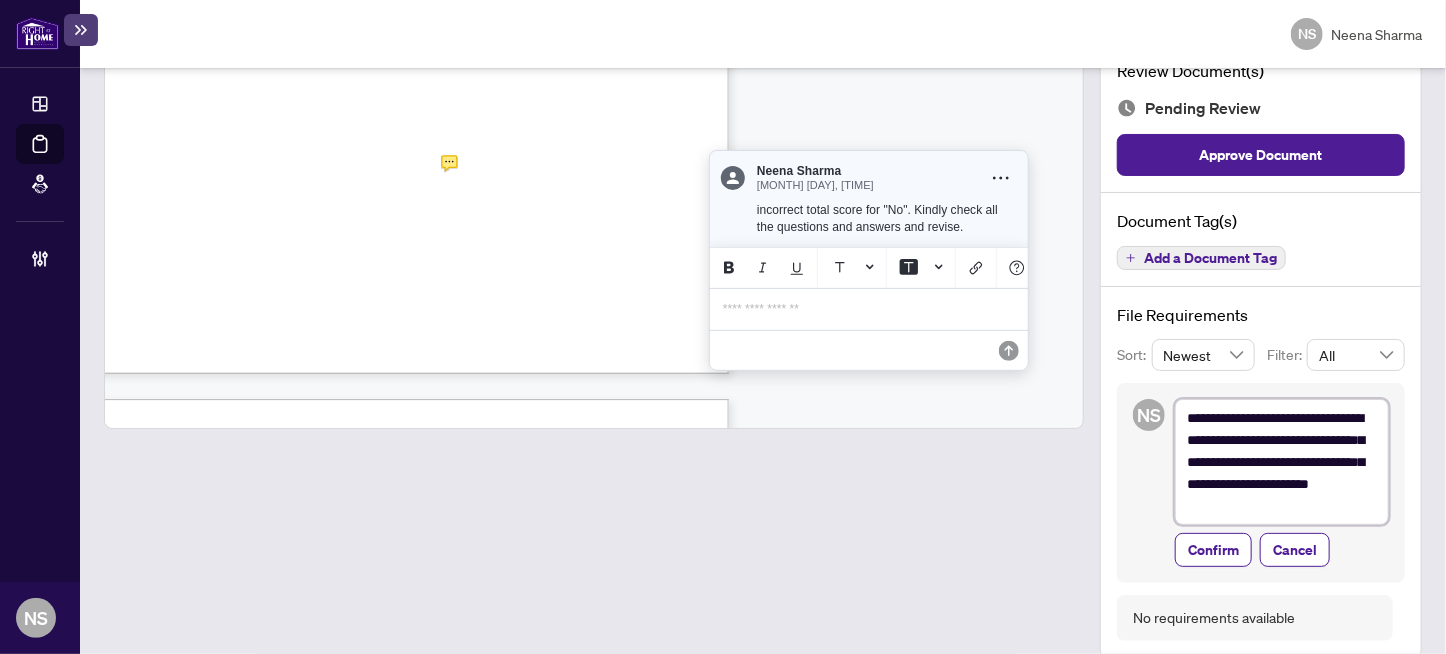 type on "**********" 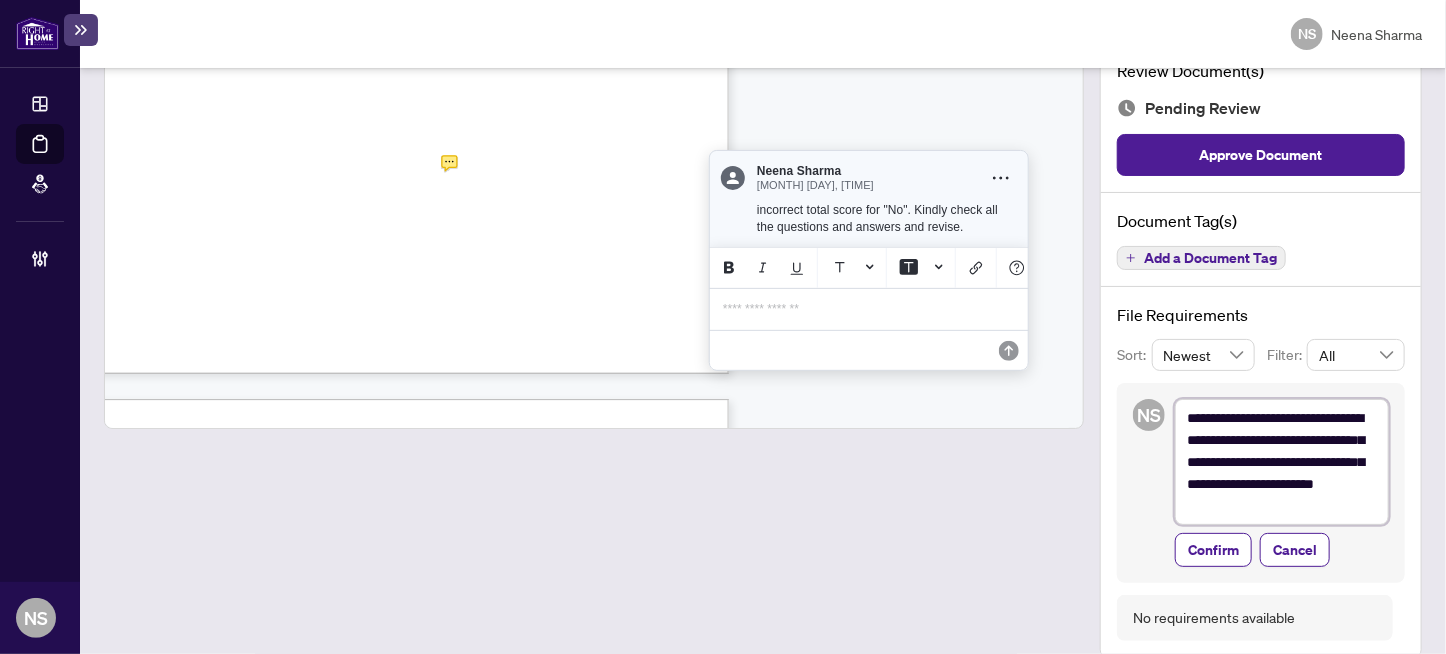 type on "**********" 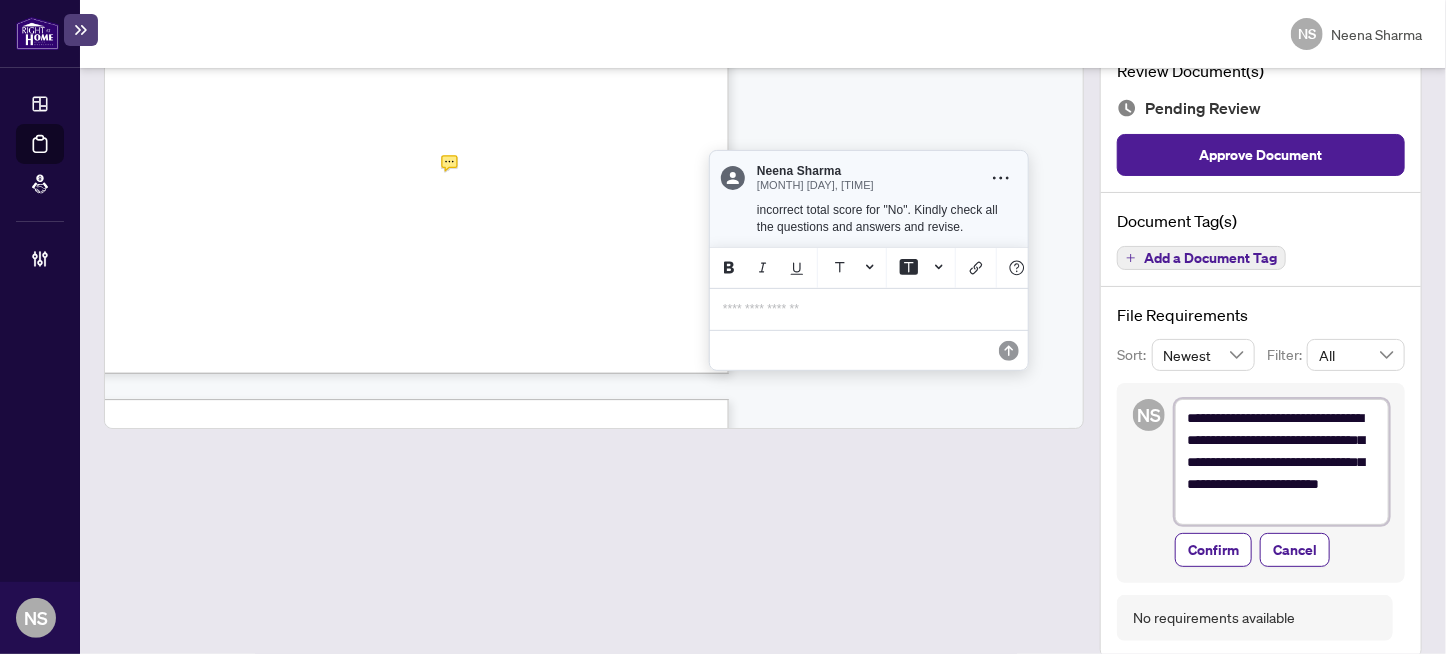 type on "**********" 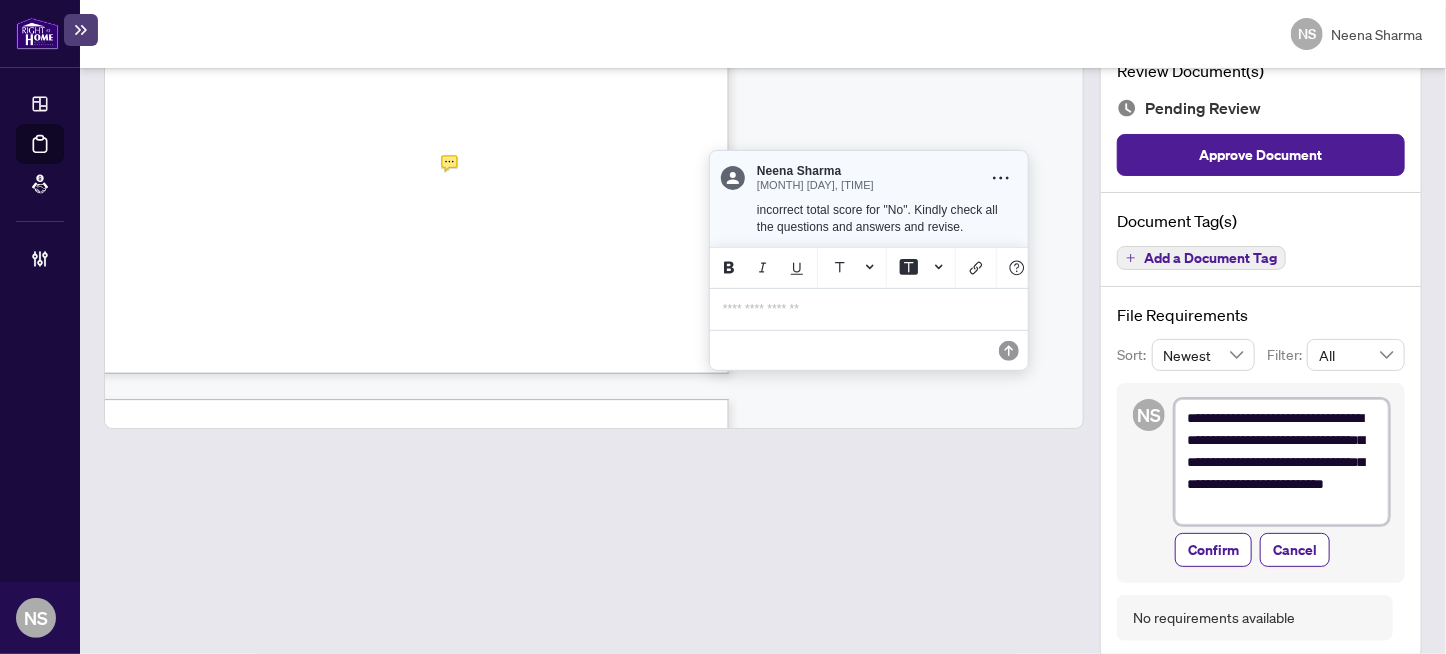 type on "**********" 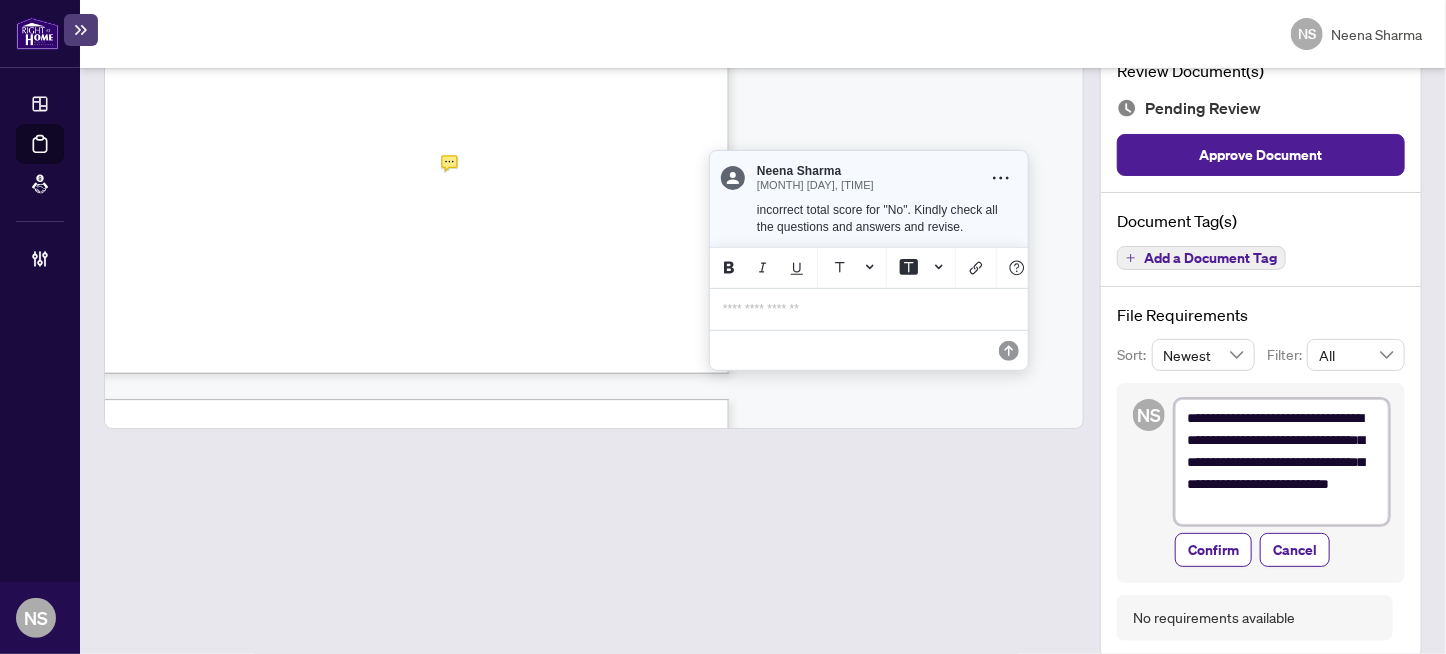 type on "**********" 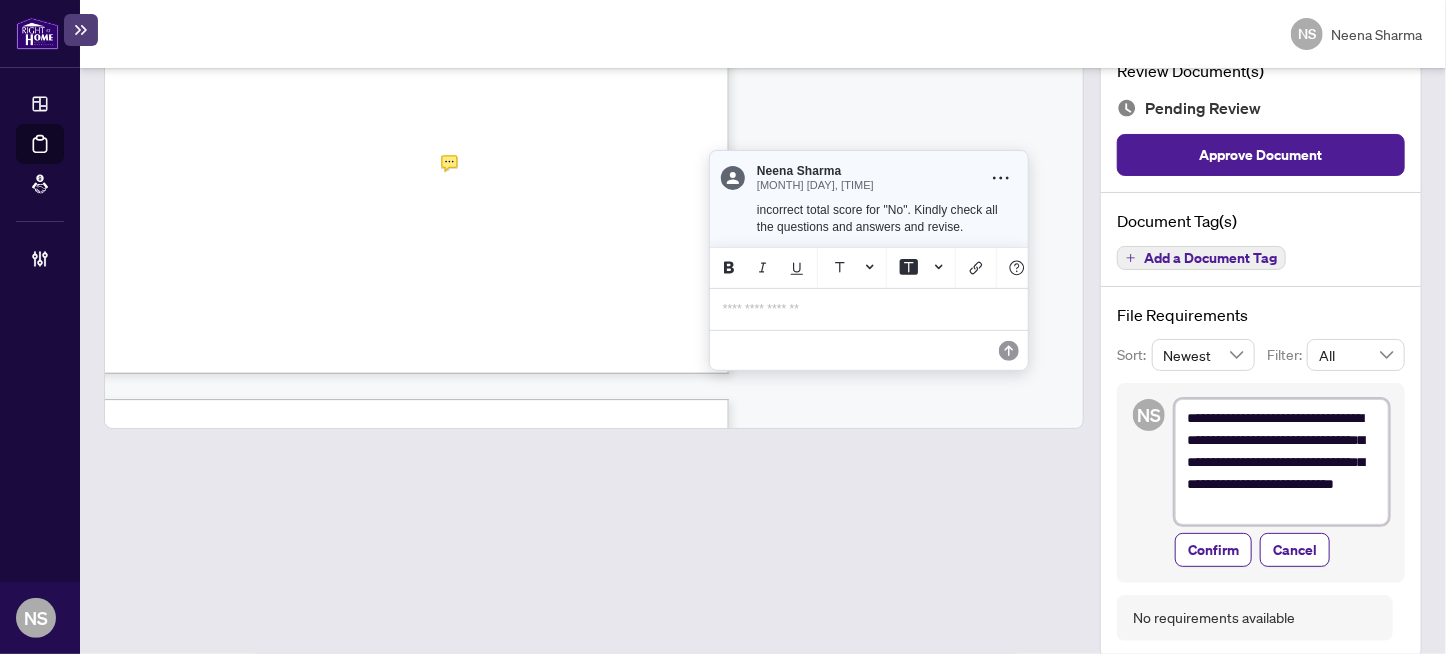 type on "**********" 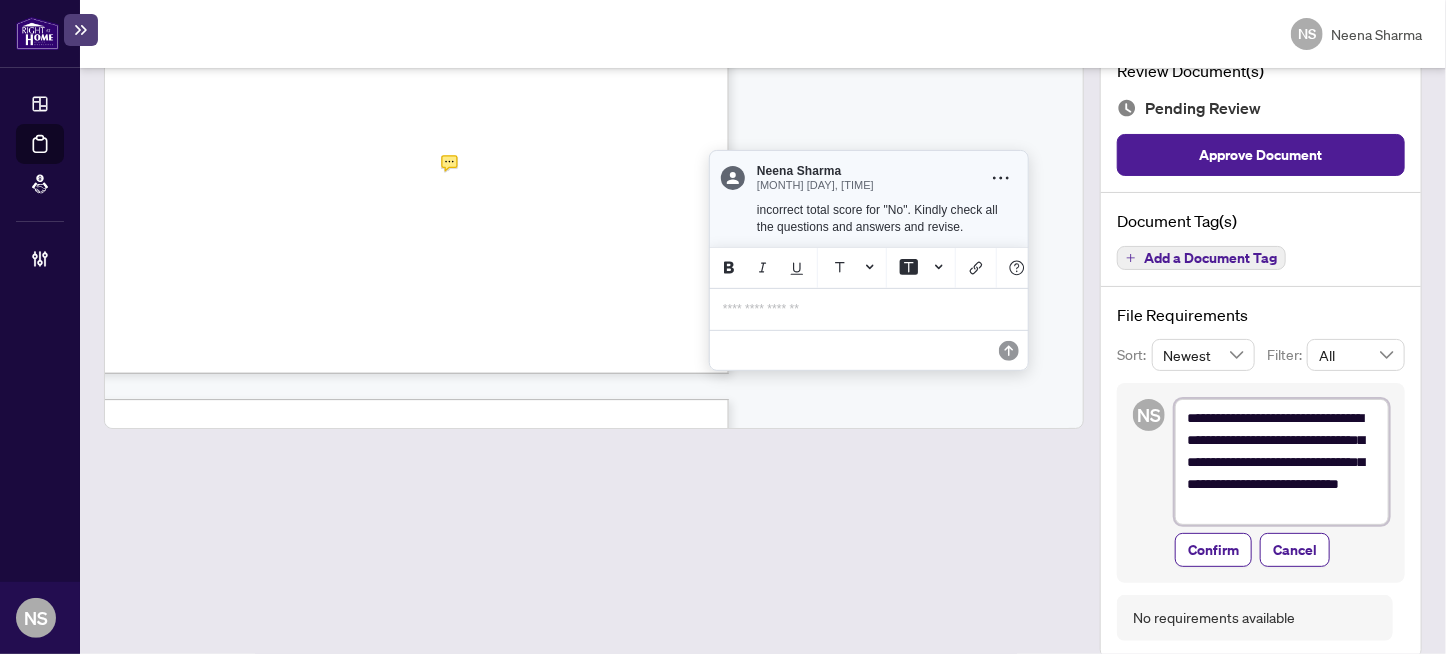 type on "**********" 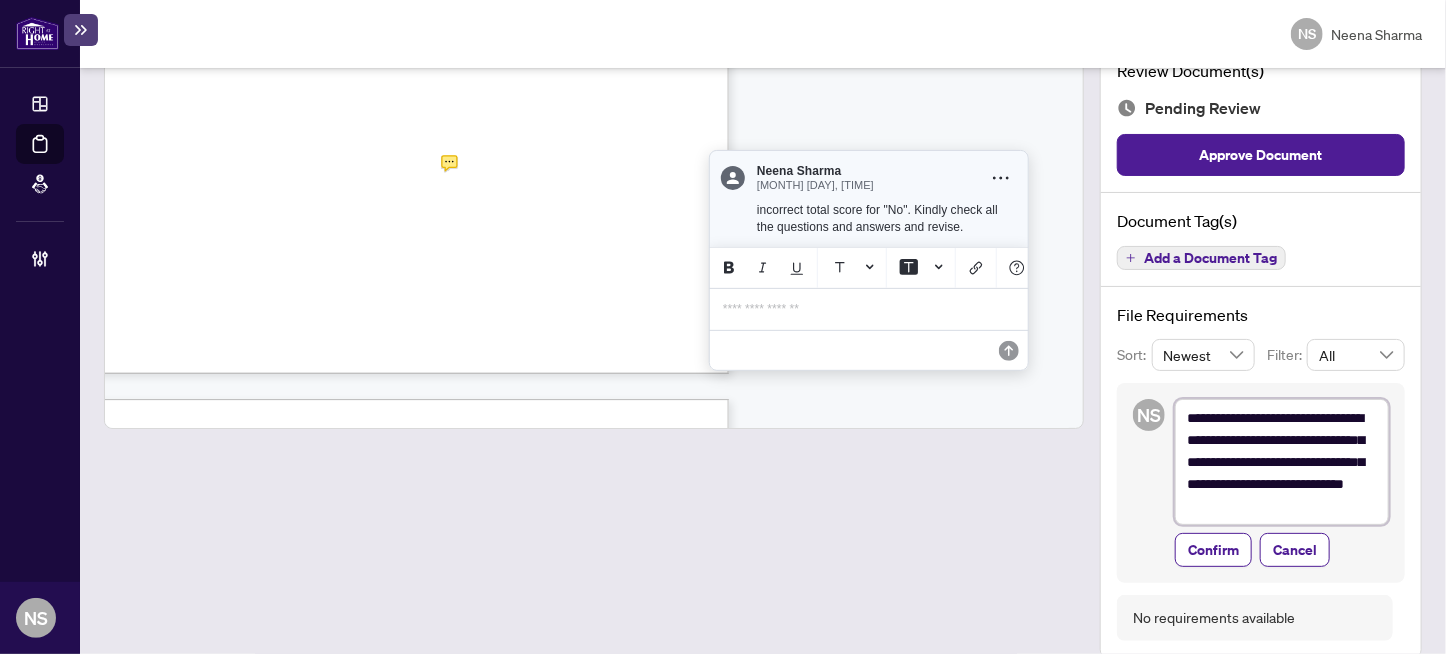 type on "**********" 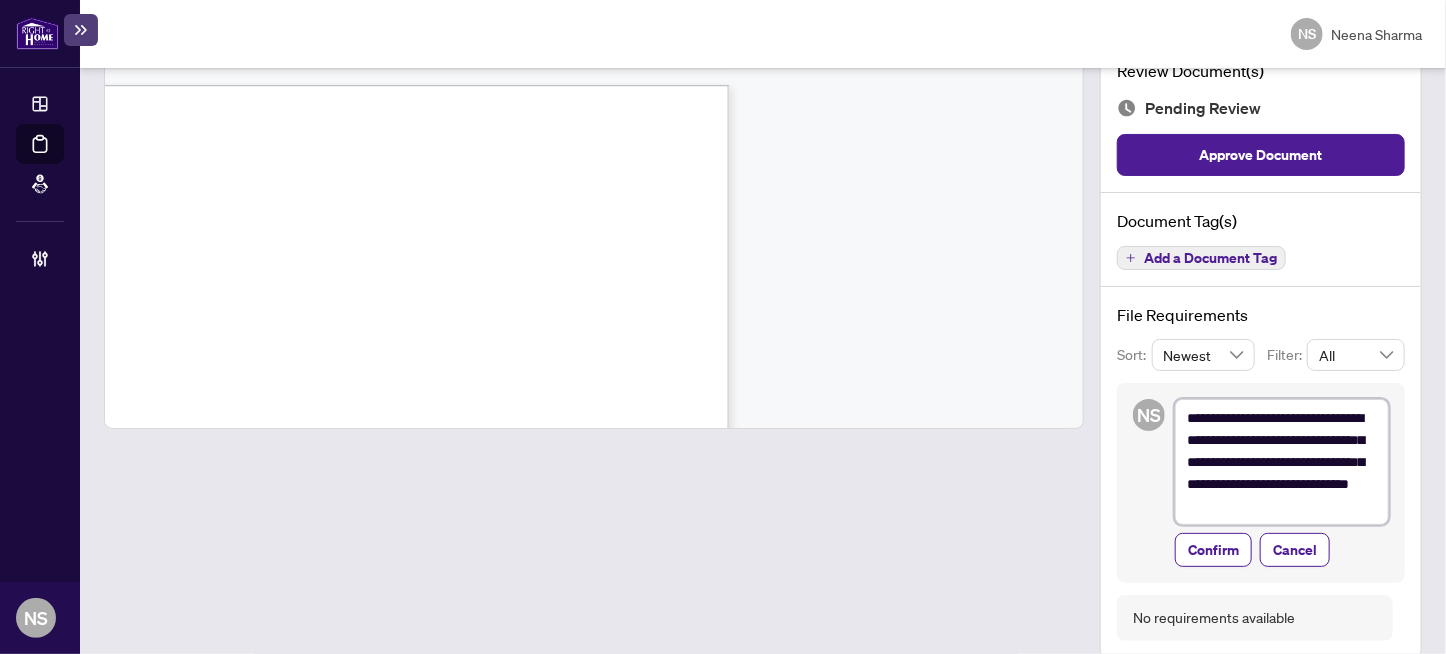 scroll, scrollTop: 1999, scrollLeft: 94, axis: both 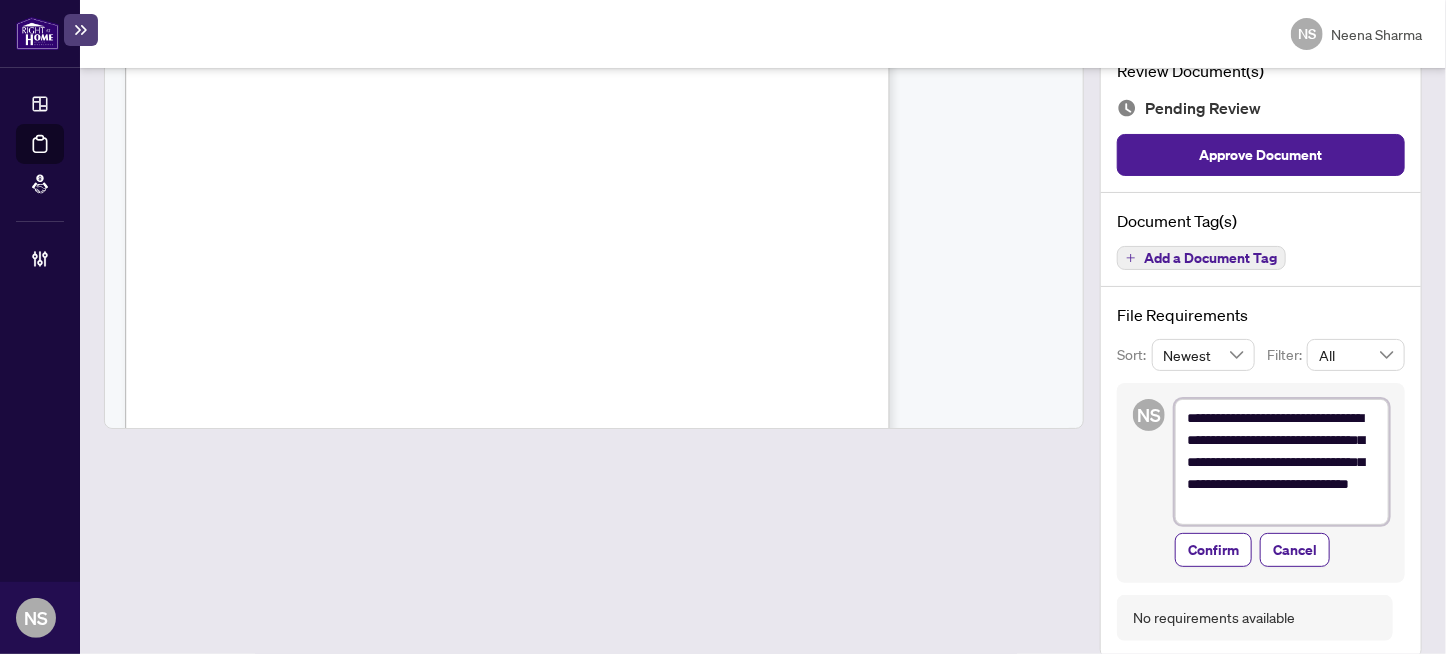 type on "**********" 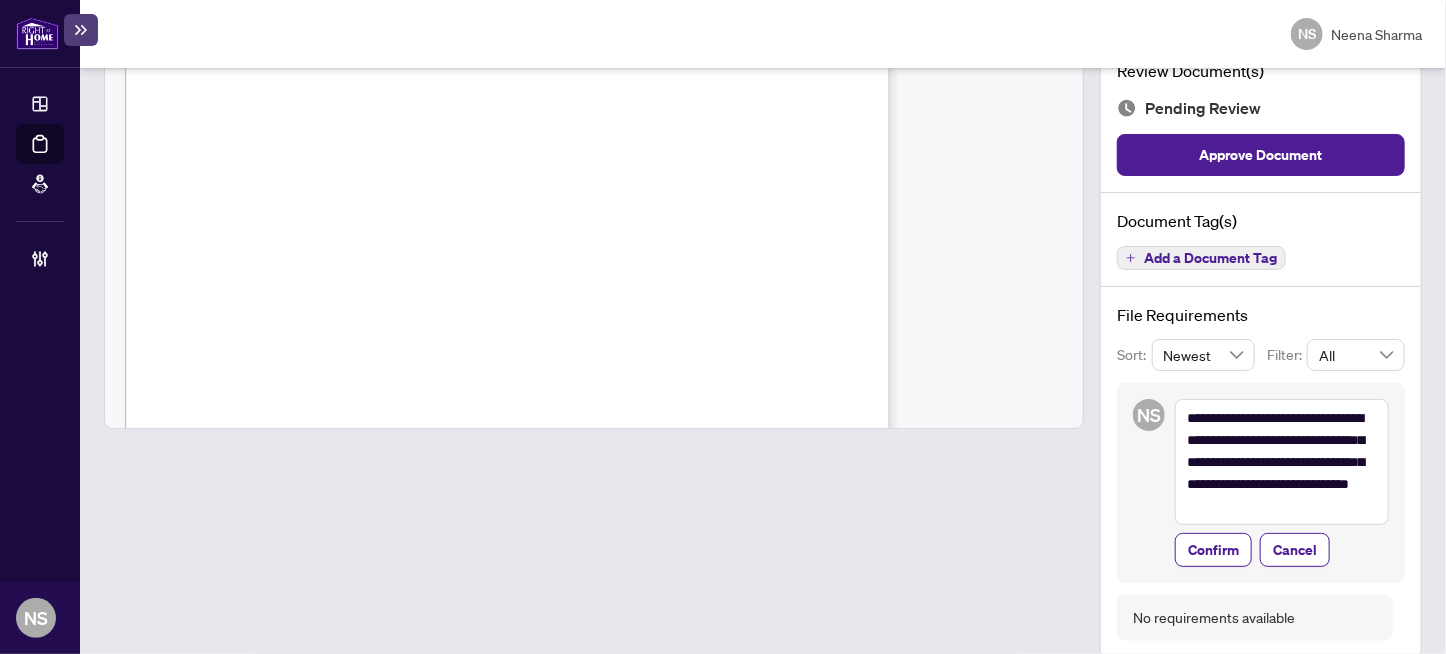 click on "MARGARET JOYCE SMITH" at bounding box center [600, 154] 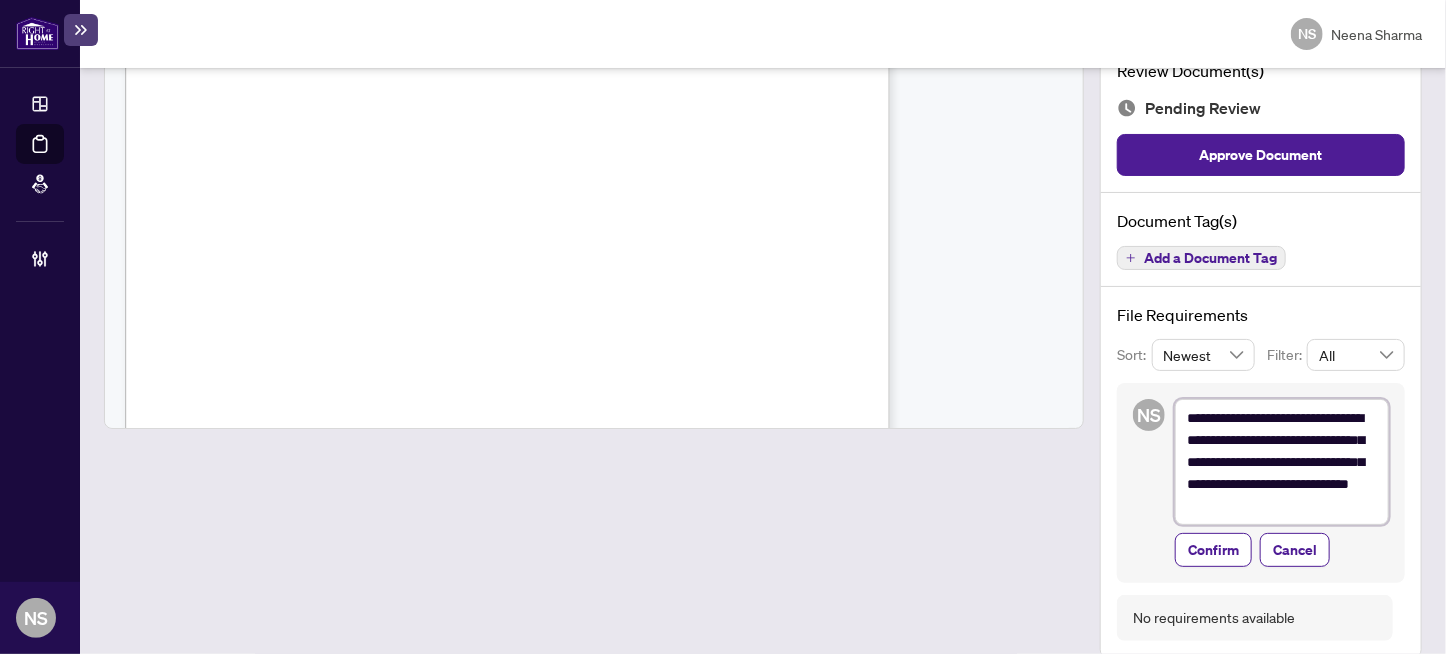 drag, startPoint x: 1325, startPoint y: 408, endPoint x: 1342, endPoint y: 408, distance: 17 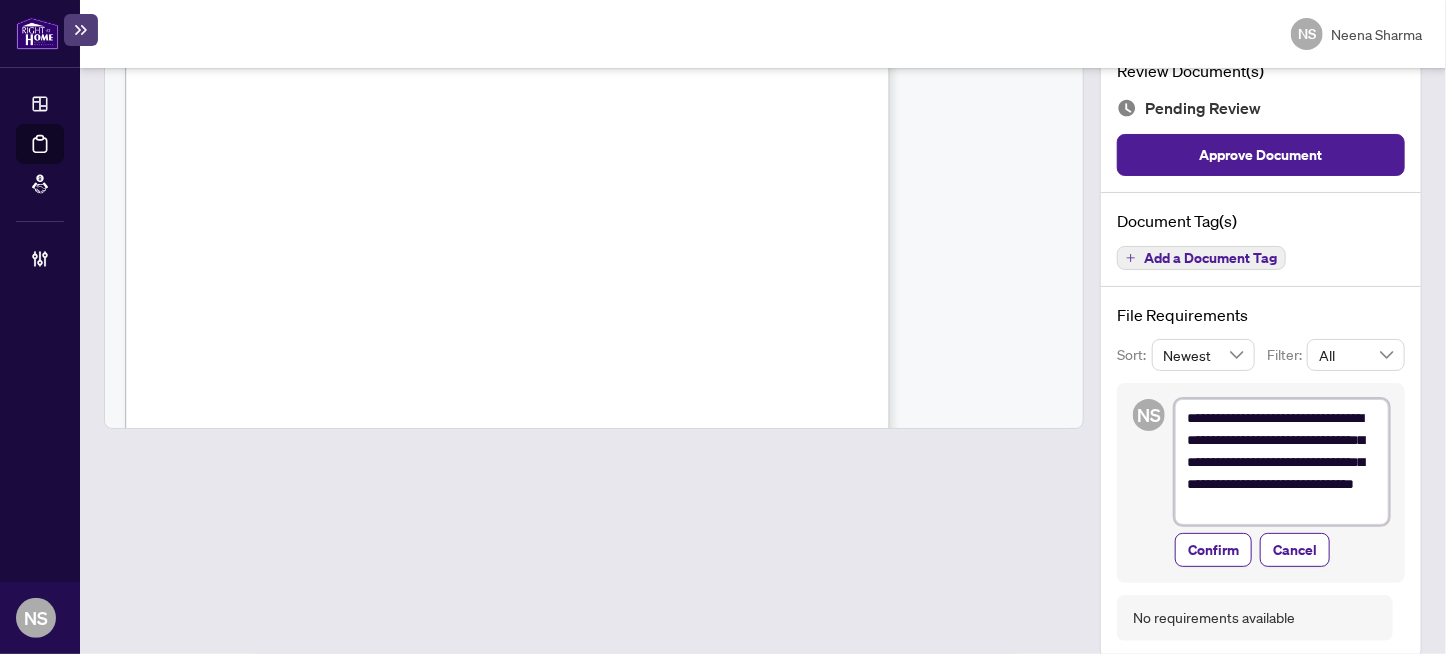 paste on "**********" 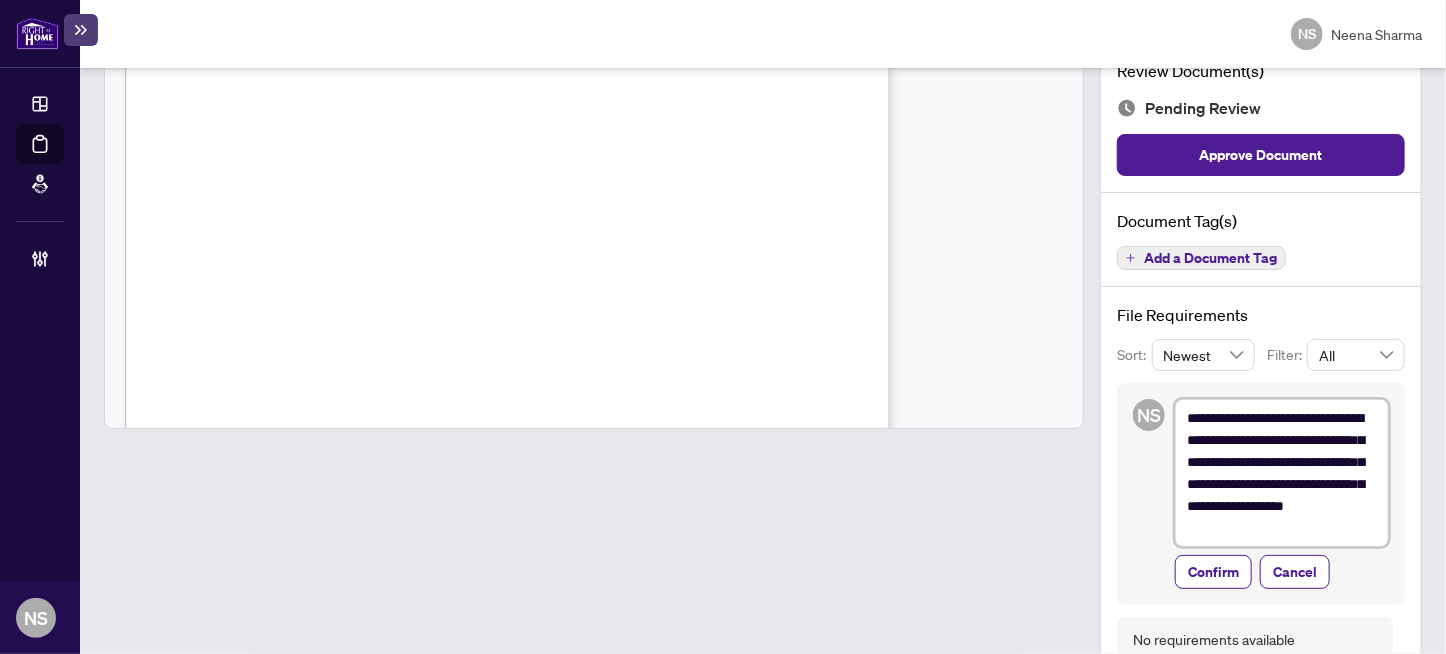 type on "**********" 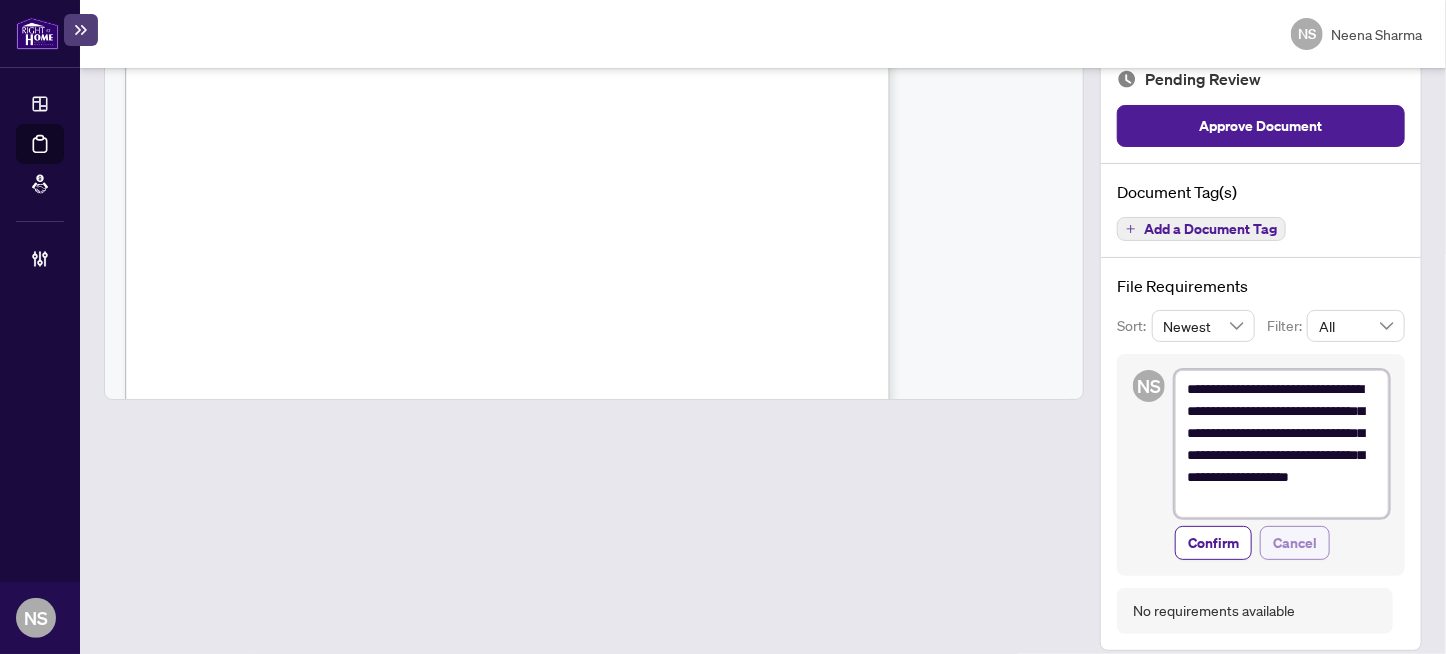 scroll, scrollTop: 246, scrollLeft: 0, axis: vertical 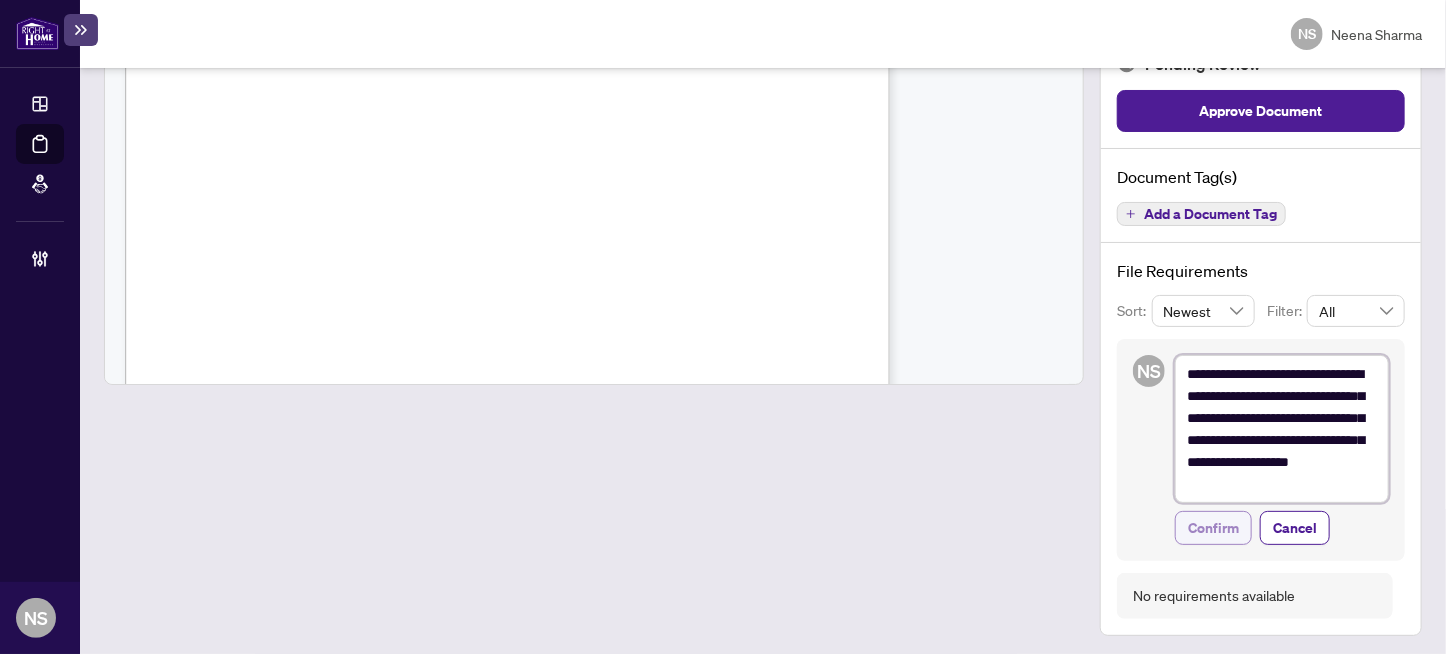 type on "**********" 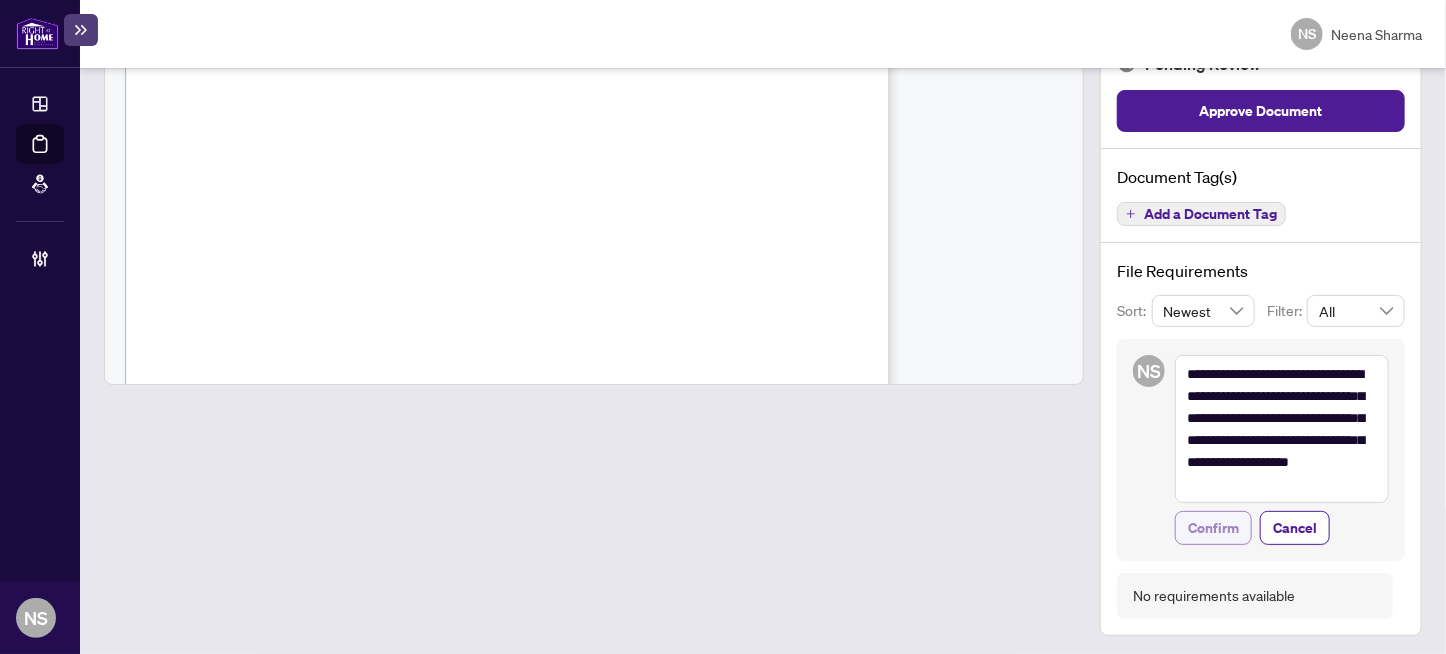click on "Confirm" at bounding box center [1213, 528] 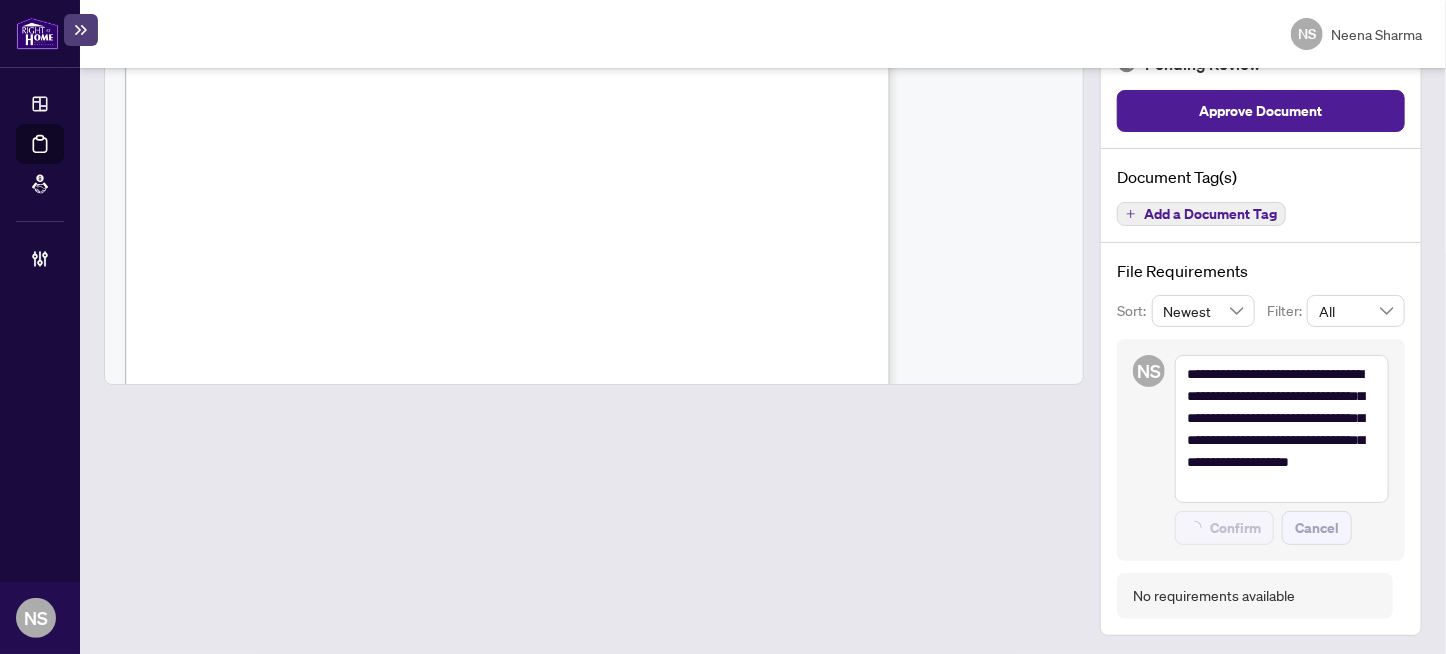 type on "**********" 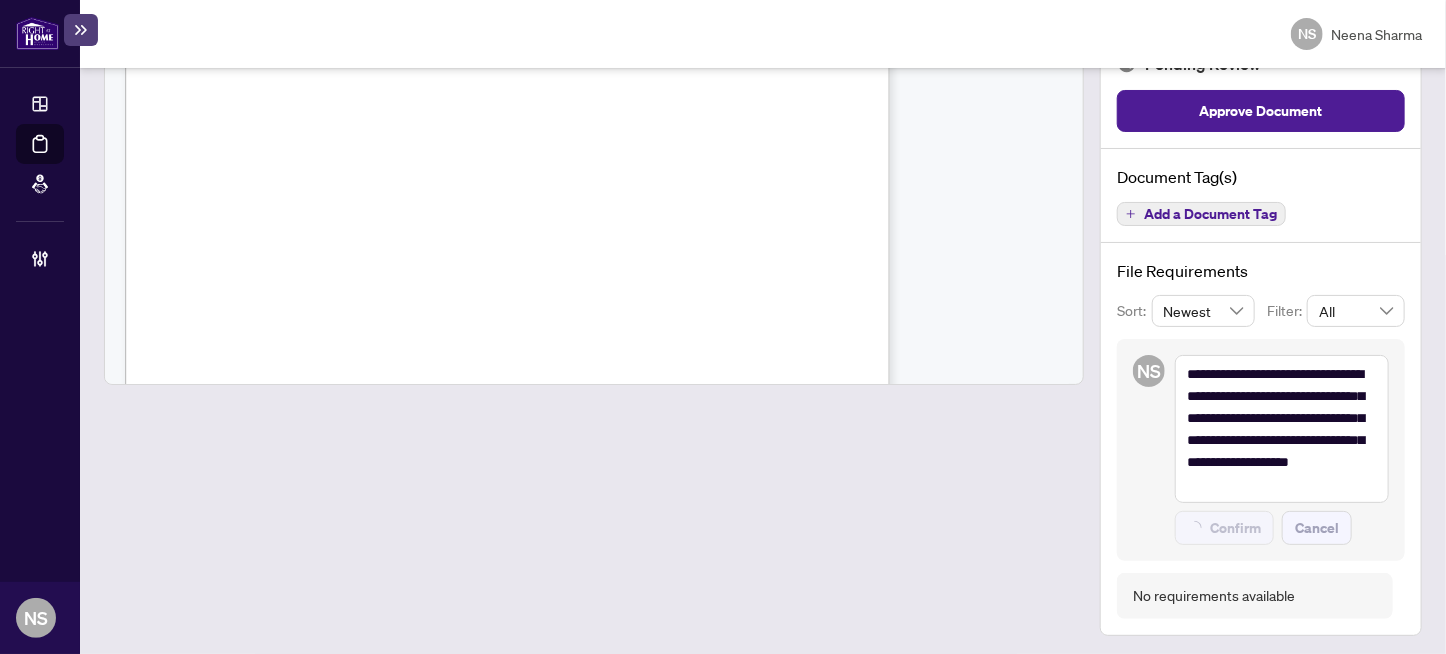type 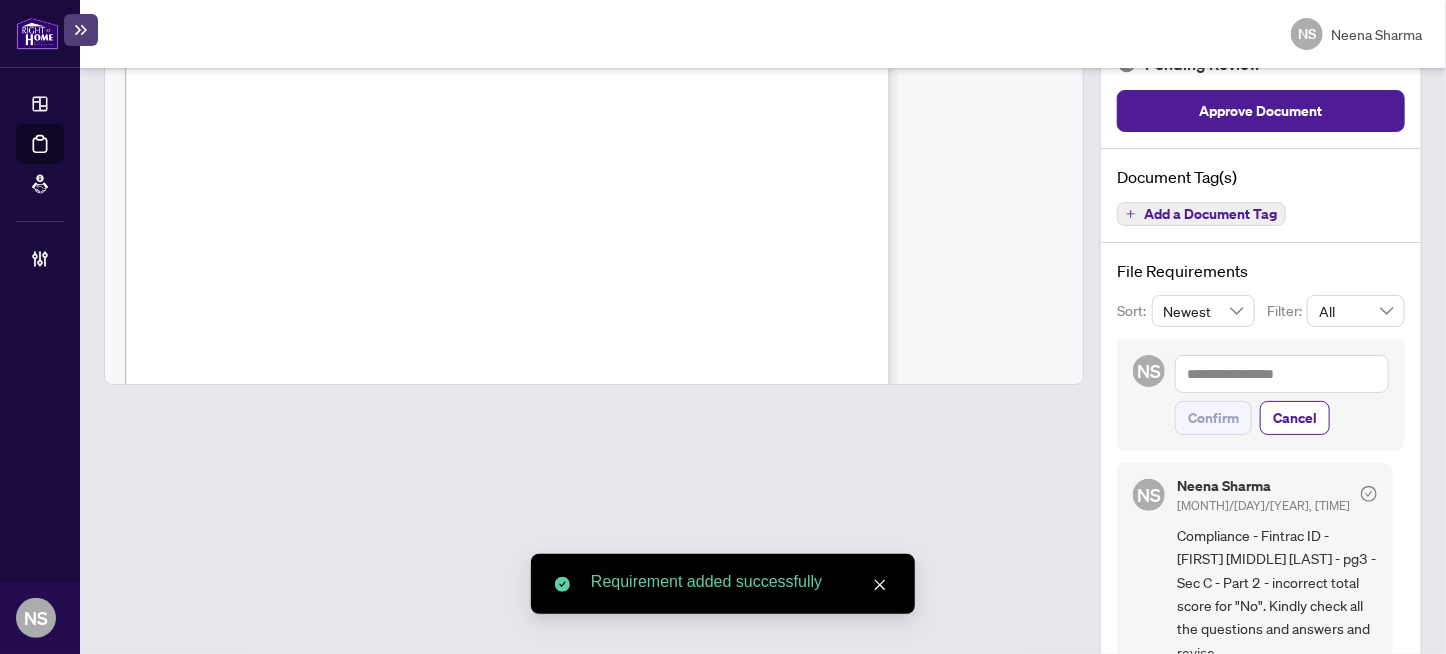 click on "Add a Document Tag" at bounding box center (1210, 214) 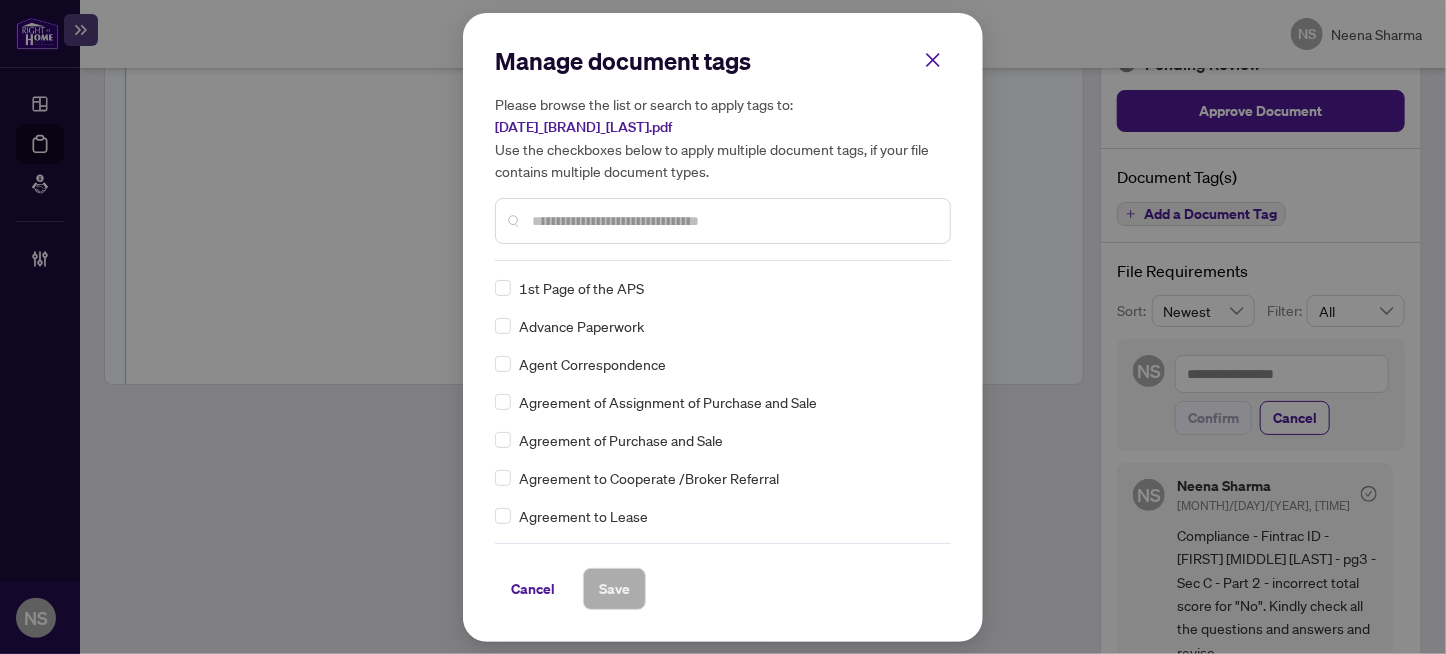 click at bounding box center [723, 221] 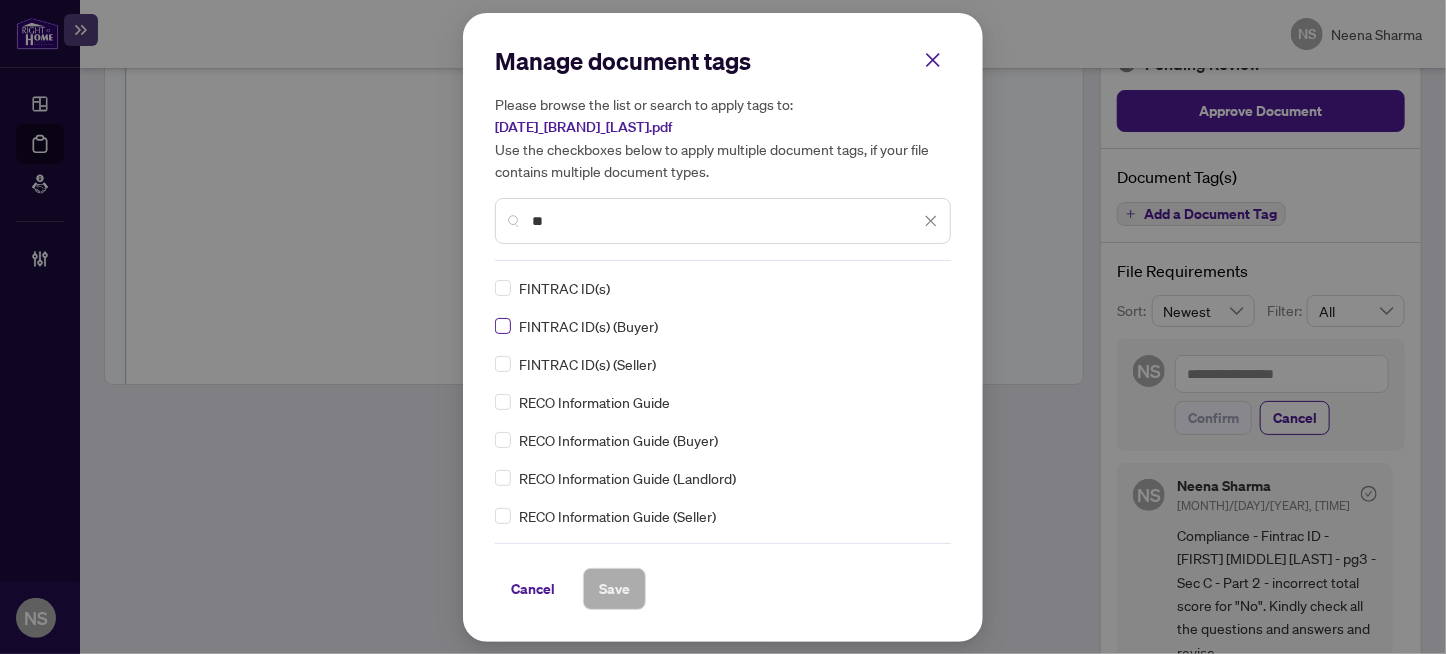 type on "**" 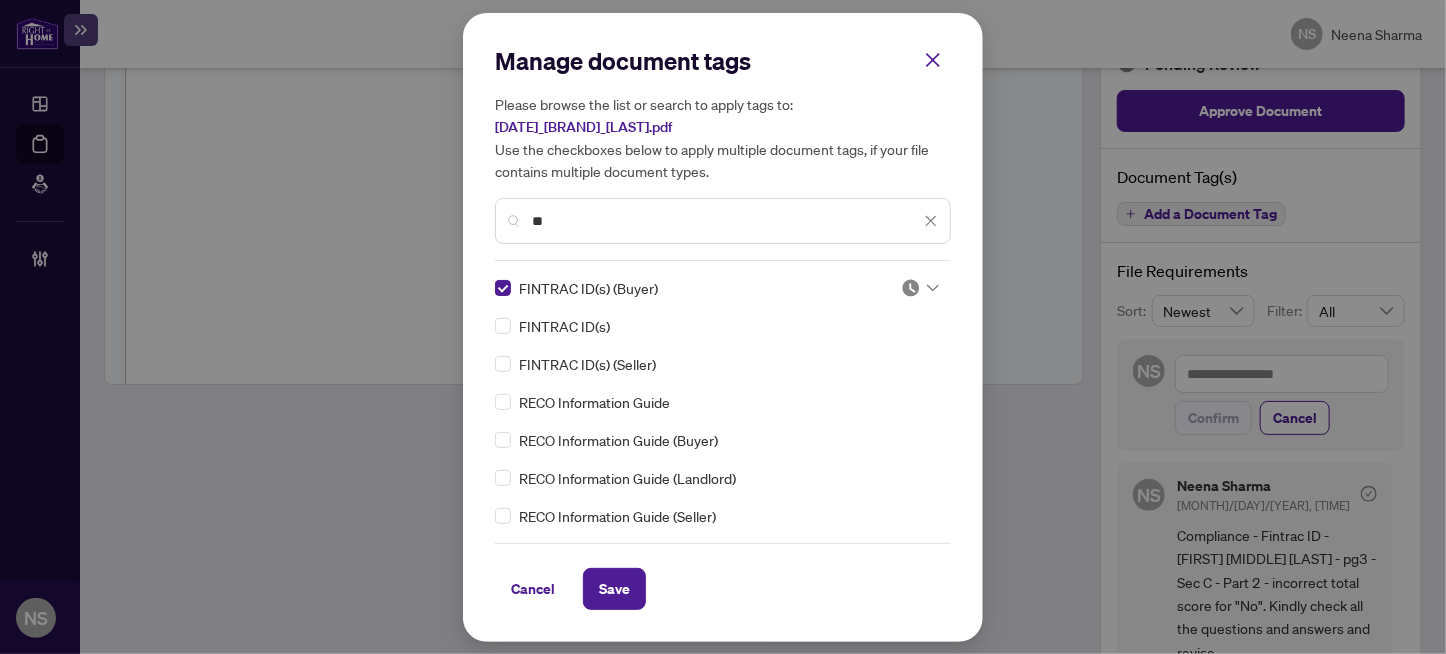 click at bounding box center (911, 288) 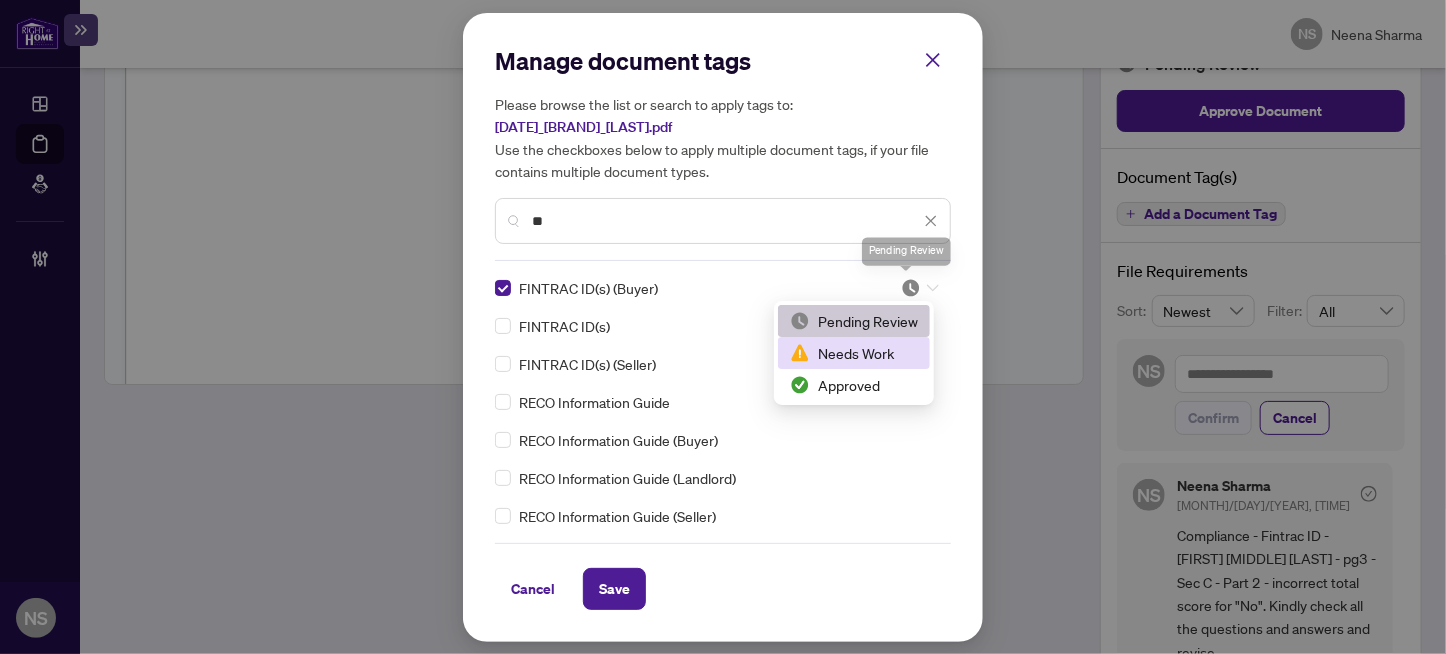 click on "Needs Work" at bounding box center [854, 353] 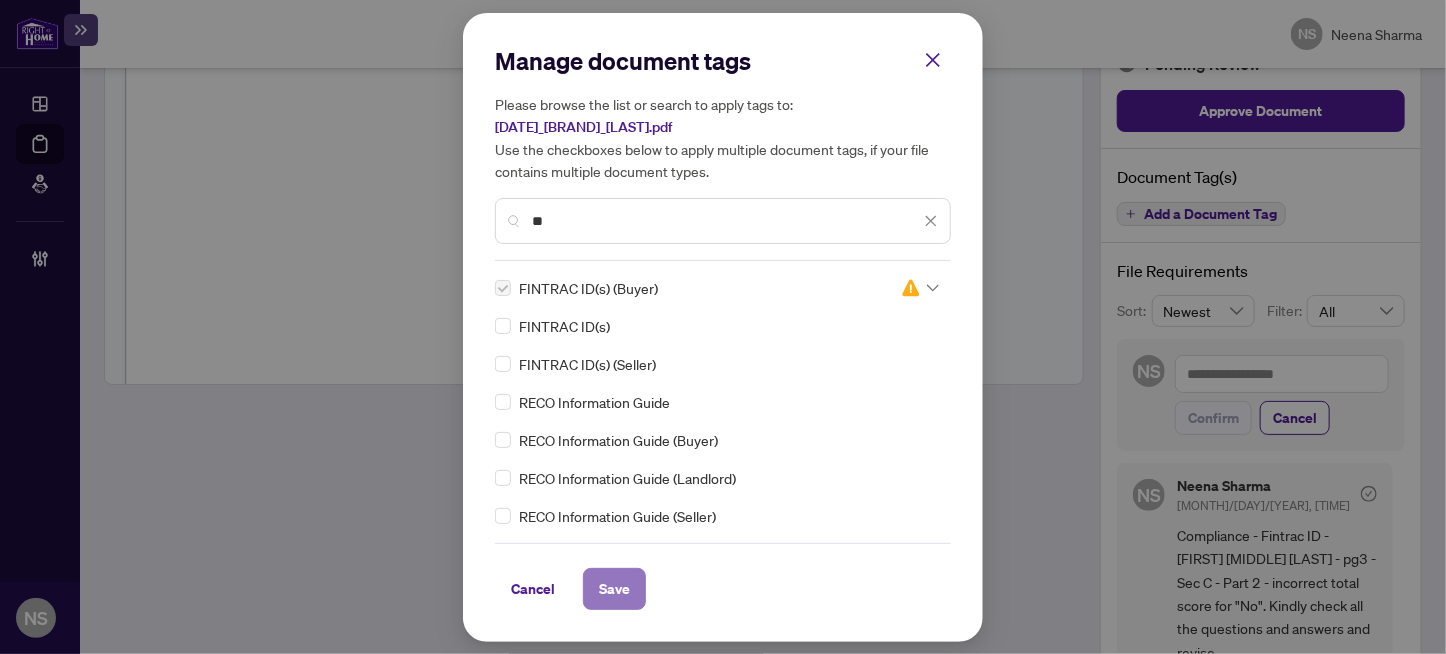click on "Save" at bounding box center (614, 589) 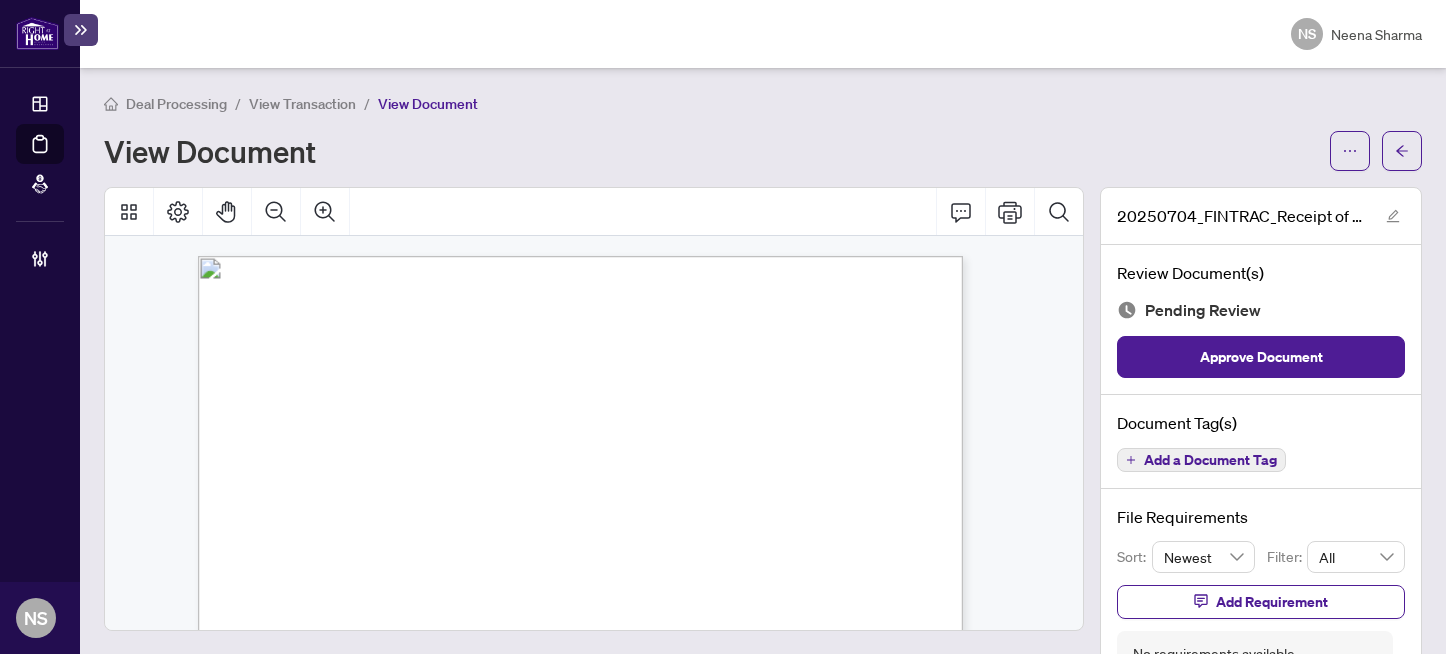 scroll, scrollTop: 0, scrollLeft: 0, axis: both 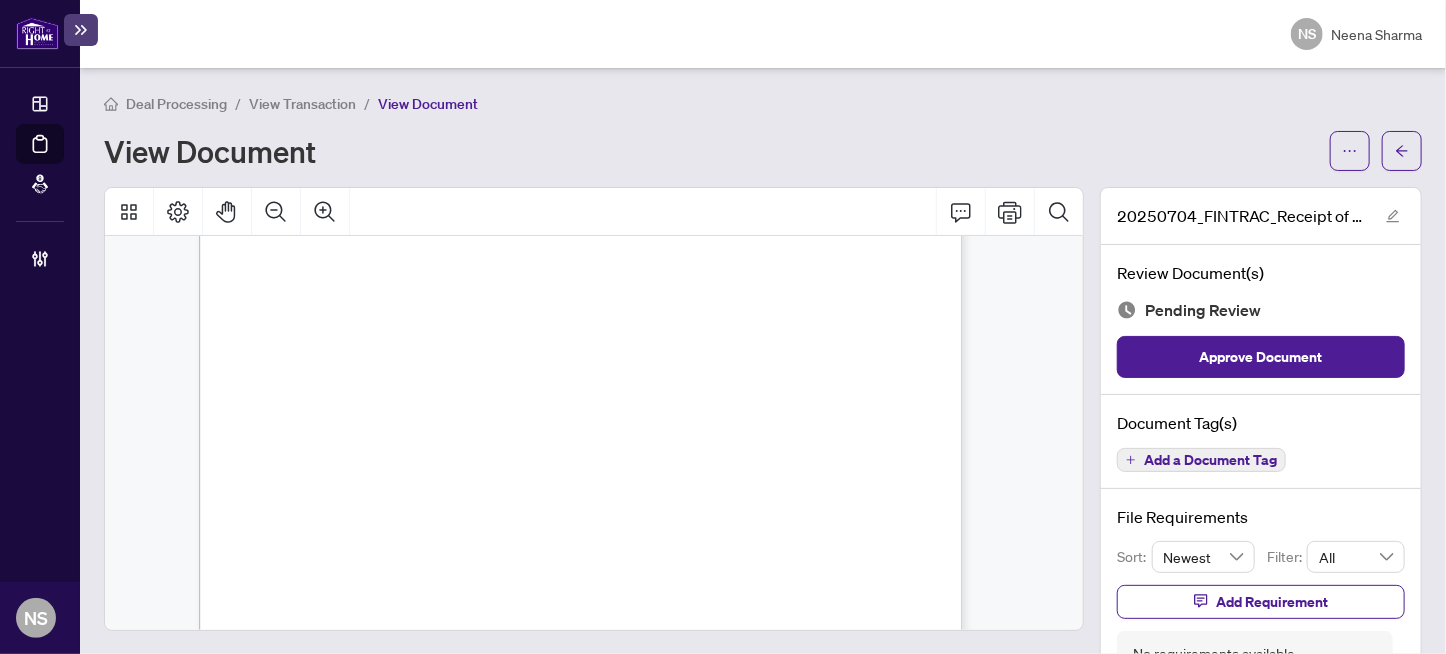 click on "Add a Document Tag" at bounding box center [1210, 460] 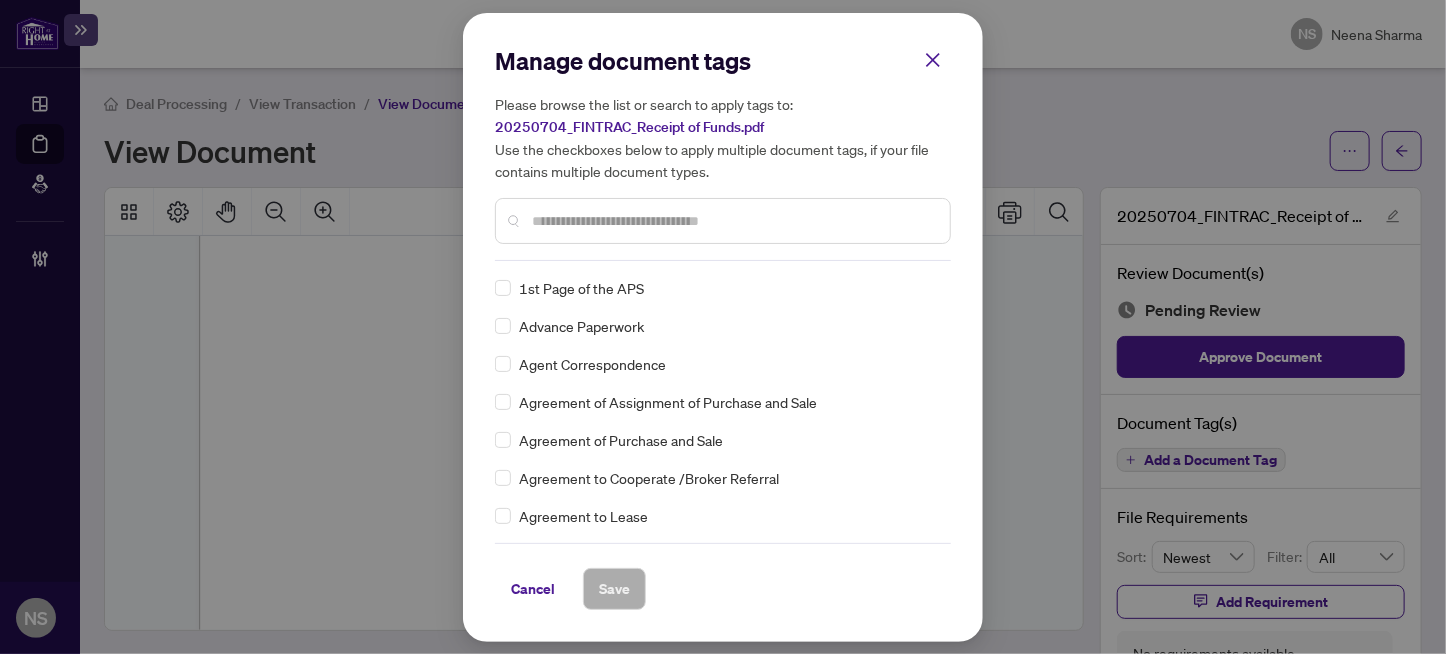 click at bounding box center (733, 221) 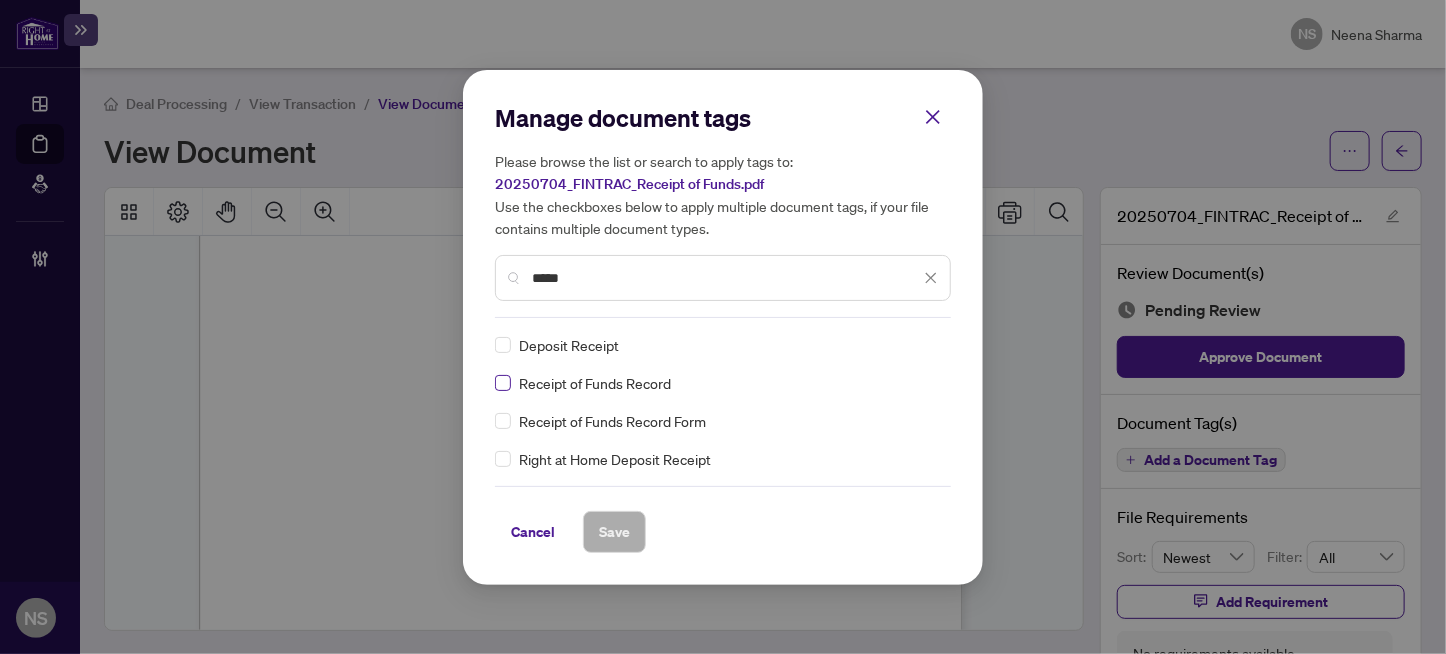 type on "*****" 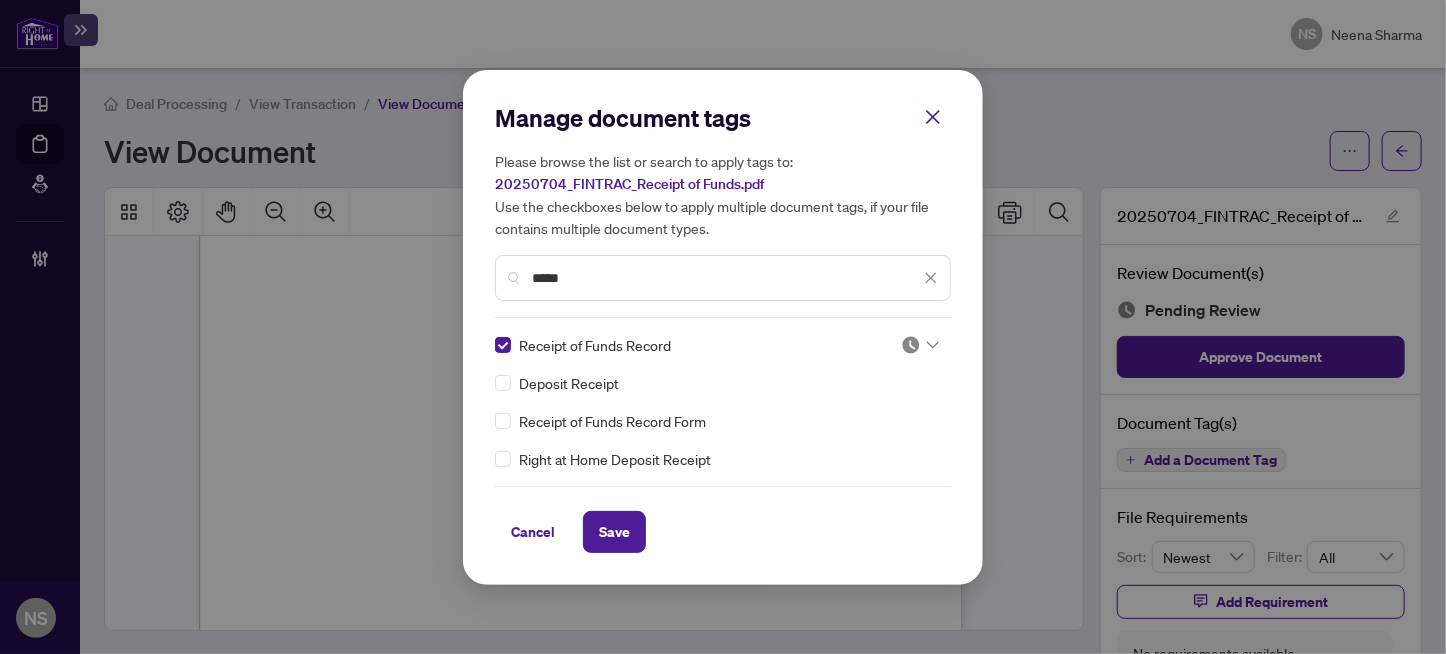 click at bounding box center [911, 345] 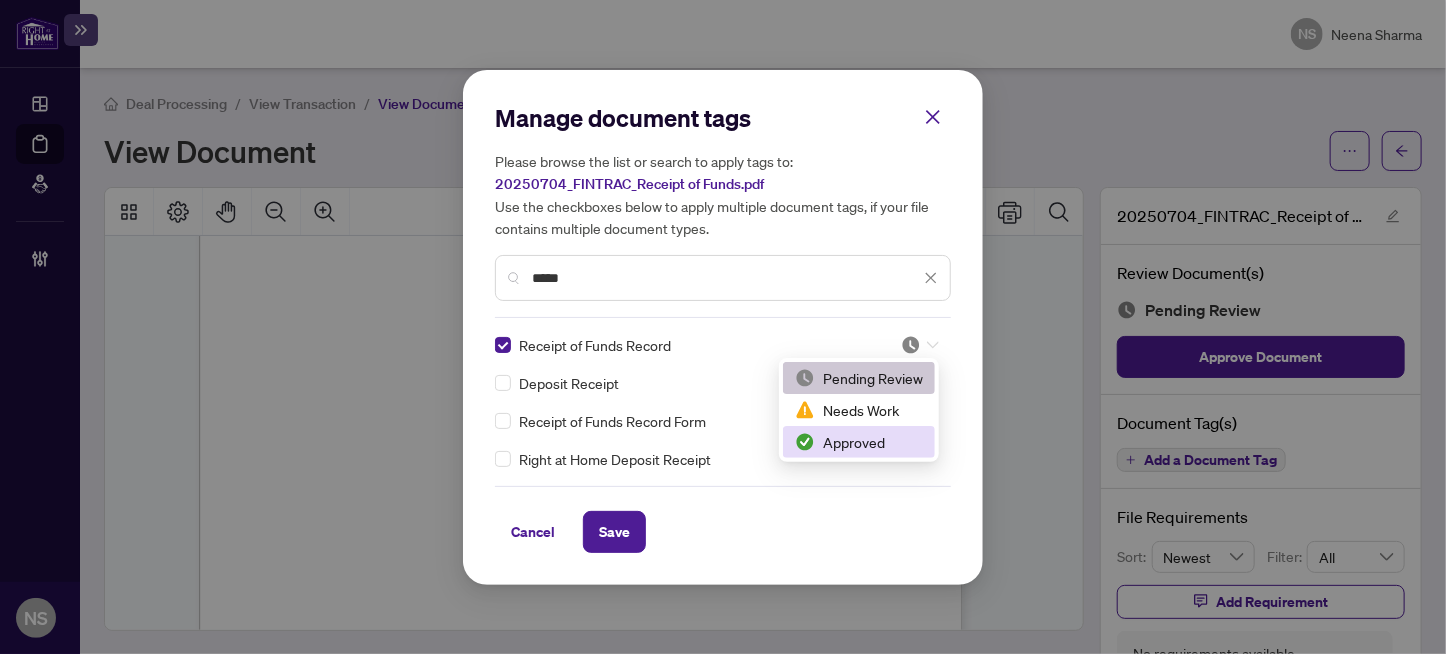 click on "Approved" at bounding box center (859, 442) 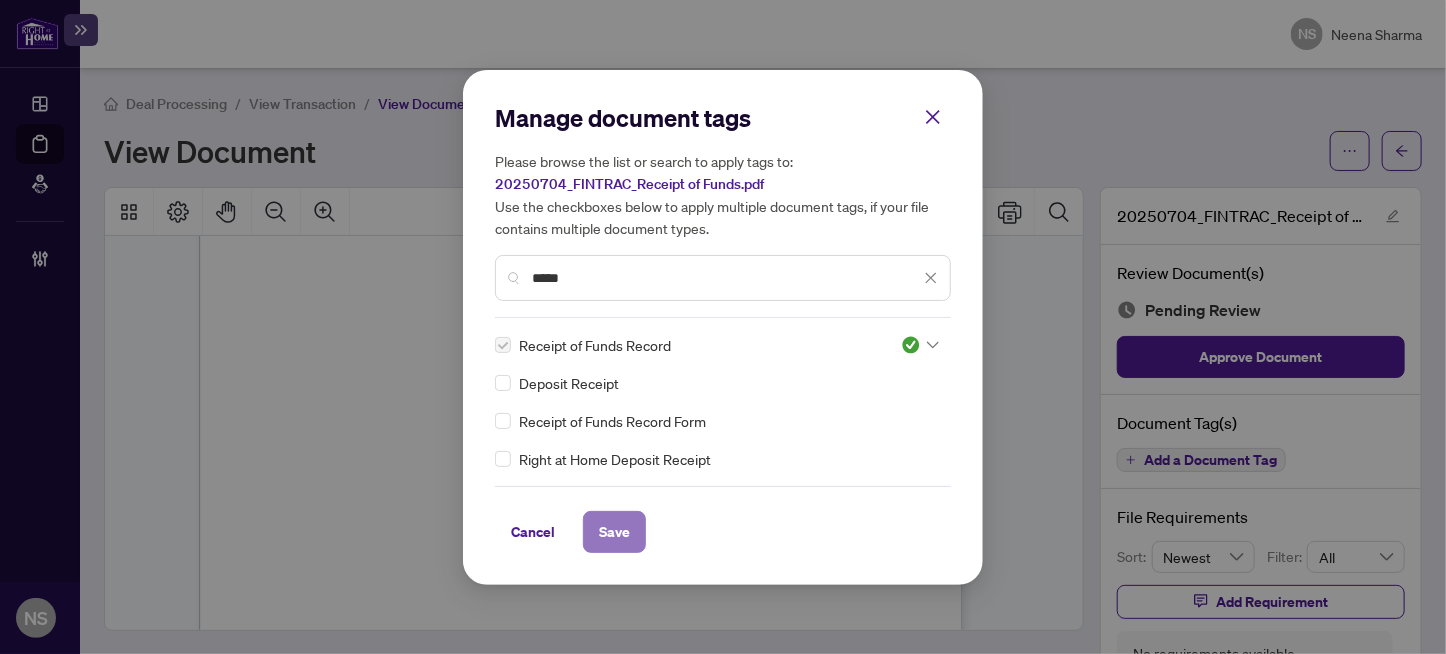 click on "Save" at bounding box center [614, 532] 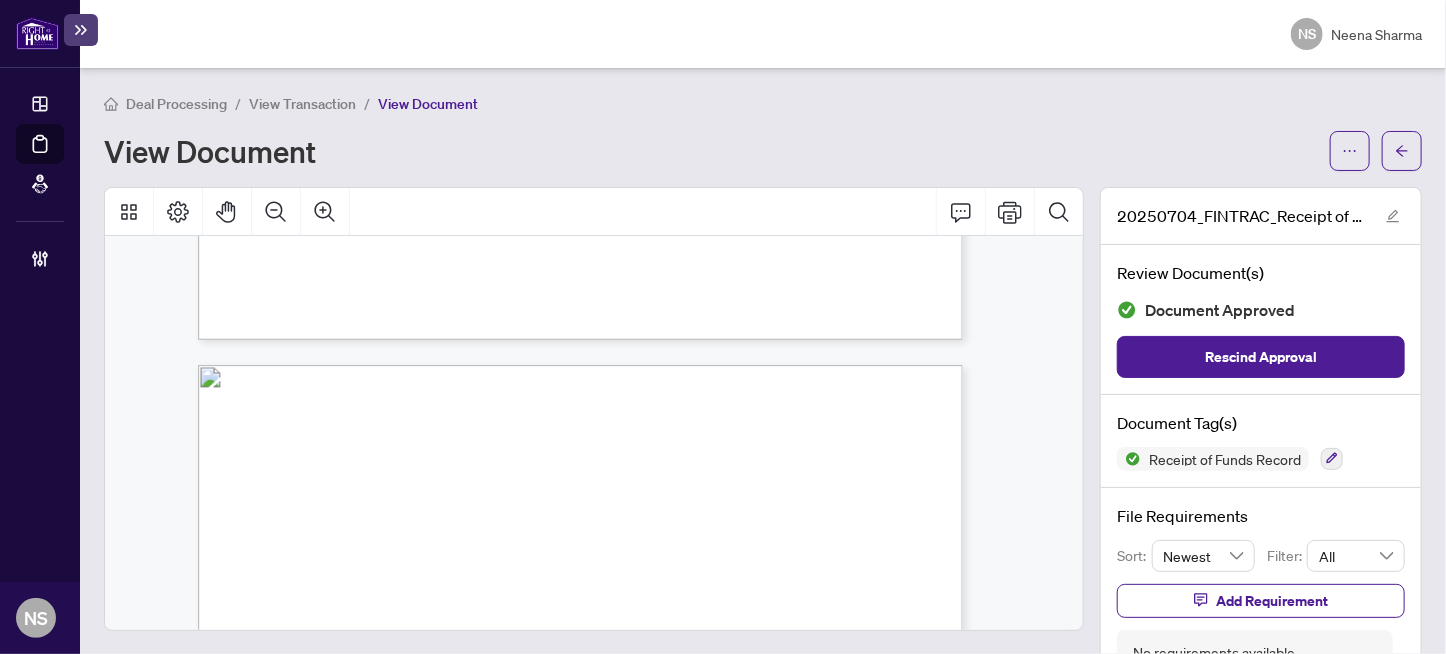scroll, scrollTop: 0, scrollLeft: 0, axis: both 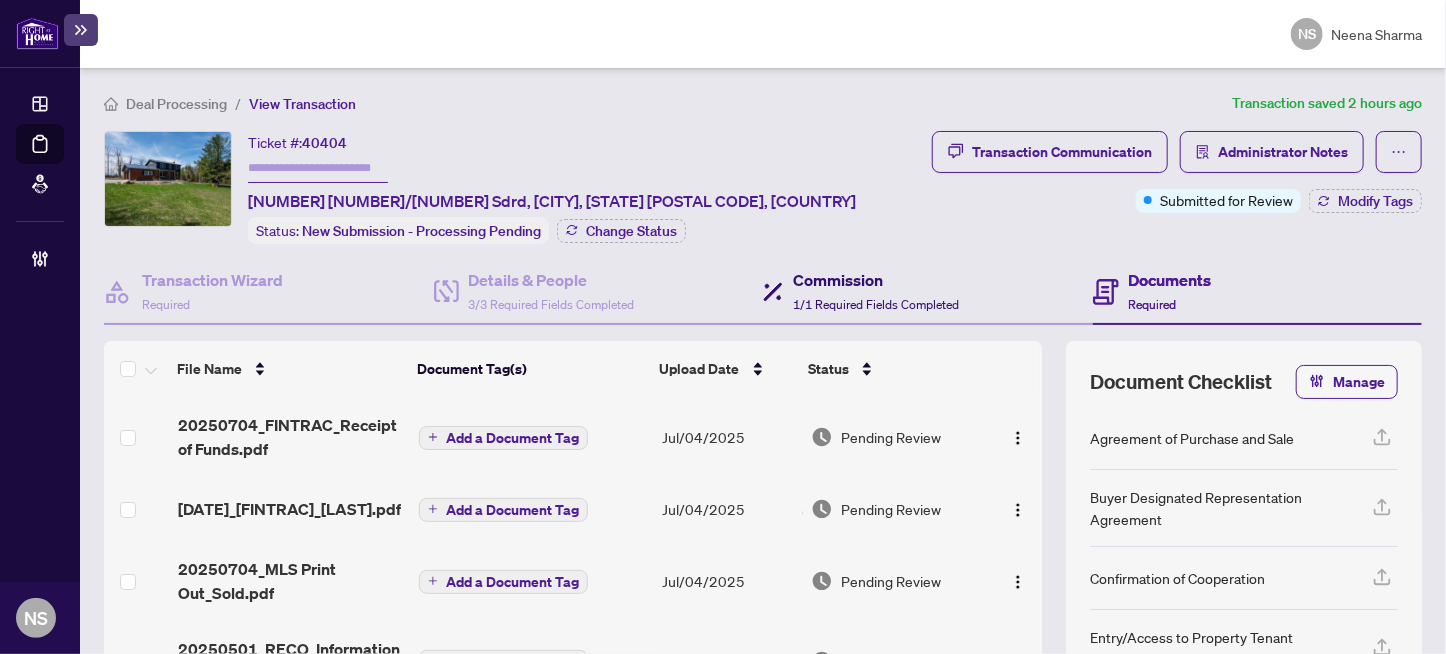 click on "1/1 Required Fields Completed" at bounding box center [876, 304] 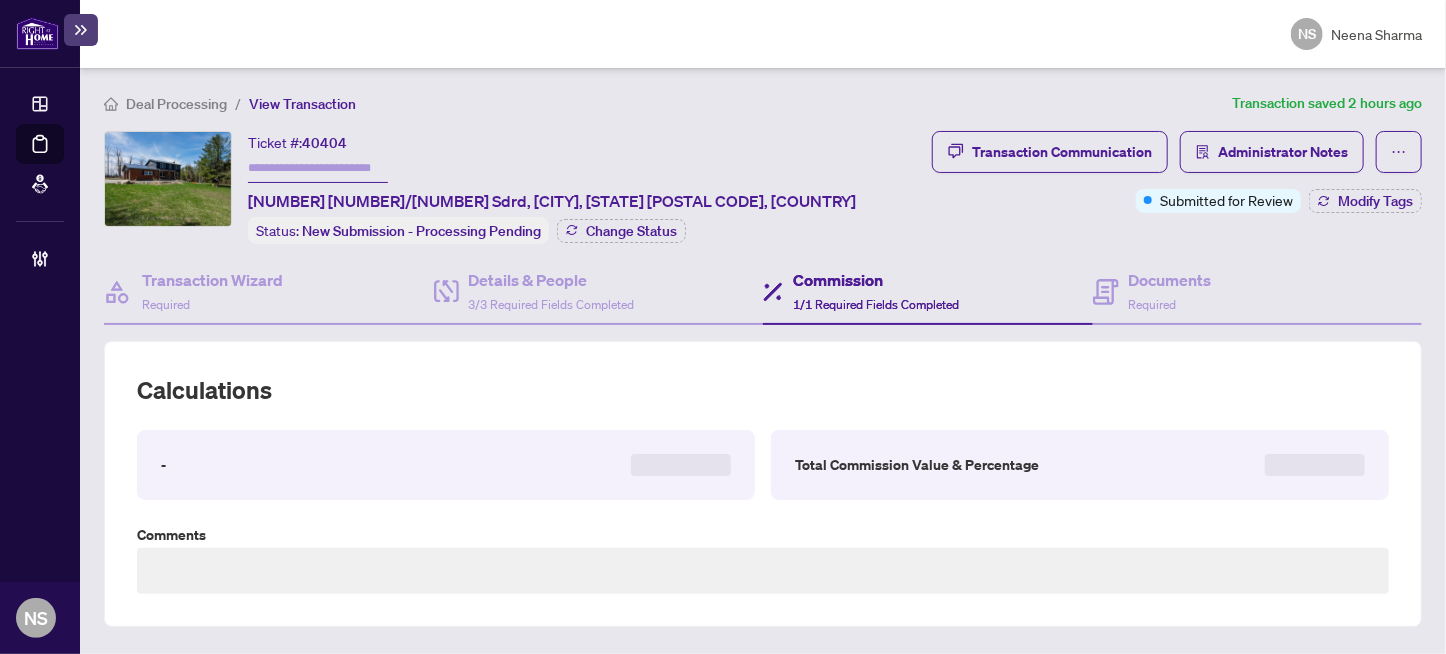type on "**********" 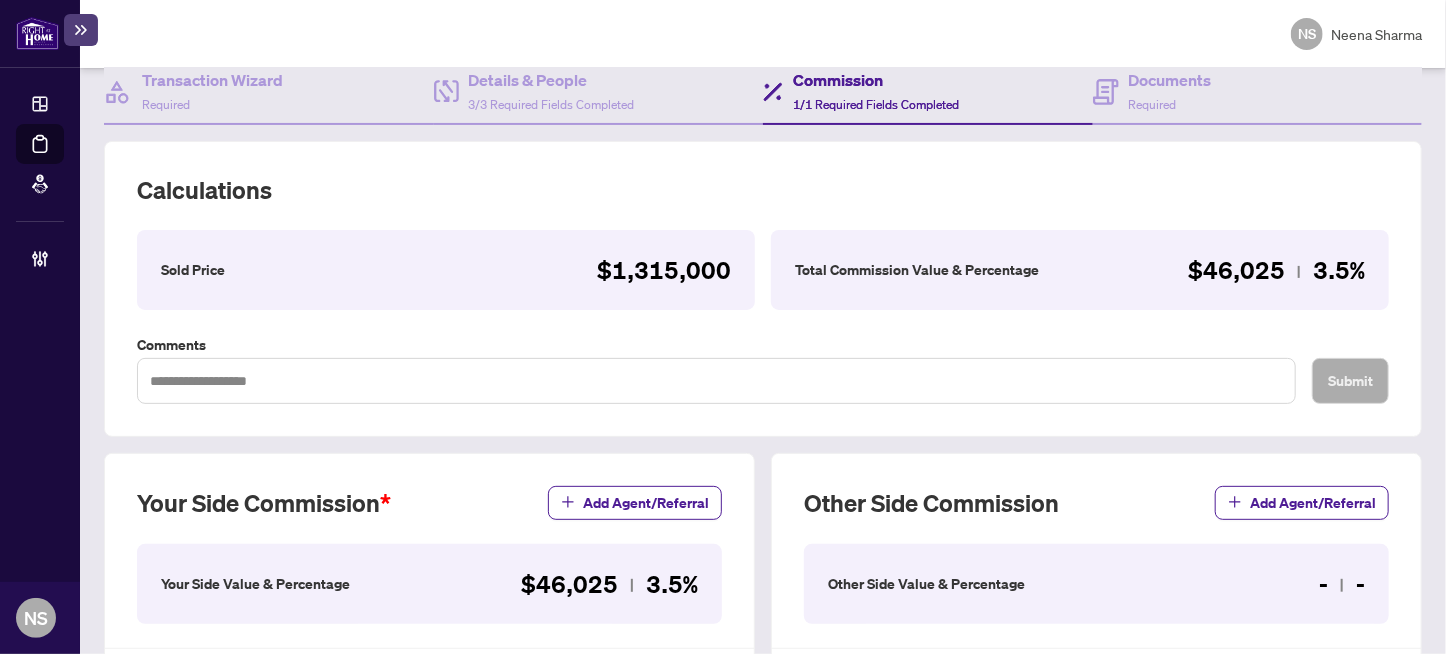 scroll, scrollTop: 0, scrollLeft: 0, axis: both 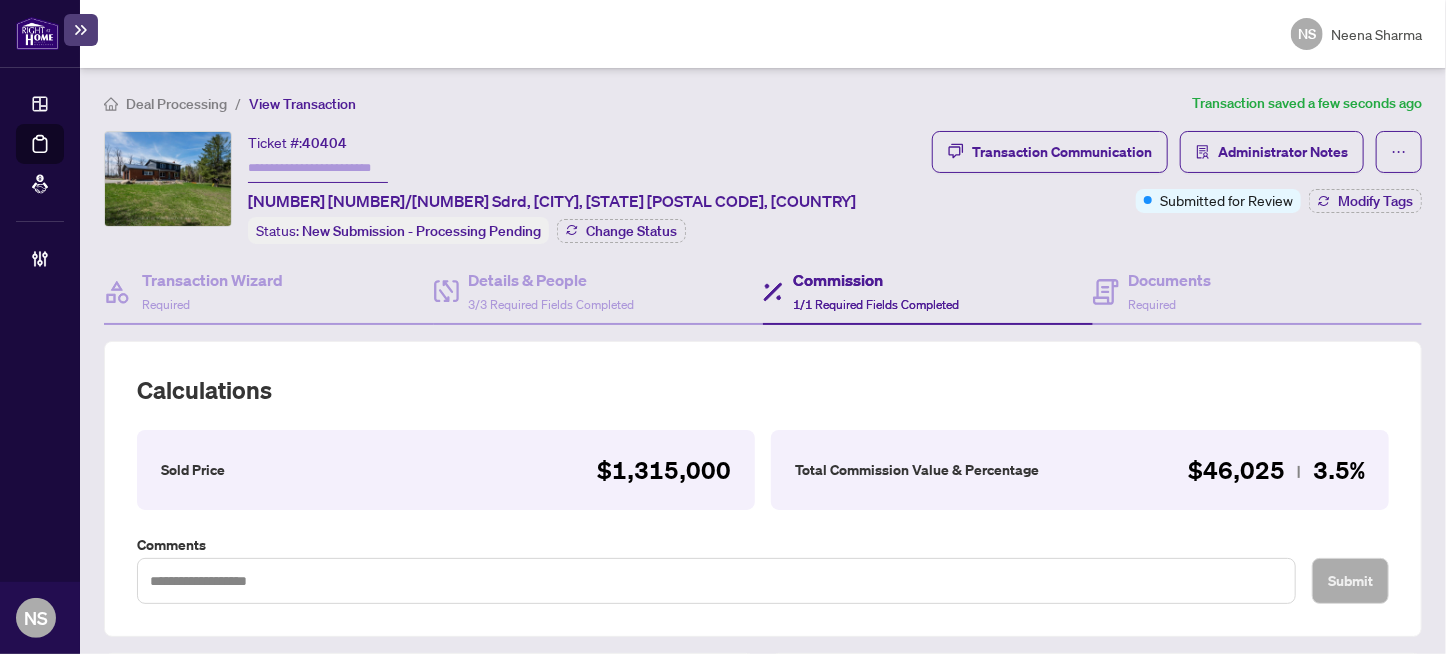 click on "40404" at bounding box center [324, 143] 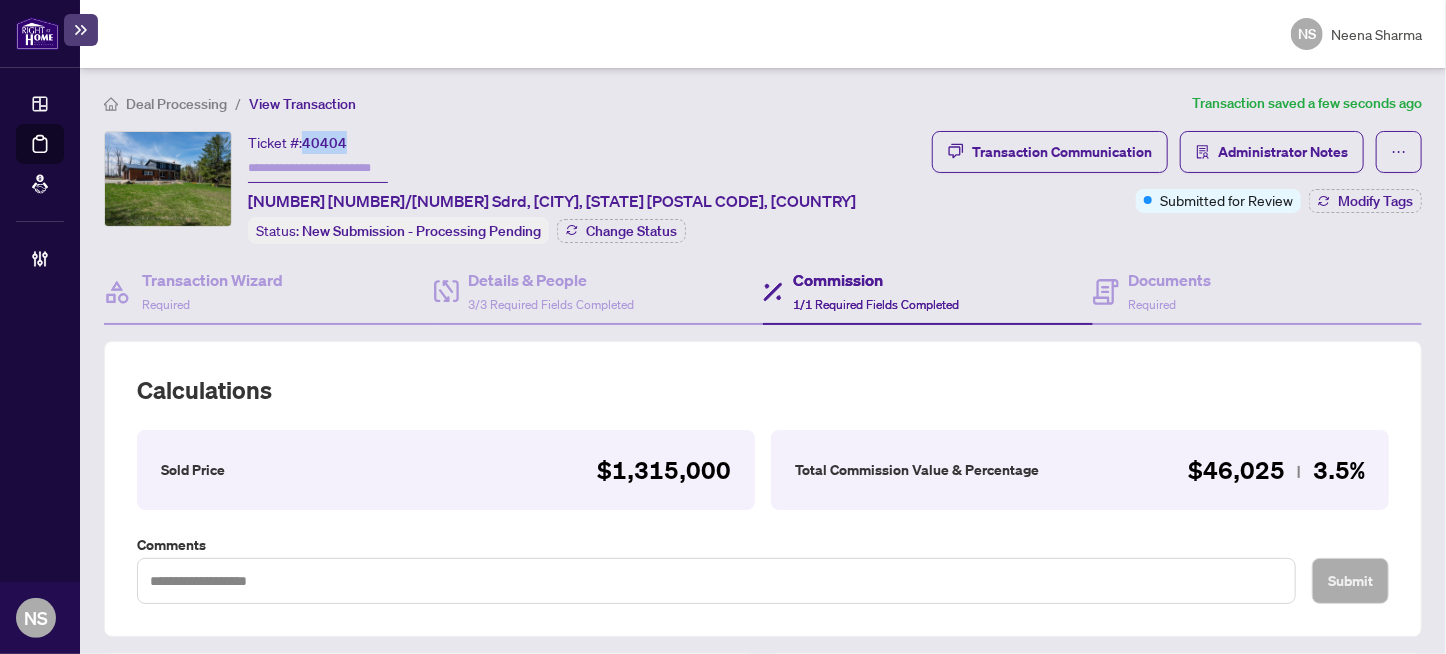 click on "40404" at bounding box center [324, 143] 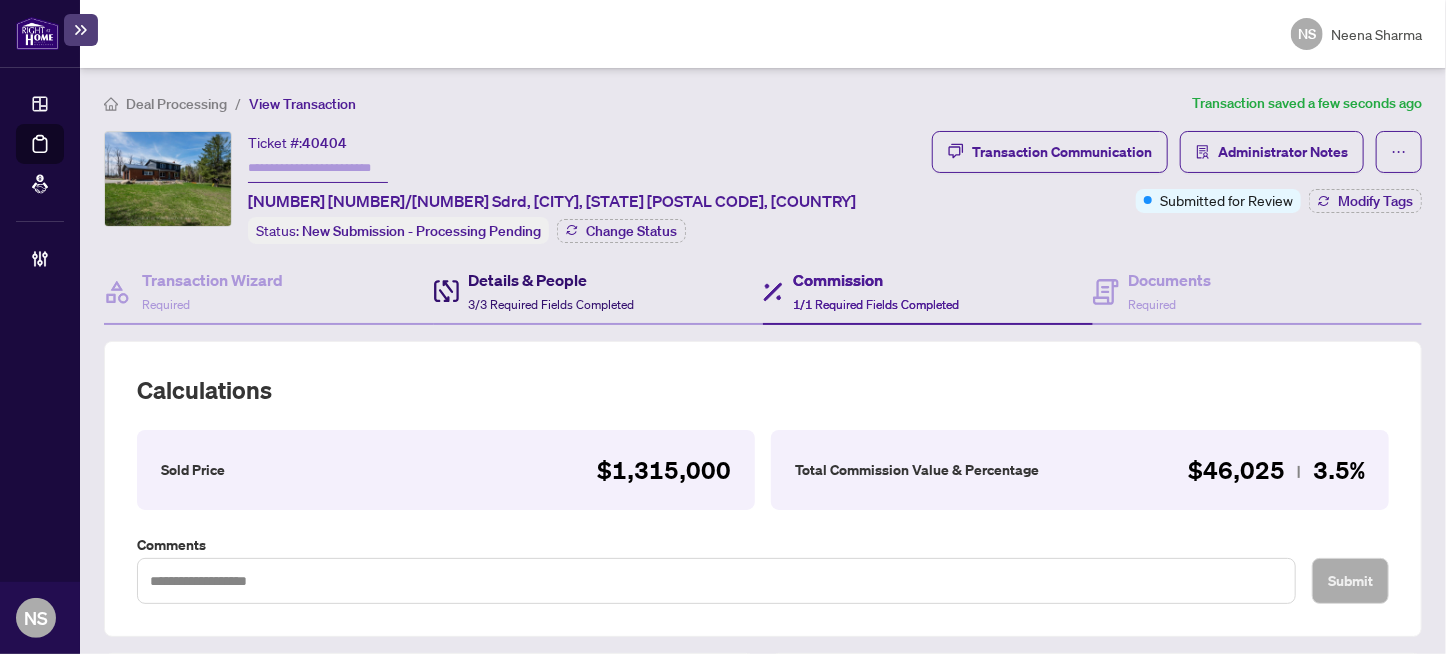 click on "3/3 Required Fields Completed" at bounding box center (552, 304) 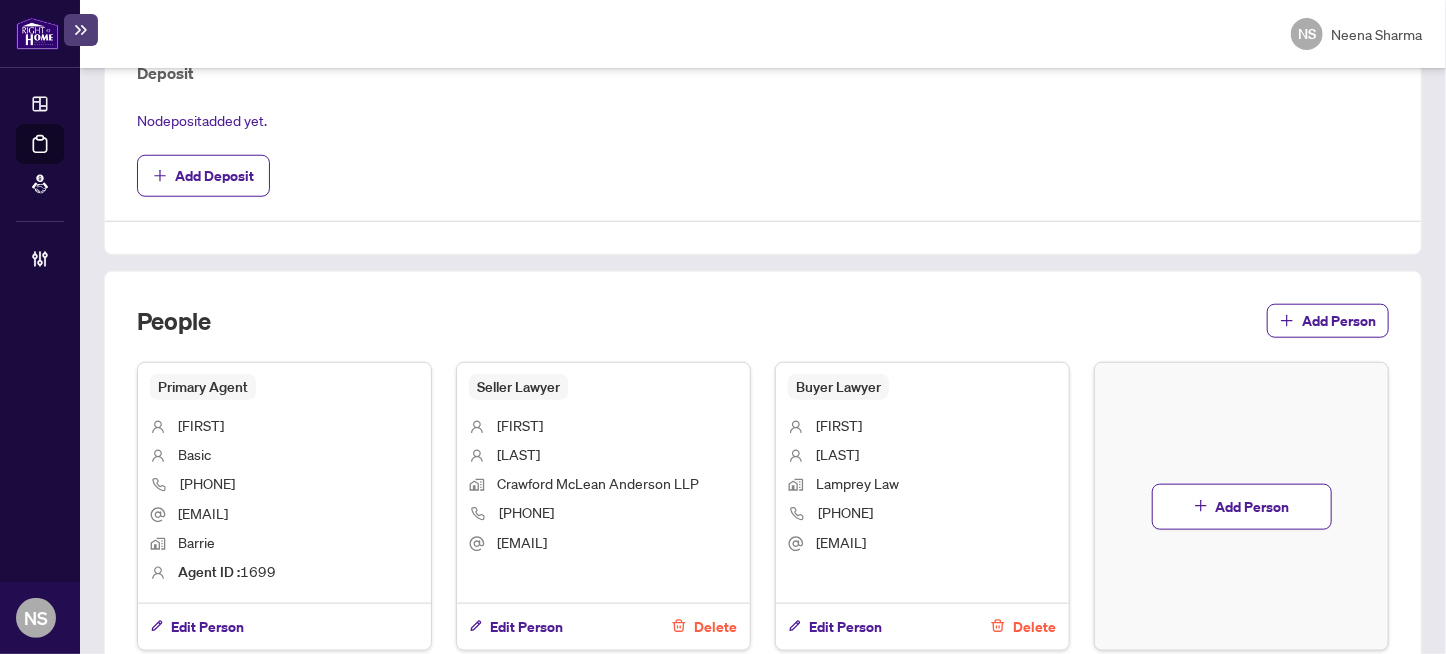 scroll, scrollTop: 956, scrollLeft: 0, axis: vertical 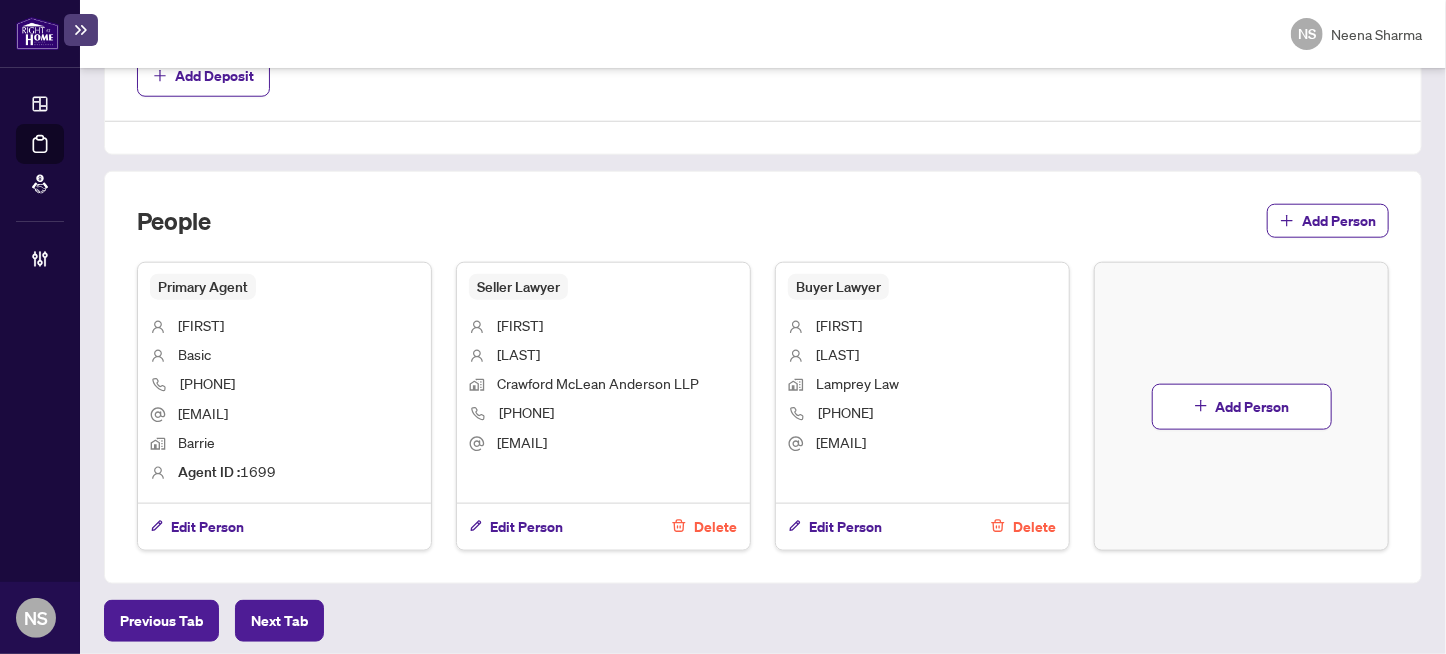 drag, startPoint x: 594, startPoint y: 400, endPoint x: 497, endPoint y: 398, distance: 97.020615 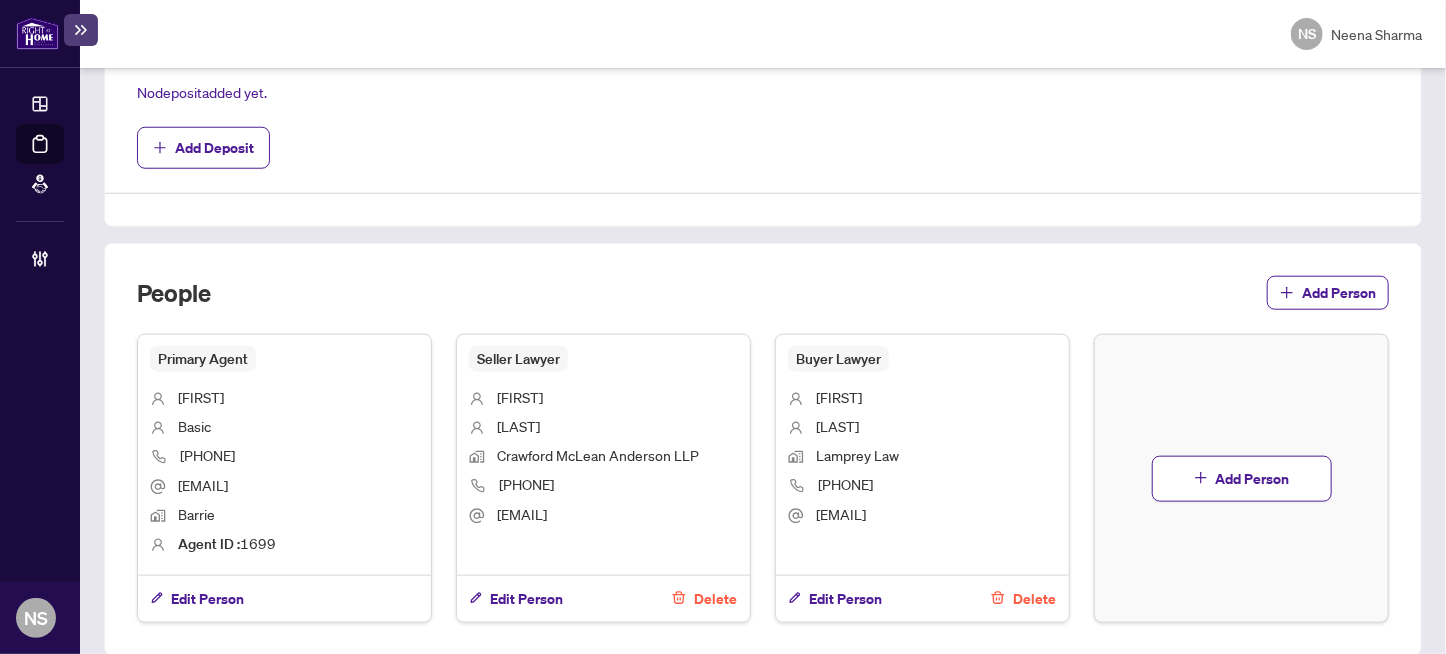 scroll, scrollTop: 956, scrollLeft: 0, axis: vertical 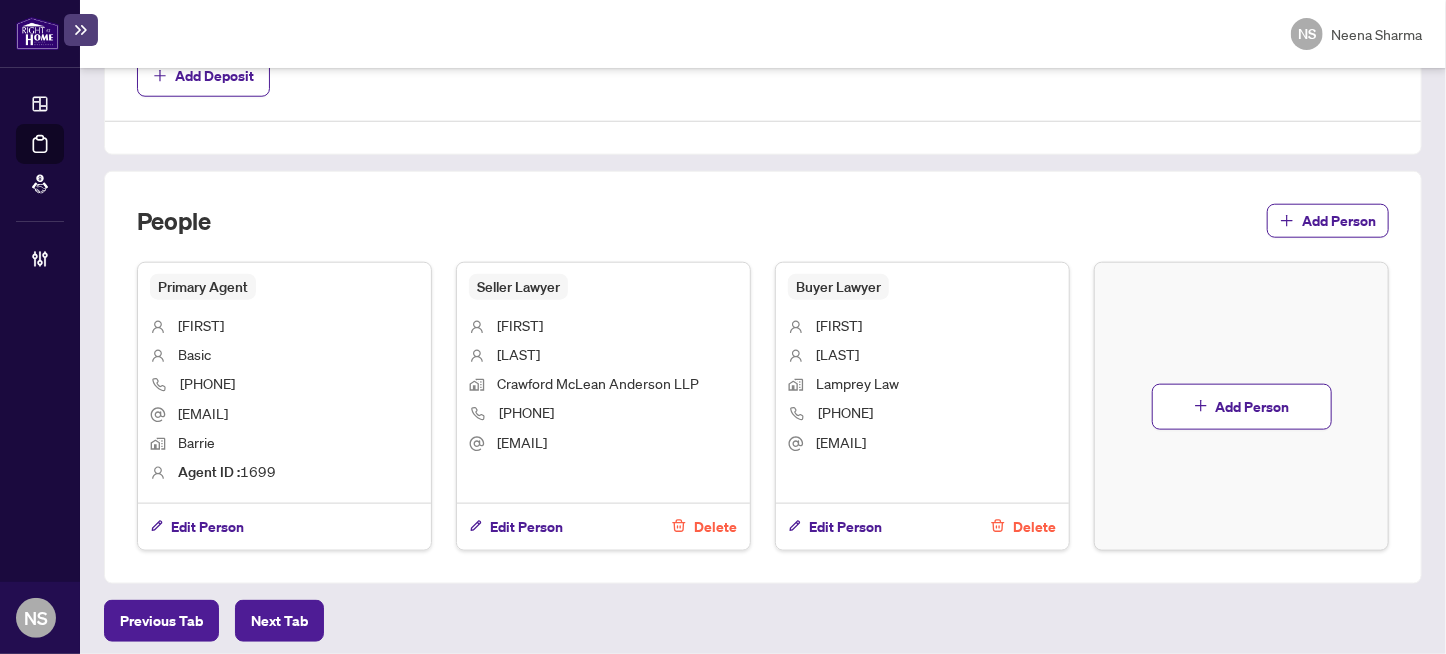 click on "[EMAIL]" at bounding box center [522, 442] 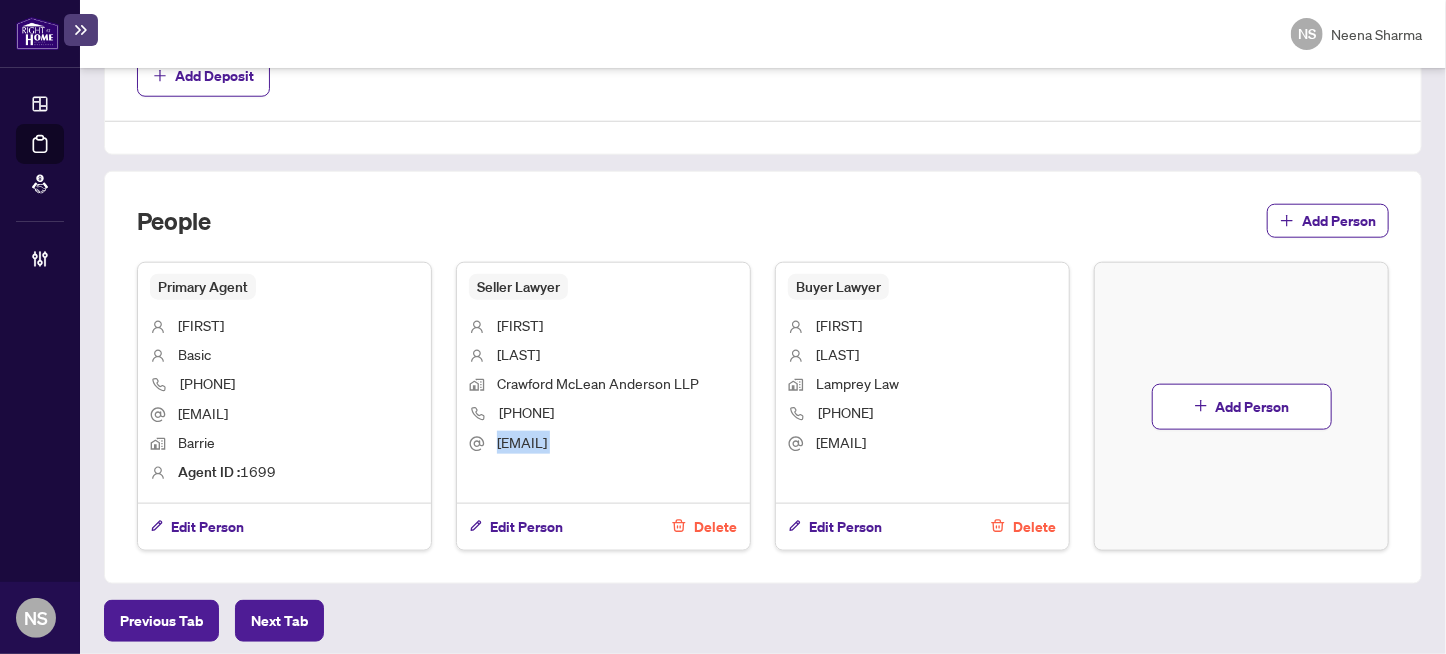 click on "[EMAIL]" at bounding box center (522, 442) 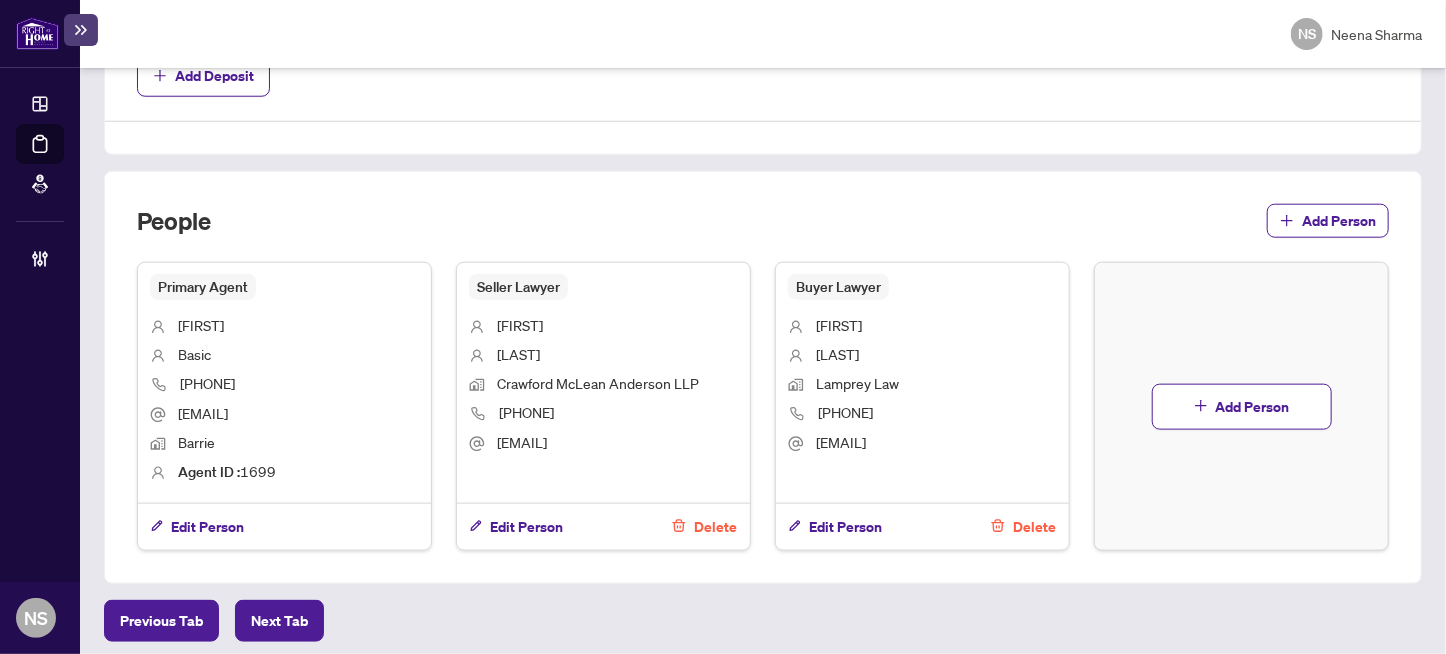 click on "705-722-1114" at bounding box center [845, 412] 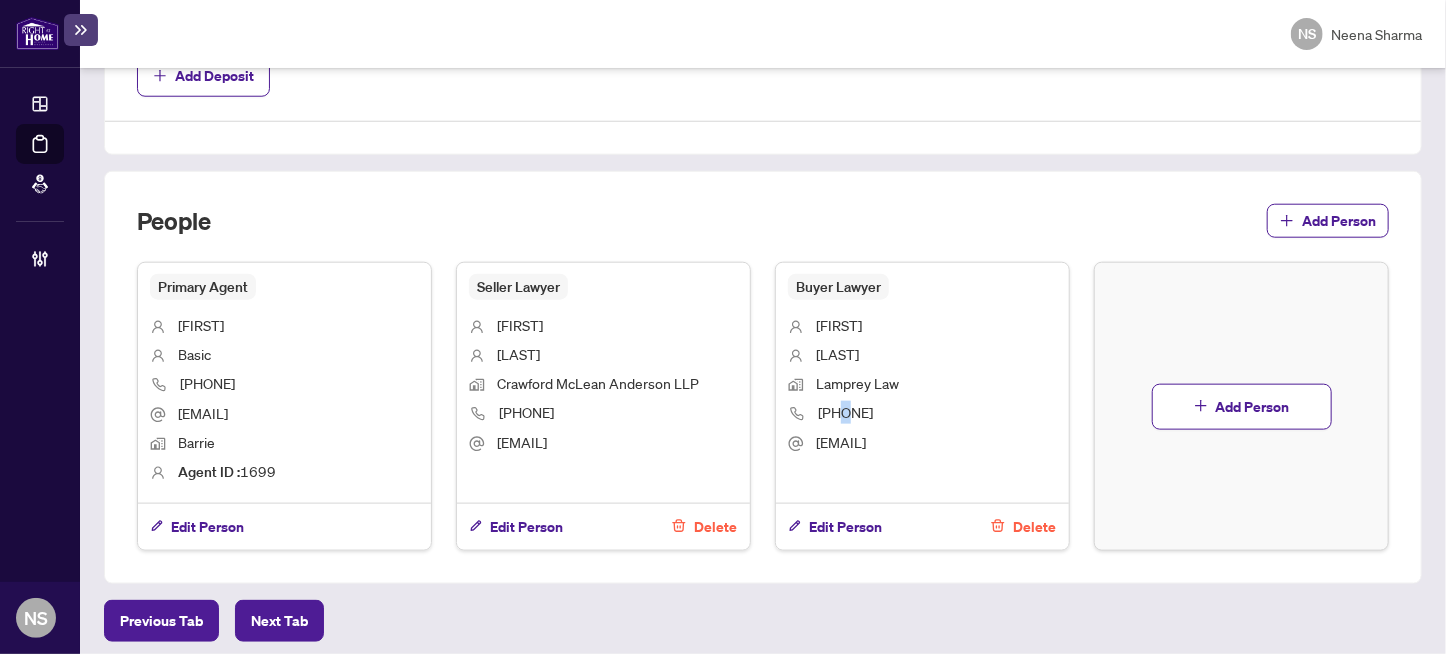 click on "705-722-1114" at bounding box center (845, 412) 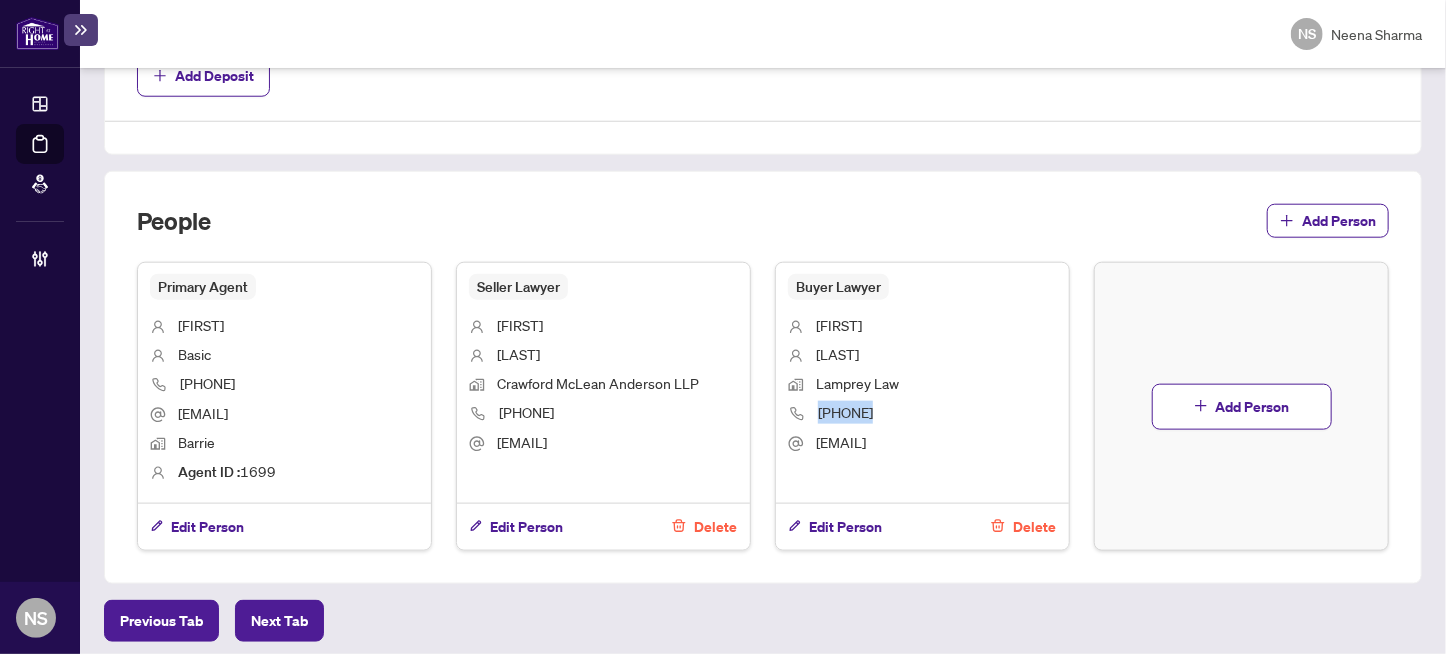 click on "705-722-1114" at bounding box center (845, 412) 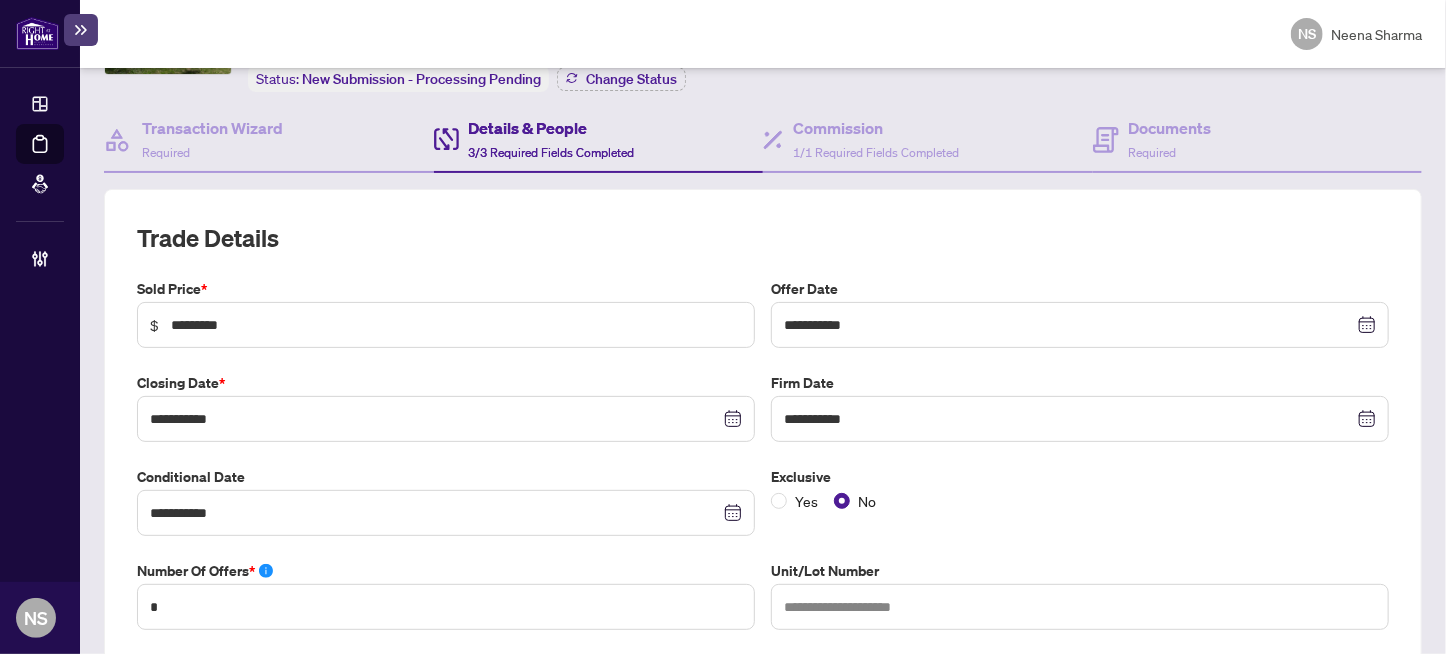 scroll, scrollTop: 0, scrollLeft: 0, axis: both 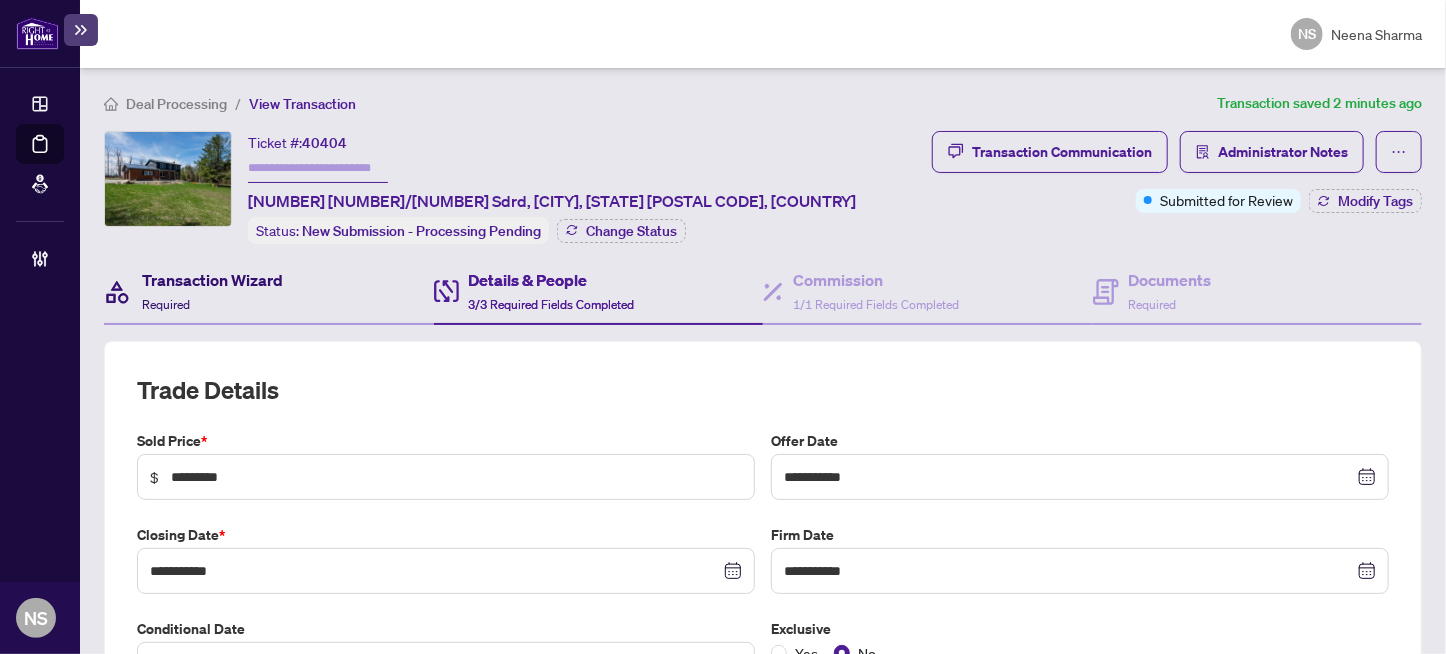click on "Transaction Wizard" at bounding box center [212, 280] 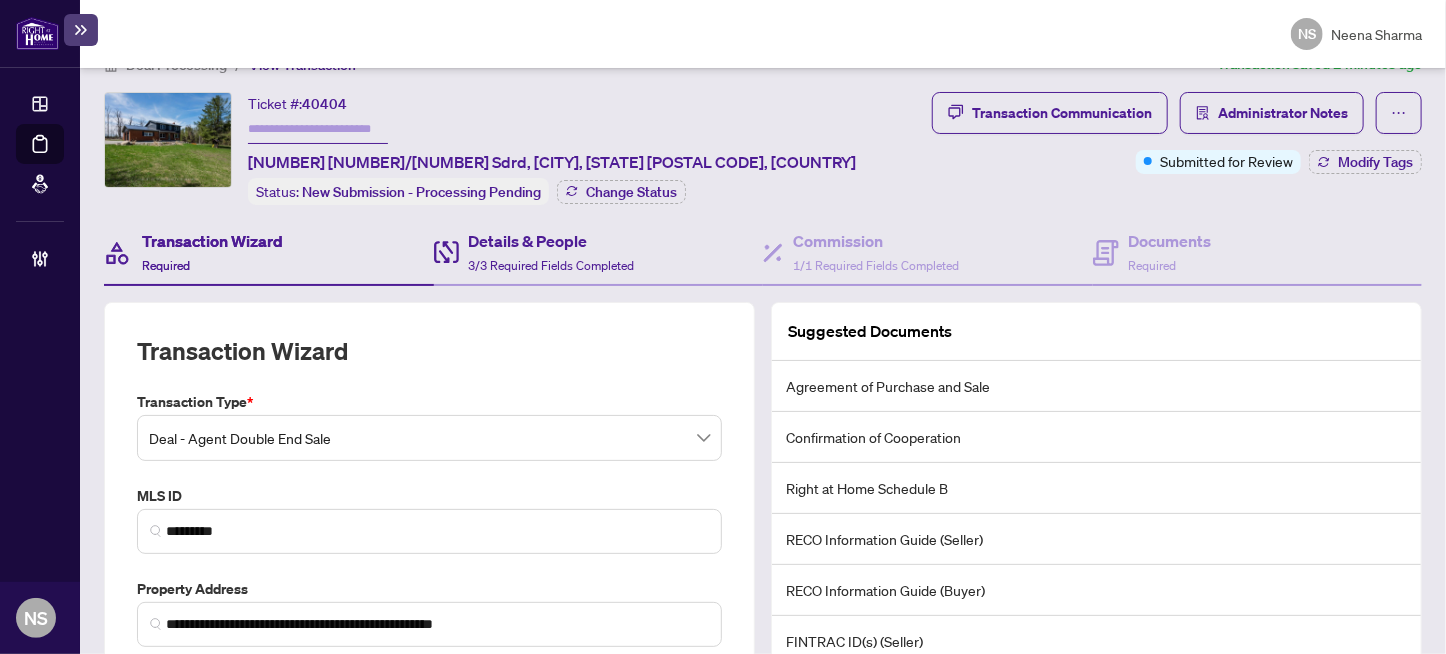 scroll, scrollTop: 0, scrollLeft: 0, axis: both 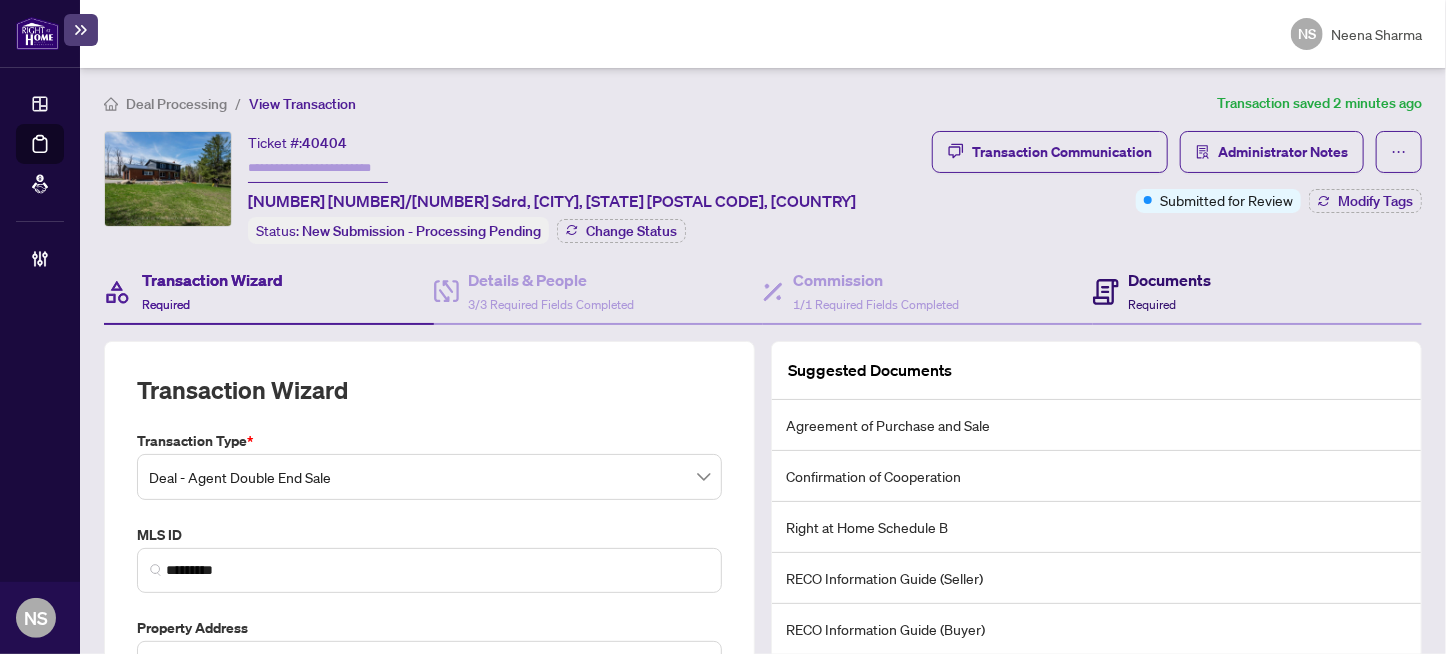 click on "Documents" at bounding box center [1170, 280] 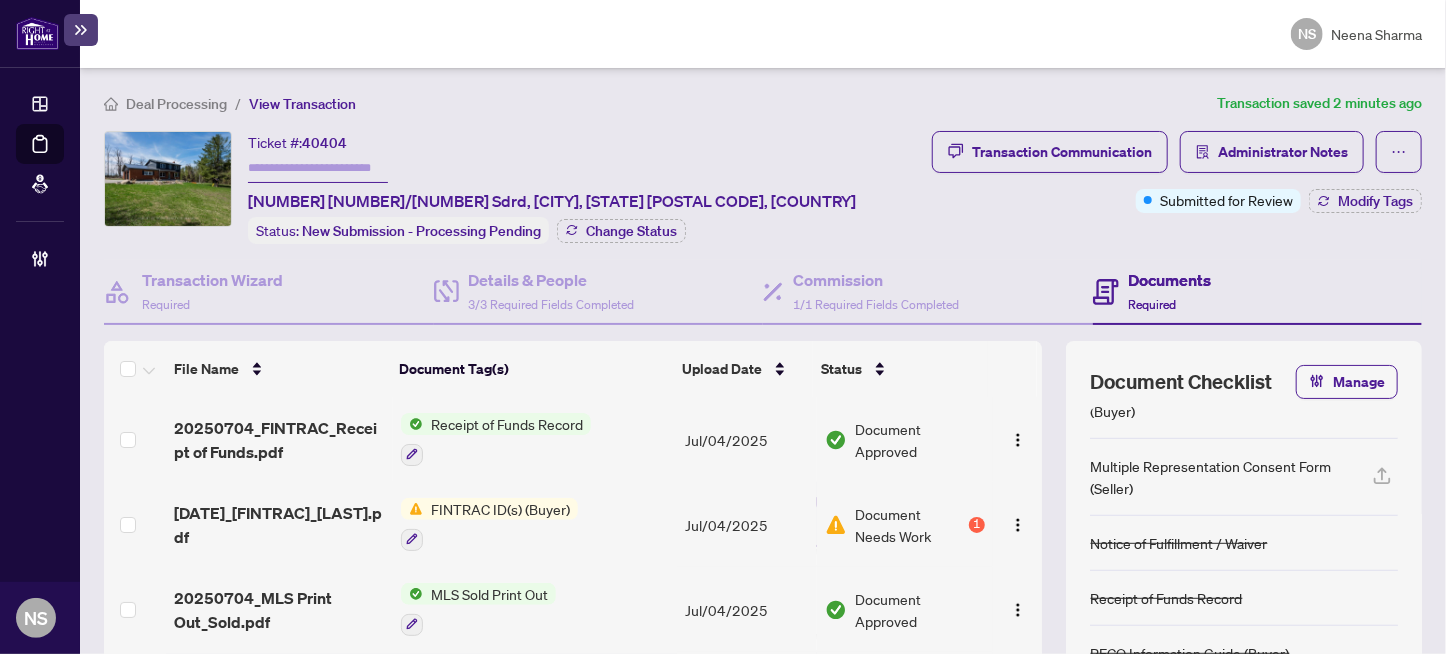 scroll, scrollTop: 625, scrollLeft: 0, axis: vertical 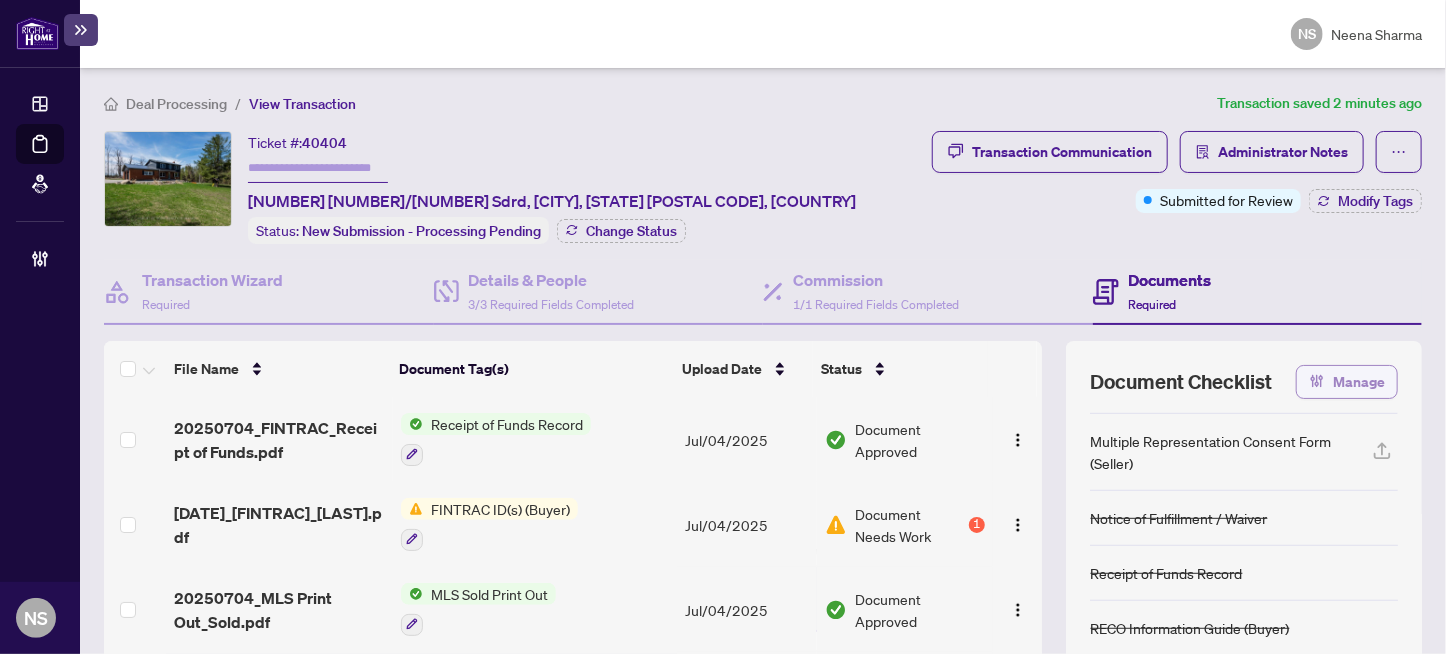 click on "Manage" at bounding box center (1359, 382) 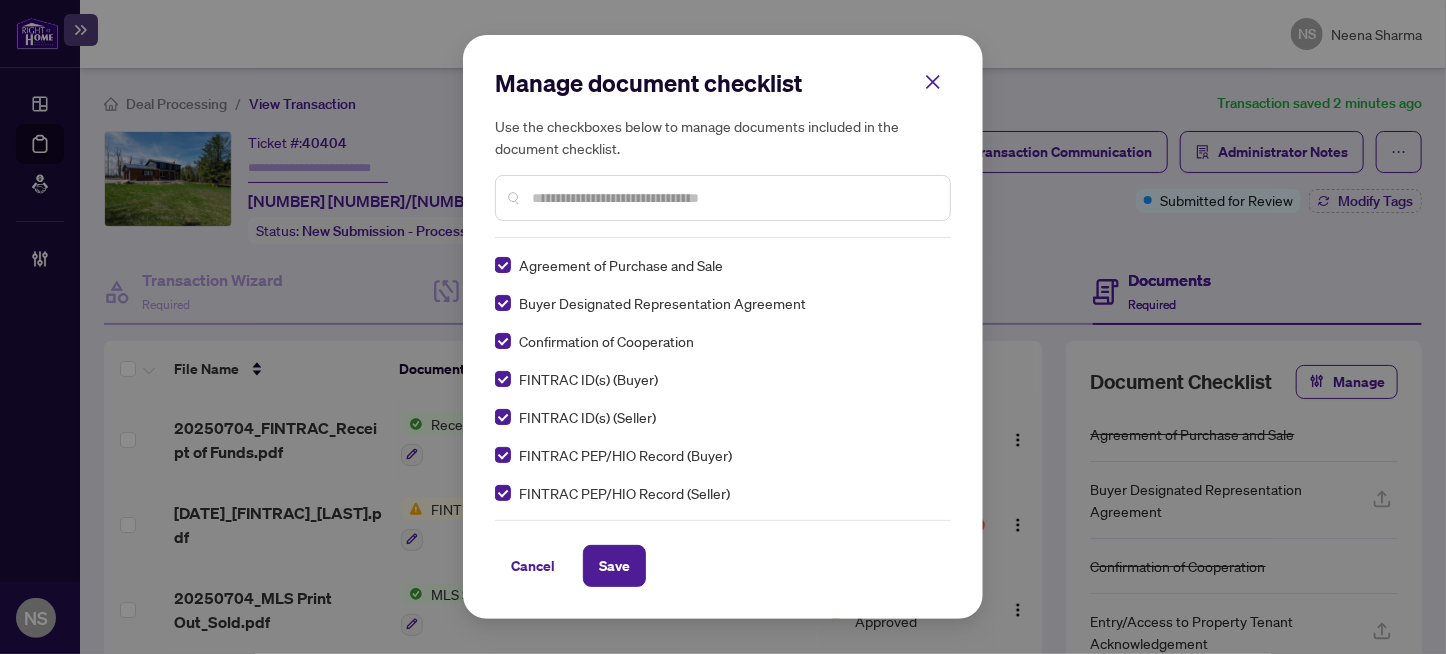 scroll, scrollTop: 0, scrollLeft: 0, axis: both 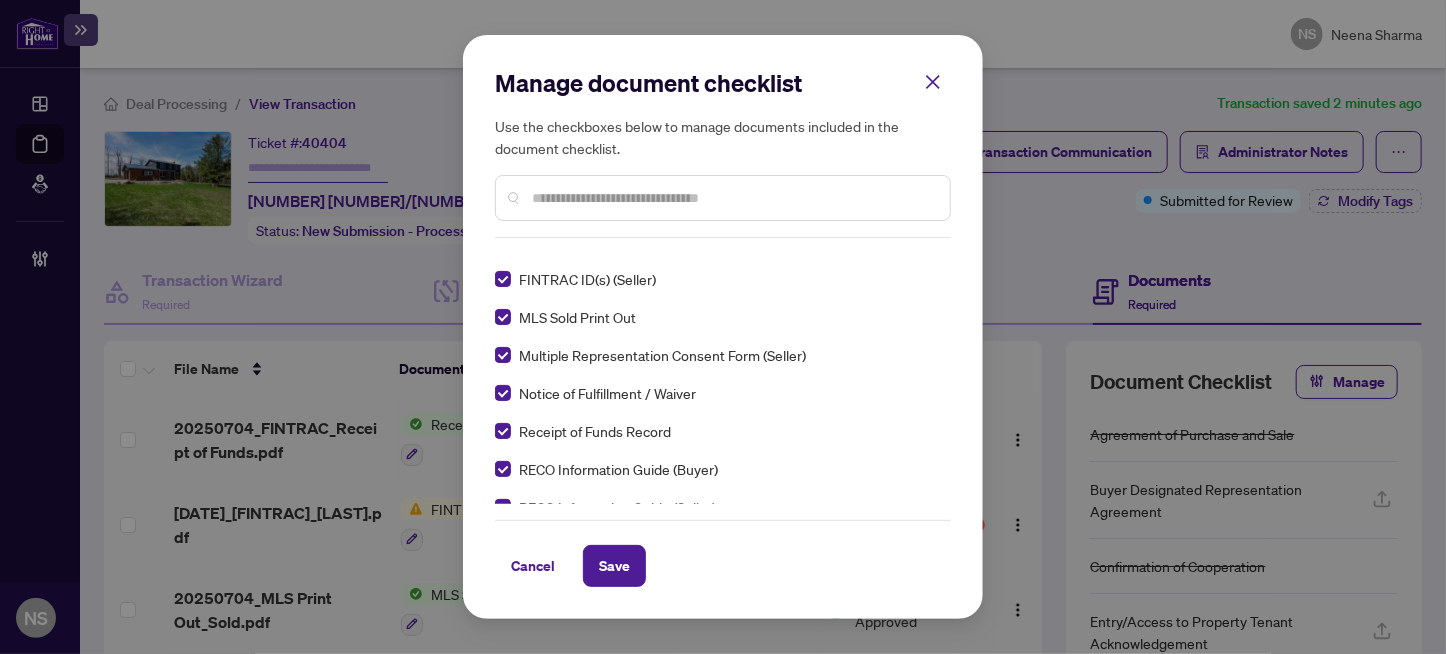 click on "Agreement of Purchase and Sale Confirmation of Cooperation FINTRAC ID(s) (Buyer) FINTRAC ID(s) (Seller) MLS Sold Print Out Multiple Representation Consent Form (Seller) Notice of Fulfillment / Waiver Receipt of Funds Record RECO Information Guide (Buyer) RECO Information Guide (Seller) Right at Home Schedule B 1st Page of the APS Advance Paperwork Agent Correspondence Agreement of Assignment of Purchase and Sale Agreement to Cooperate /Broker Referral Agreement to Lease Articles of Incorporation Back to Vendor Letter Belongs to Another Transaction Builder's Consent Buyer Designated Representation Agreement Buyer Designated Representation Agreement Buyers Lawyer Information Certificate of Estate Trustee(s) Client Refused to Sign Closing Date Change Co-op Brokerage Commission Statement Co-op EFT Co-operating Indemnity Agreement Commission Adjustment Commission Agreement Commission Calculation Commission Statement Sent Commission Statement Sent to Landlord Commission Statement Sent to Lawyer Copy of Deposit Type" at bounding box center (723, 379) 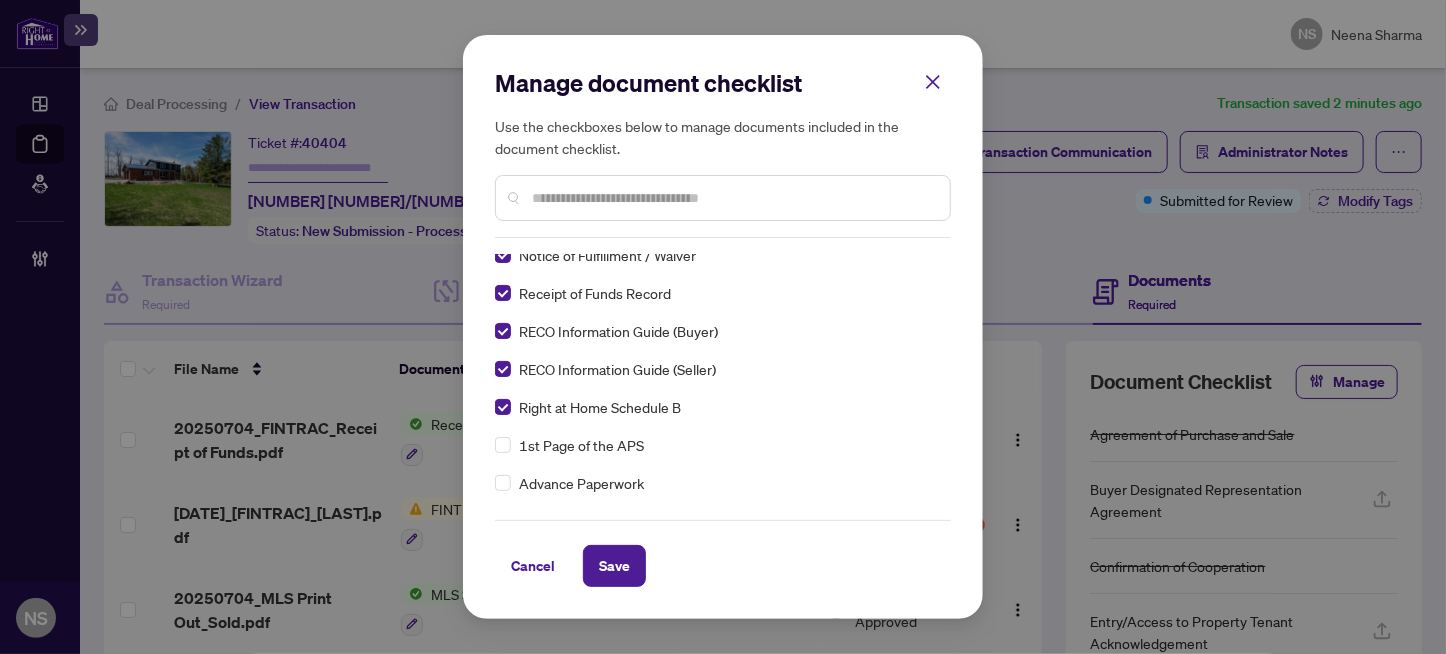 scroll, scrollTop: 0, scrollLeft: 0, axis: both 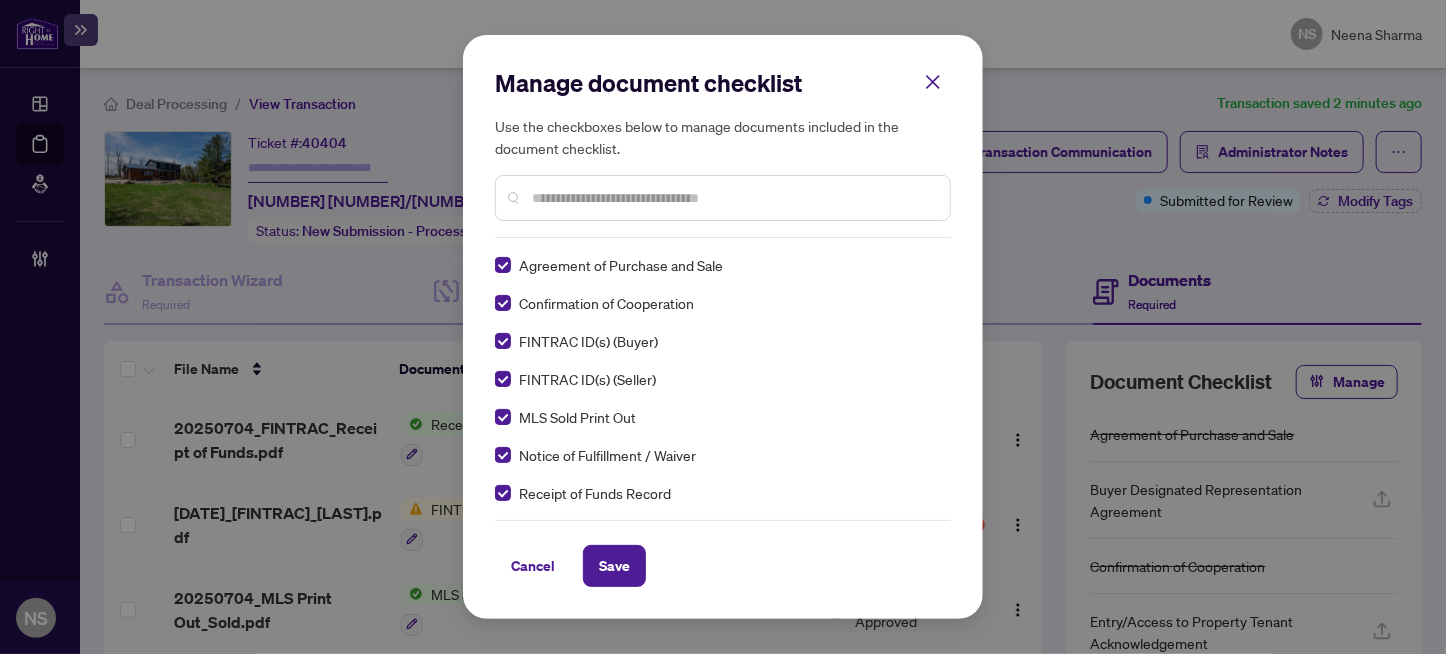 click at bounding box center (733, 198) 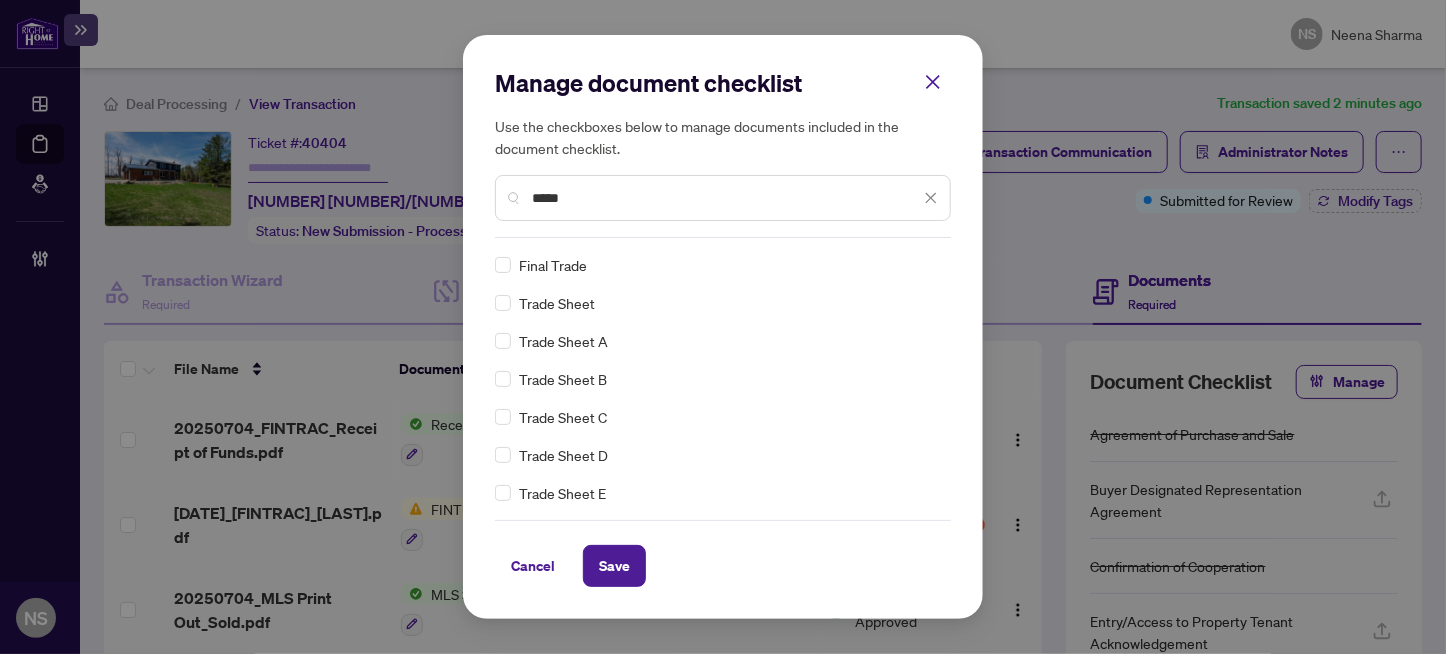 type on "*****" 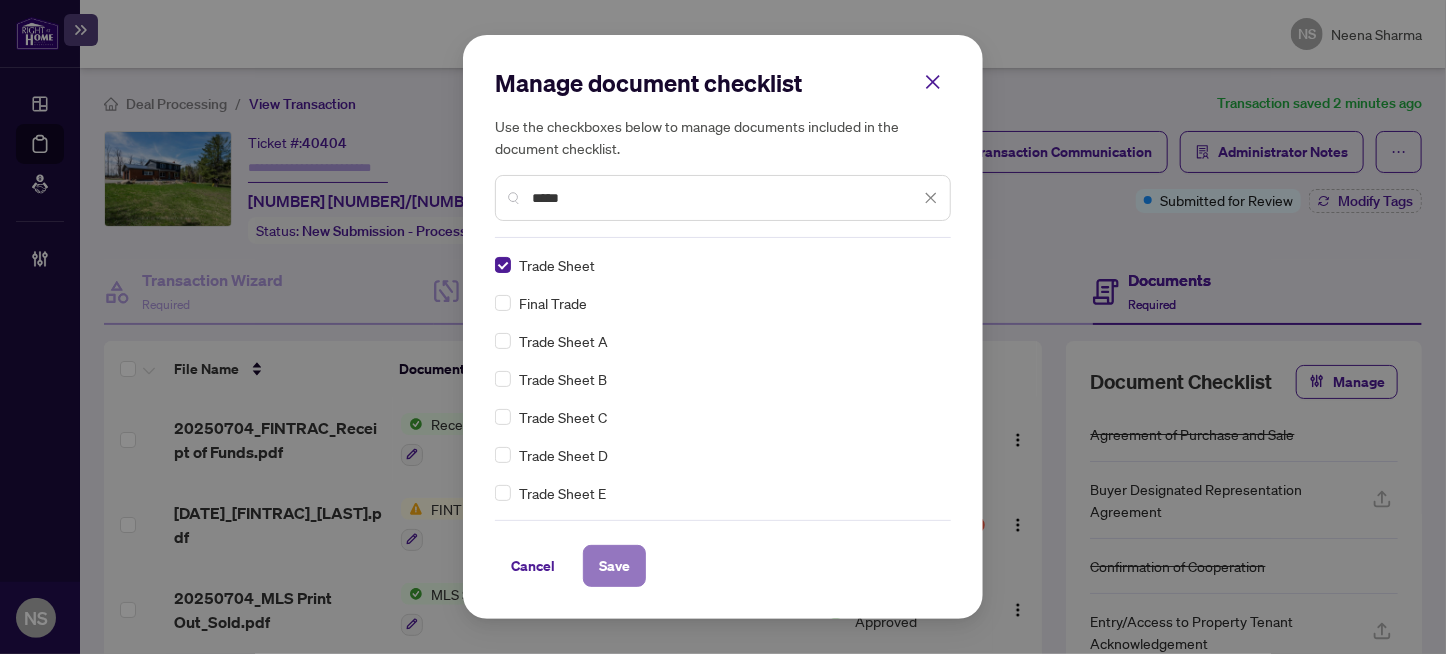 click on "Save" at bounding box center (614, 566) 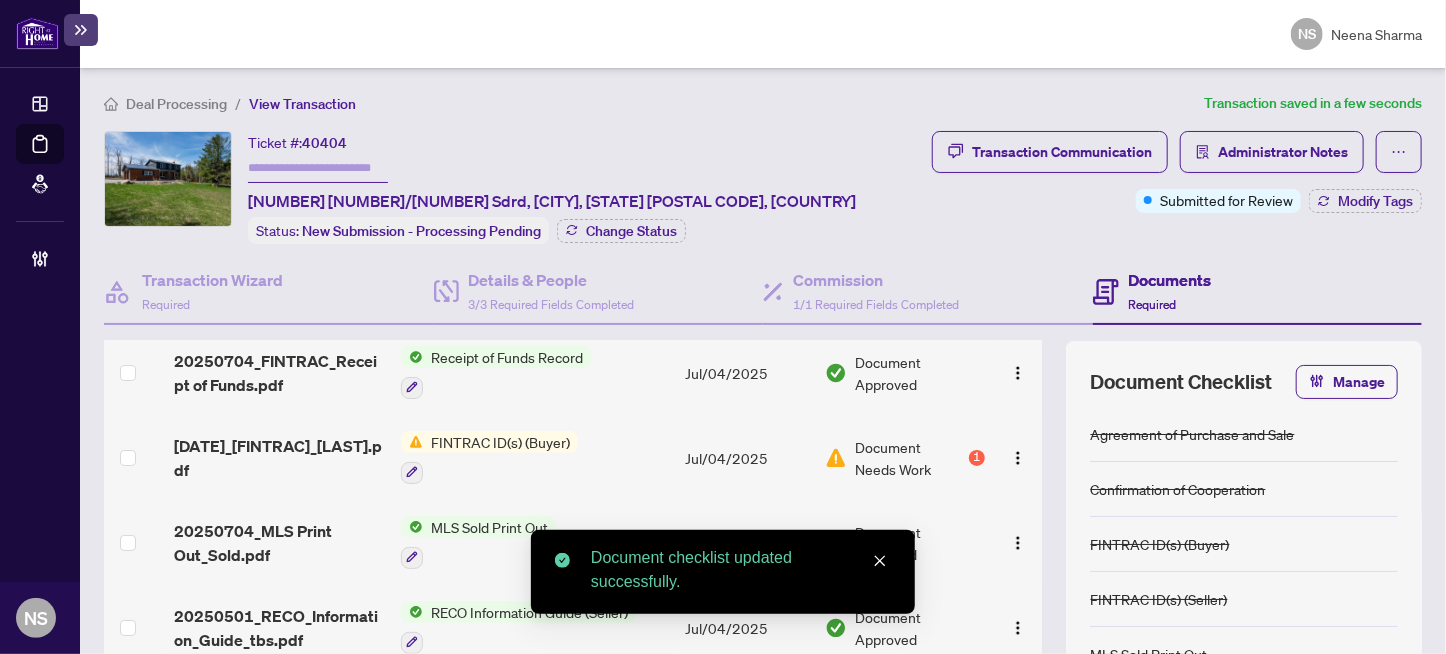 scroll, scrollTop: 100, scrollLeft: 0, axis: vertical 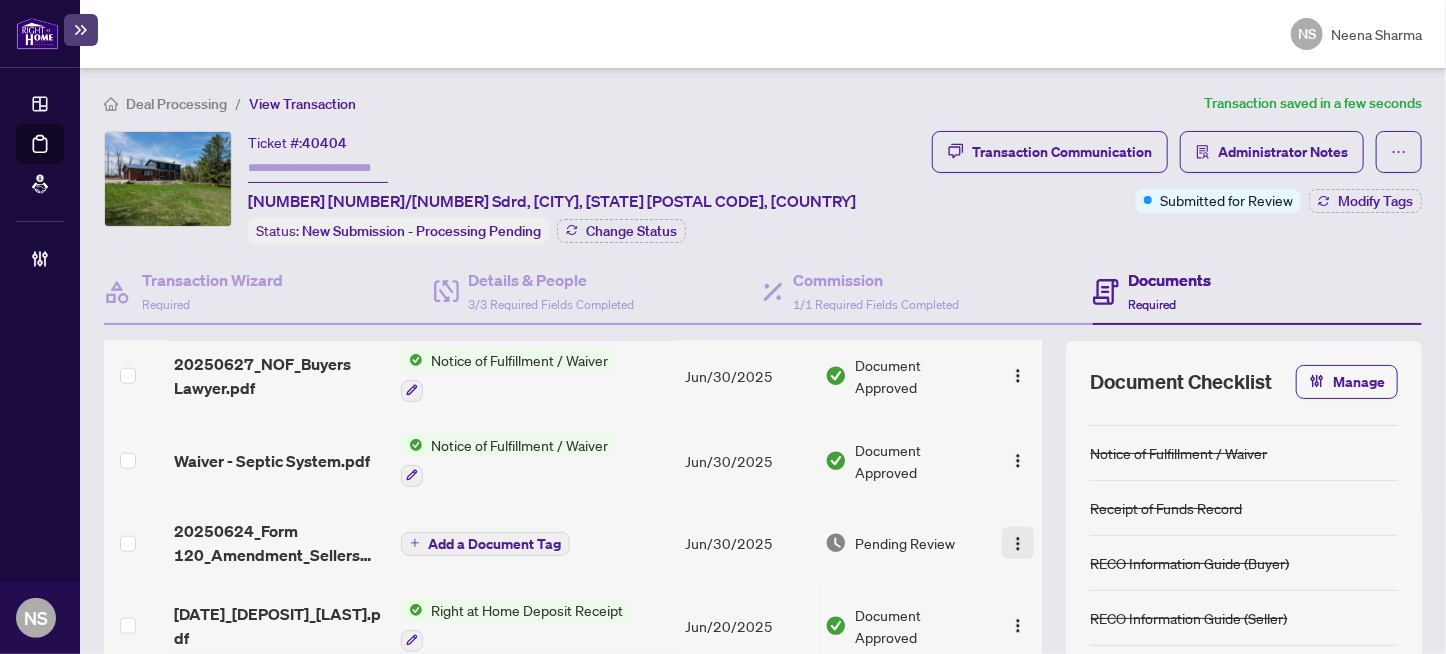 click at bounding box center [1018, 544] 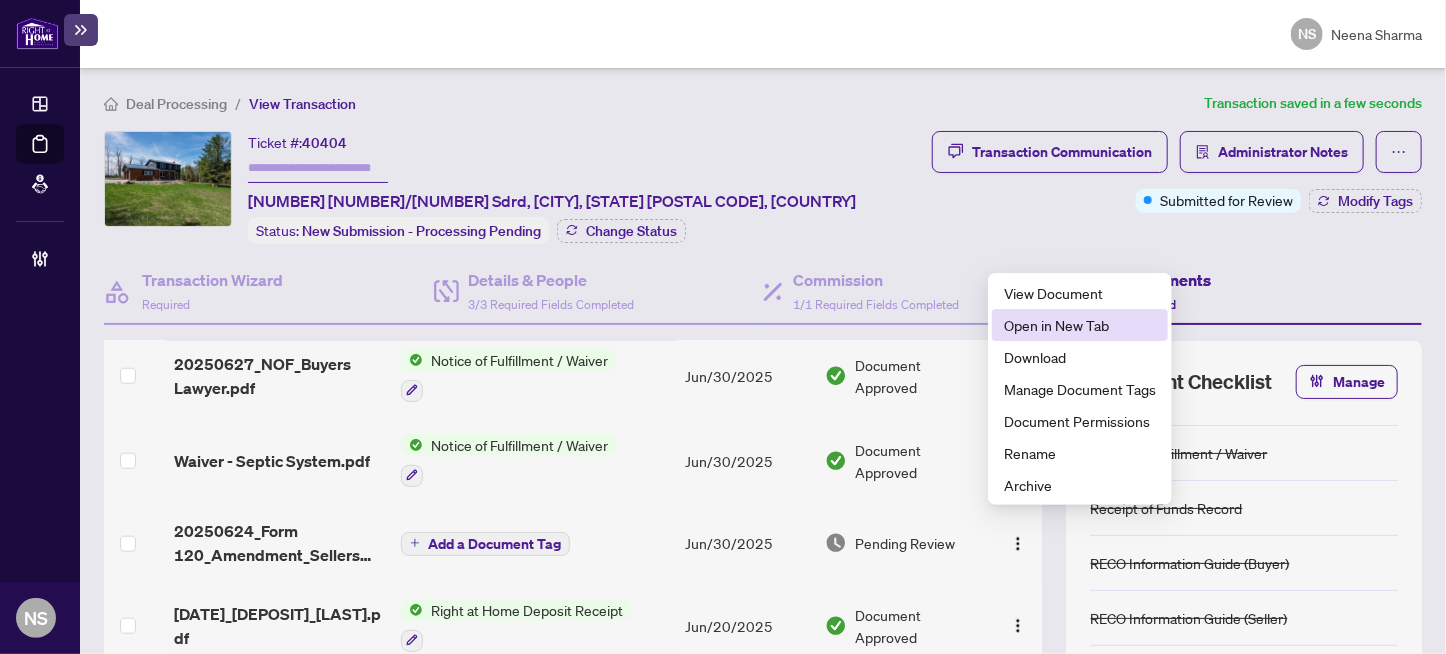click on "Open in New Tab" at bounding box center [1080, 325] 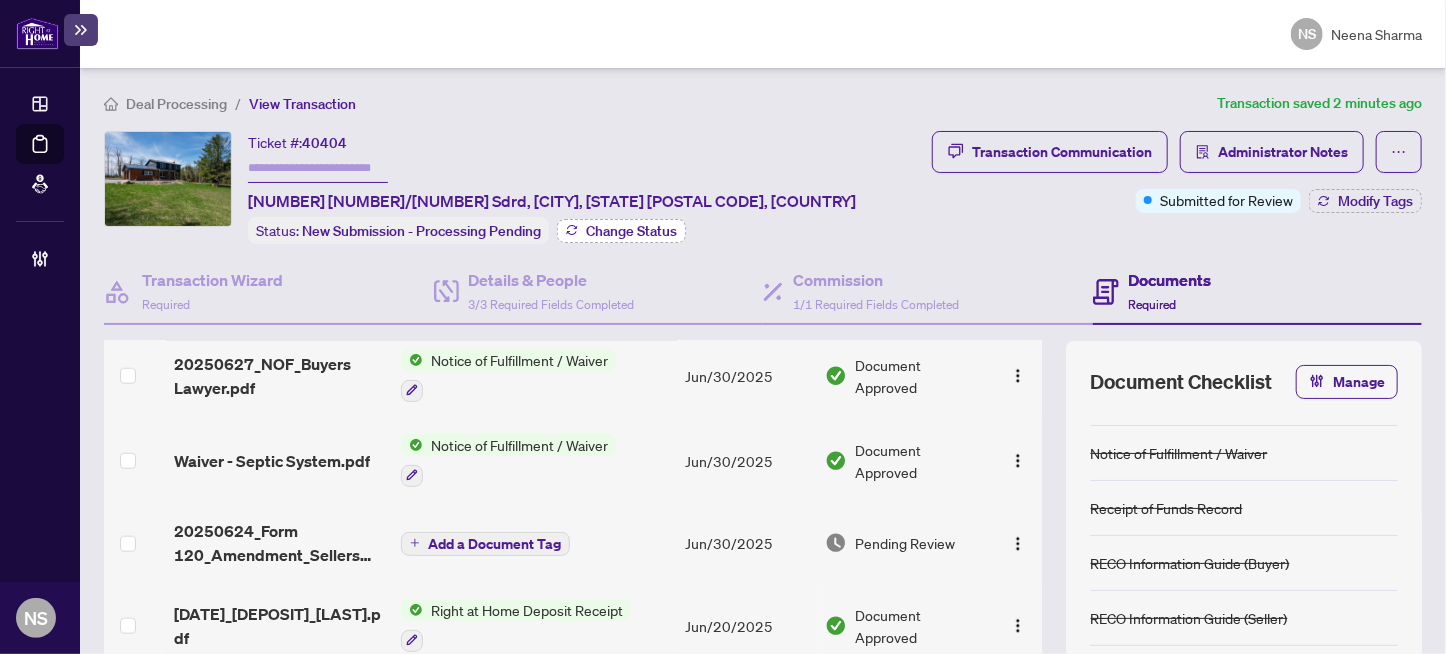 click on "Change Status" at bounding box center (631, 231) 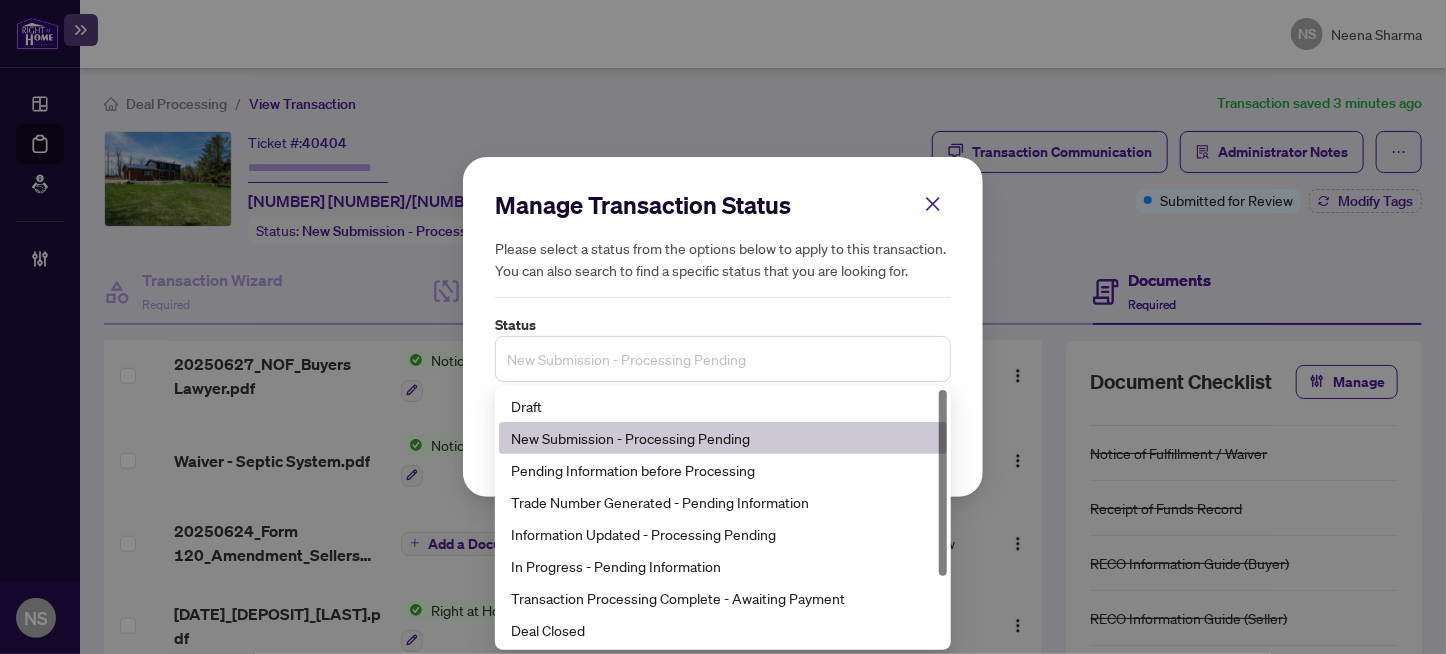 click on "New Submission - Processing Pending" at bounding box center (723, 359) 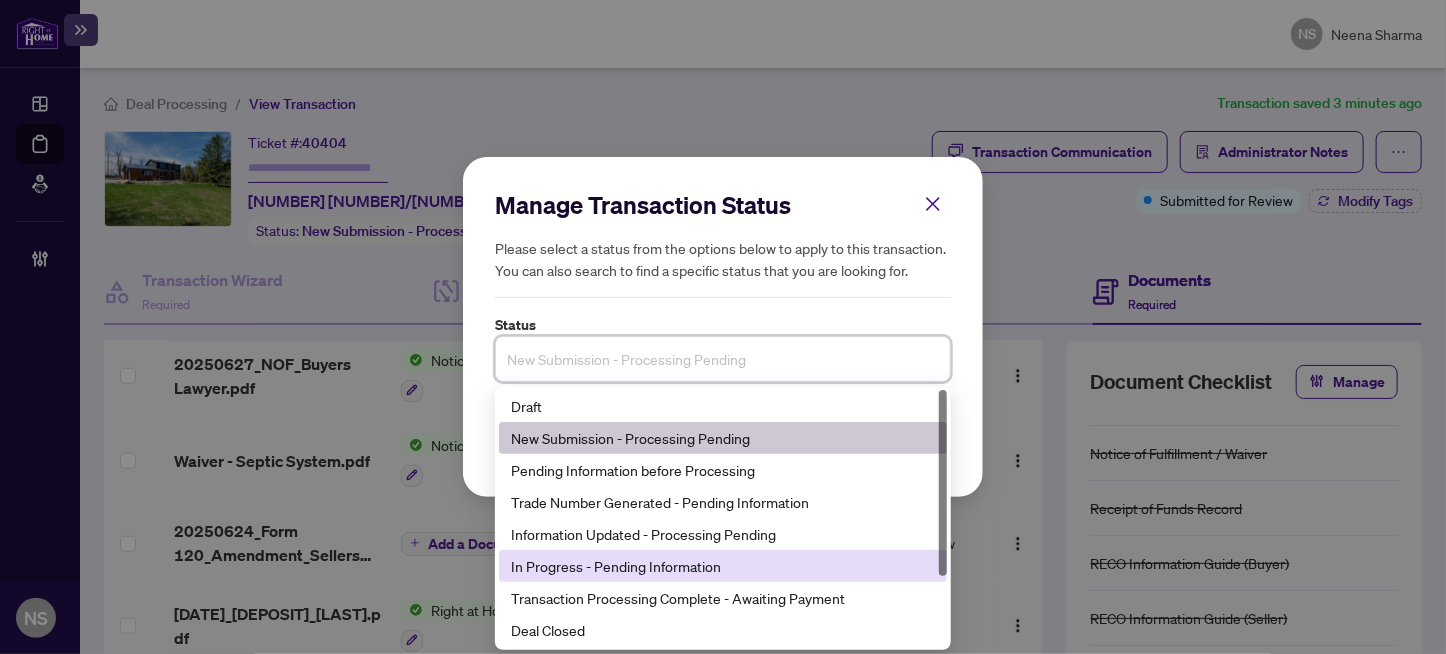 click on "In Progress - Pending Information" at bounding box center (723, 566) 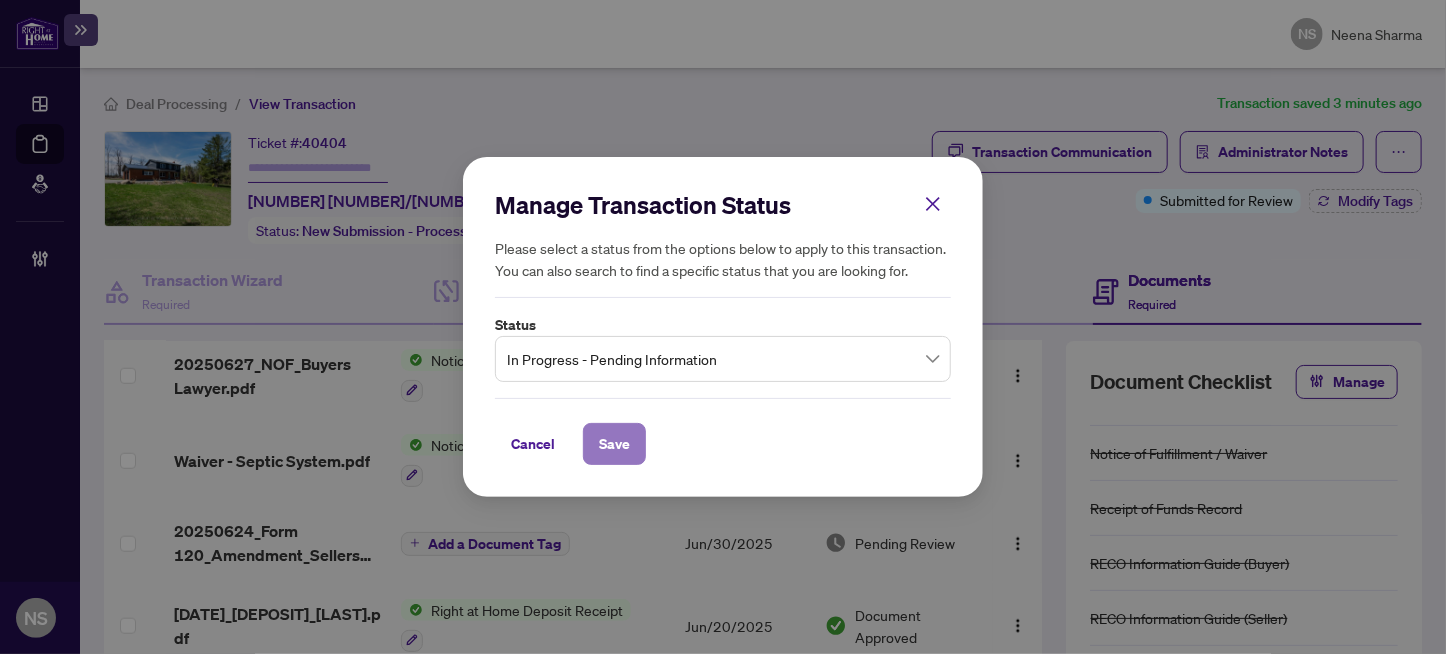 click on "Save" at bounding box center [614, 444] 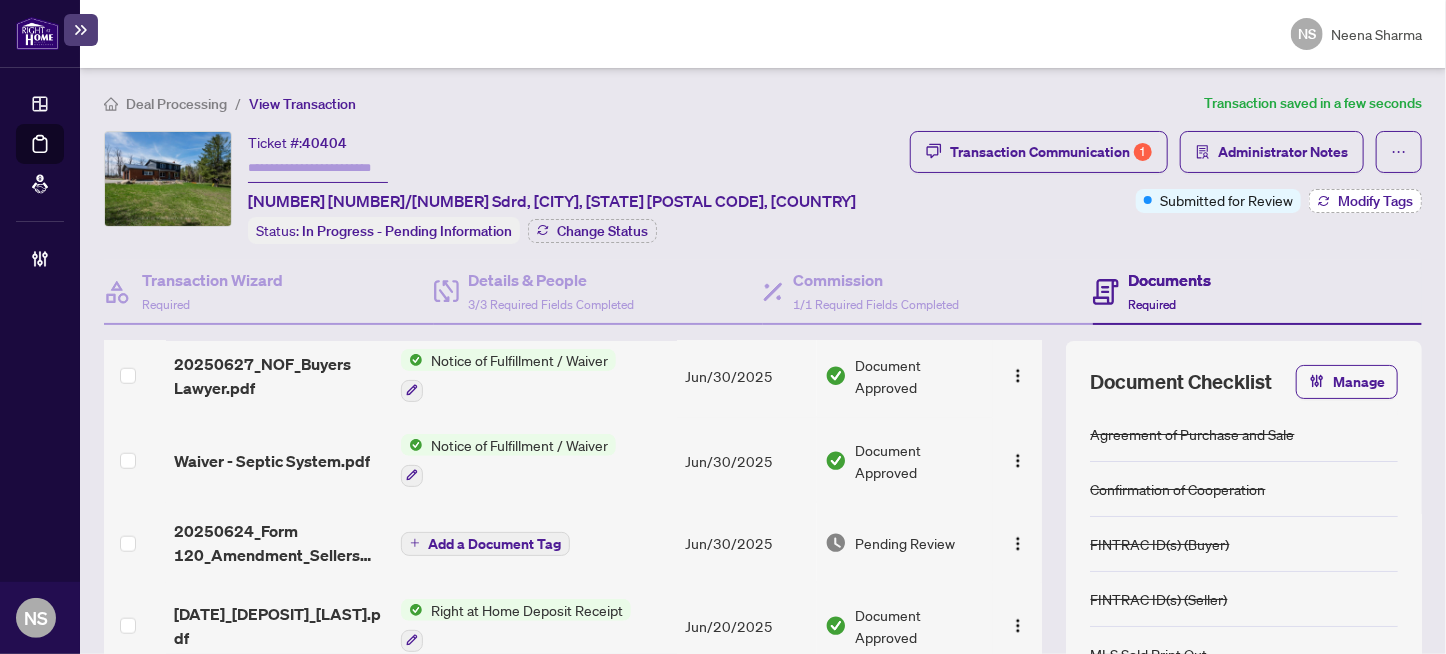 click on "Modify Tags" at bounding box center [1375, 201] 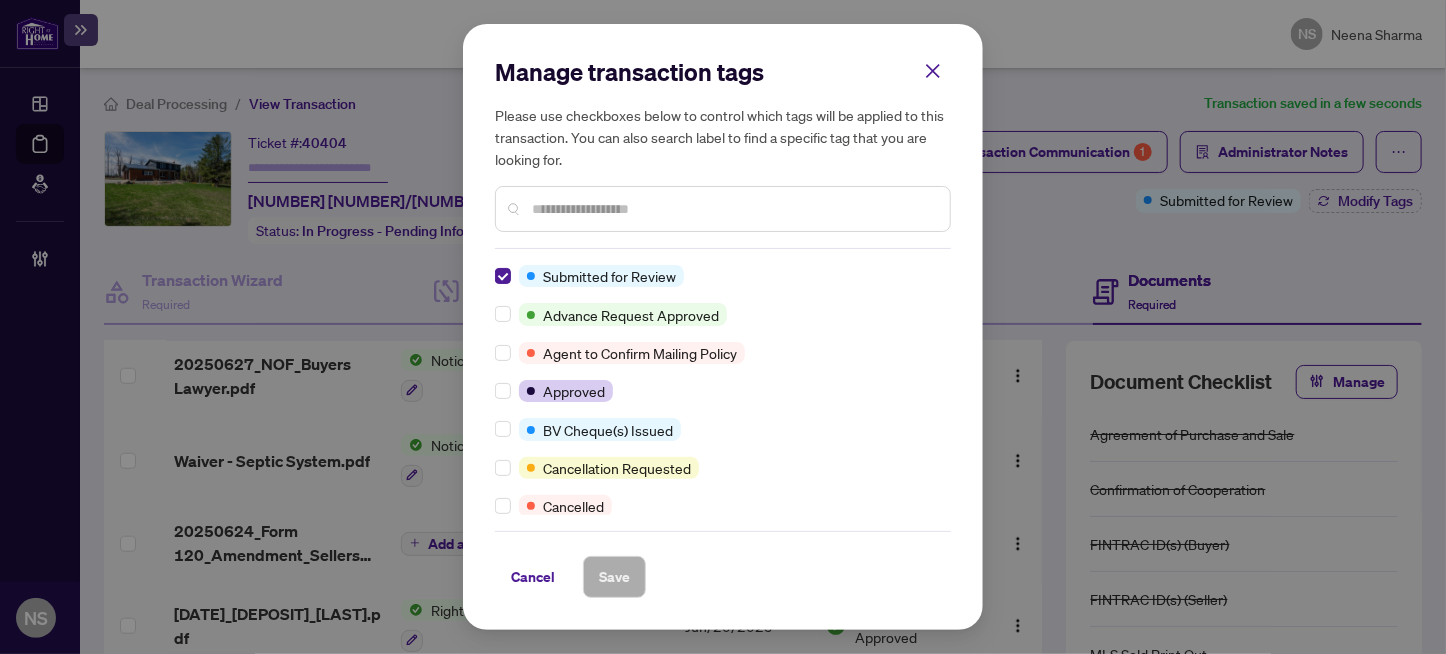 click on "Manage transaction tags Please use checkboxes below to control which tags will be
applied to this transaction. You can also search label to find a
specific tag that you are looking for.   Submitted for Review Advance Request Approved Agent to Confirm Mailing Policy Approved BV Cheque(s) Issued Cancellation Requested Cancelled ClawBack Closed Concierge Transaction Deposit Submitted Draft Duplicate Transaction Final Trade Final Trade - Completed FINTRAC Non-compliant Manager Review Mutual Release Mutual Release Approved Mutual Release Completed Non-compliant Partial Payment Received Partially Paid Payment Received Pending Confirmation of Closing Pending Deposit Pending Further Deposit Pending Lawyer Info Pending Payment Pending to Invoice Pending Trade to be sent Problem Transaction Received Confirmation of Closing Received Mailing Policy Confirmation Requested Confirmation of Closing Requested Status of Commission Requires Additional Docs Requires Cheque Clearance RTD Cheque(s) Issued" at bounding box center [723, 327] 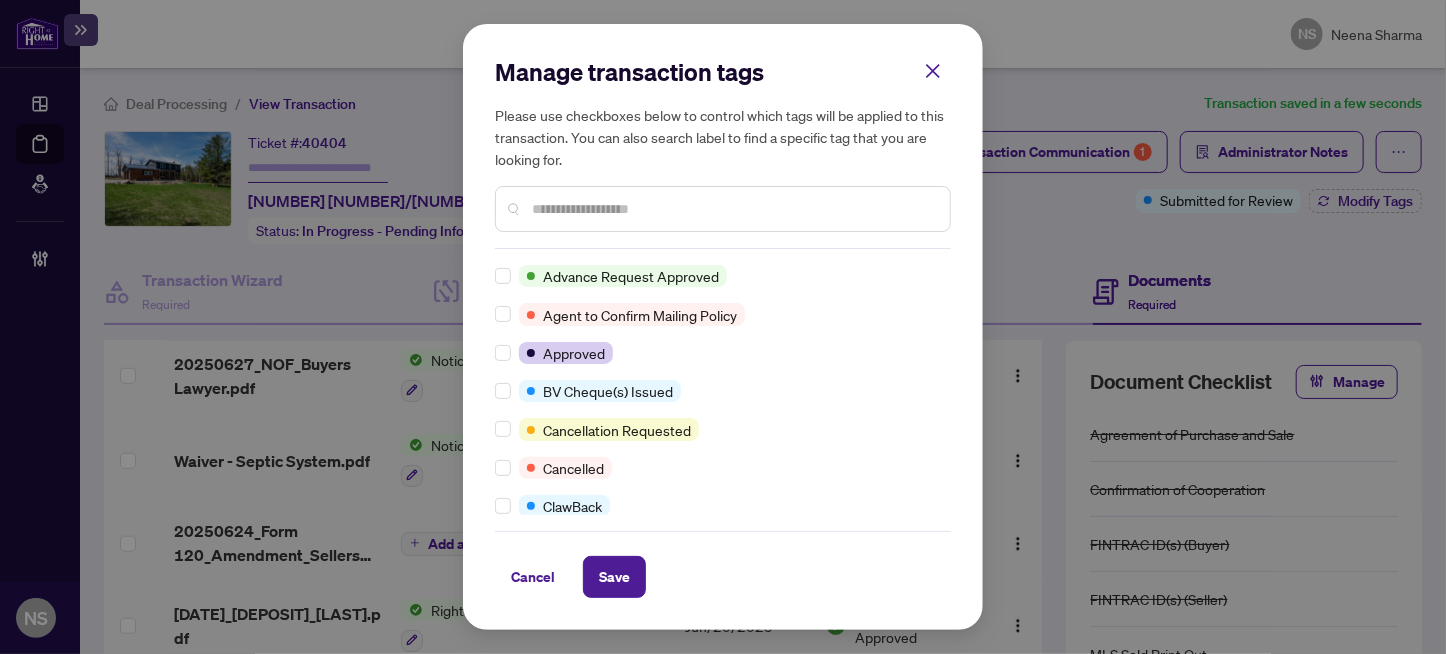 scroll, scrollTop: 0, scrollLeft: 0, axis: both 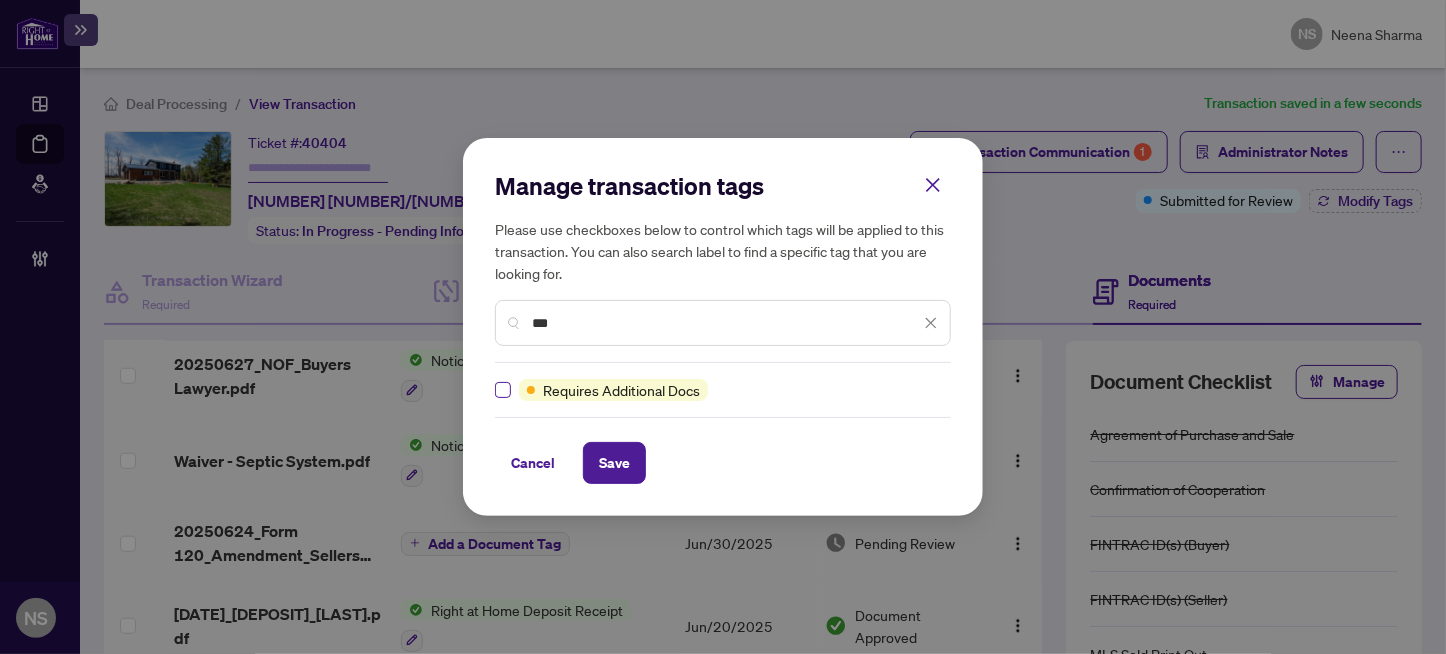type on "***" 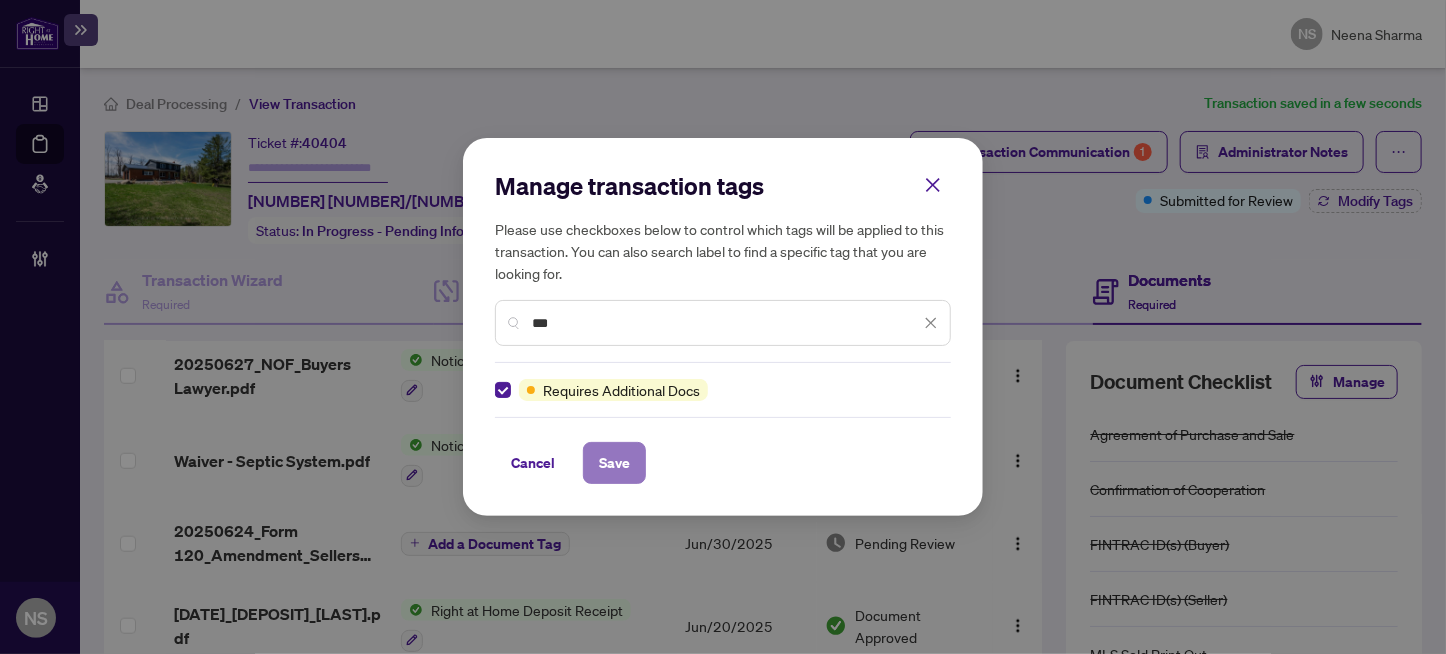 click on "Save" at bounding box center (614, 463) 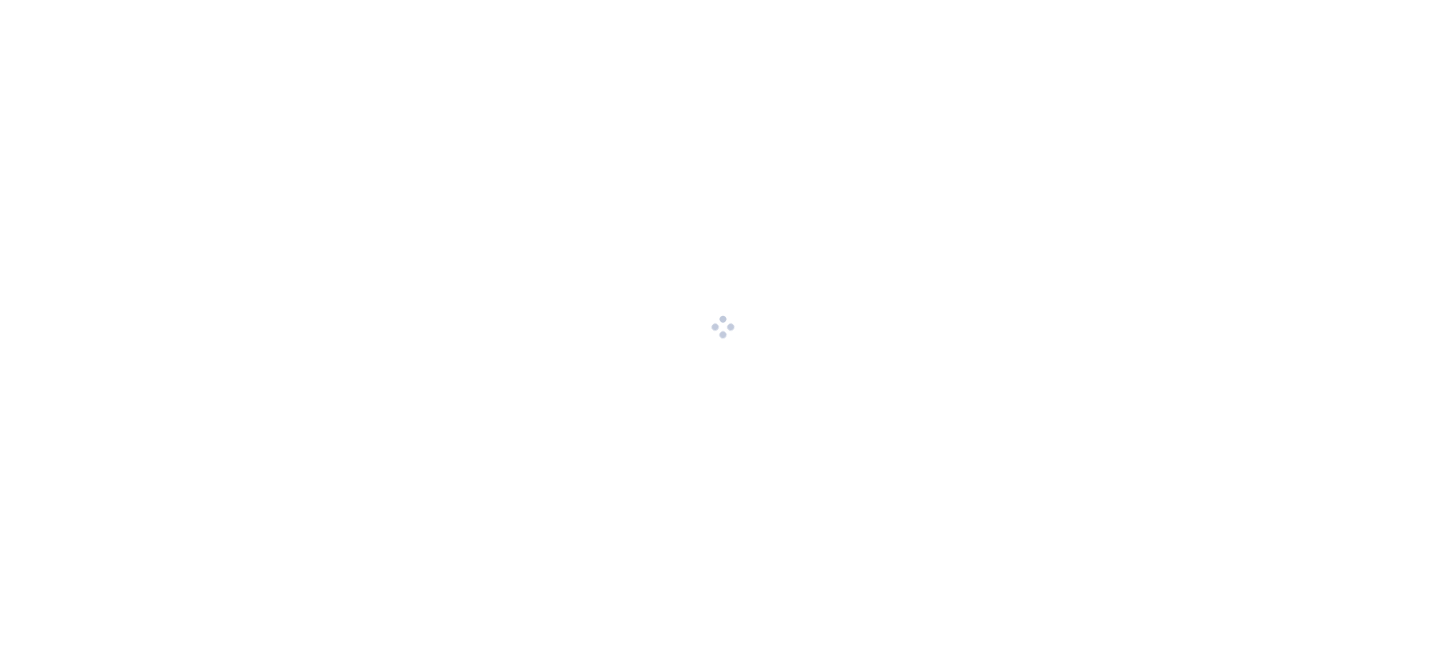 scroll, scrollTop: 0, scrollLeft: 0, axis: both 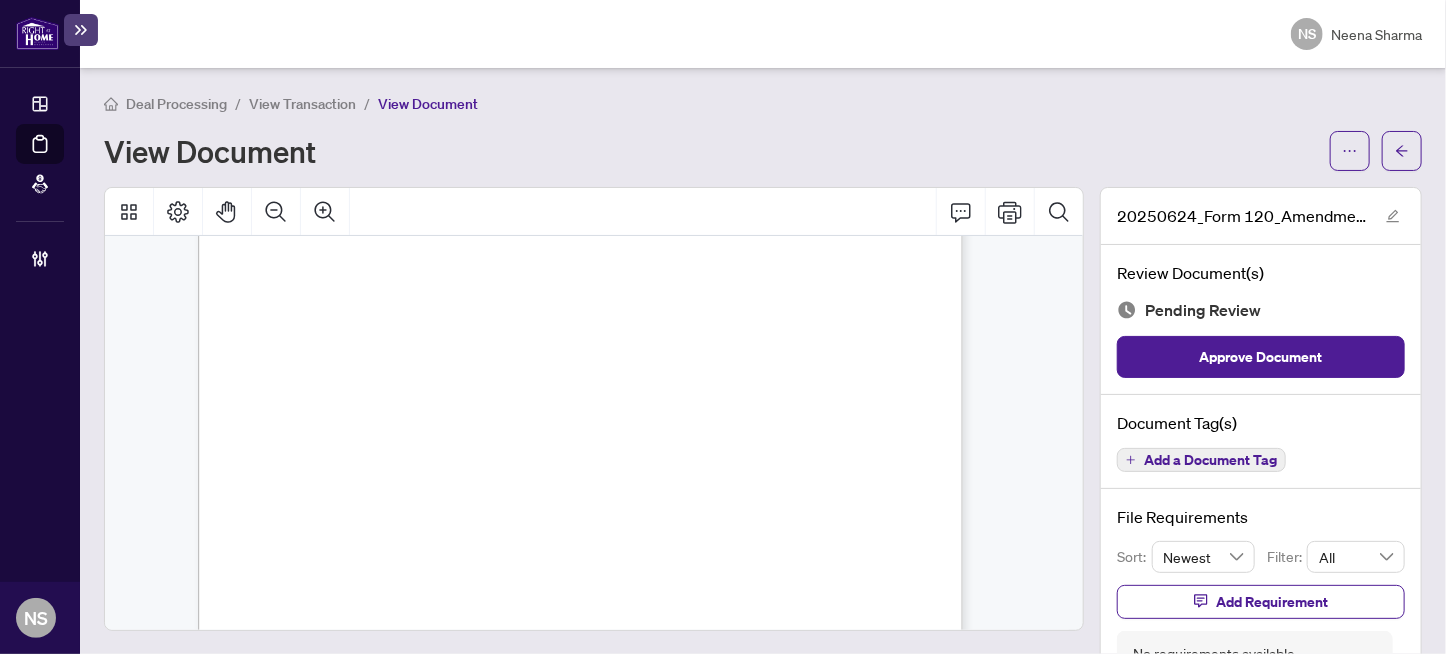 drag, startPoint x: 475, startPoint y: 280, endPoint x: 685, endPoint y: 342, distance: 218.96118 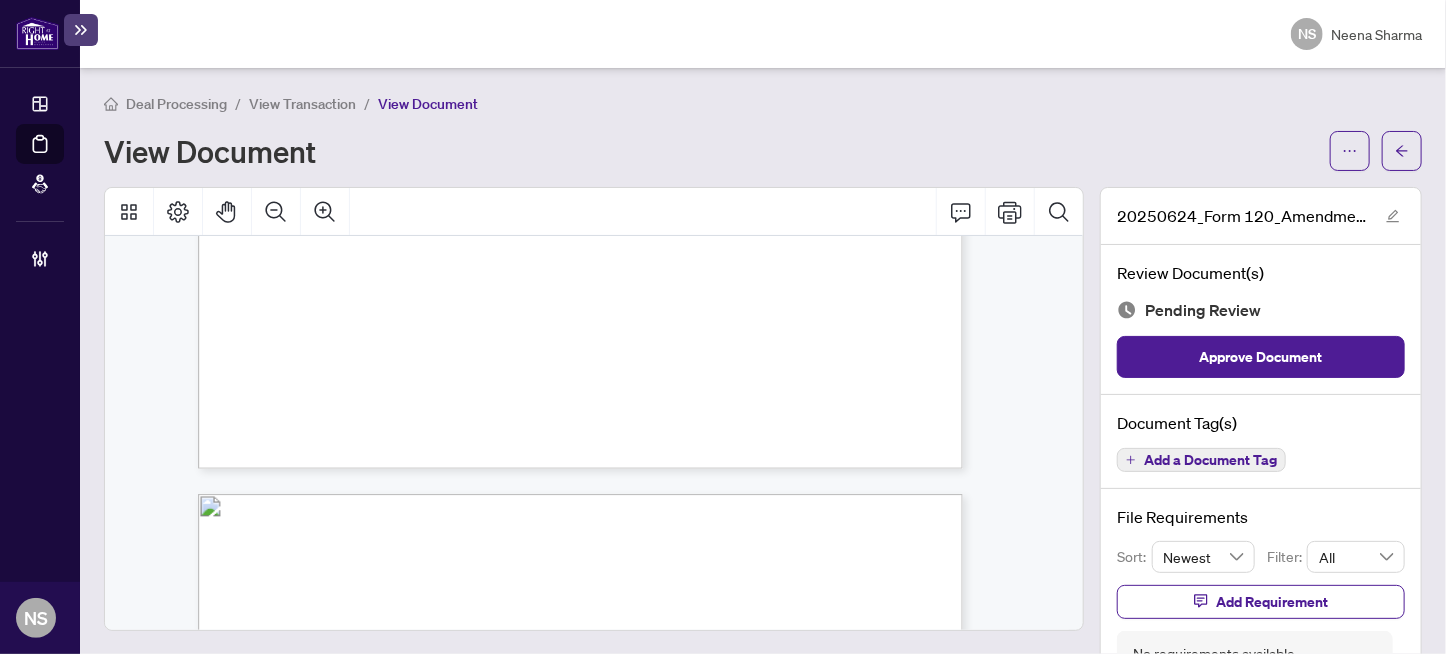 scroll, scrollTop: 0, scrollLeft: 0, axis: both 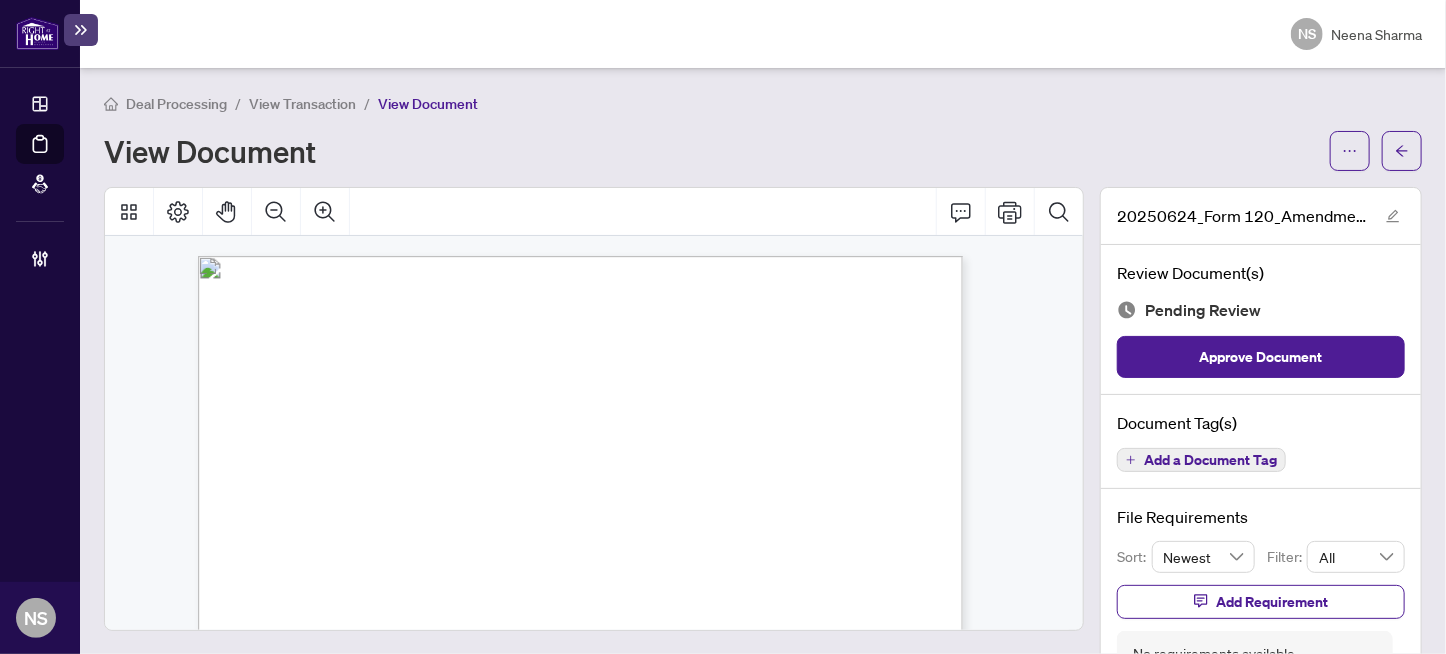 click on "Add a Document Tag" at bounding box center (1210, 460) 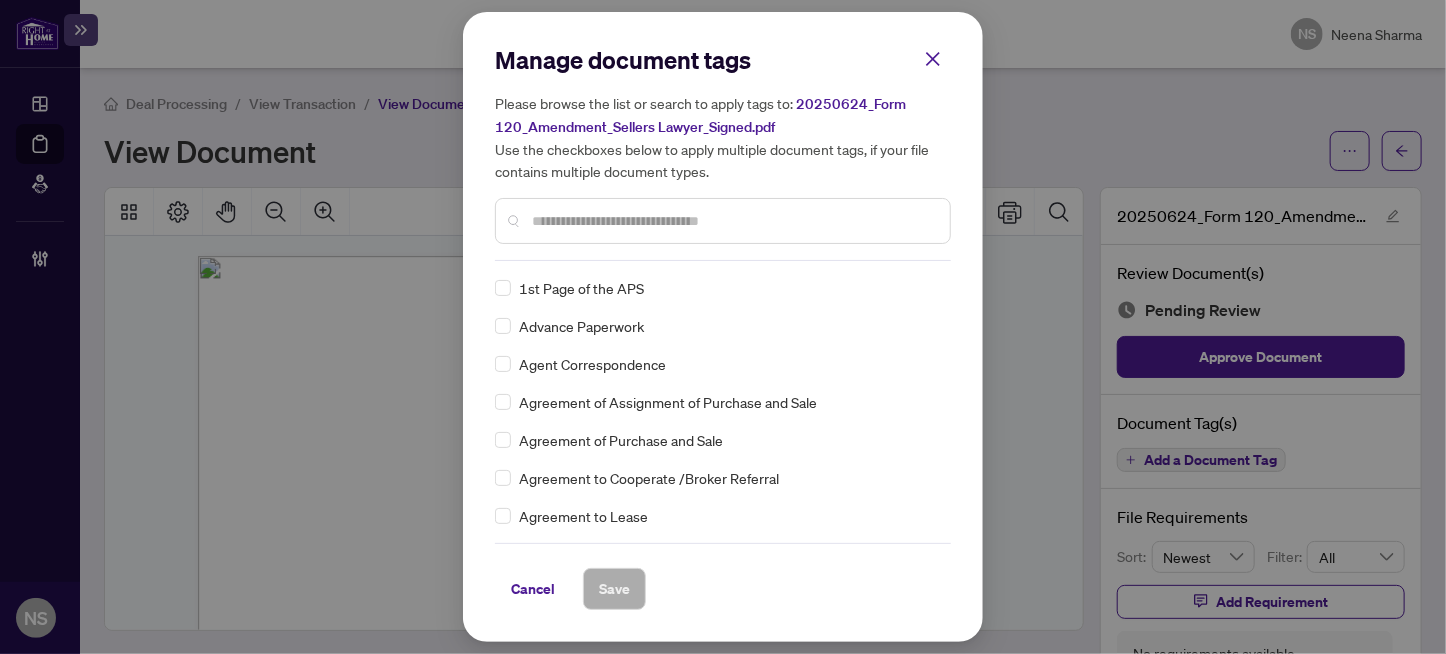 click at bounding box center [733, 221] 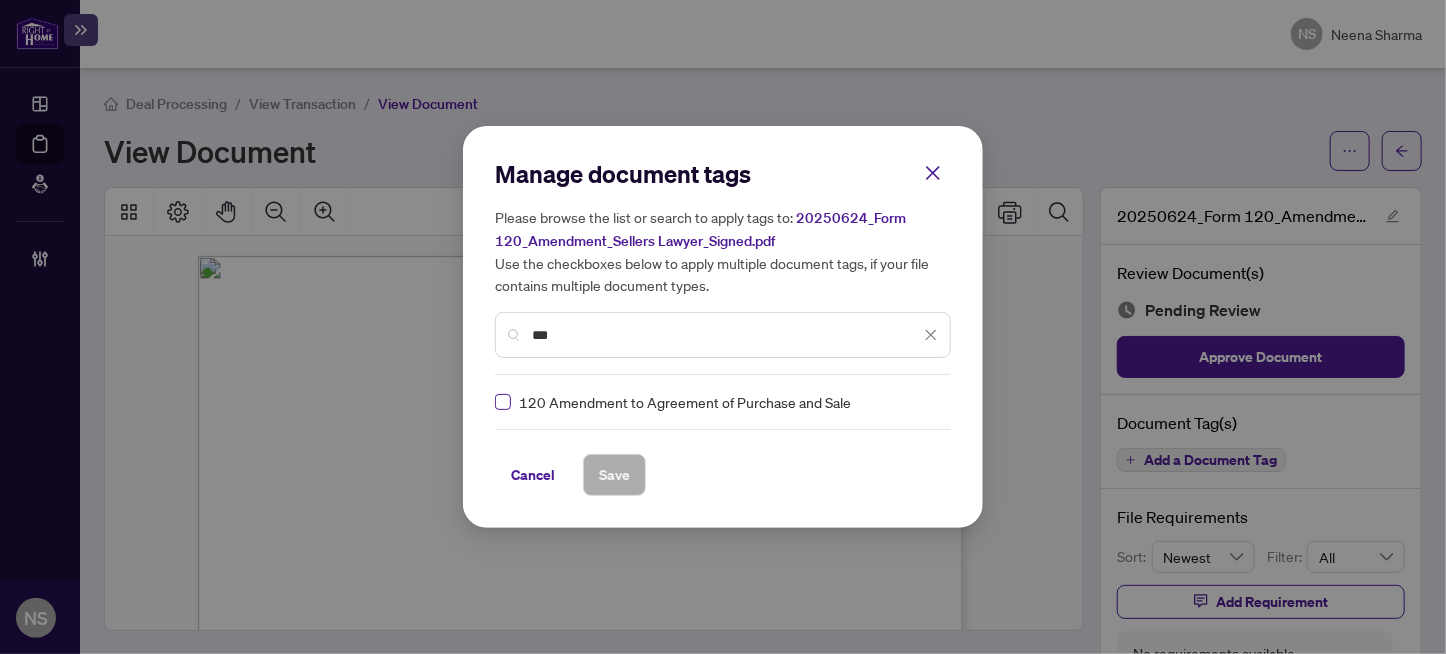 type on "***" 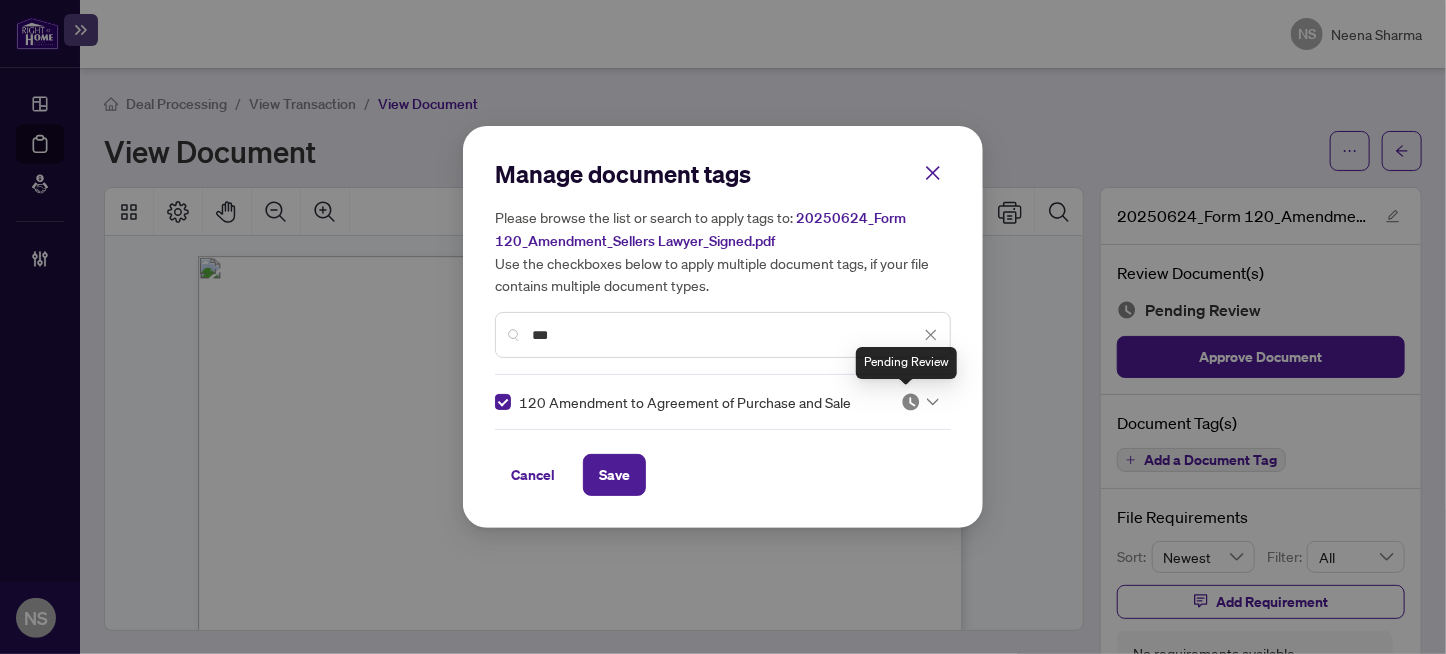 click at bounding box center (911, 402) 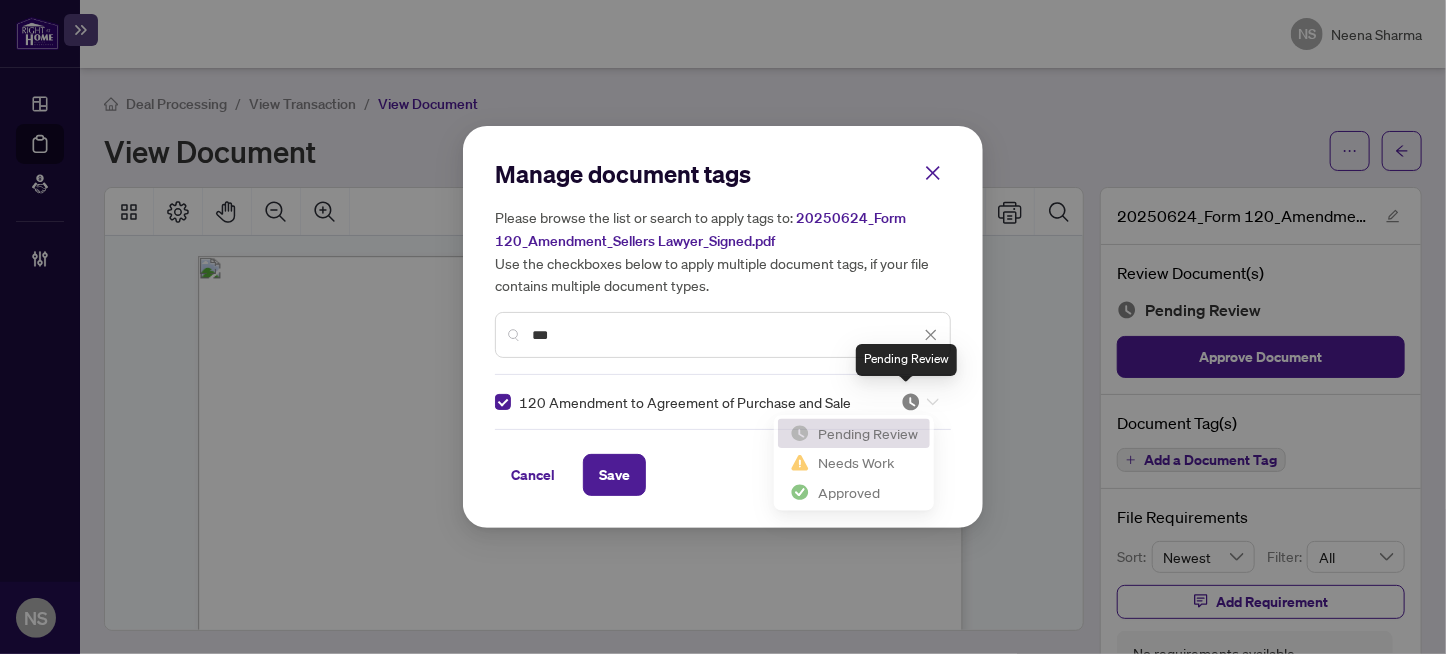 scroll, scrollTop: 3, scrollLeft: 0, axis: vertical 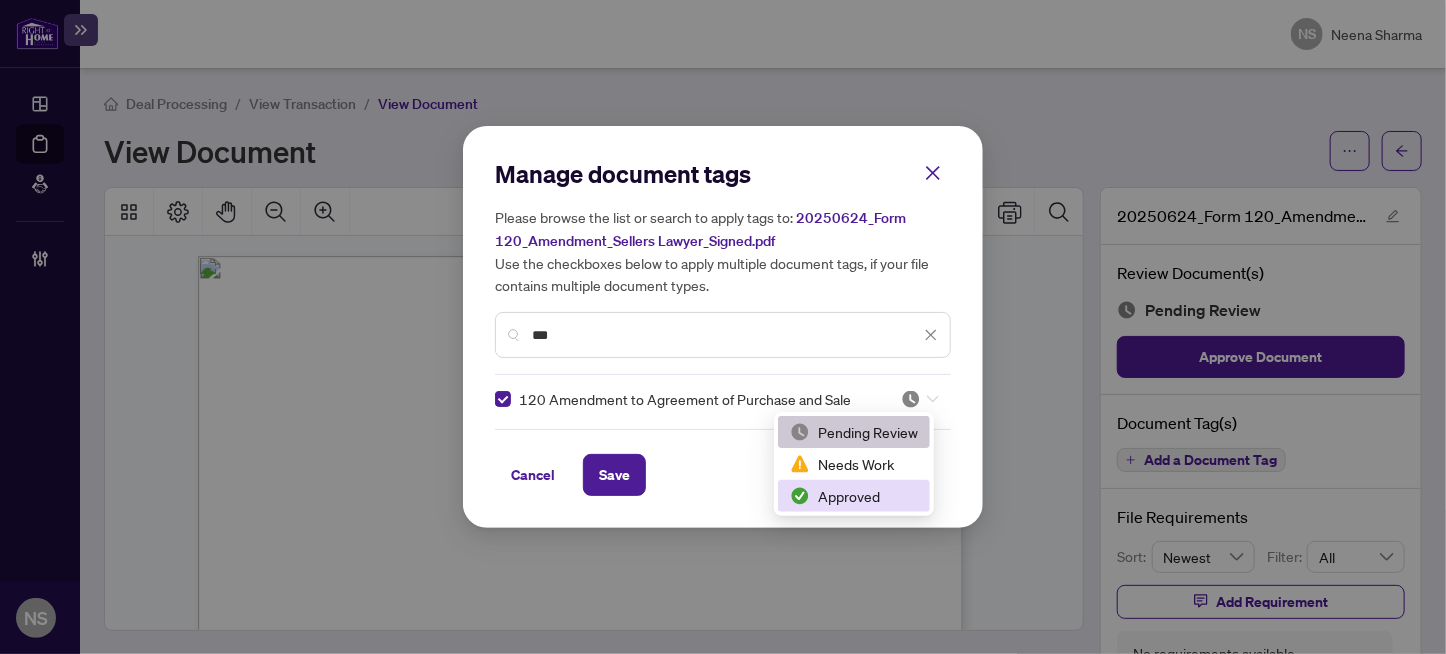 click on "Approved" at bounding box center (854, 496) 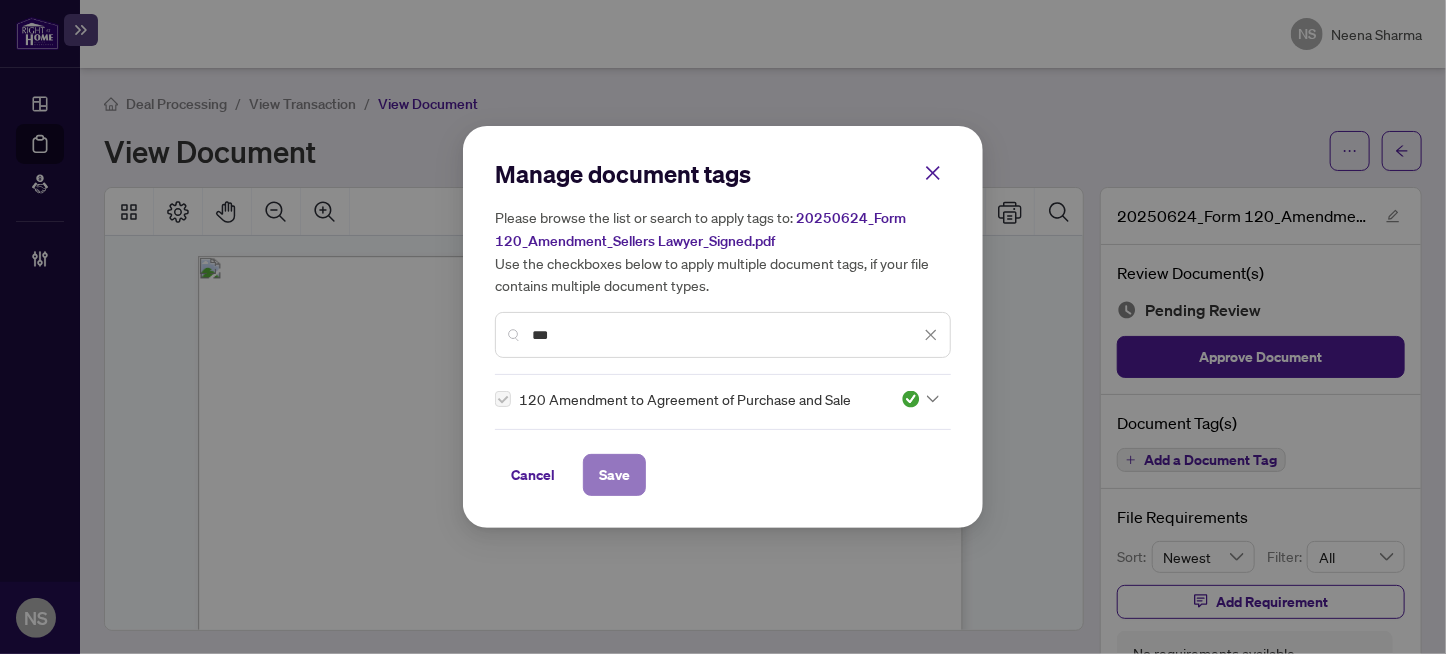 click on "Save" at bounding box center [614, 475] 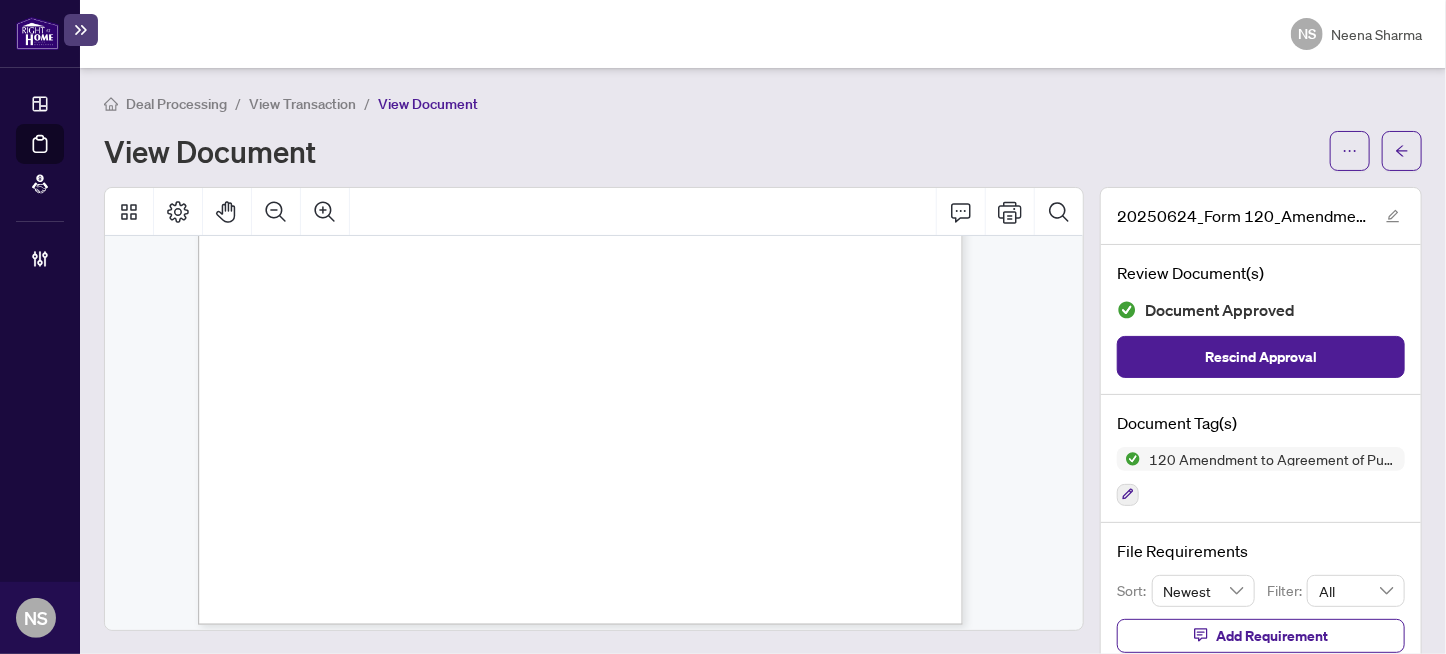 scroll, scrollTop: 1650, scrollLeft: 0, axis: vertical 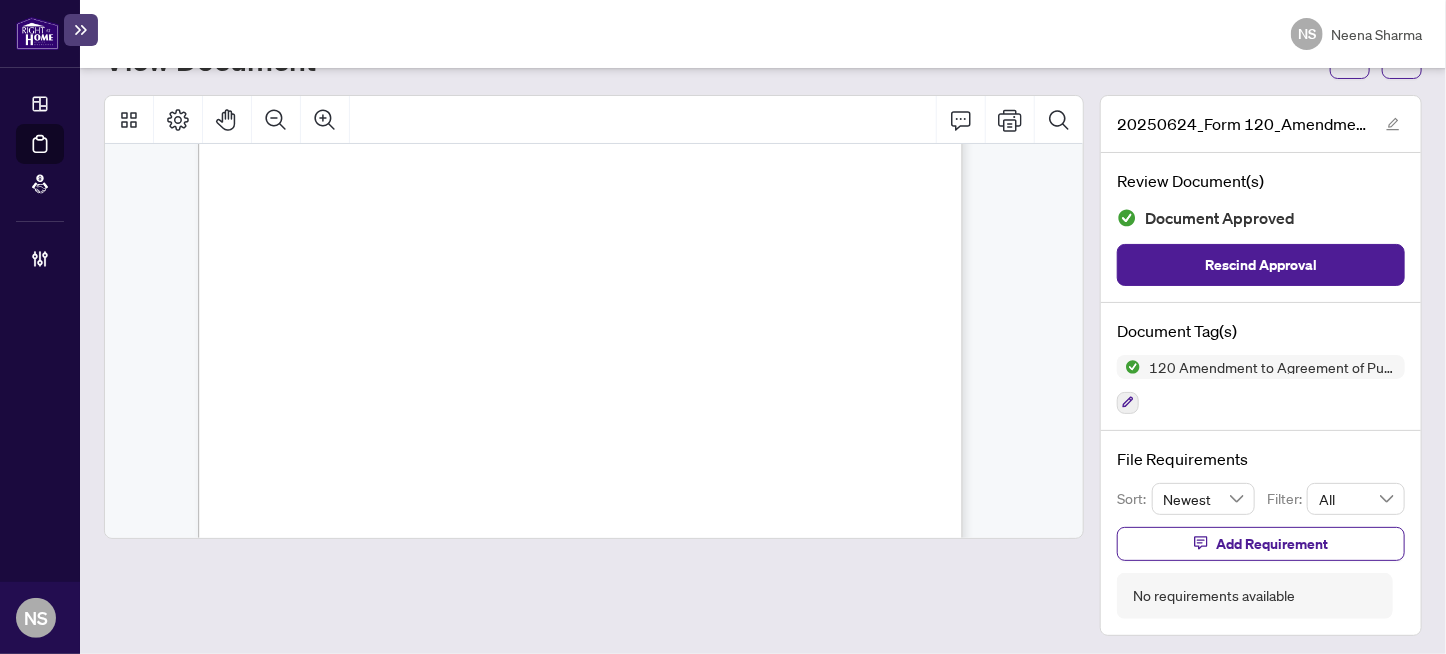drag, startPoint x: 789, startPoint y: 252, endPoint x: 886, endPoint y: 248, distance: 97.082436 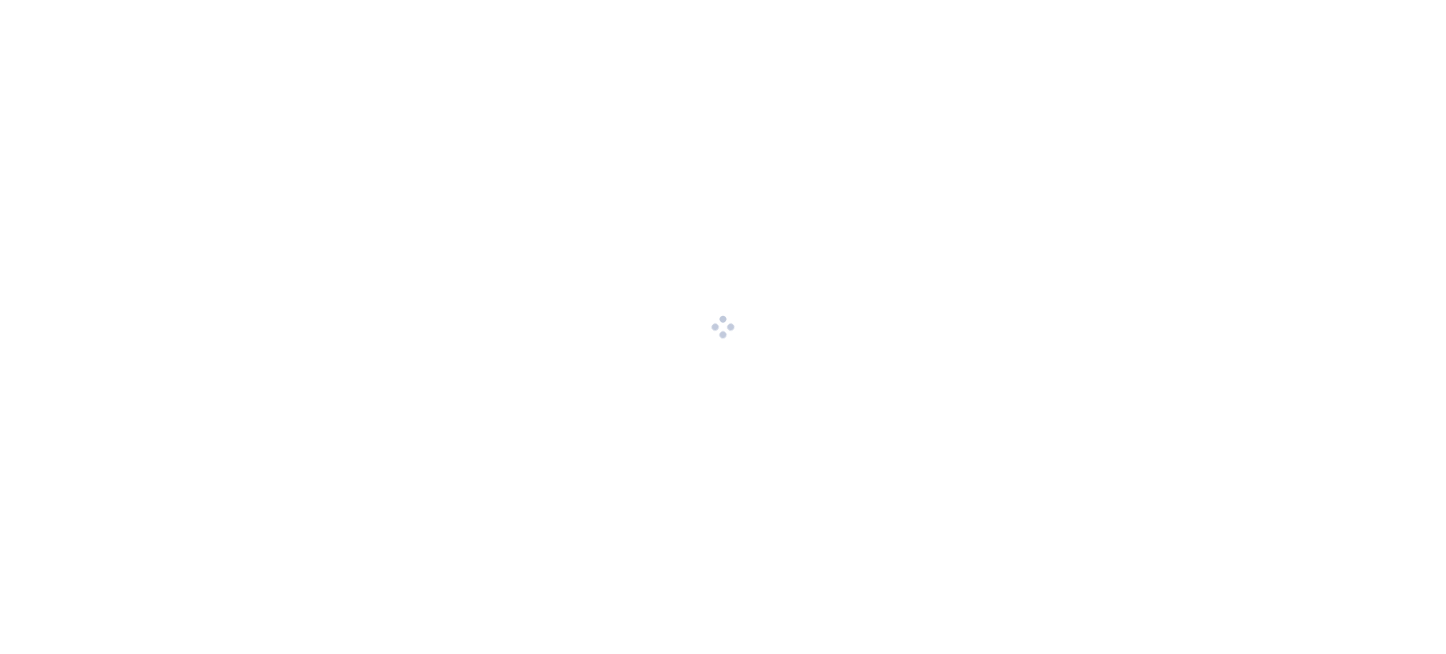 scroll, scrollTop: 0, scrollLeft: 0, axis: both 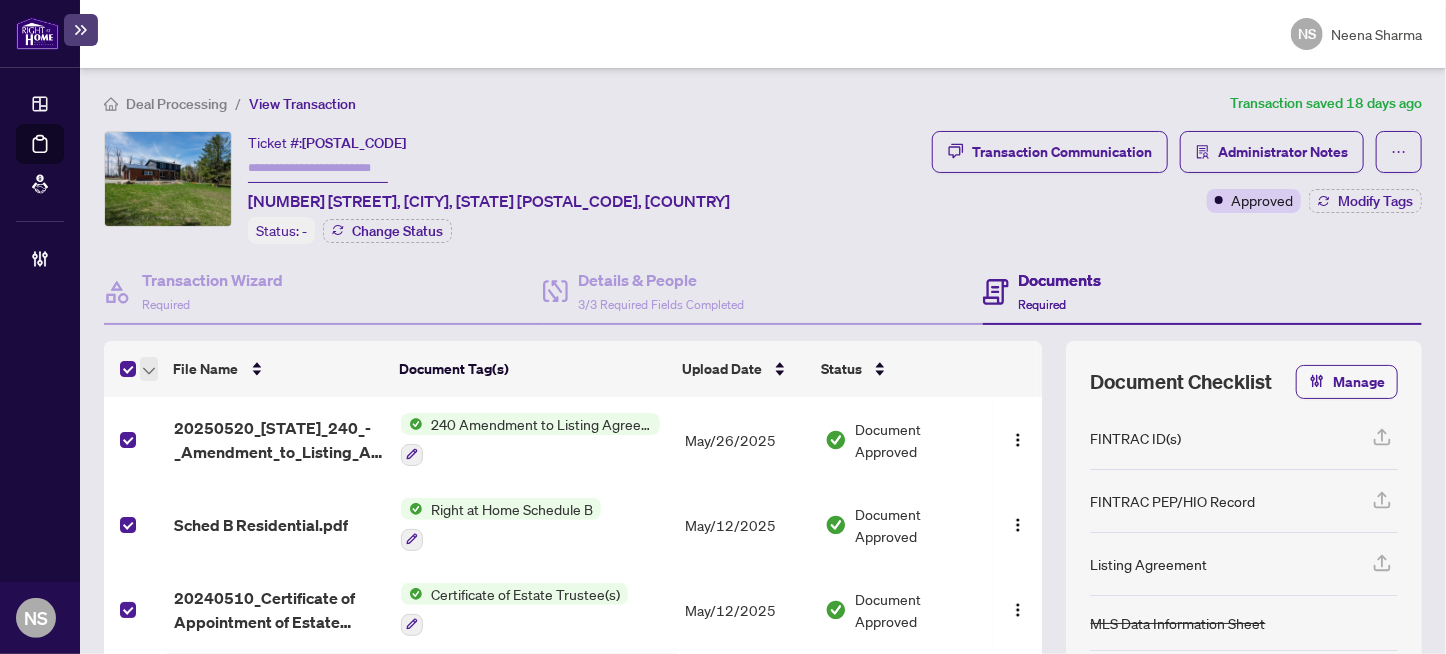 click at bounding box center [149, 369] 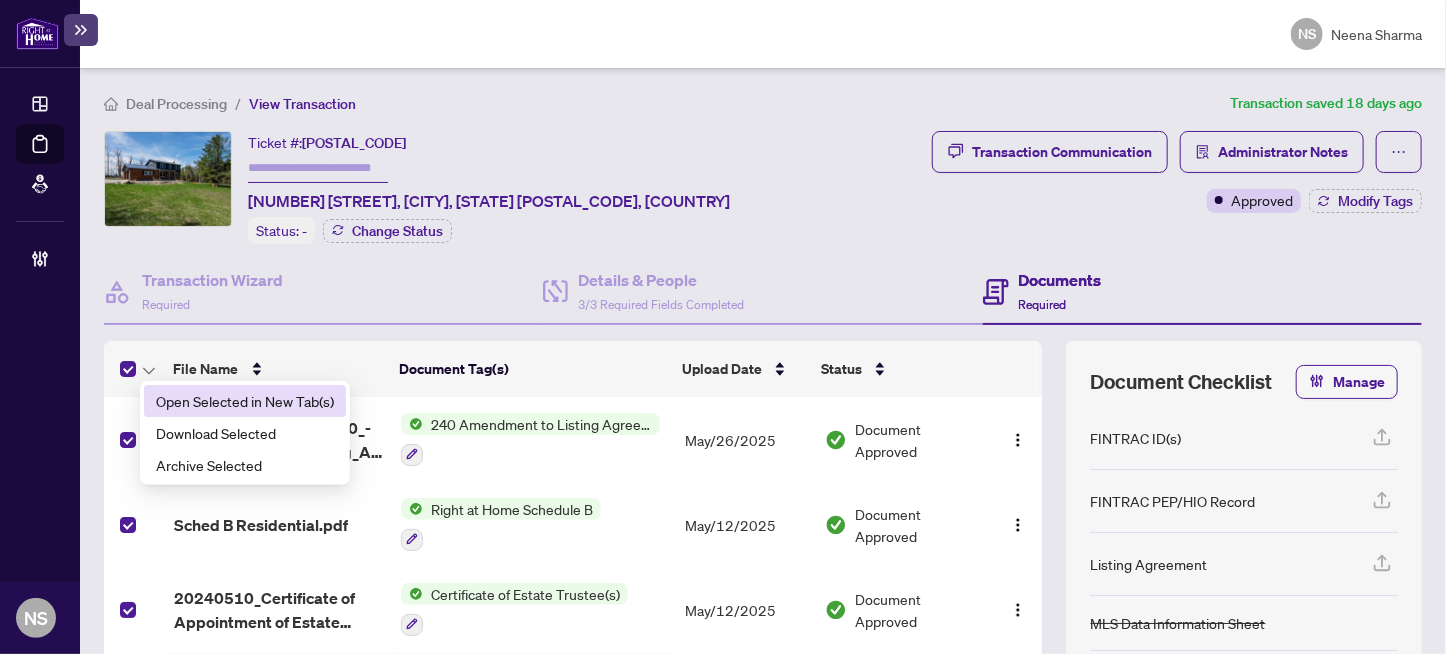 click on "Open Selected in New Tab(s)" at bounding box center [245, 401] 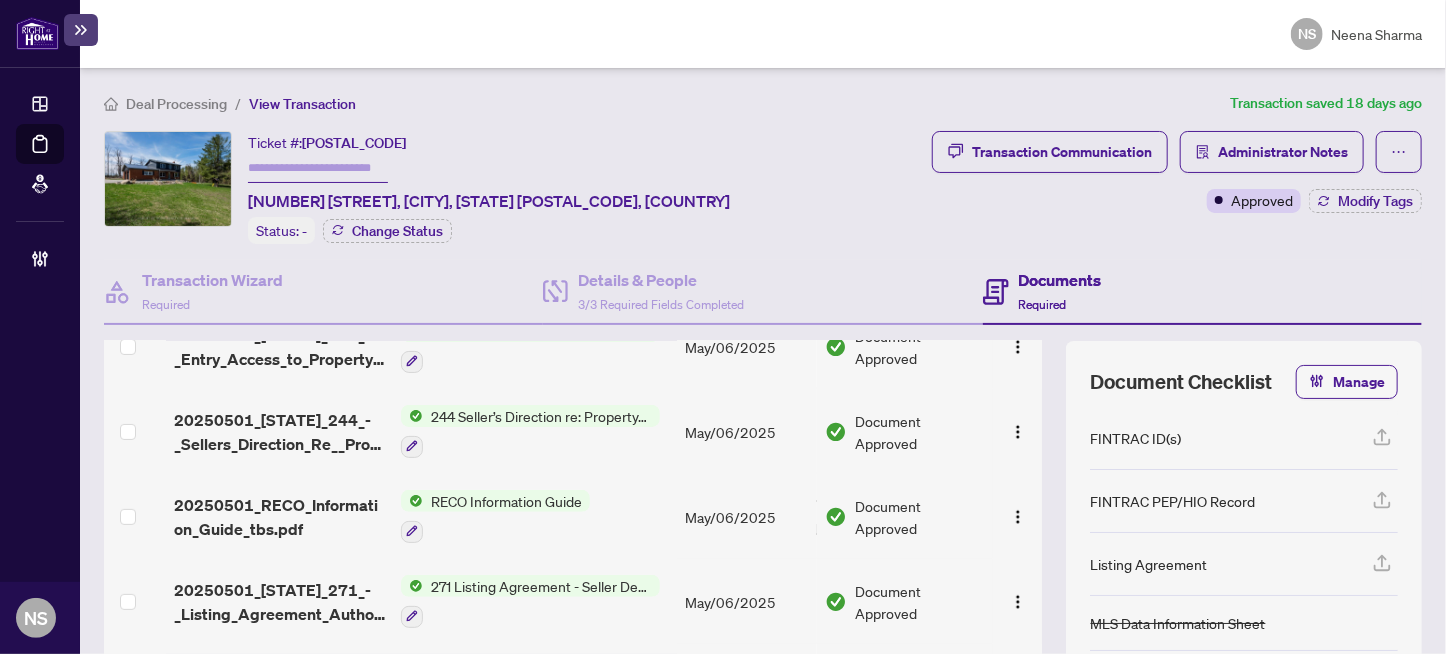 scroll, scrollTop: 464, scrollLeft: 0, axis: vertical 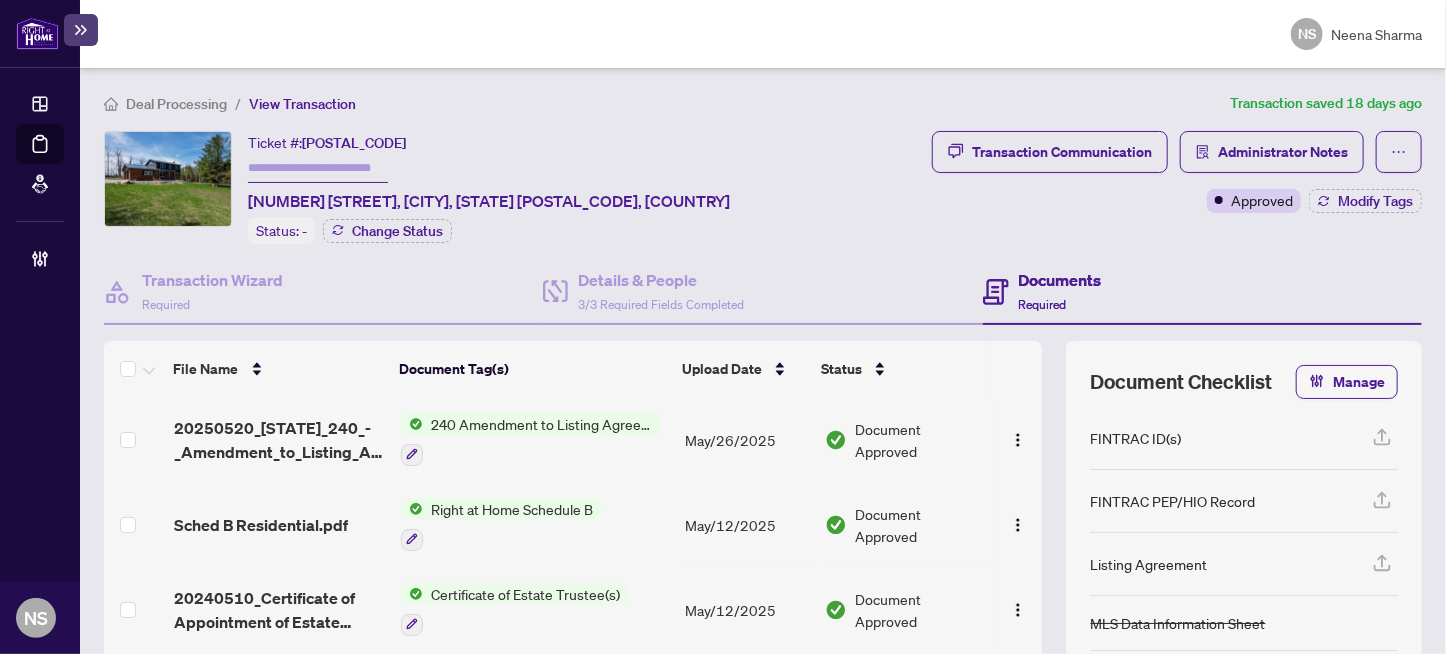 click on "33642" at bounding box center [354, 143] 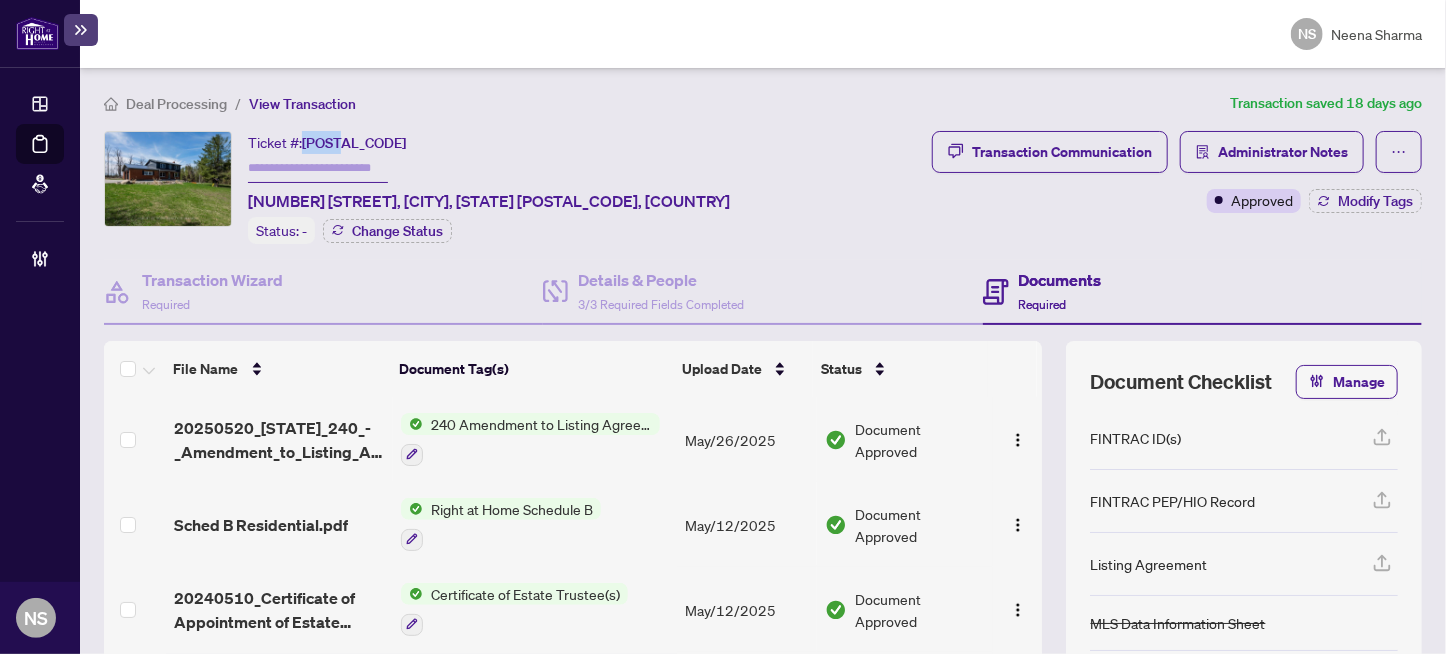click on "33642" at bounding box center [354, 143] 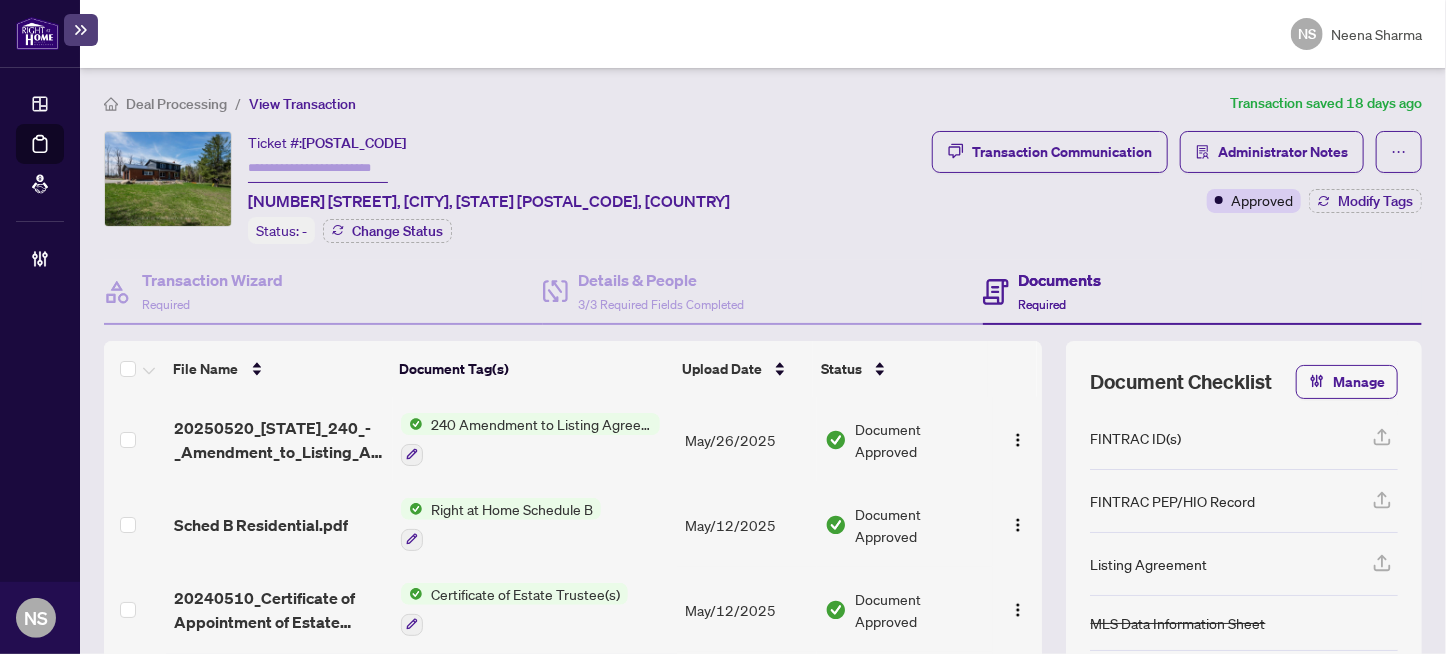 click at bounding box center [318, 168] 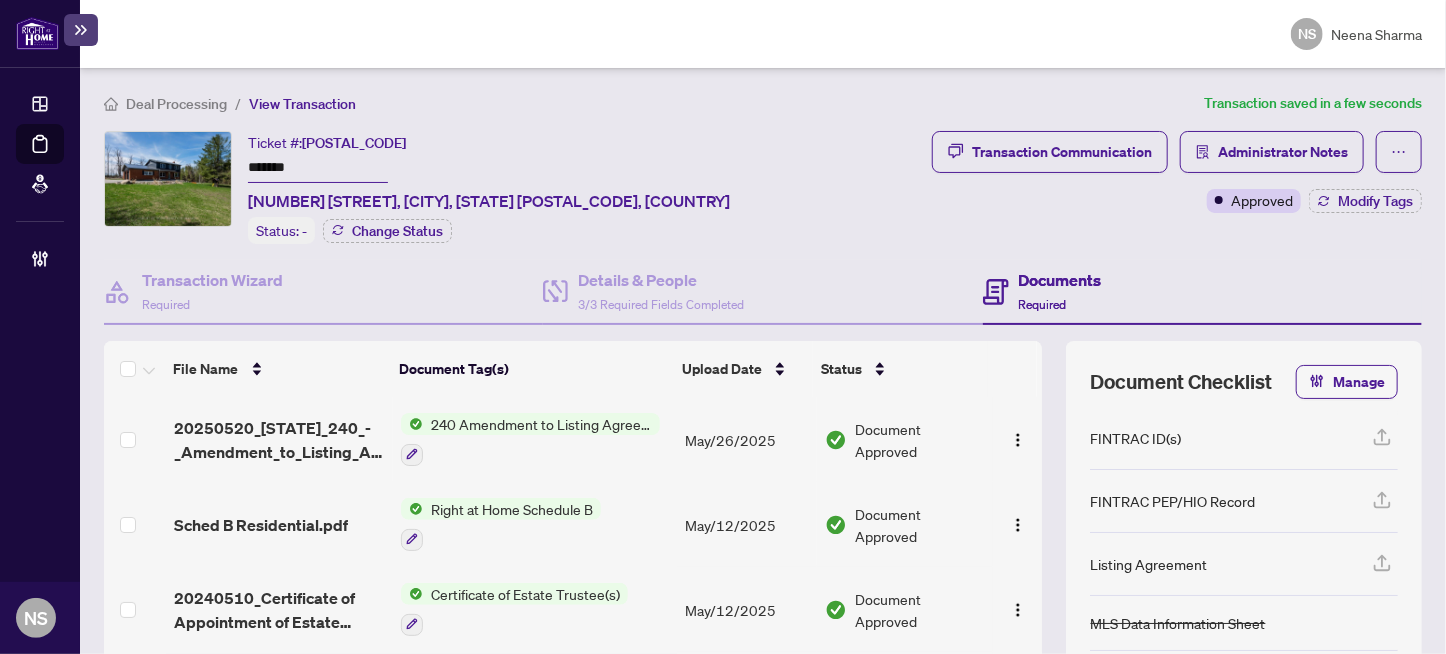 type on "*******" 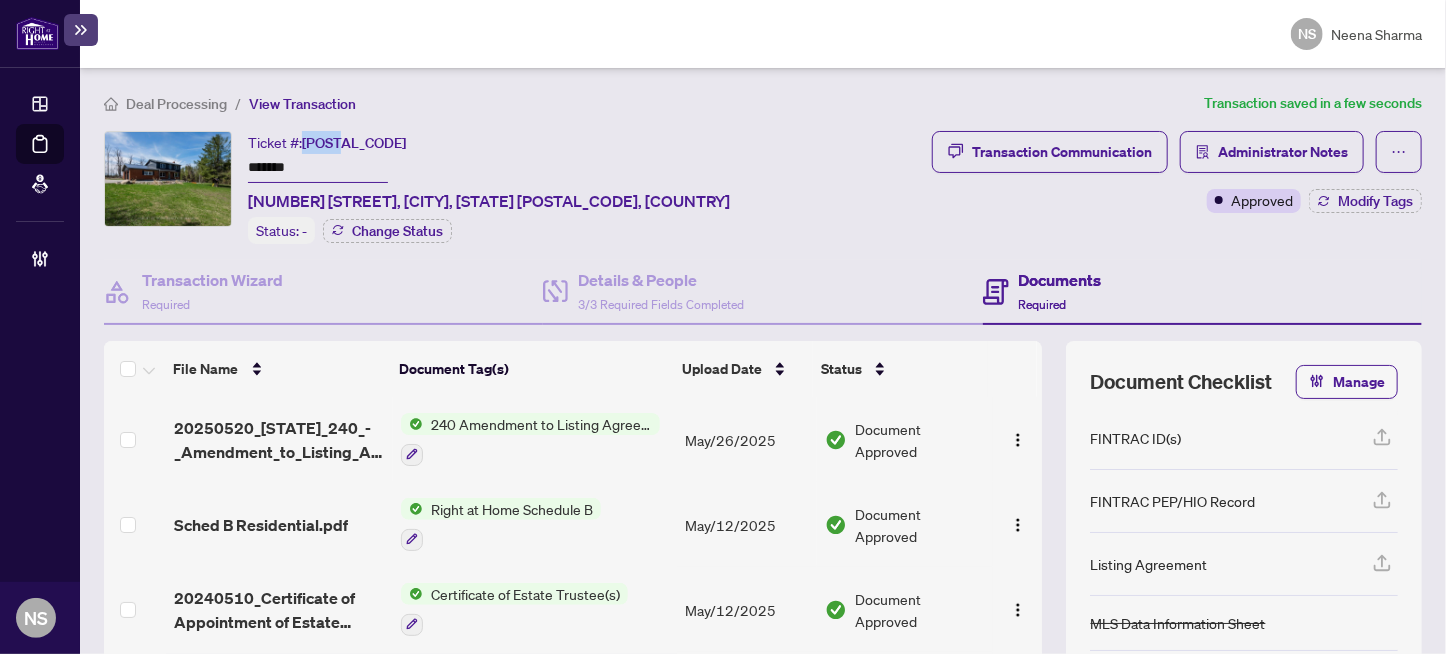 click on "33642" at bounding box center [354, 143] 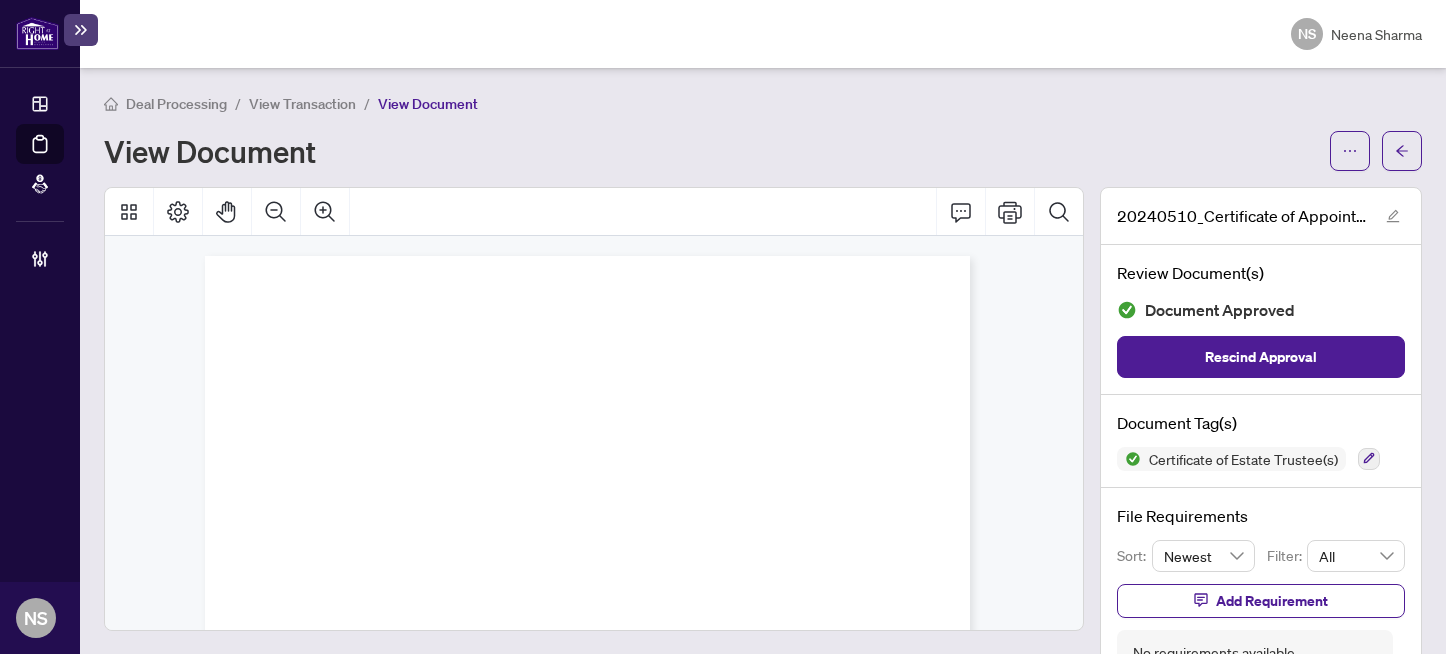scroll, scrollTop: 0, scrollLeft: 0, axis: both 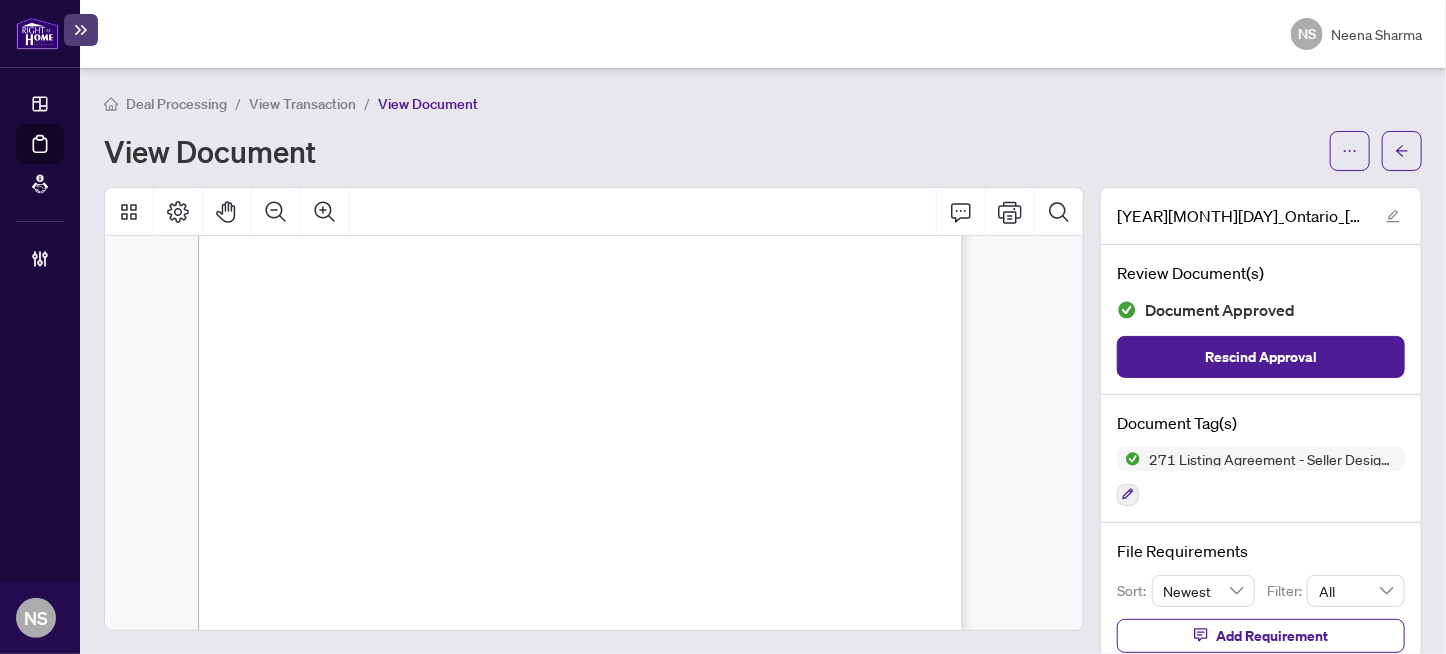 click on "[FIRST] [MIDDLE] [LAST]" at bounding box center [437, 390] 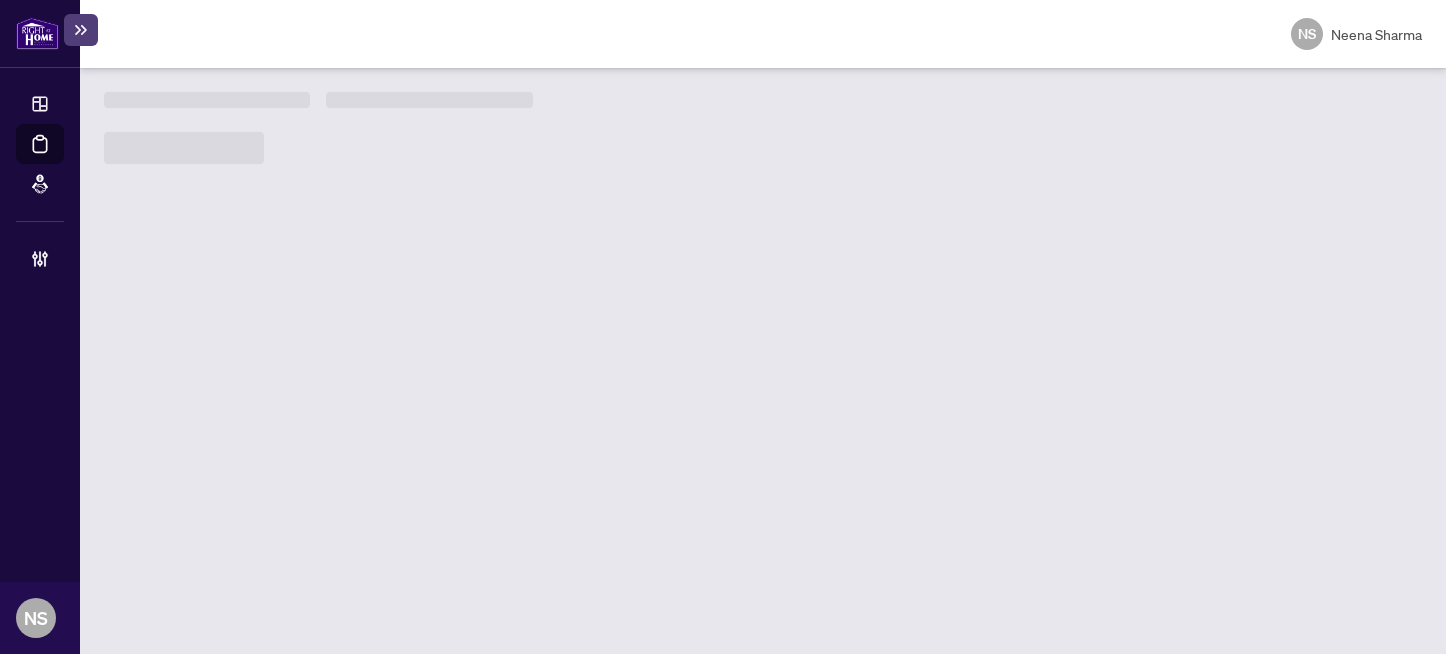 scroll, scrollTop: 0, scrollLeft: 0, axis: both 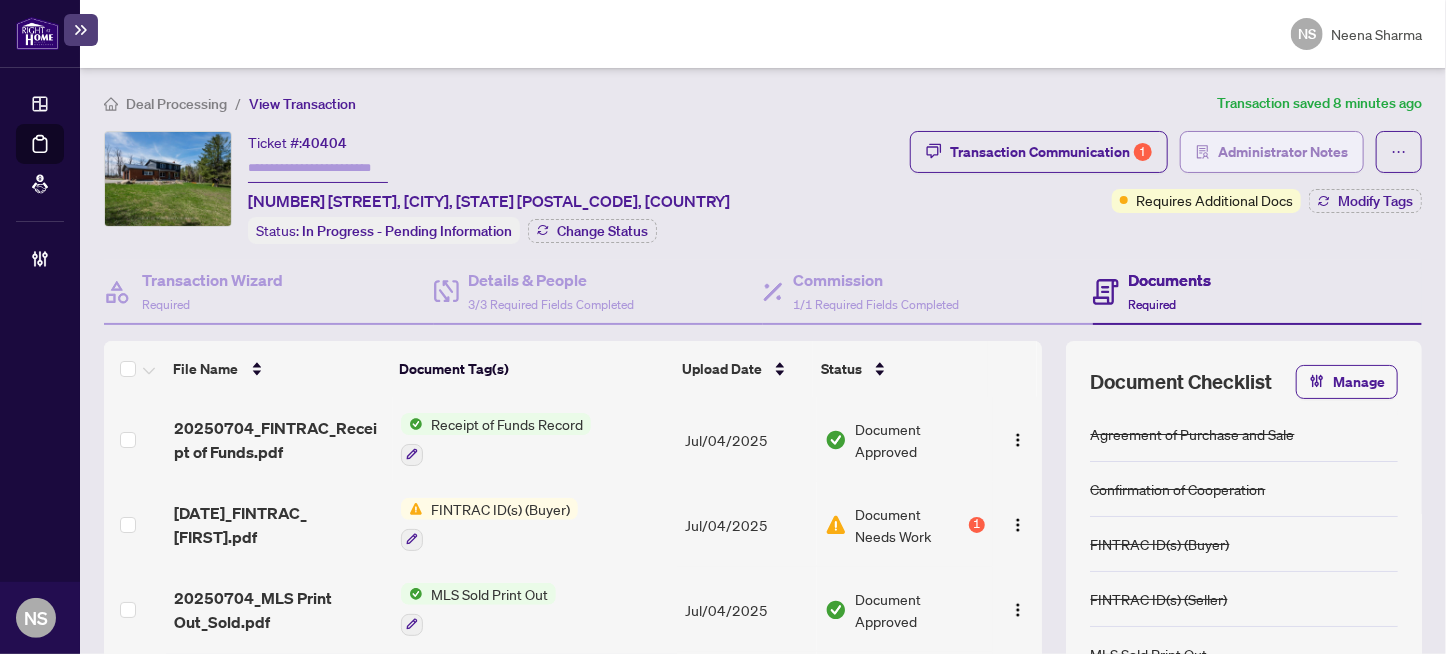 click on "Administrator Notes" at bounding box center (1283, 152) 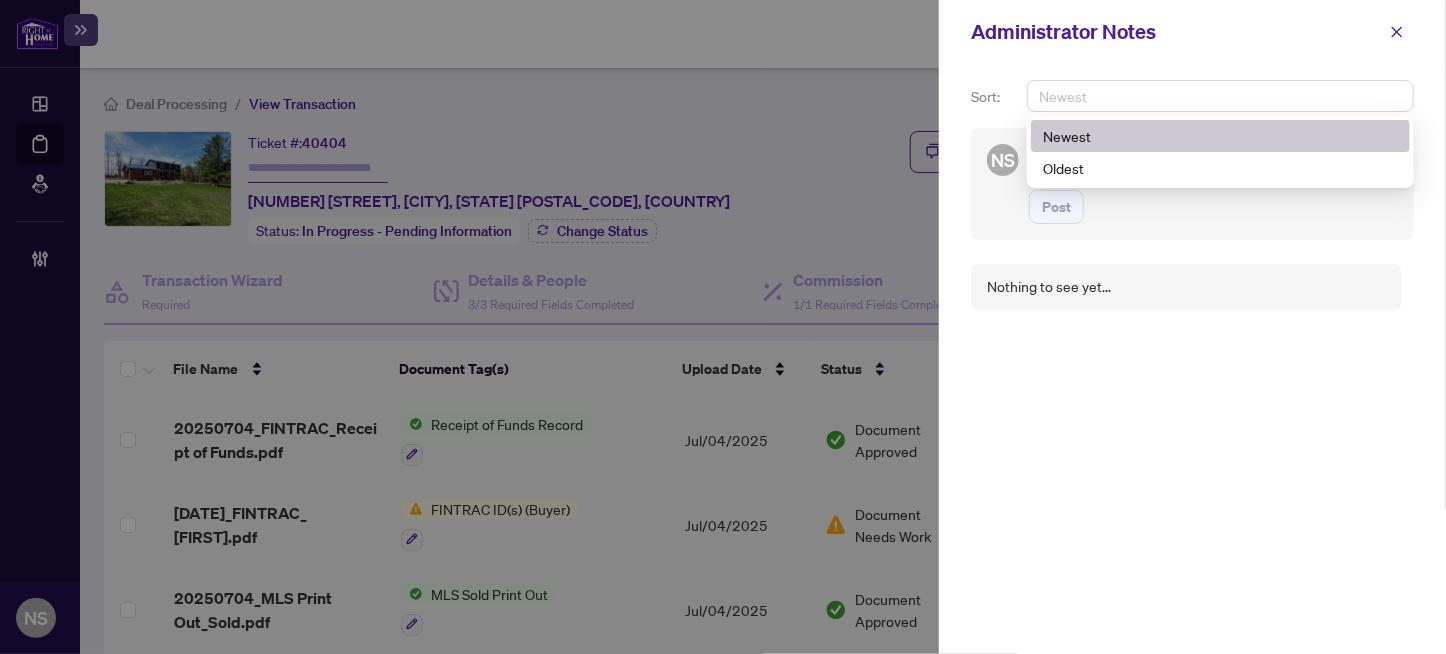 click on "Newest" at bounding box center (1220, 96) 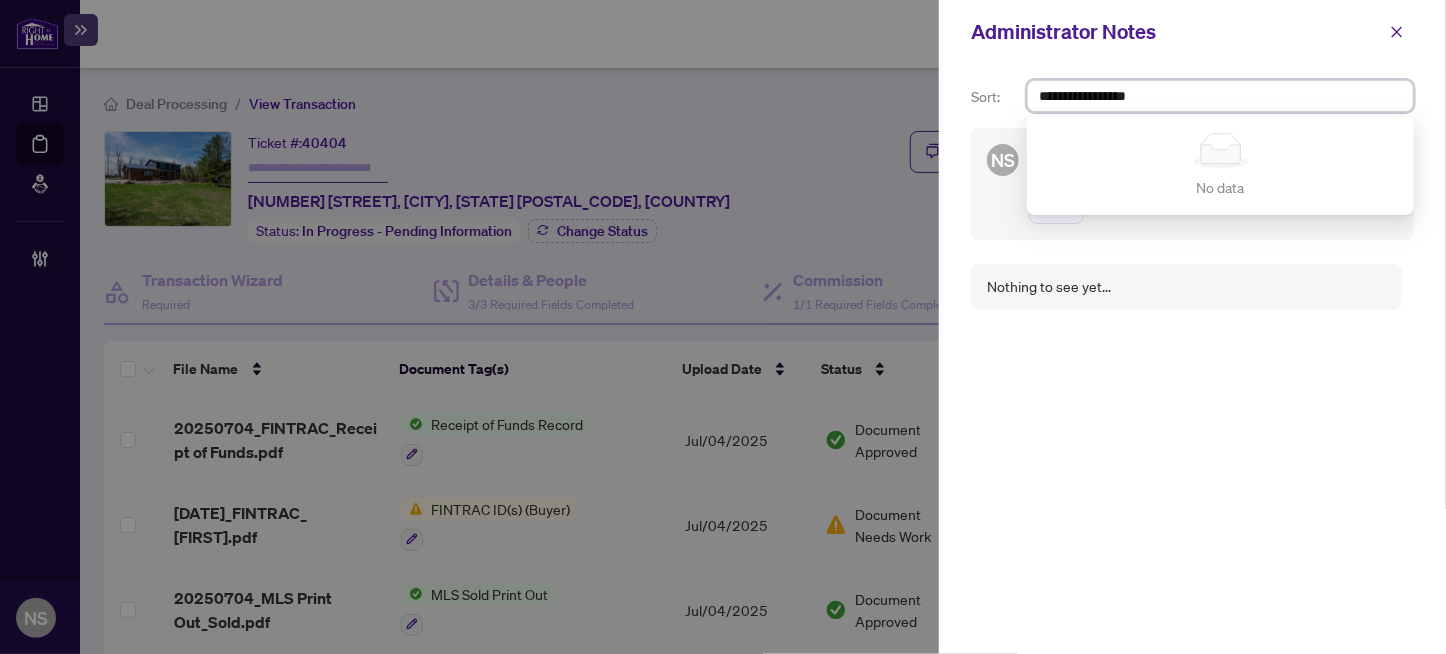 paste on "******" 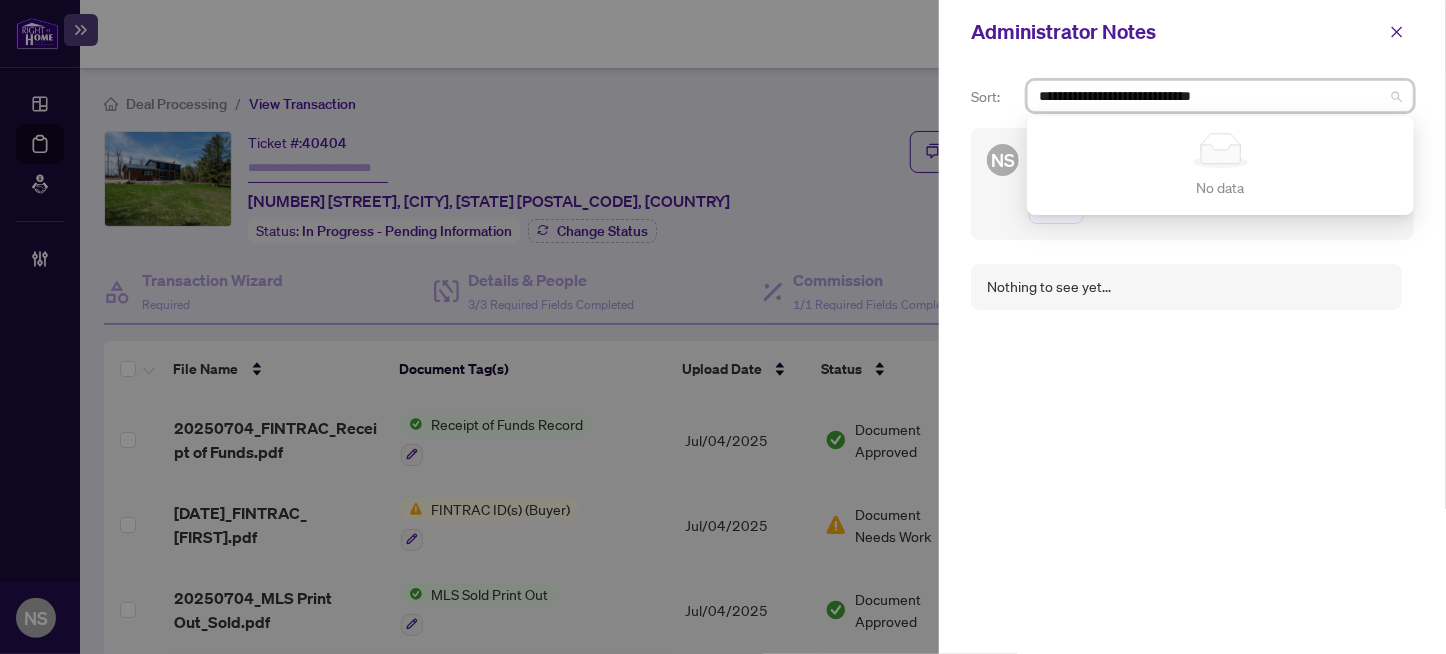 type on "**********" 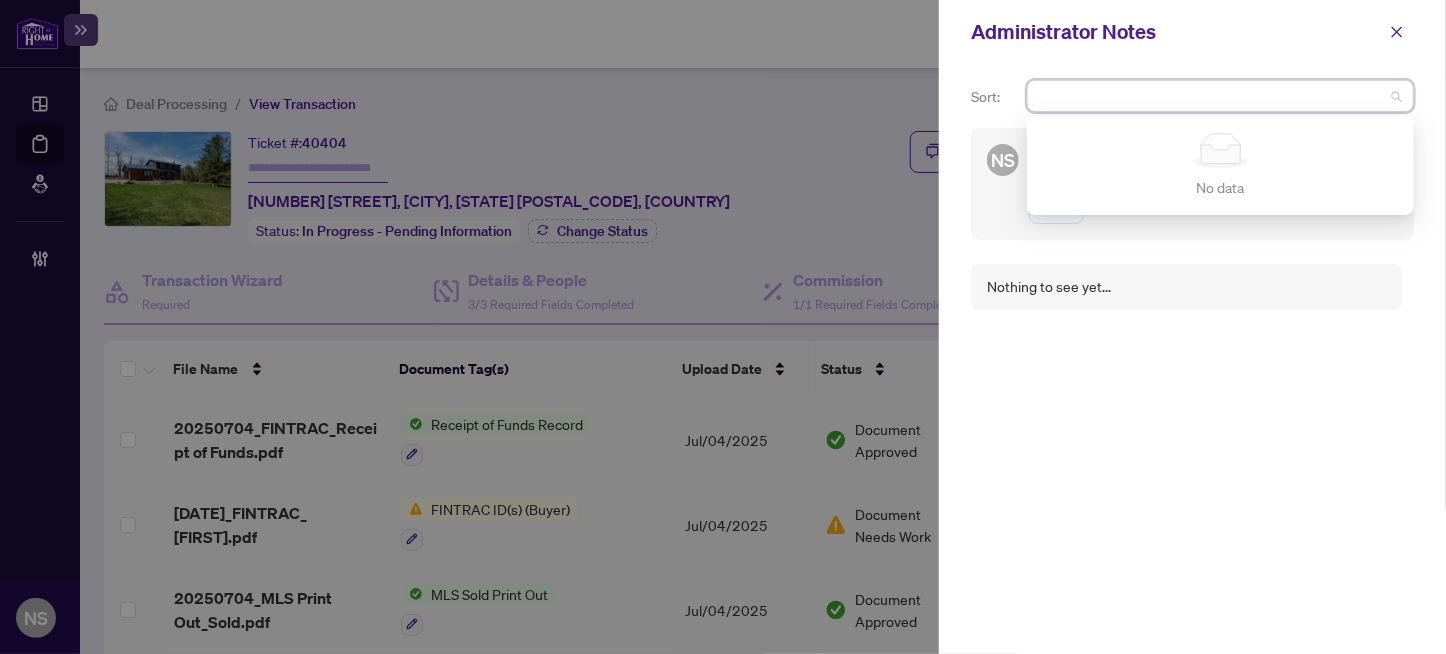 click on "Nothing to see yet..." at bounding box center [1192, 444] 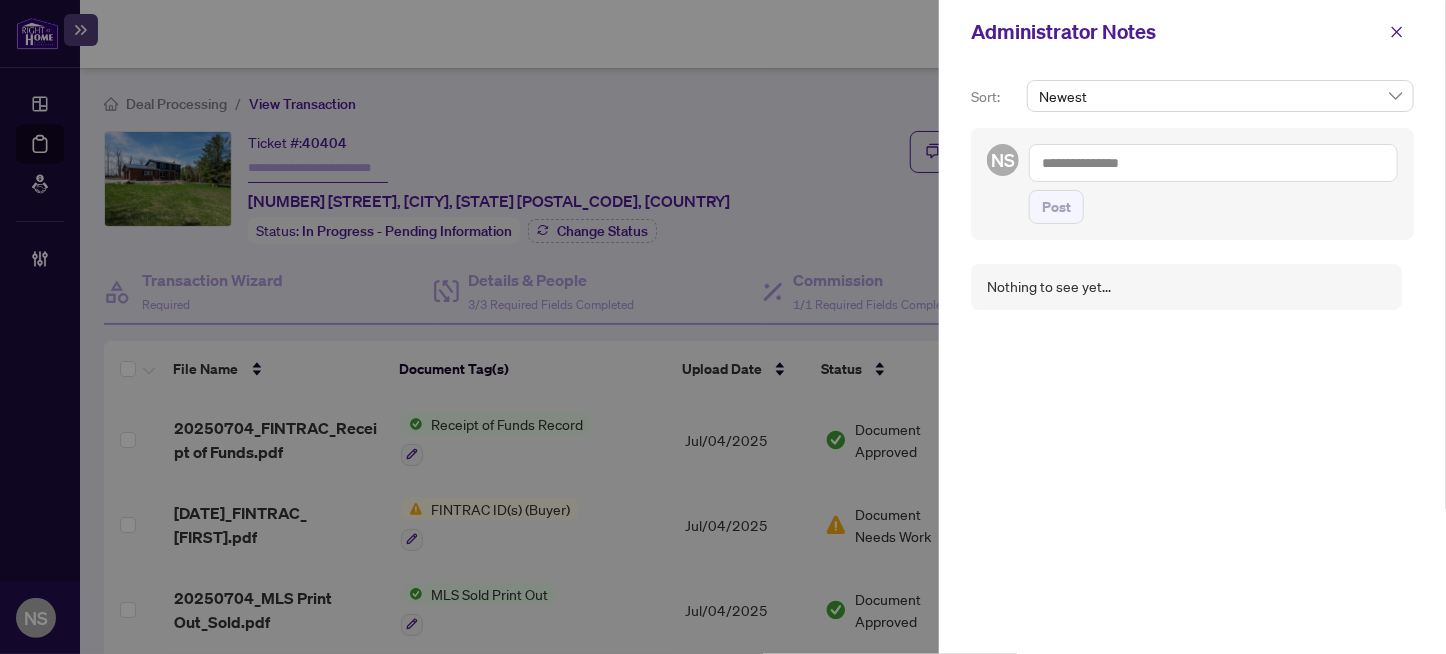 click at bounding box center (1213, 163) 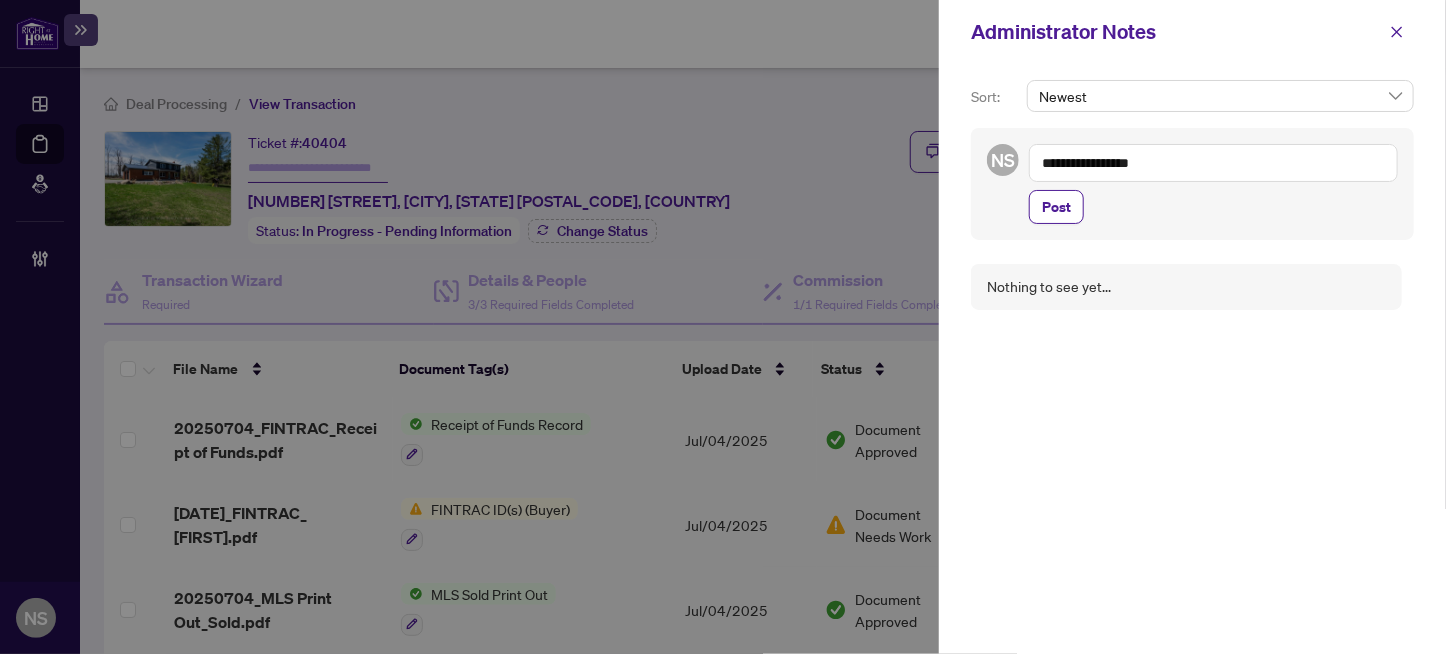 paste on "******" 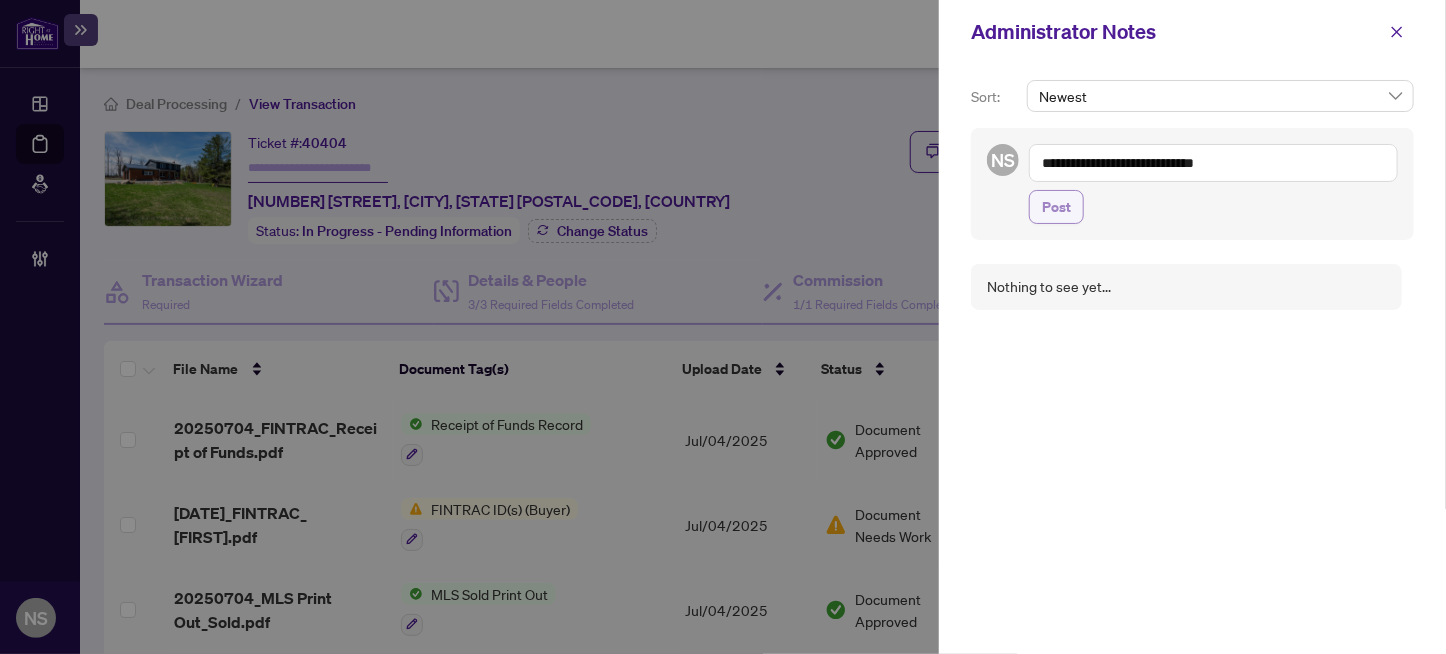 type on "**********" 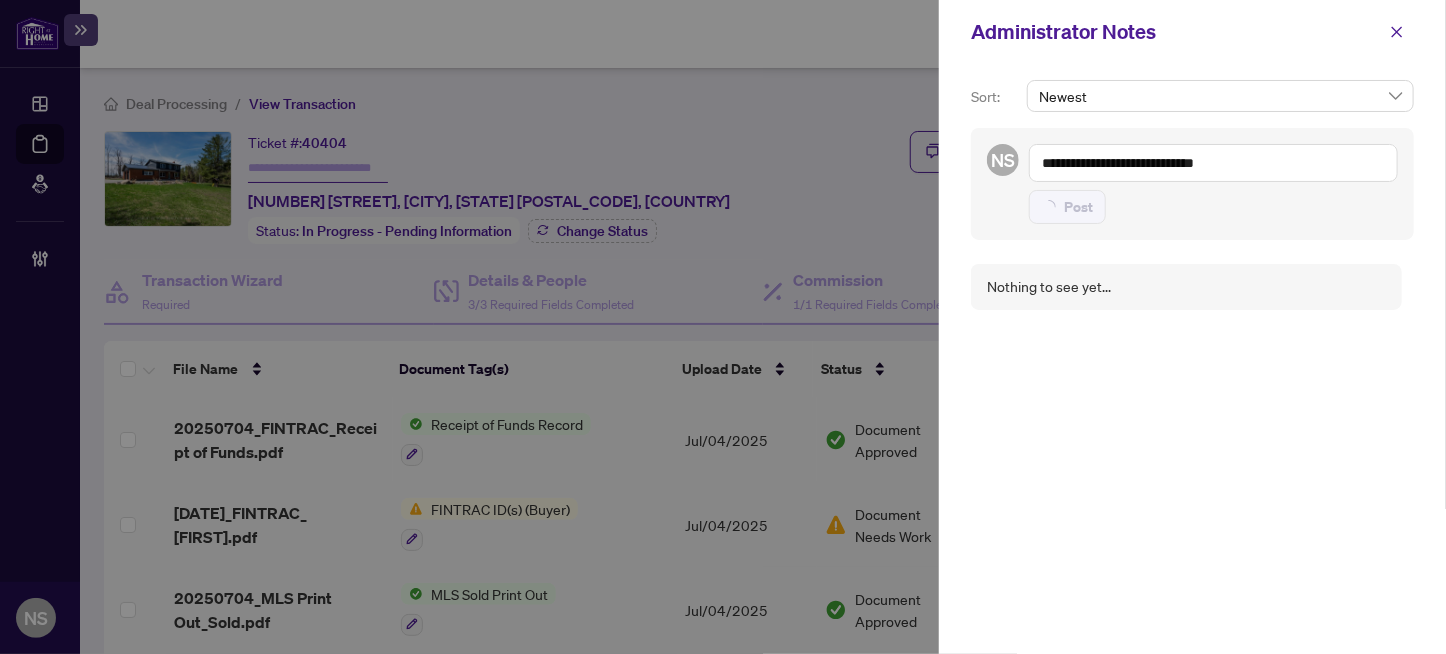 type 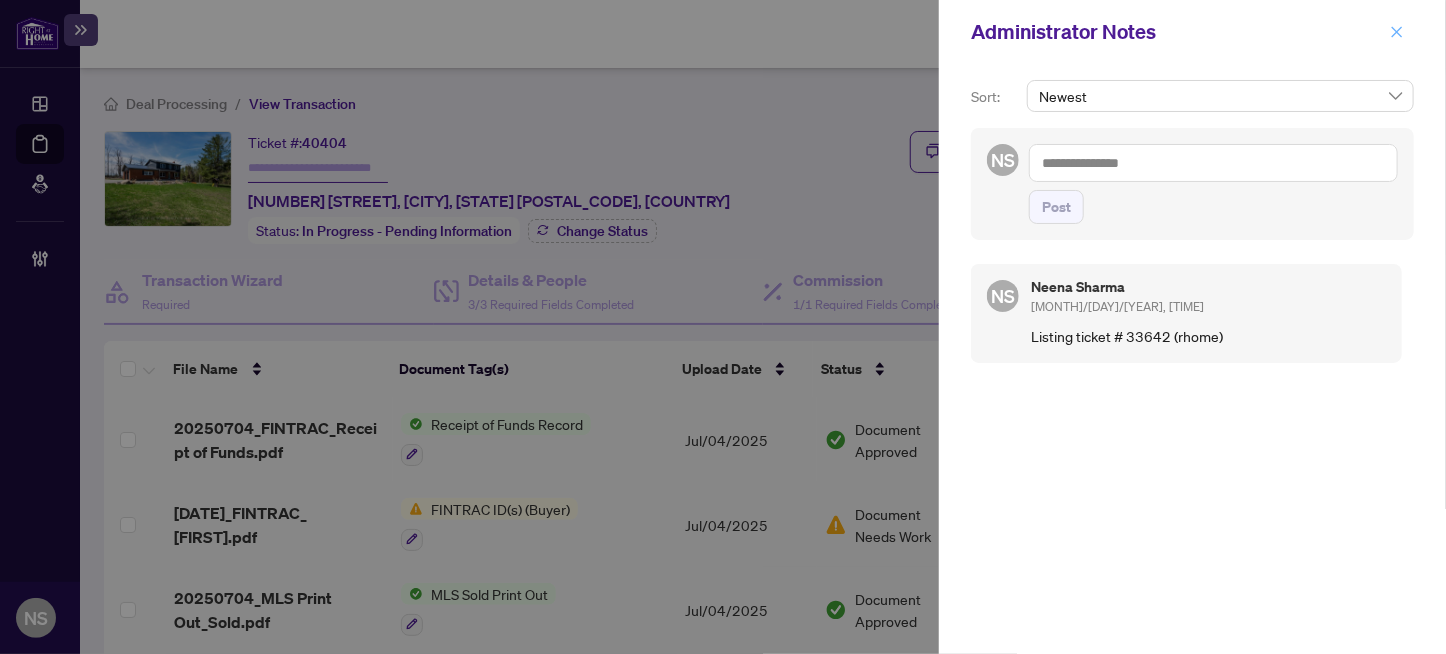 click 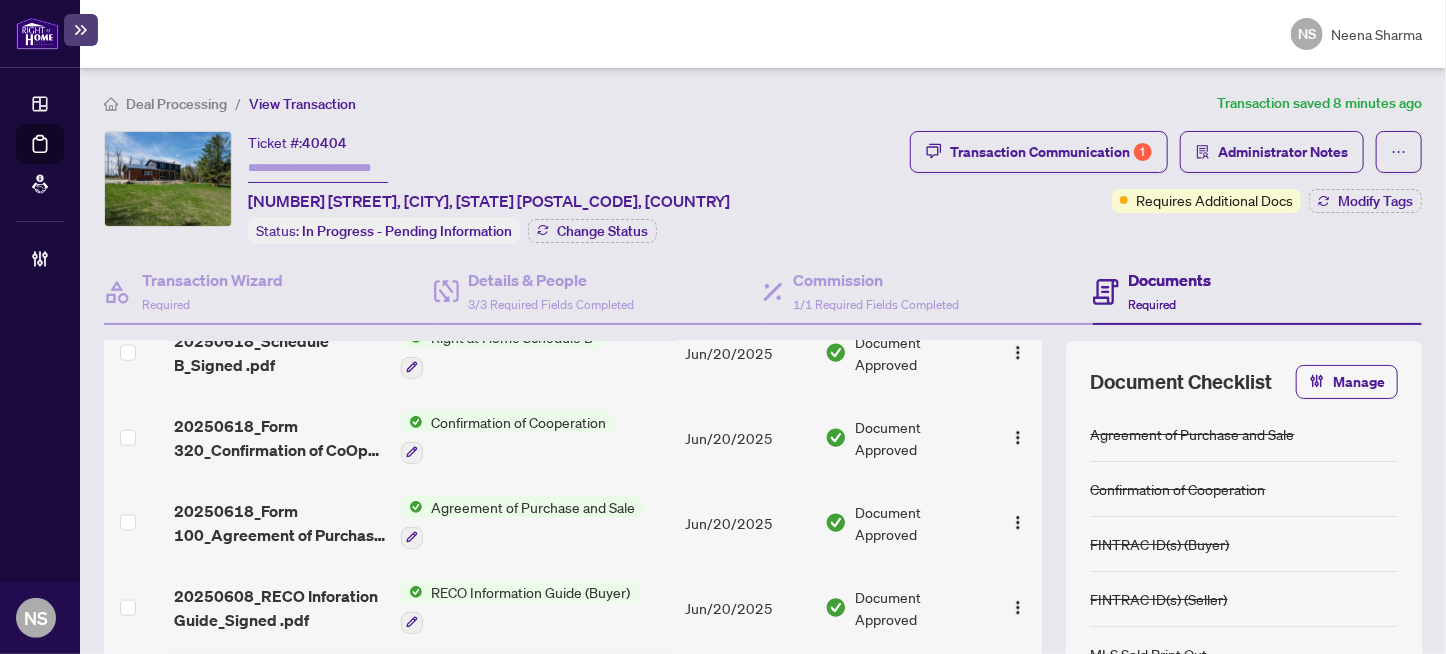 scroll, scrollTop: 1472, scrollLeft: 0, axis: vertical 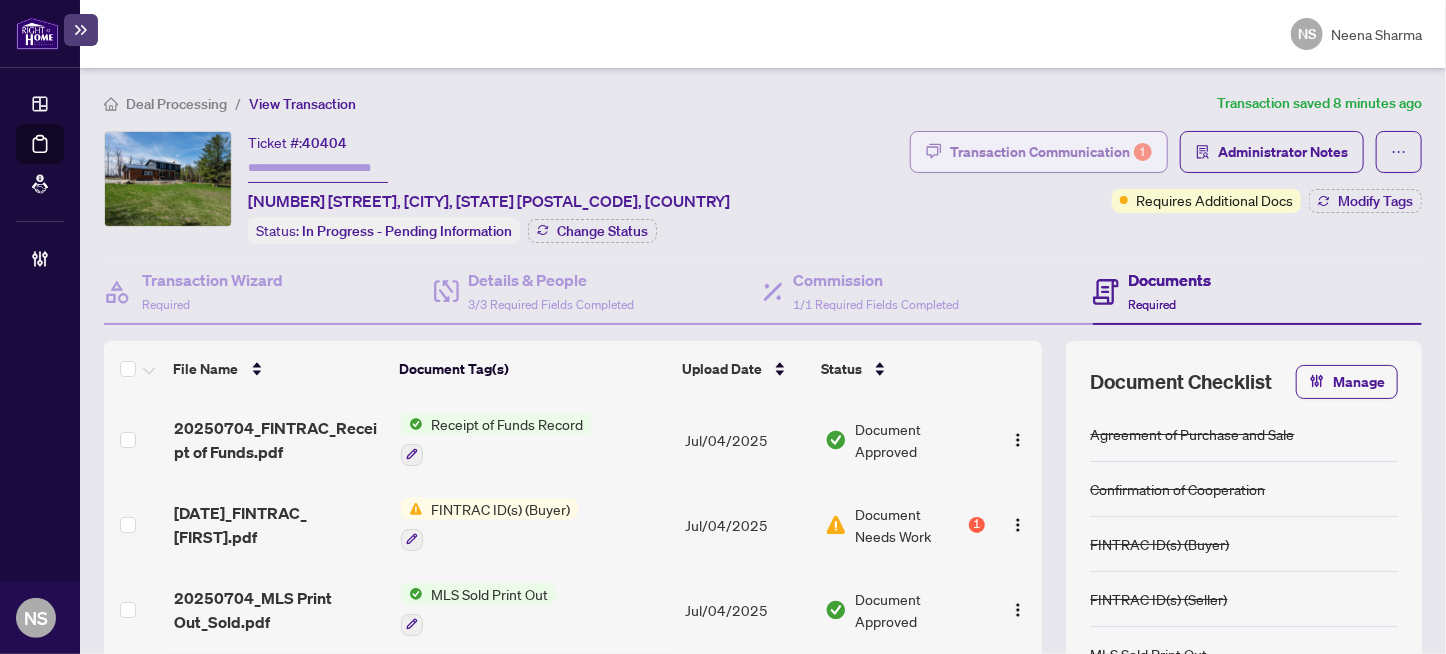 click on "Transaction Communication 1" at bounding box center (1051, 152) 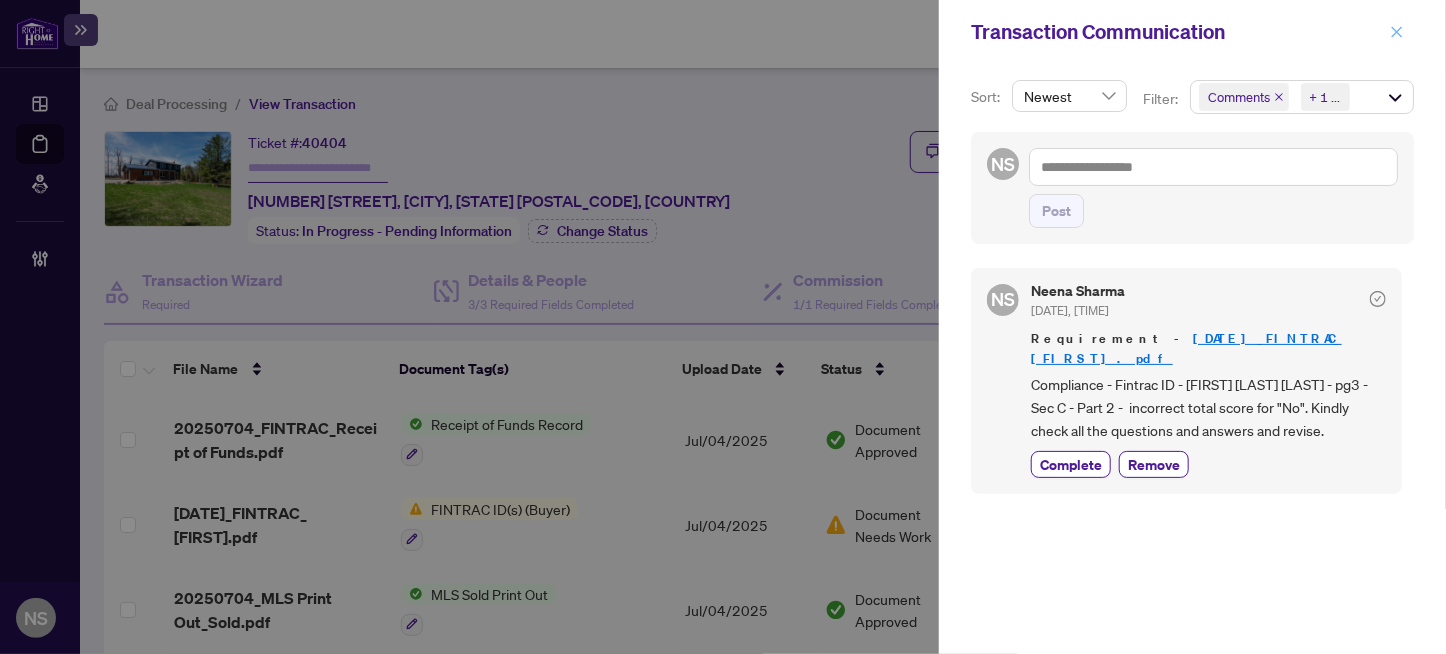 click 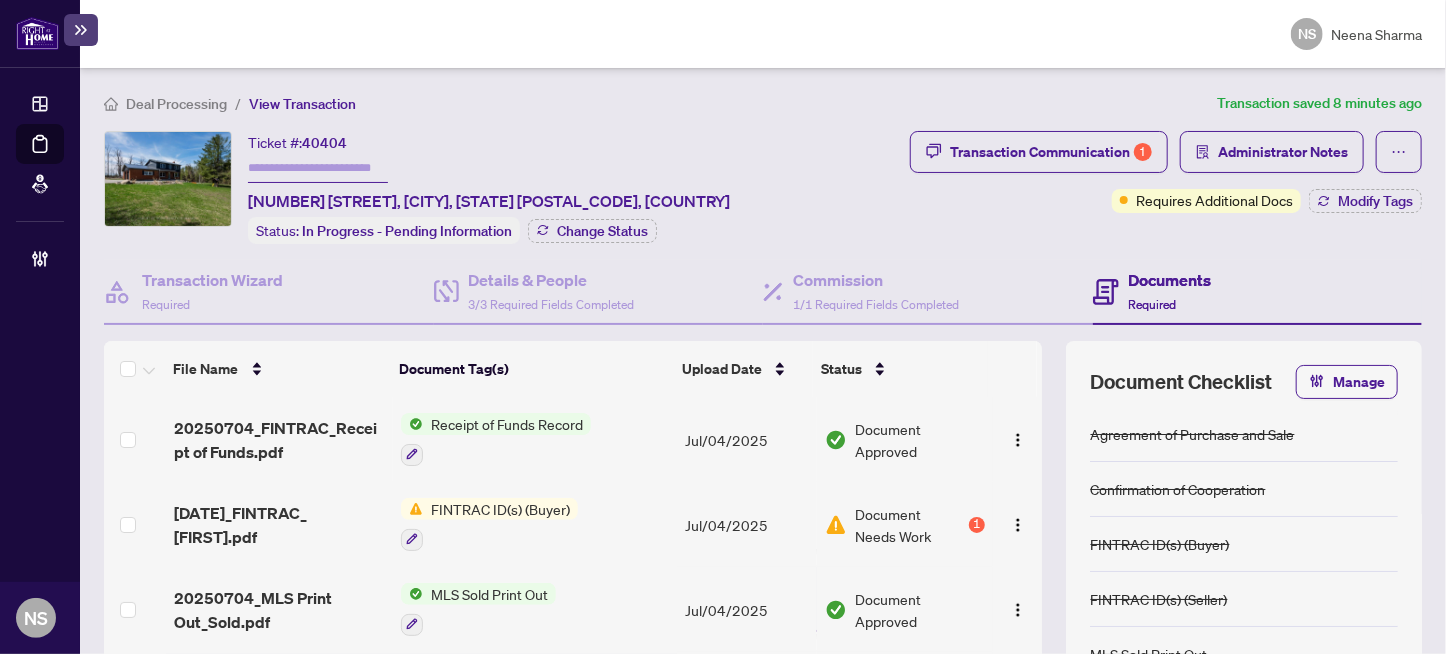 click at bounding box center (318, 168) 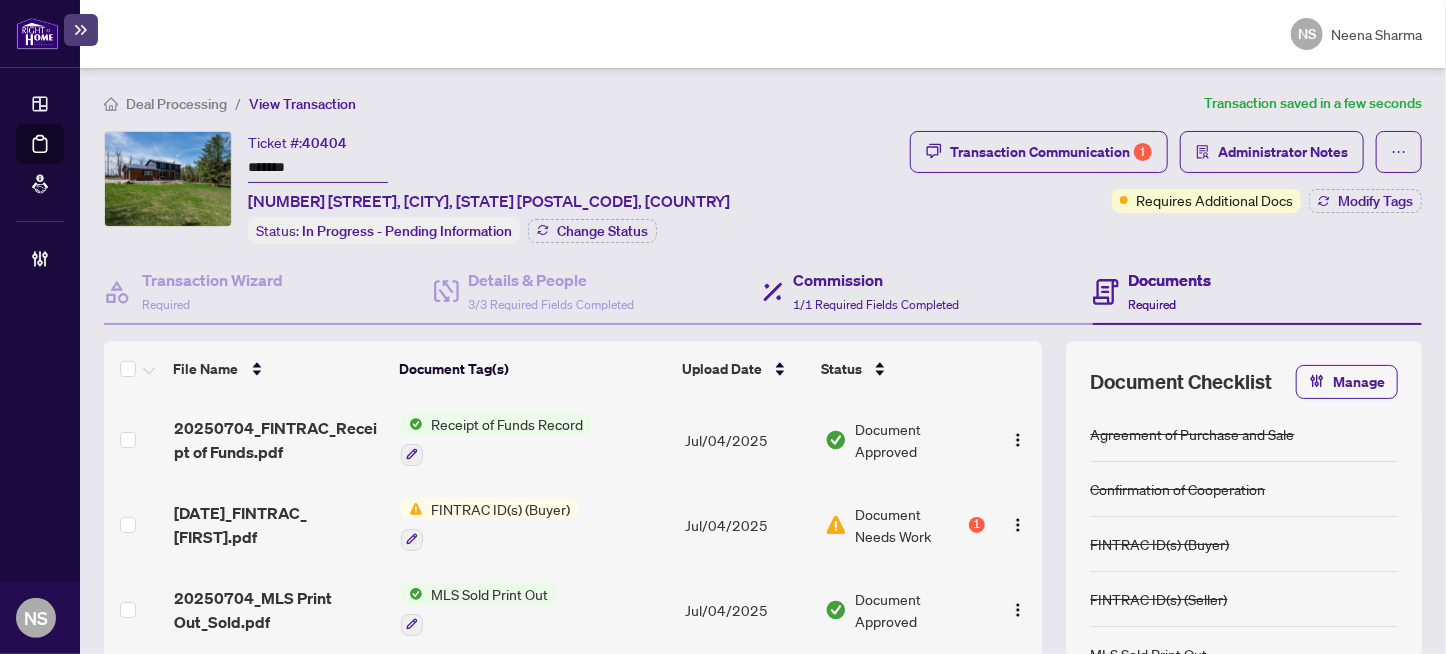 type on "*******" 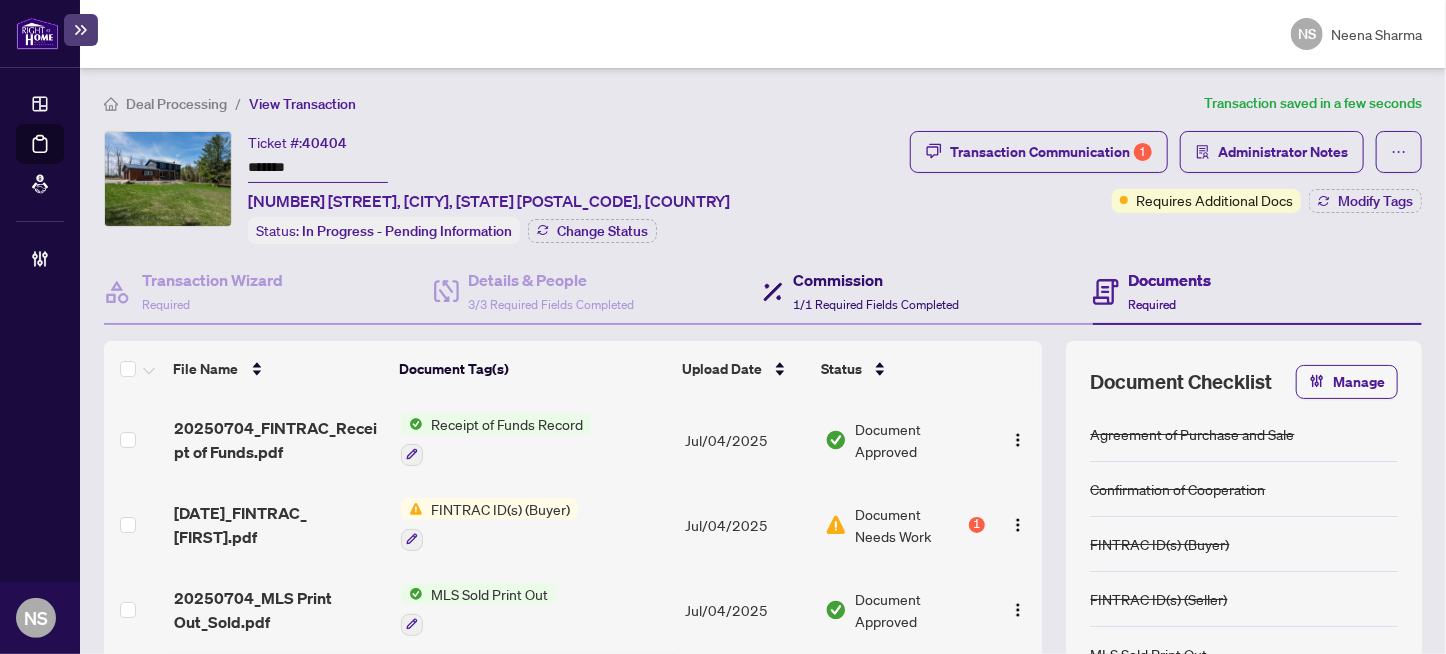 click on "1/1 Required Fields Completed" at bounding box center [876, 304] 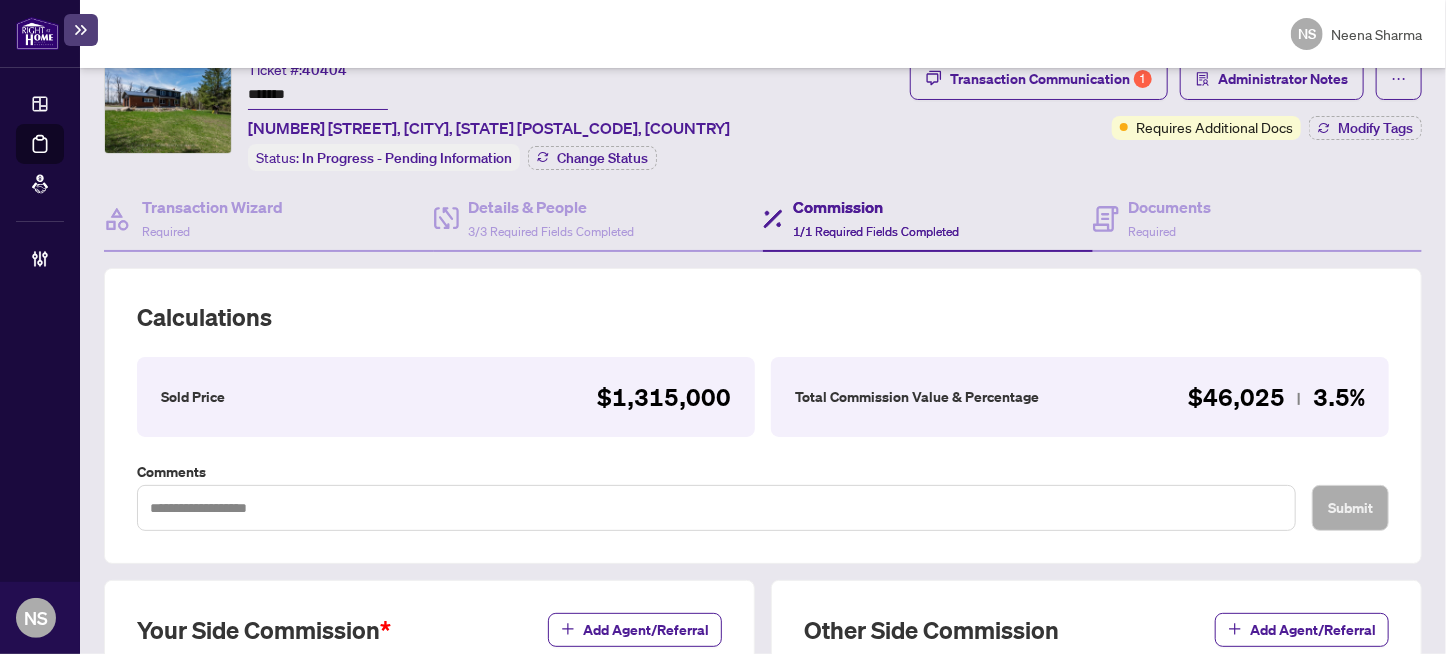 scroll, scrollTop: 0, scrollLeft: 0, axis: both 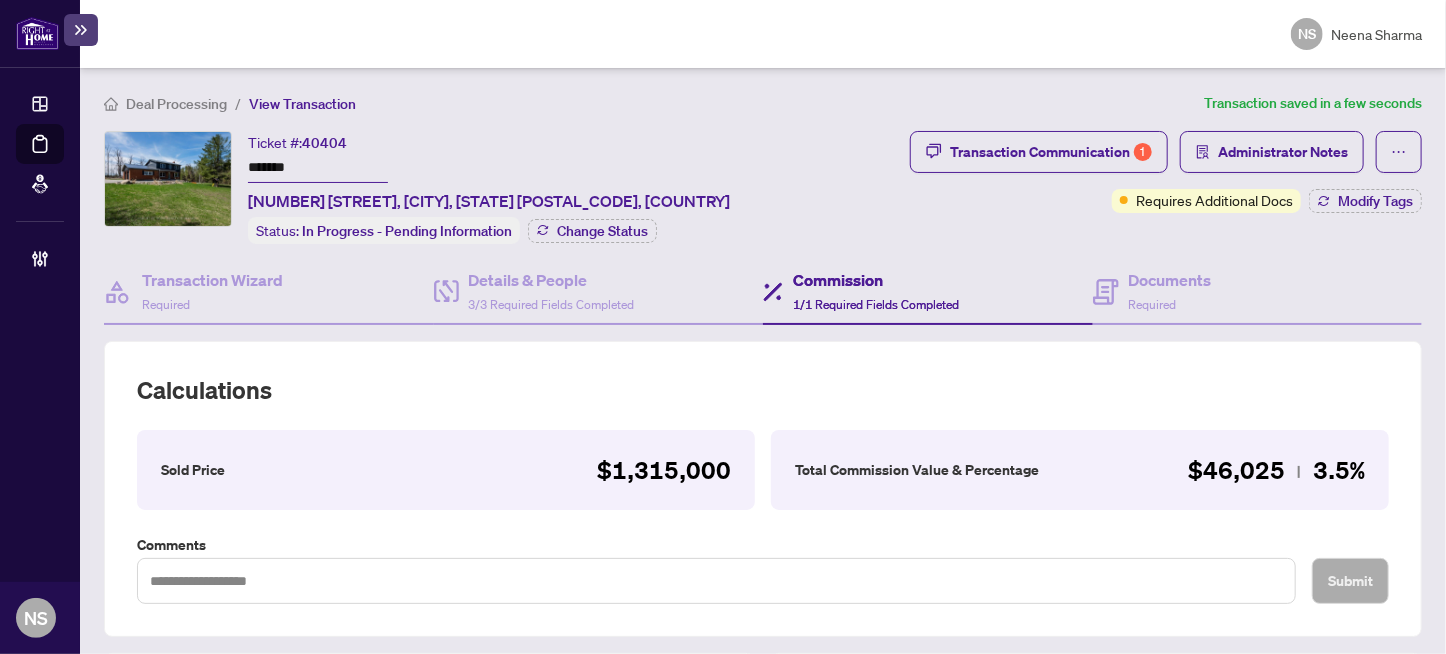 click on "Commission" at bounding box center [876, 280] 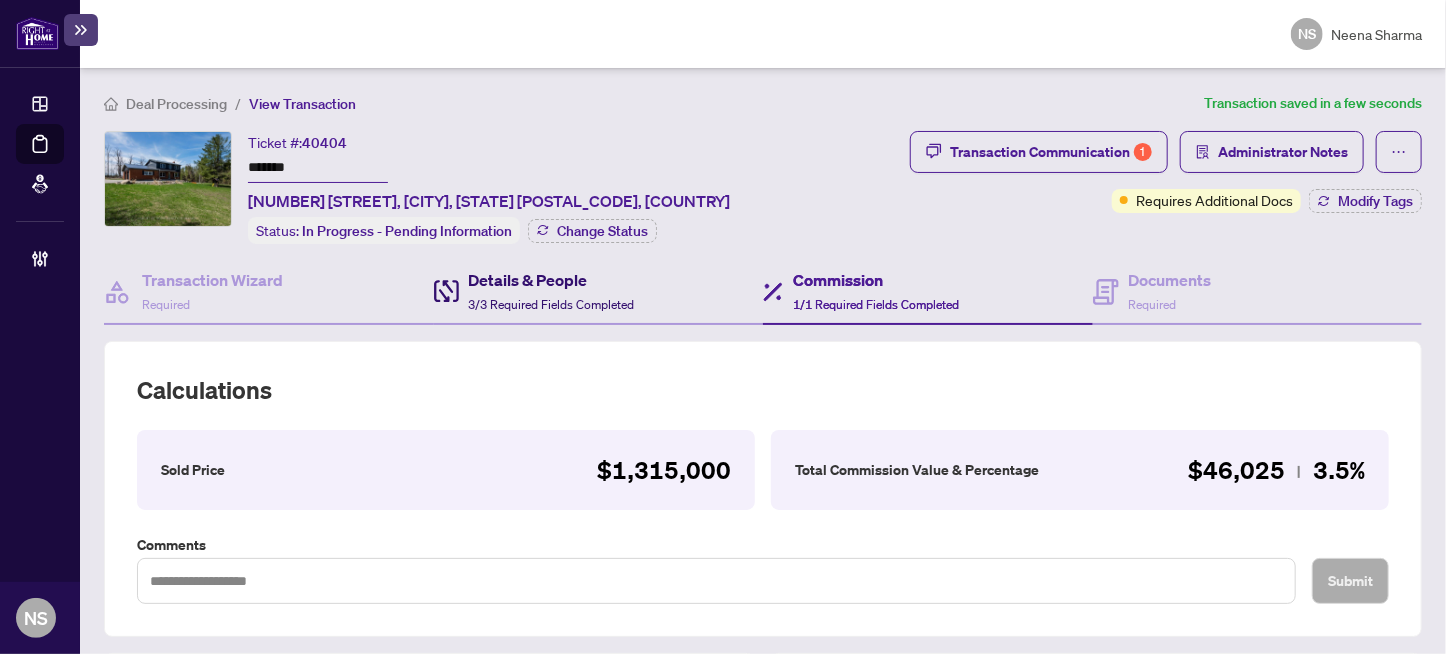 click on "Details & People" at bounding box center (552, 280) 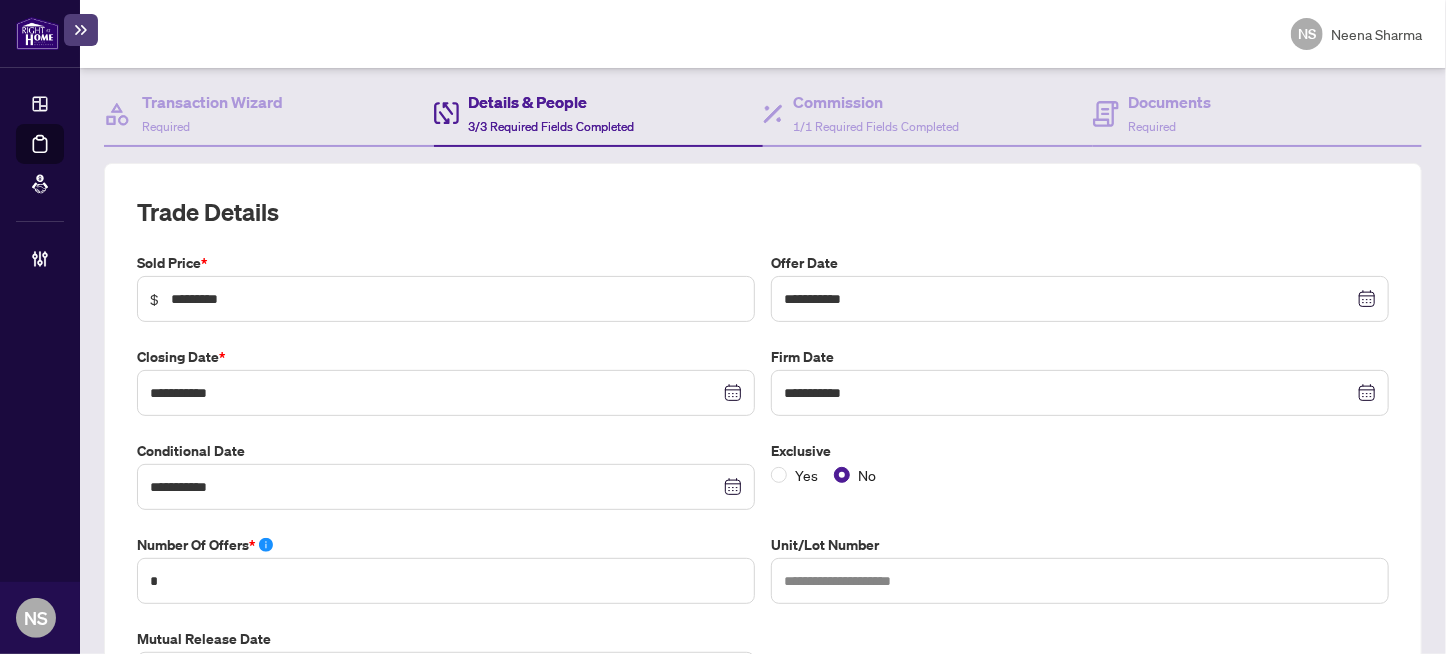 scroll, scrollTop: 0, scrollLeft: 0, axis: both 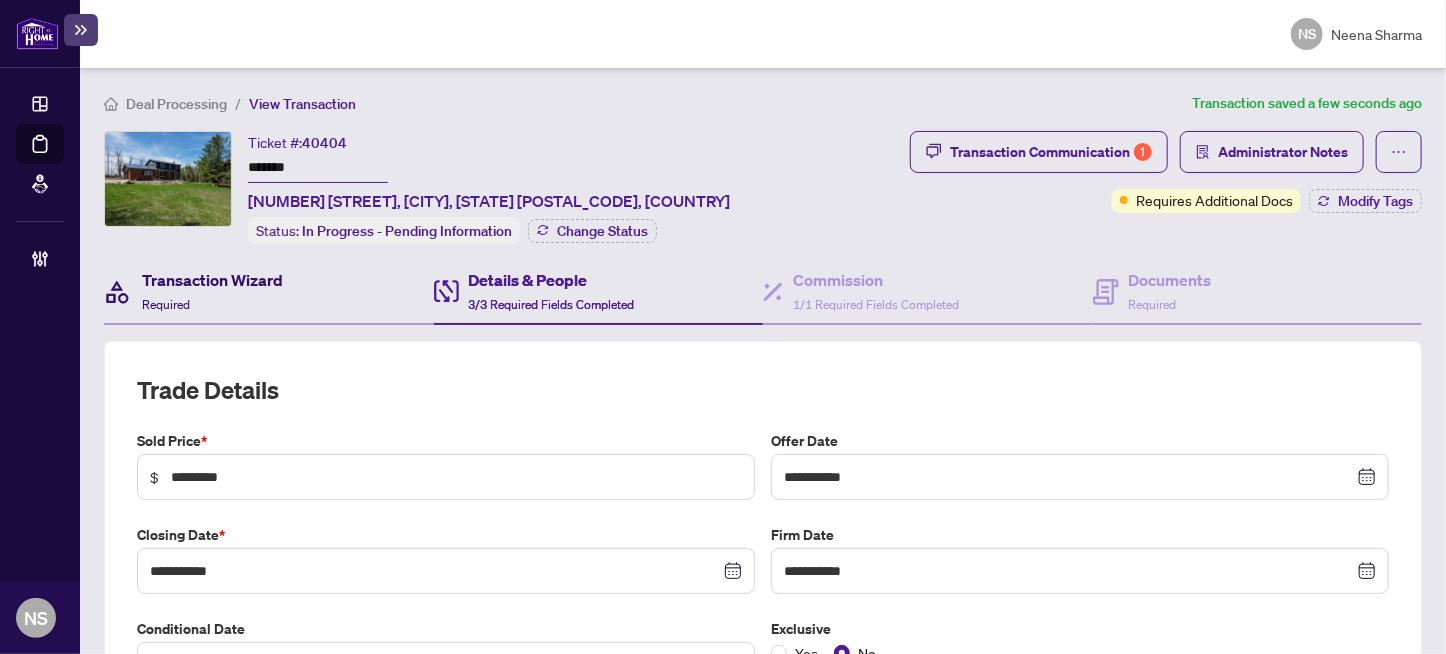 click on "Transaction Wizard Required" at bounding box center (212, 291) 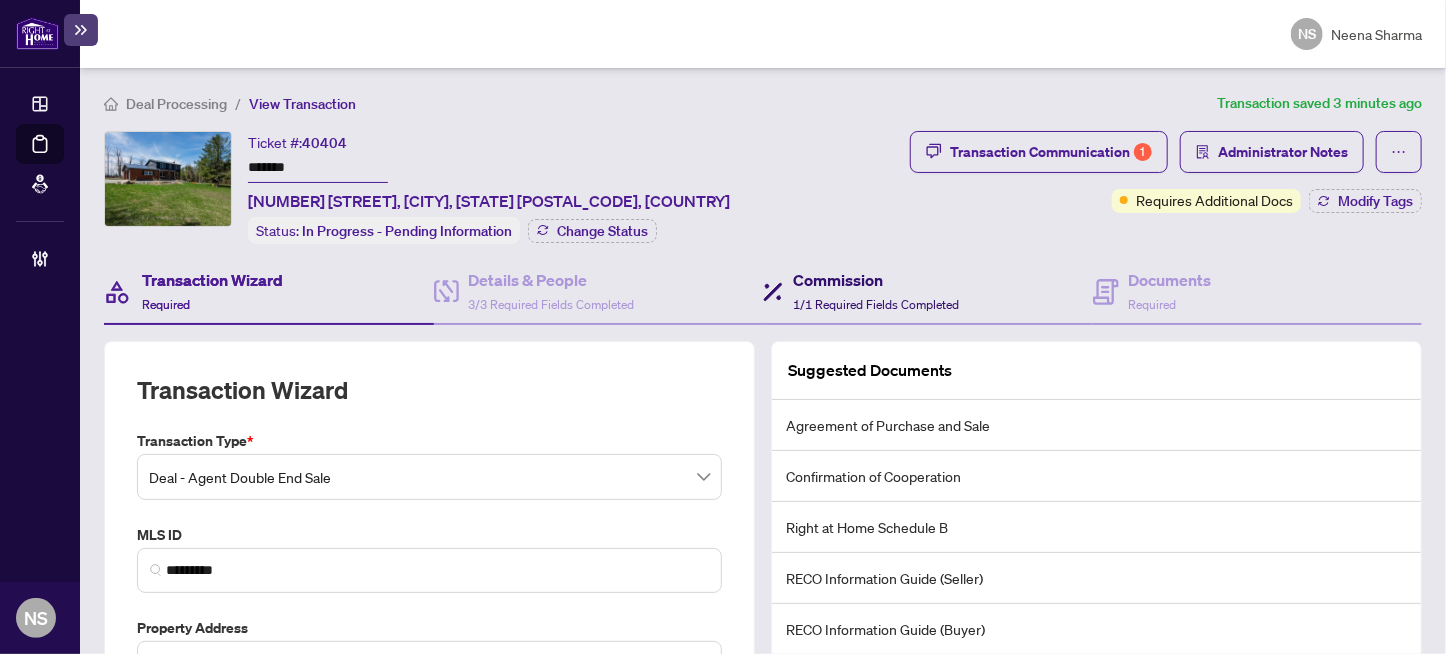 click on "Commission 1/1 Required Fields Completed" at bounding box center (876, 291) 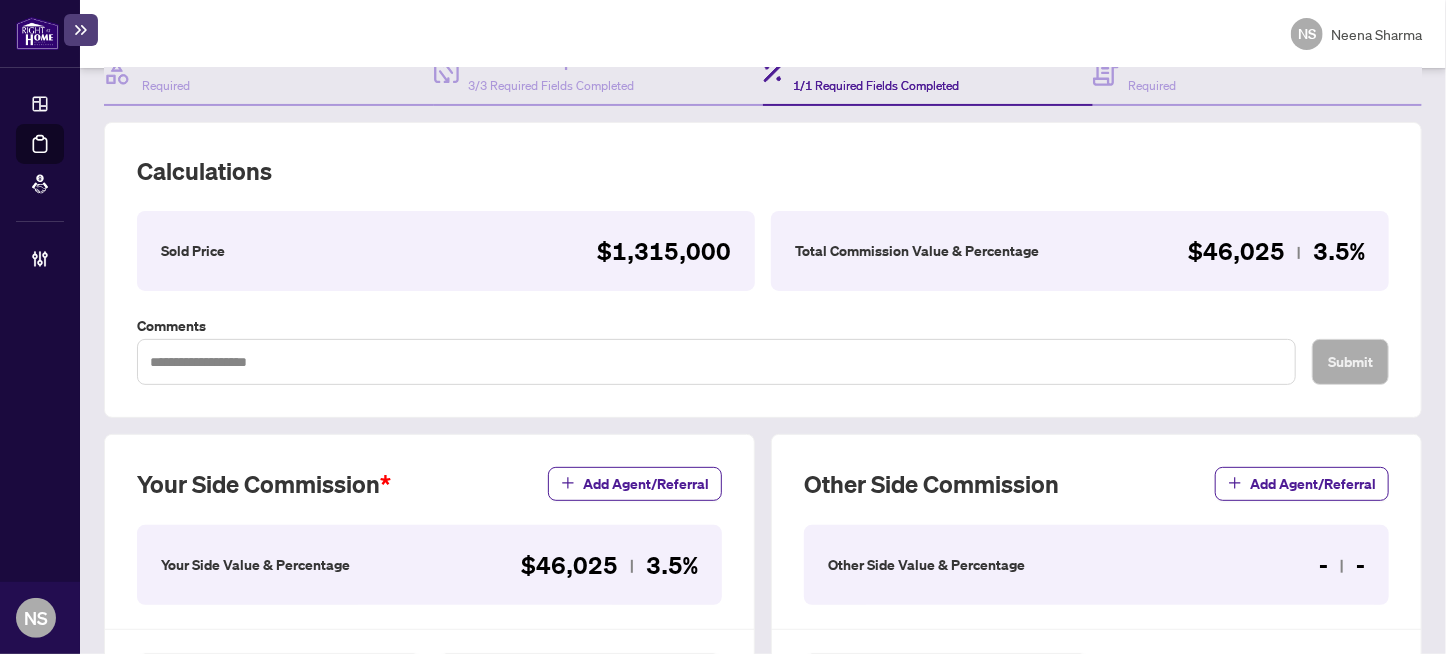 scroll, scrollTop: 0, scrollLeft: 0, axis: both 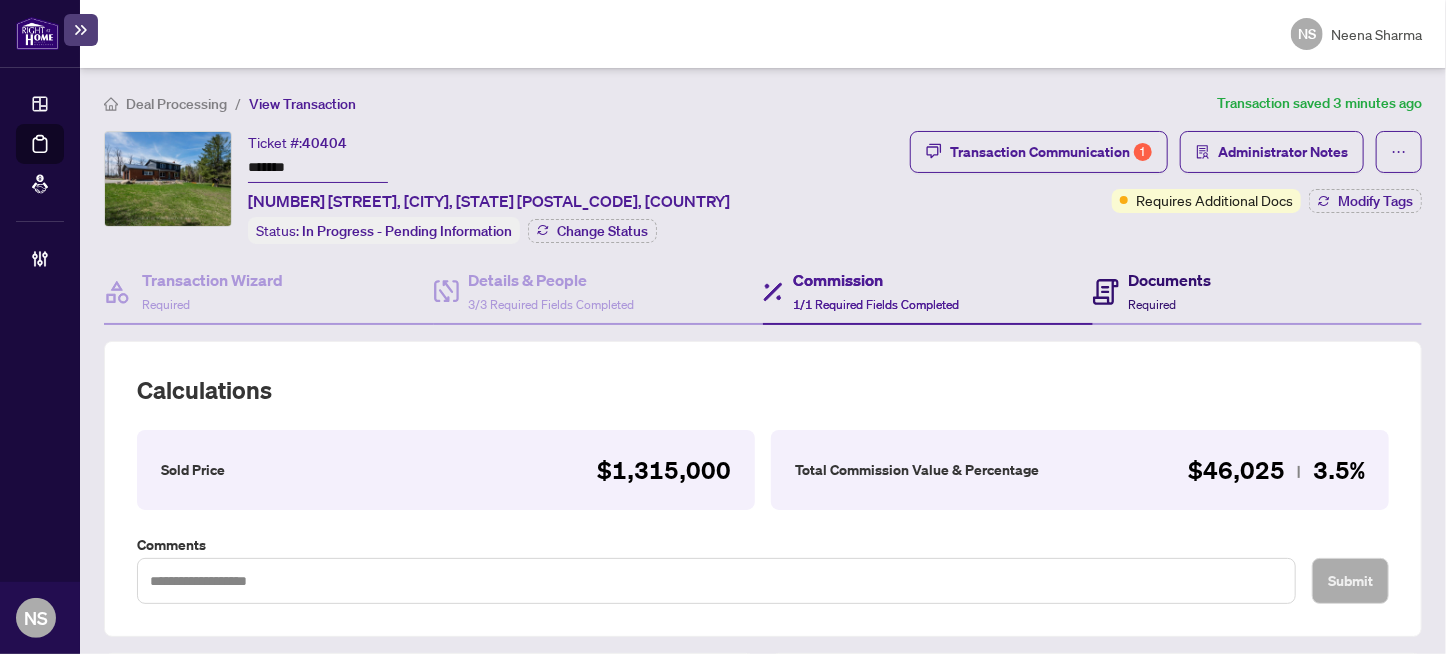 click on "Documents" at bounding box center (1170, 280) 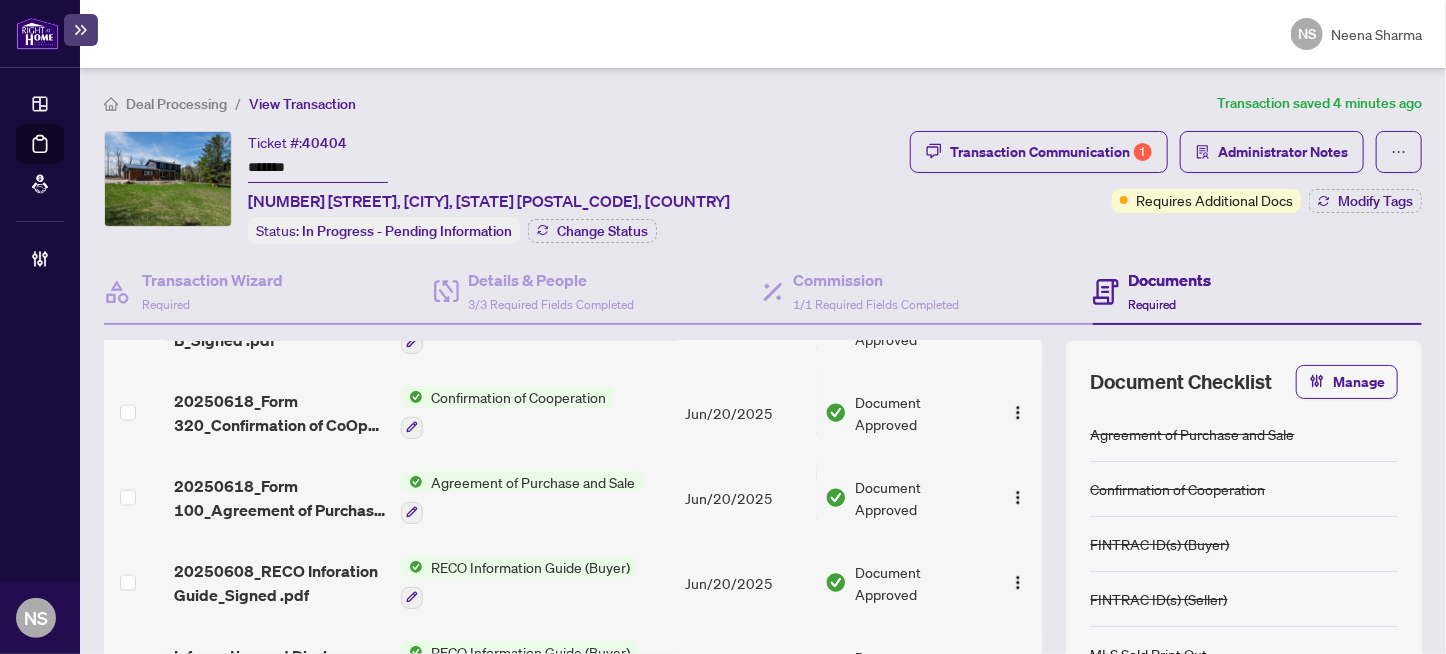 scroll, scrollTop: 1472, scrollLeft: 0, axis: vertical 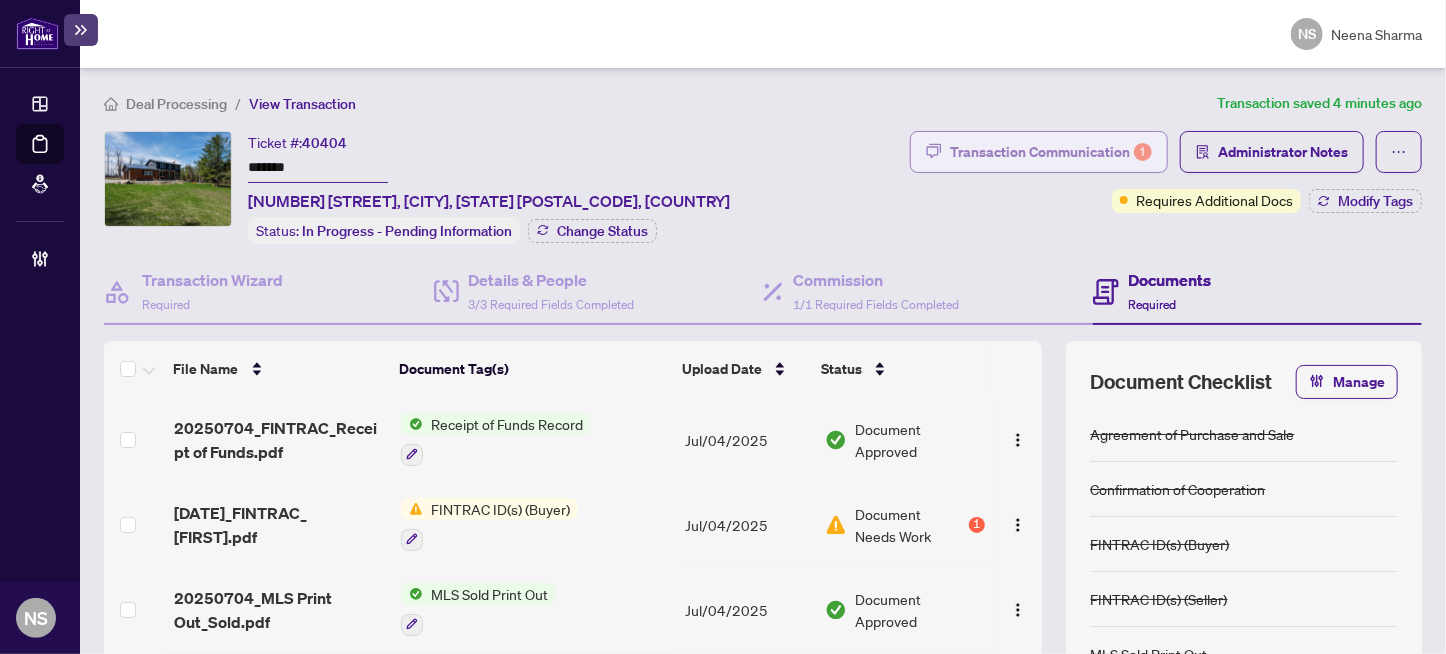 click on "Transaction Communication 1" at bounding box center [1051, 152] 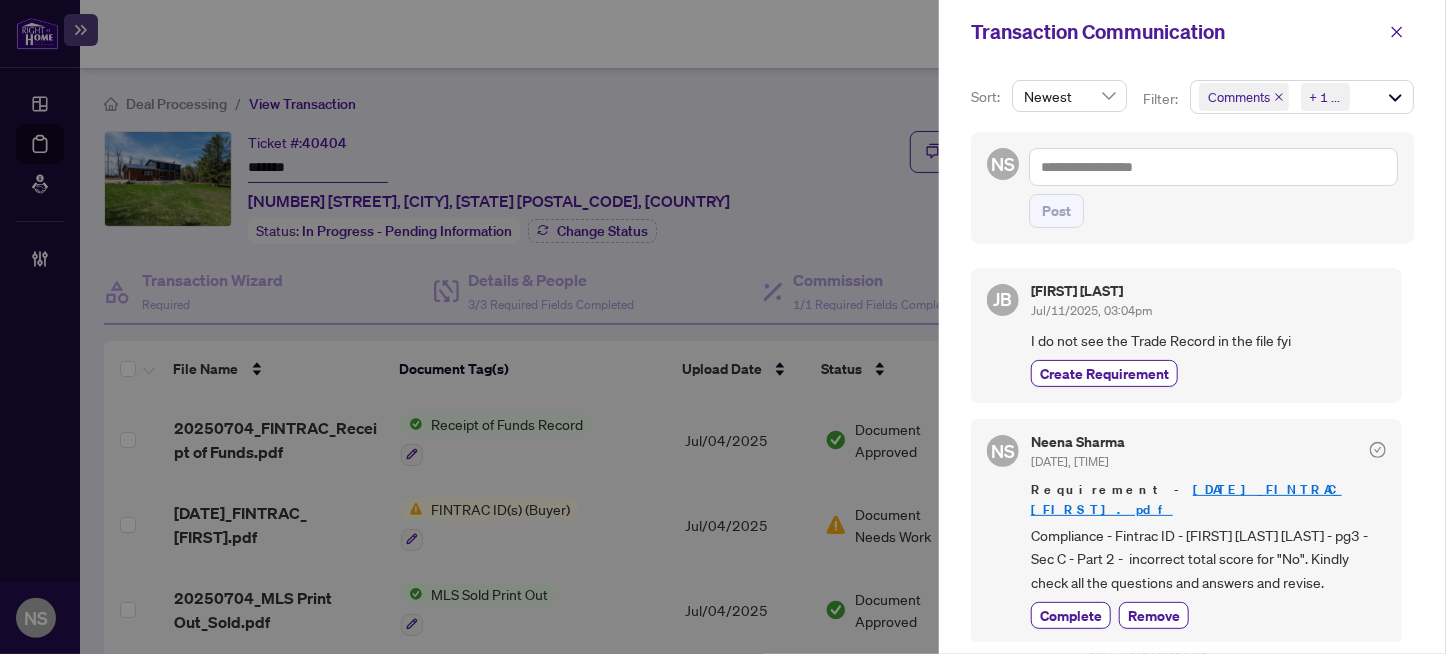 click at bounding box center [723, 327] 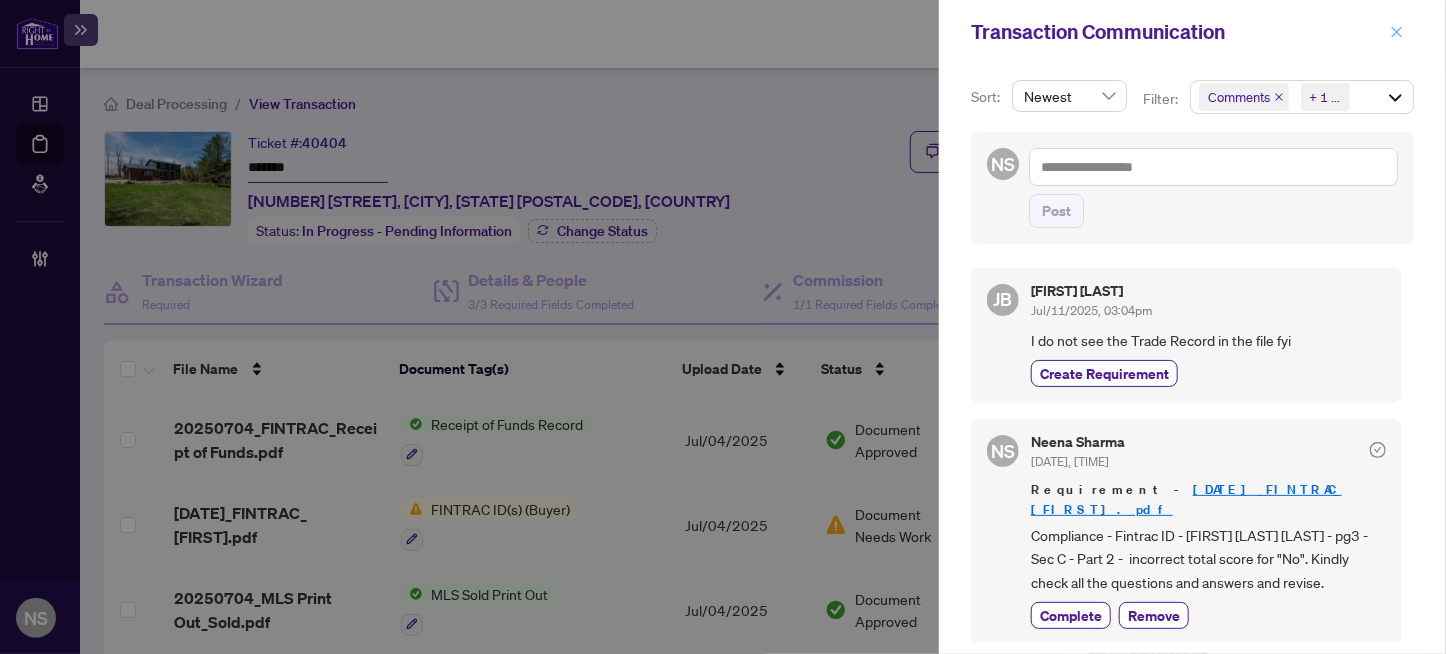 click 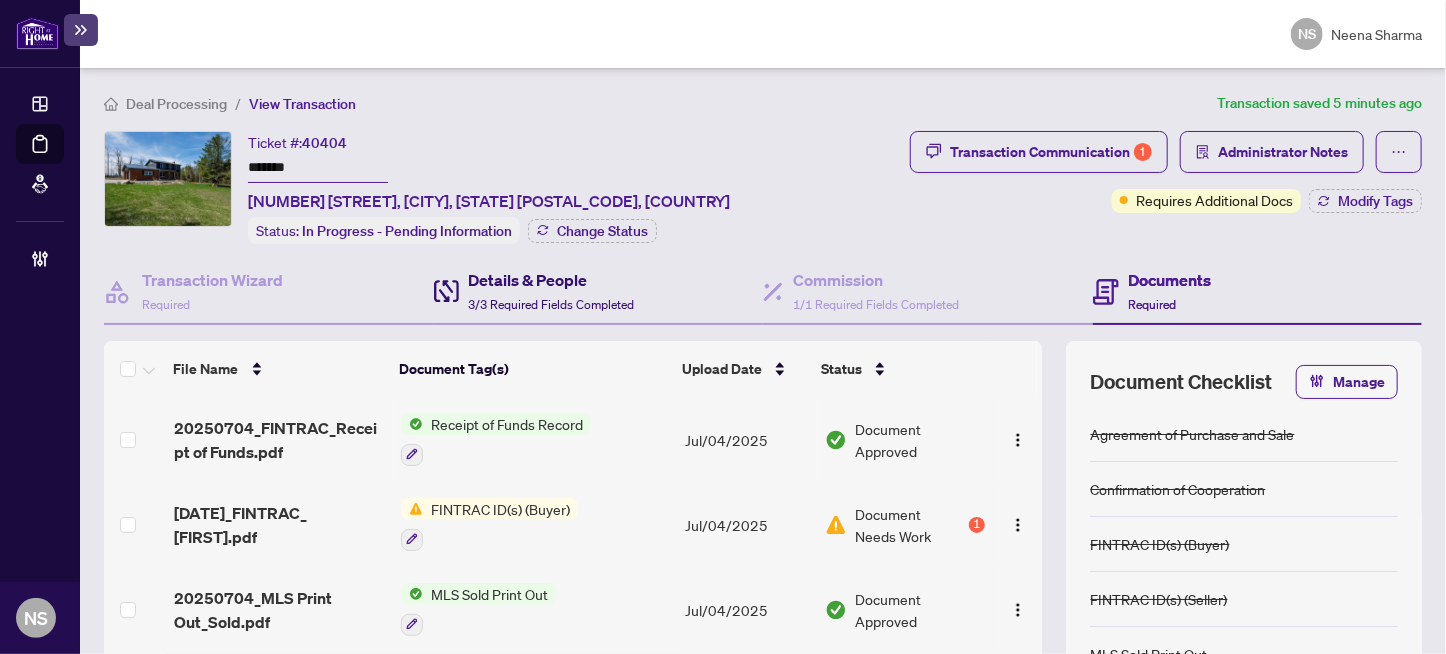 click on "3/3 Required Fields Completed" at bounding box center [552, 304] 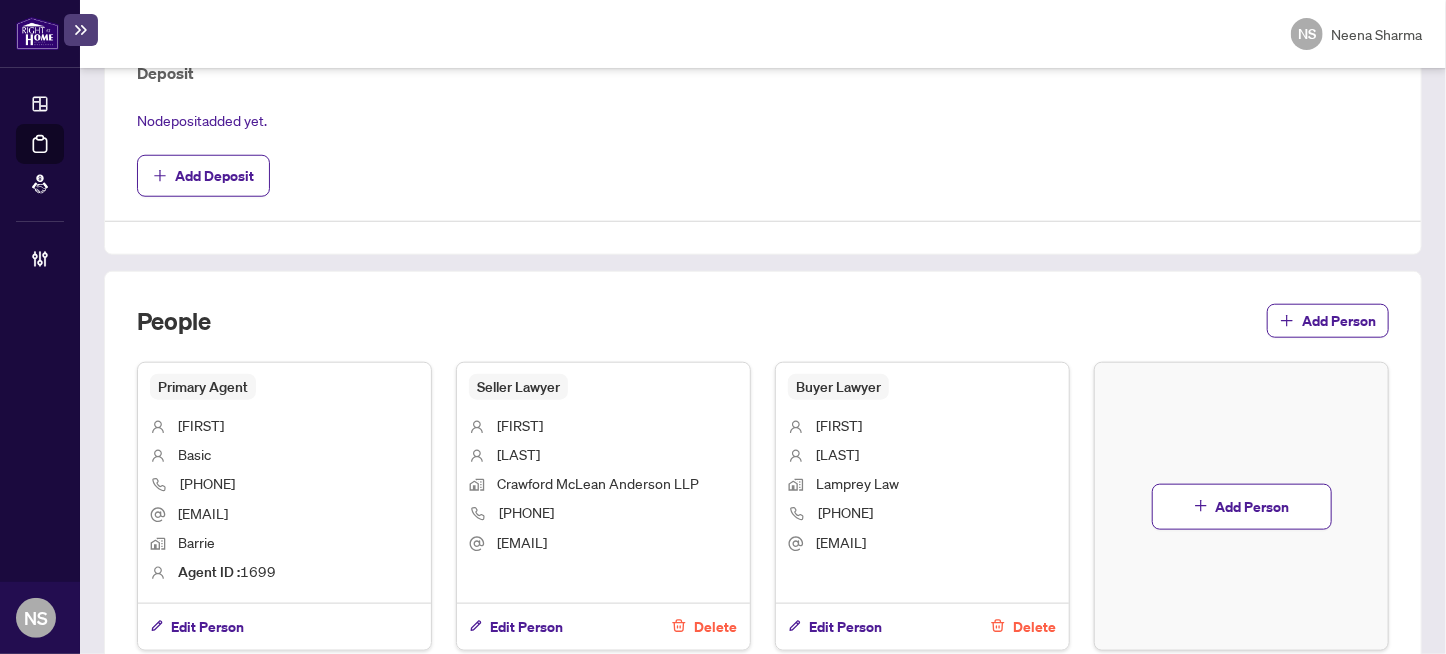 scroll, scrollTop: 955, scrollLeft: 0, axis: vertical 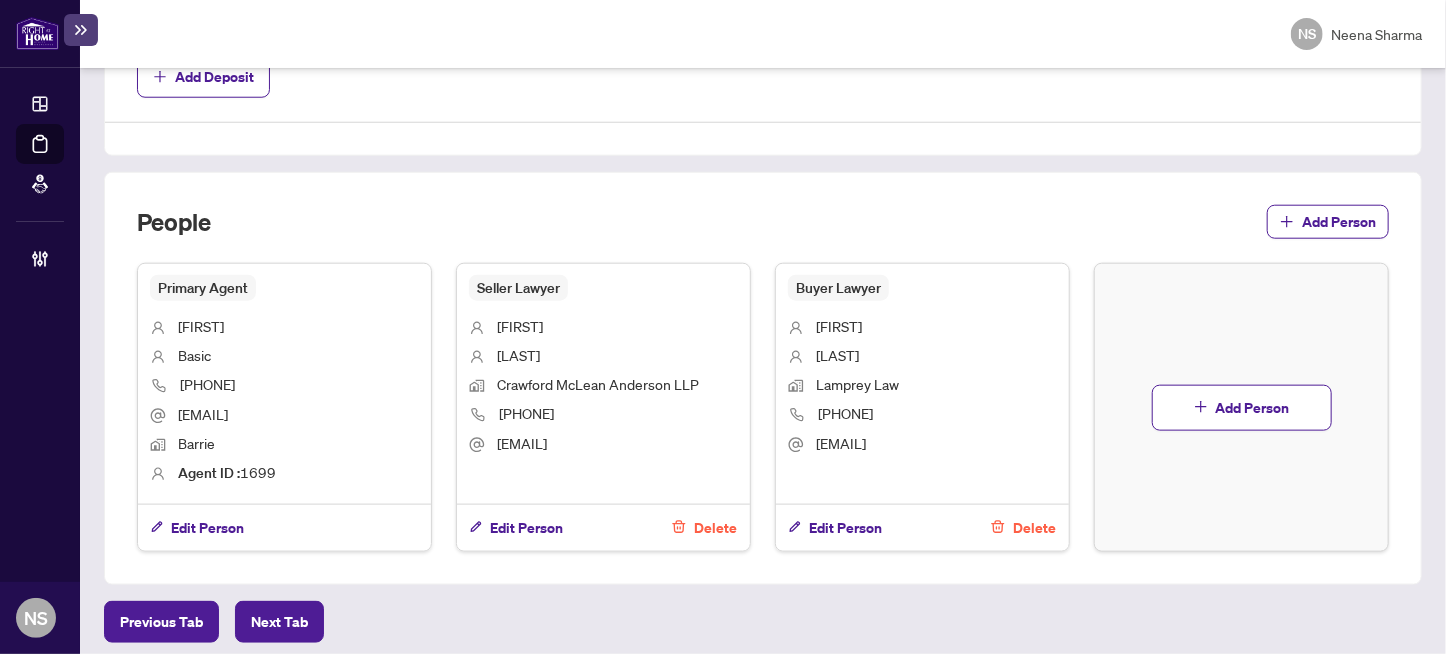 click on "People Add Person Primary Agent     Jackie     Basic
705-321-8388
jackiebasic@gmail.com
Barrie     Agent ID :  1699 Edit Person Seller Lawyer     Tim     Anderson
Crawford McLean Anderson LLP
705-325-2753
tanderson@mclaw.ca Edit Person Delete Buyer Lawyer     Jenna     Goorts
Lamprey Law
705-722-1114
jenna@lampreylaw.ca Edit Person Delete Add Person" at bounding box center (763, 378) 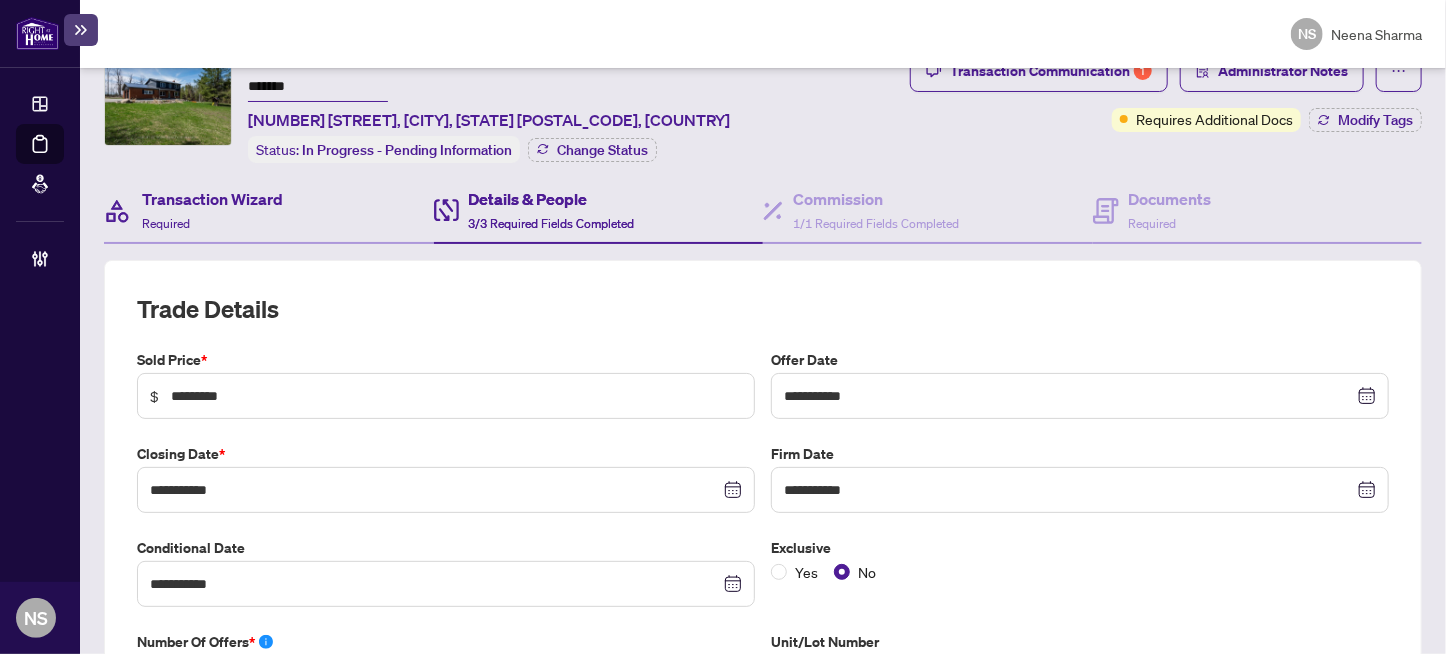 scroll, scrollTop: 0, scrollLeft: 0, axis: both 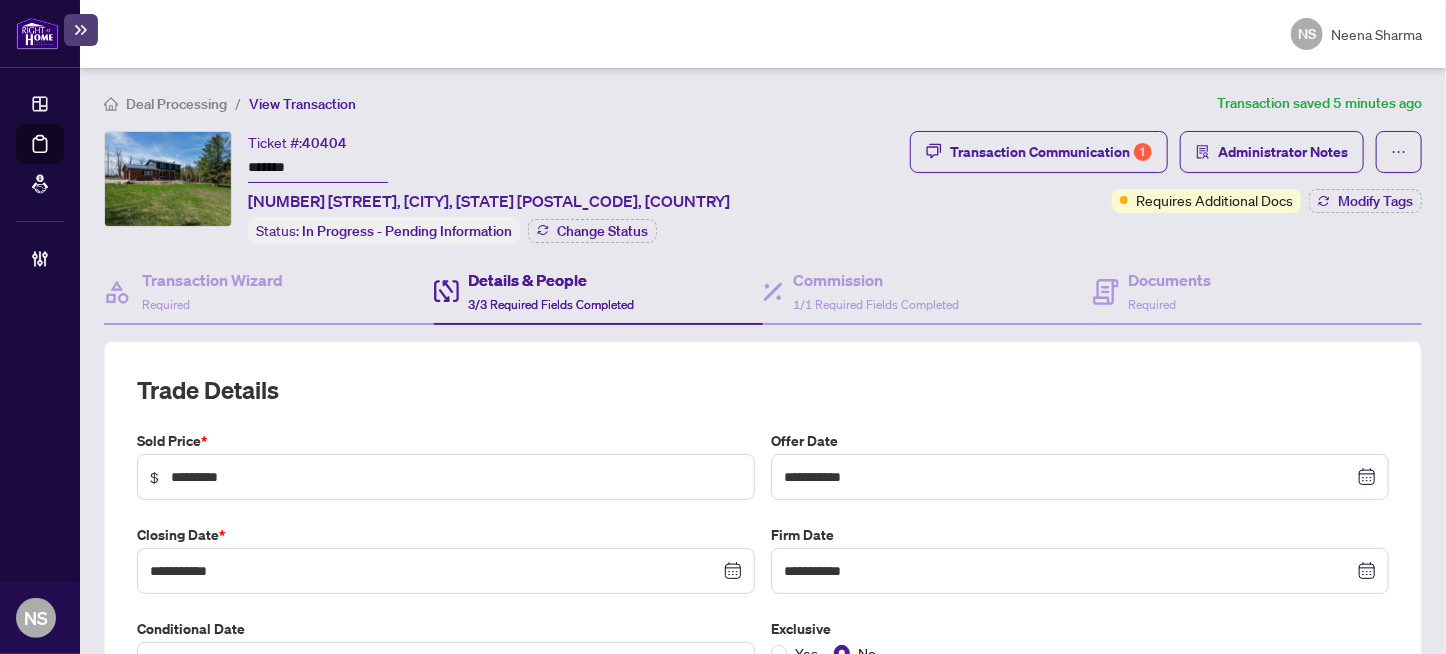 click on "Ticket #:  40404 ******* 1384 15/16 Sdrd, Oro-Medonte, Ontario L0L 1T0, Canada Status:   In Progress - Pending Information Change Status" at bounding box center [503, 187] 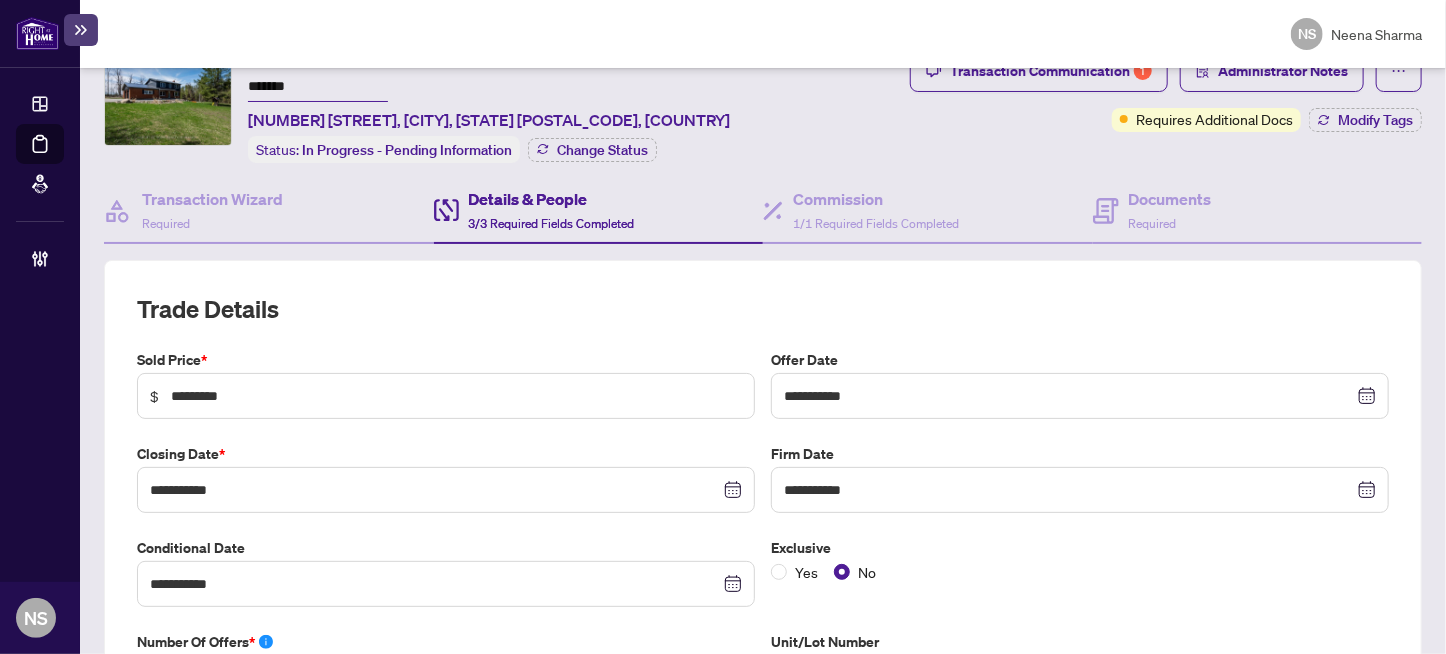 scroll, scrollTop: 0, scrollLeft: 0, axis: both 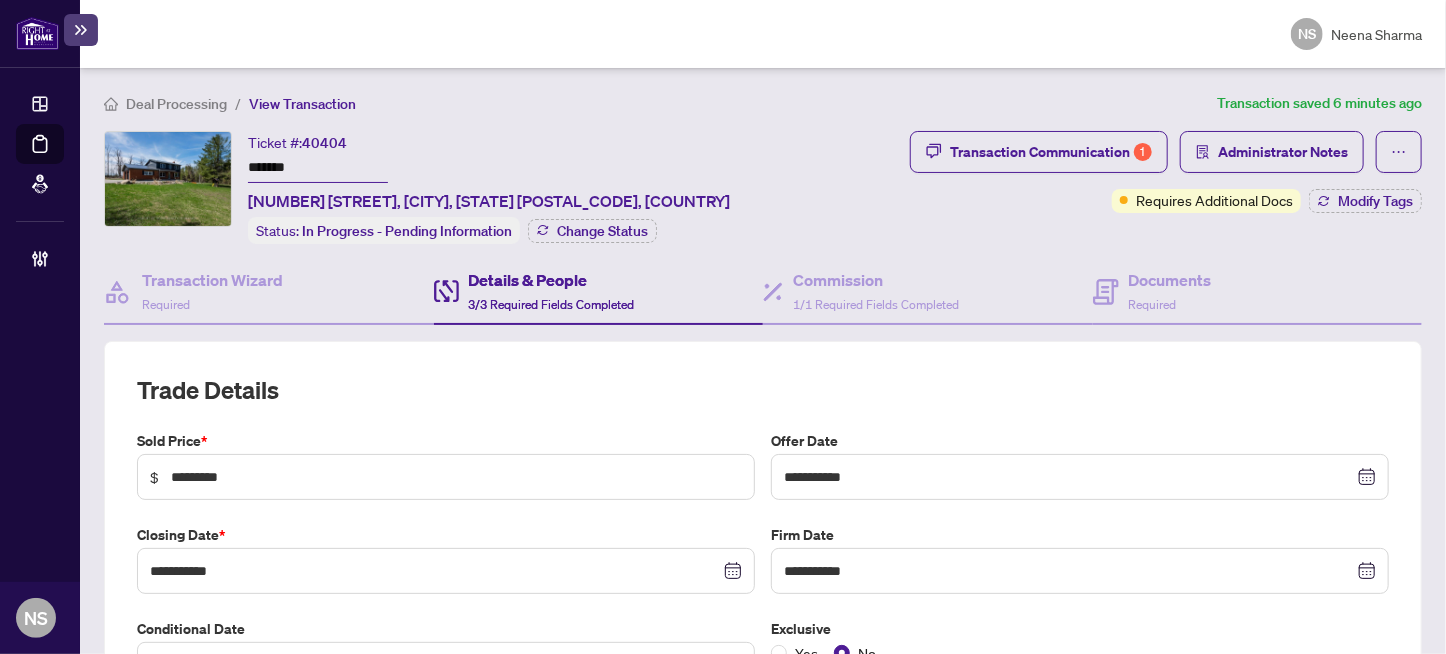 click on "Ticket #:  40404 ******* 1384 15/16 Sdrd, Oro-Medonte, Ontario L0L 1T0, Canada Status:   In Progress - Pending Information Change Status" at bounding box center (503, 187) 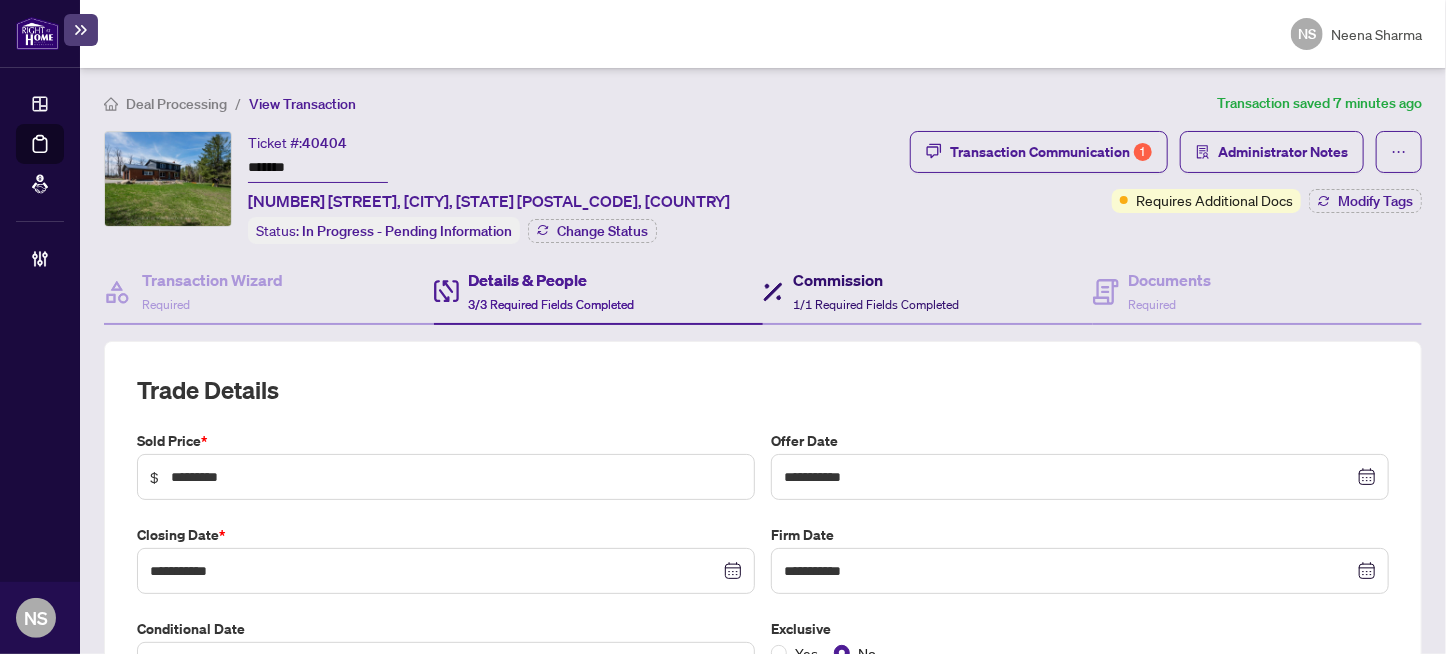 click on "Commission" at bounding box center (876, 280) 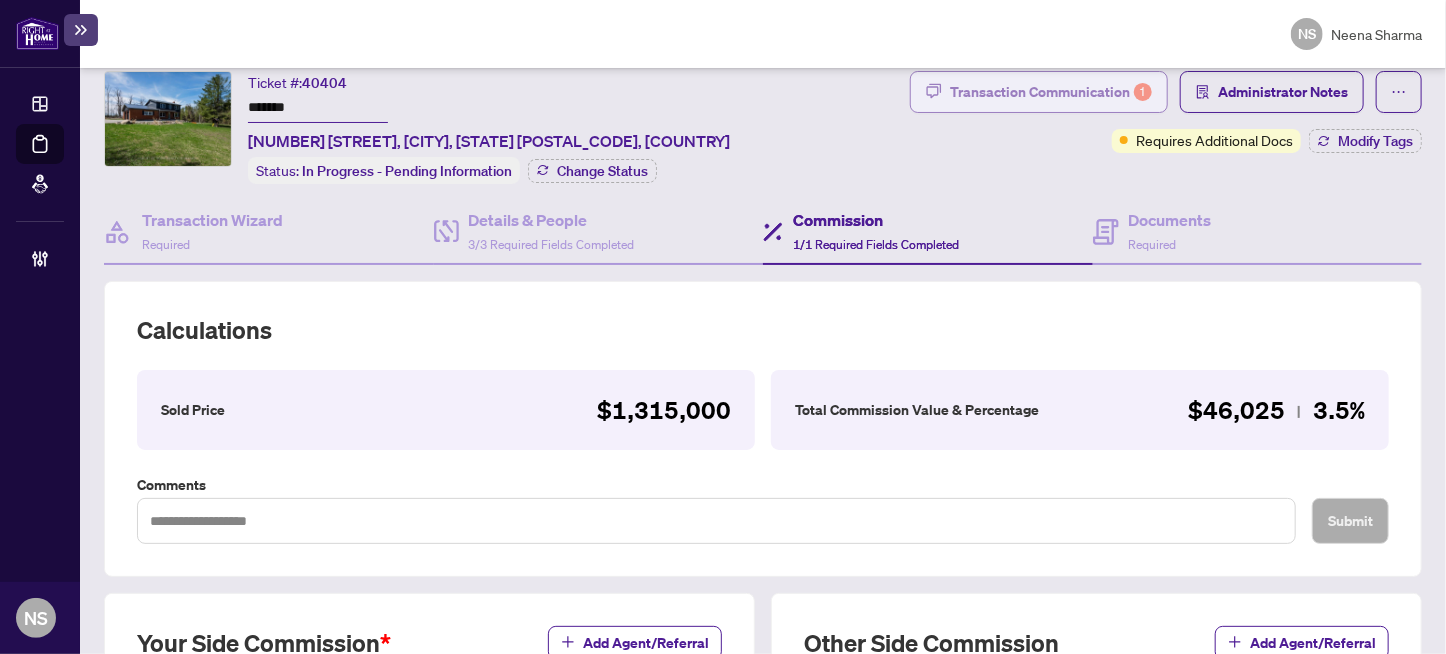 scroll, scrollTop: 0, scrollLeft: 0, axis: both 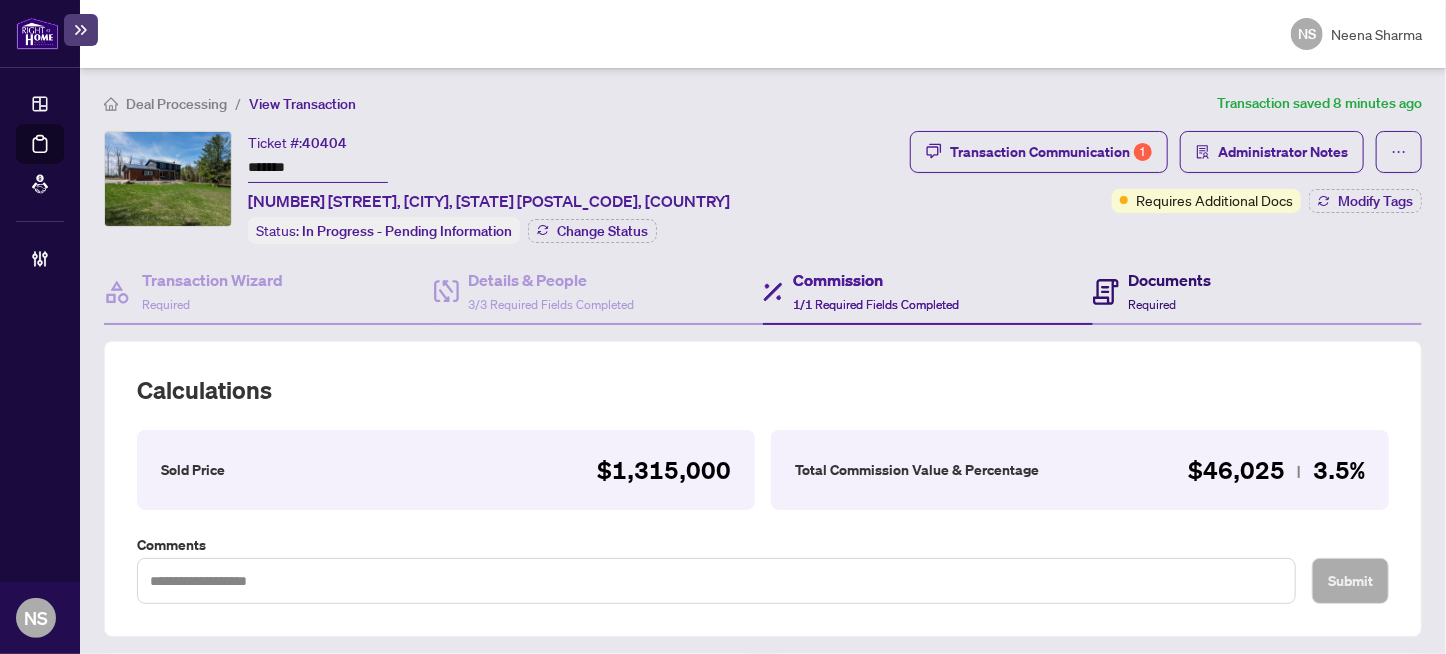 click on "Documents" at bounding box center [1170, 280] 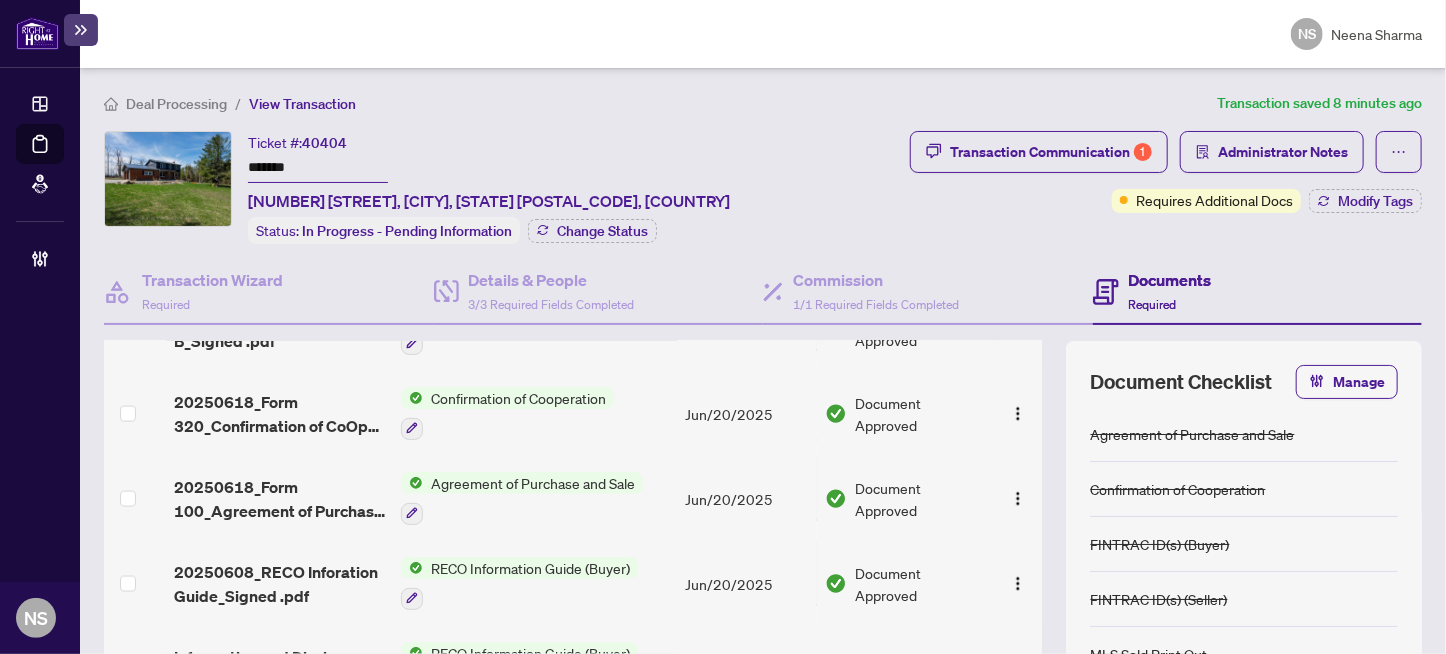 scroll, scrollTop: 1472, scrollLeft: 0, axis: vertical 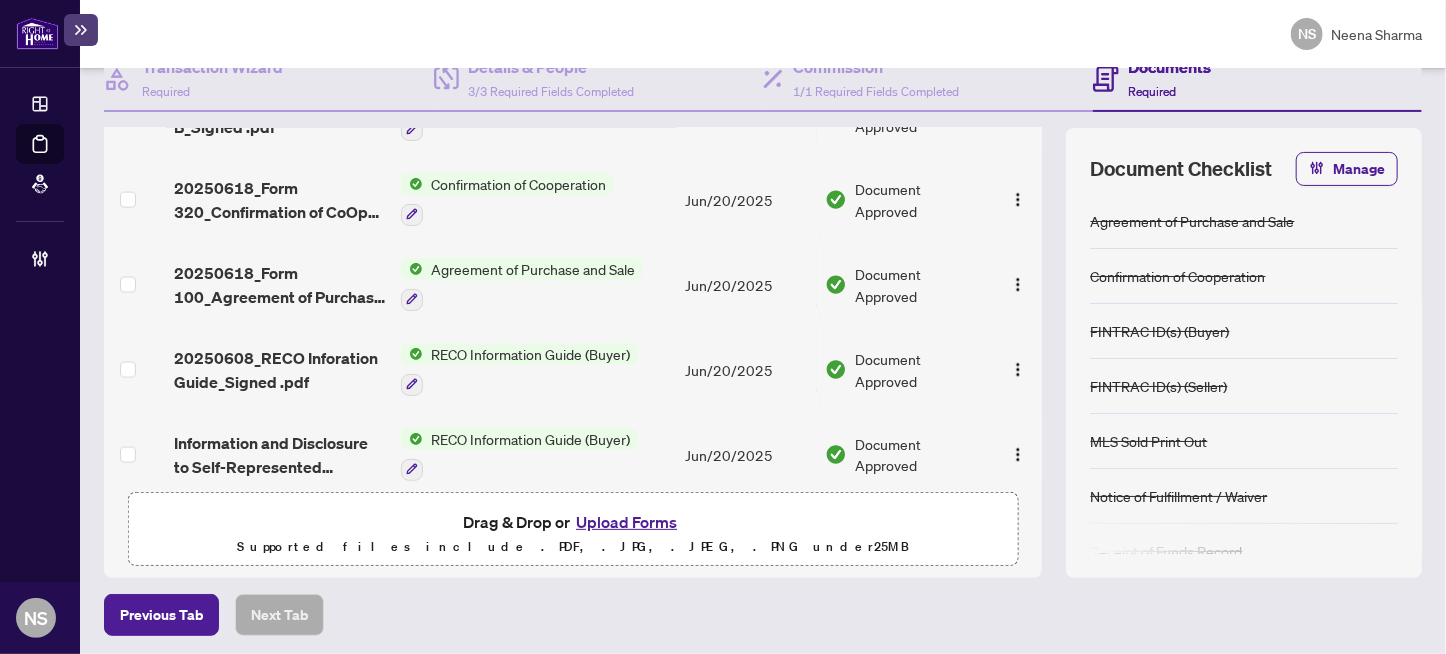 click on "Upload Forms" at bounding box center [626, 522] 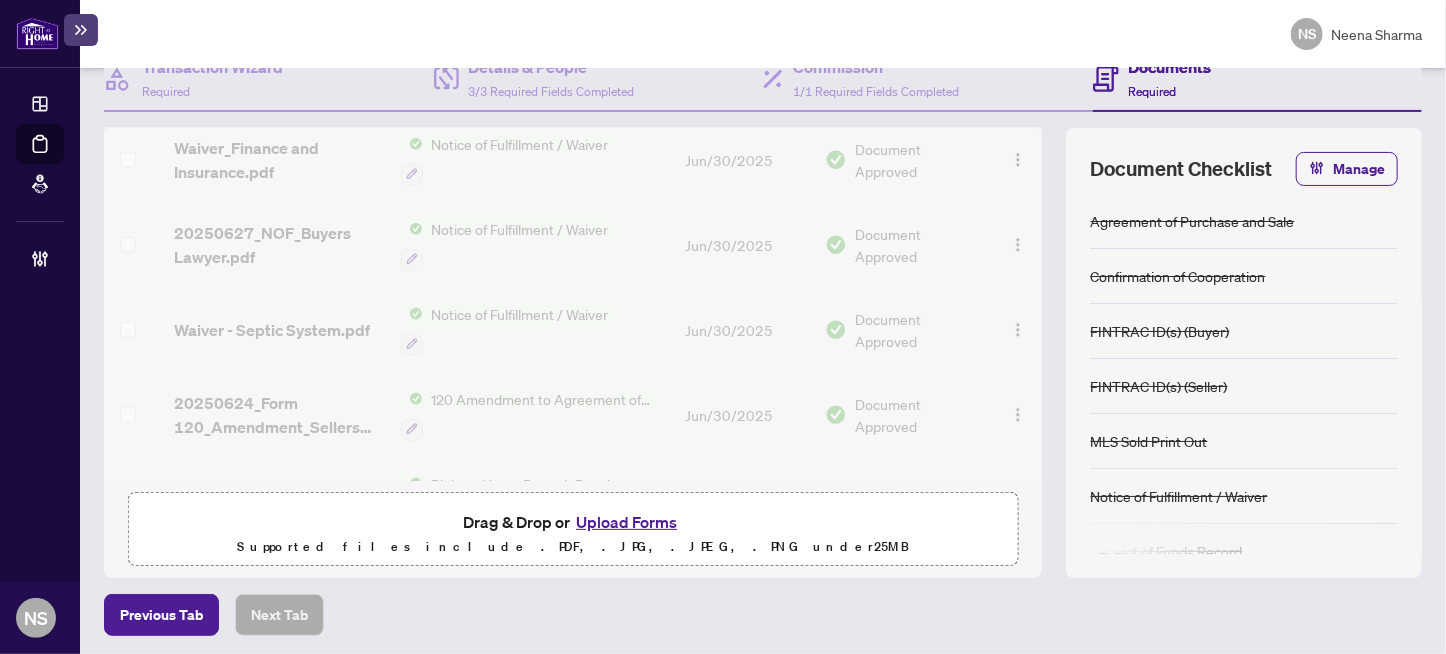 scroll, scrollTop: 0, scrollLeft: 0, axis: both 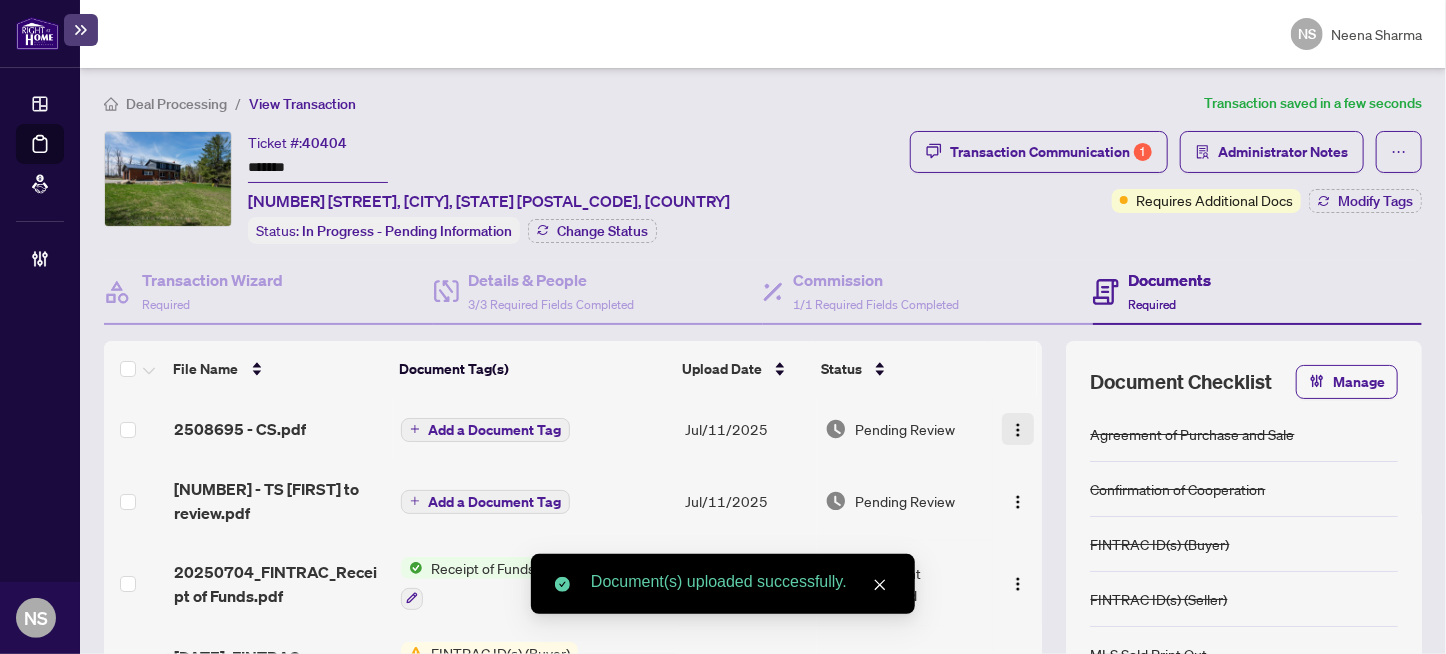 click at bounding box center (1018, 430) 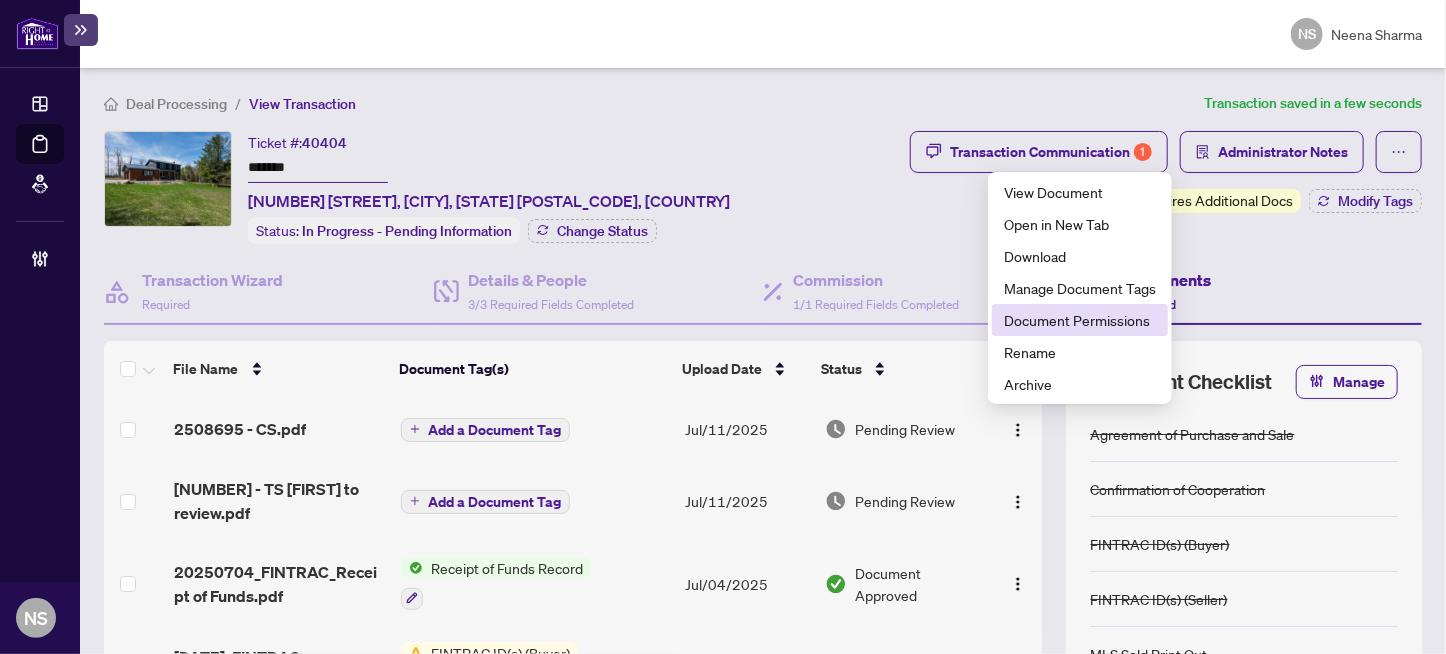 click on "Document Permissions" at bounding box center [1080, 320] 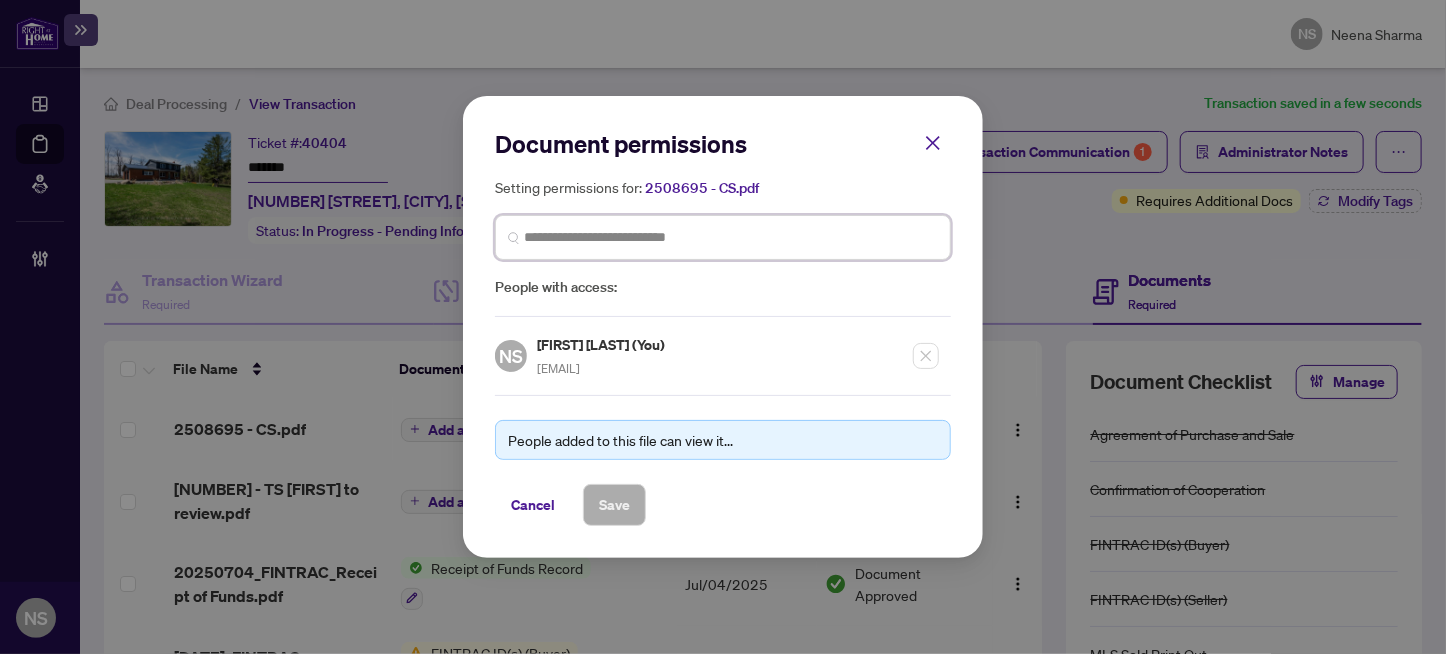 click at bounding box center (731, 237) 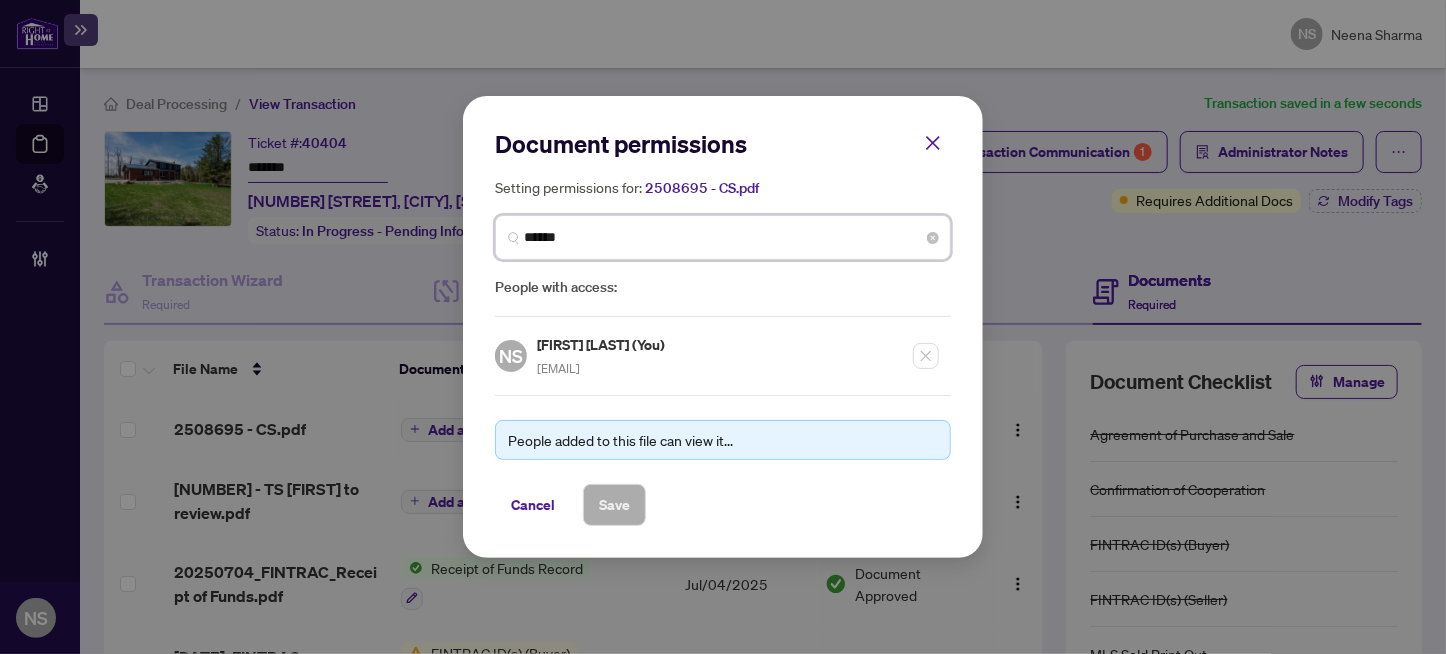 type on "******" 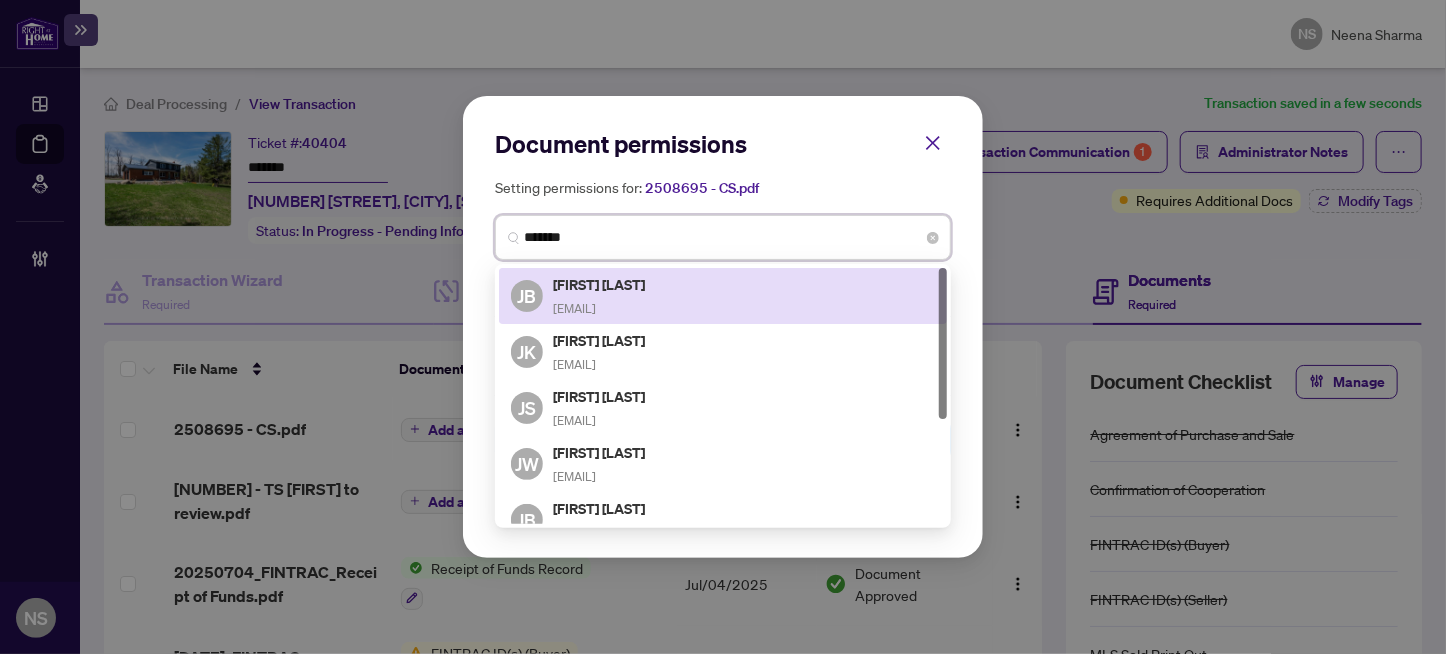 click on "Jackie Basic" at bounding box center [600, 284] 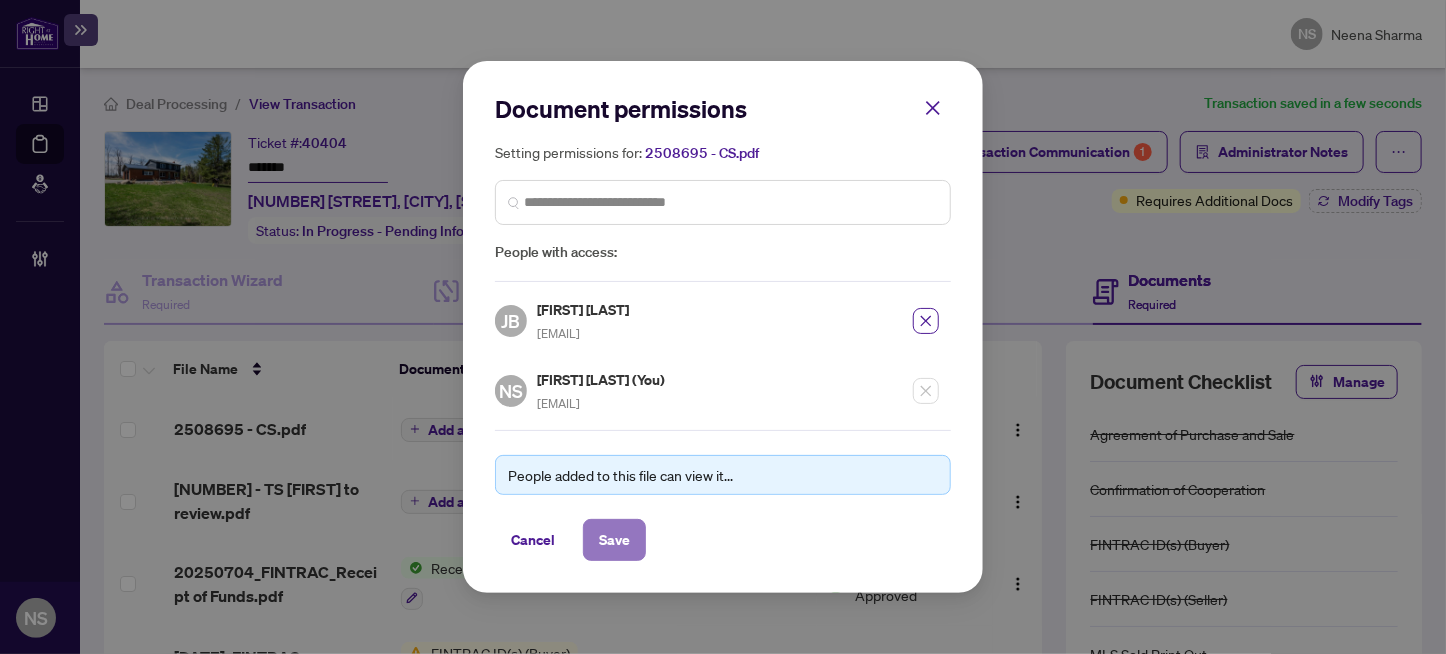 drag, startPoint x: 603, startPoint y: 538, endPoint x: 618, endPoint y: 538, distance: 15 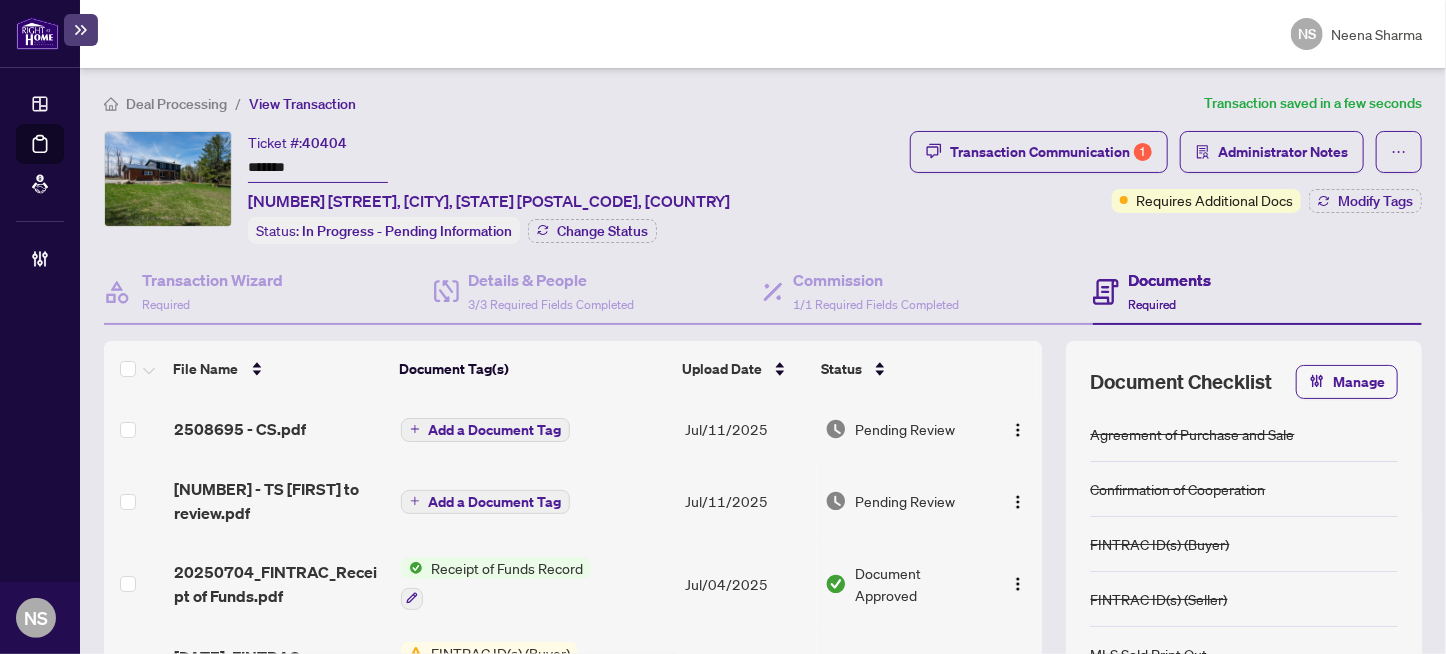 click on "Add a Document Tag" at bounding box center (494, 430) 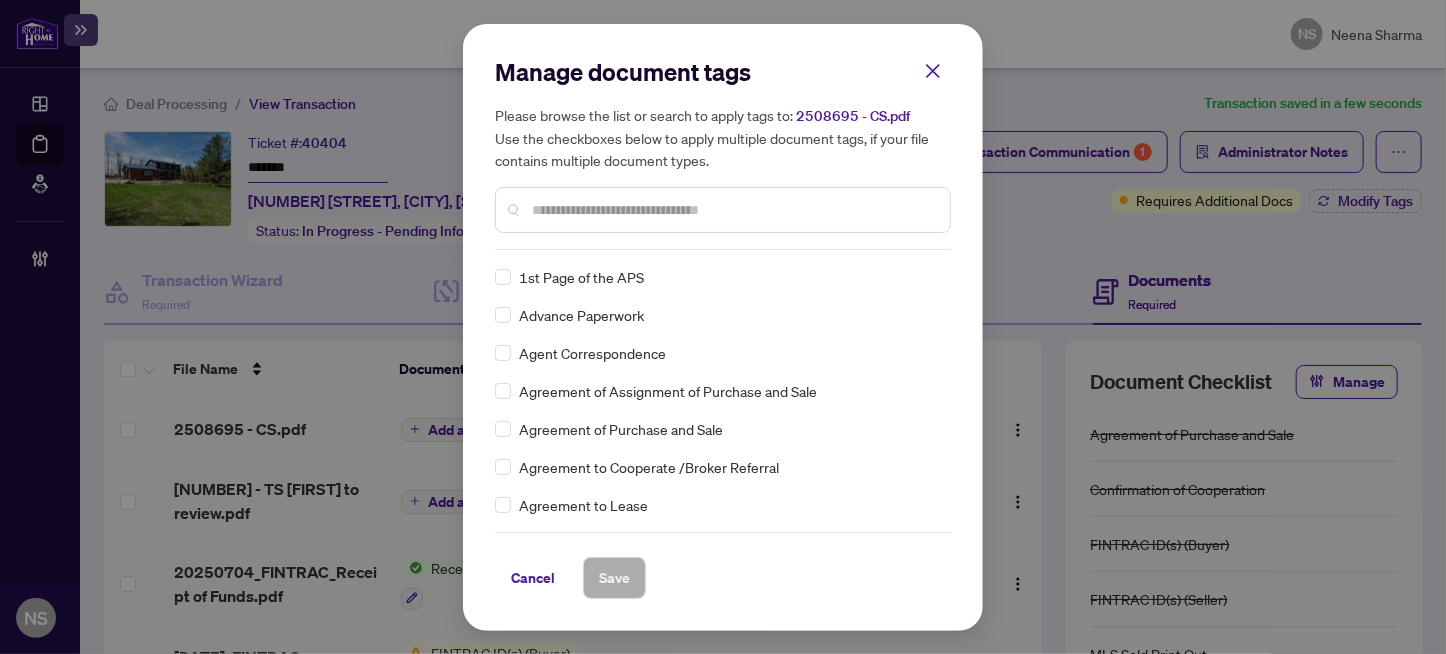 click at bounding box center (733, 210) 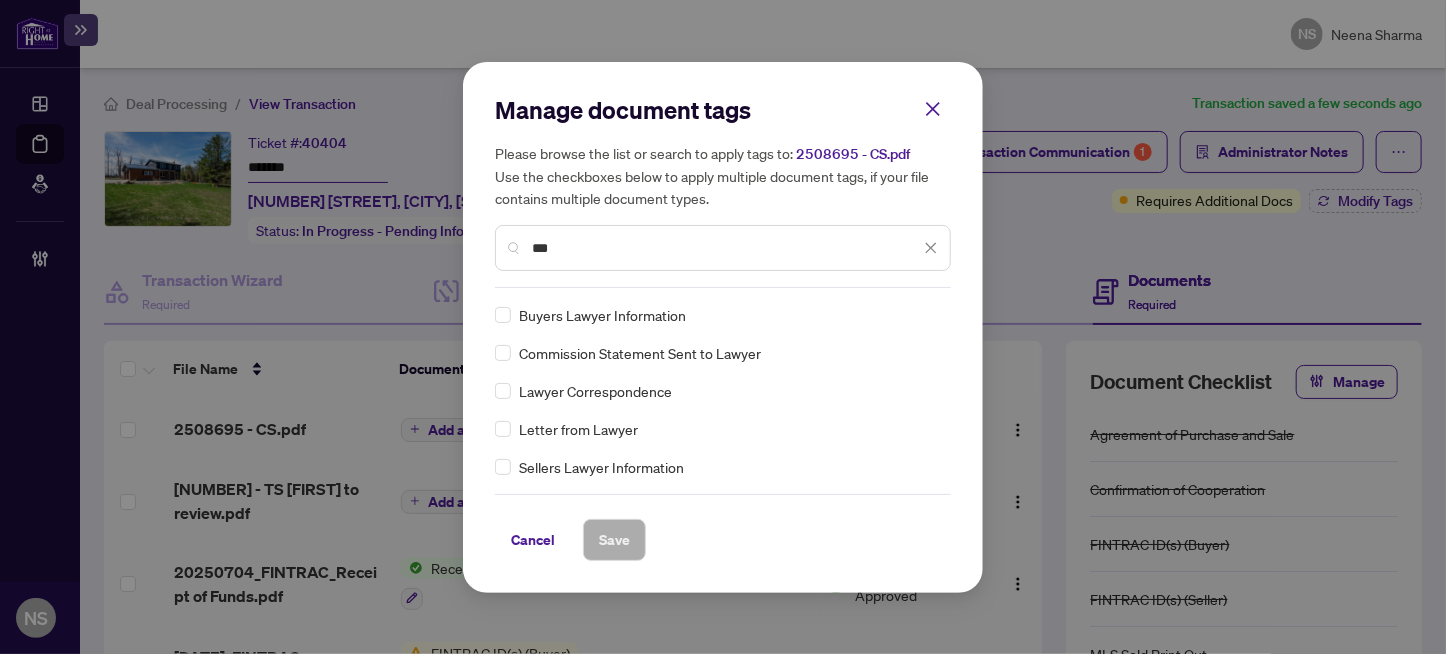 type on "***" 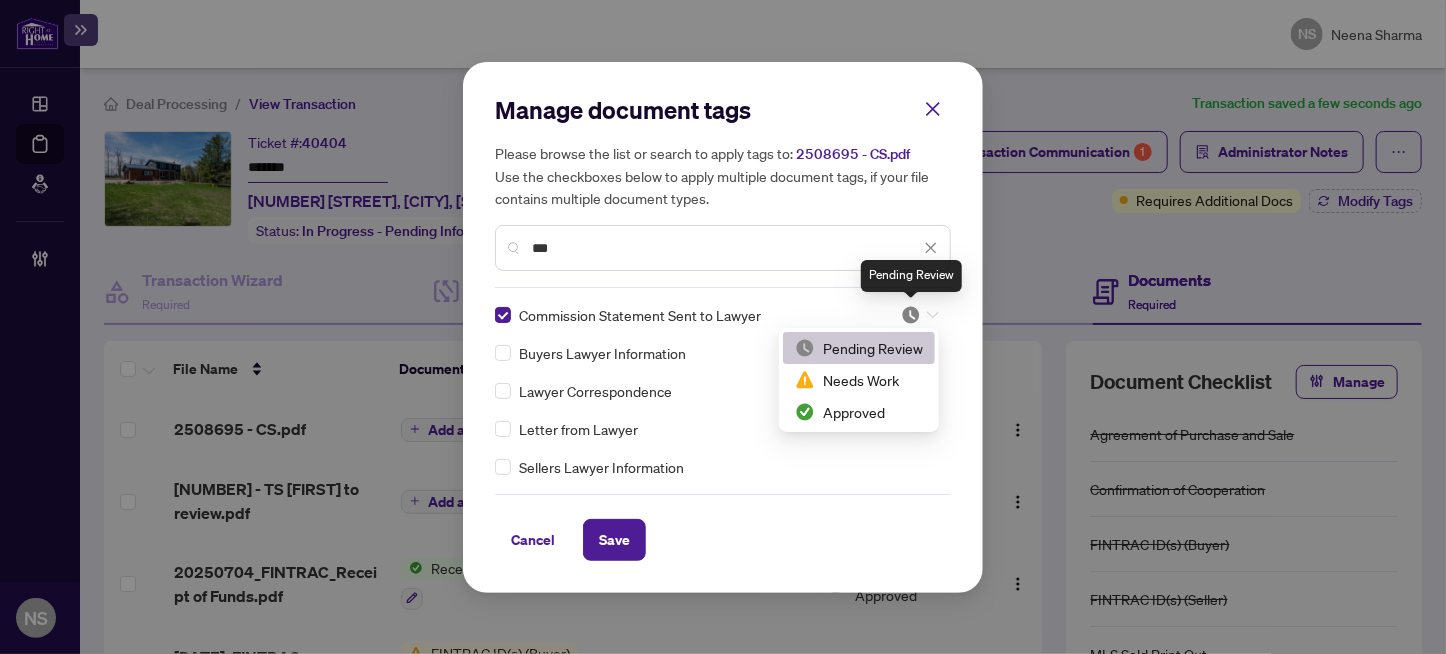 click at bounding box center (911, 315) 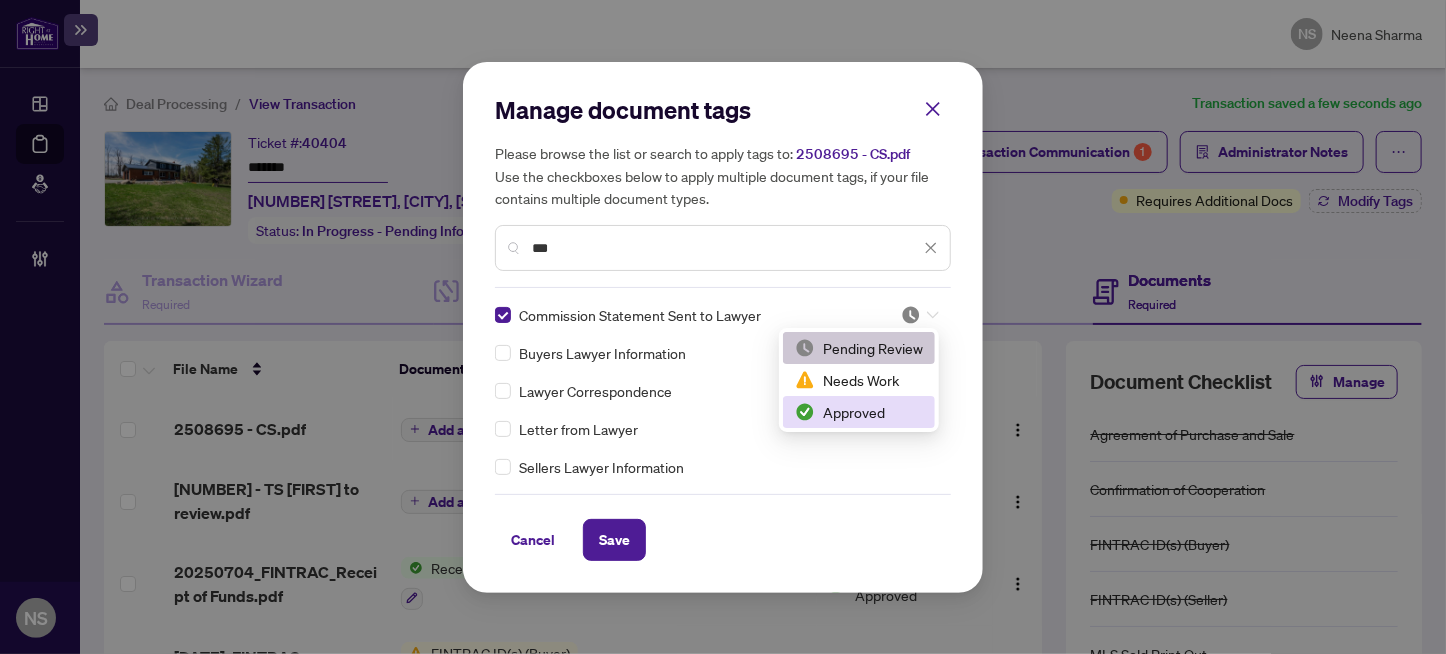 click on "Approved" at bounding box center (859, 412) 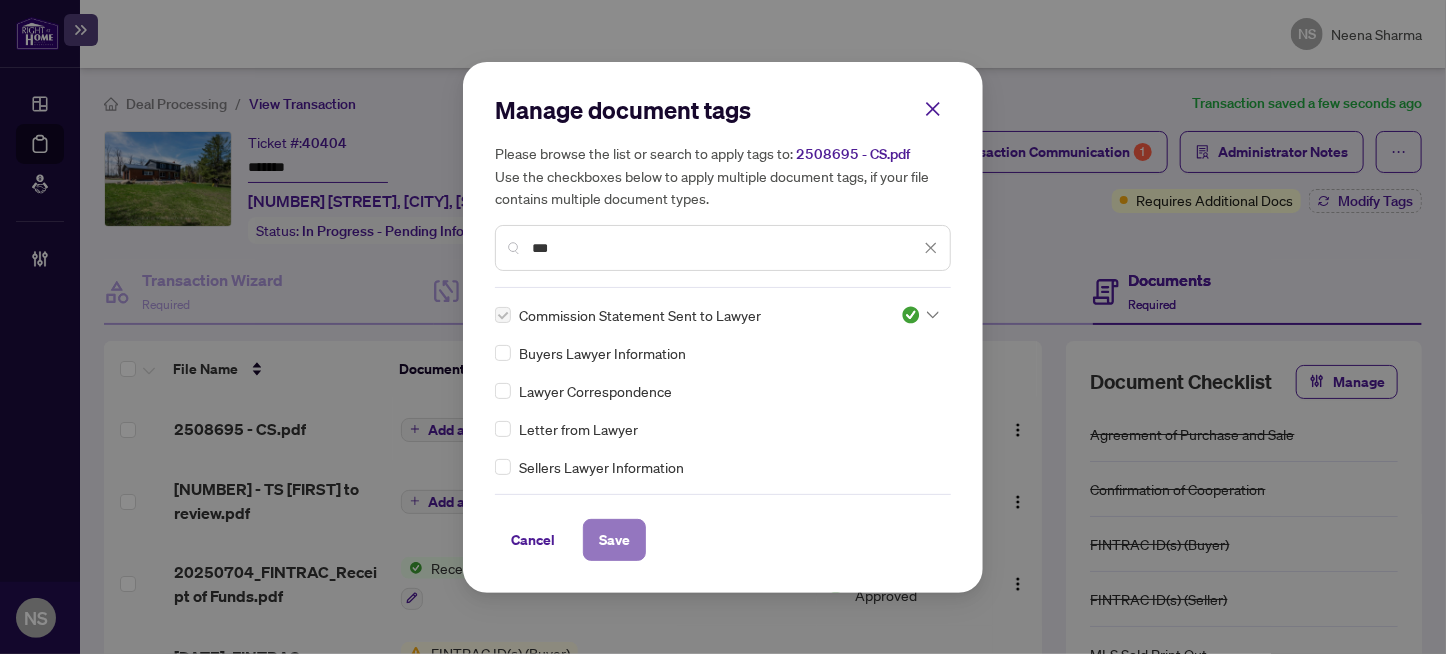 click on "Save" at bounding box center (614, 540) 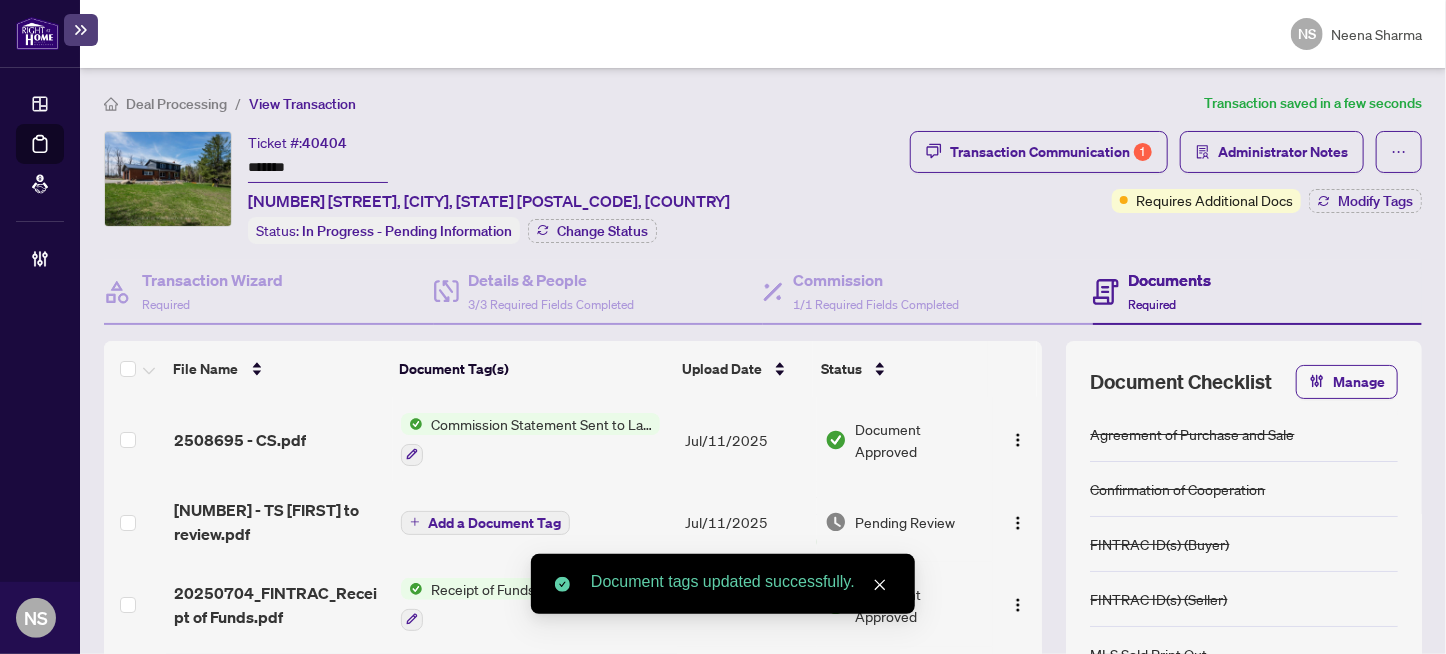 scroll, scrollTop: 100, scrollLeft: 0, axis: vertical 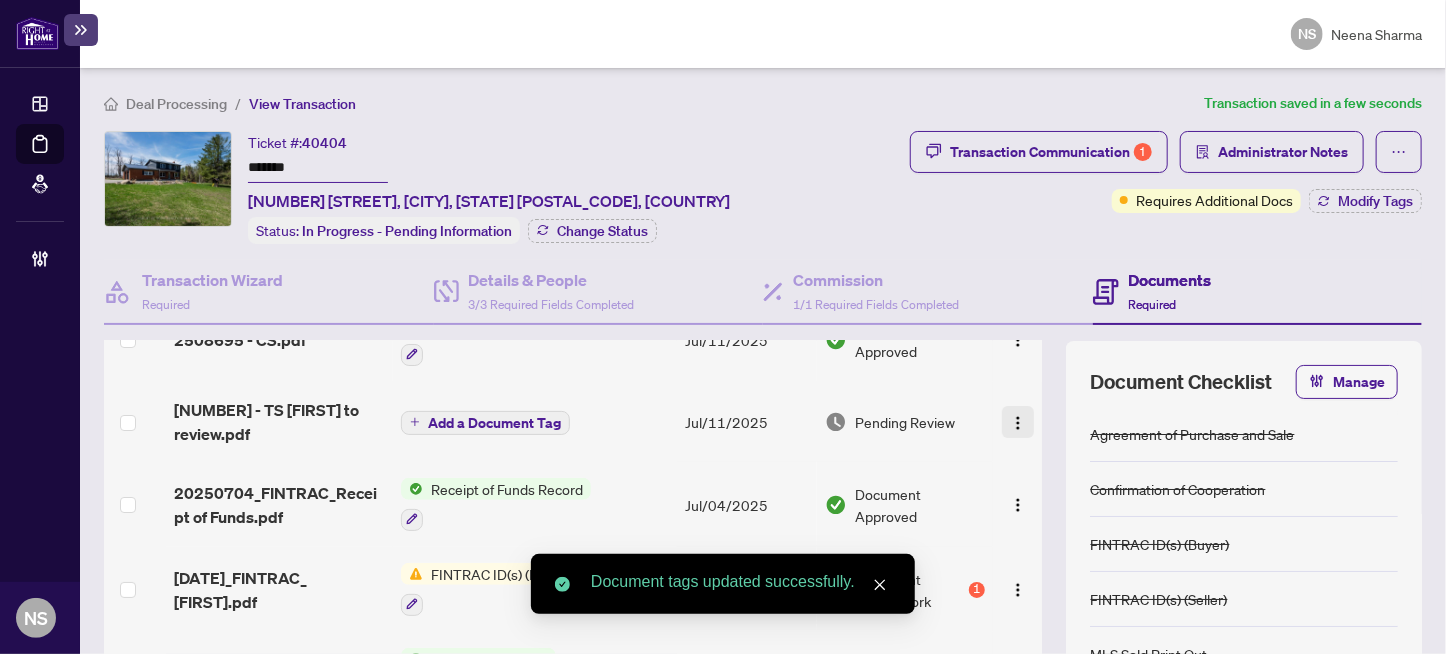 click at bounding box center (1018, 423) 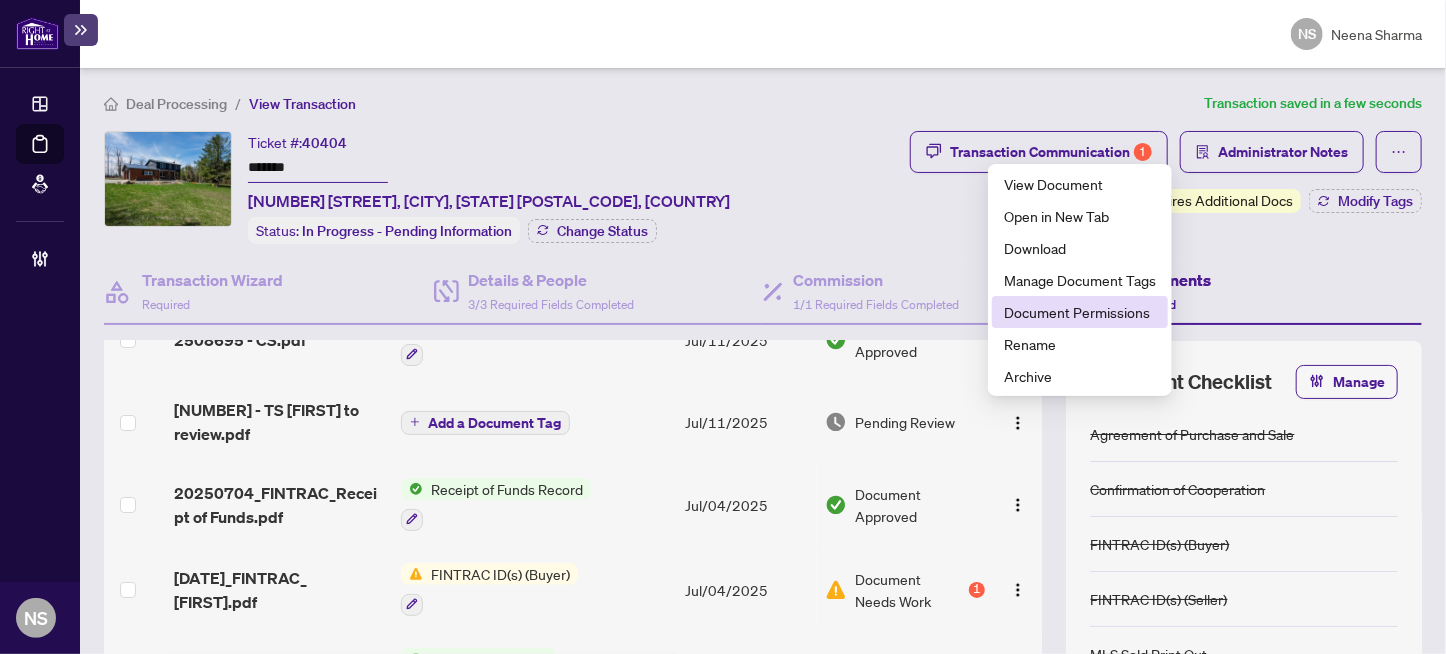 click on "Document Permissions" at bounding box center [1080, 312] 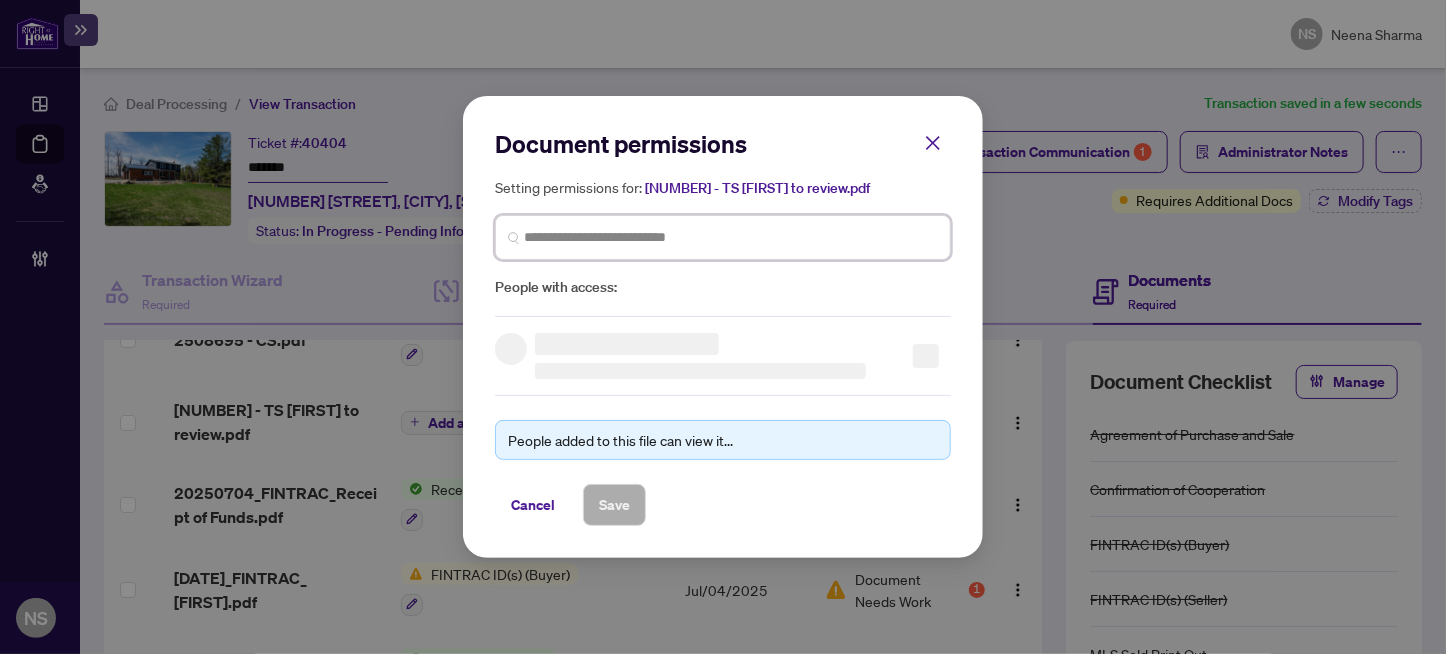 click at bounding box center (0, 0) 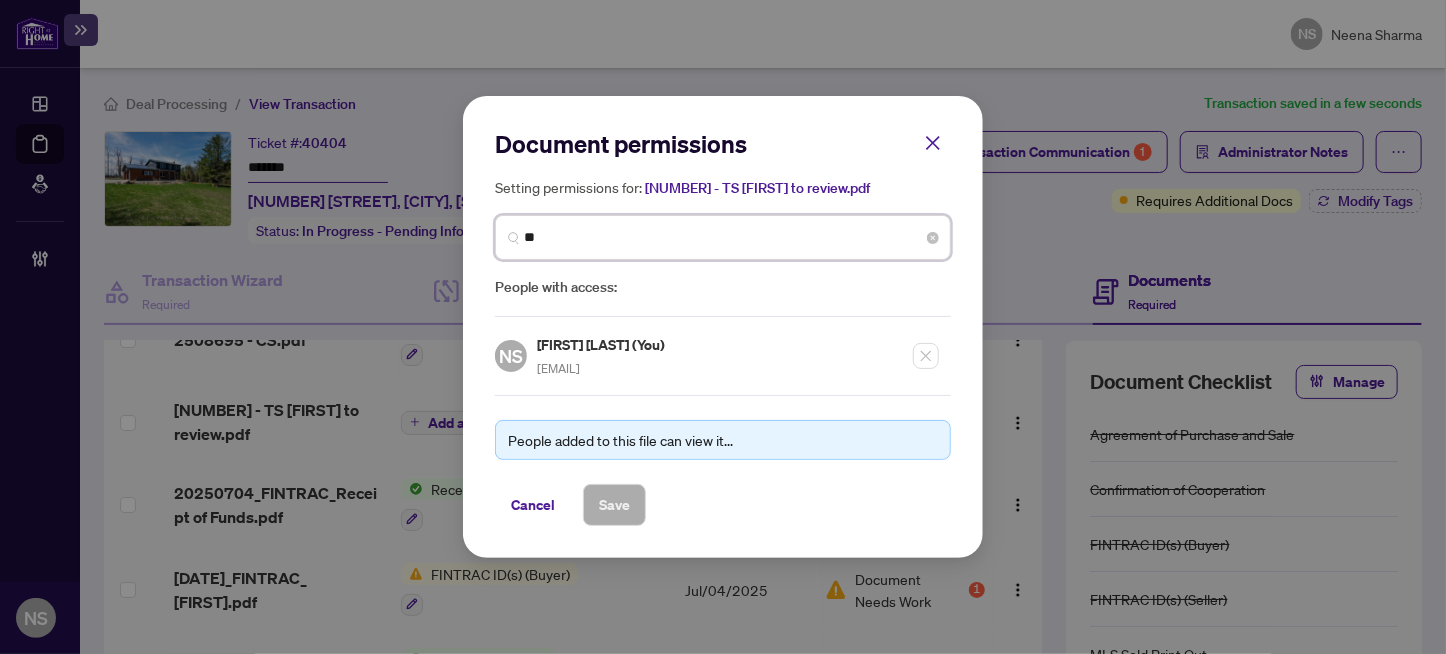 type on "*" 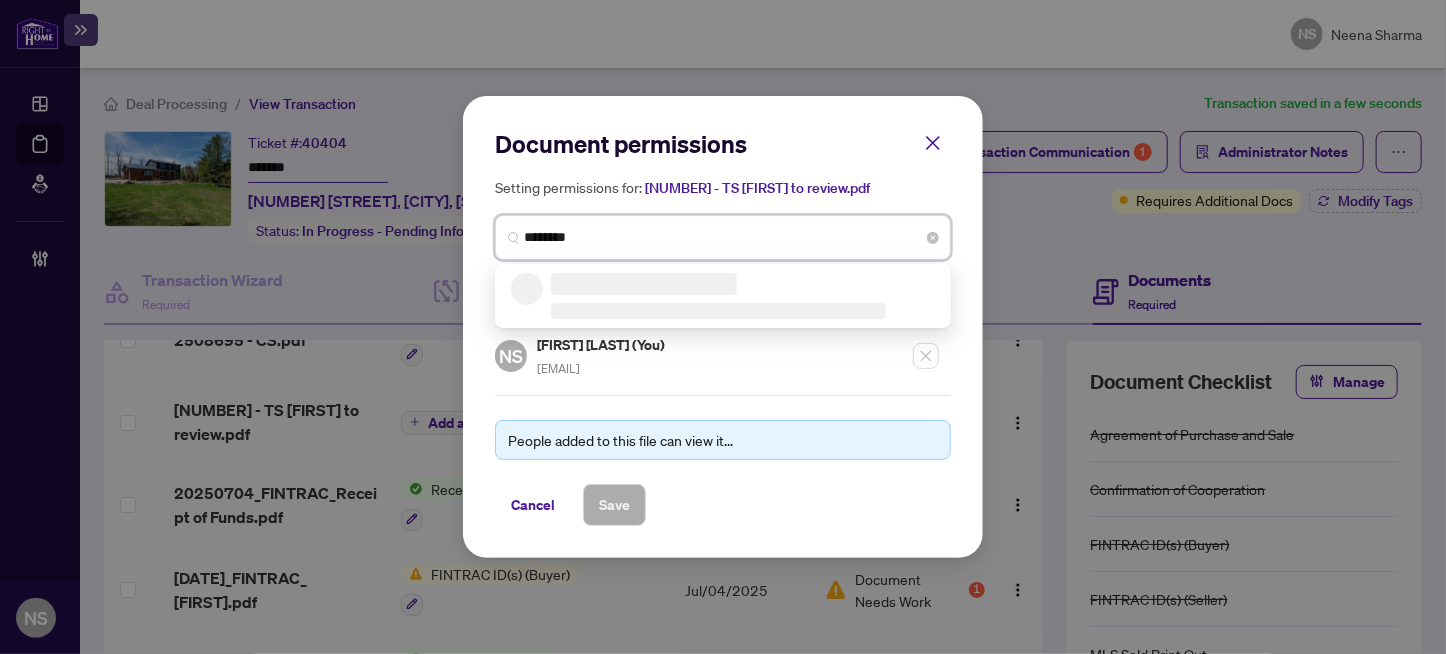 type on "*********" 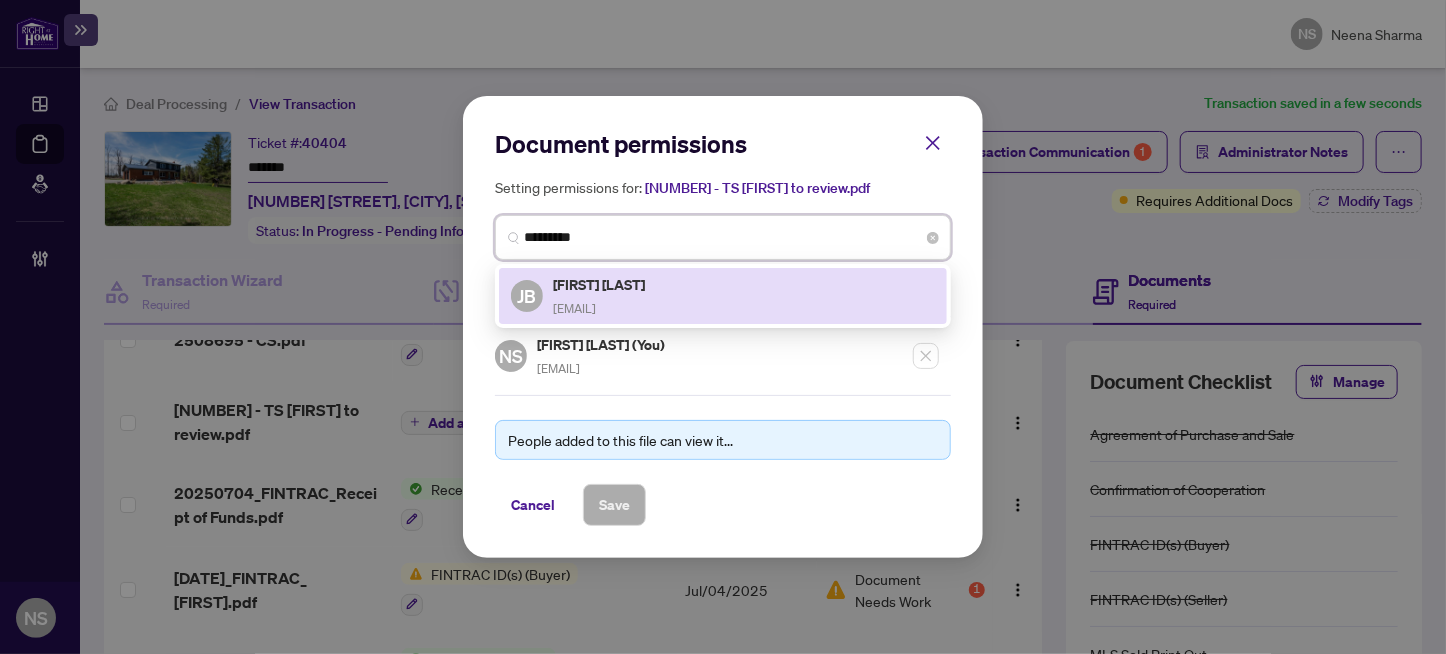click on "jackiebasic@gmail.com" at bounding box center (574, 308) 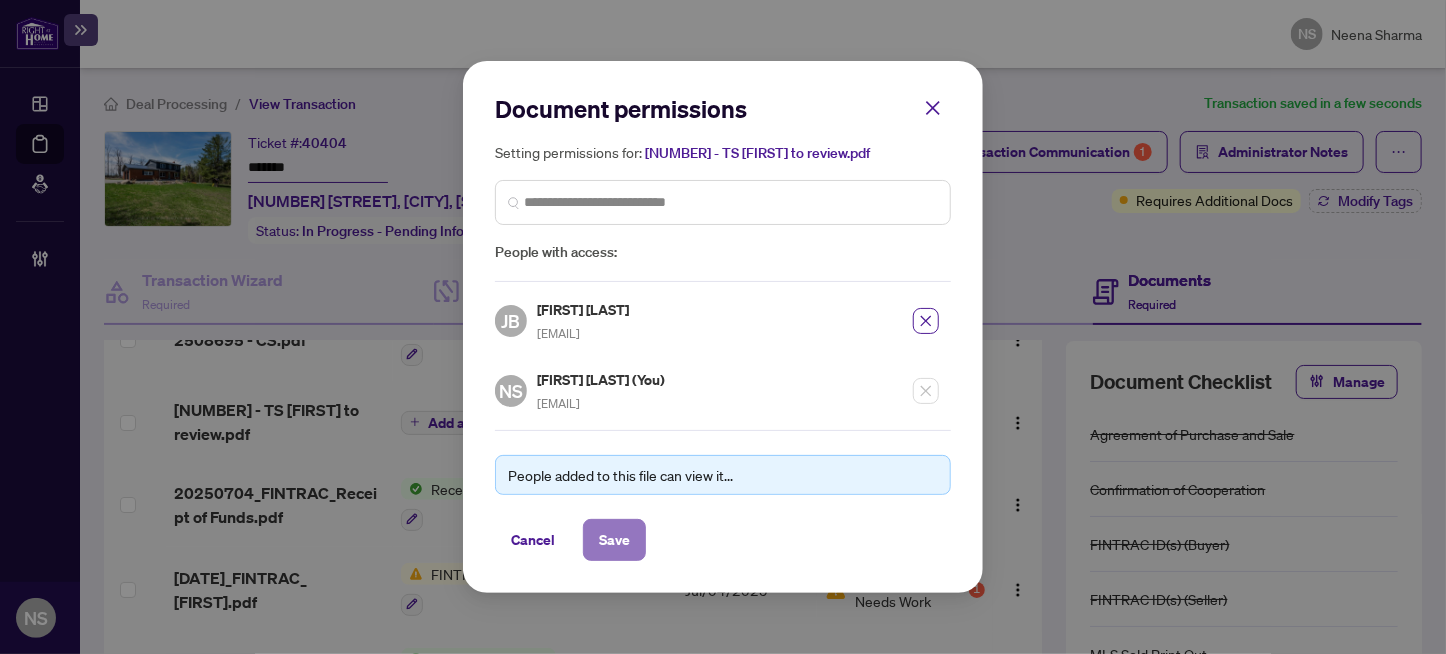 click on "Save" at bounding box center [614, 540] 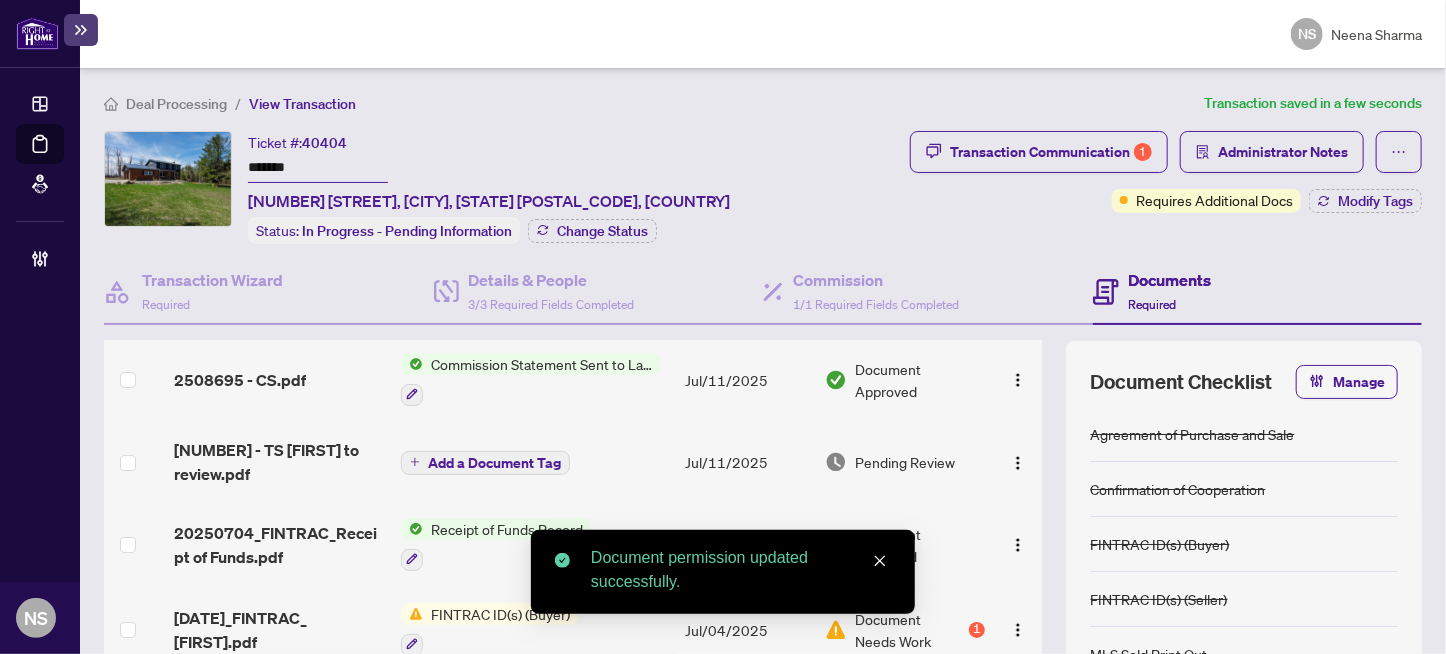 scroll, scrollTop: 0, scrollLeft: 0, axis: both 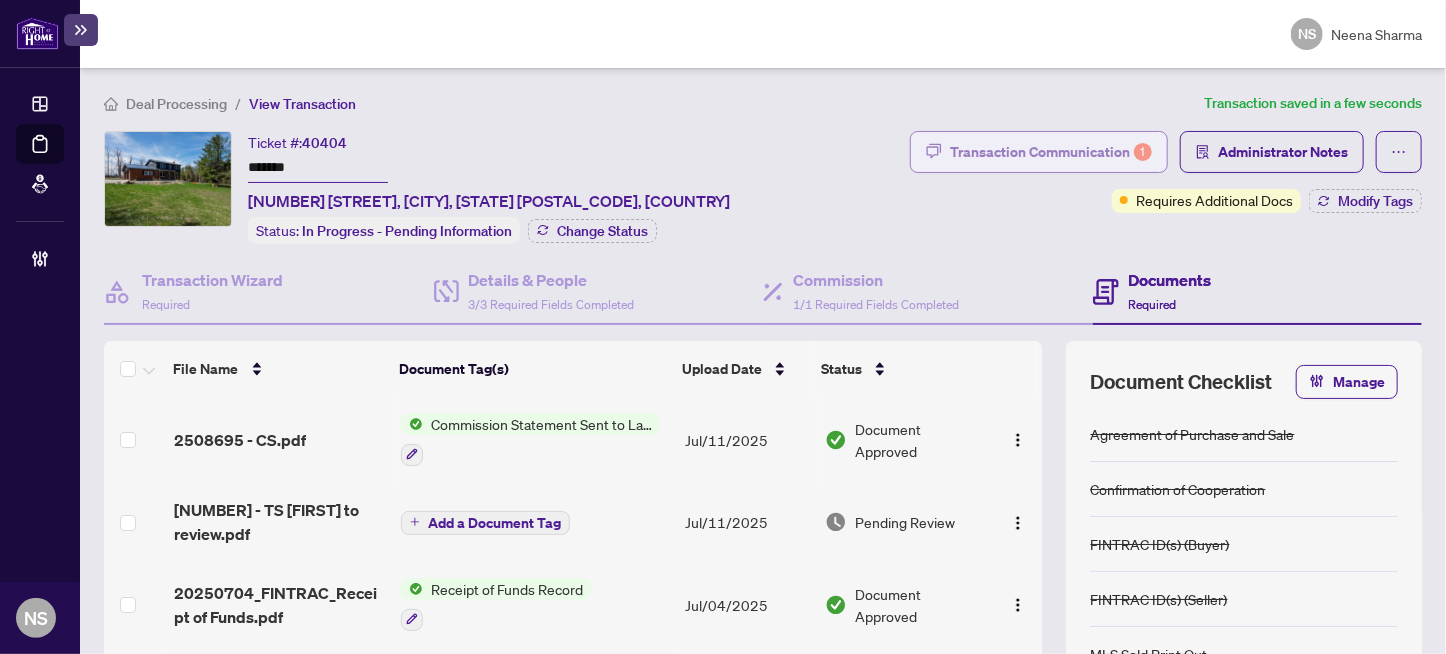 click on "Transaction Communication 1" at bounding box center [1051, 152] 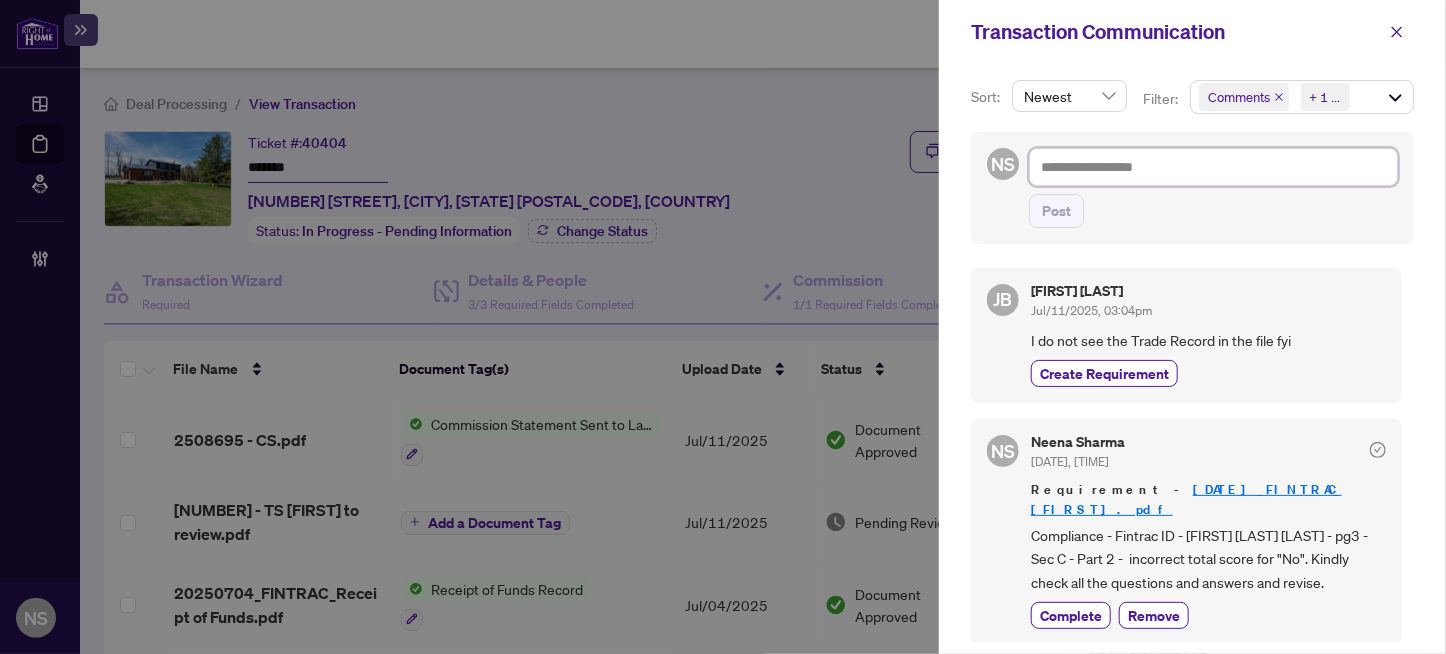 click at bounding box center (1213, 167) 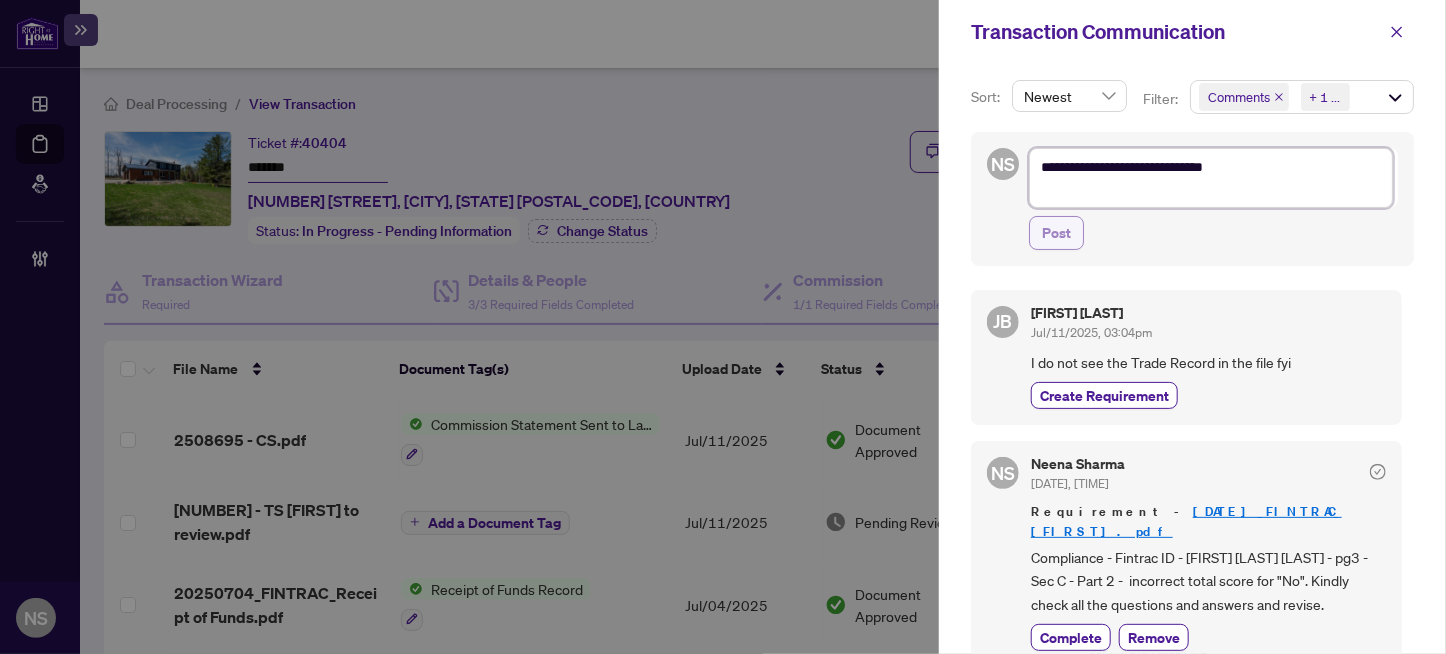 type on "**********" 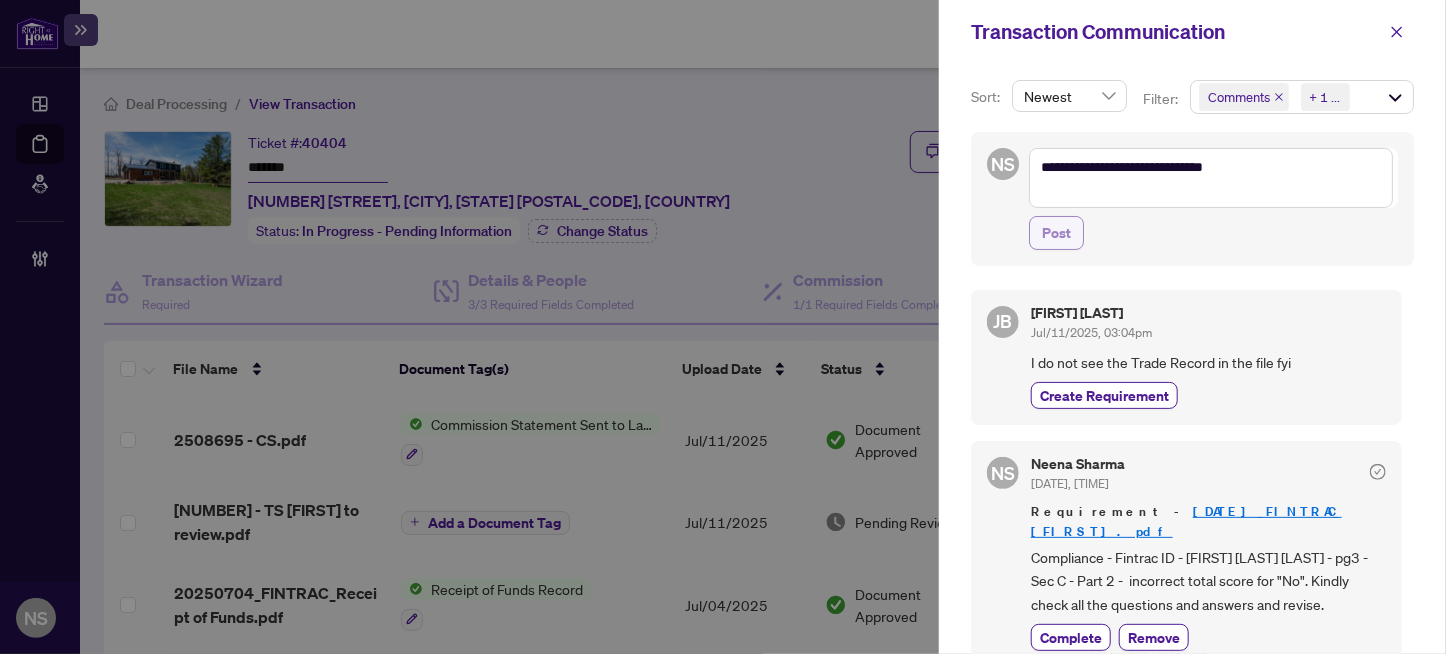 click on "Post" at bounding box center [1056, 233] 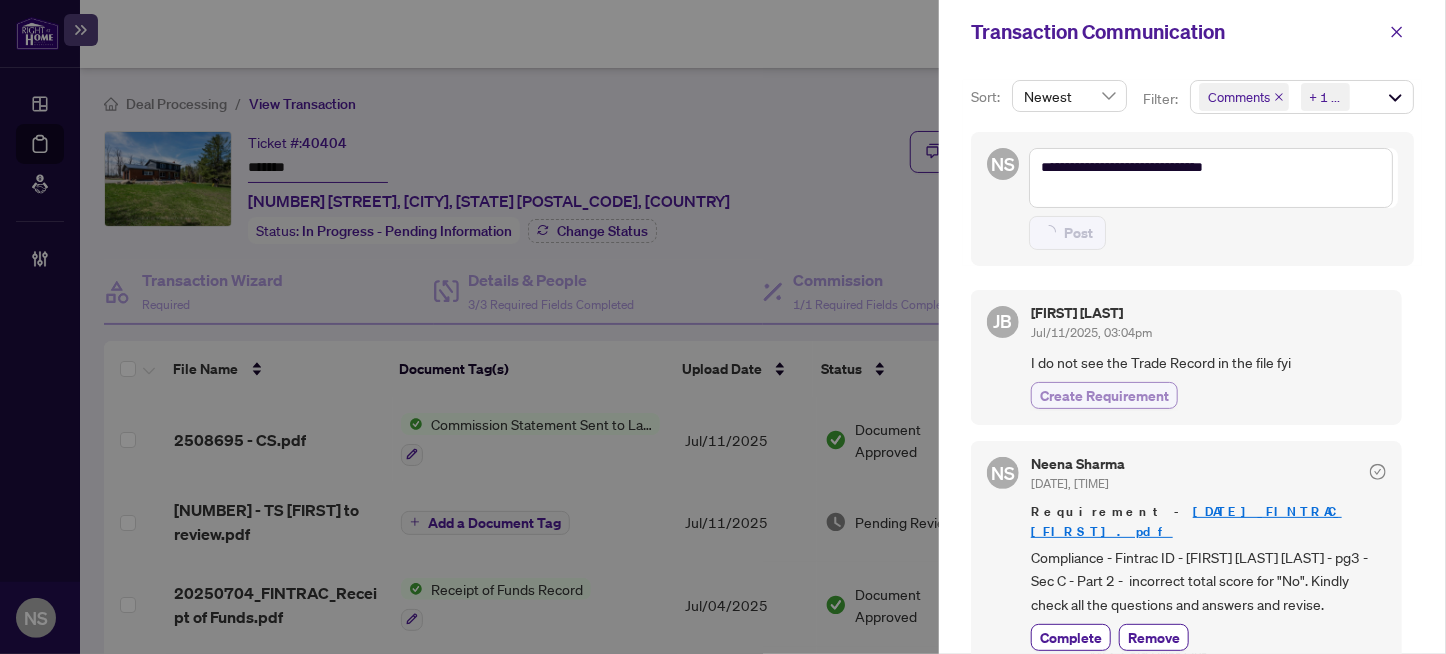 type 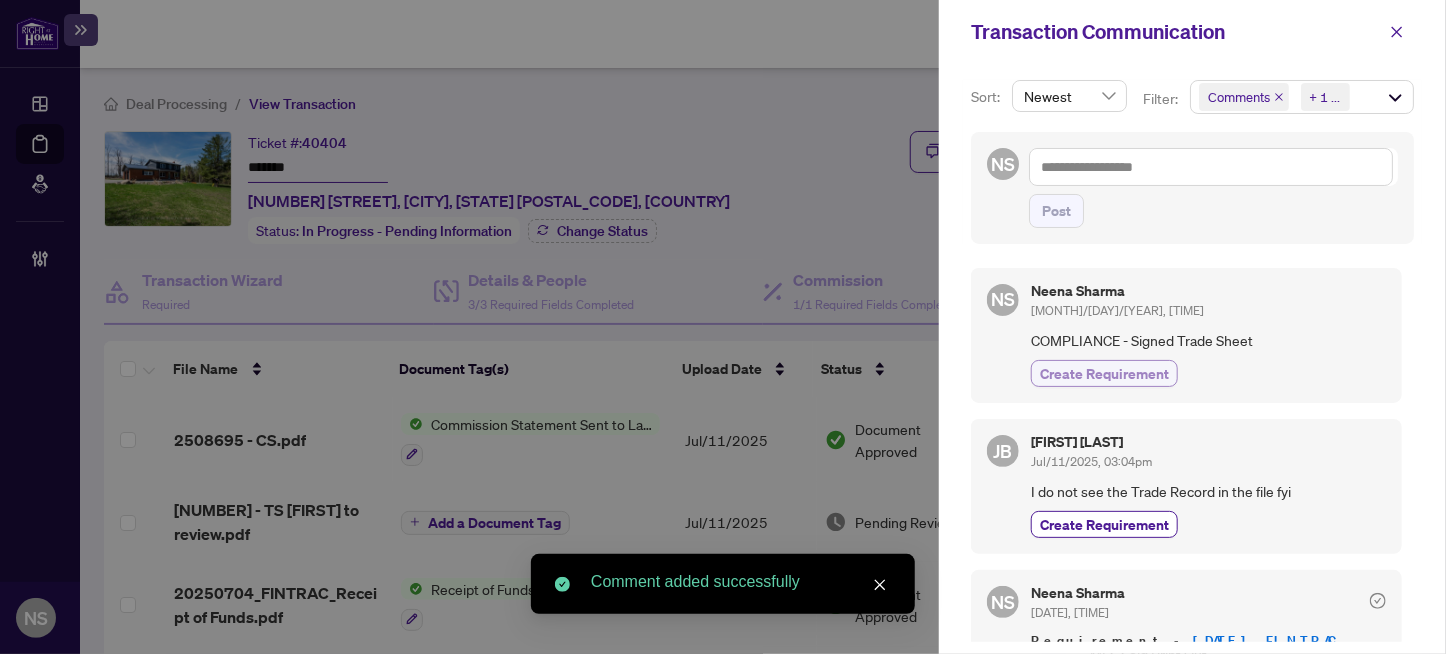 click on "Create Requirement" at bounding box center [1104, 373] 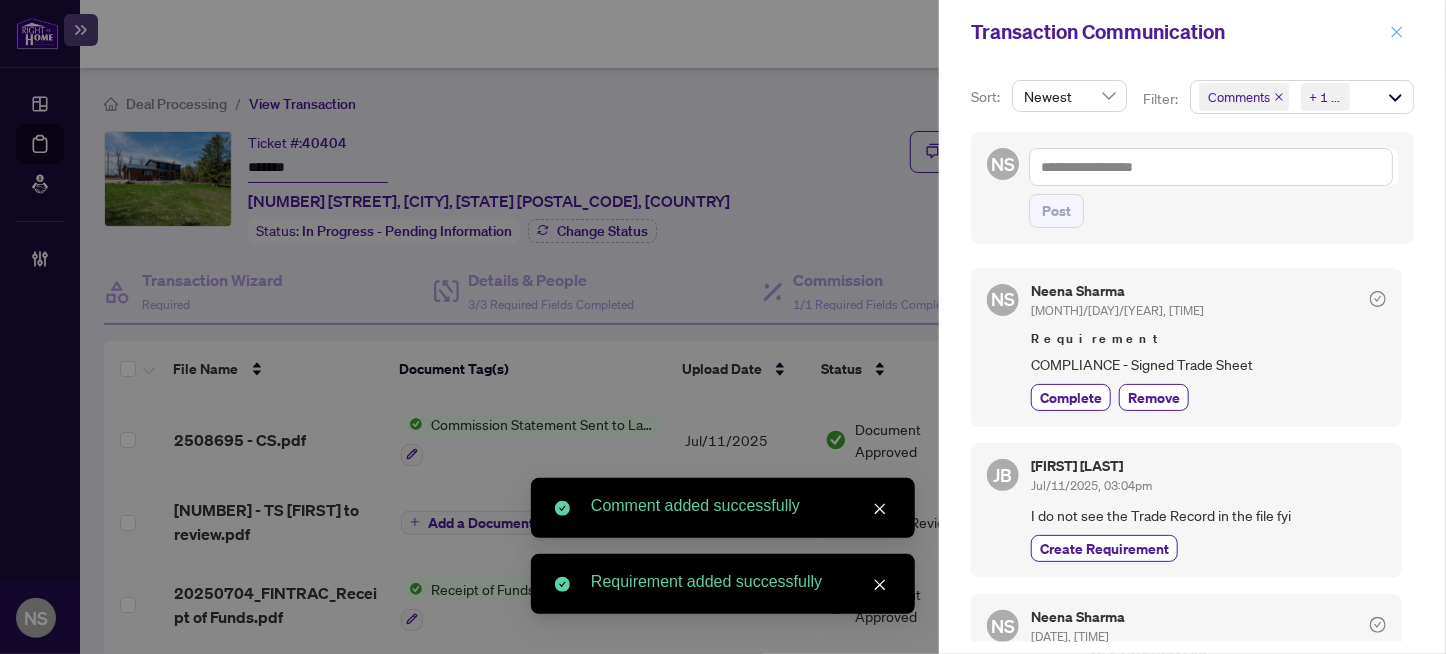 click 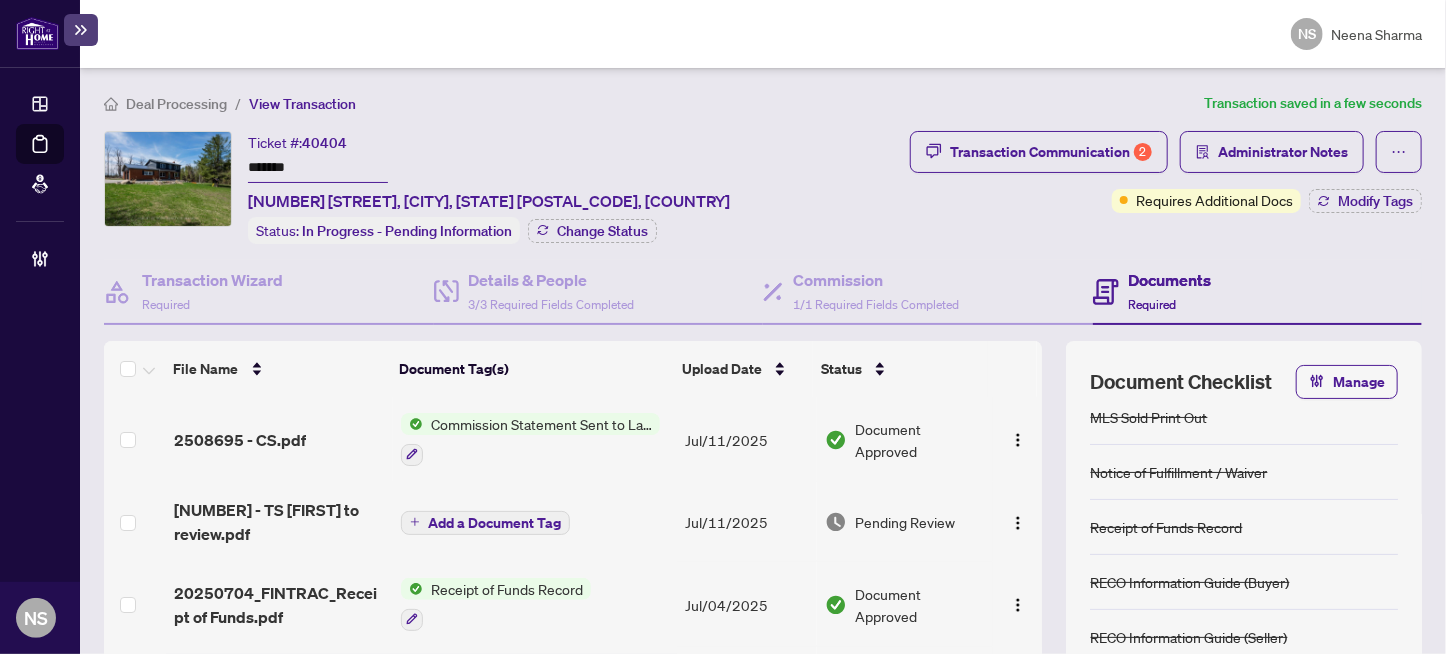 scroll, scrollTop: 256, scrollLeft: 0, axis: vertical 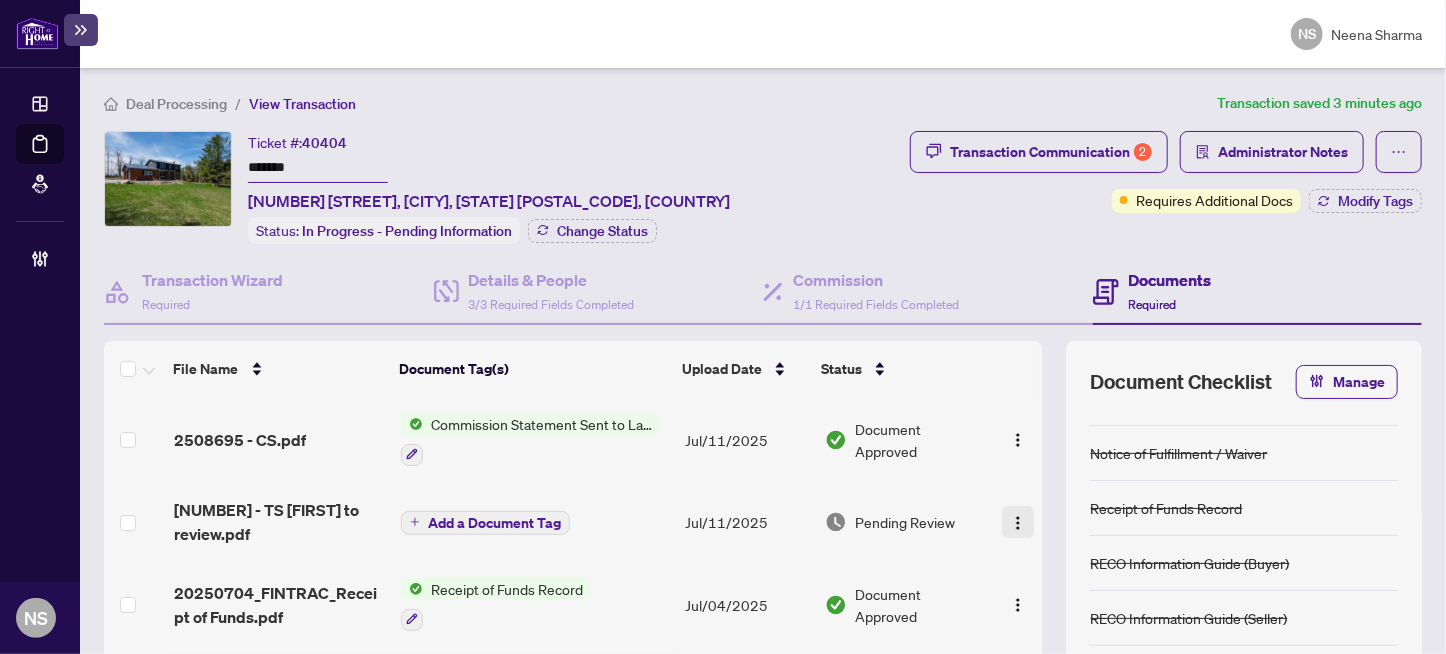 click at bounding box center (1018, 523) 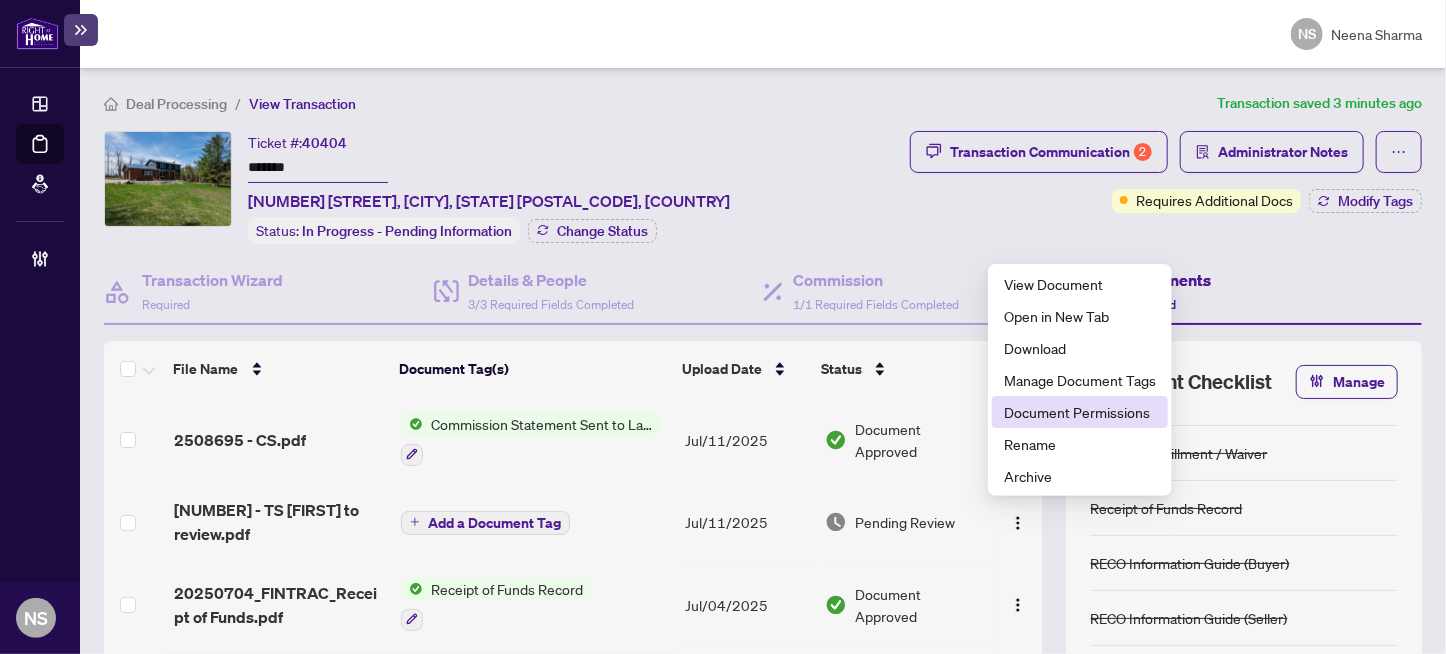 click on "Document Permissions" at bounding box center [1080, 412] 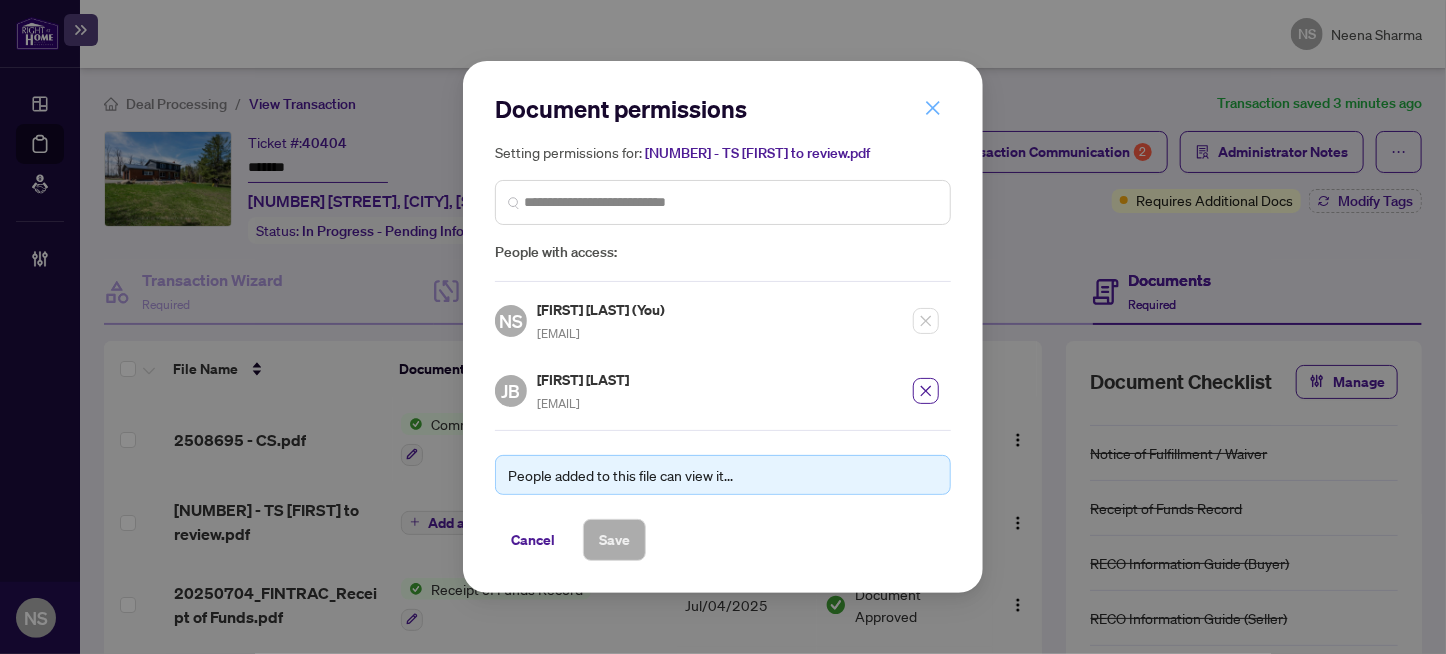 click 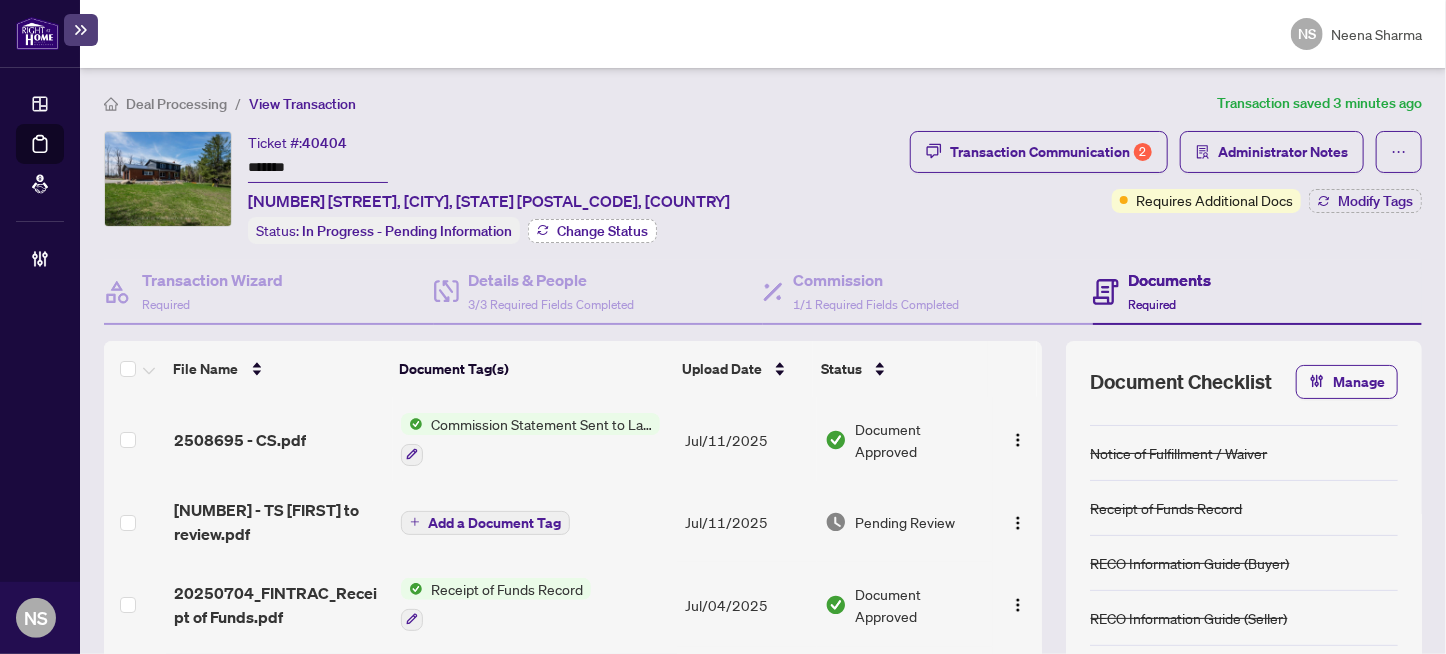 click on "Change Status" at bounding box center [602, 231] 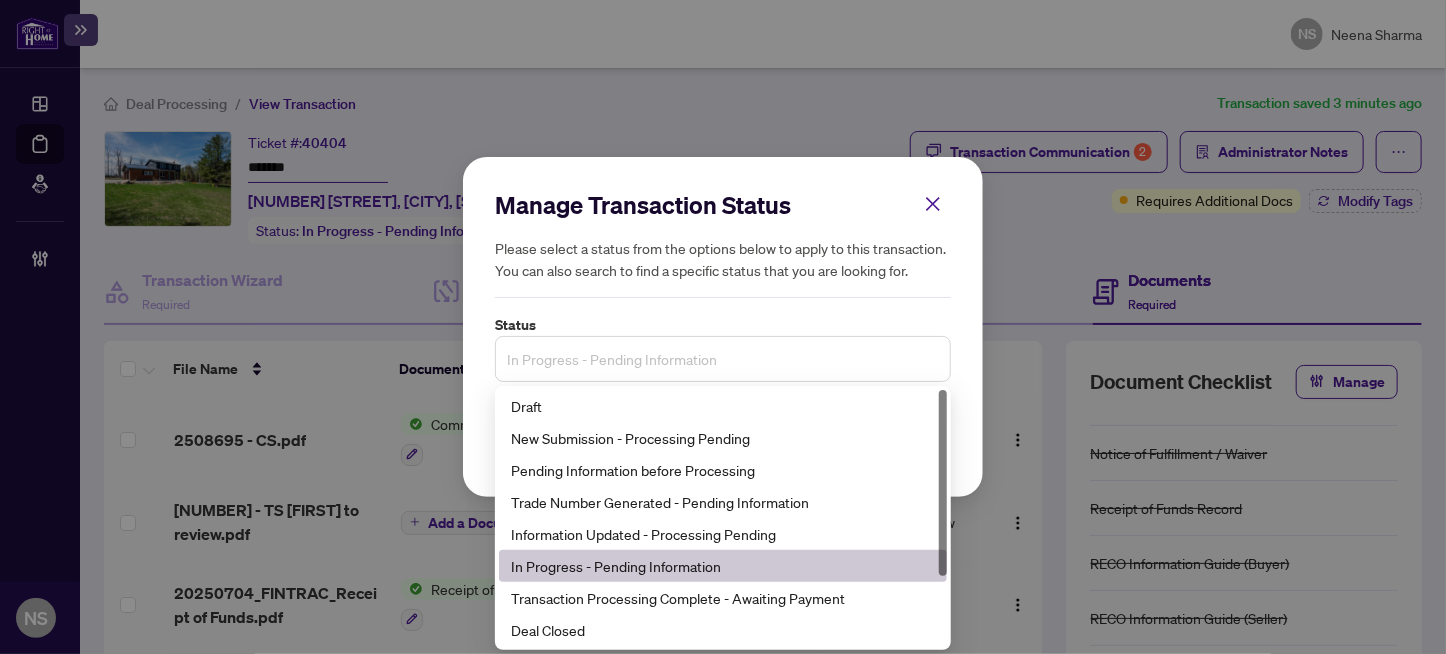click on "In Progress - Pending Information" at bounding box center (723, 359) 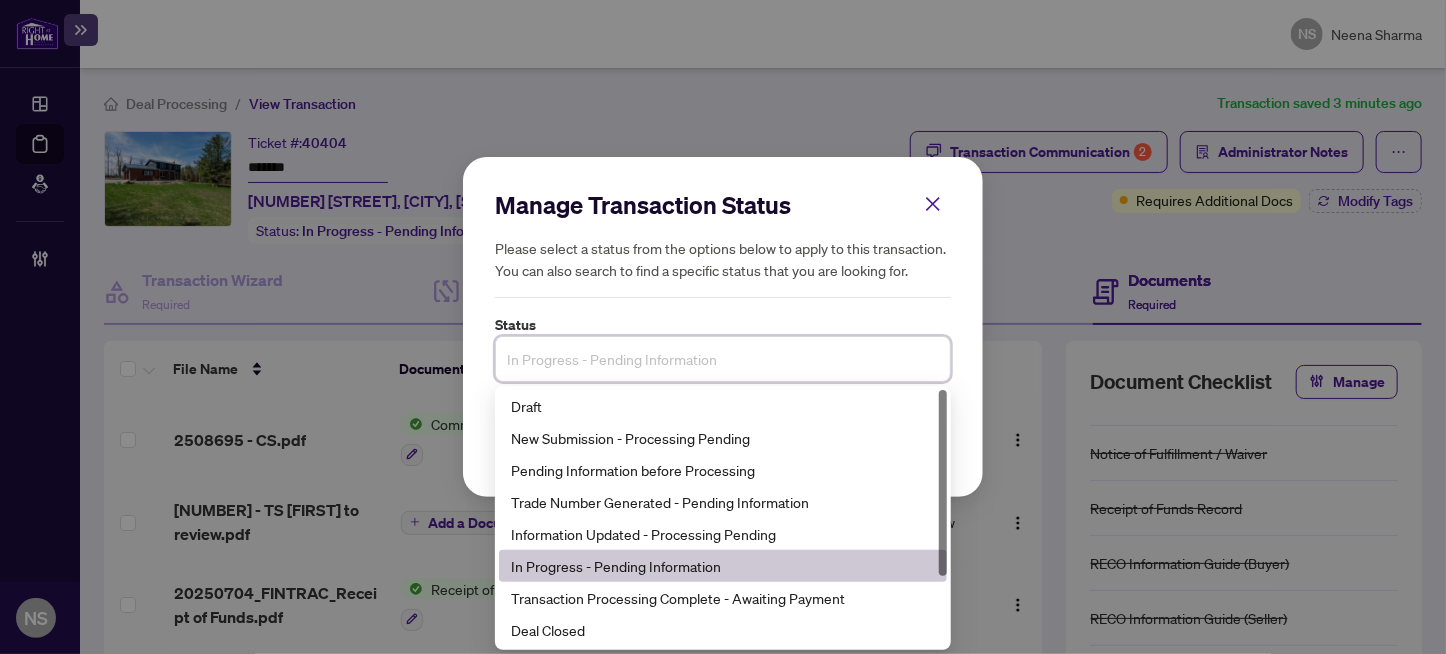 click on "In Progress - Pending Information" at bounding box center [723, 566] 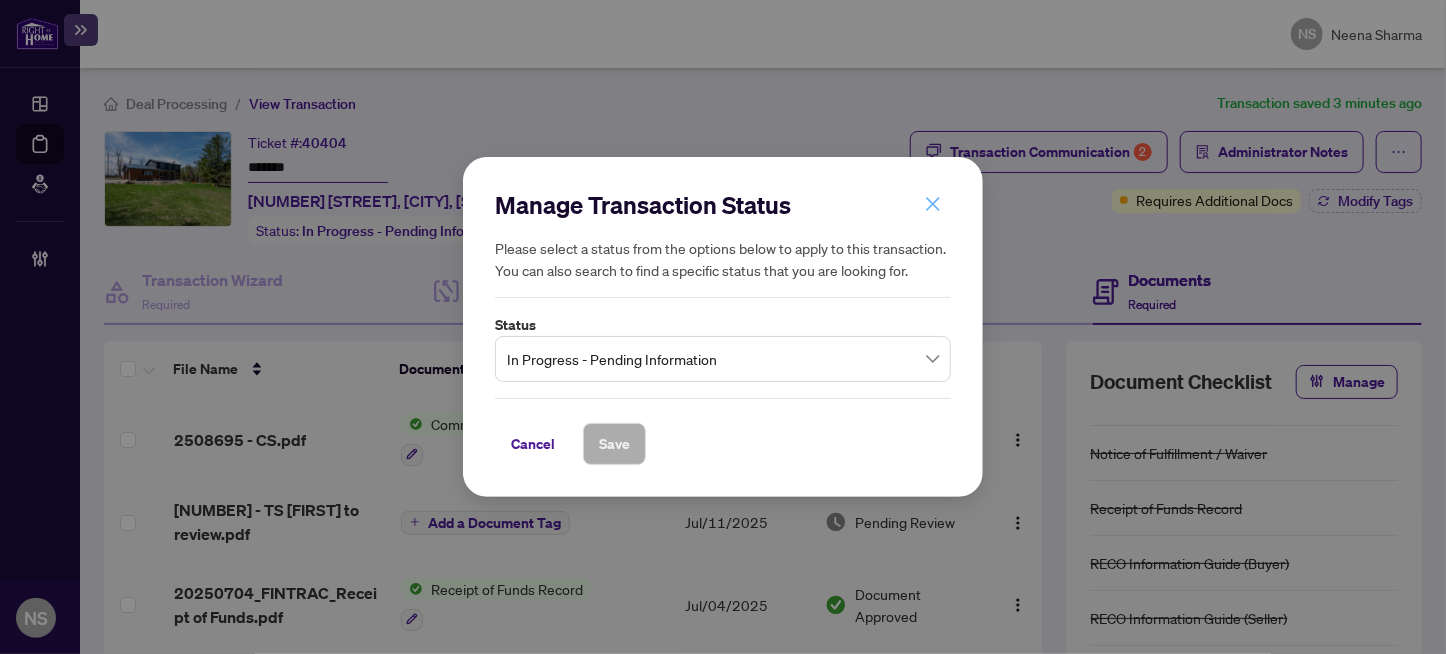 click 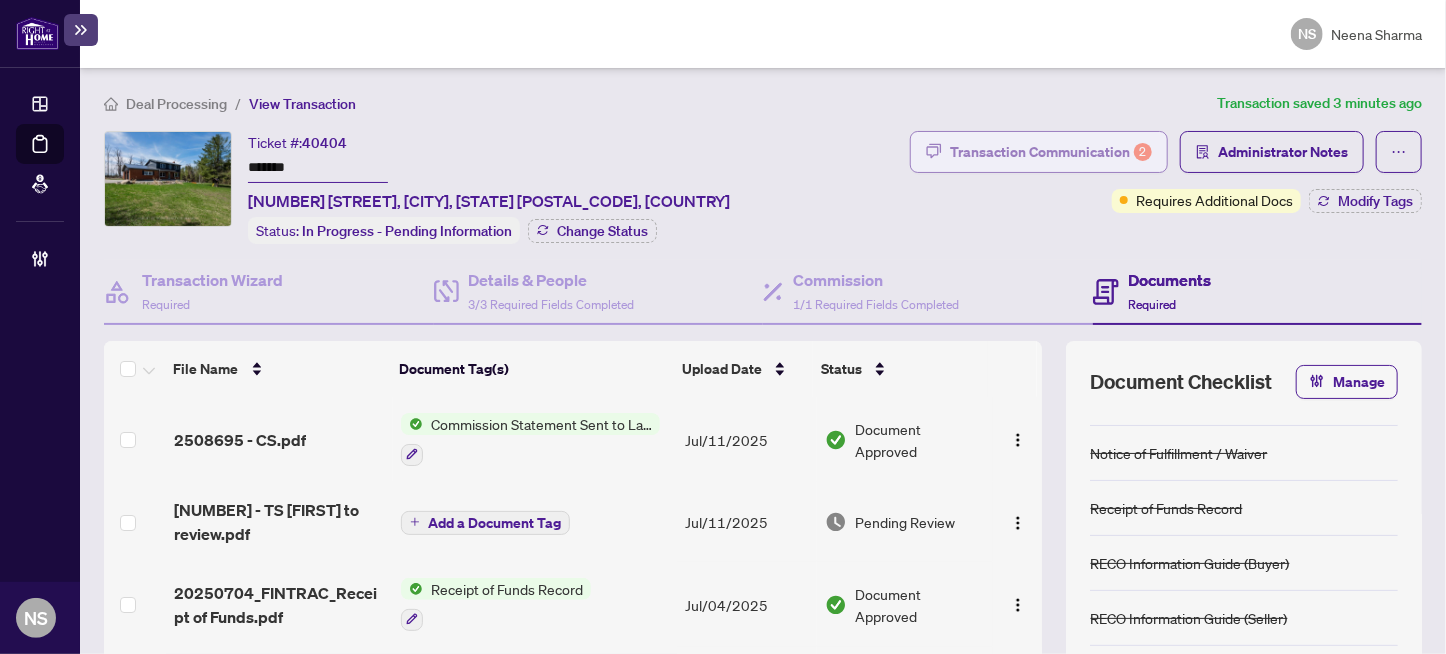click on "Transaction Communication 2" at bounding box center (1051, 152) 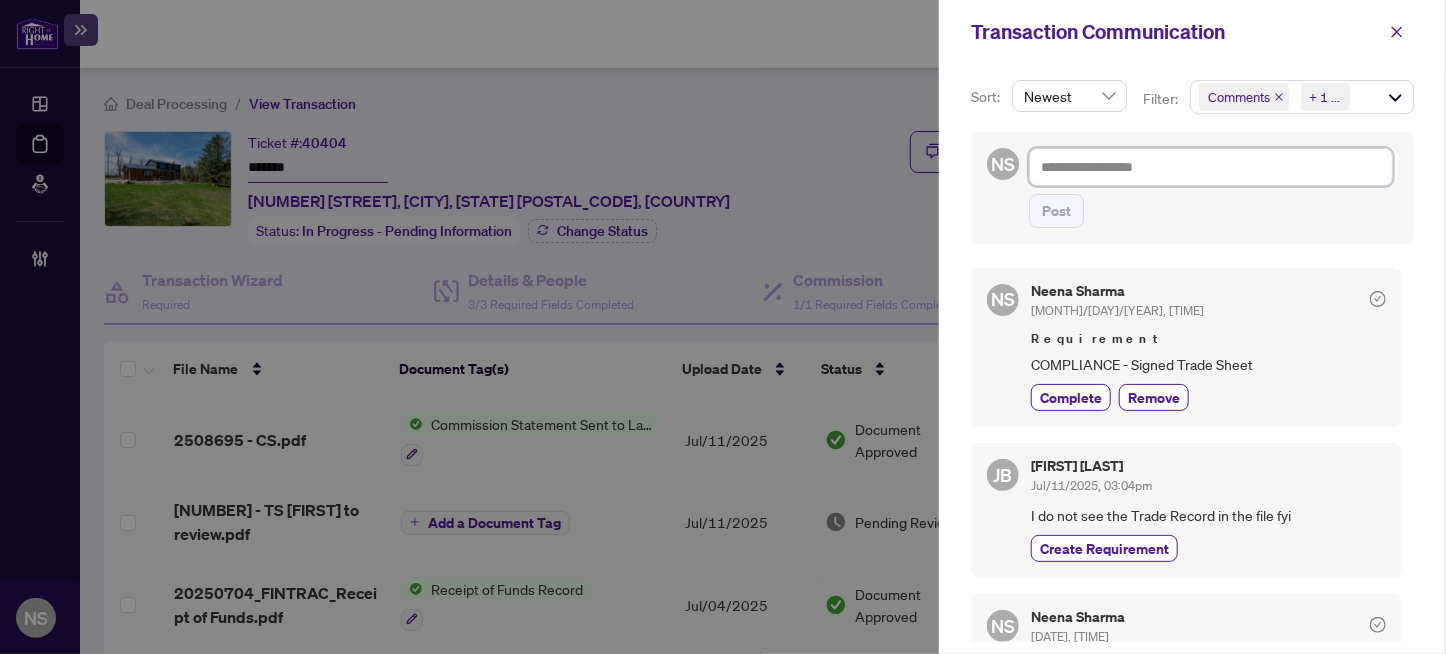 click at bounding box center [1211, 167] 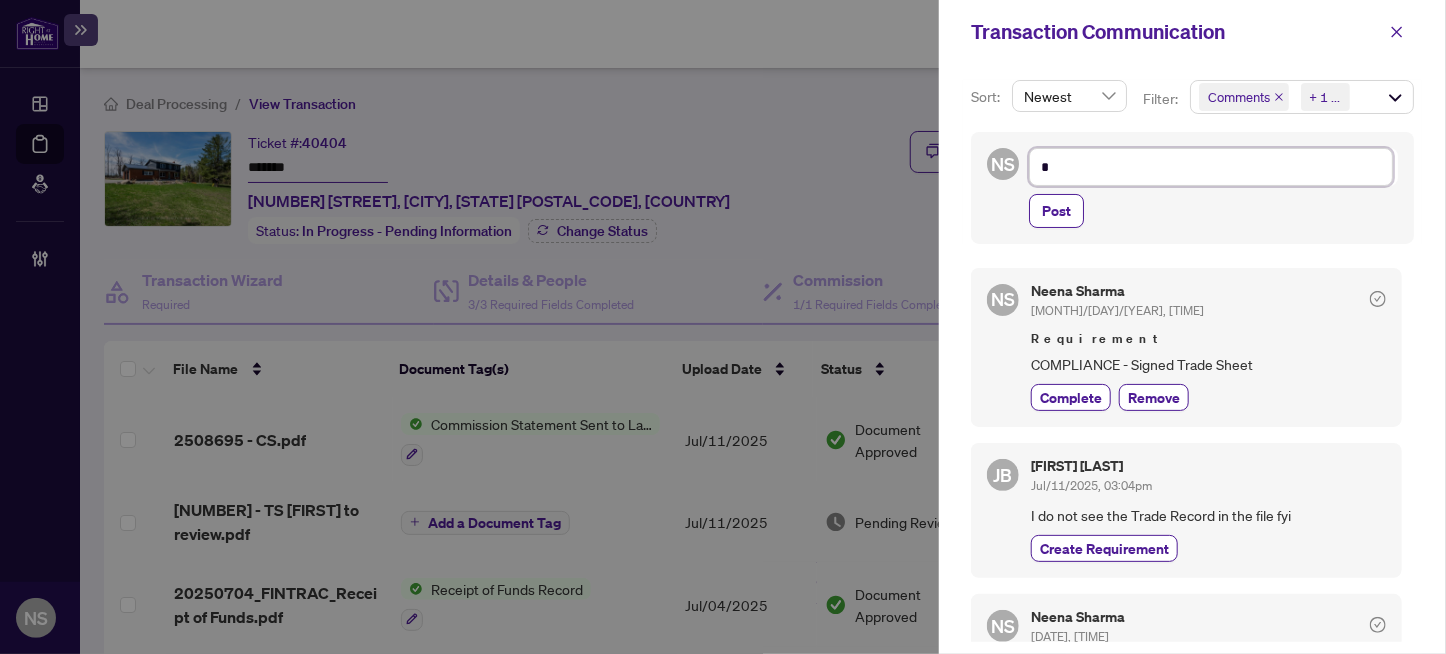type on "**" 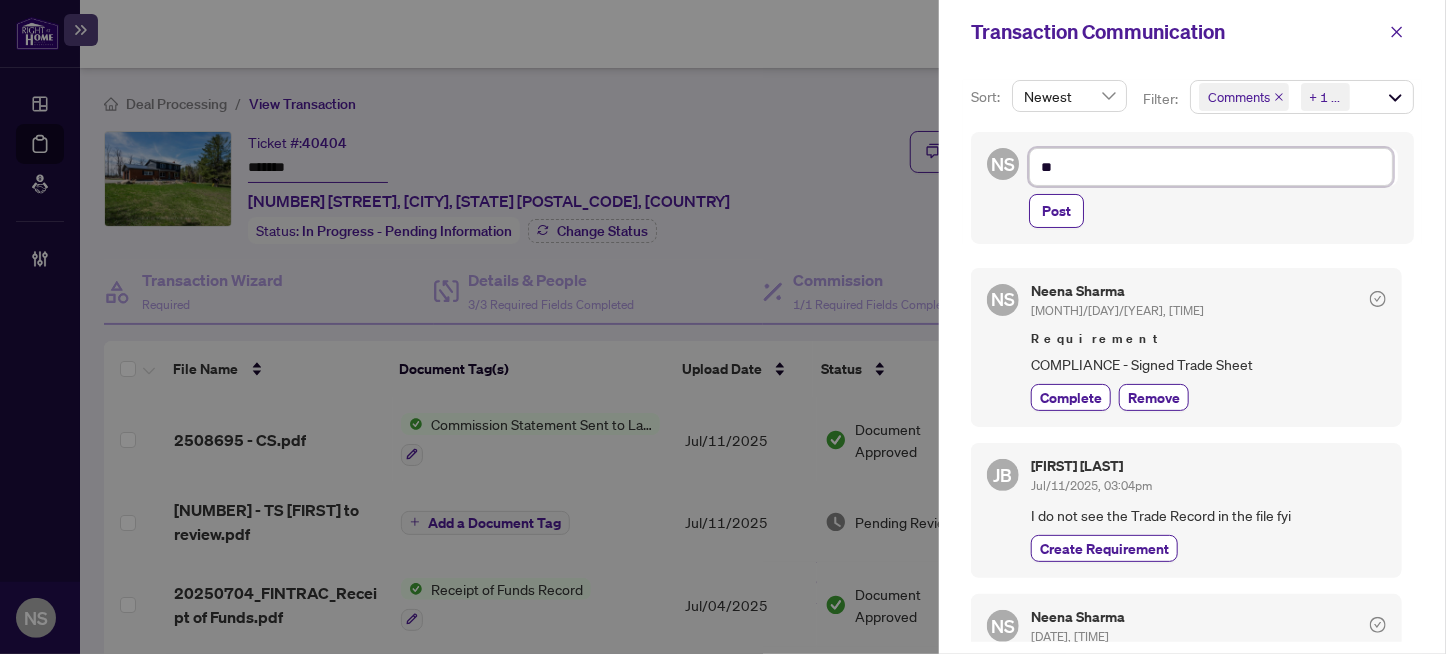 type on "**" 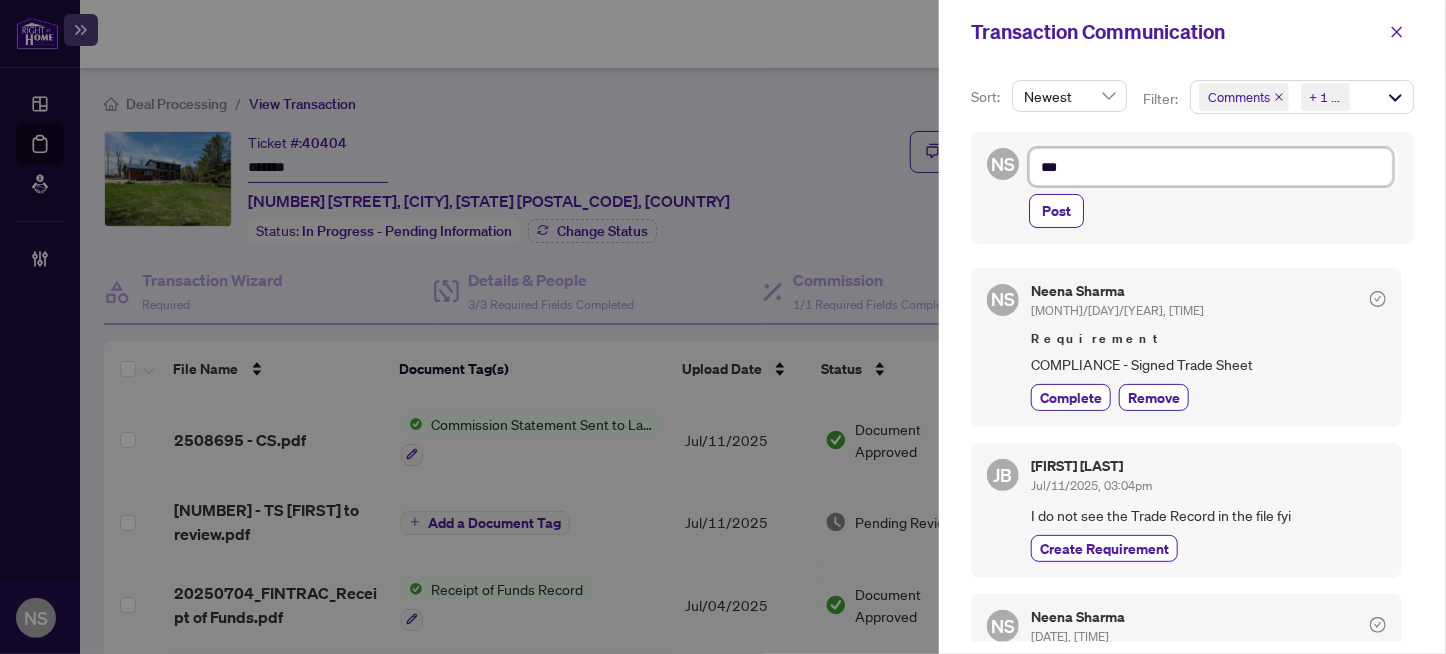 type on "****" 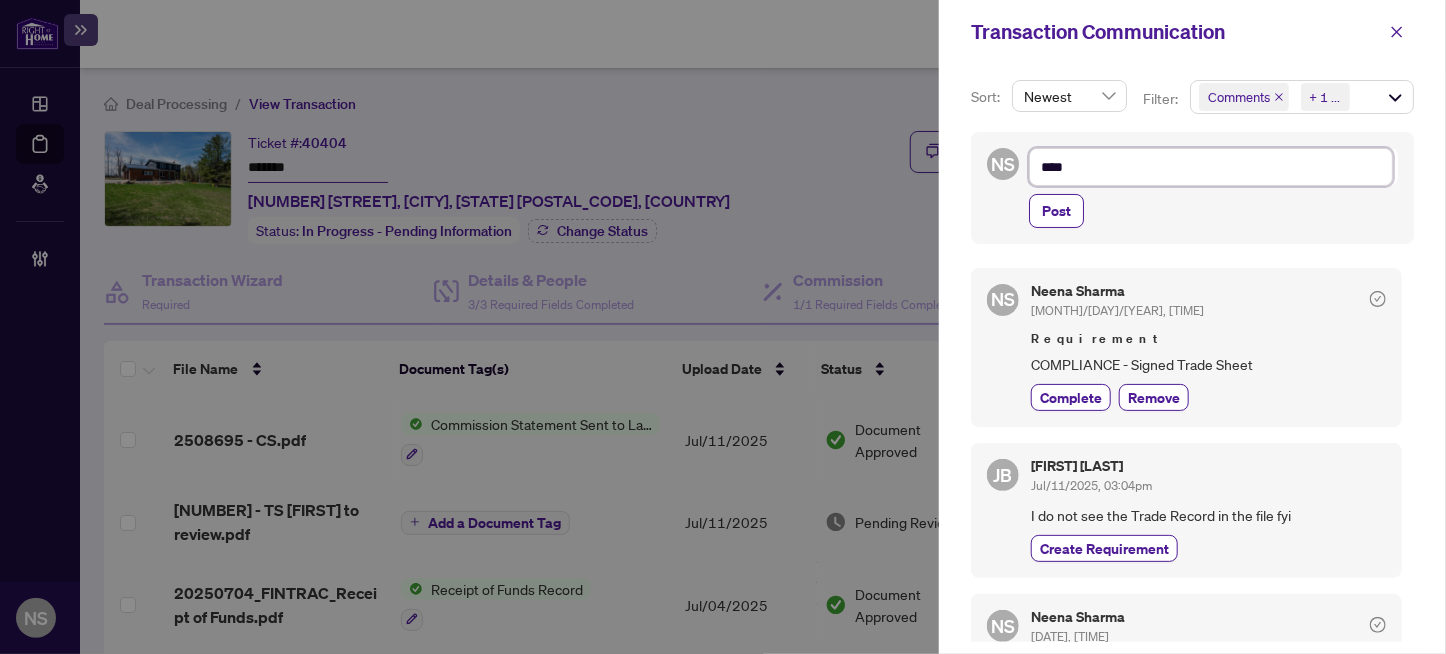 type on "*****" 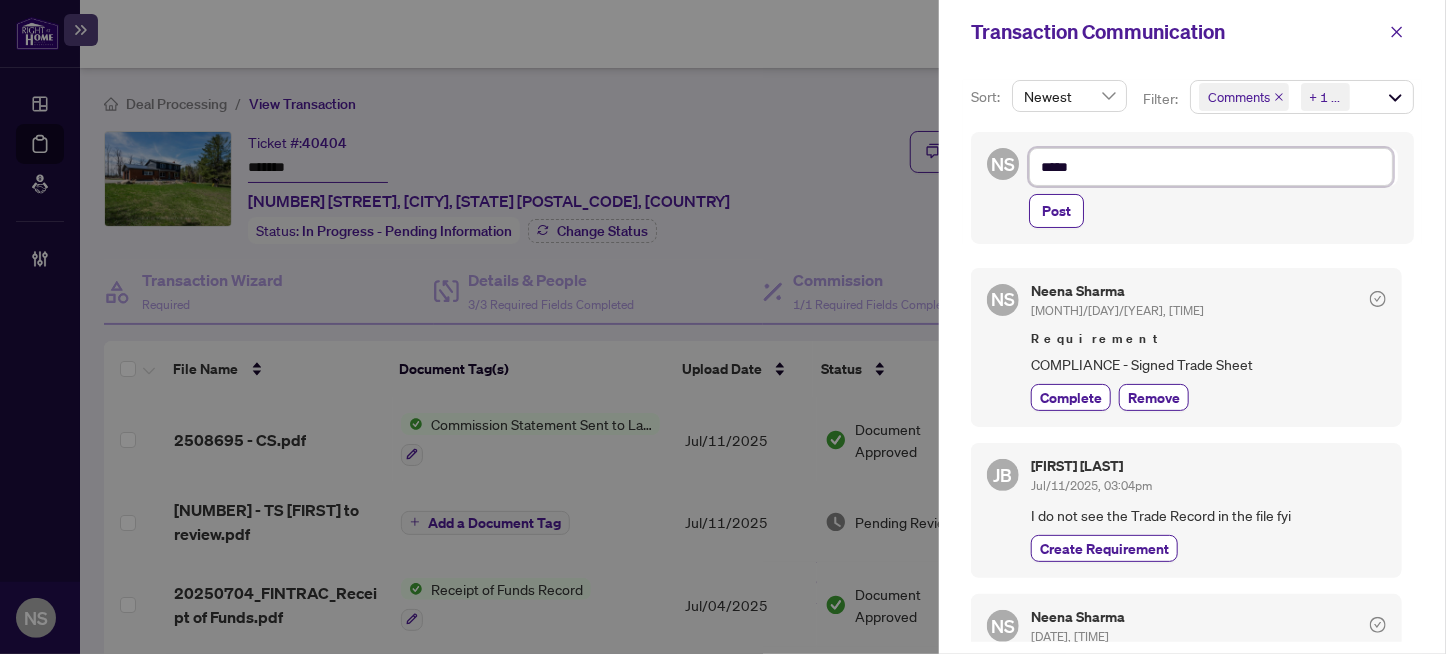 type on "******" 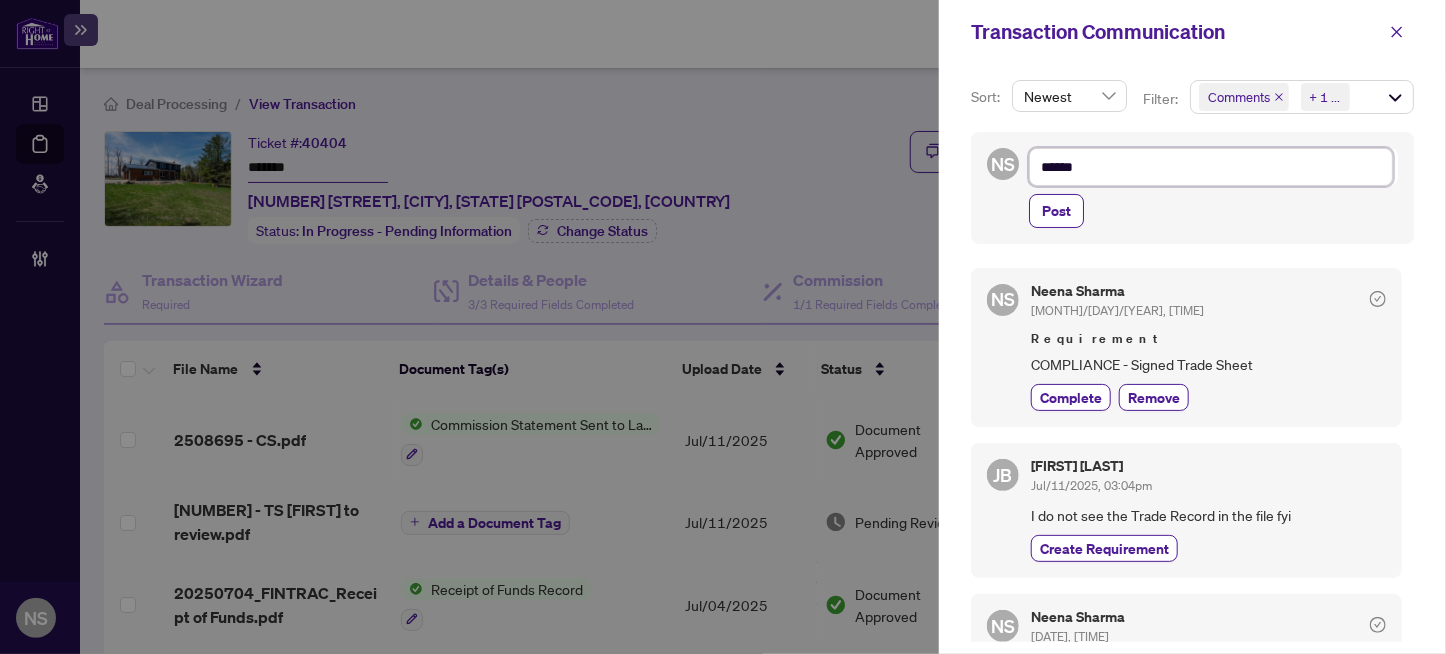 type on "*******" 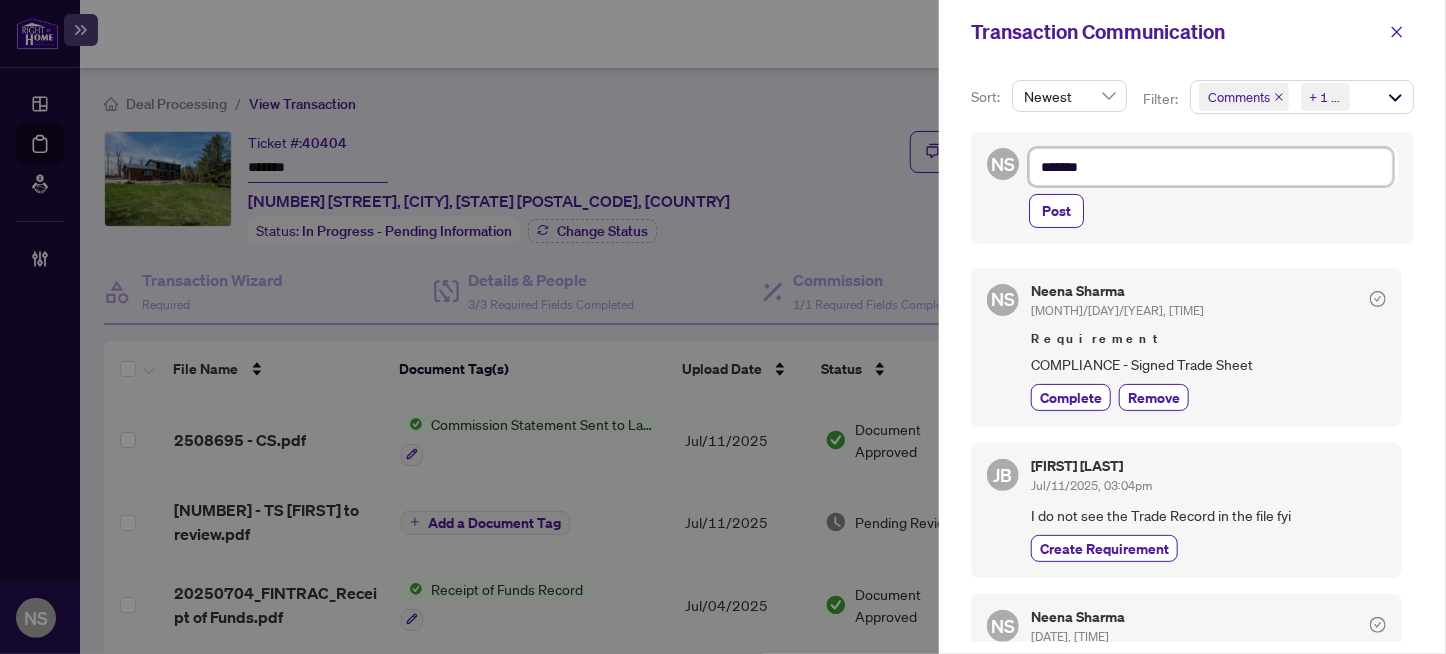 type on "********" 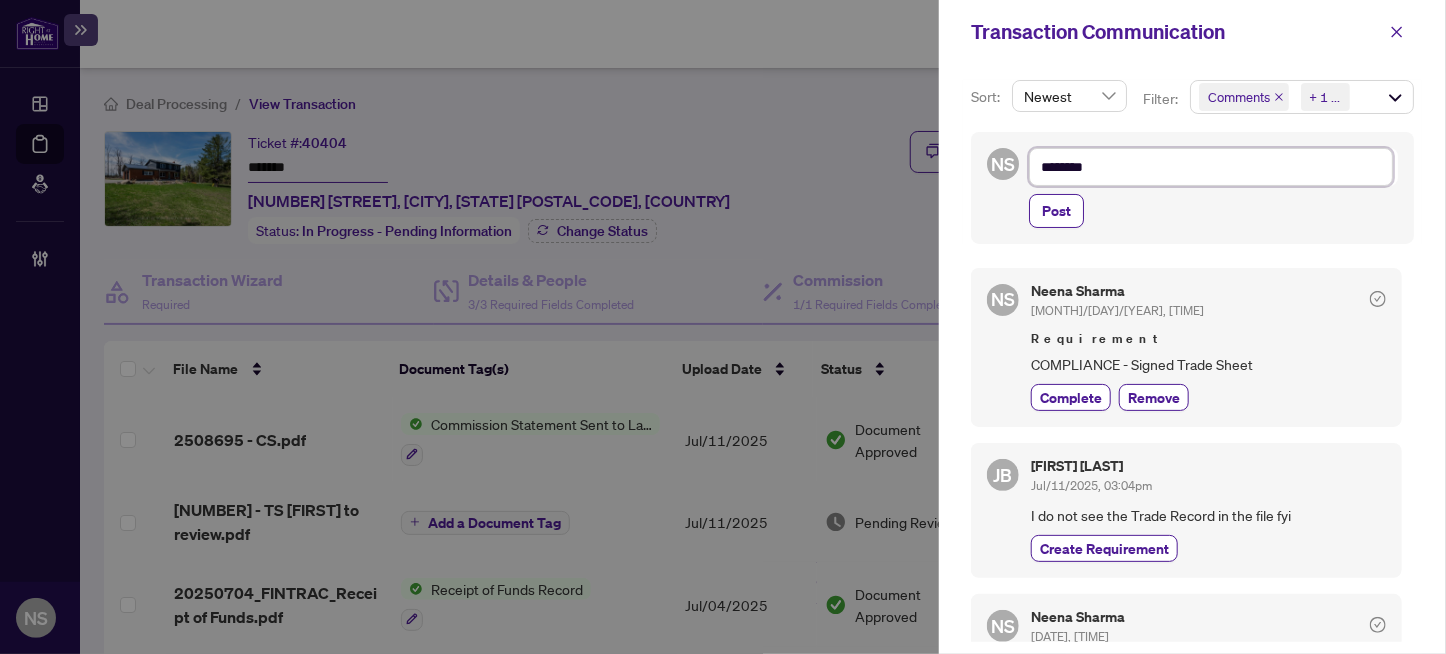 type on "*********" 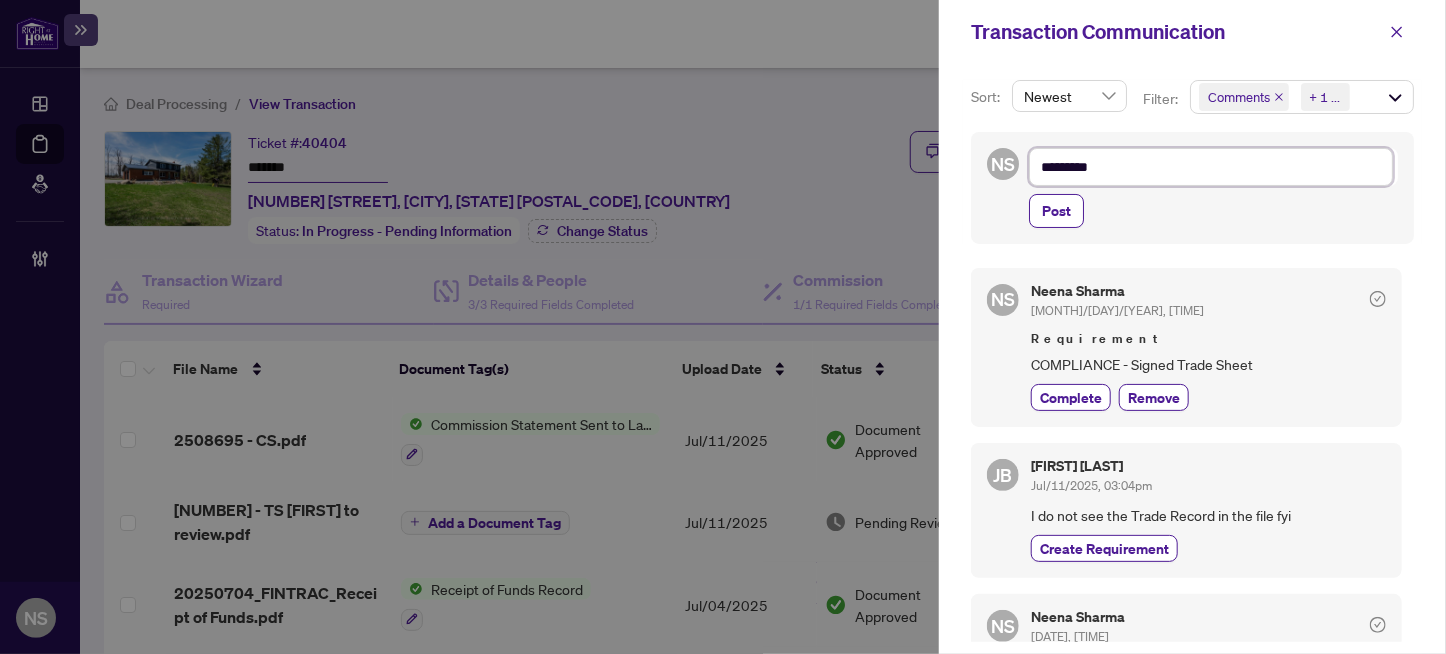 type on "**********" 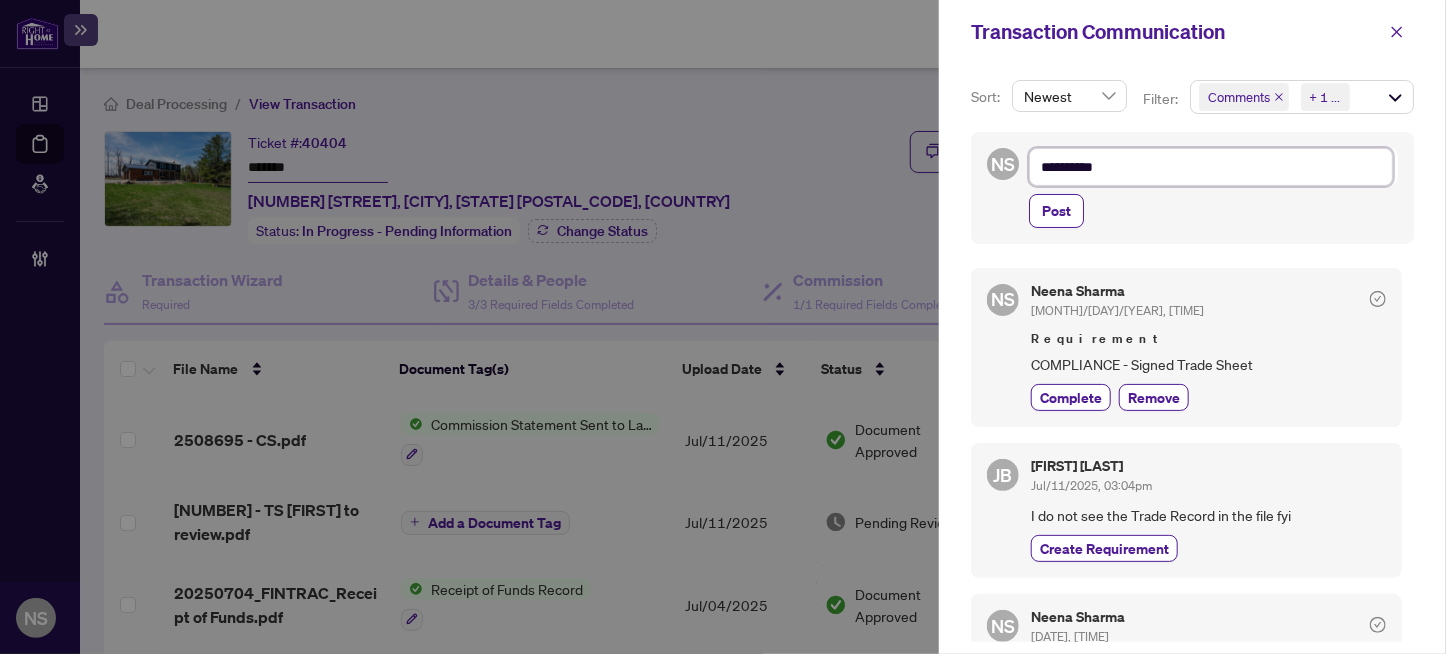 type on "**********" 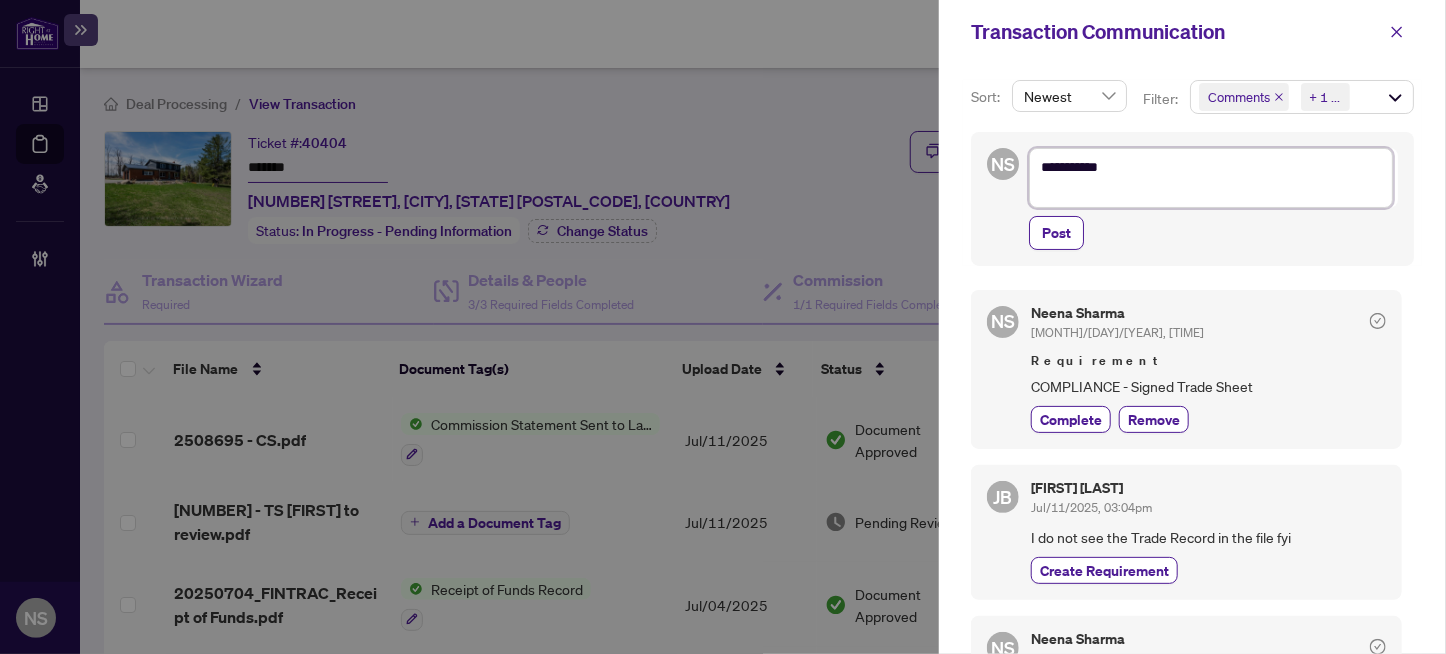 type on "**********" 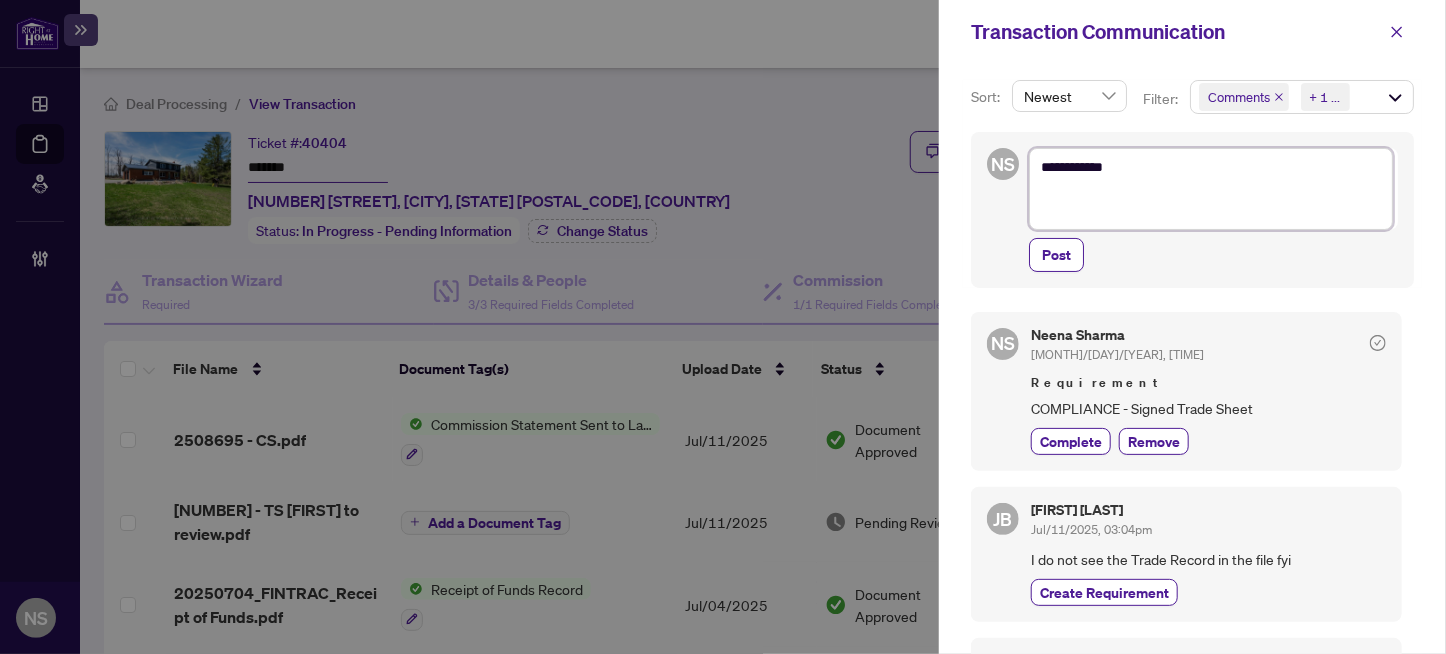 paste on "**********" 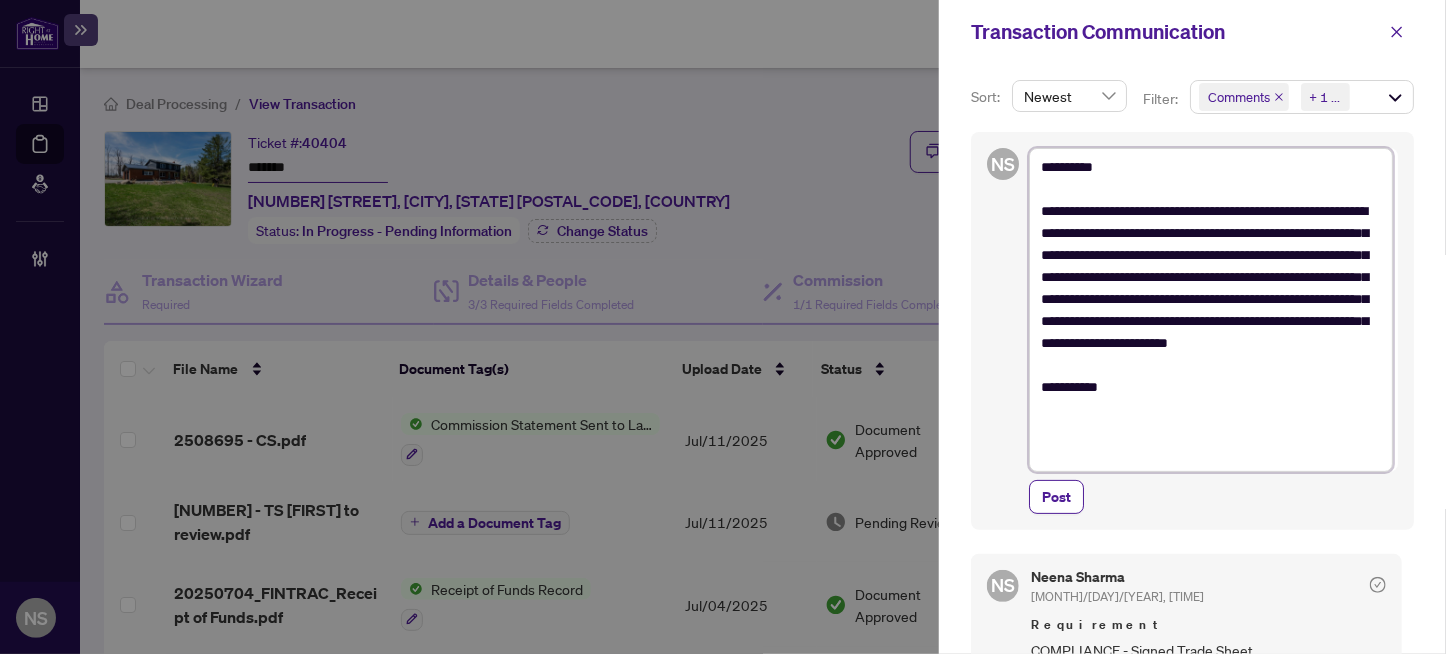 click on "**********" at bounding box center (1211, 310) 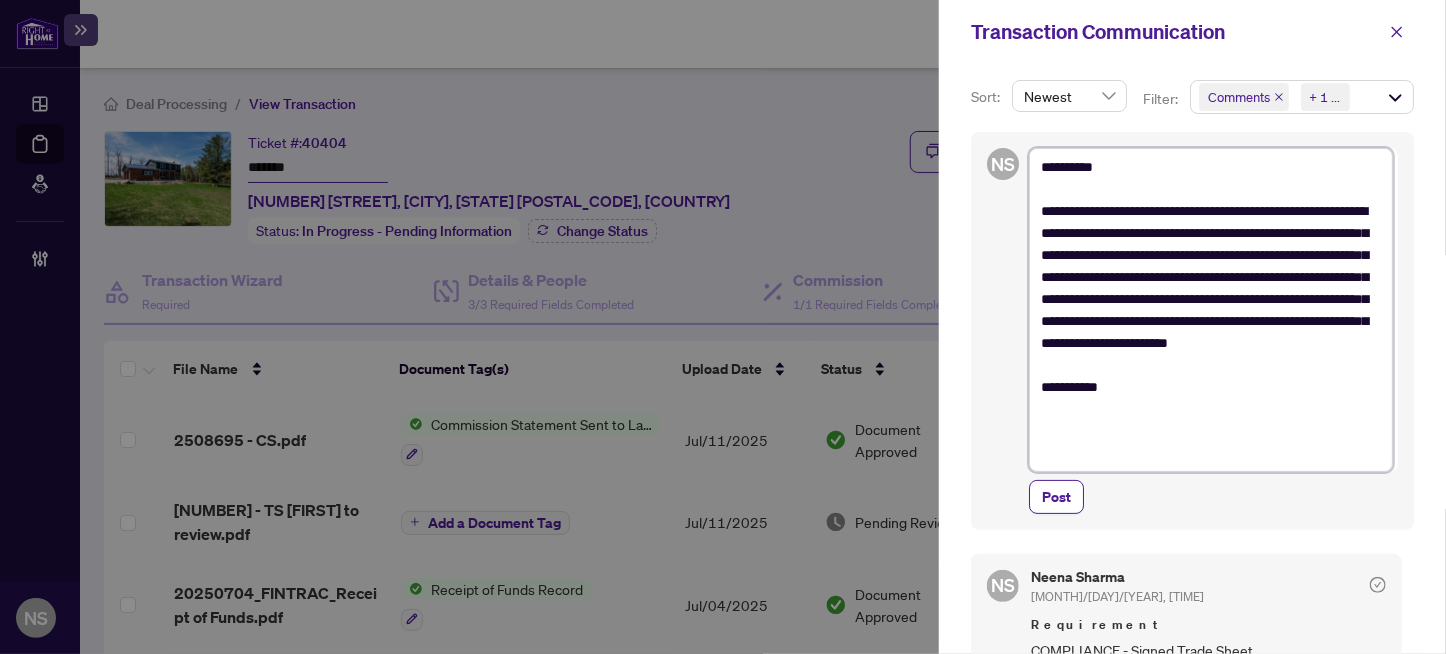 type on "**********" 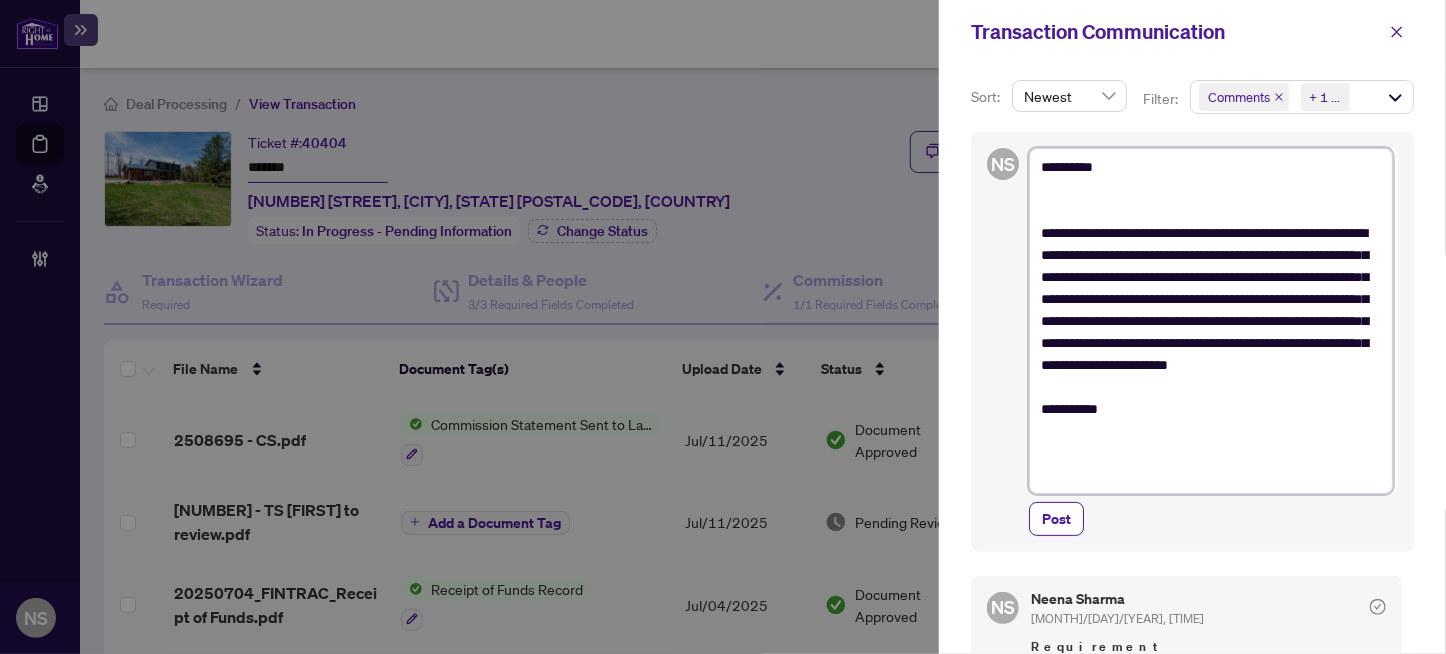 type on "**********" 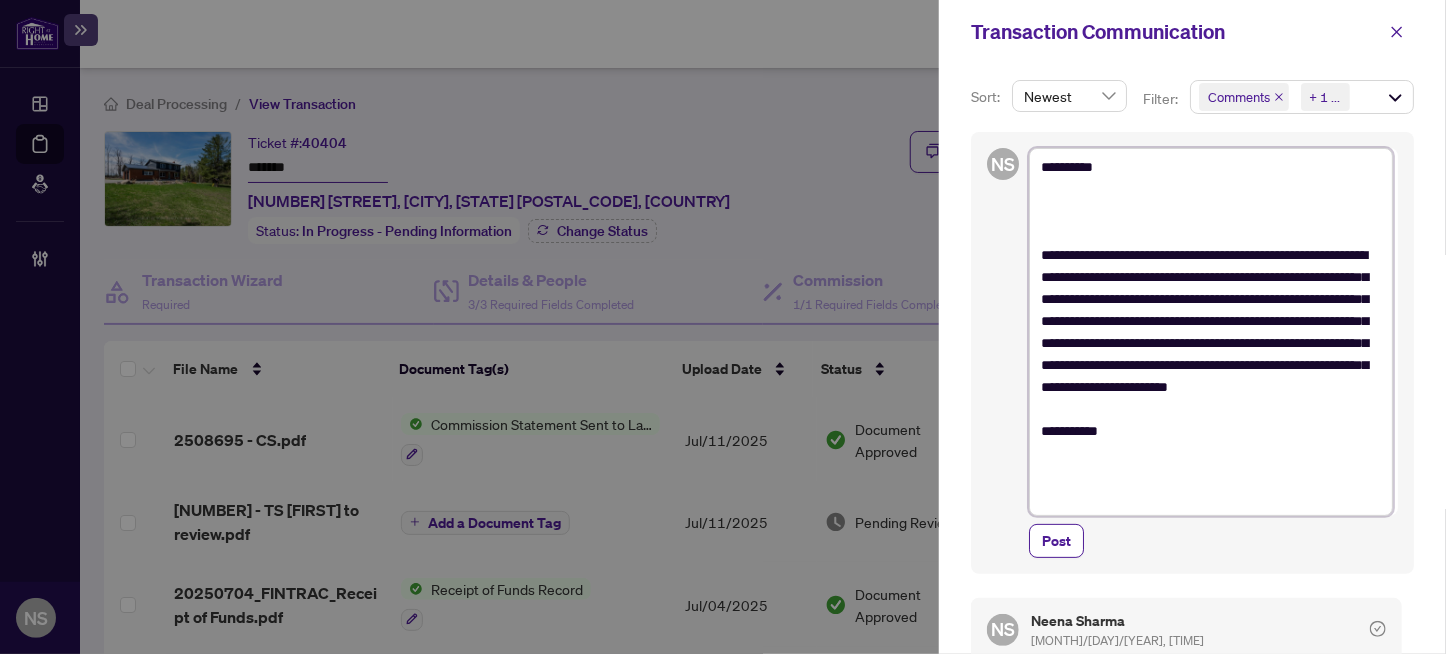 type on "**********" 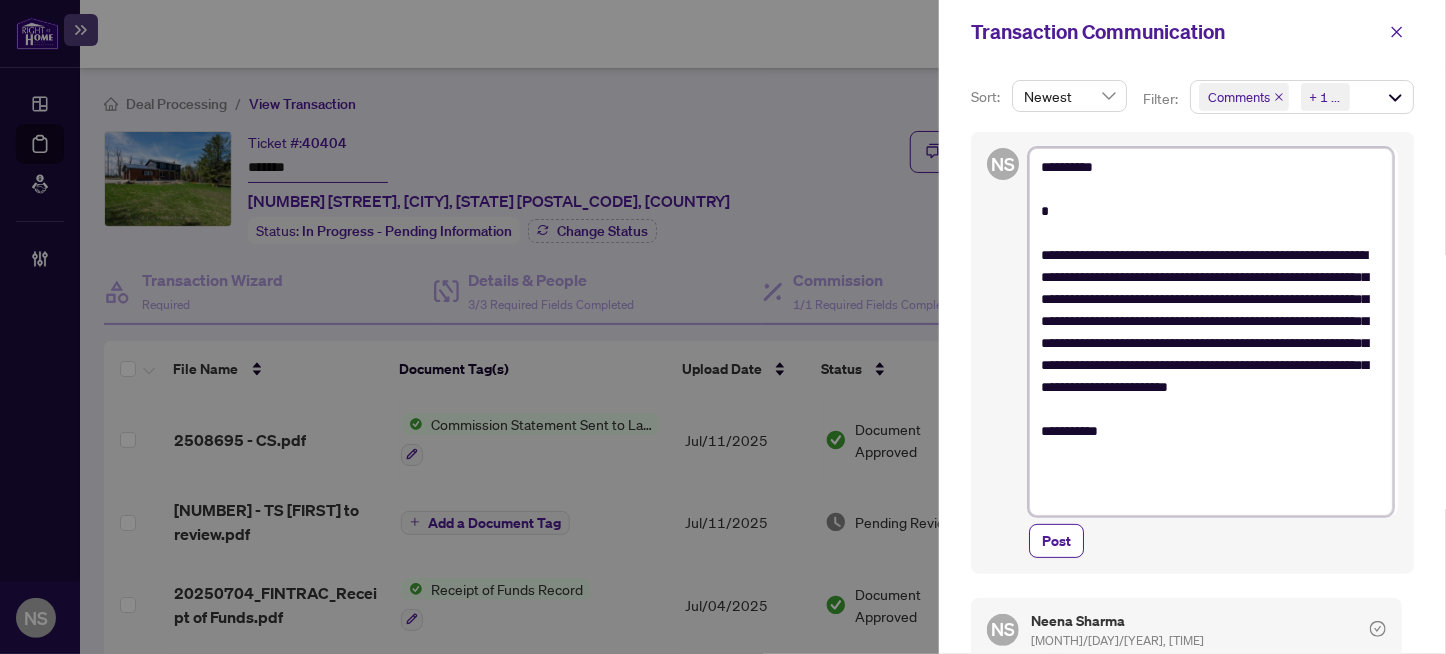 type on "**********" 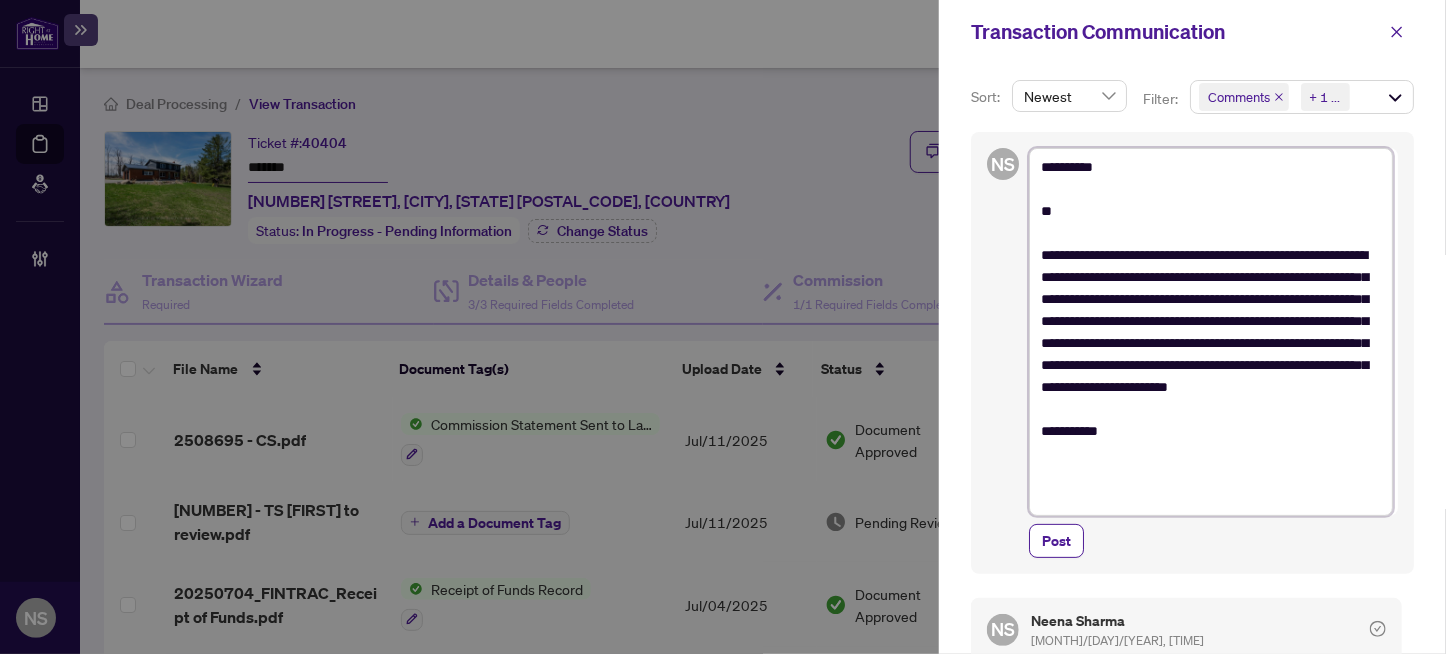 type on "**********" 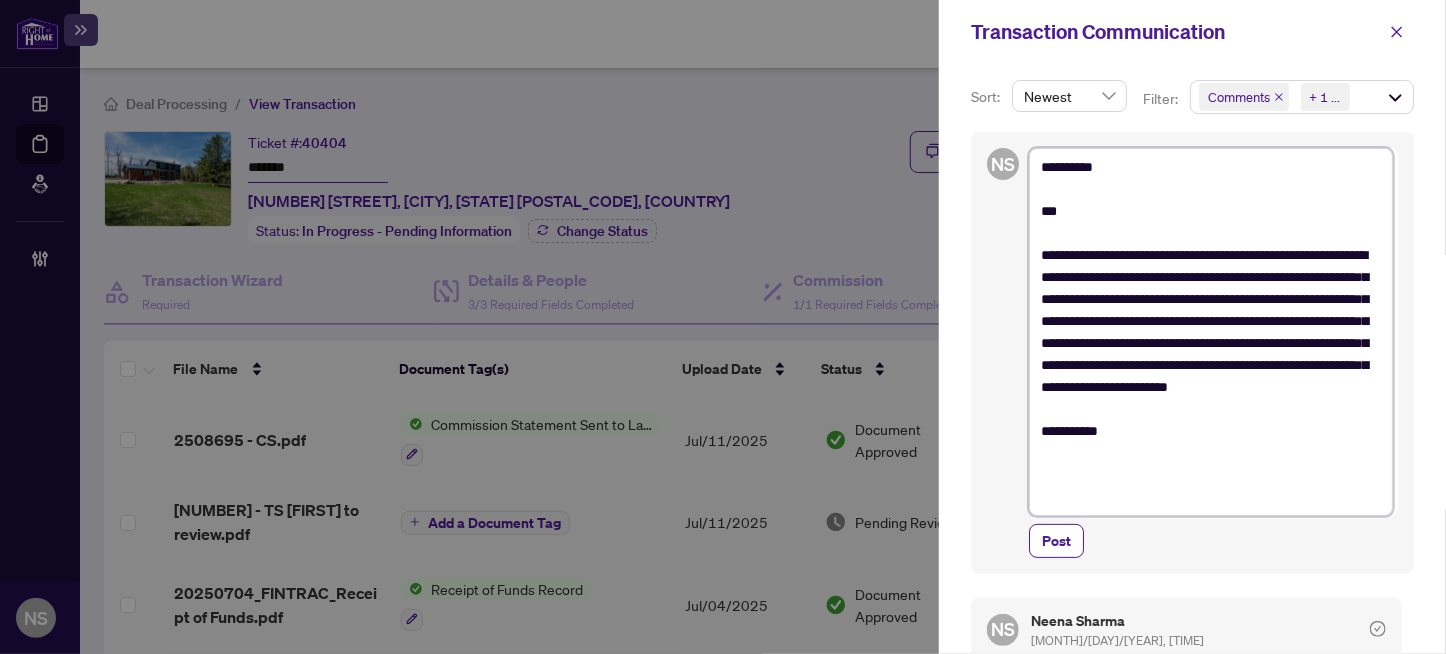 type on "**********" 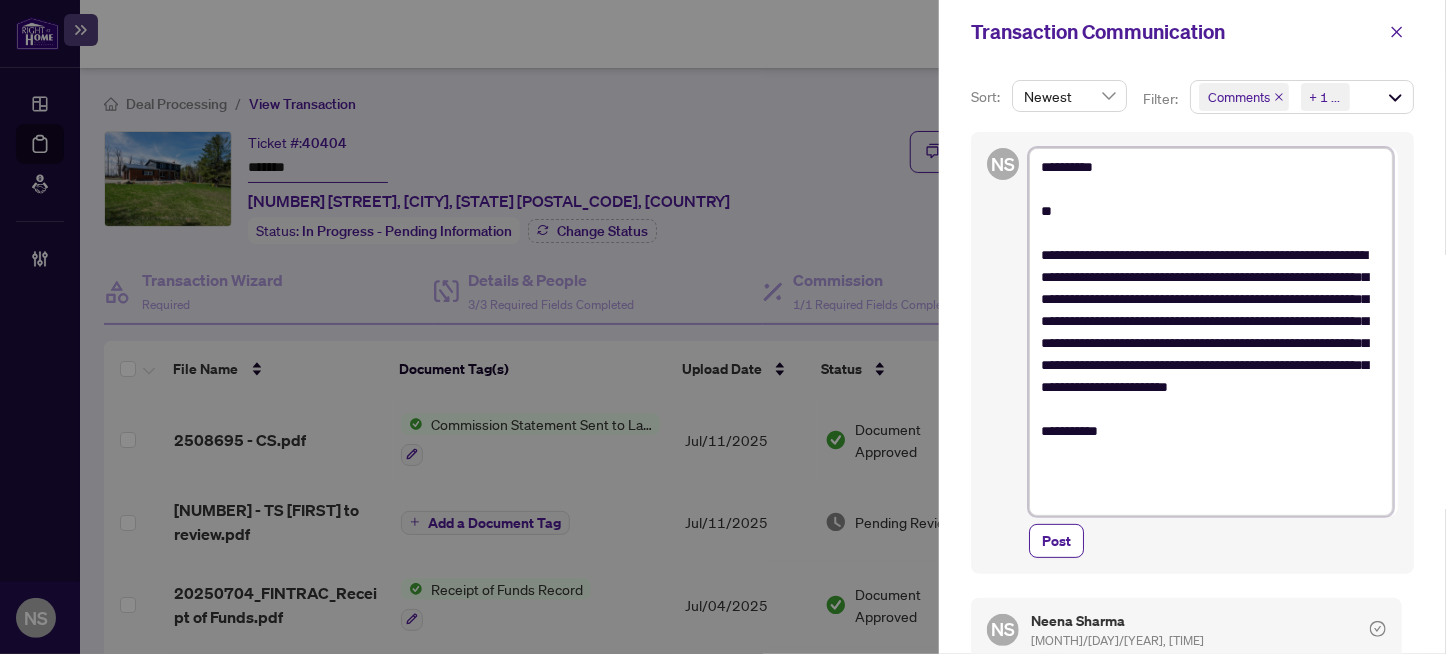 type on "**********" 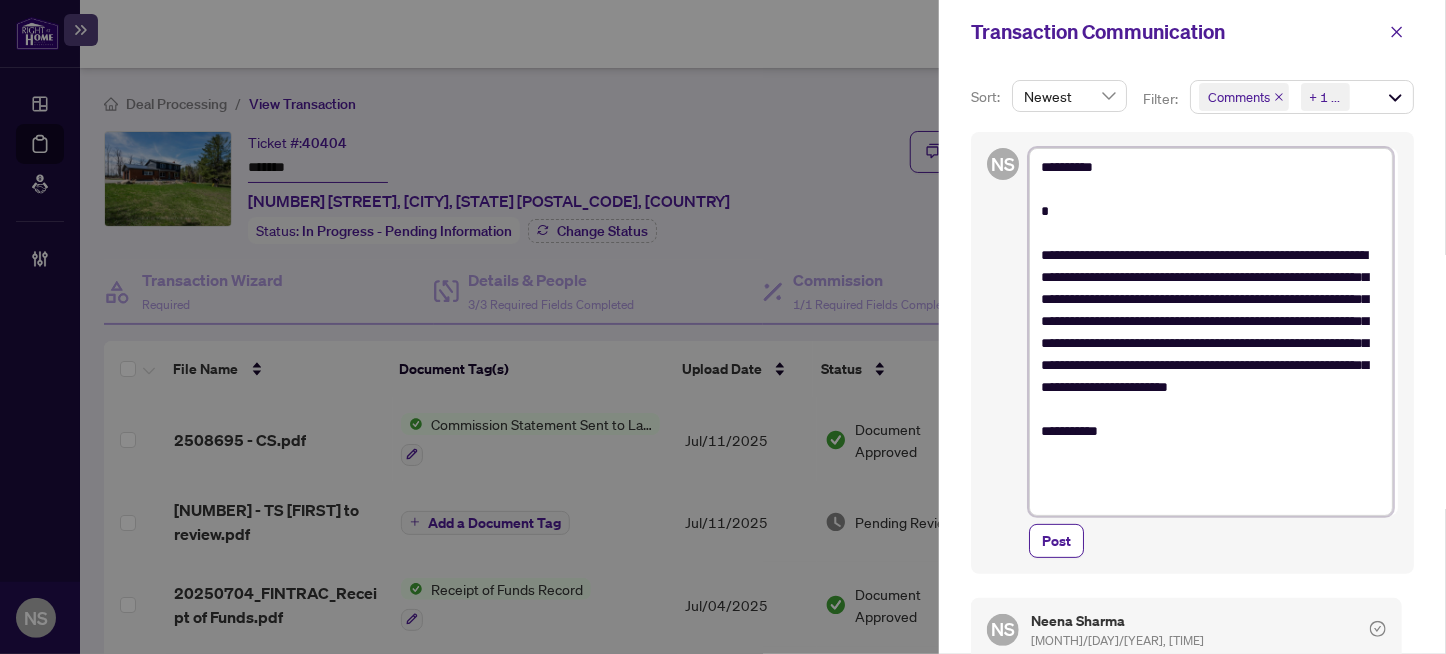 type on "**********" 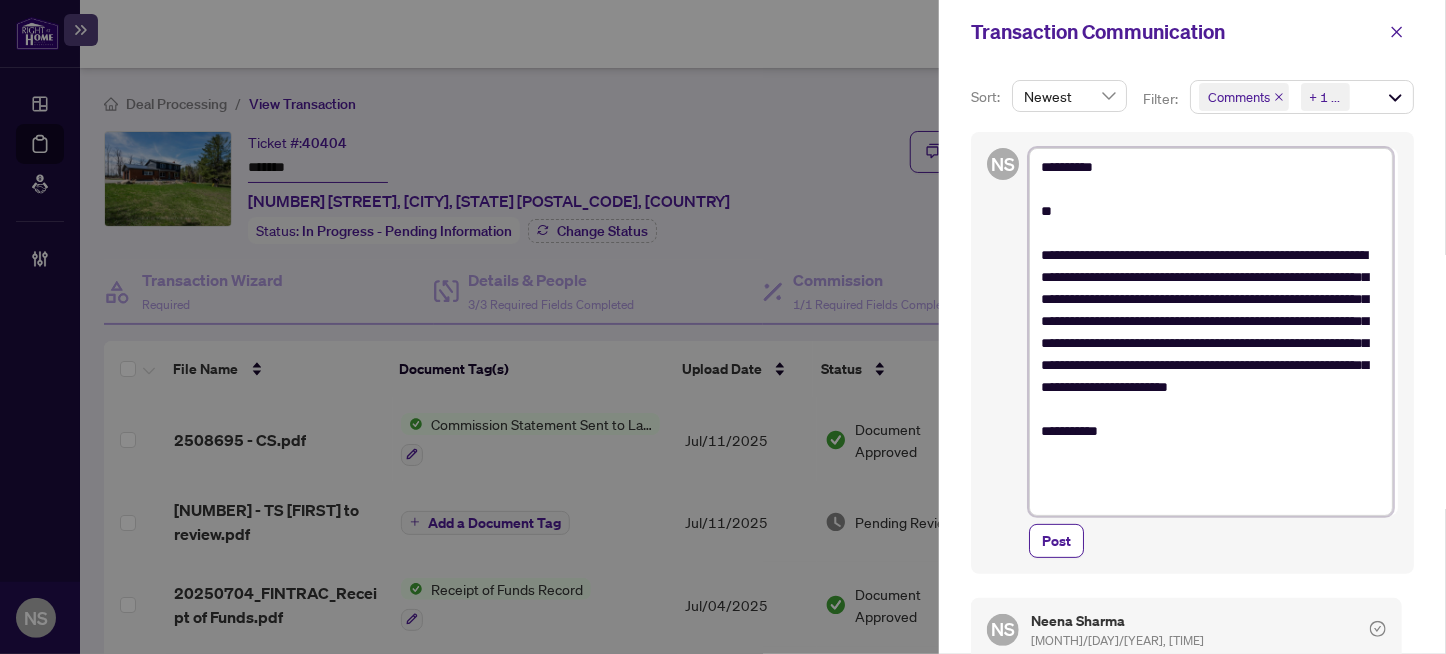 type on "**********" 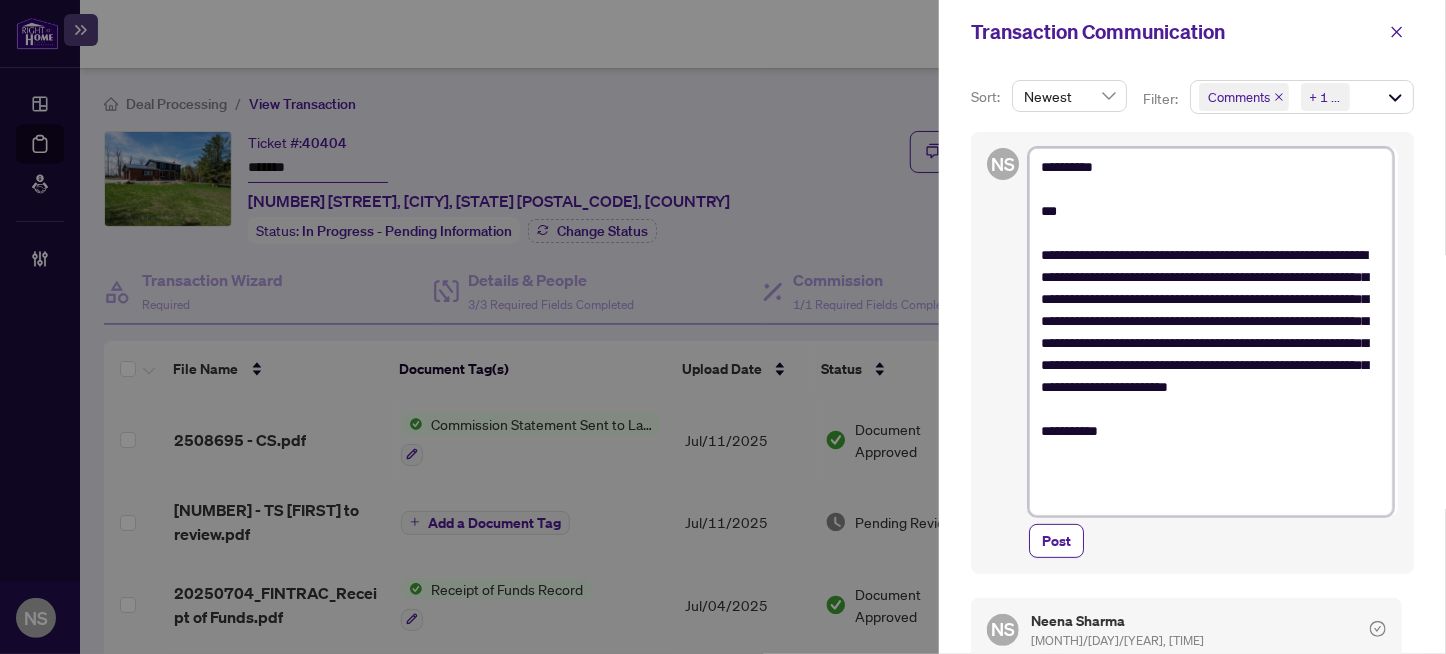 type on "**********" 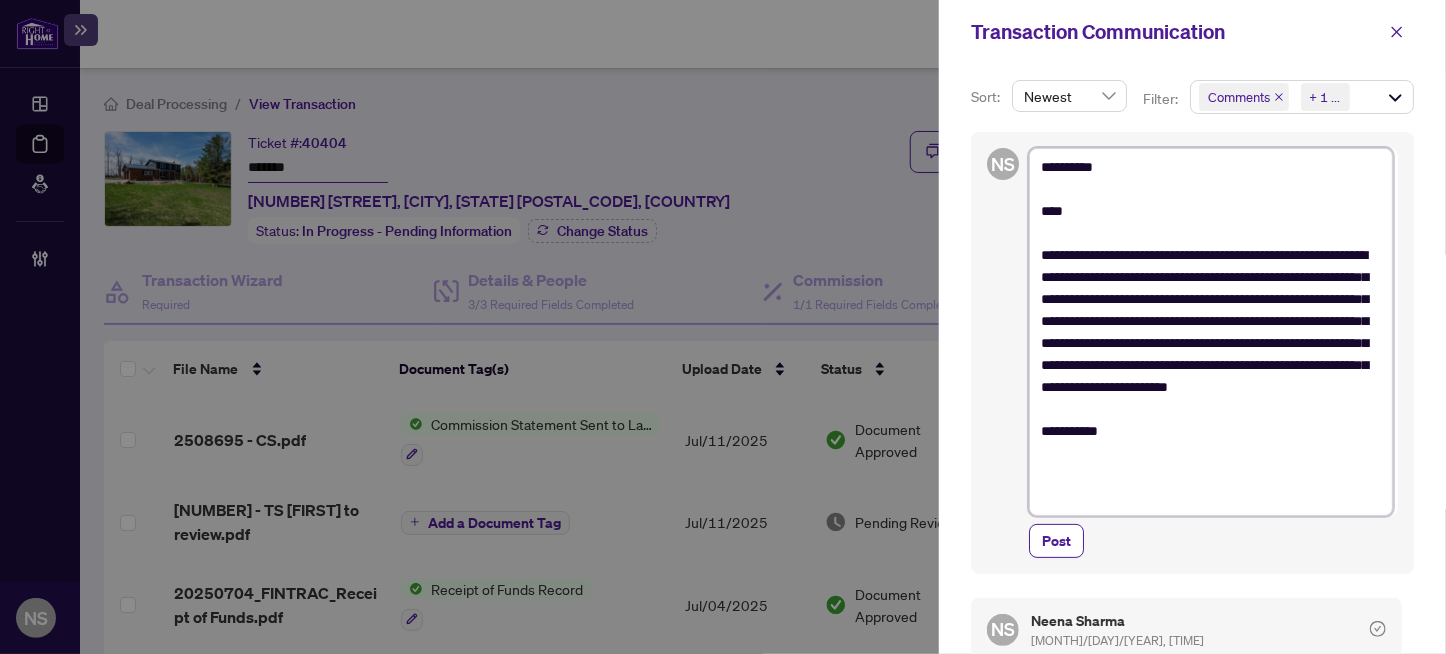 type on "**********" 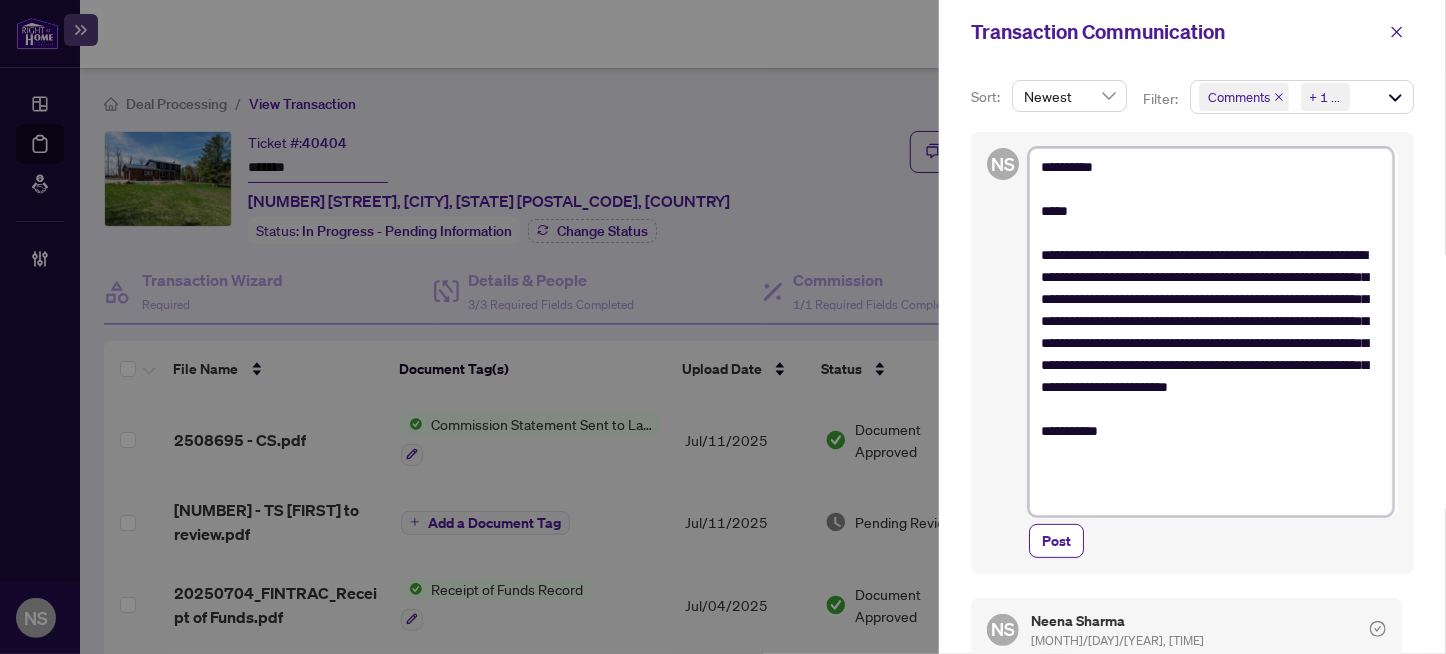 type on "**********" 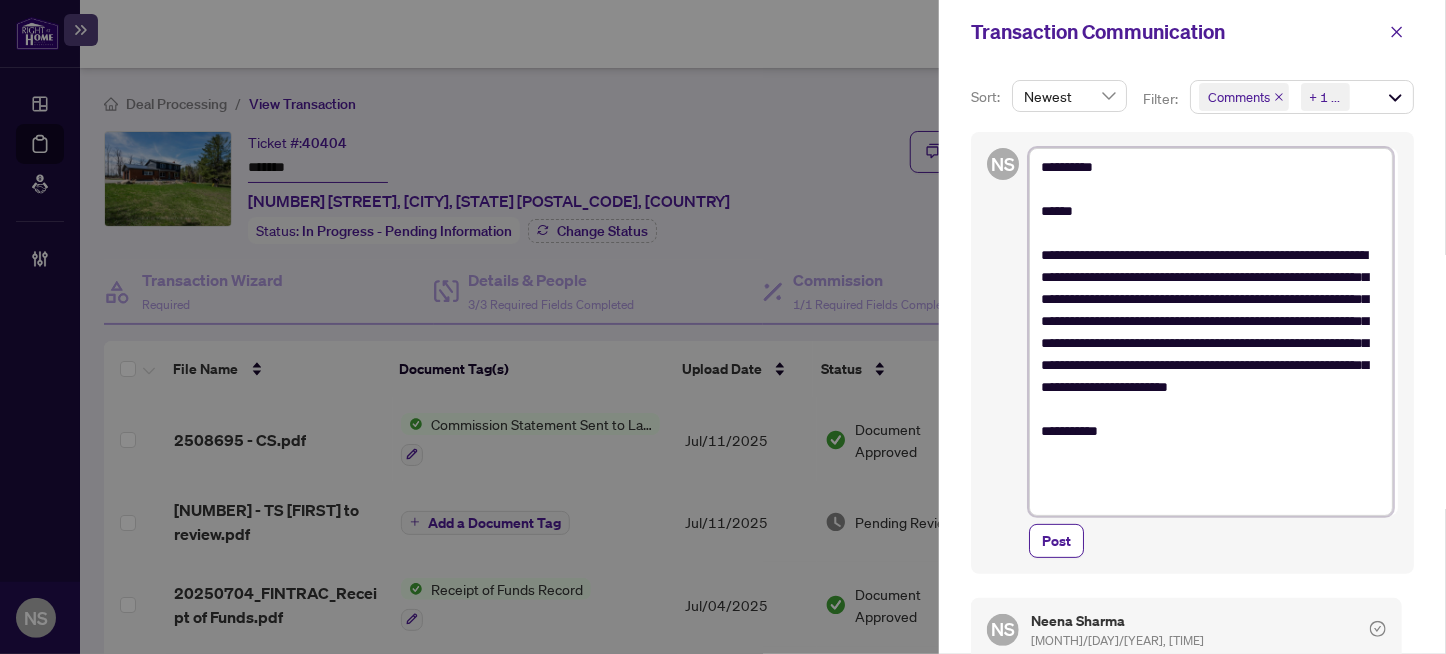 type on "**********" 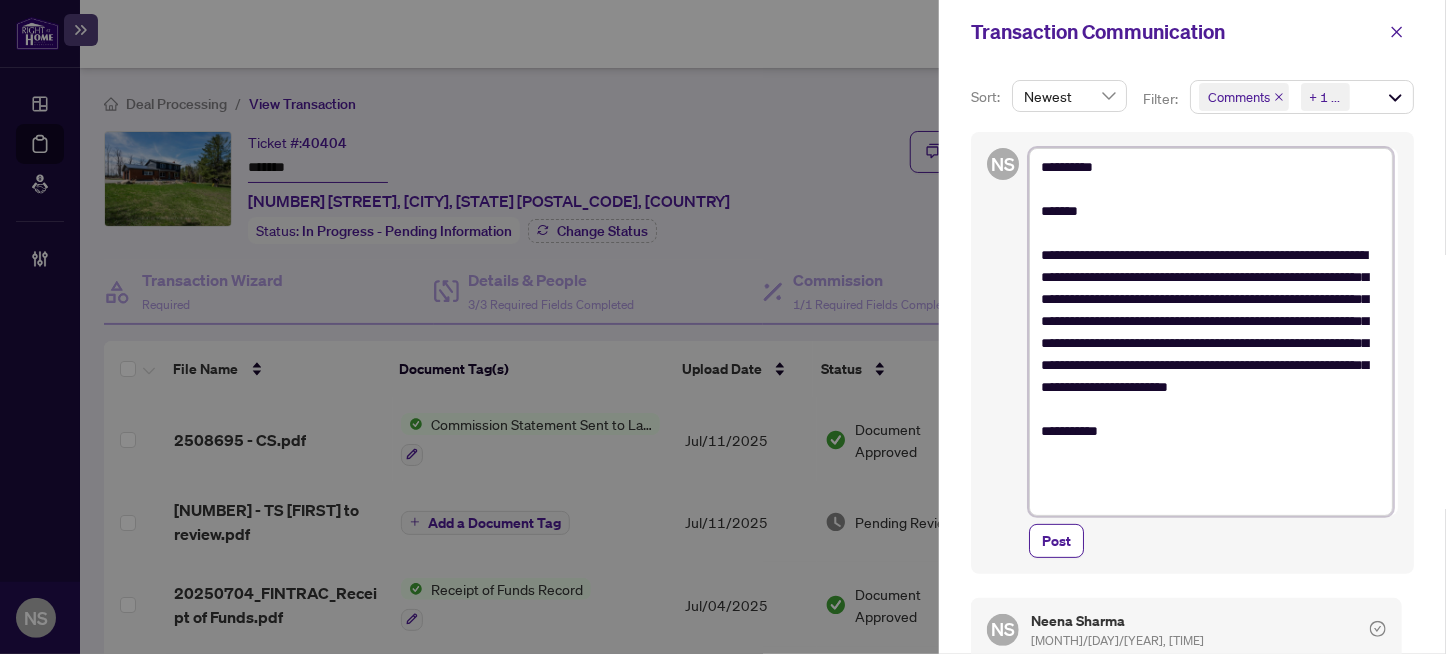 type on "**********" 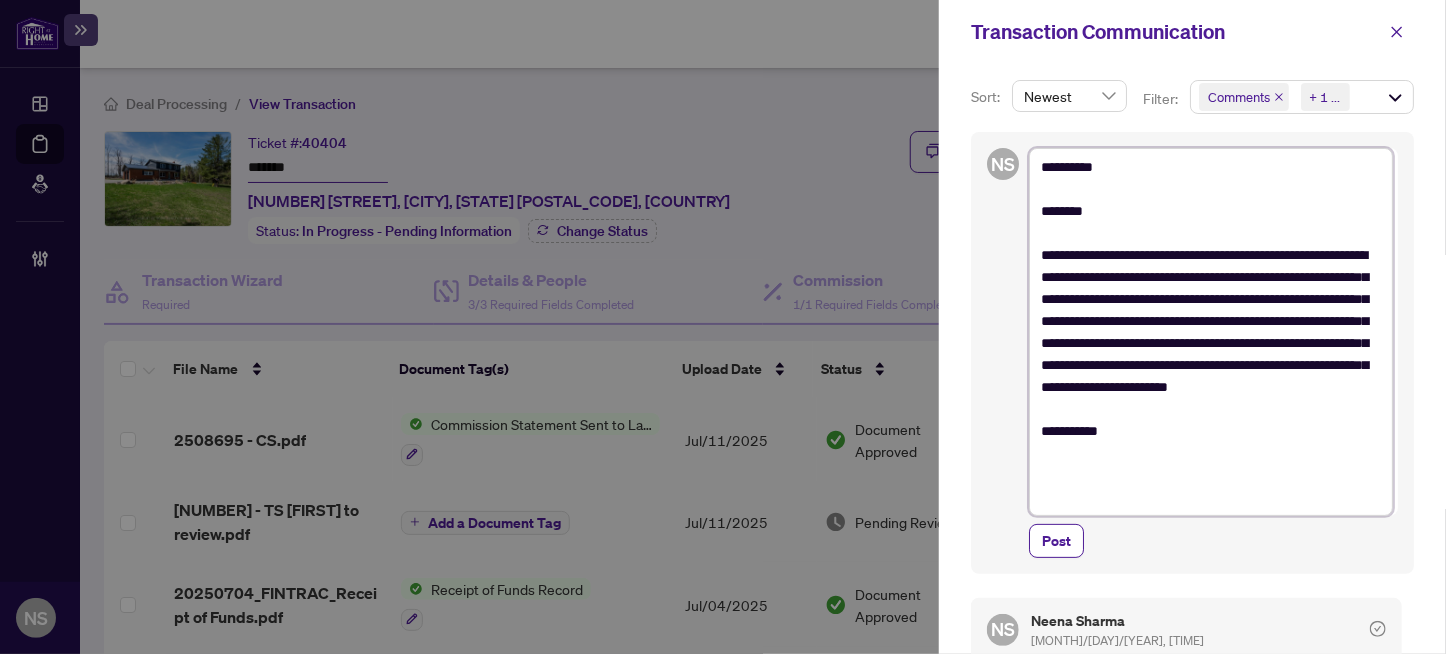 type on "**********" 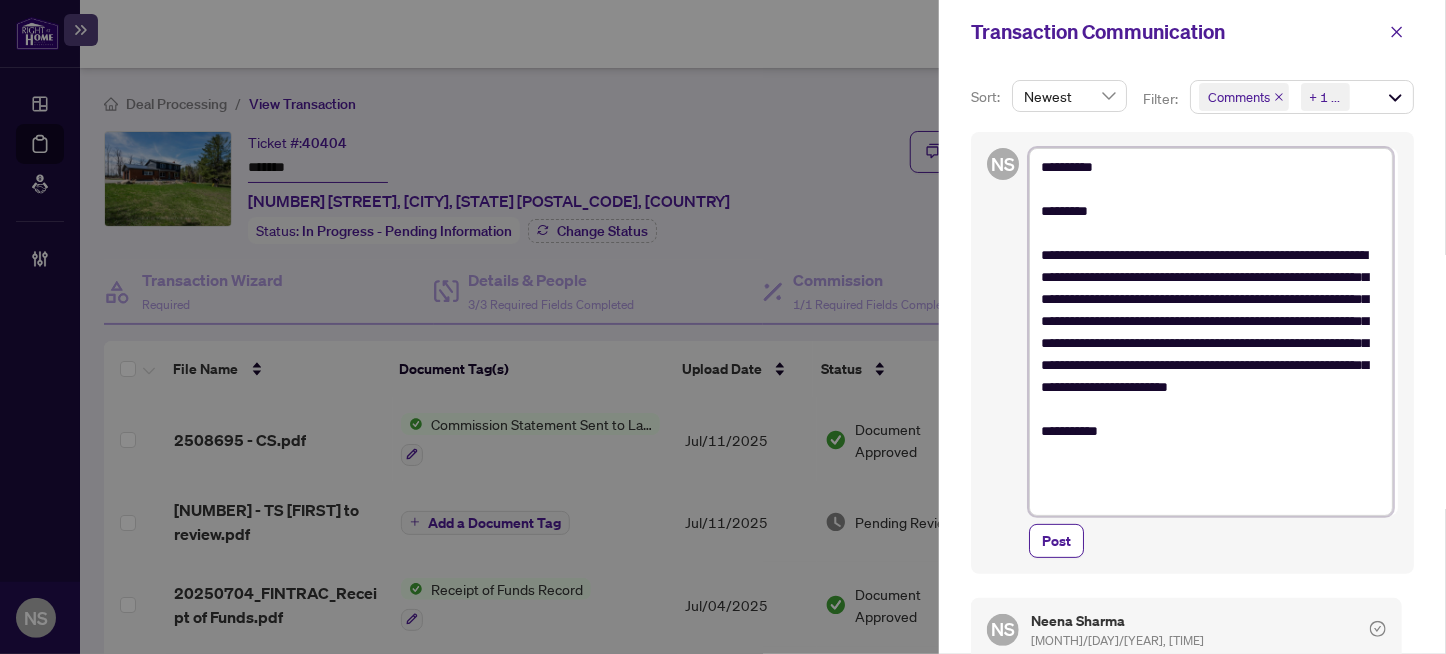 type on "**********" 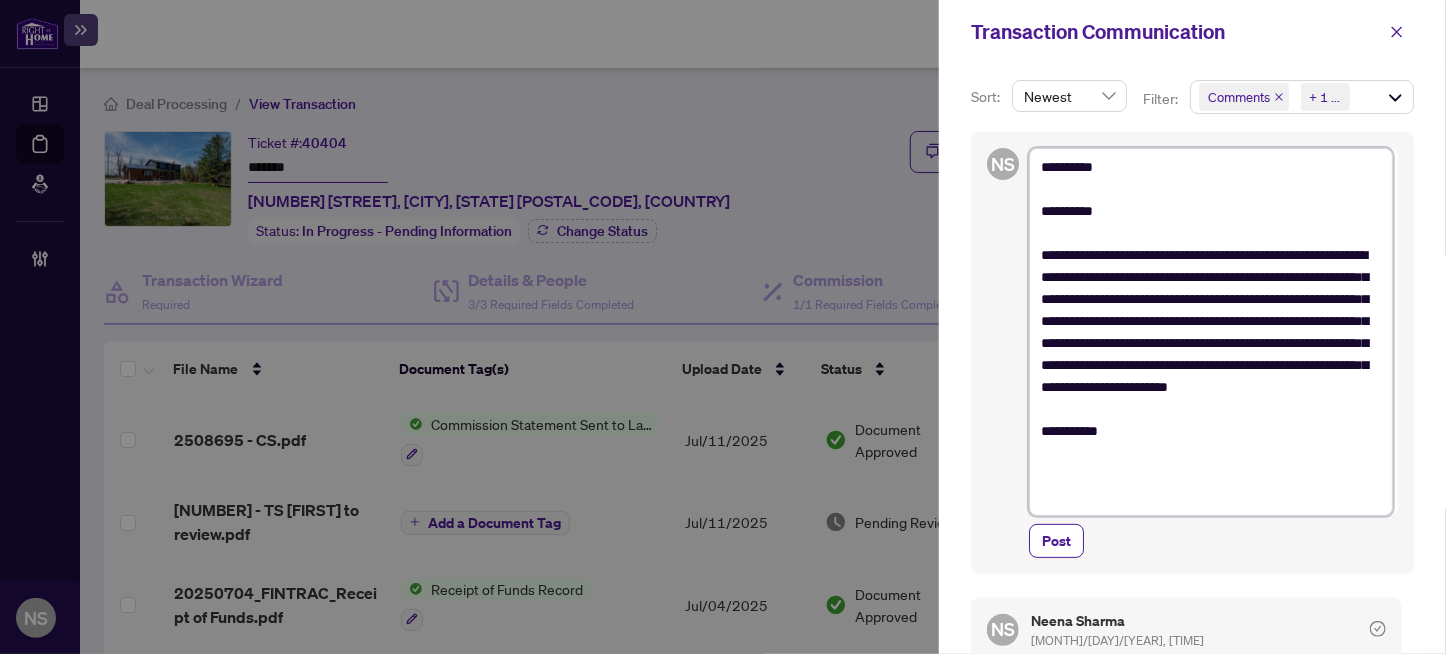 type on "**********" 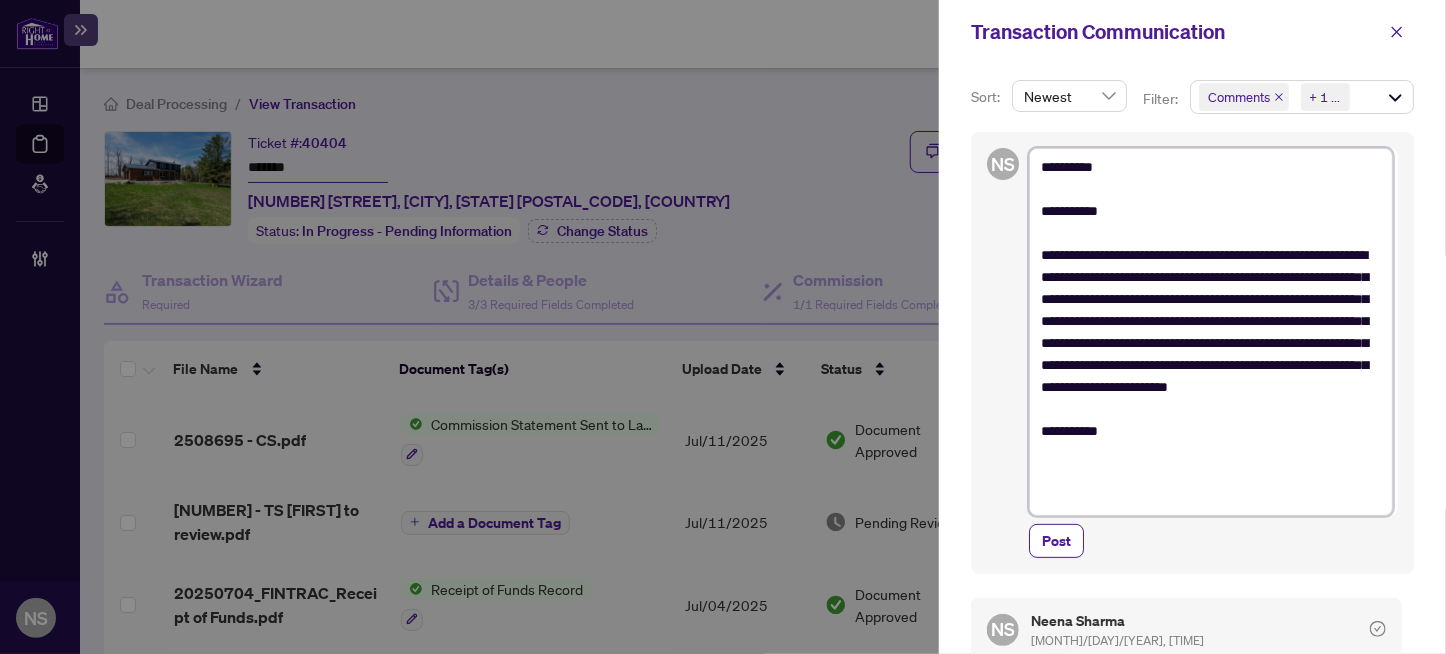 type on "**********" 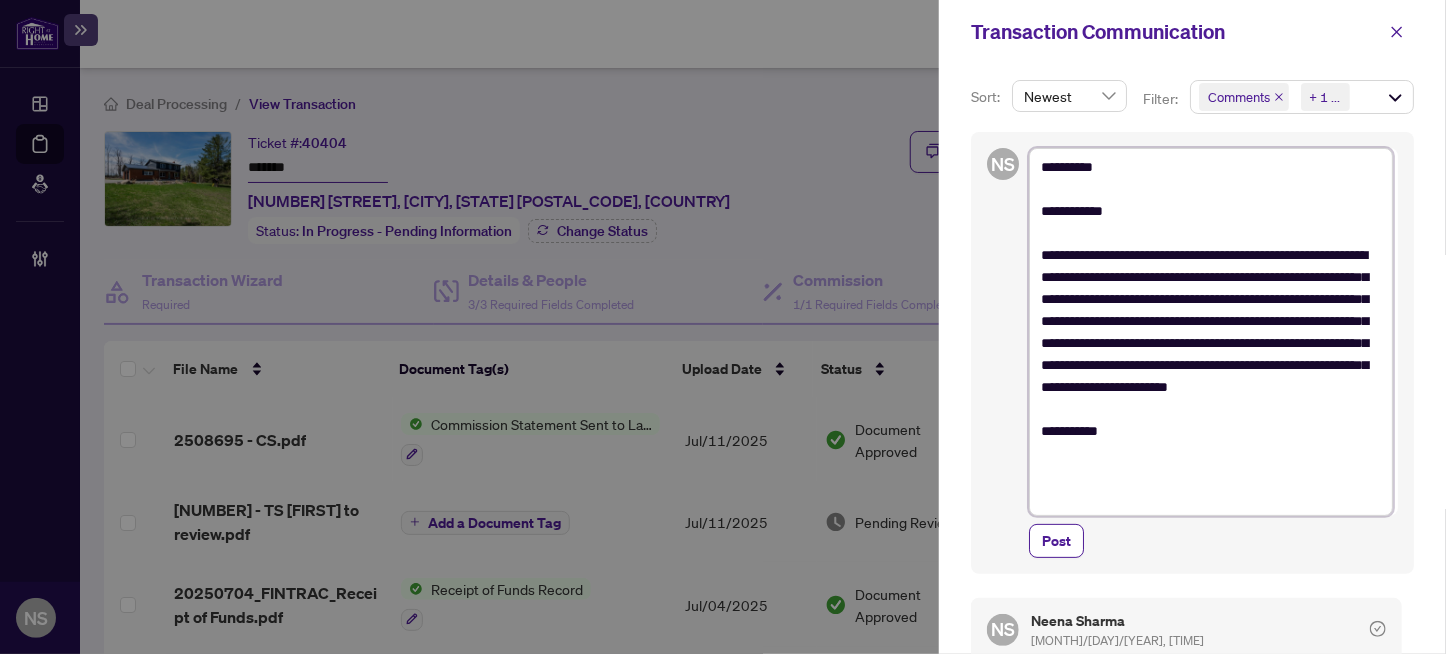 type on "**********" 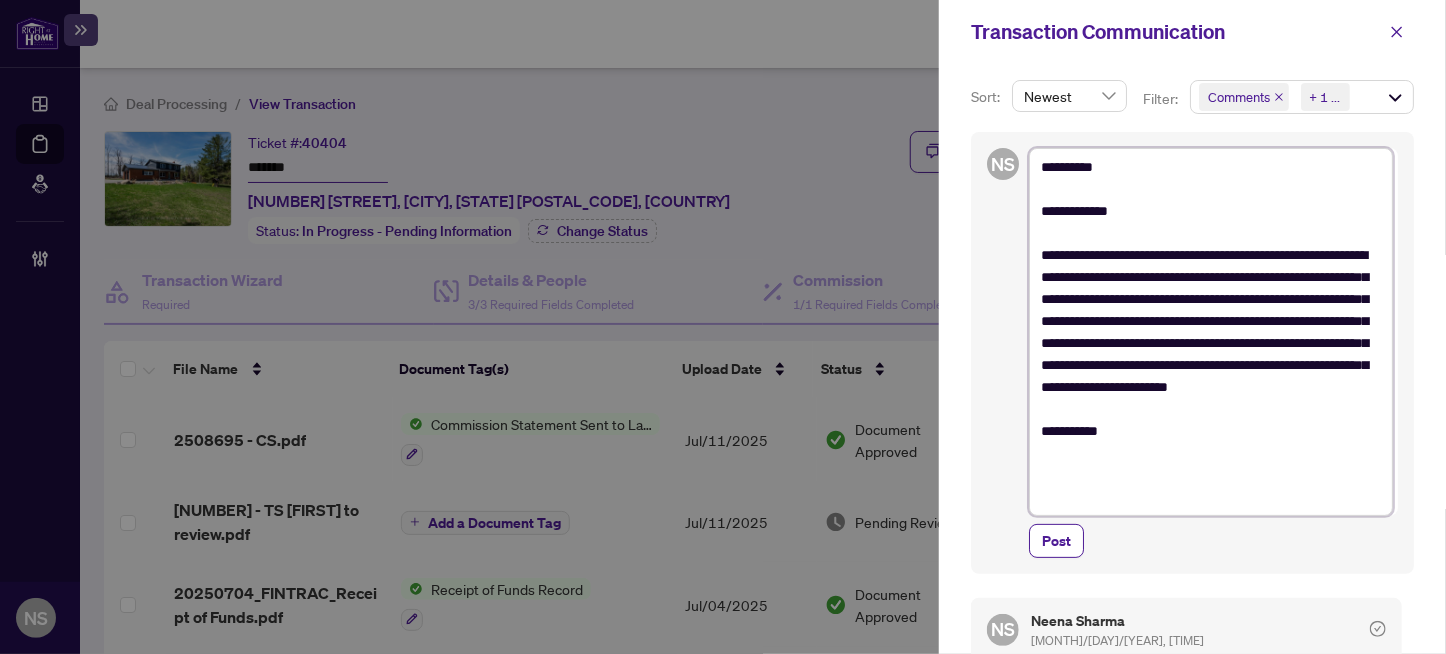 type on "**********" 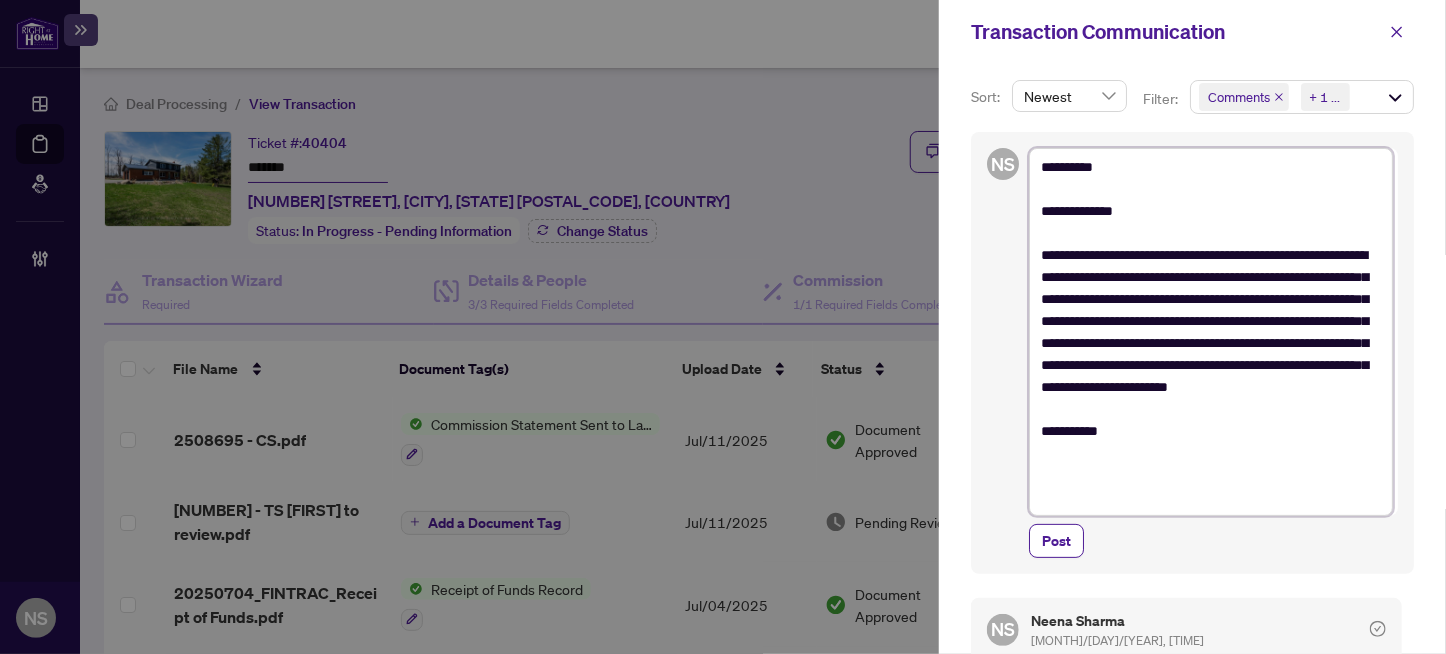 type on "**********" 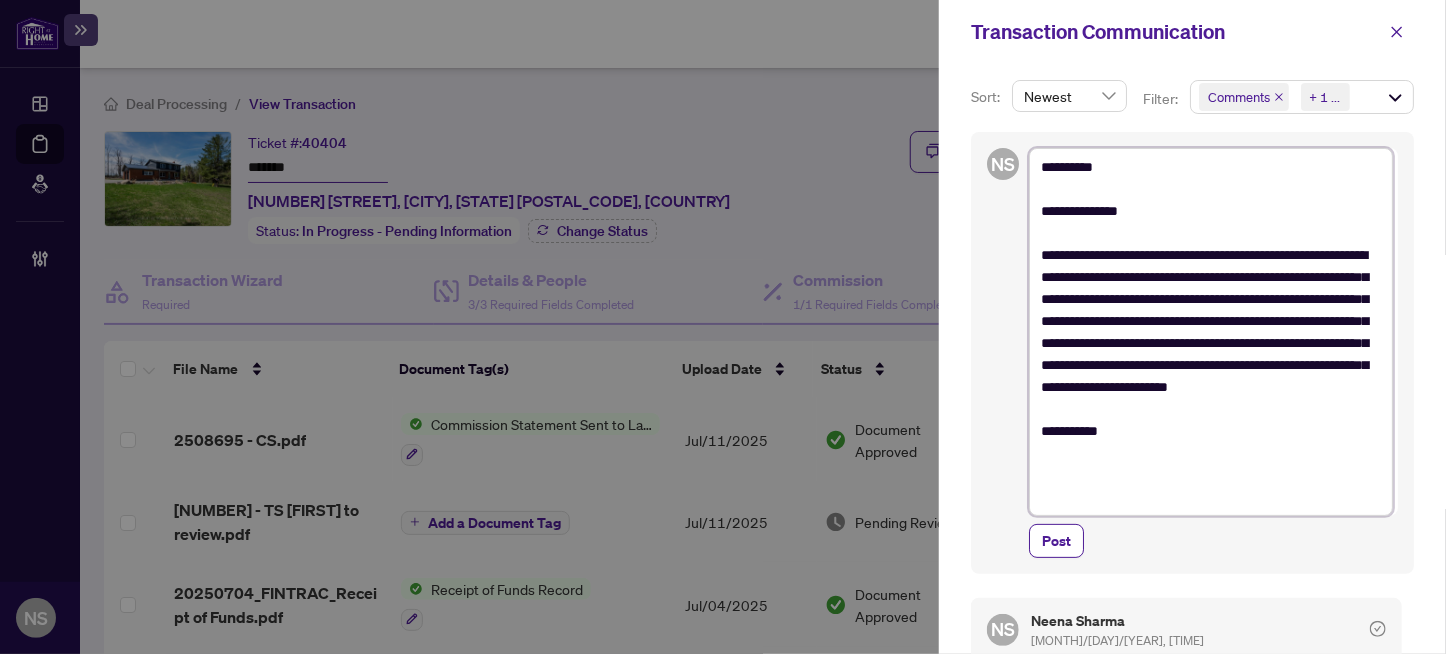 type on "**********" 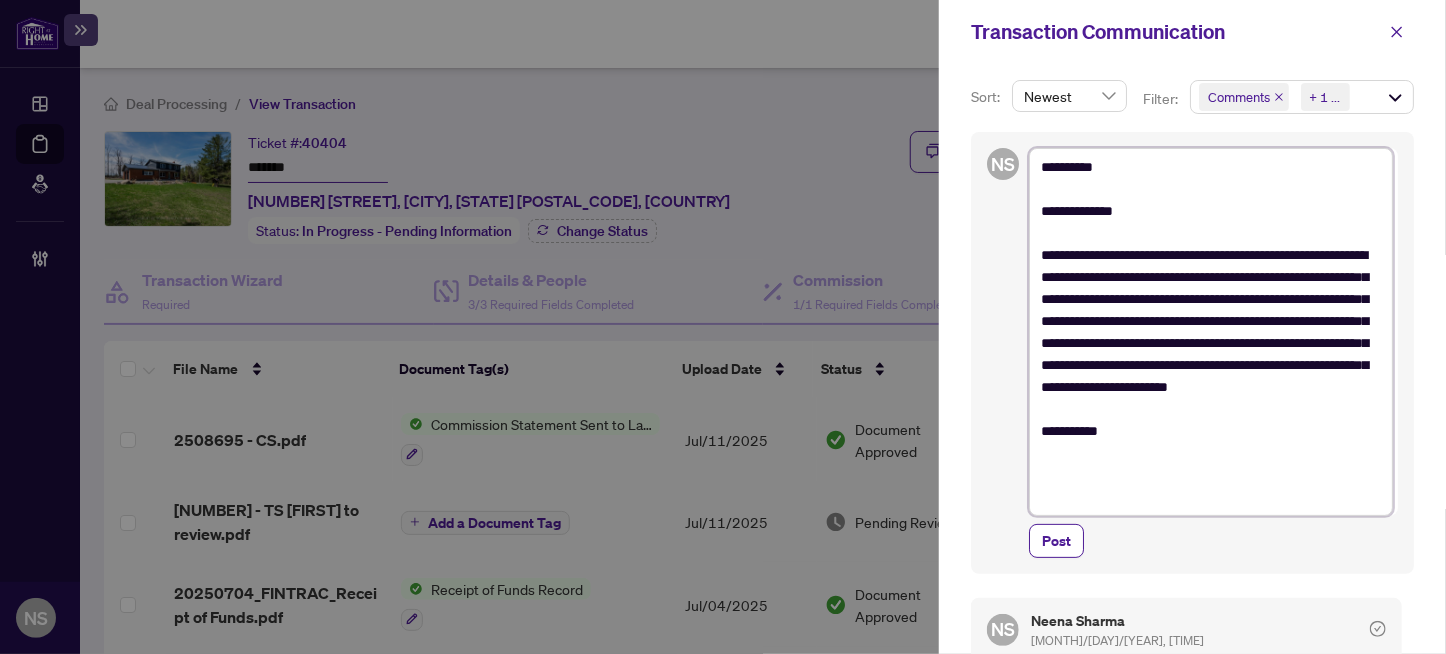 type on "**********" 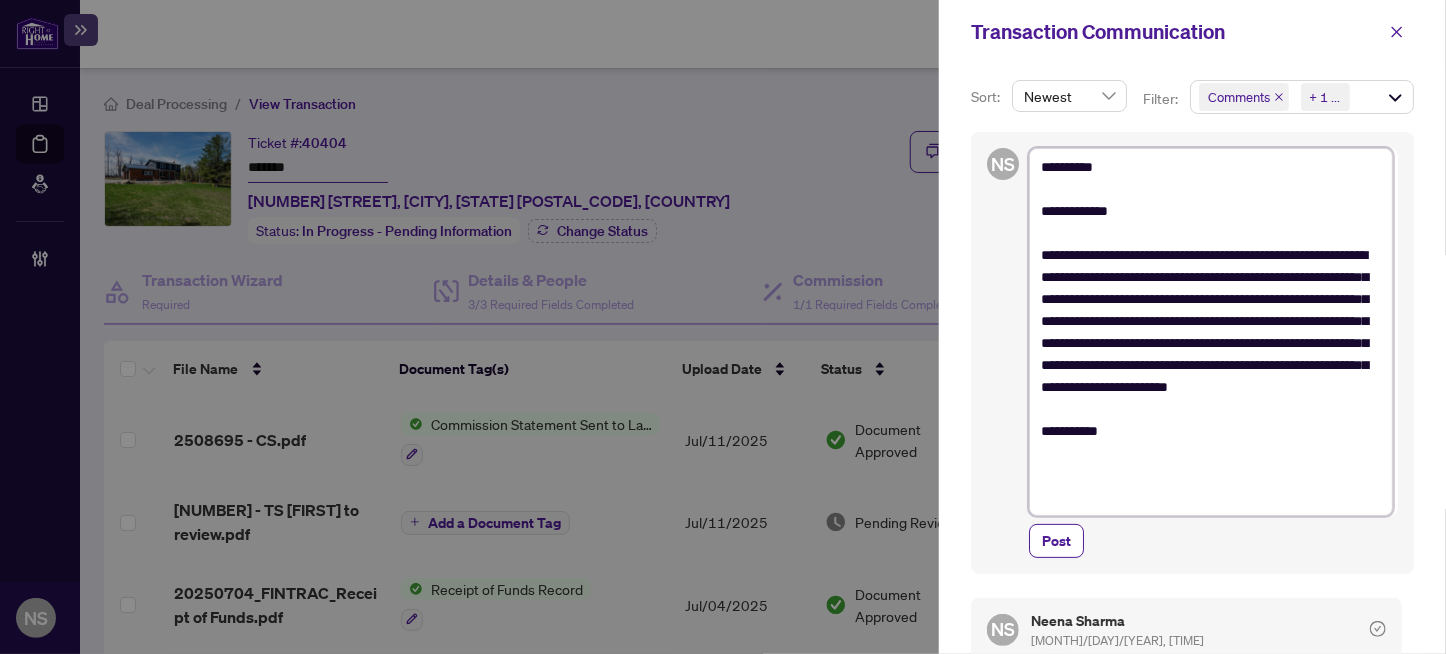 type on "**********" 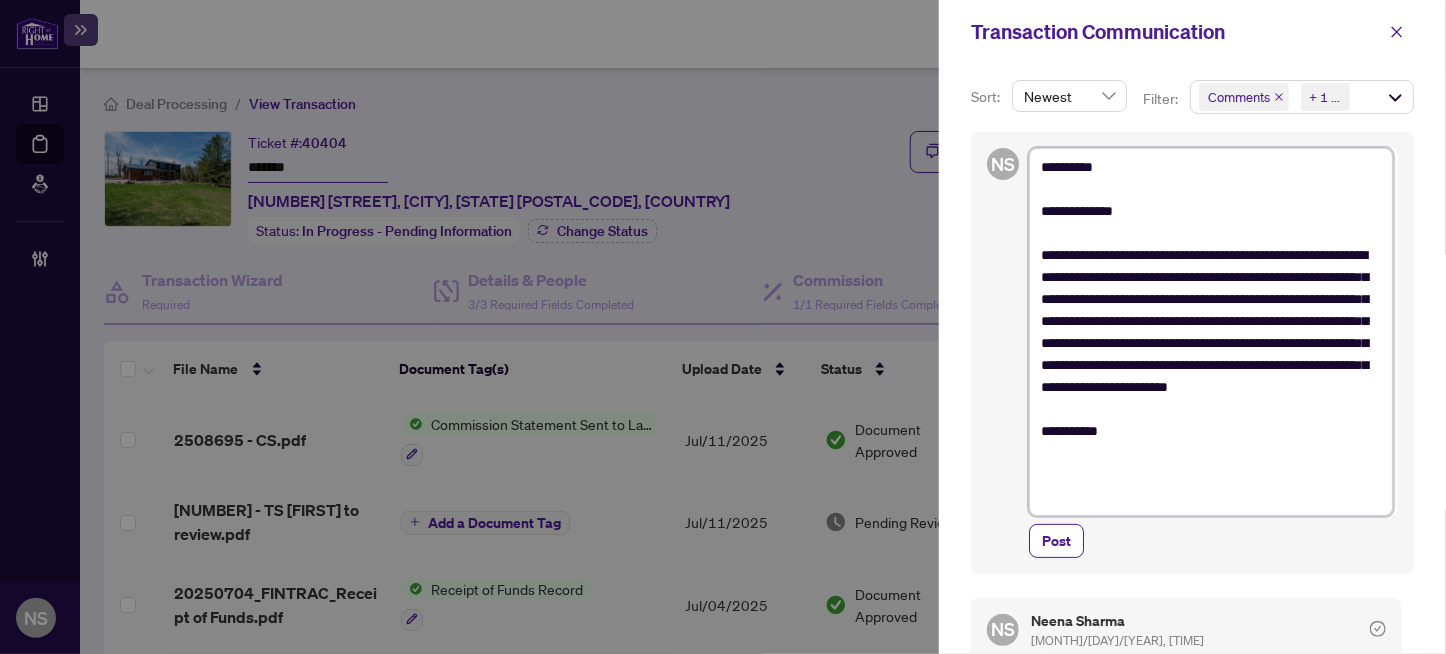 type on "**********" 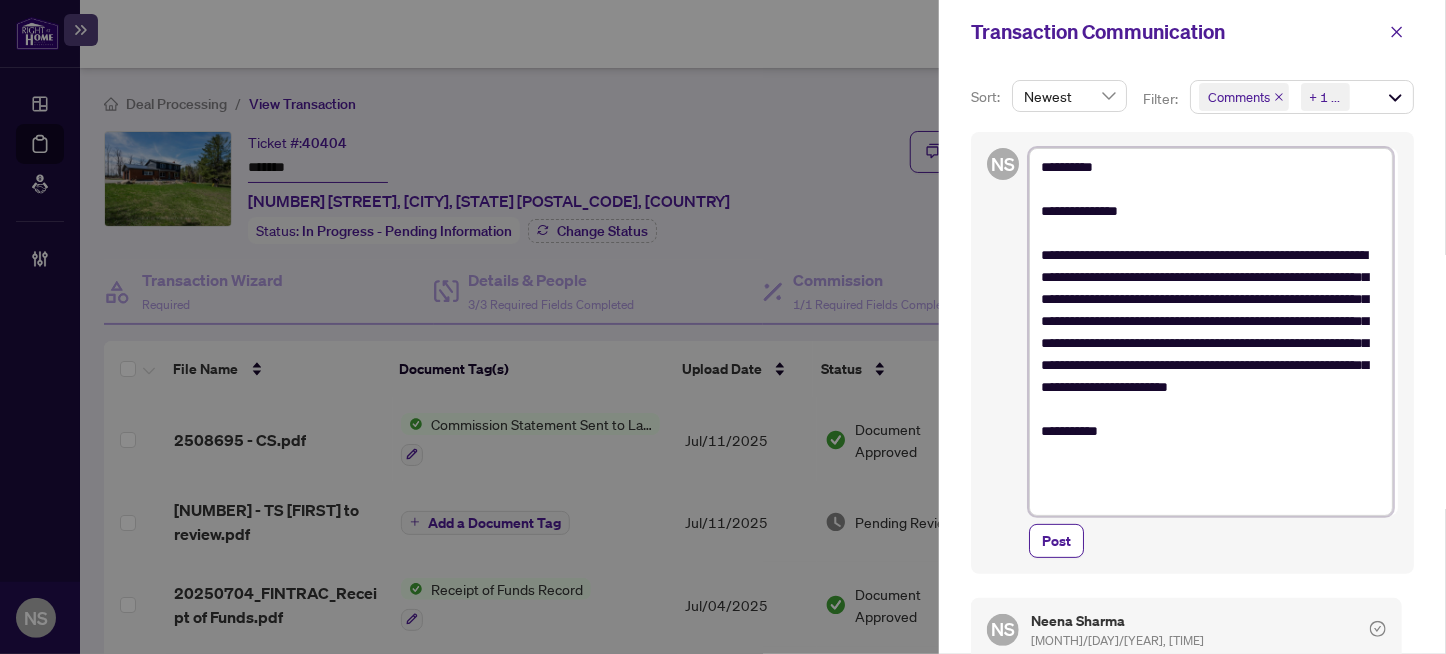 type on "**********" 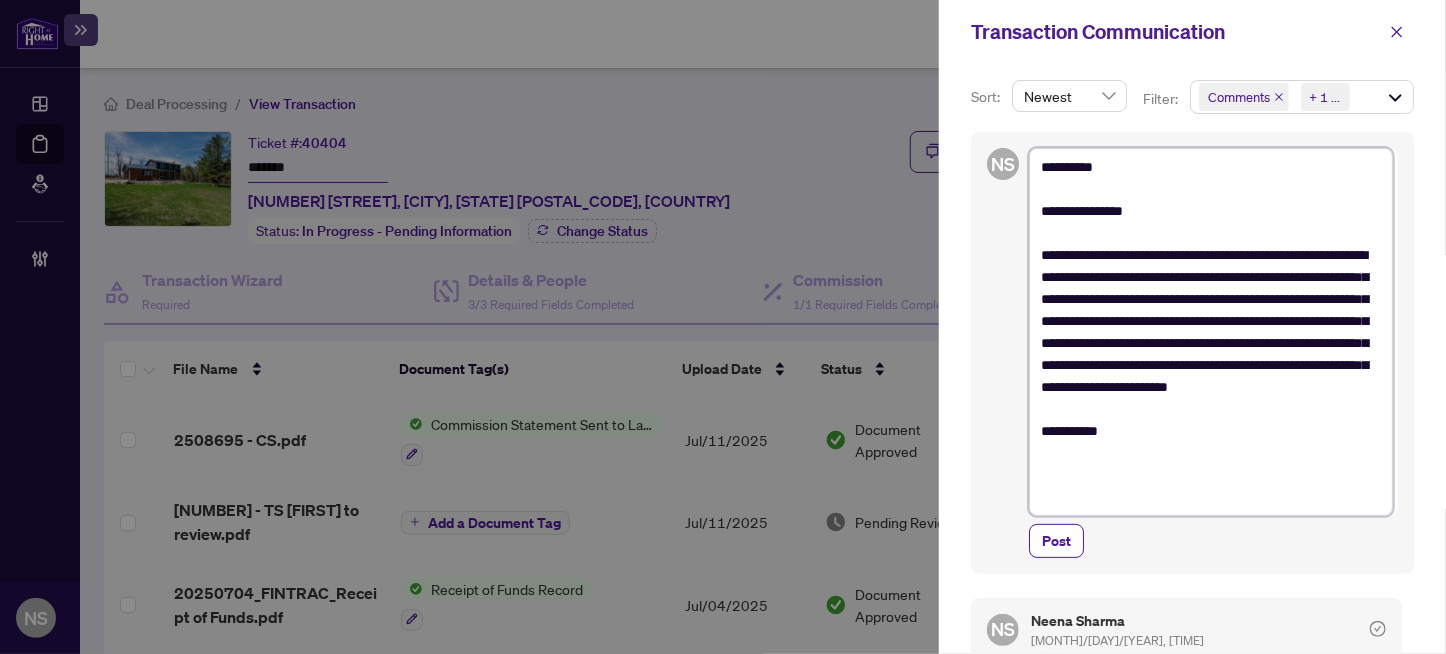 type on "**********" 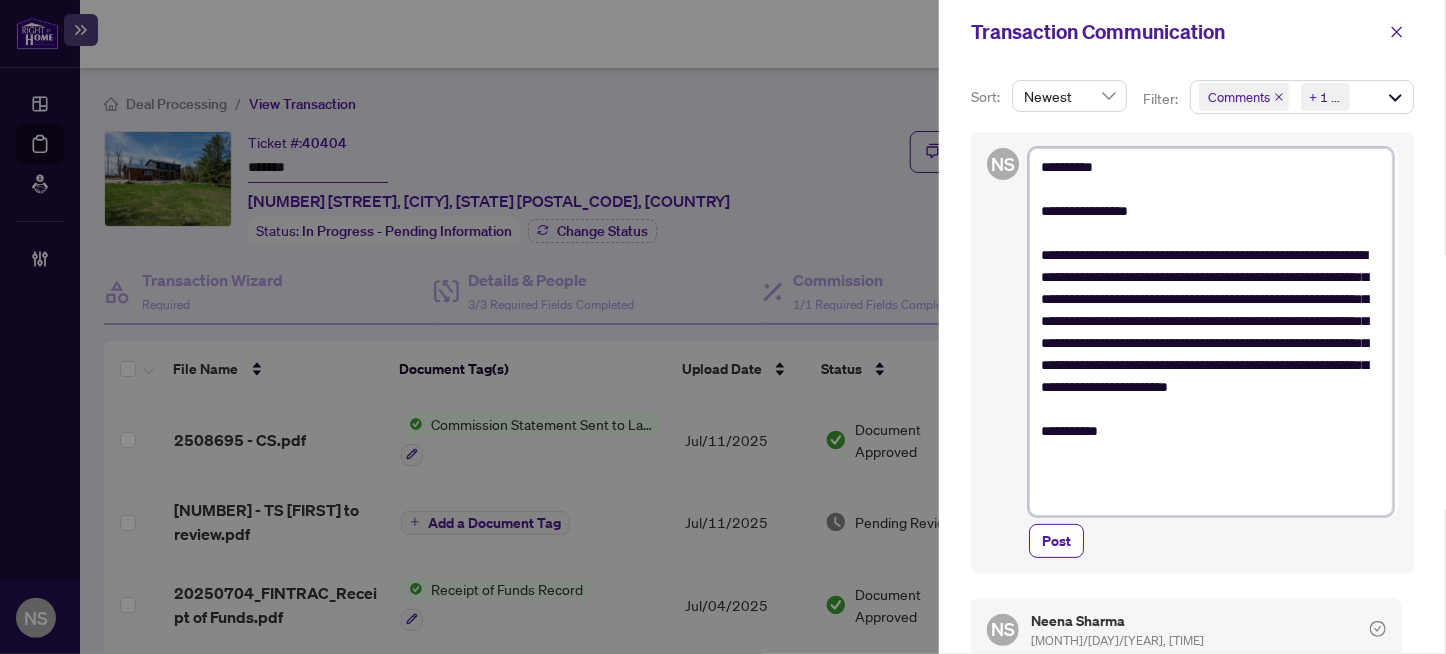 type on "**********" 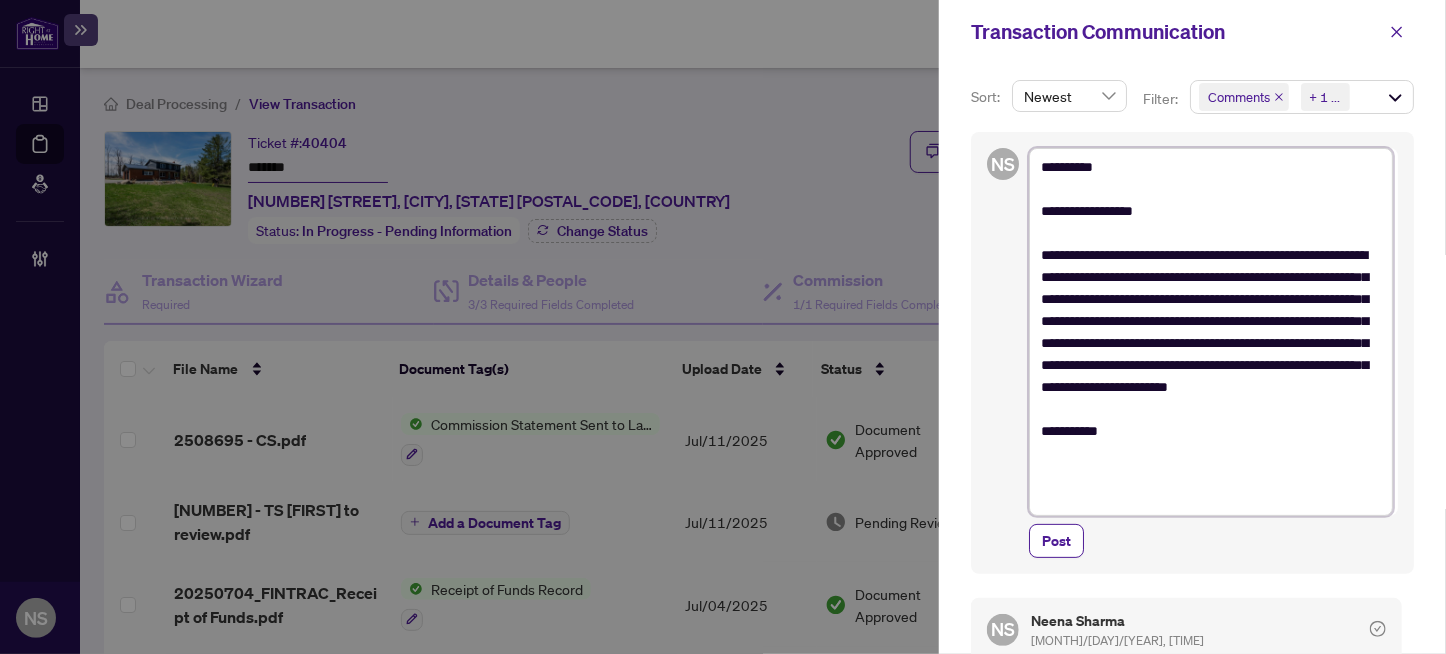 type on "**********" 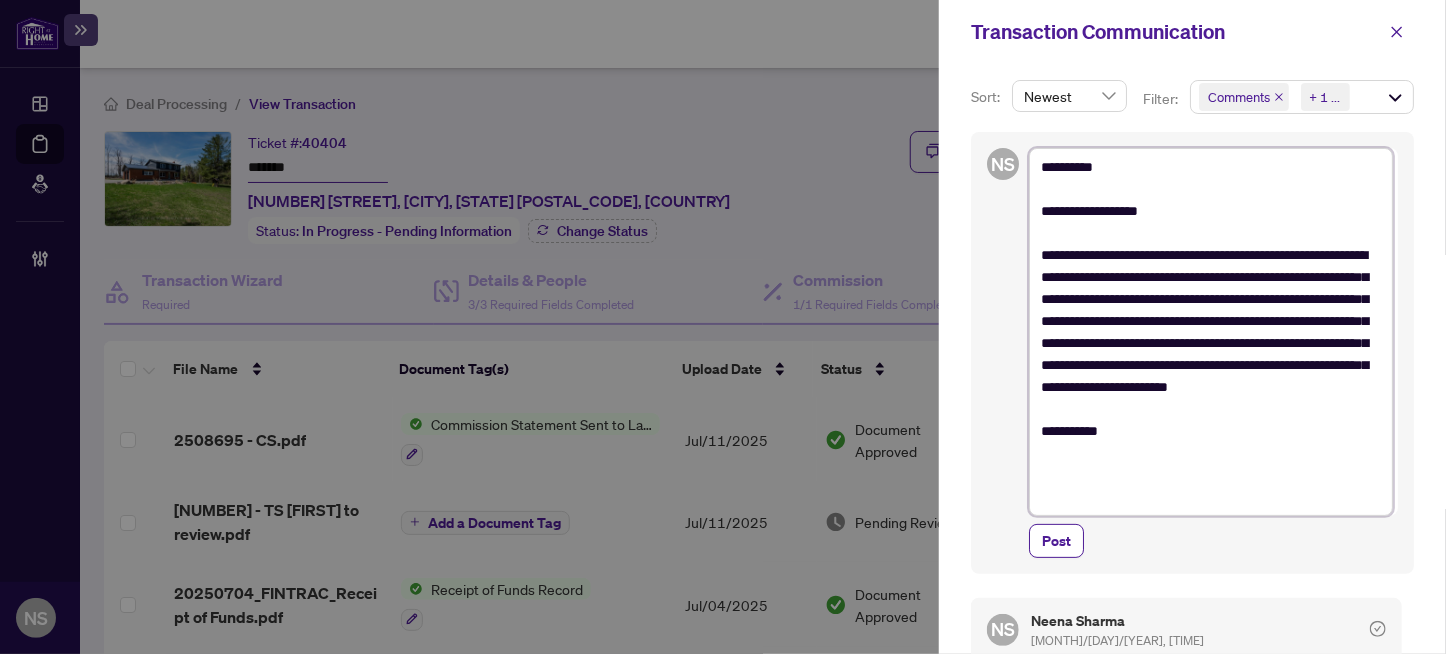 type on "**********" 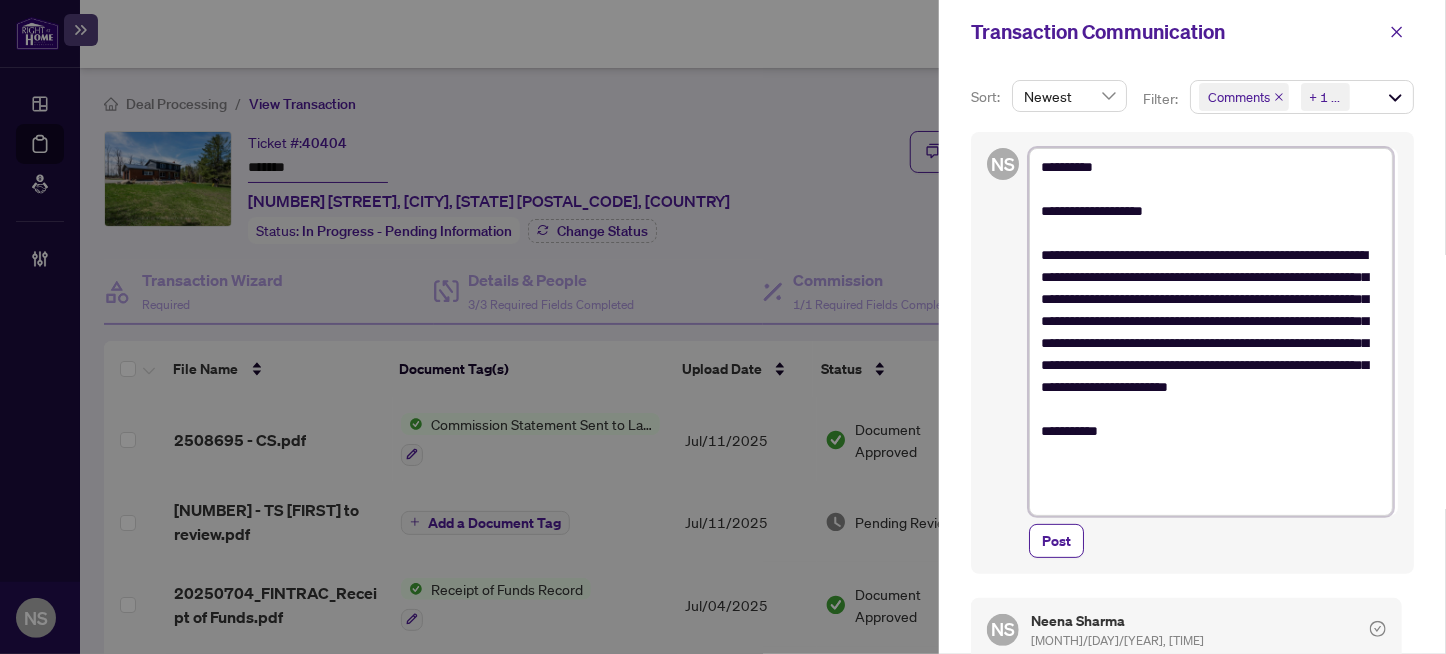 type on "**********" 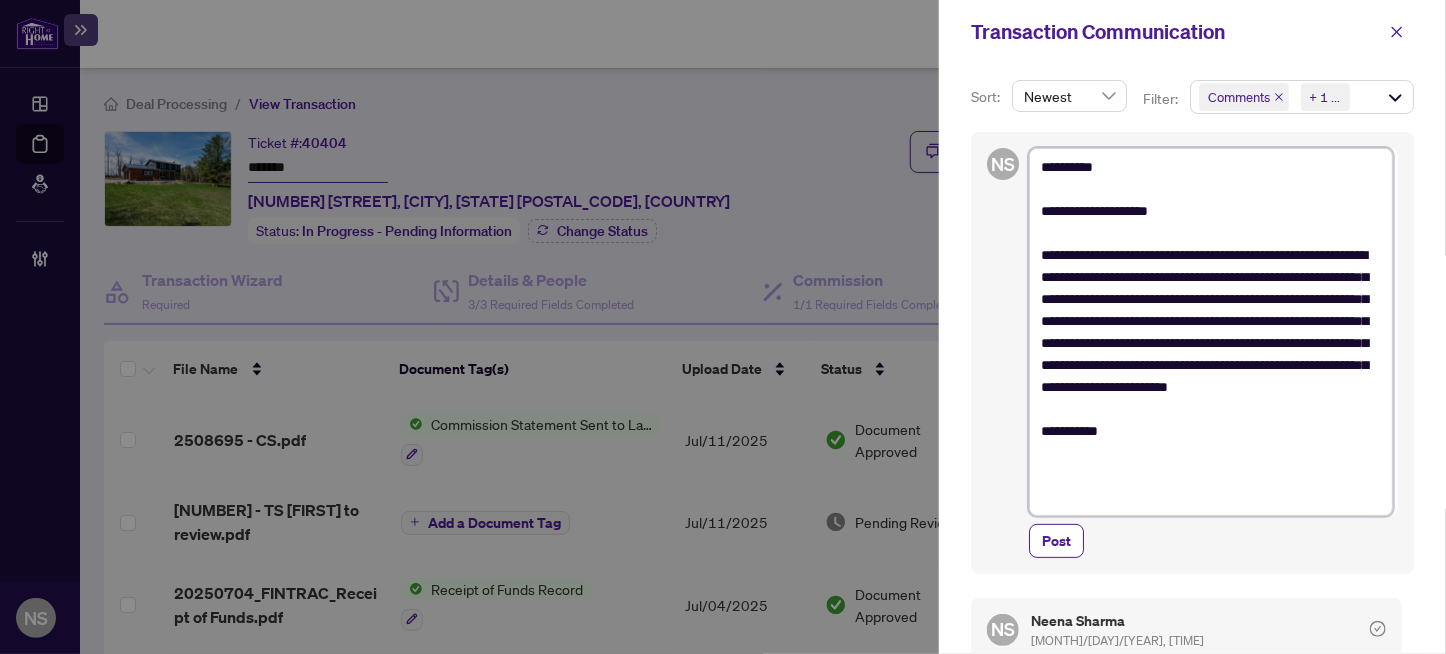 type on "**********" 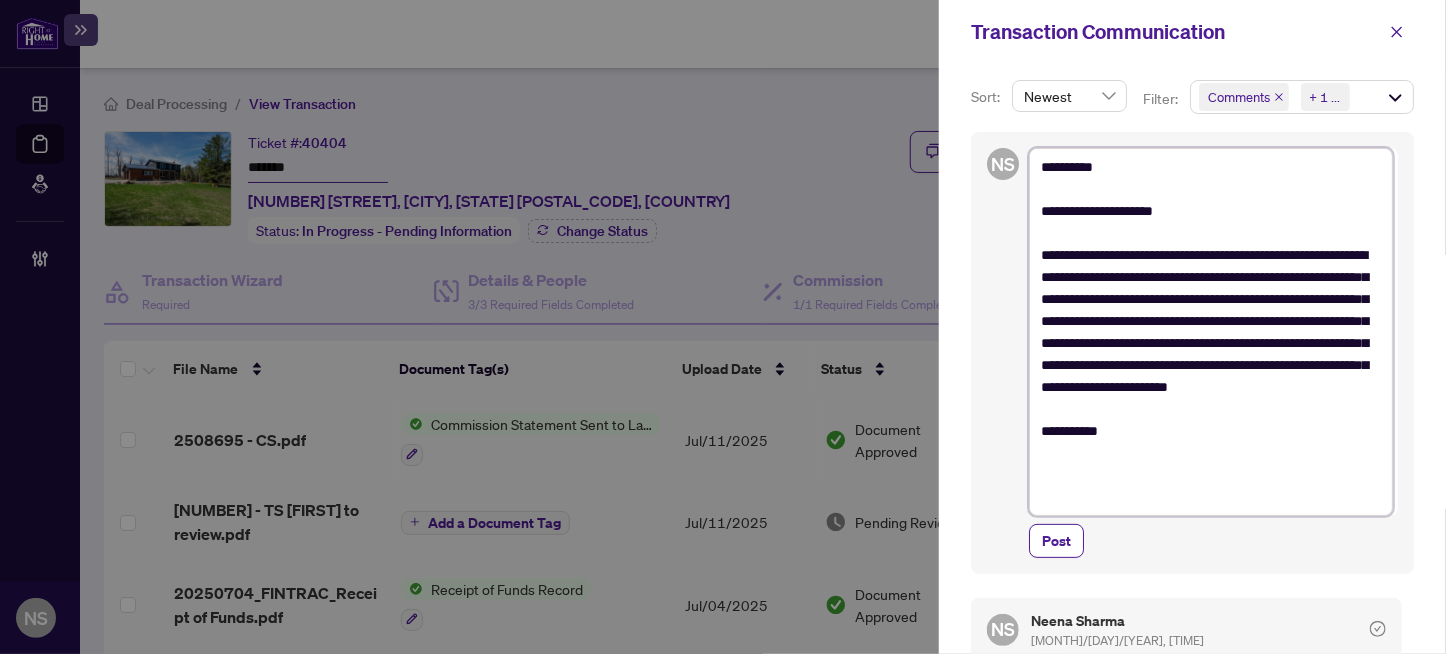 type on "**********" 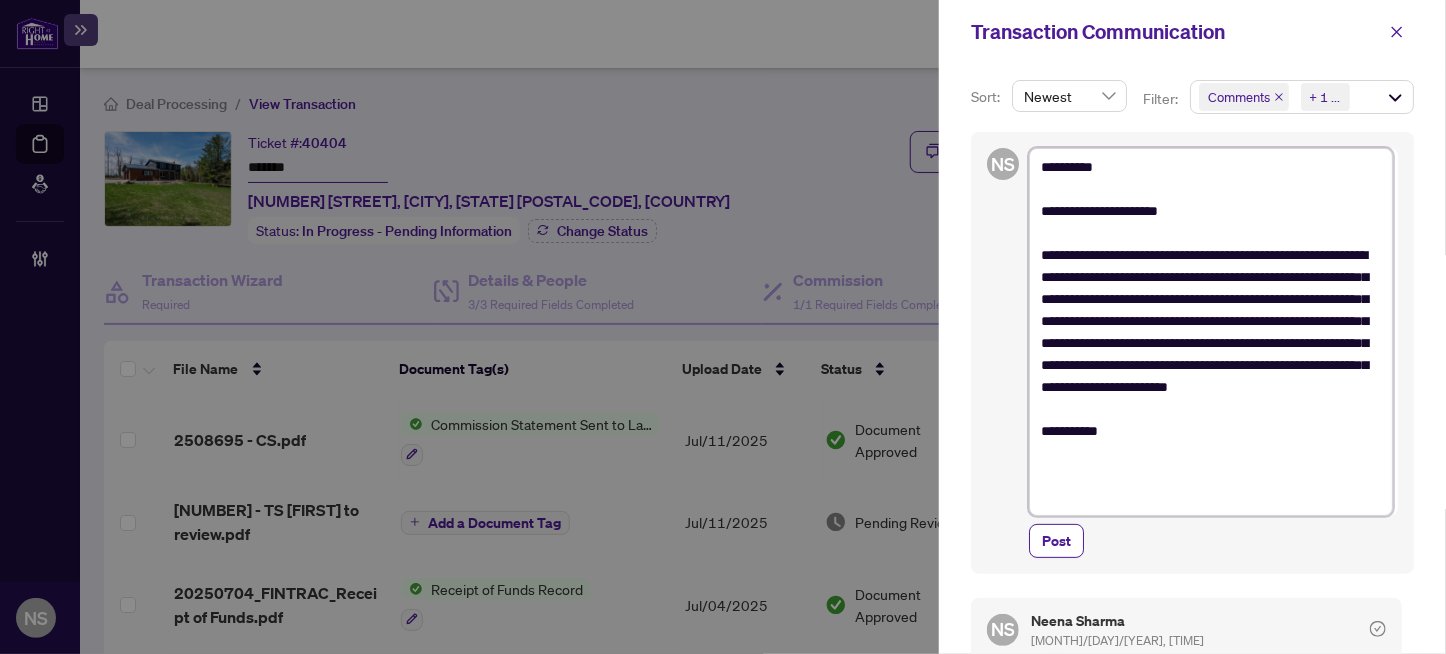 type on "**********" 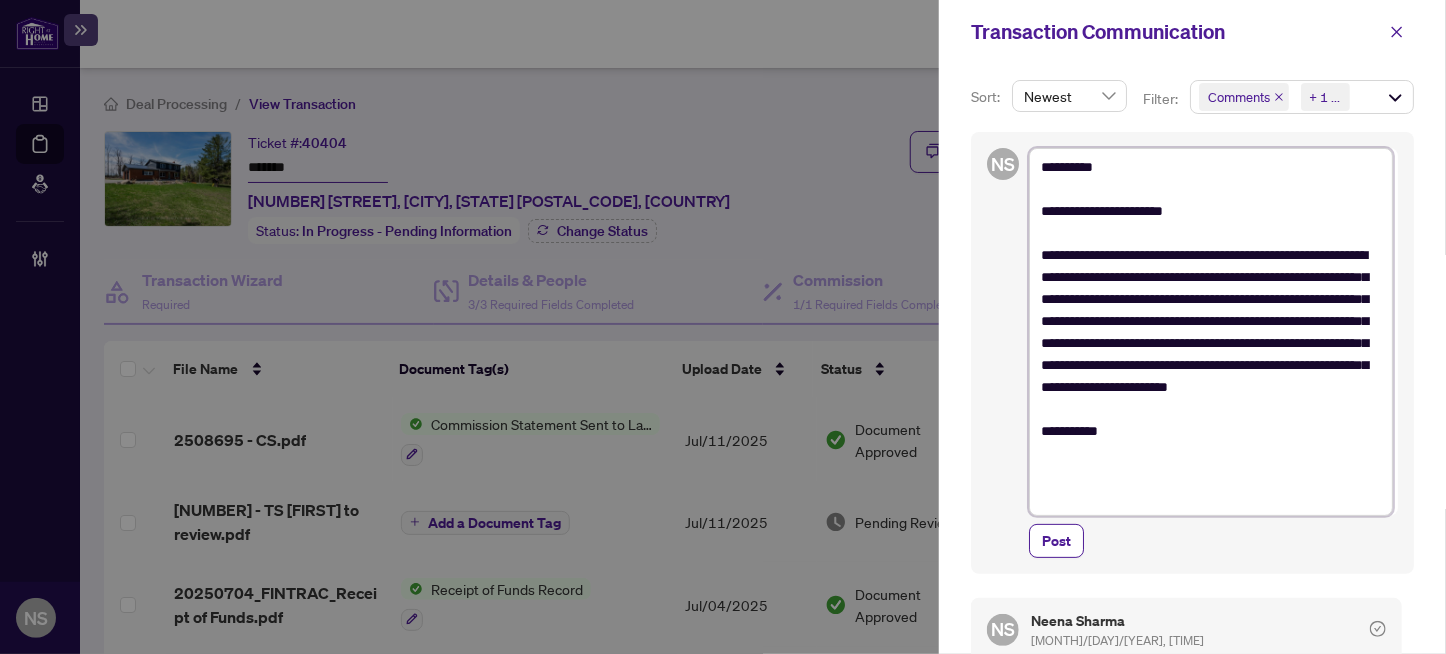 type on "**********" 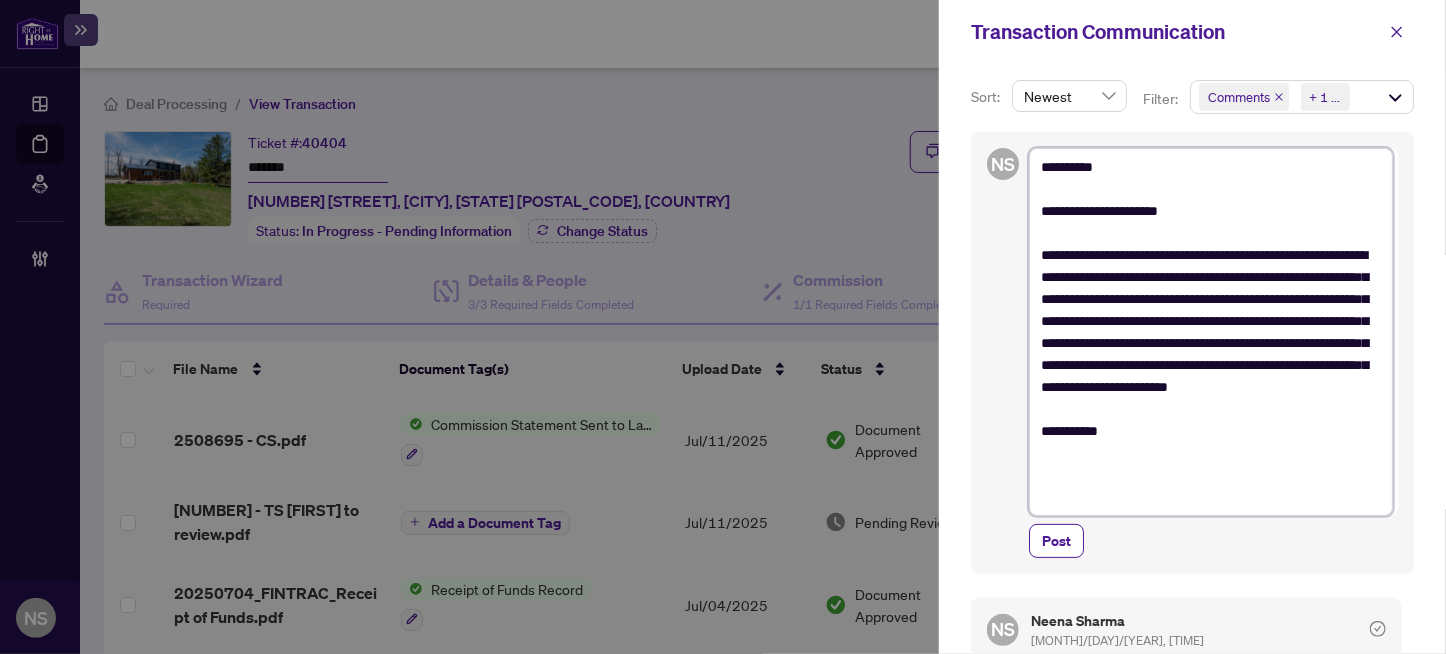 type on "**********" 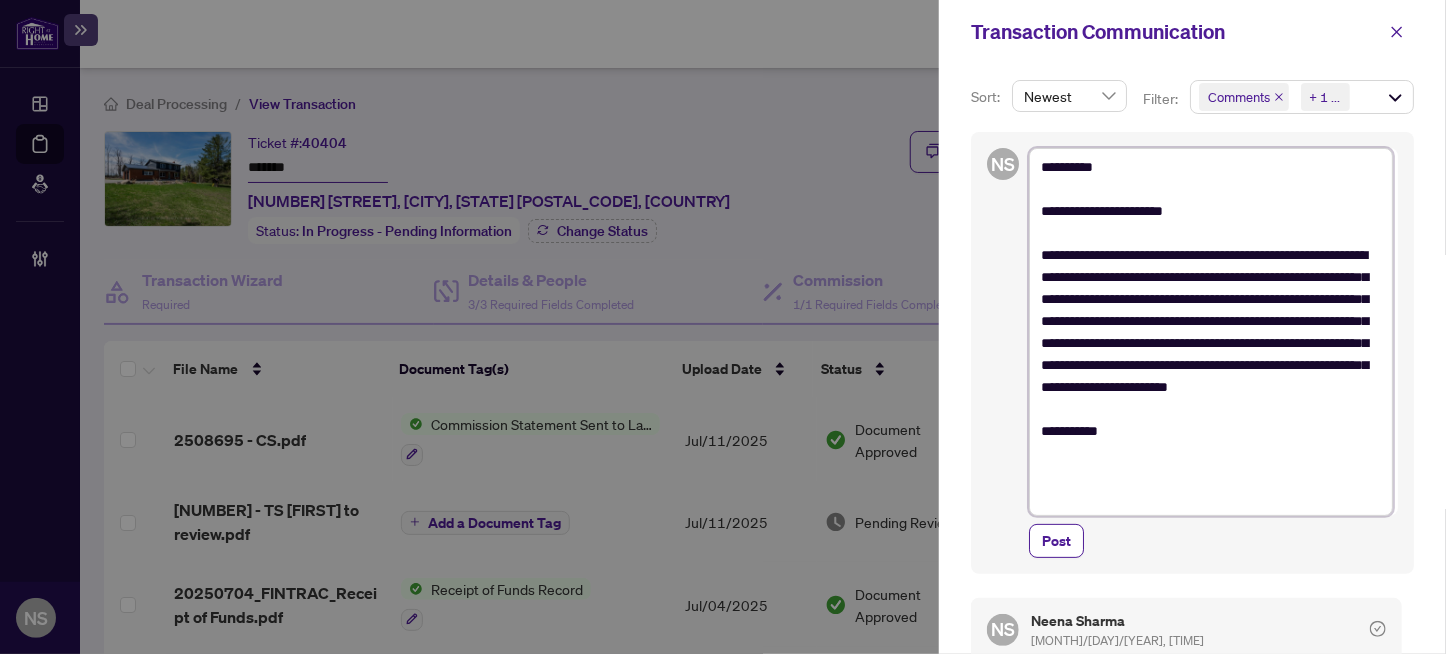 type on "**********" 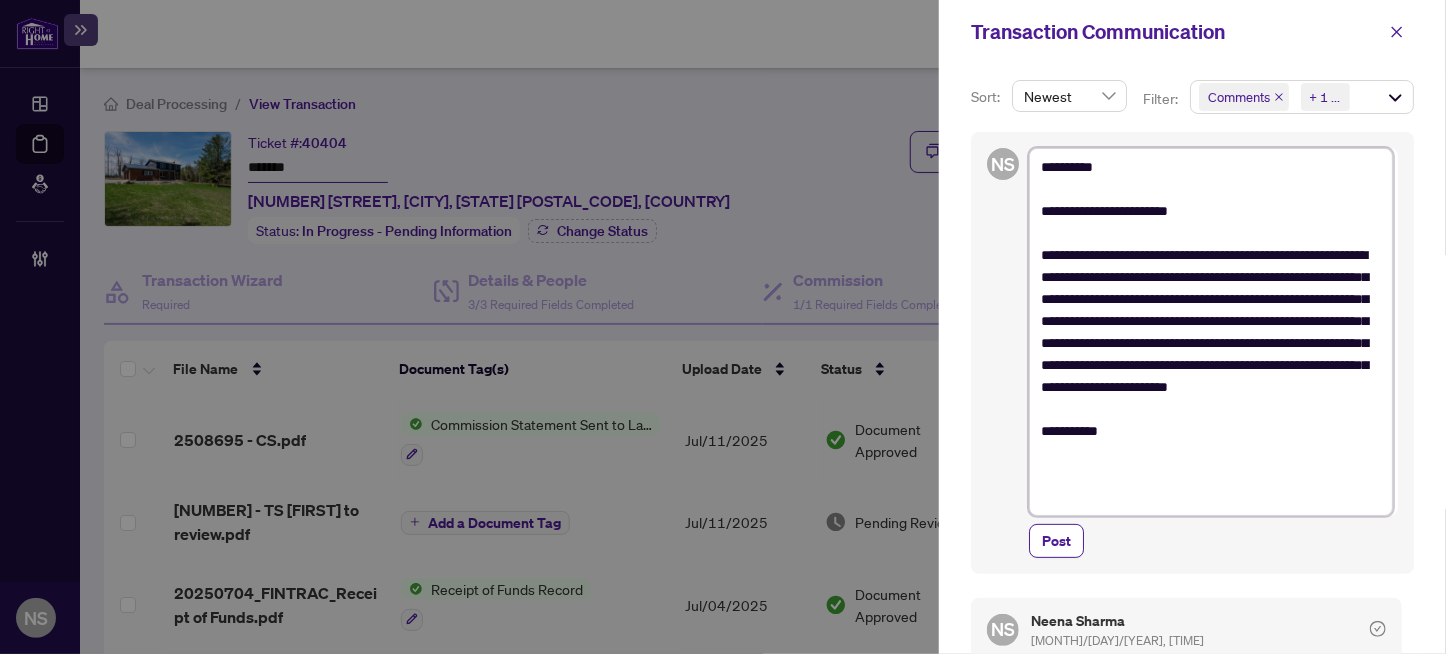type on "**********" 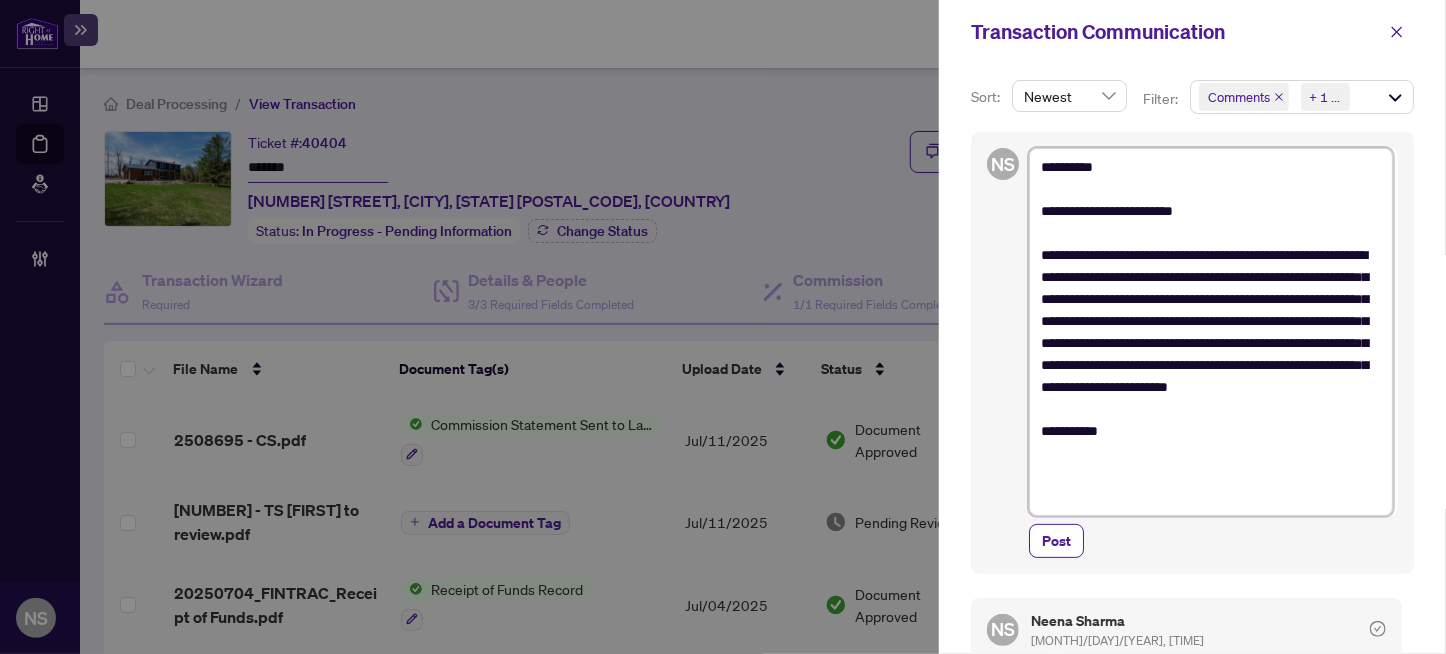 type on "**********" 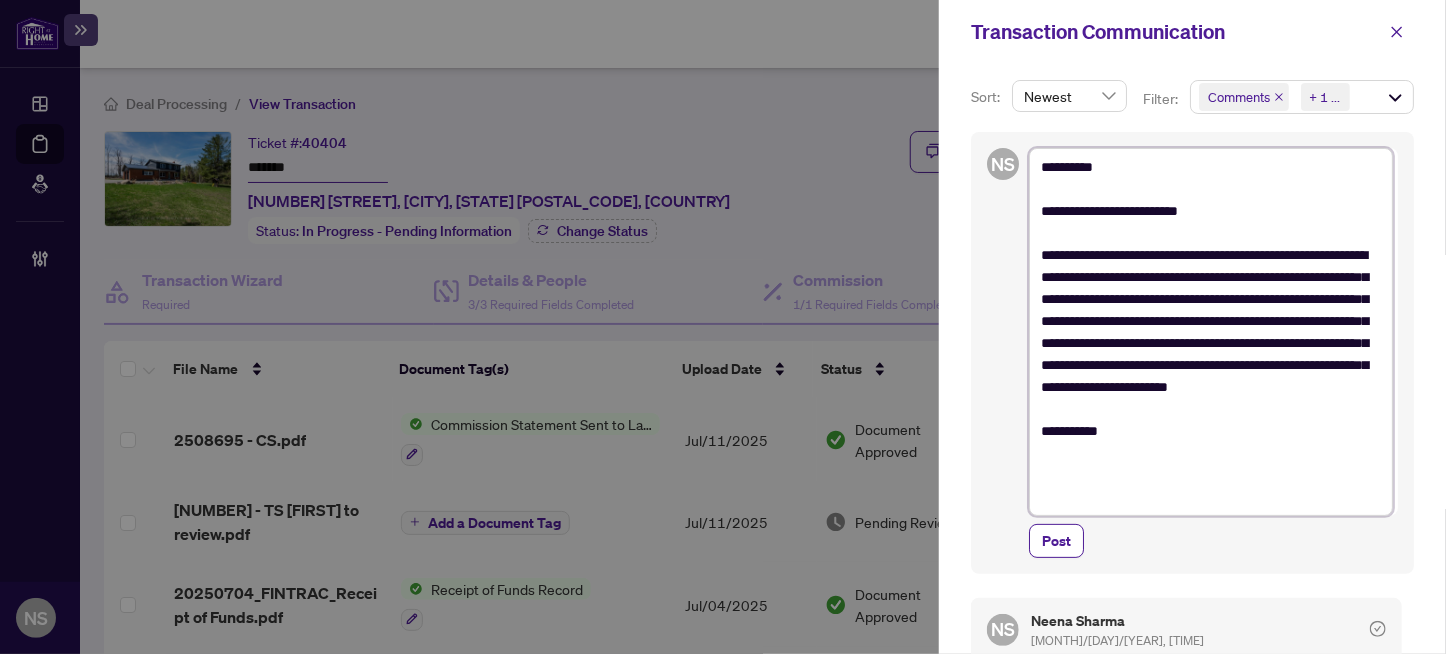 type on "**********" 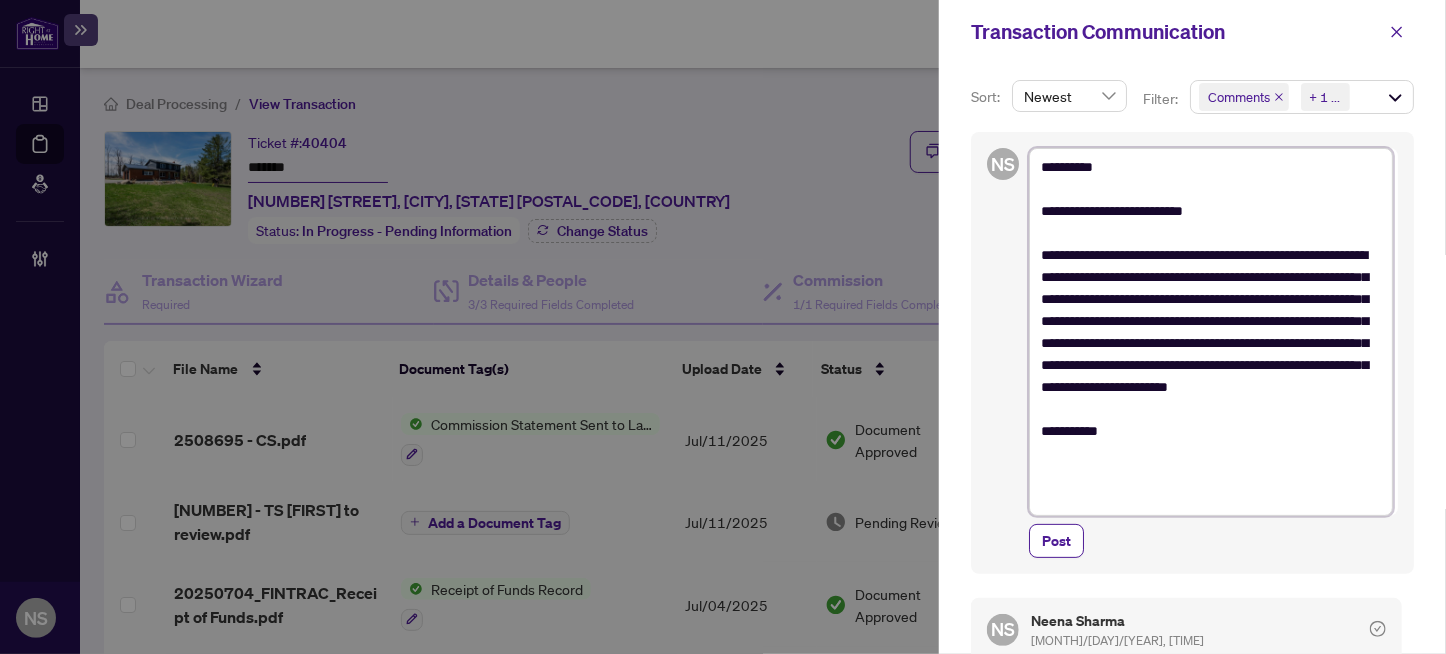 type on "**********" 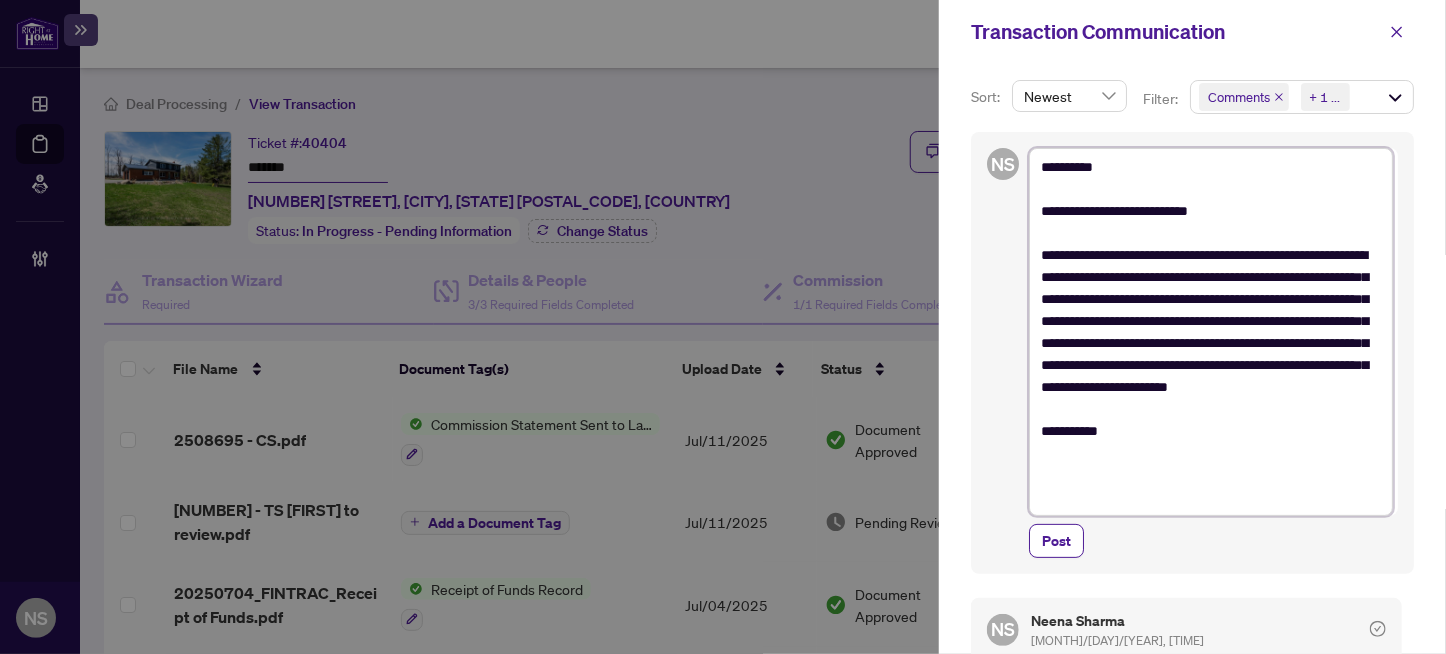 click on "**********" at bounding box center [1211, 332] 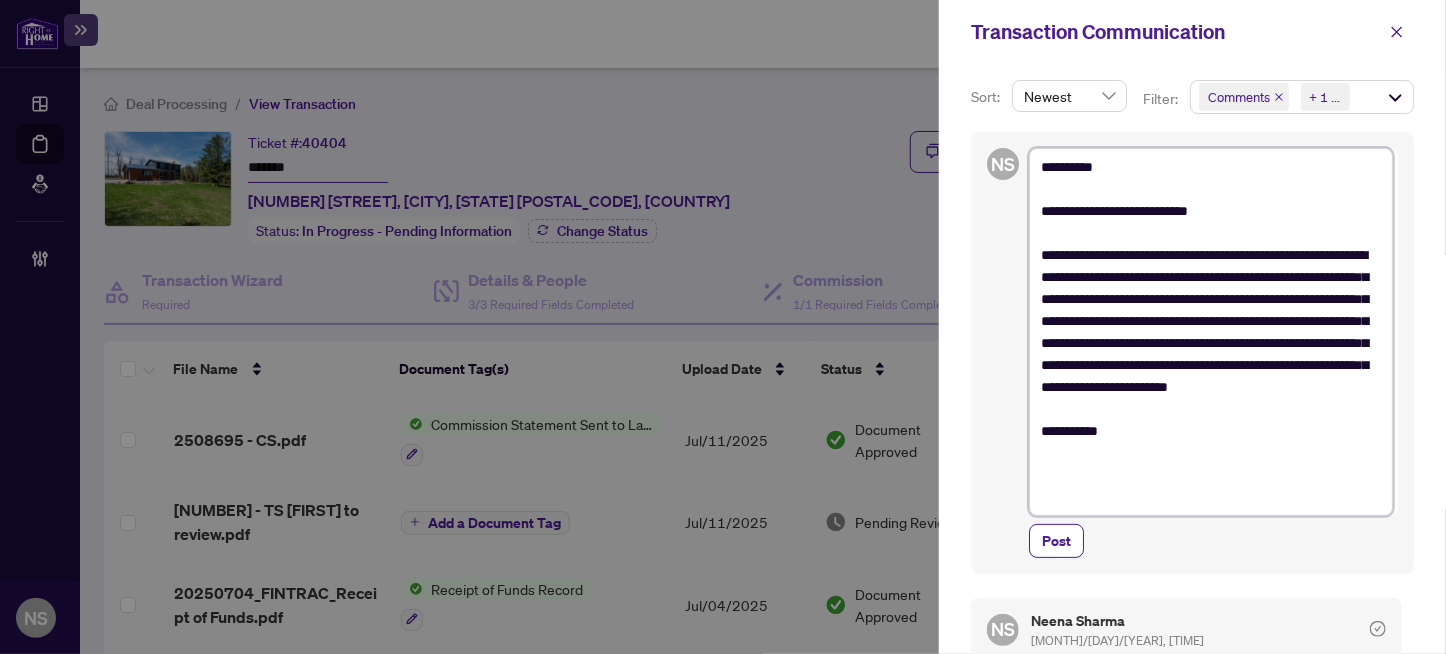 click on "**********" at bounding box center (1211, 332) 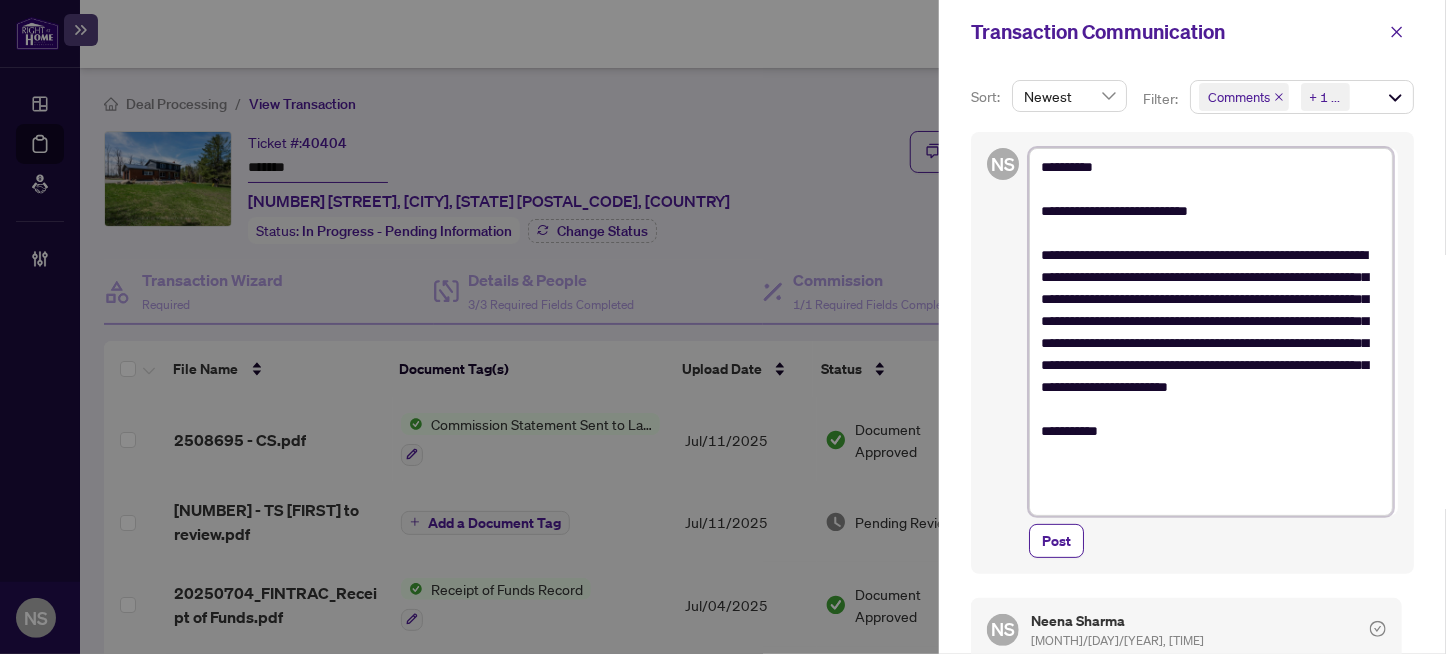 type on "**********" 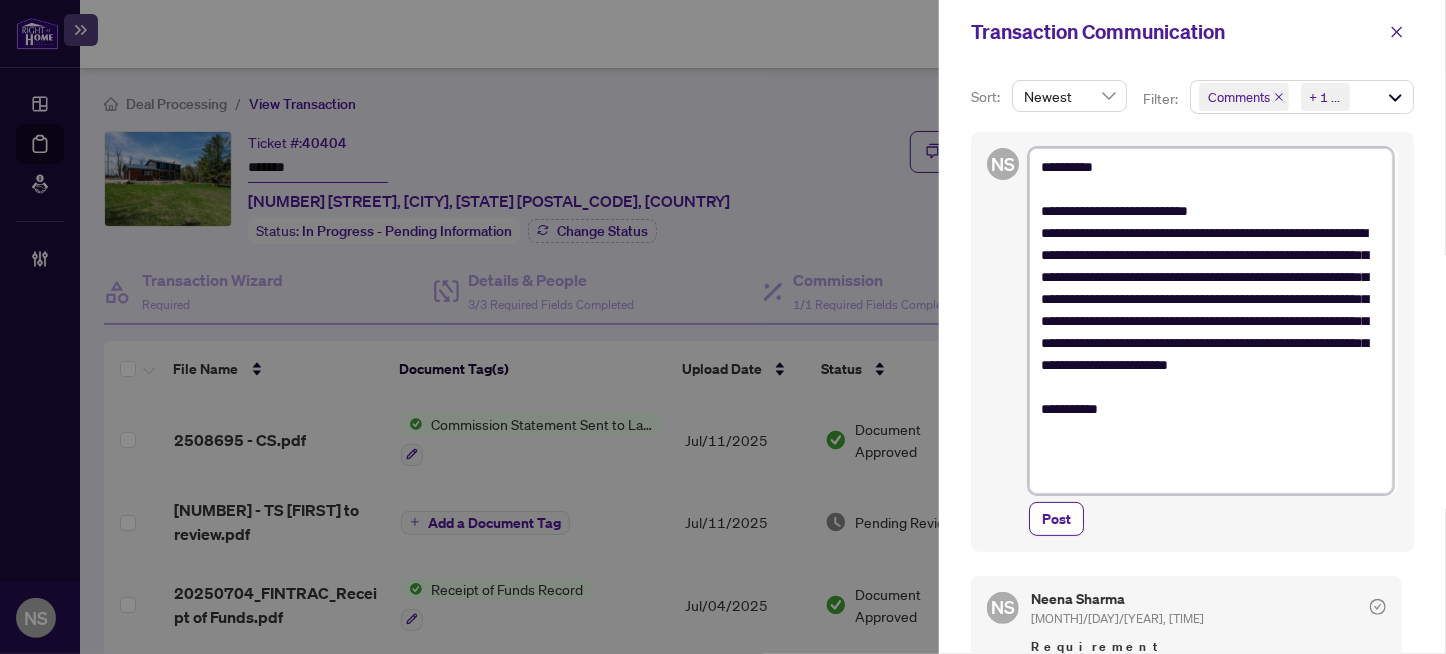 type on "**********" 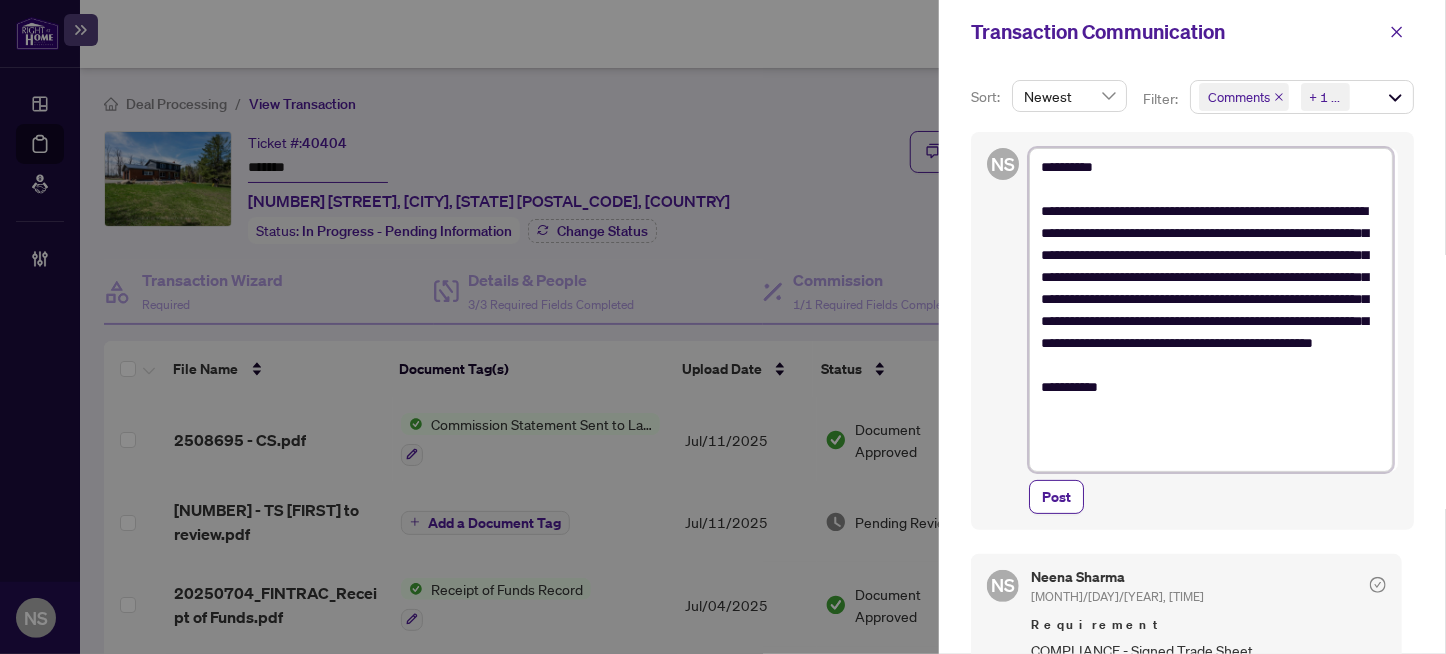 type on "**********" 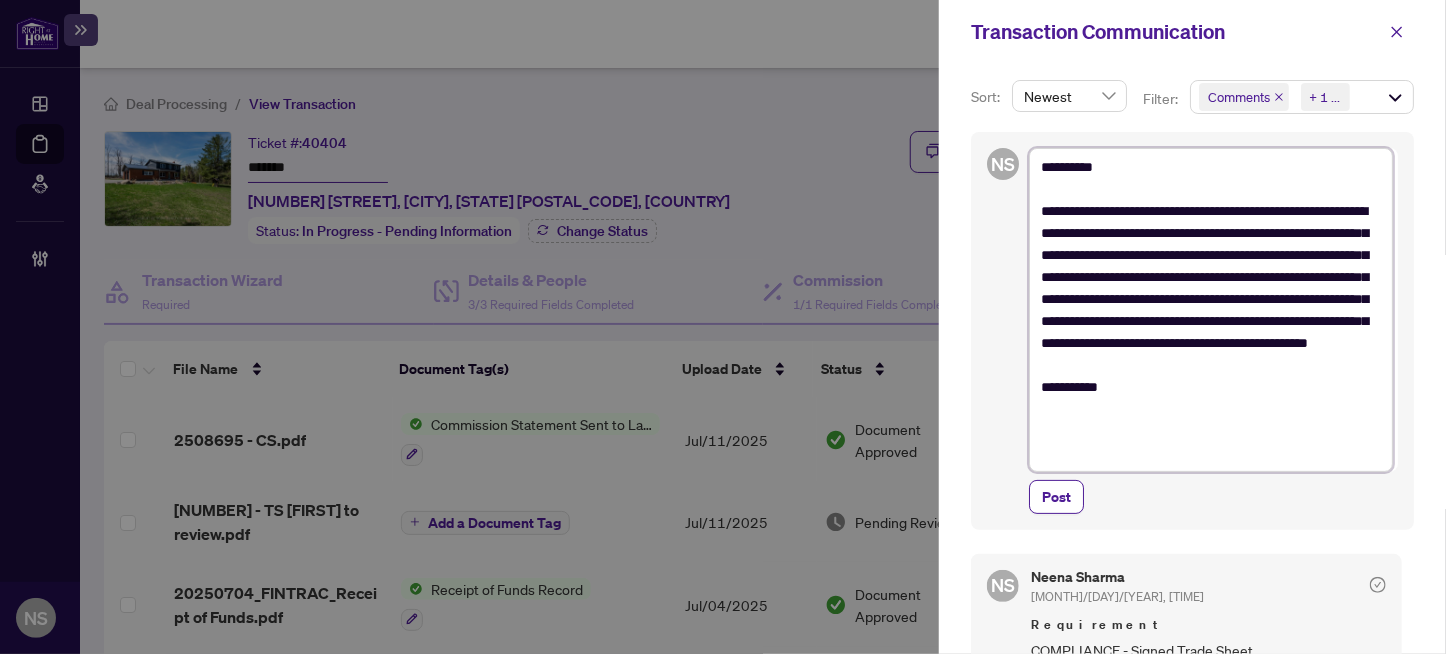 type on "**********" 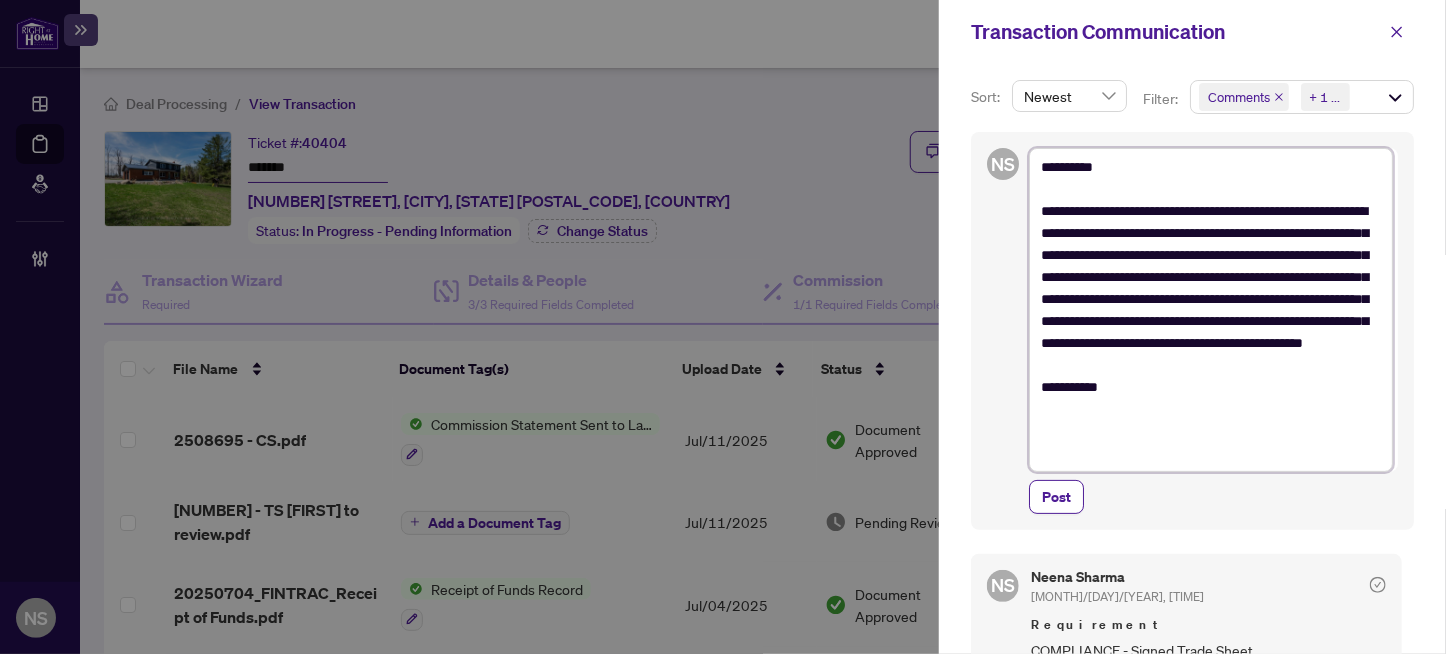 type on "**********" 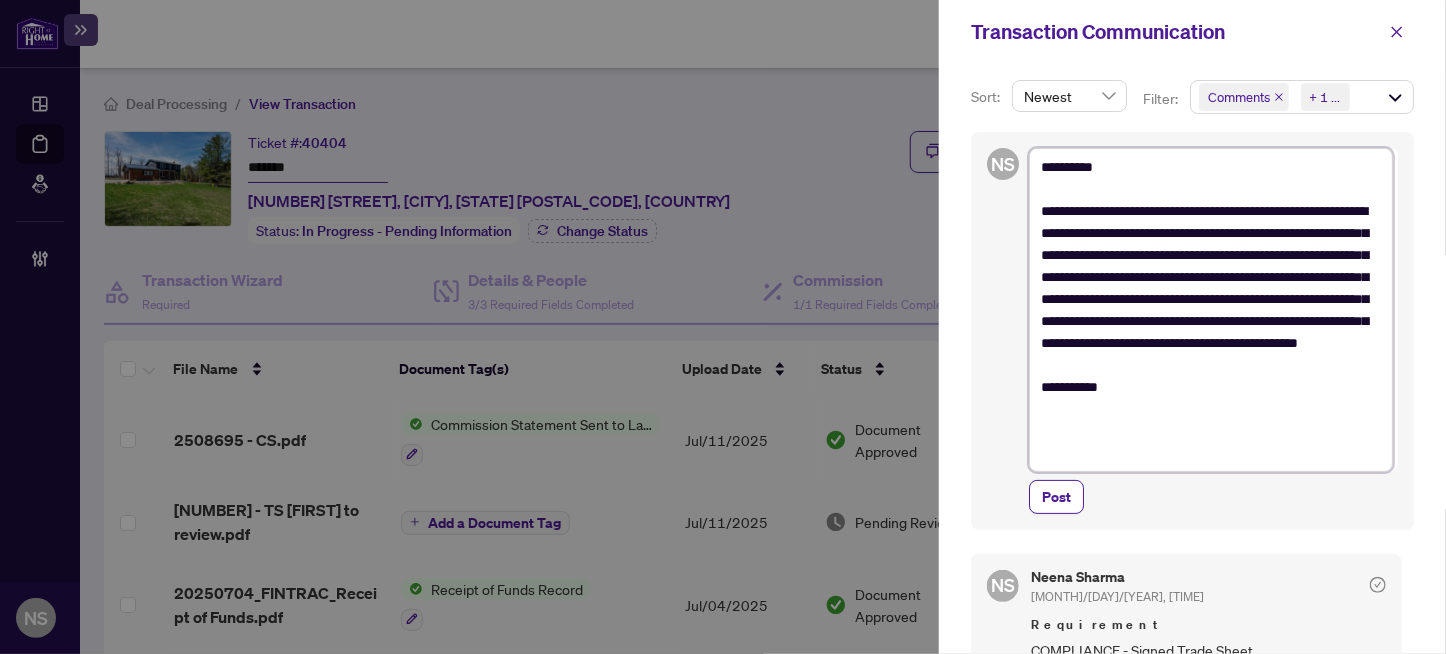 type on "**********" 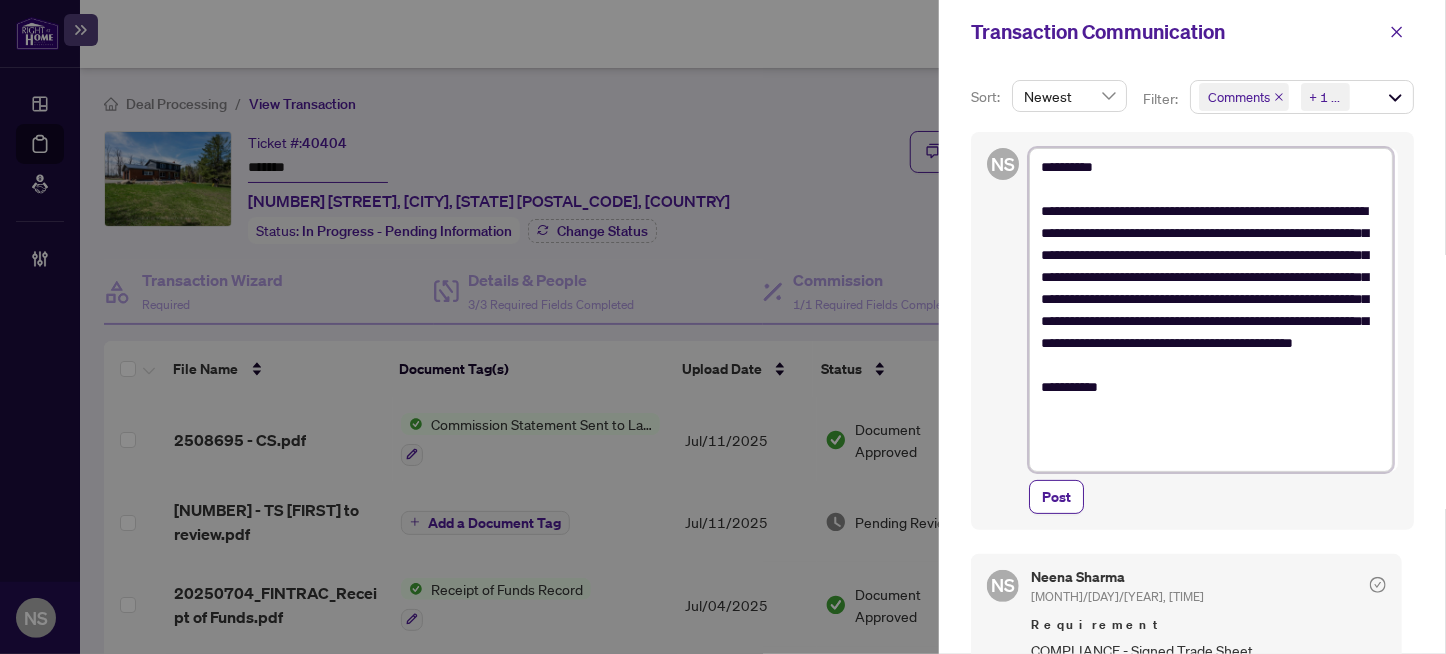 type on "**********" 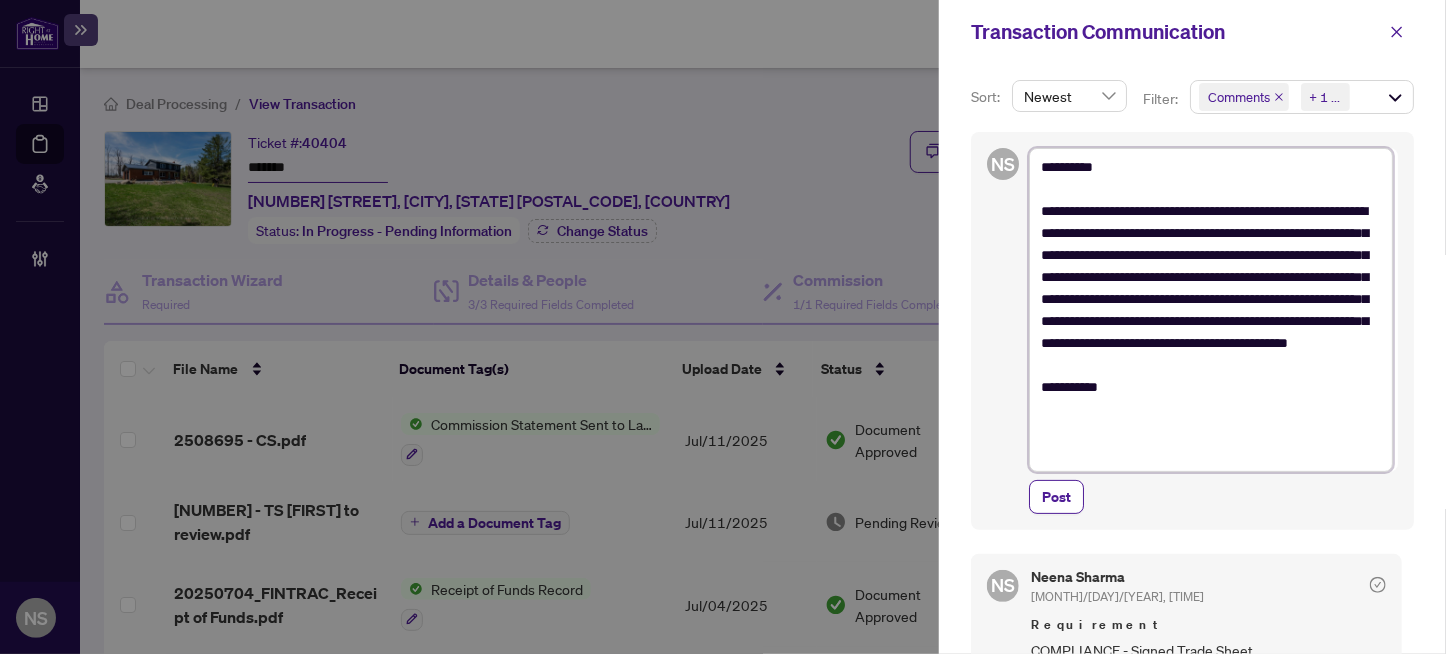 type on "**********" 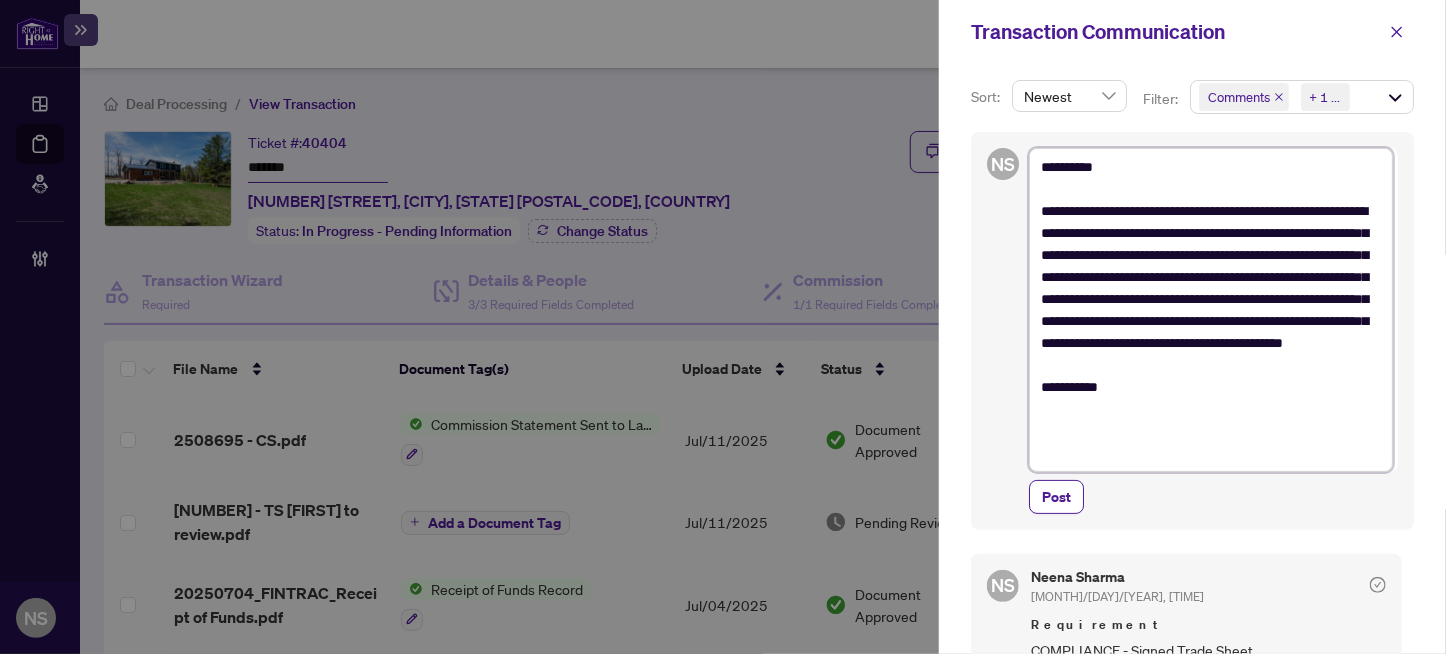 type on "**********" 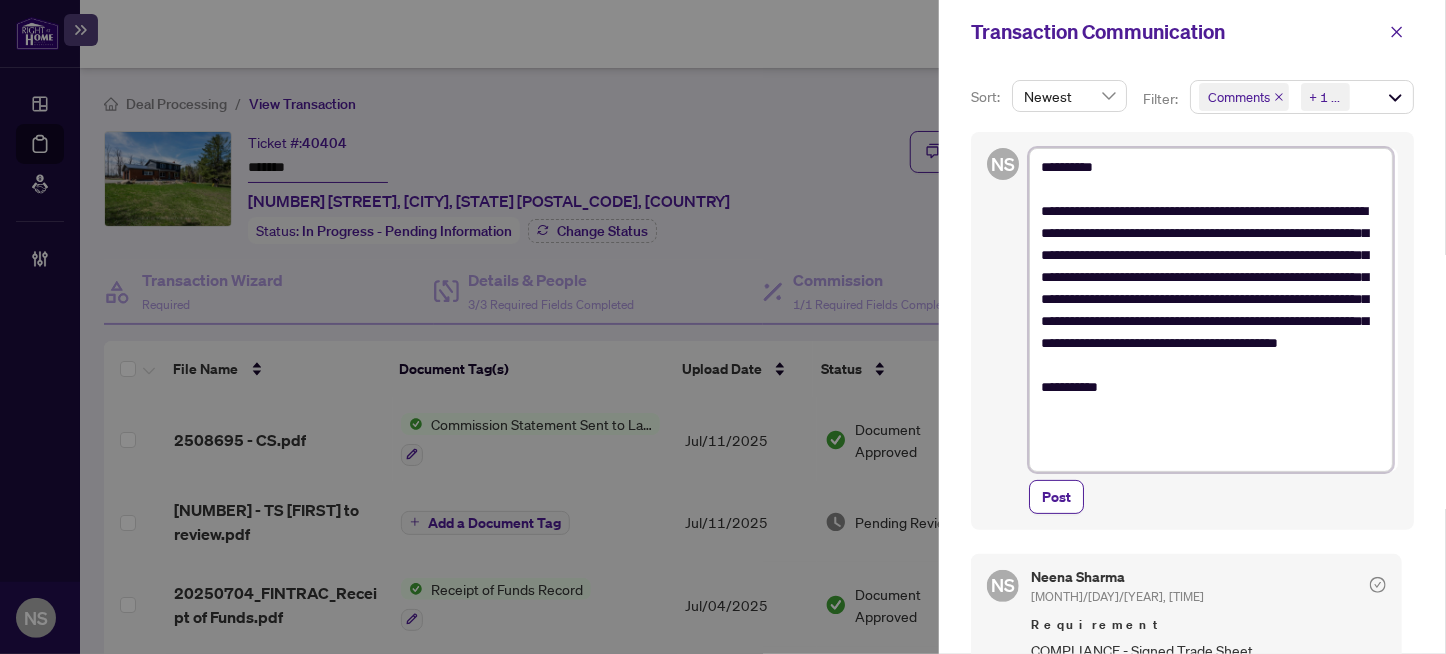 type on "**********" 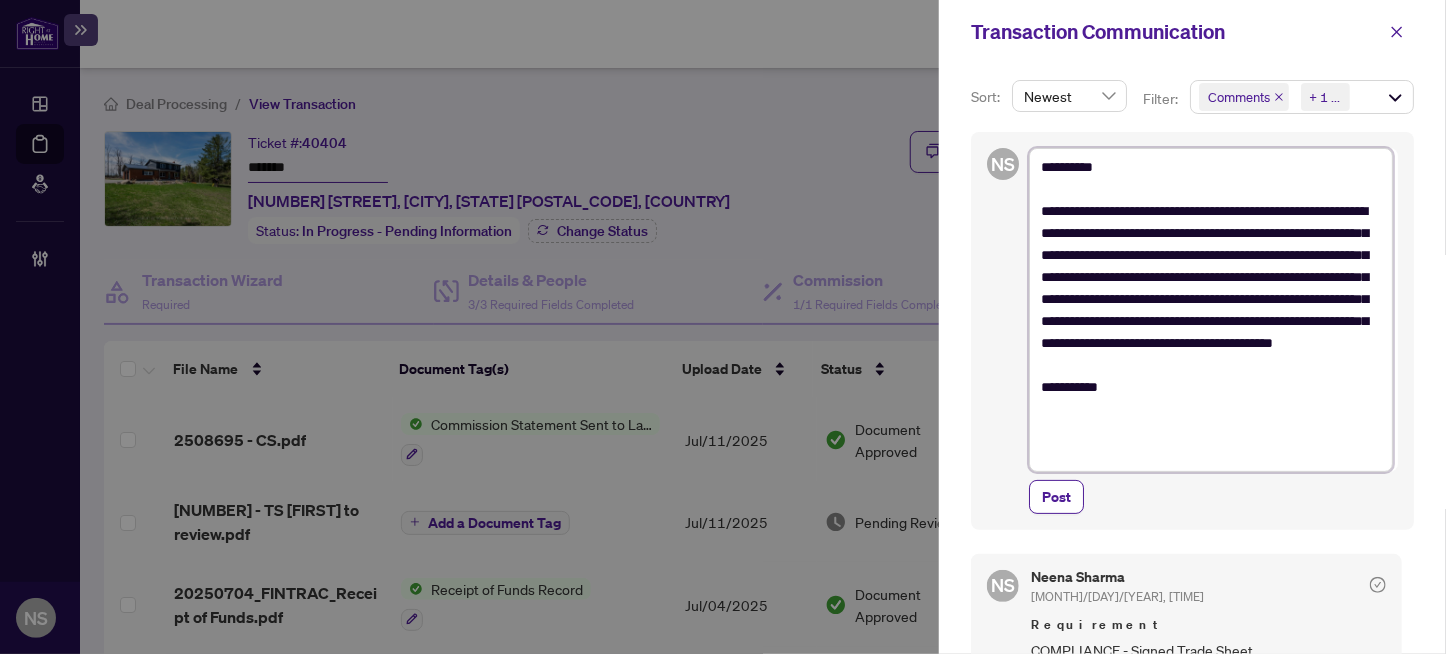 type on "**********" 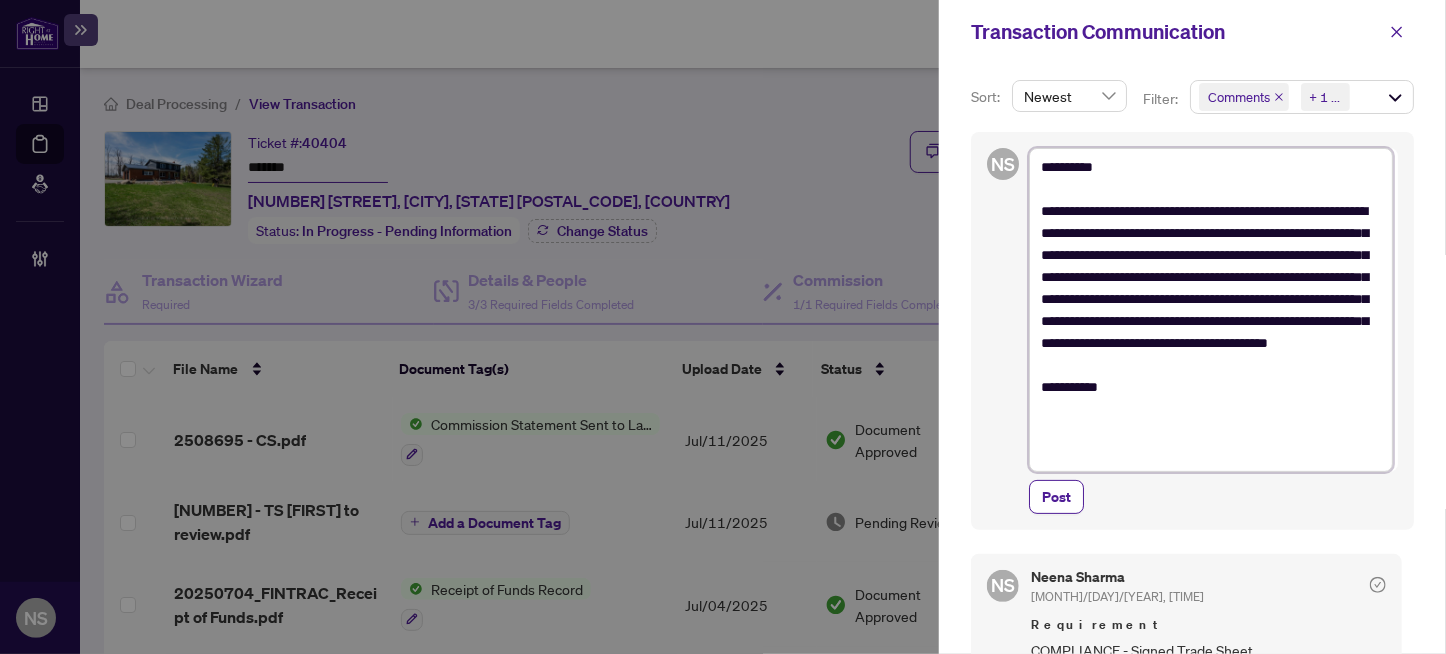type on "**********" 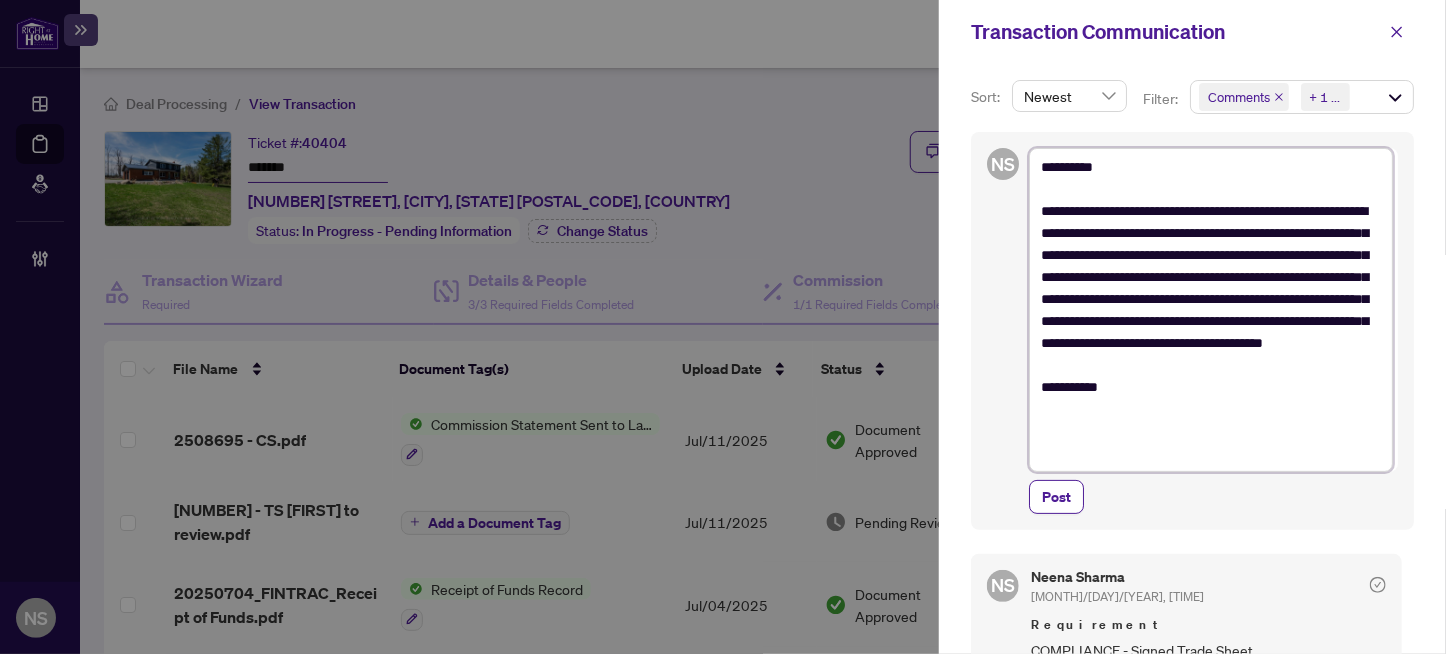 type on "**********" 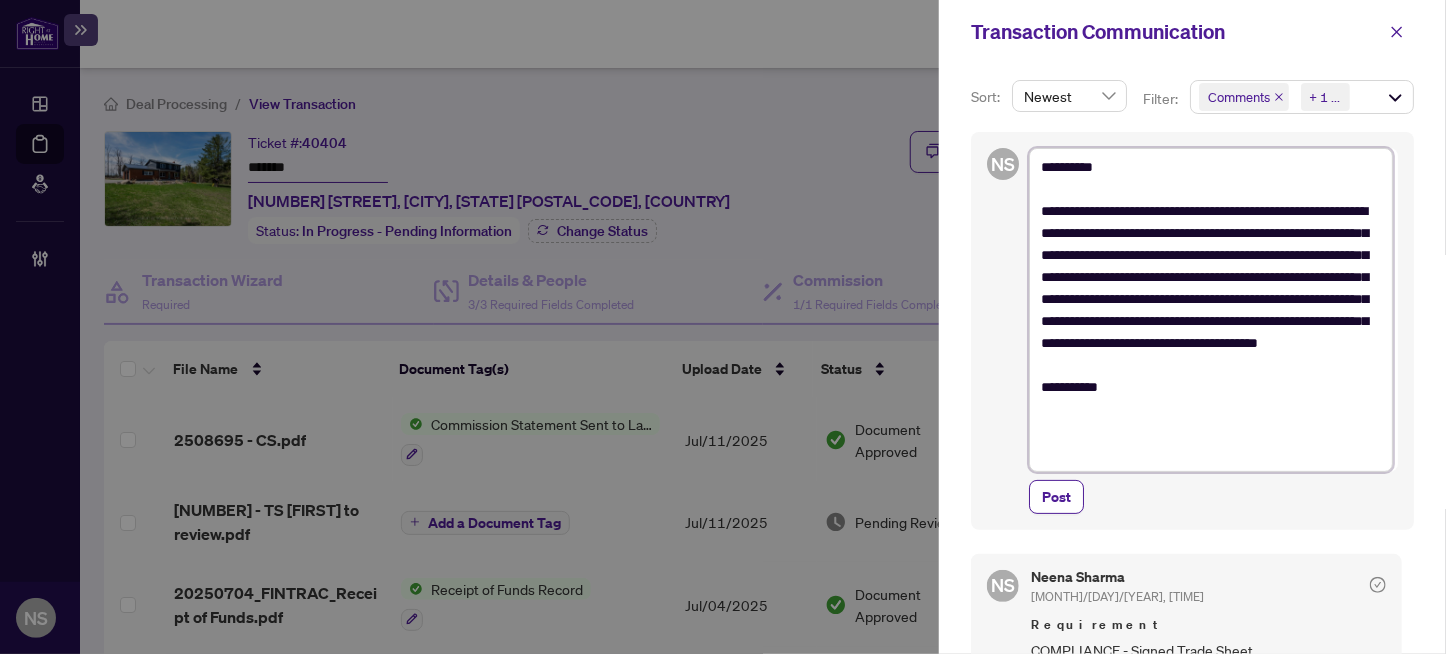 type on "**********" 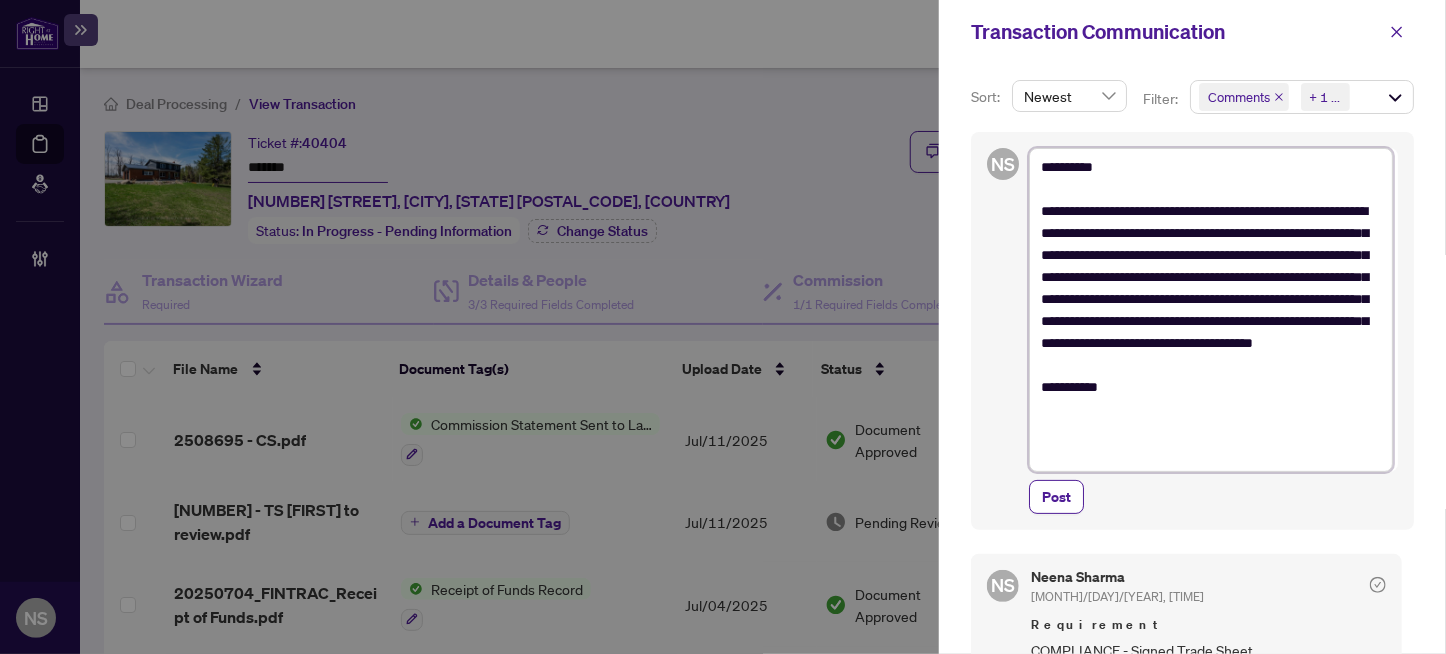 type on "**********" 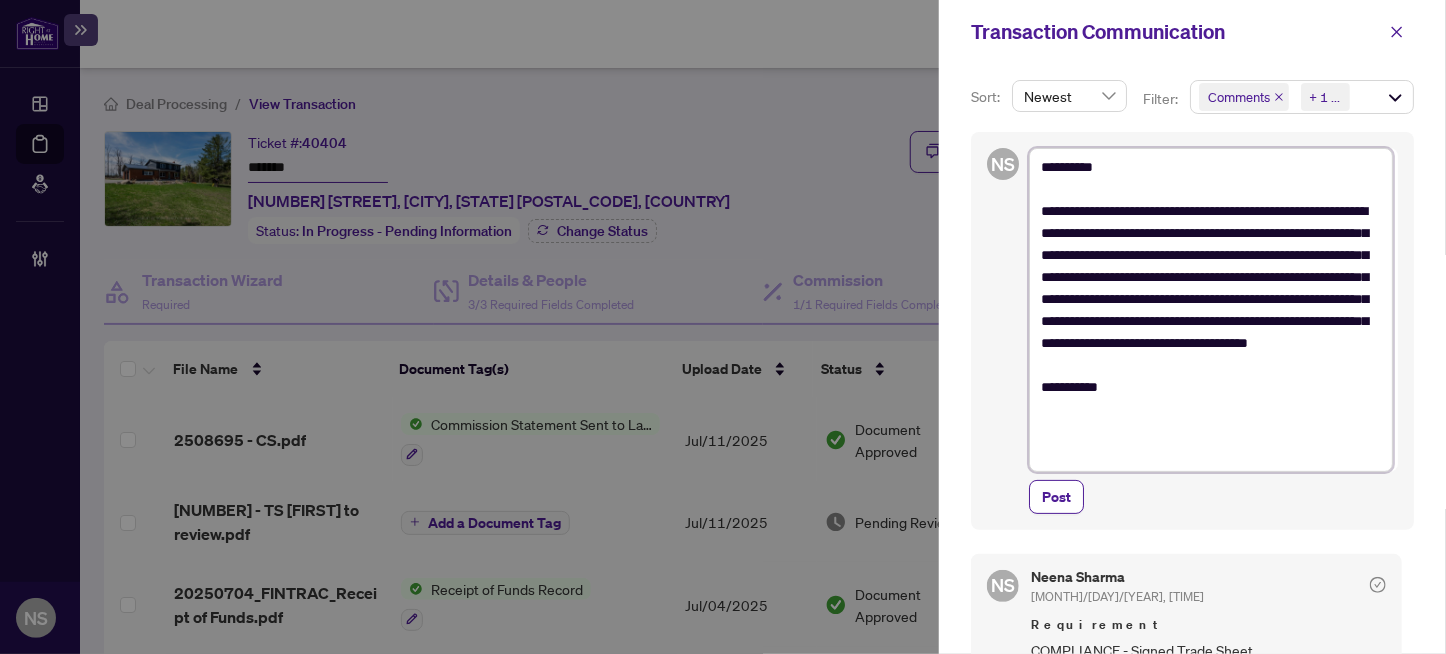 type on "**********" 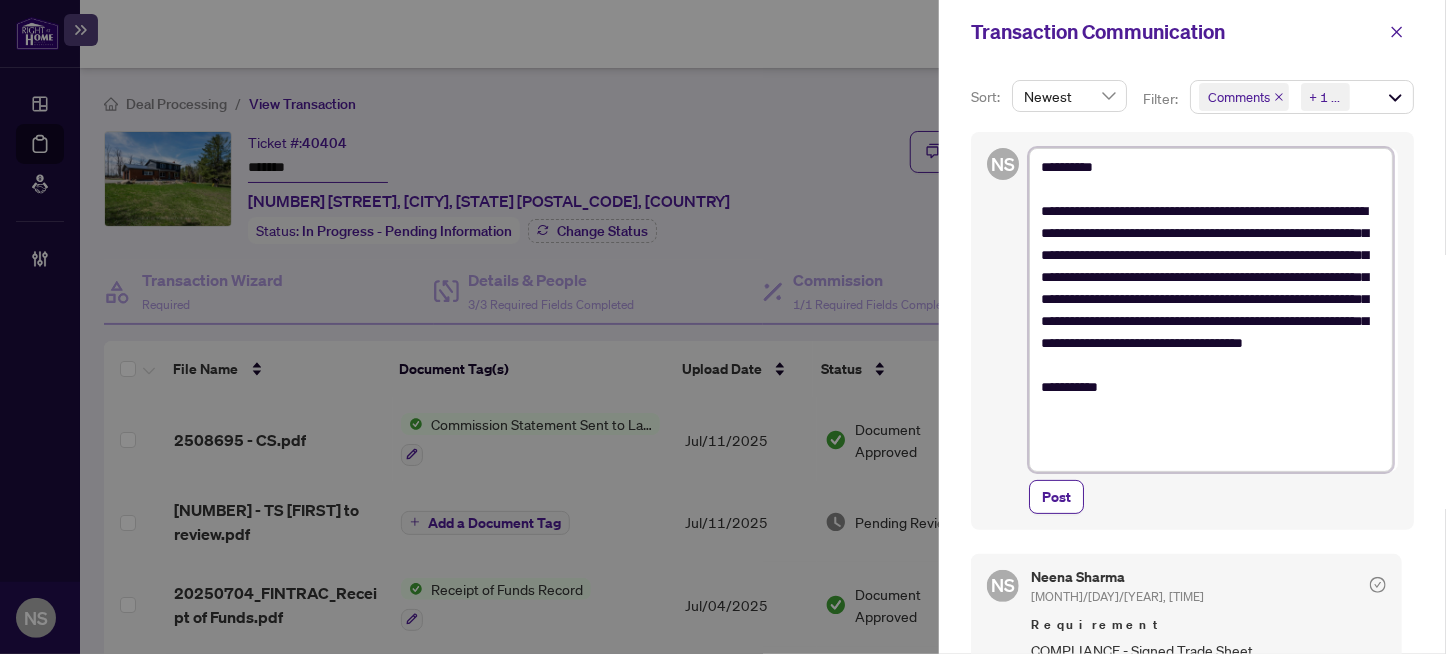 type on "**********" 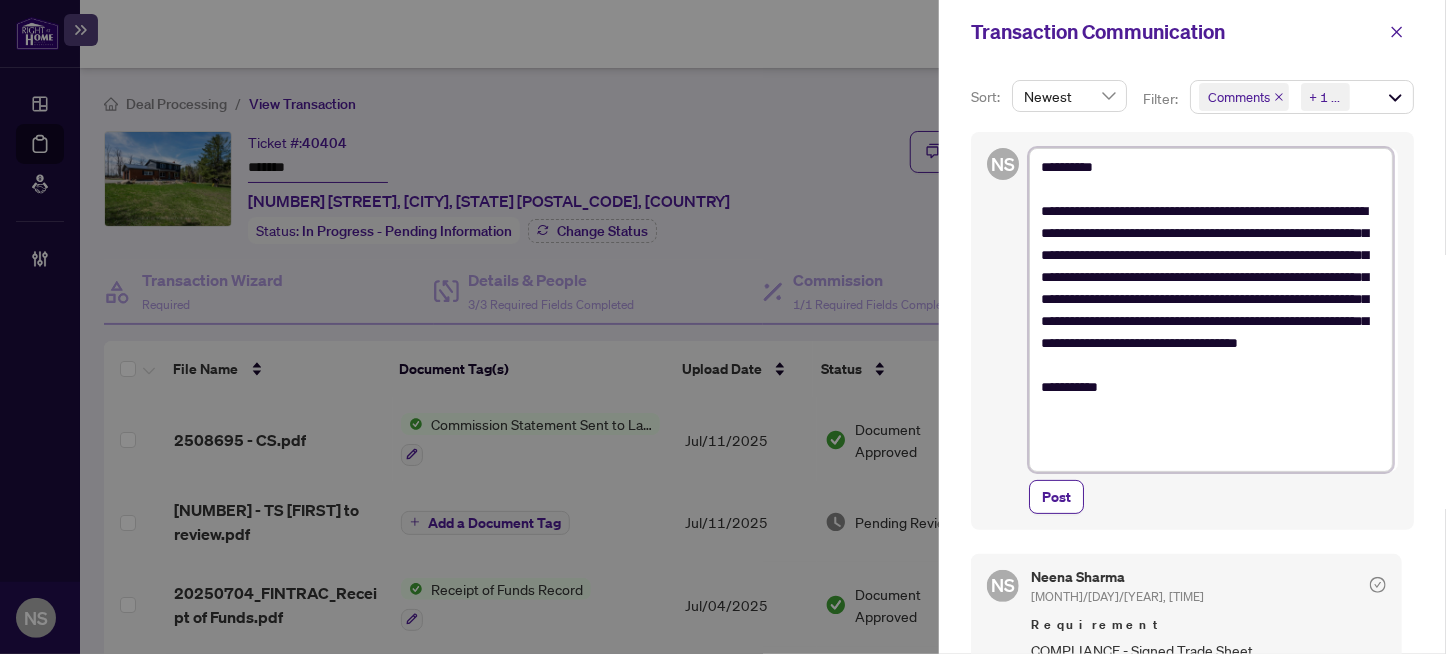type on "**********" 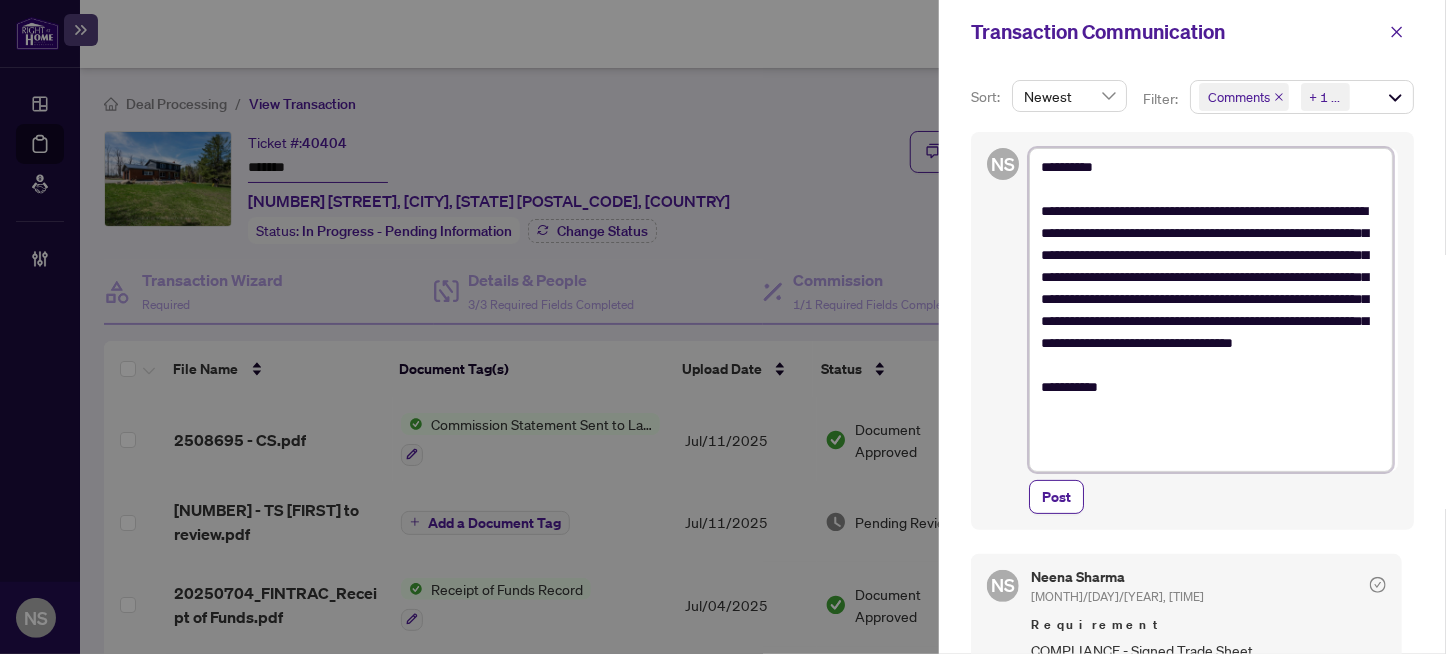 type on "**********" 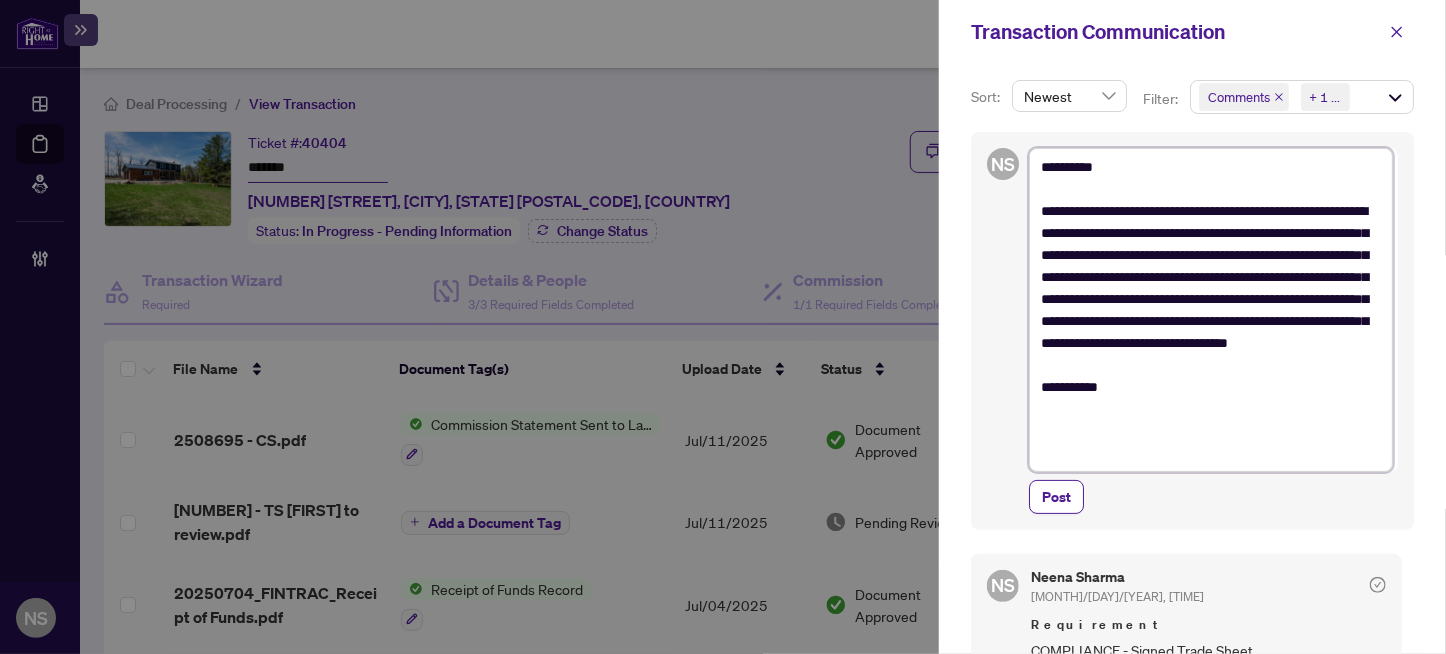 type on "**********" 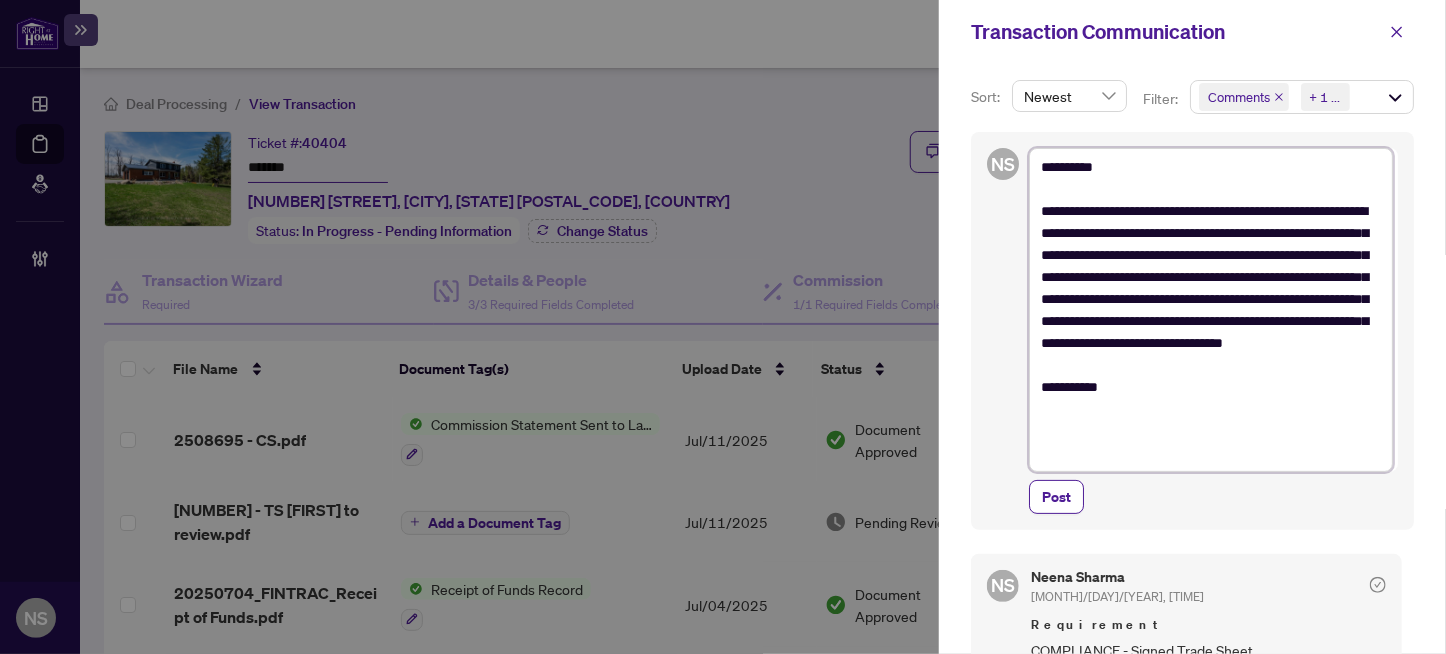 type on "**********" 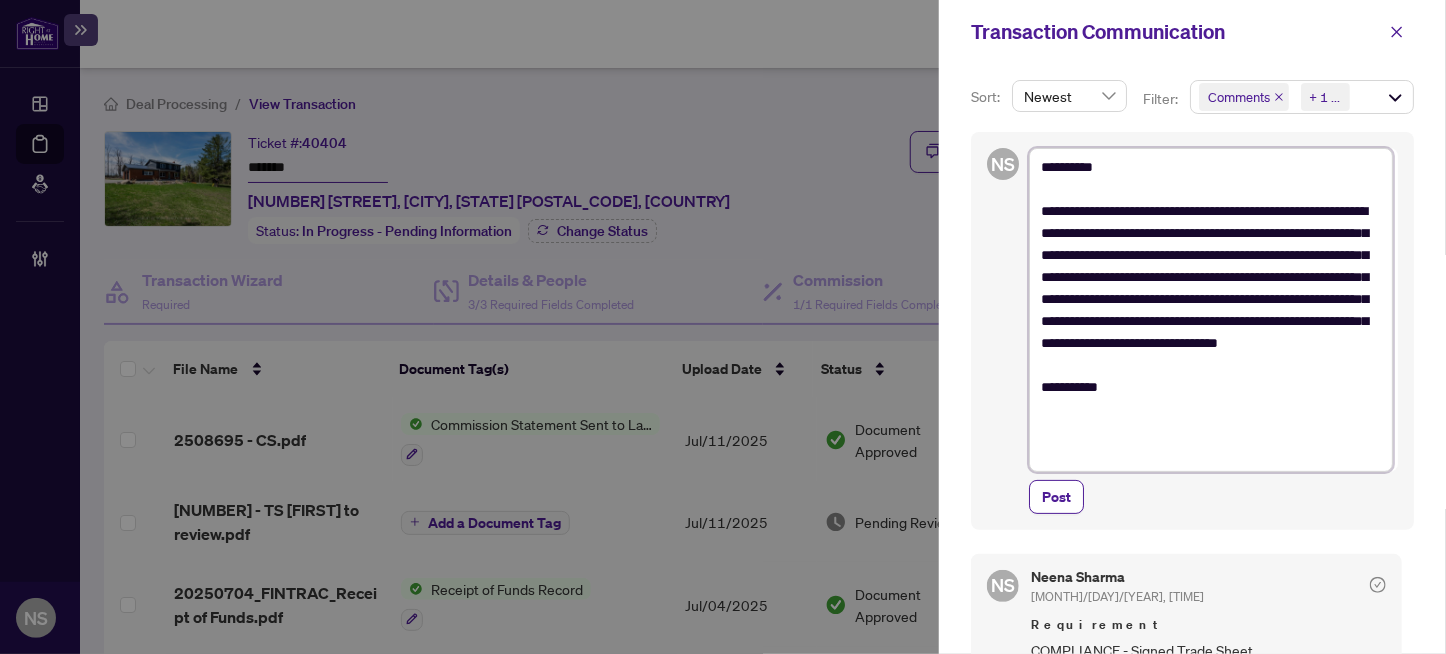 type on "**********" 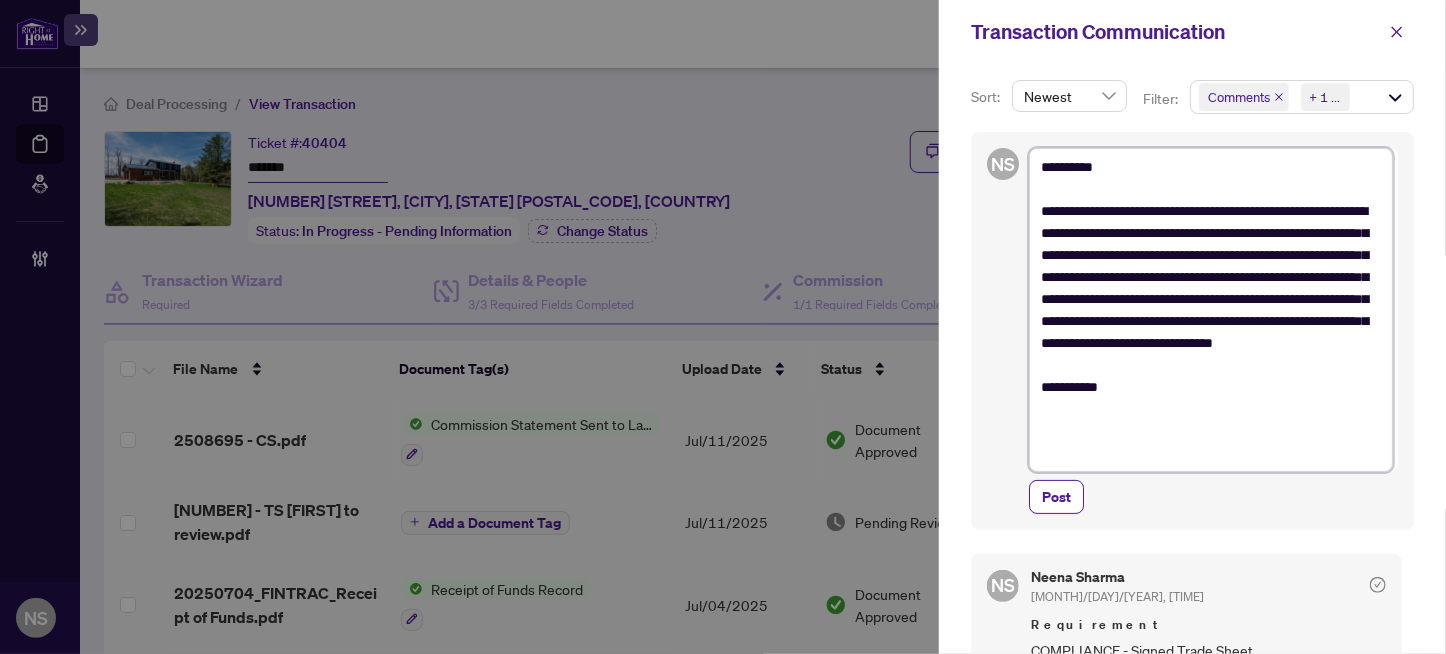 type on "**********" 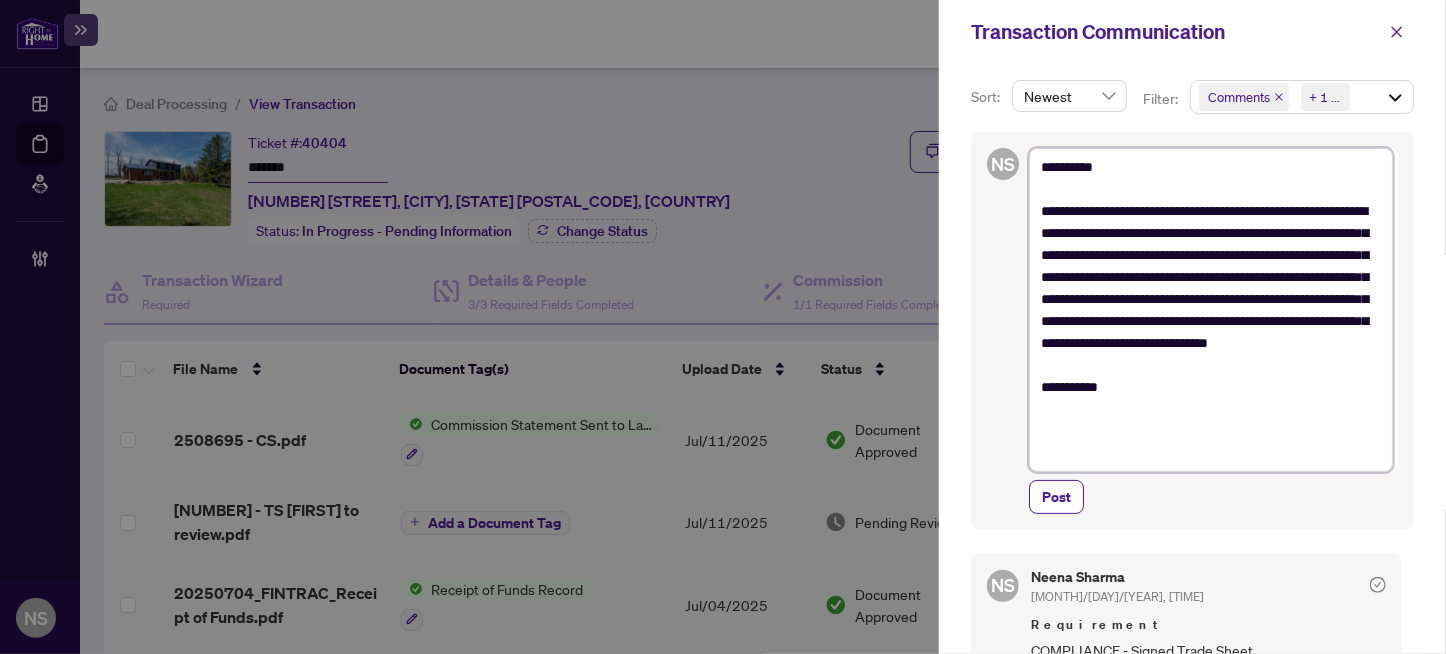 type on "**********" 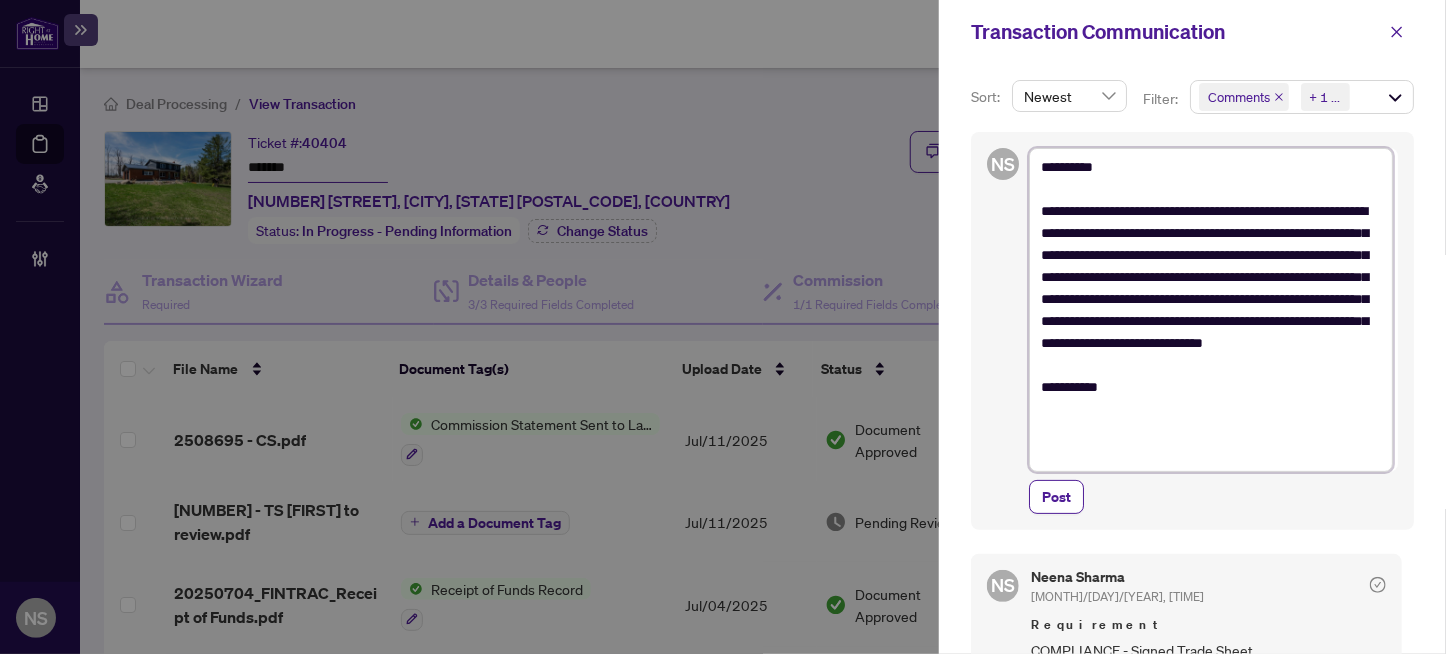 type on "**********" 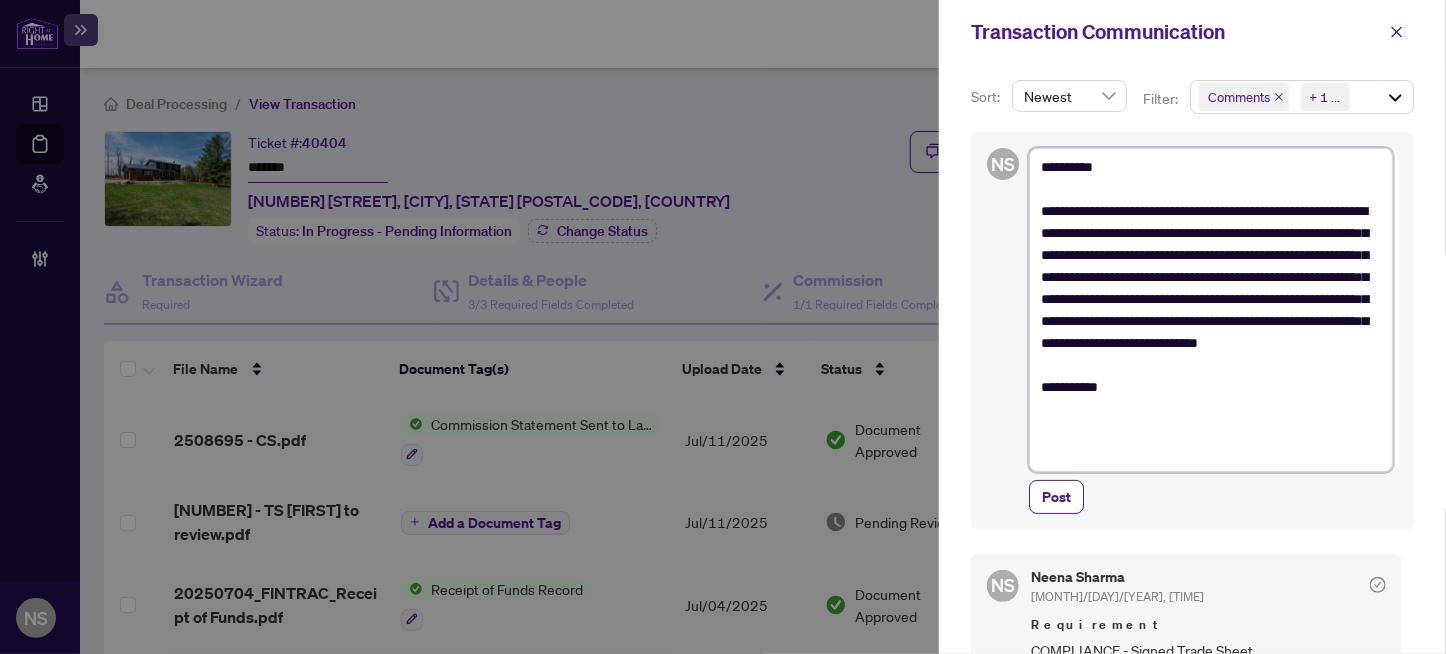type on "**********" 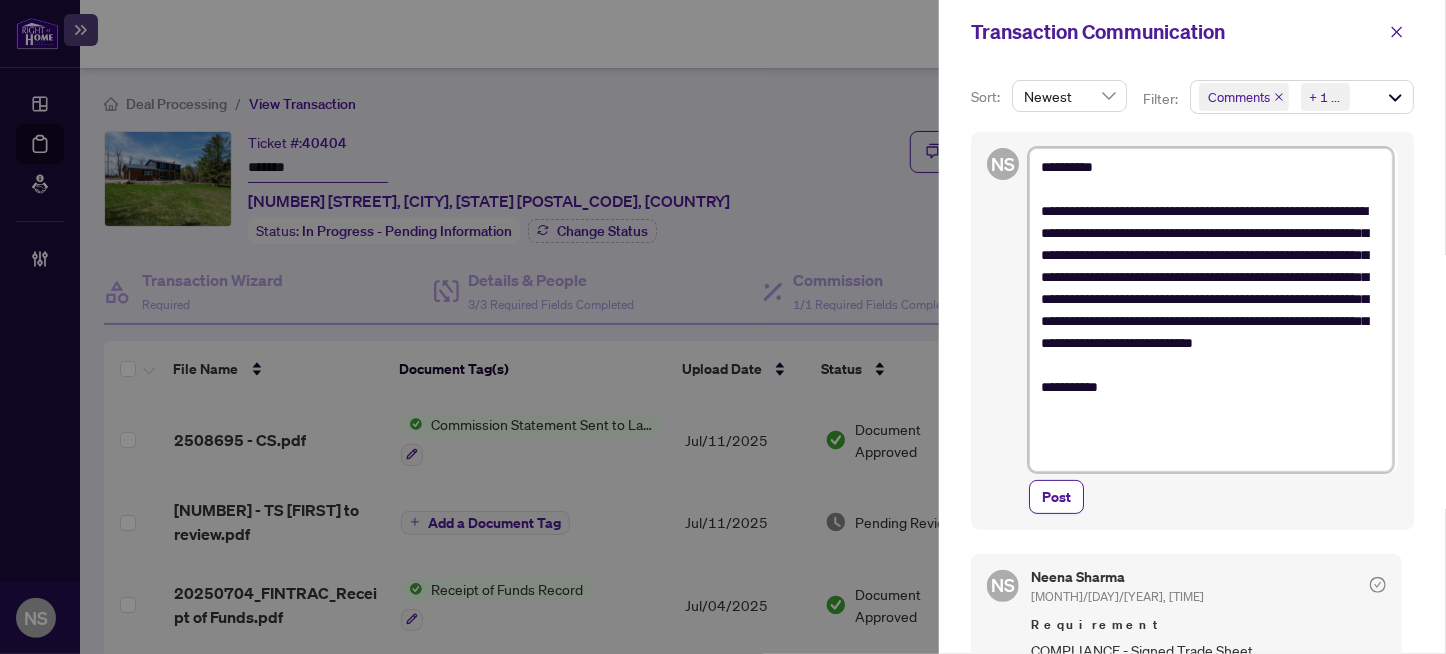 type on "**********" 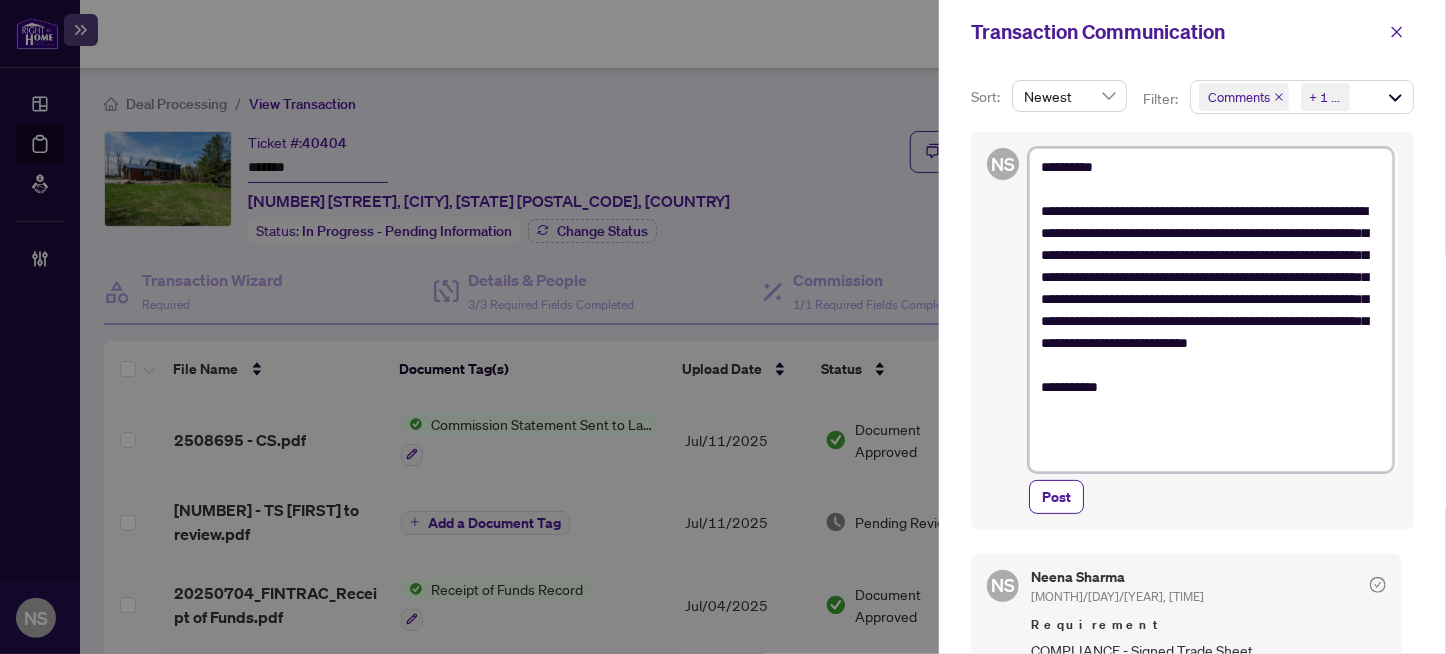 type on "**********" 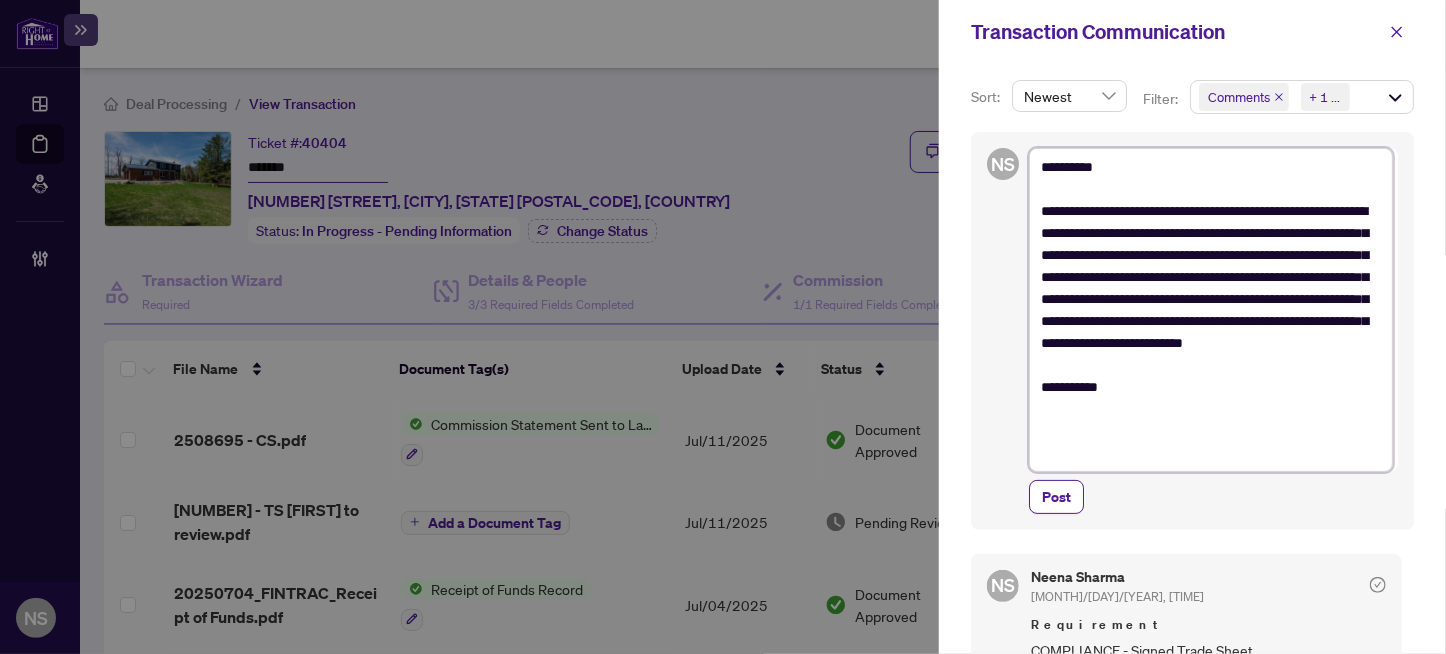 type on "**********" 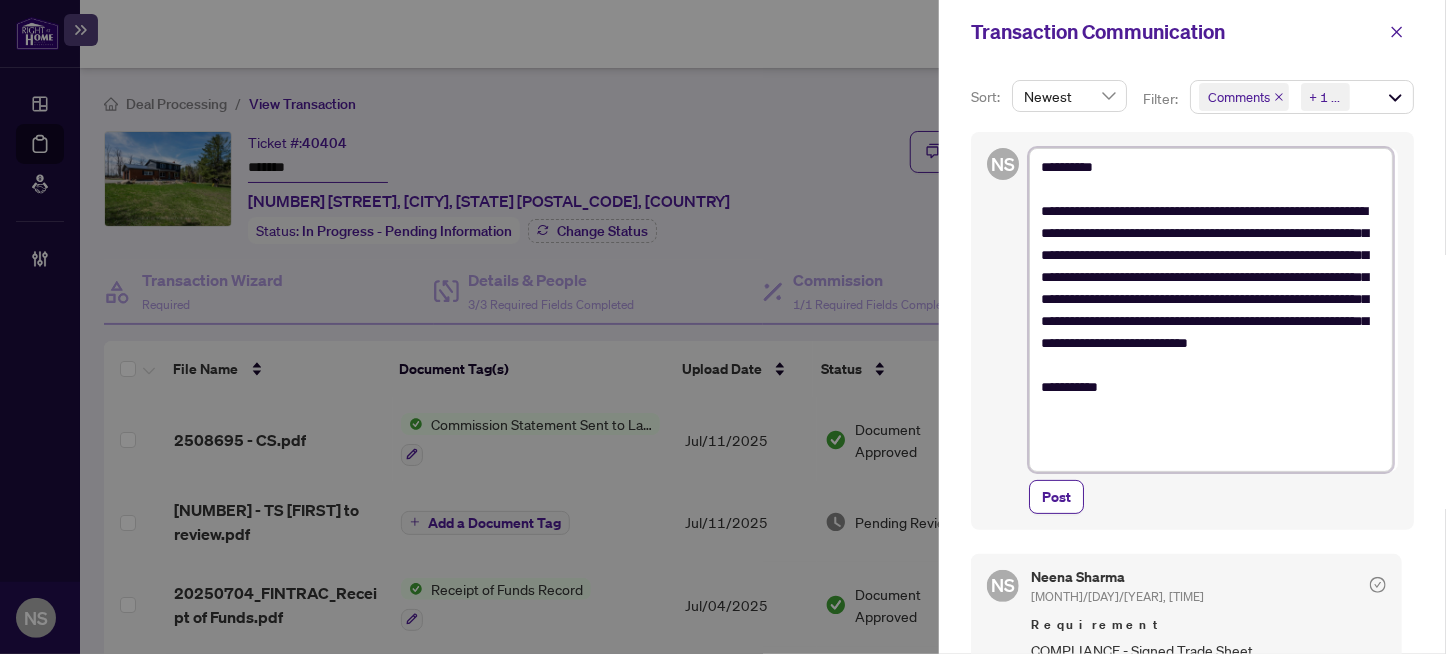 type on "**********" 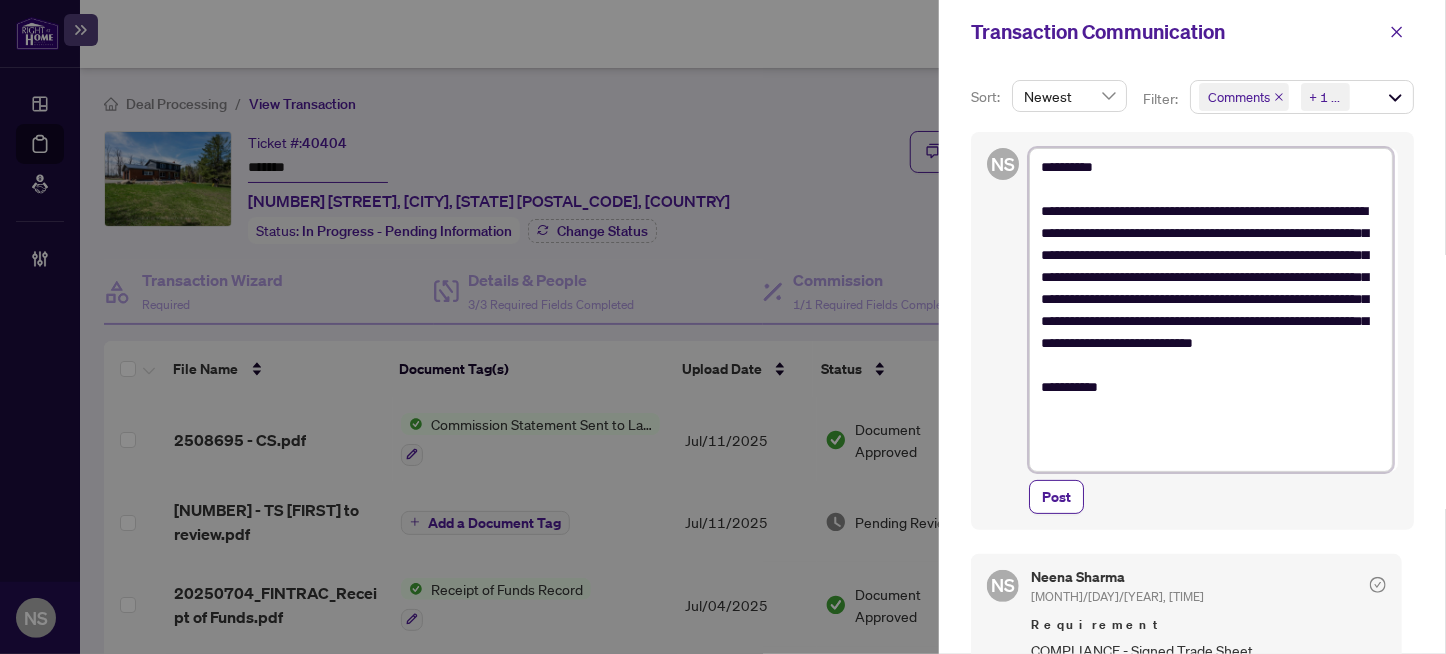 type on "**********" 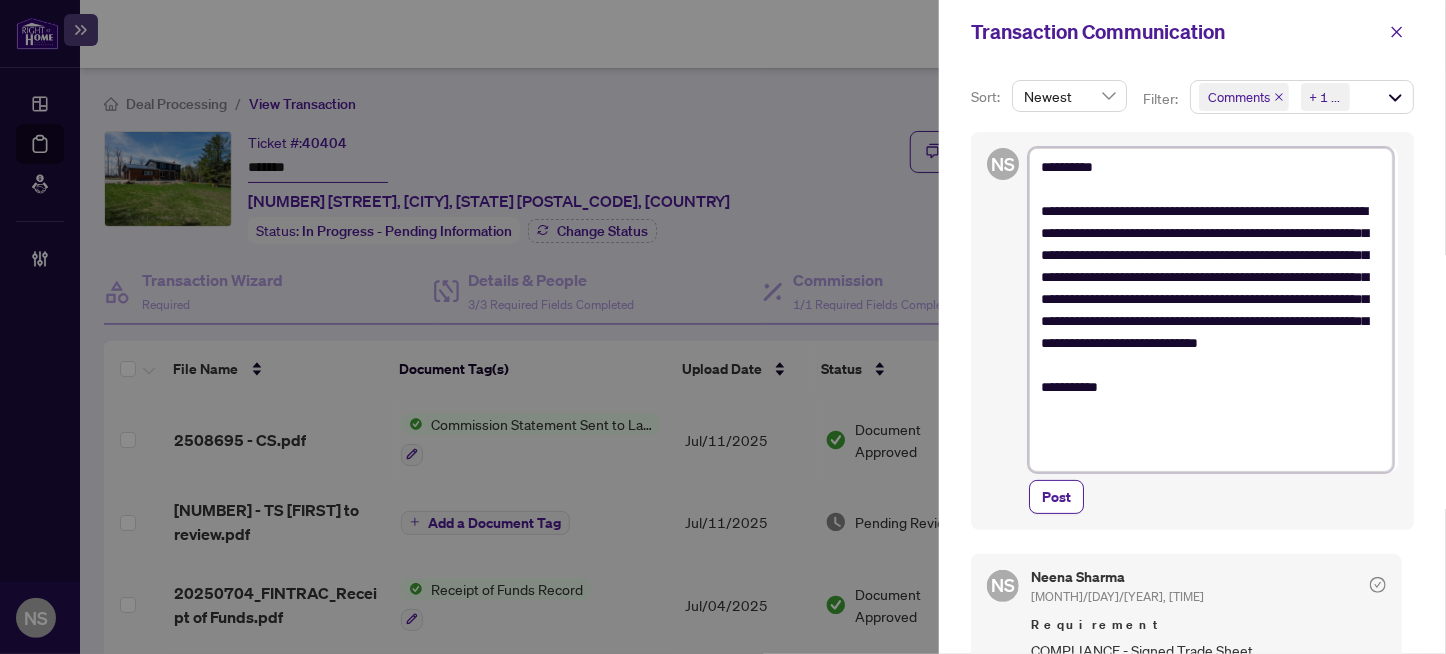 type on "**********" 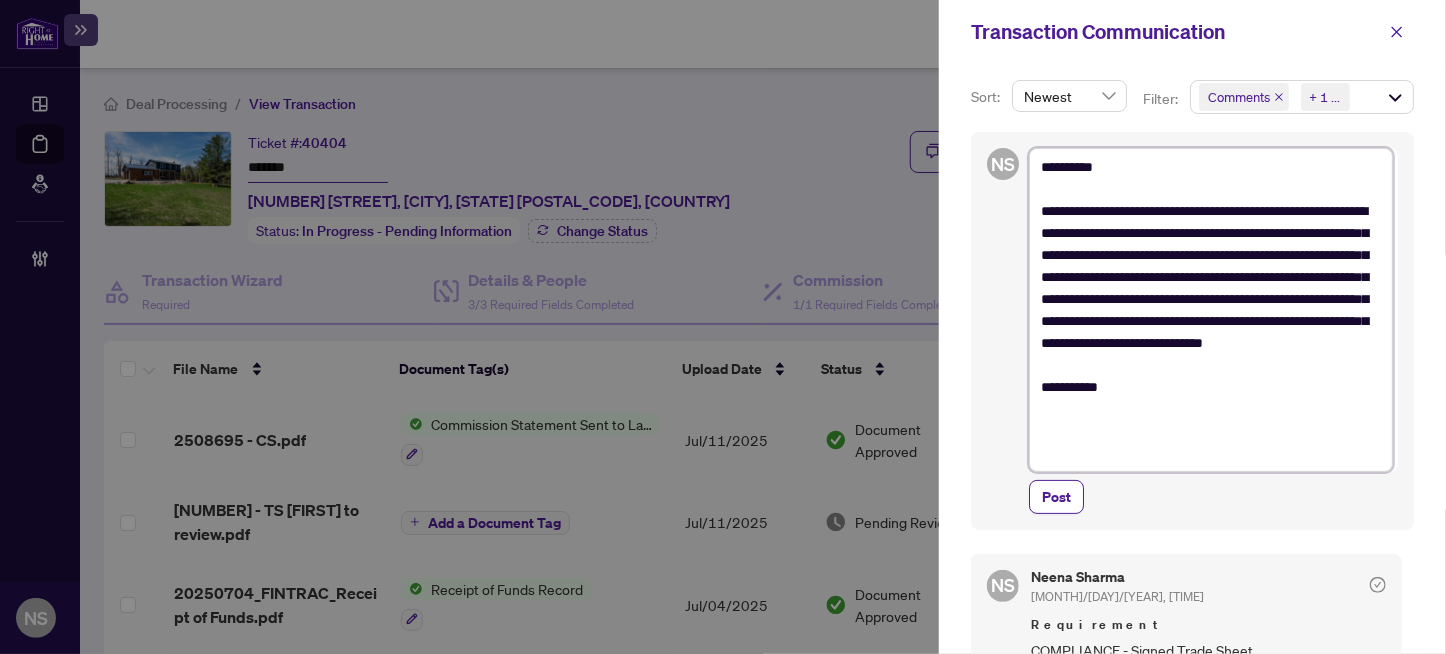 type on "**********" 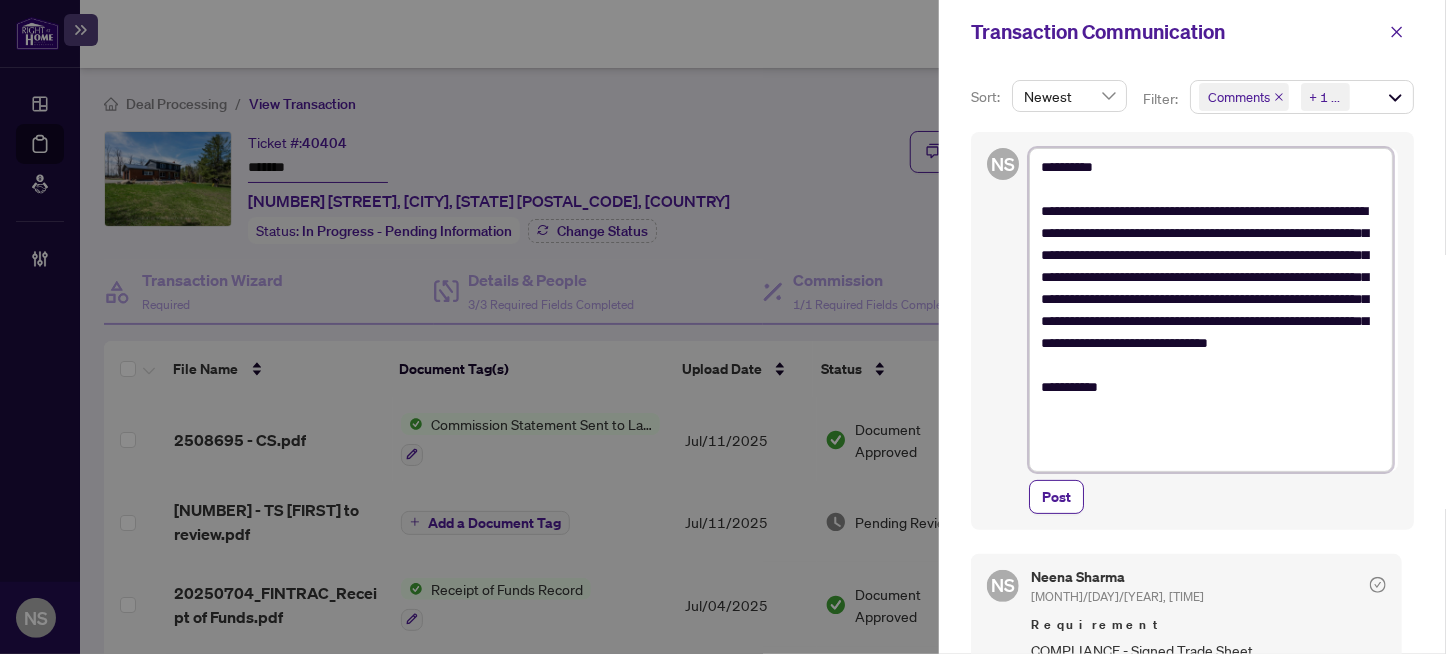type on "**********" 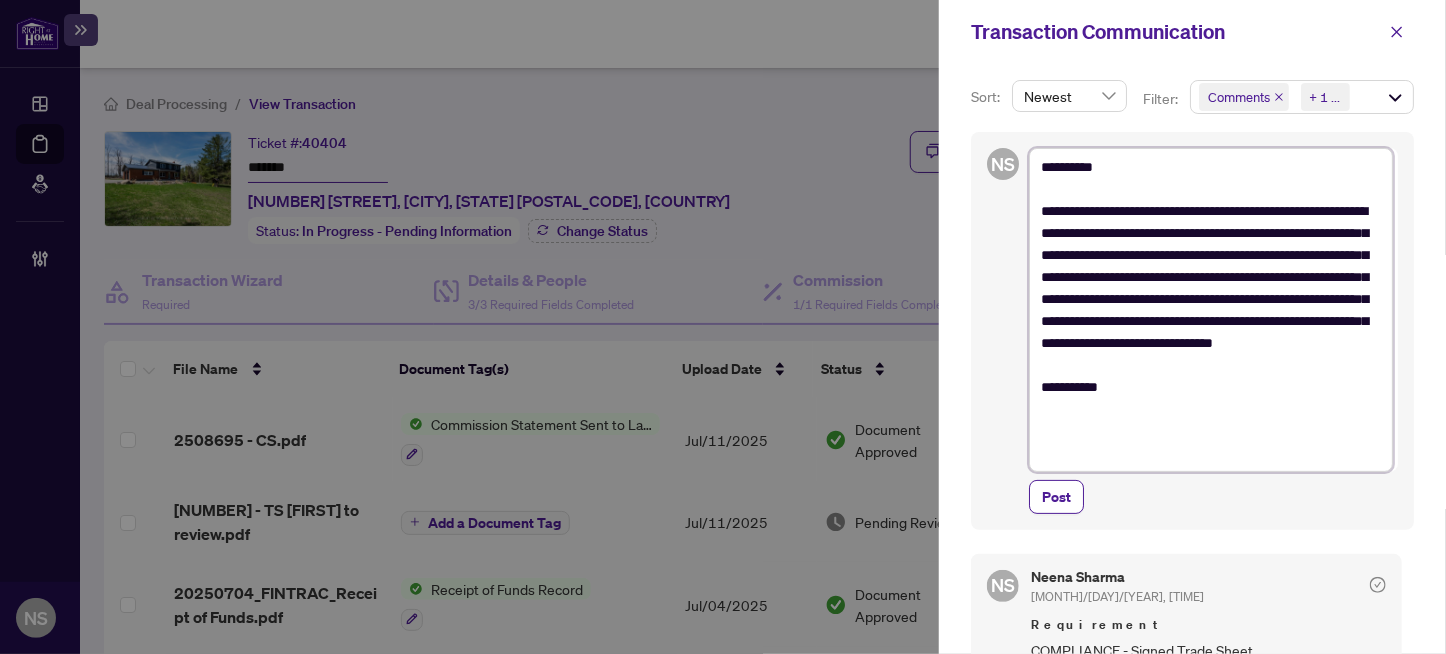 type on "**********" 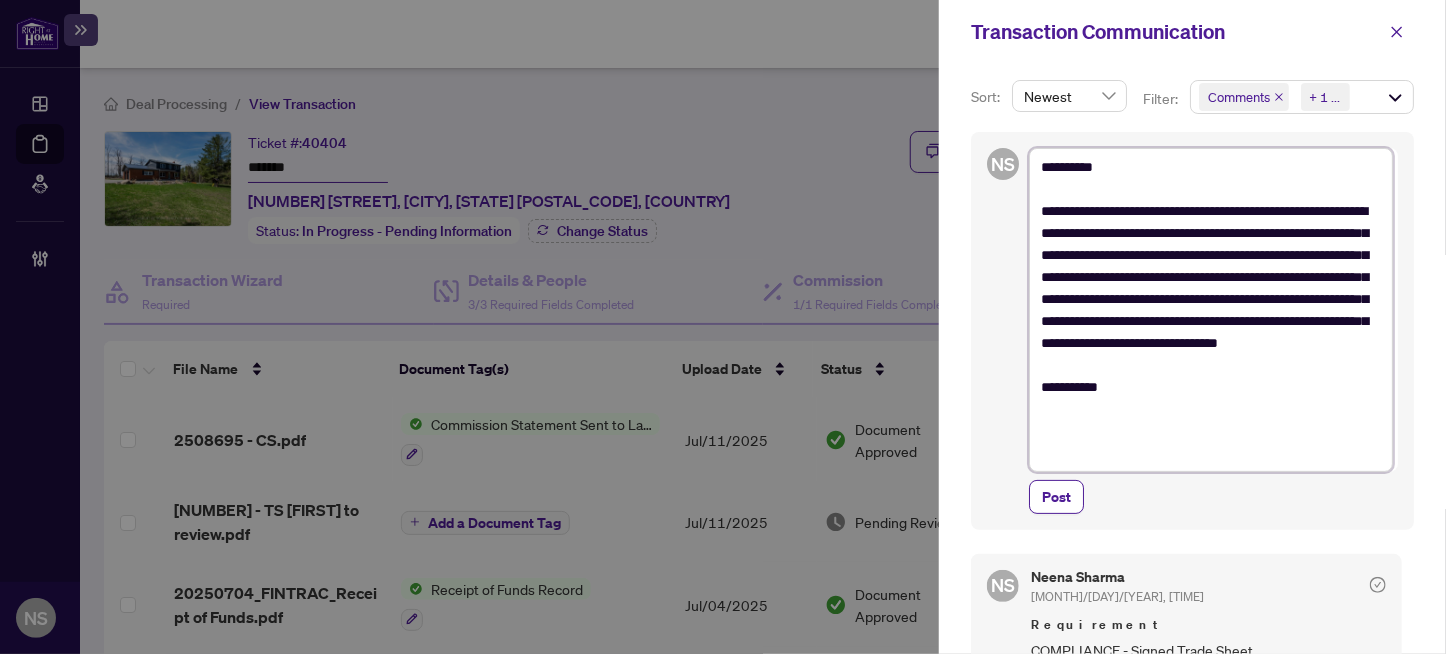 type on "**********" 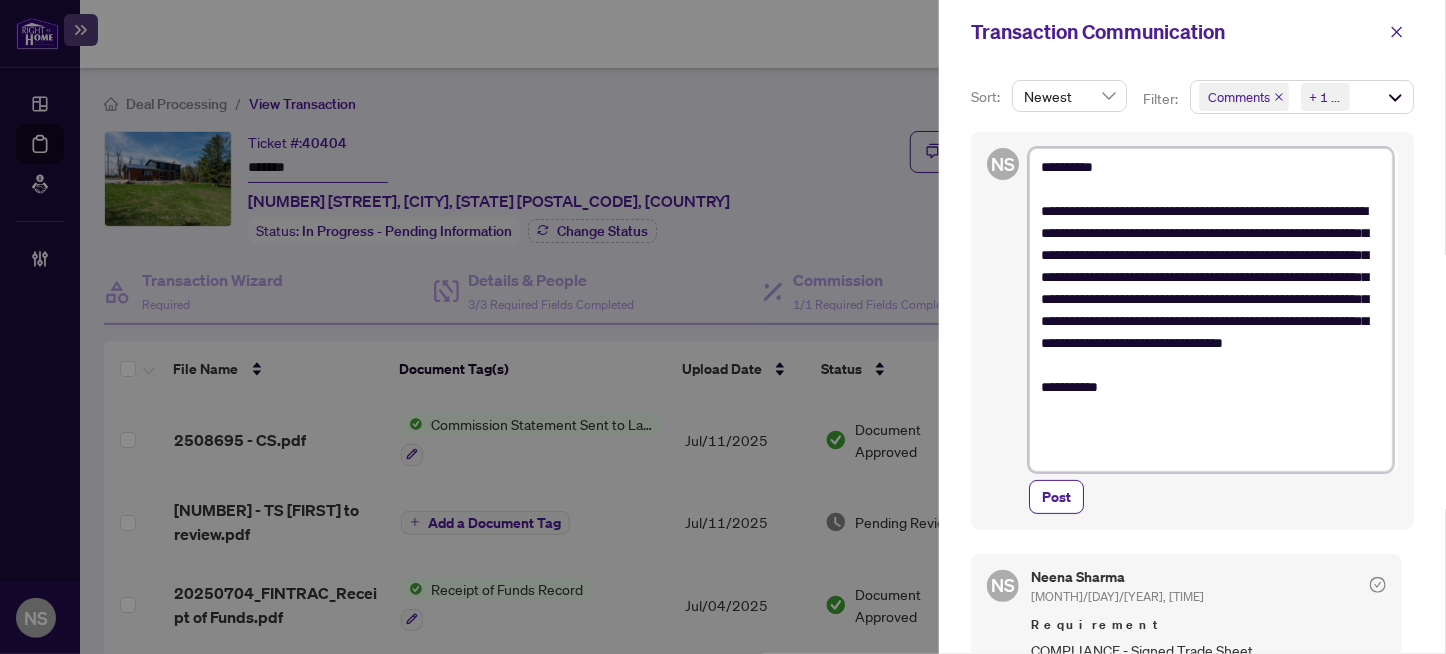 type on "**********" 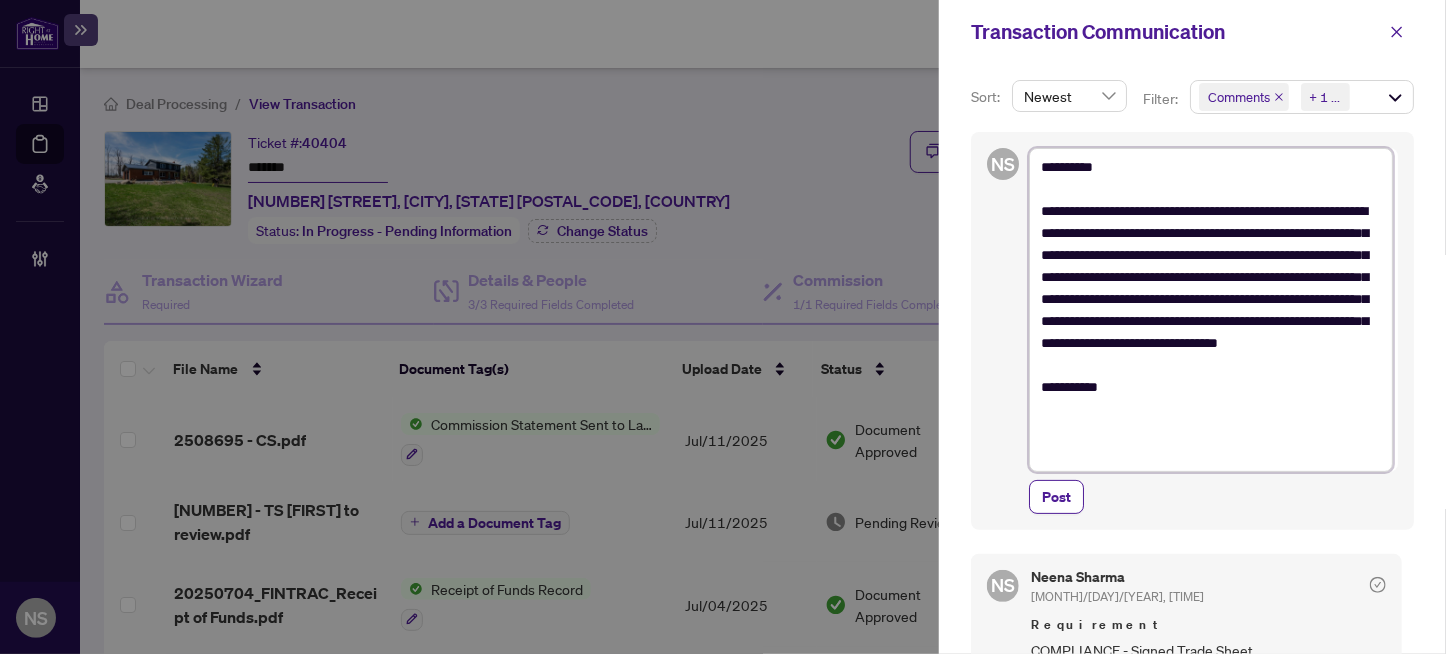 type 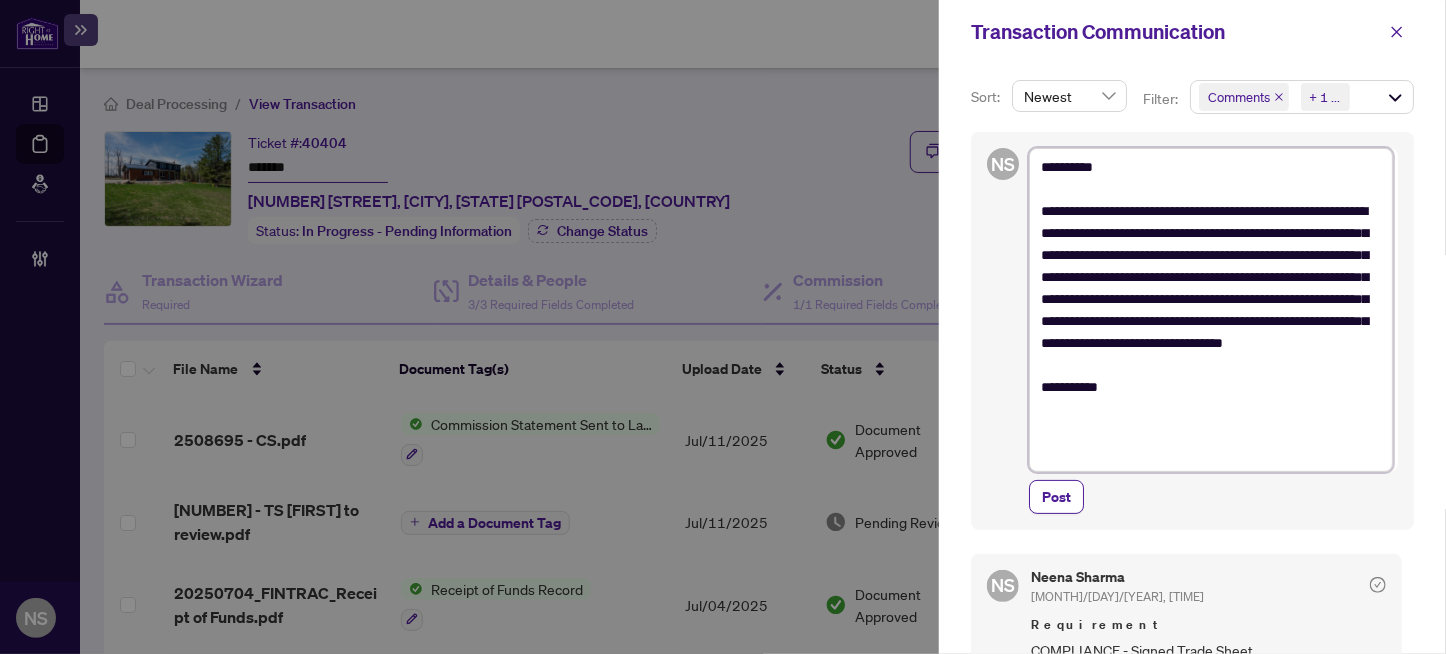 click on "**********" at bounding box center (1211, 310) 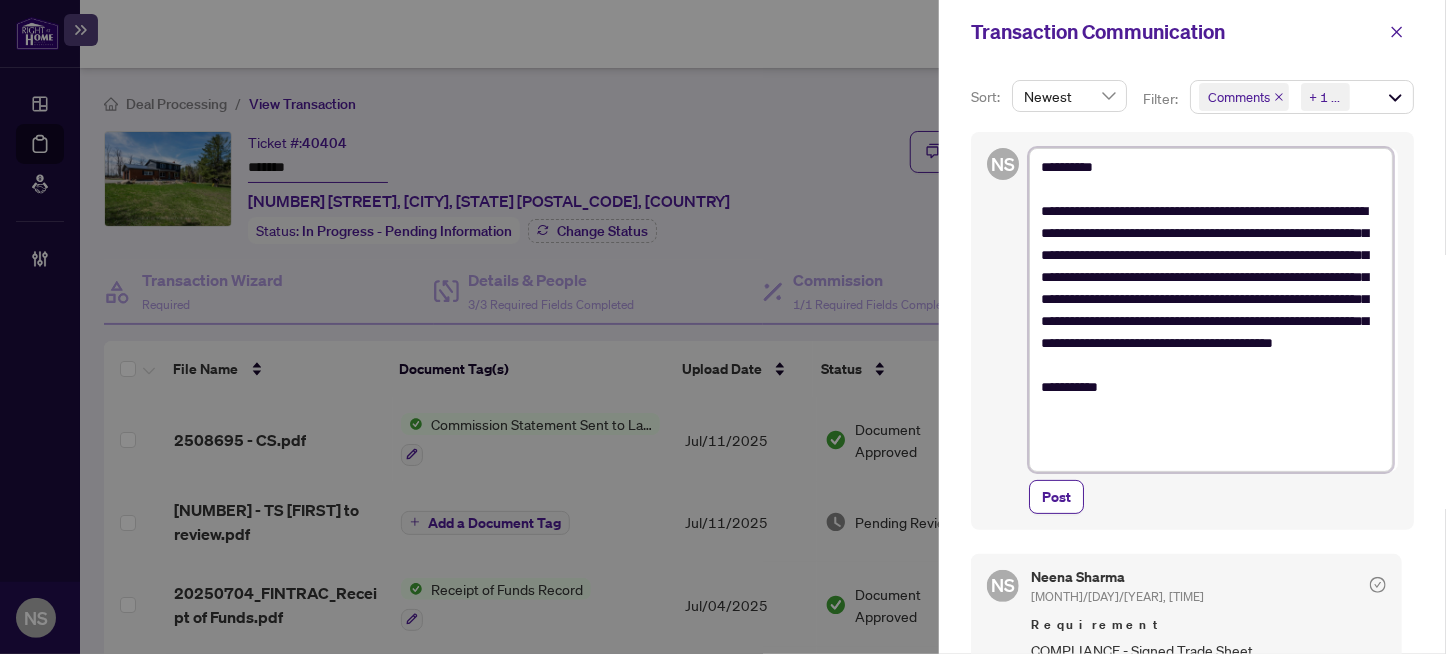 click on "**********" at bounding box center (1211, 310) 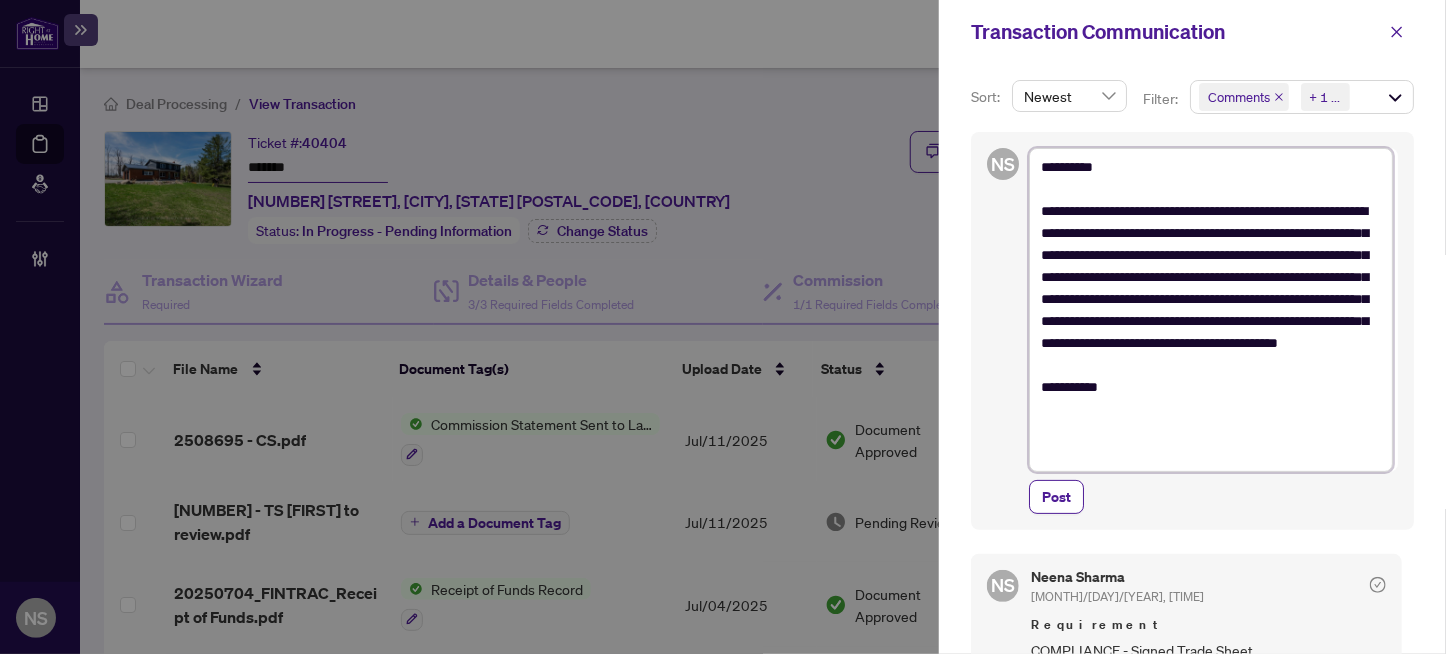click on "**********" at bounding box center (1211, 310) 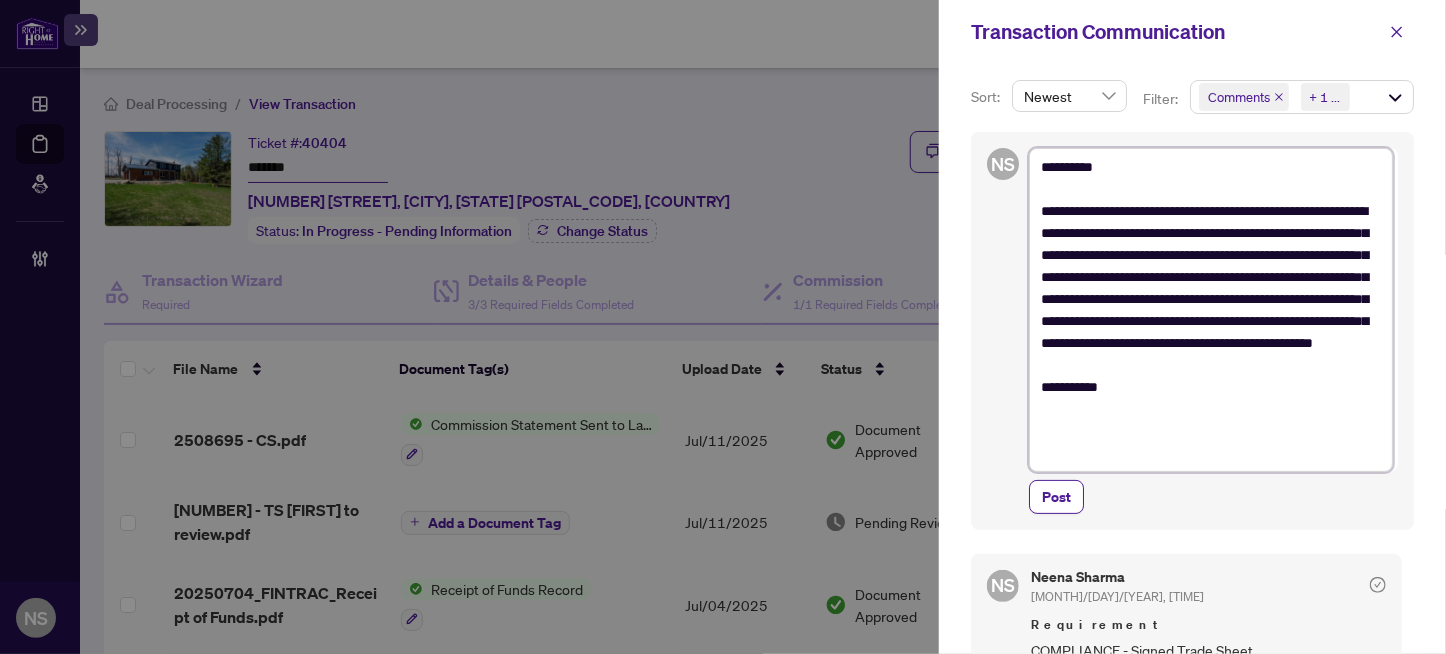 click on "**********" at bounding box center [1211, 310] 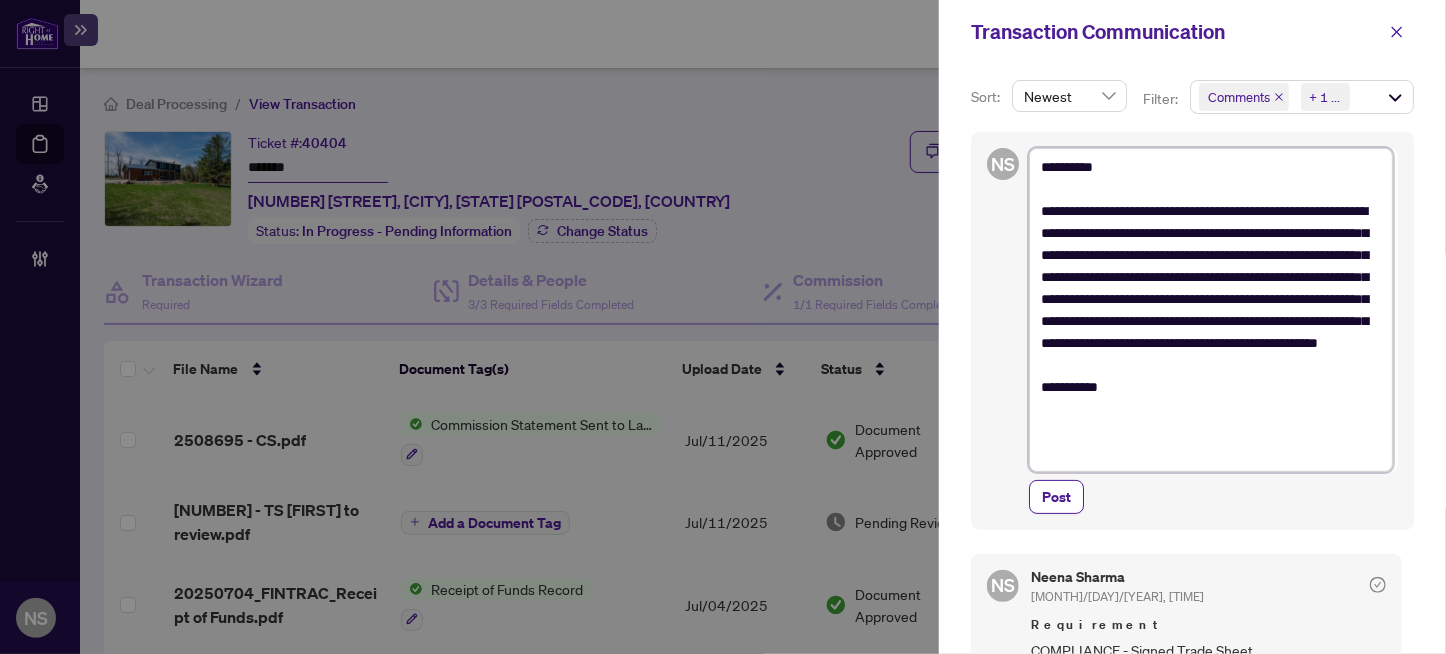 click on "**********" at bounding box center [1211, 310] 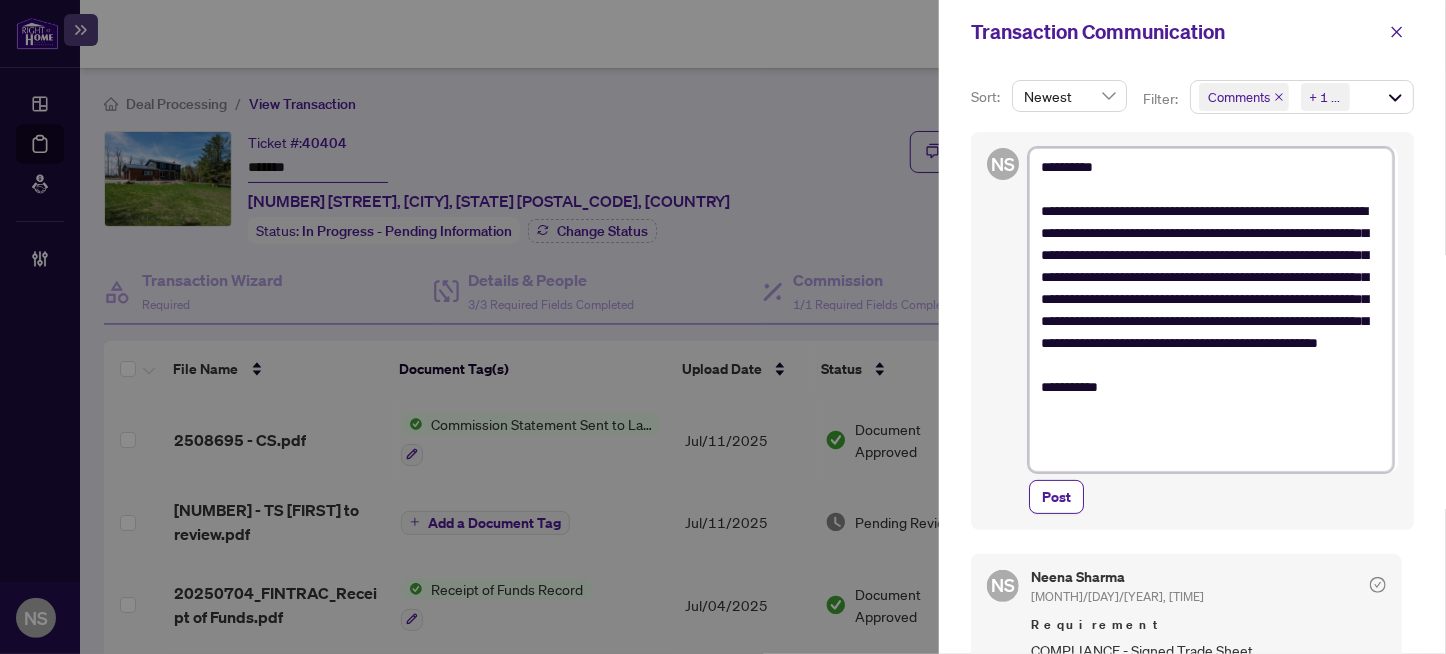 drag, startPoint x: 1268, startPoint y: 230, endPoint x: 1035, endPoint y: 210, distance: 233.8568 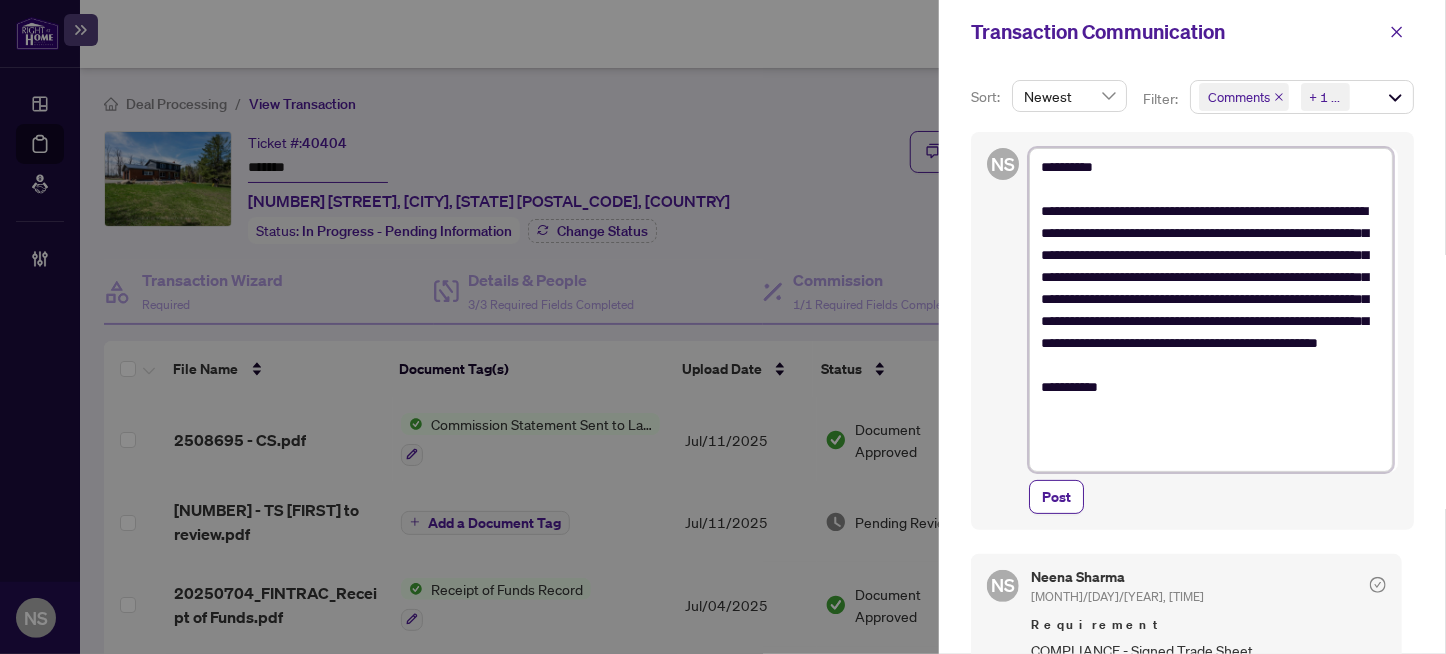 click on "**********" at bounding box center [1211, 310] 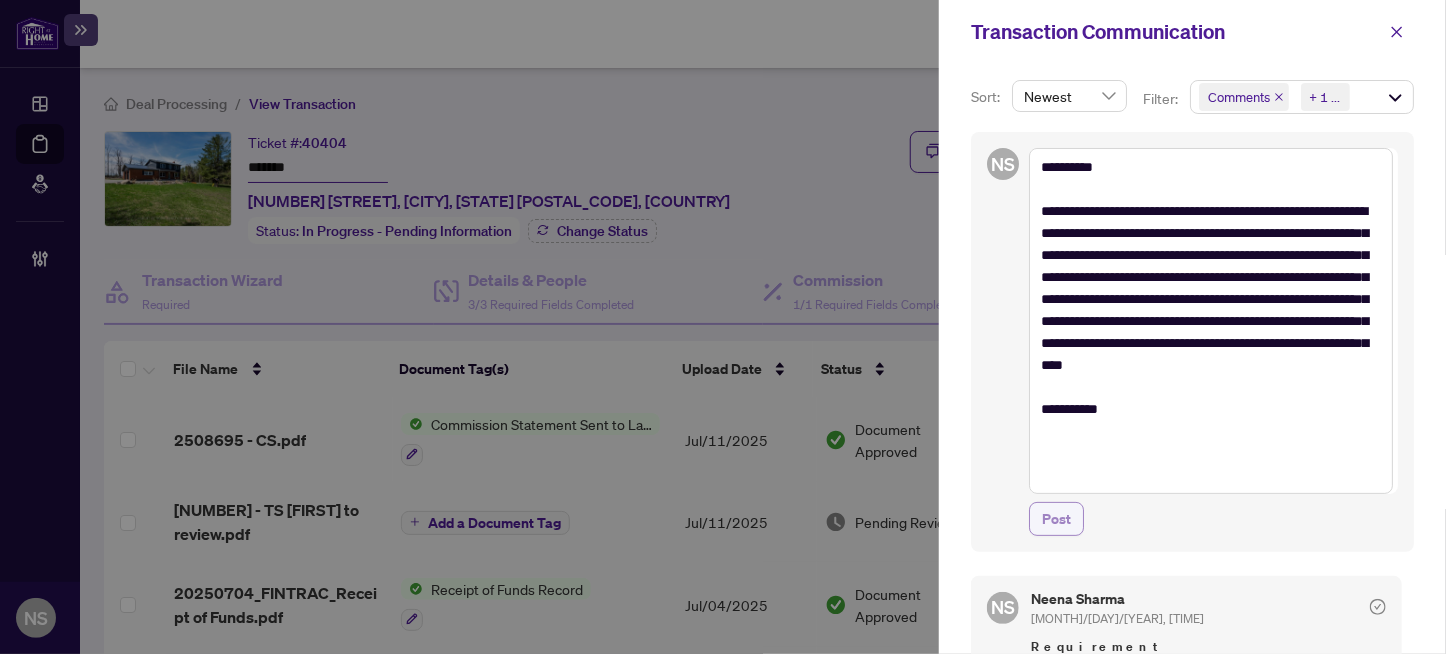 click on "Post" at bounding box center (1056, 519) 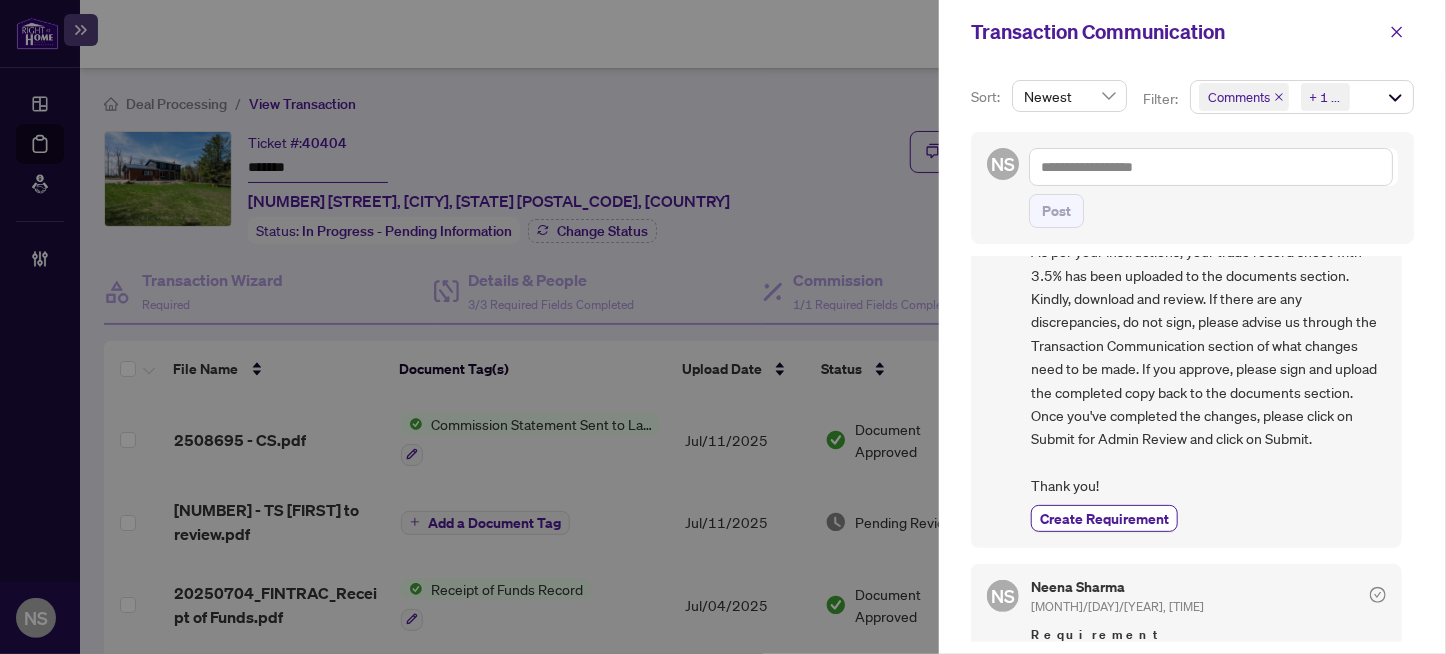 scroll, scrollTop: 85, scrollLeft: 0, axis: vertical 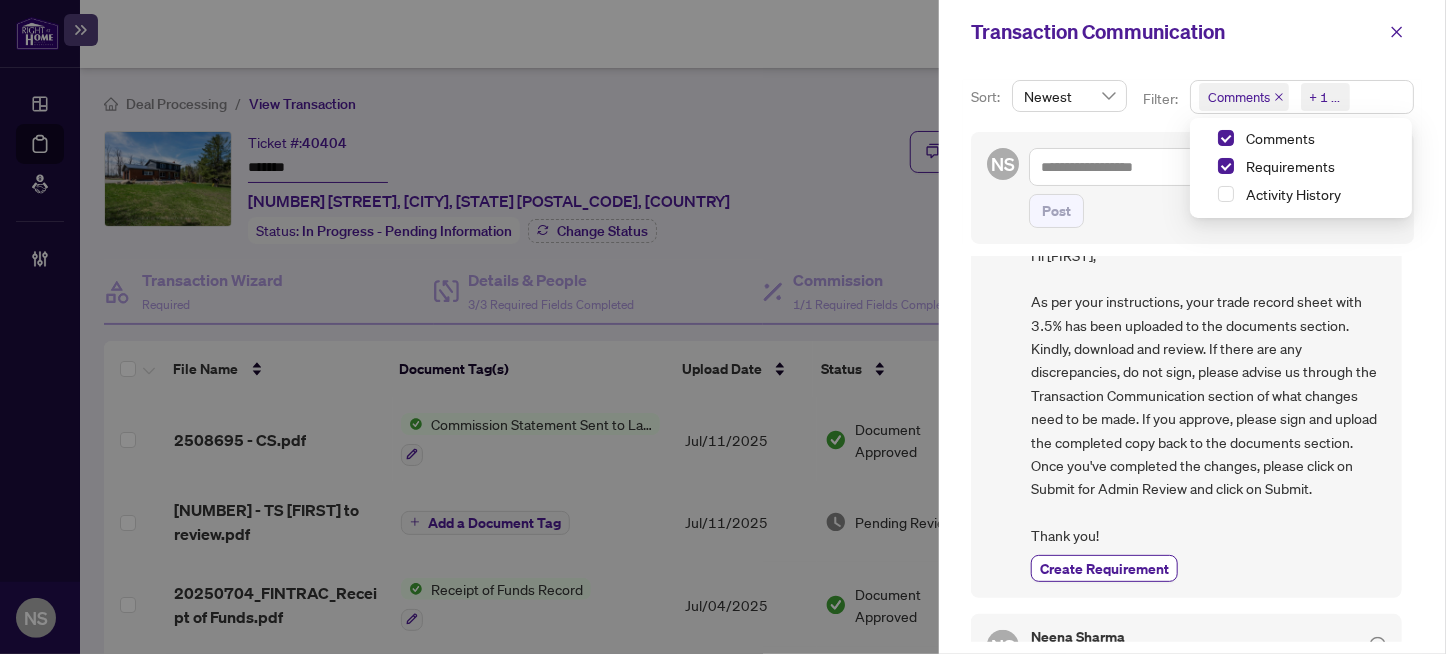 click on "Comments" at bounding box center (1239, 97) 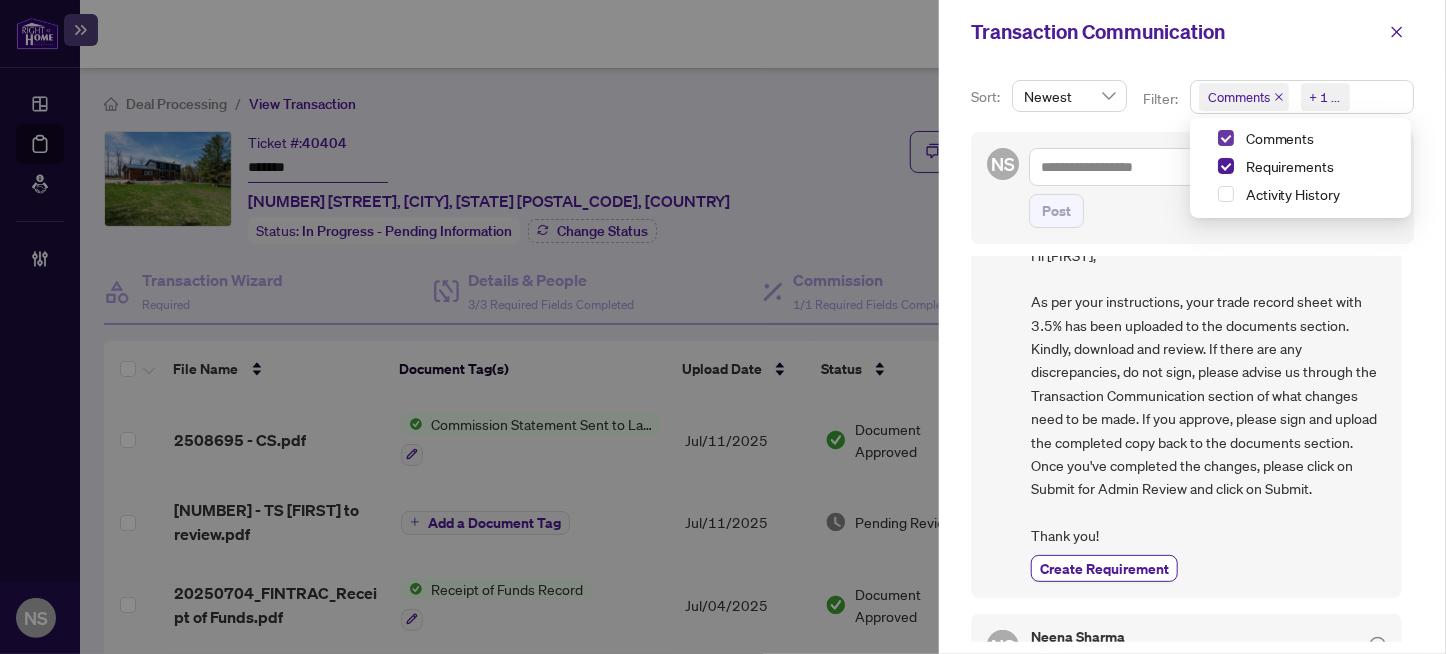 click at bounding box center (1226, 138) 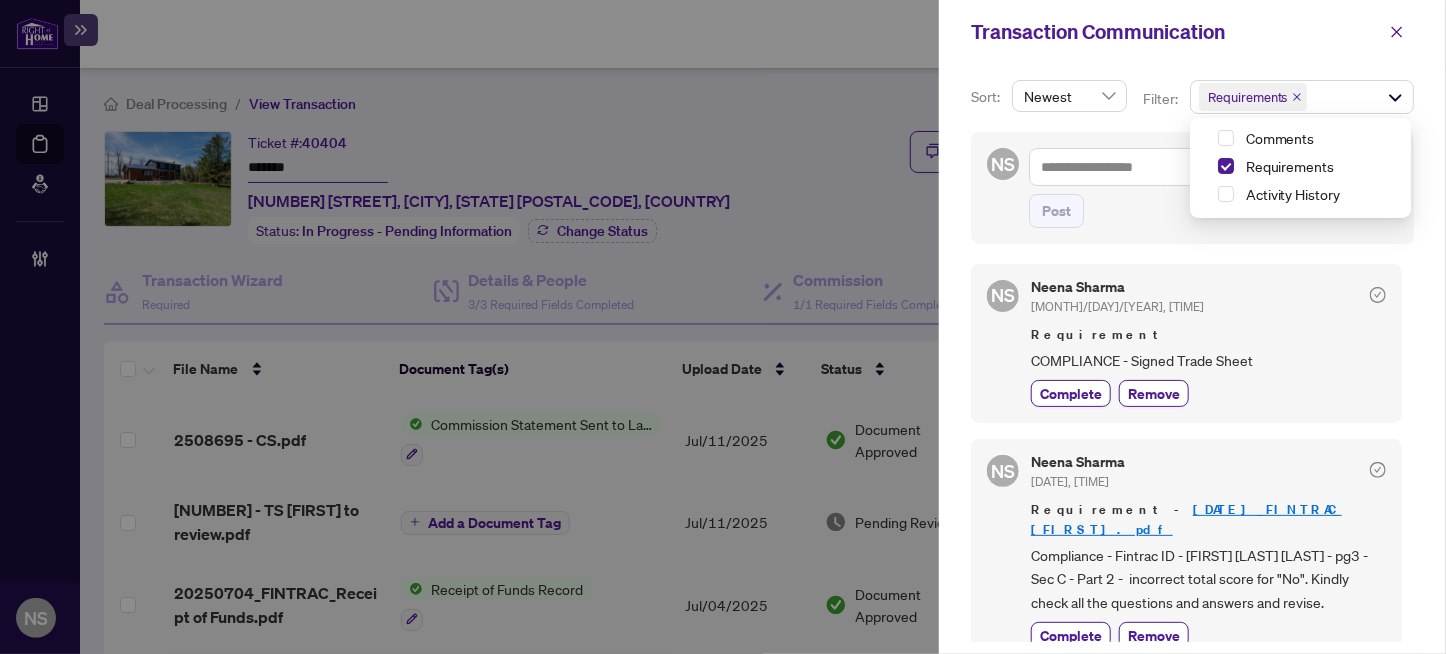 scroll, scrollTop: 5, scrollLeft: 0, axis: vertical 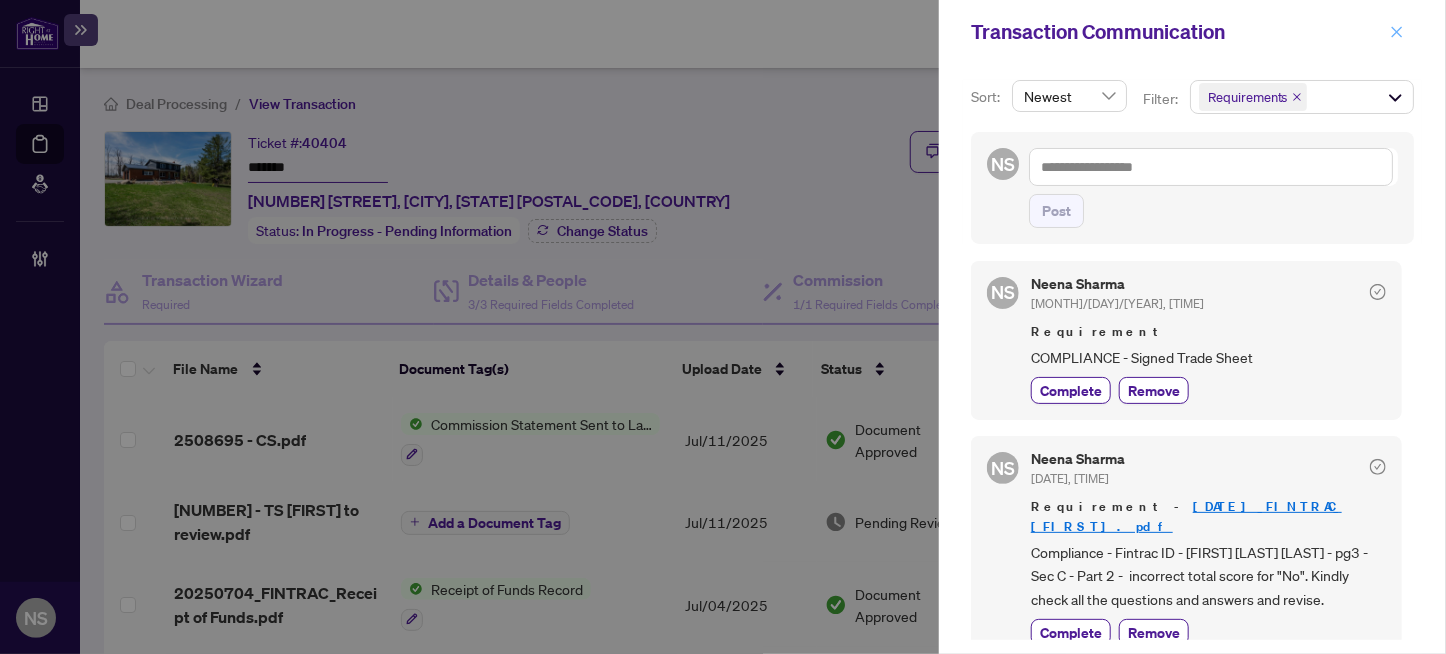click 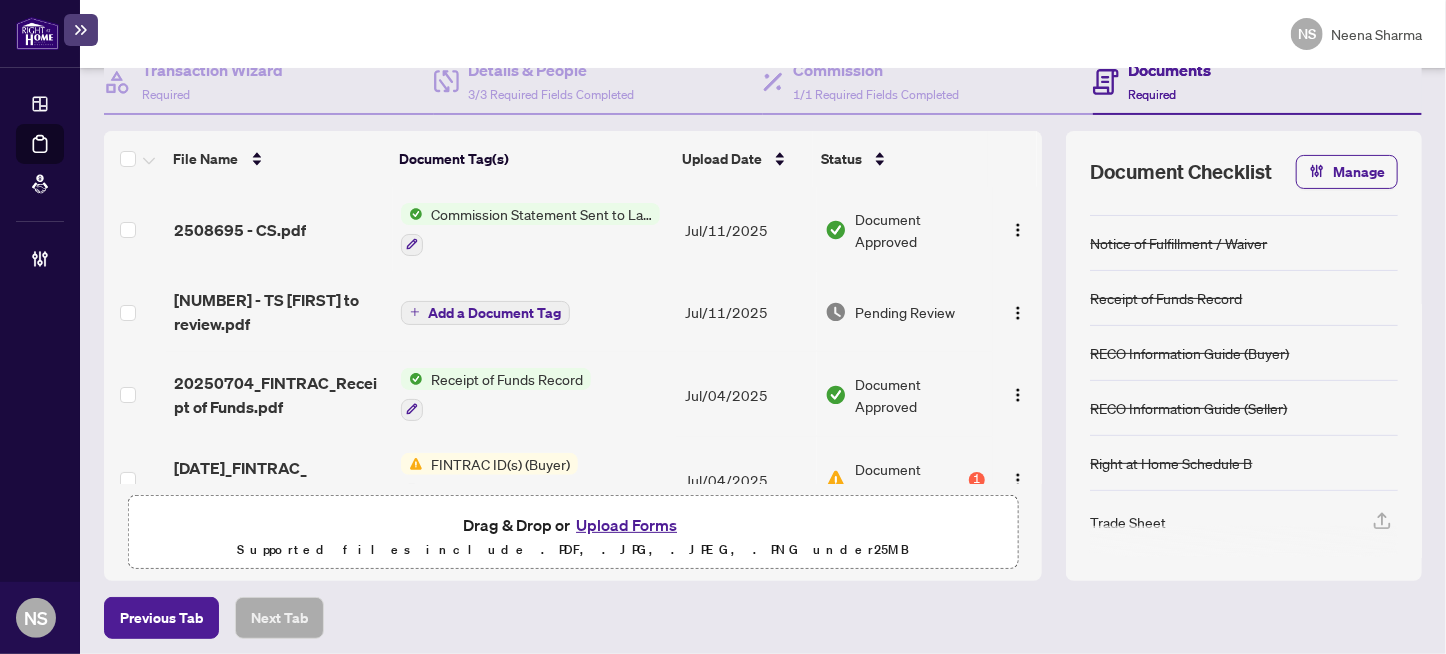 scroll, scrollTop: 213, scrollLeft: 0, axis: vertical 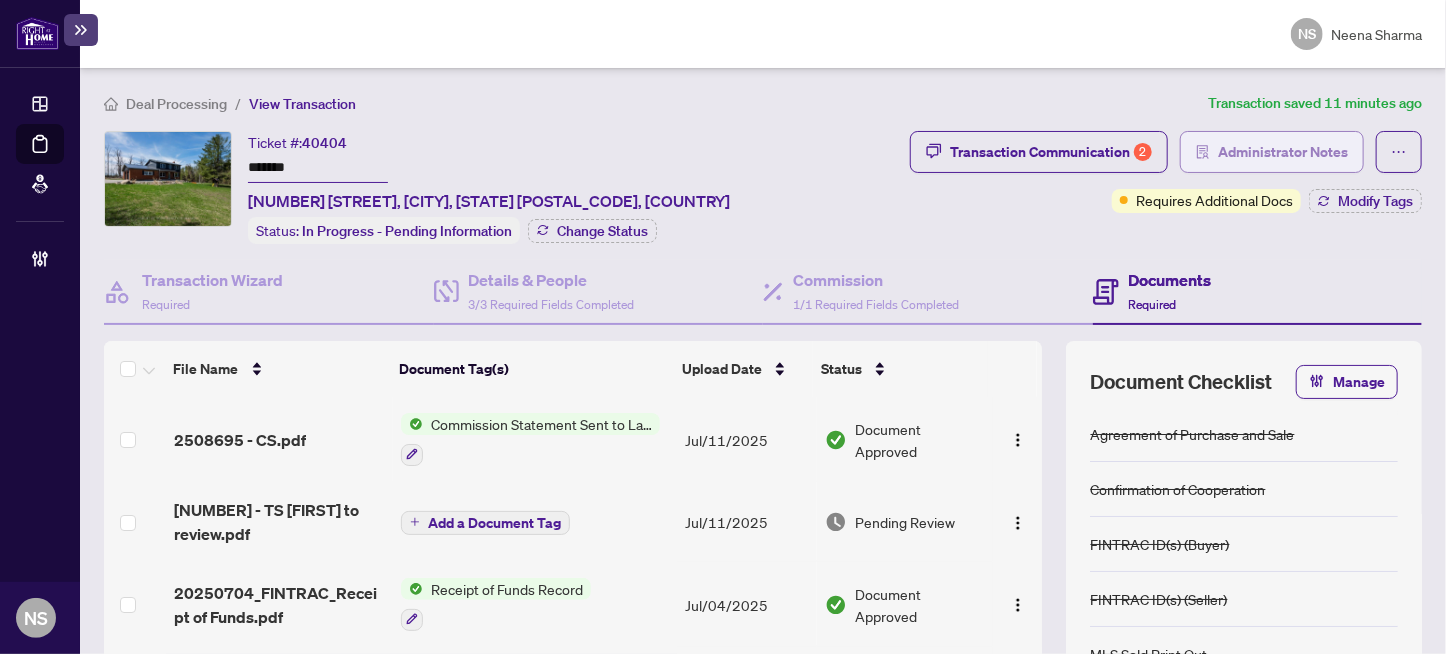click on "Administrator Notes" at bounding box center (1283, 152) 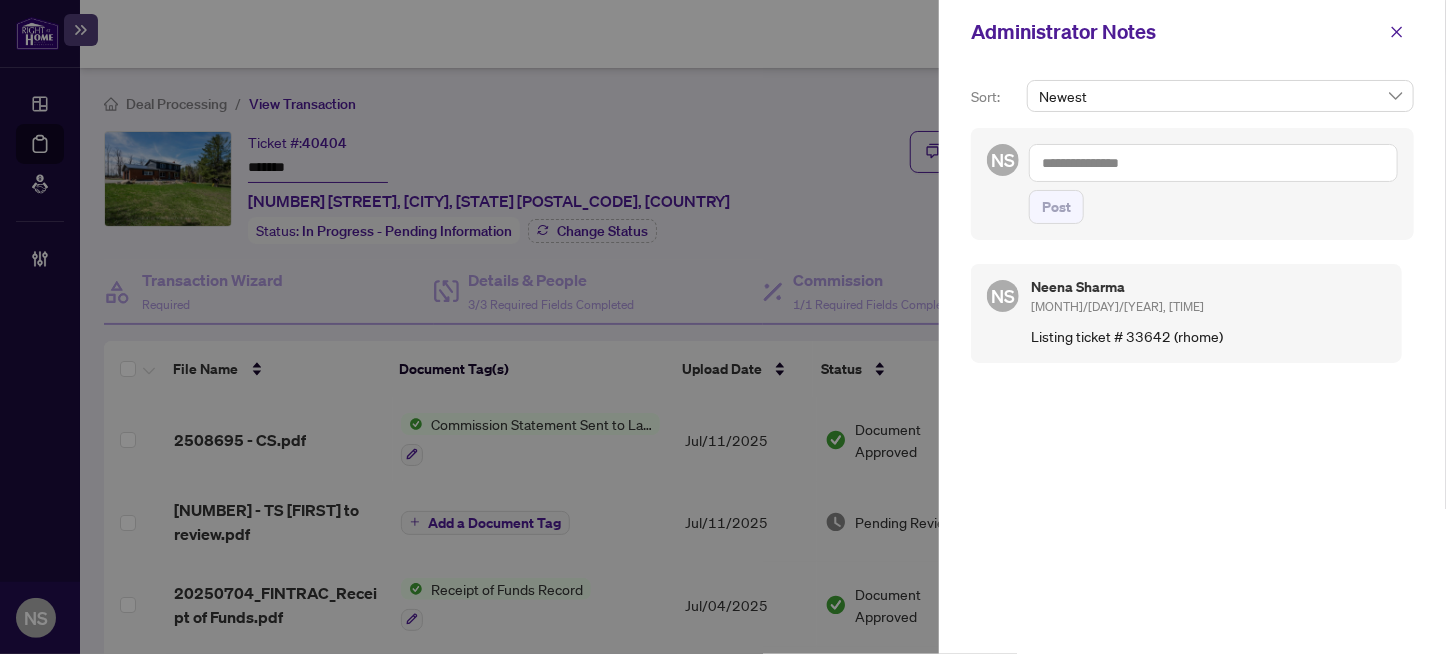 click at bounding box center (1213, 163) 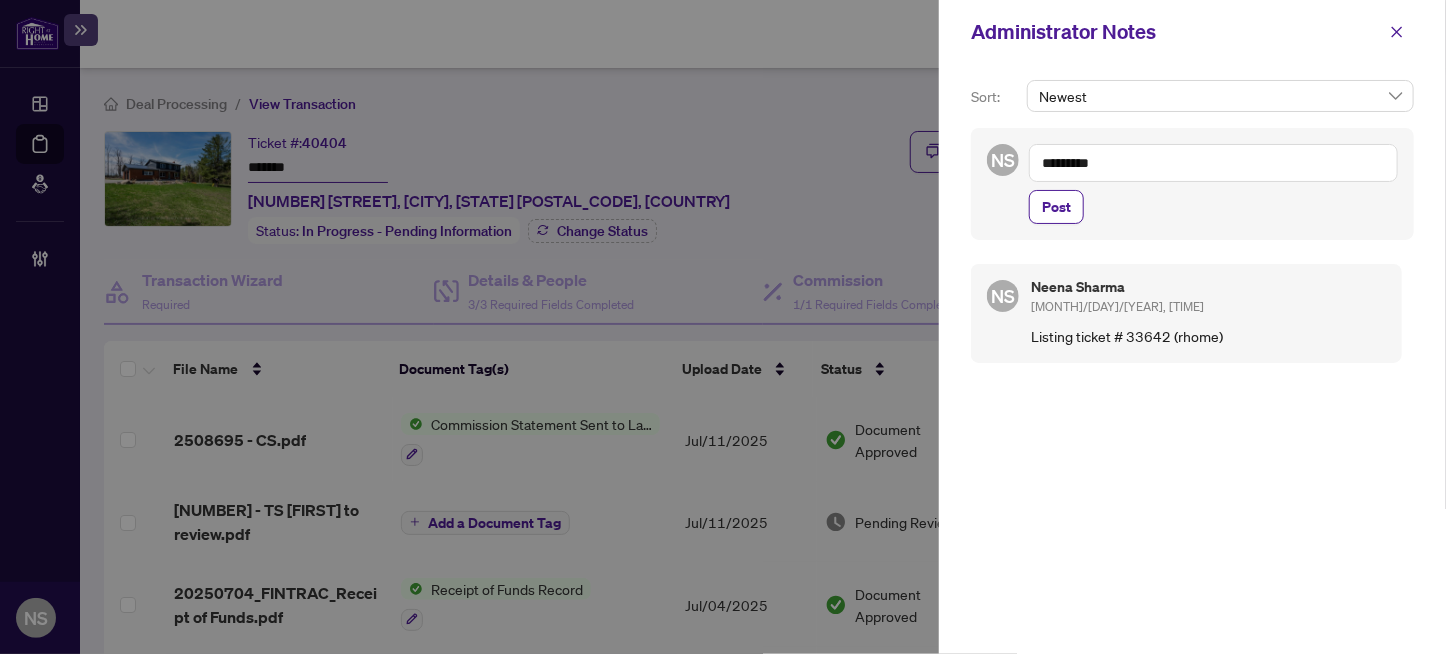 paste on "**********" 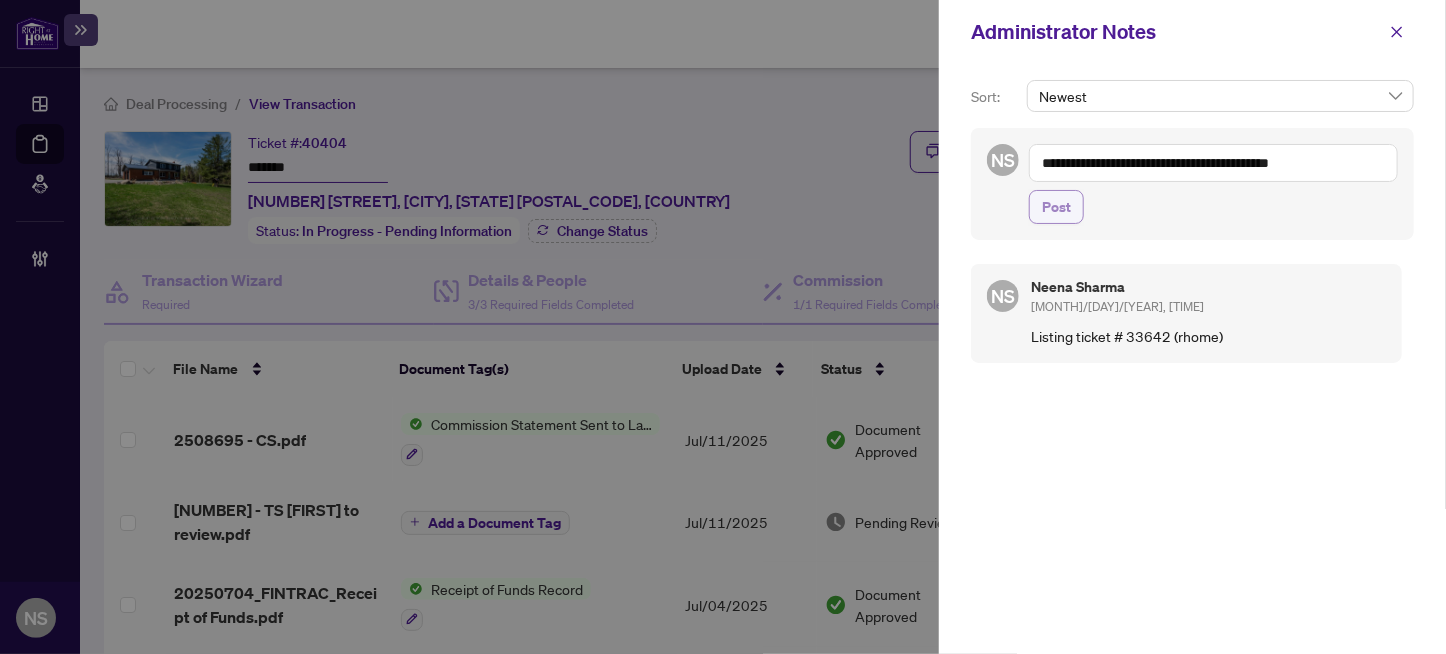 click on "Post" at bounding box center (1056, 207) 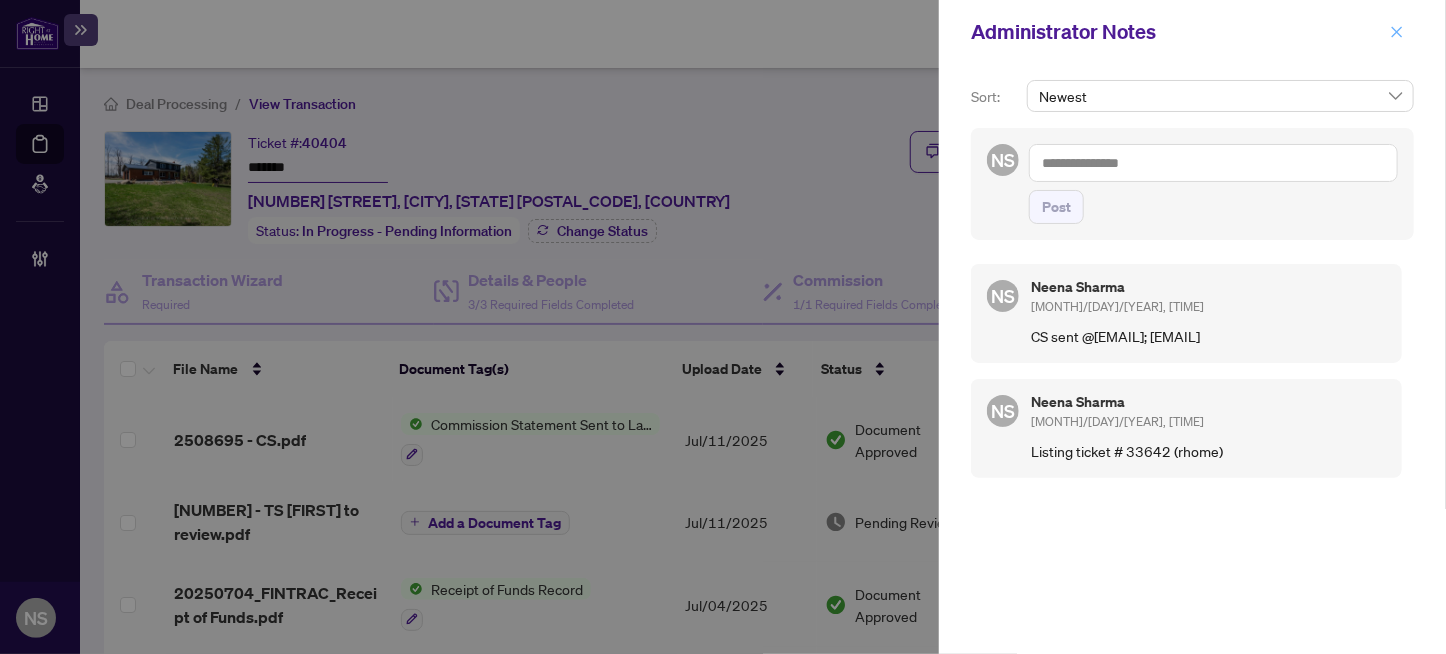 click 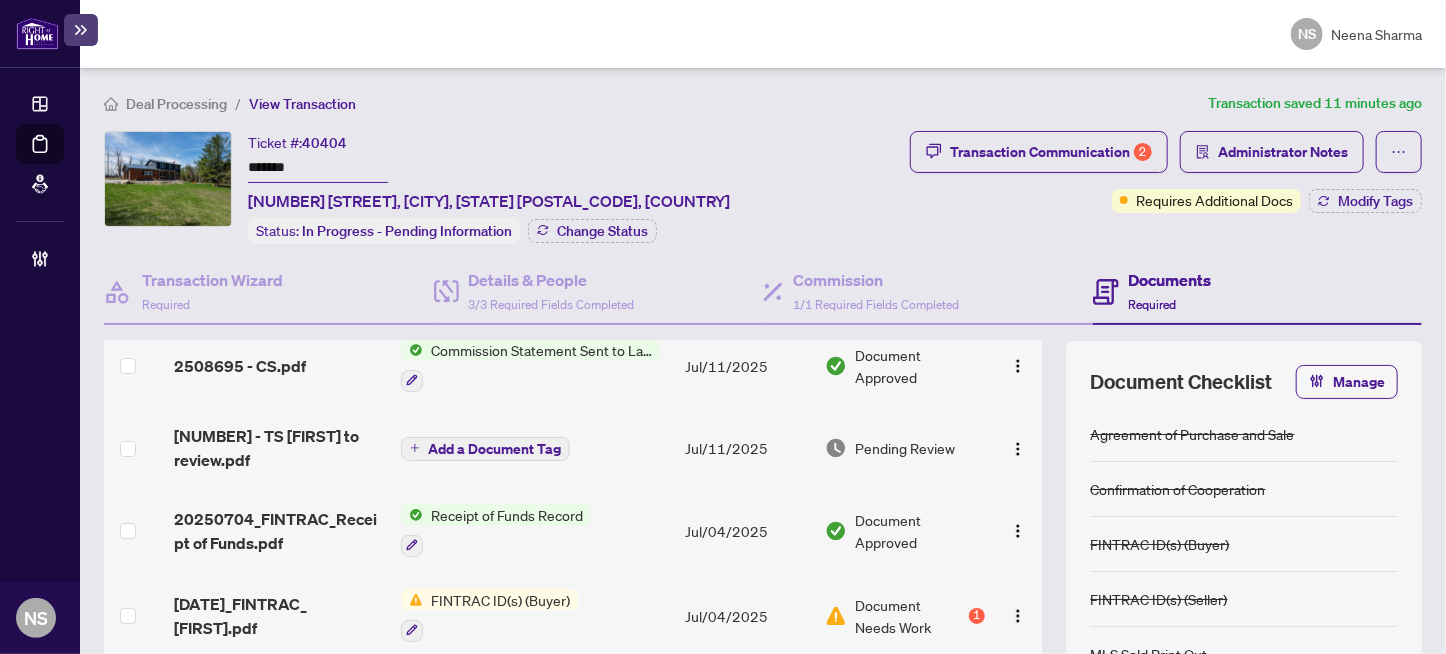 scroll, scrollTop: 100, scrollLeft: 0, axis: vertical 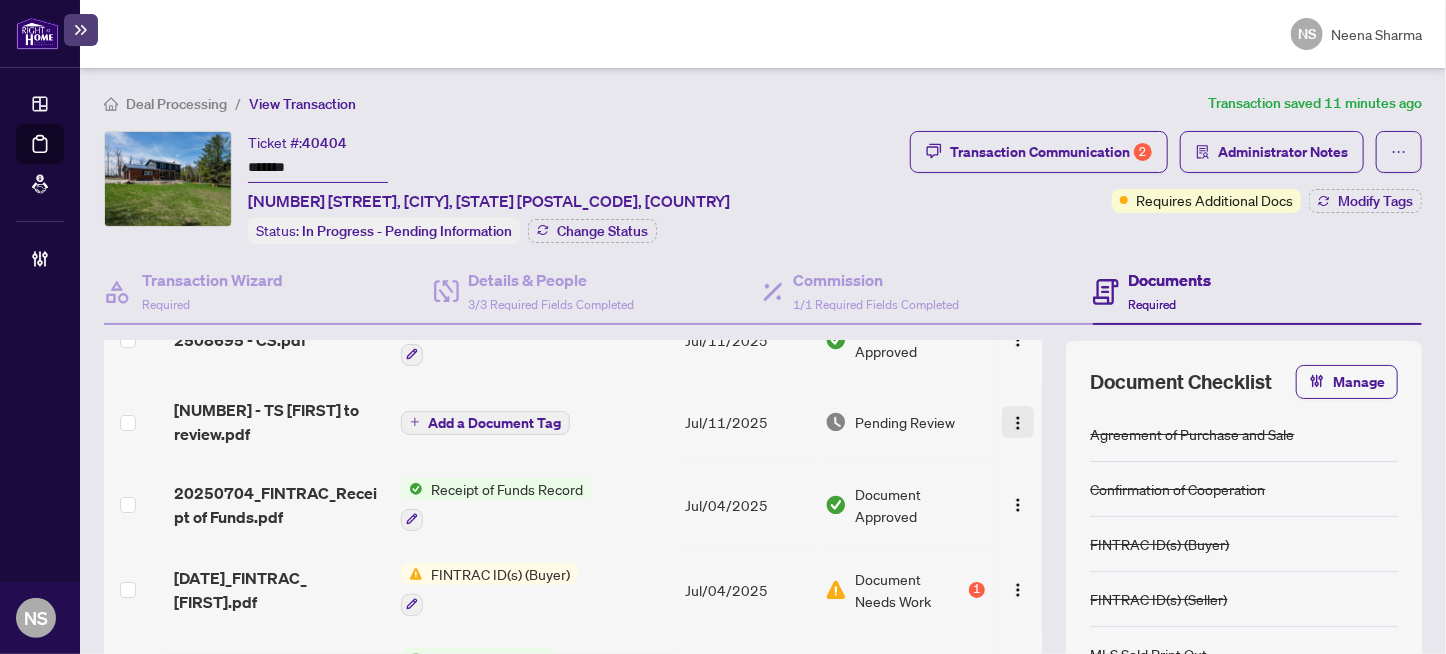 click at bounding box center [1018, 423] 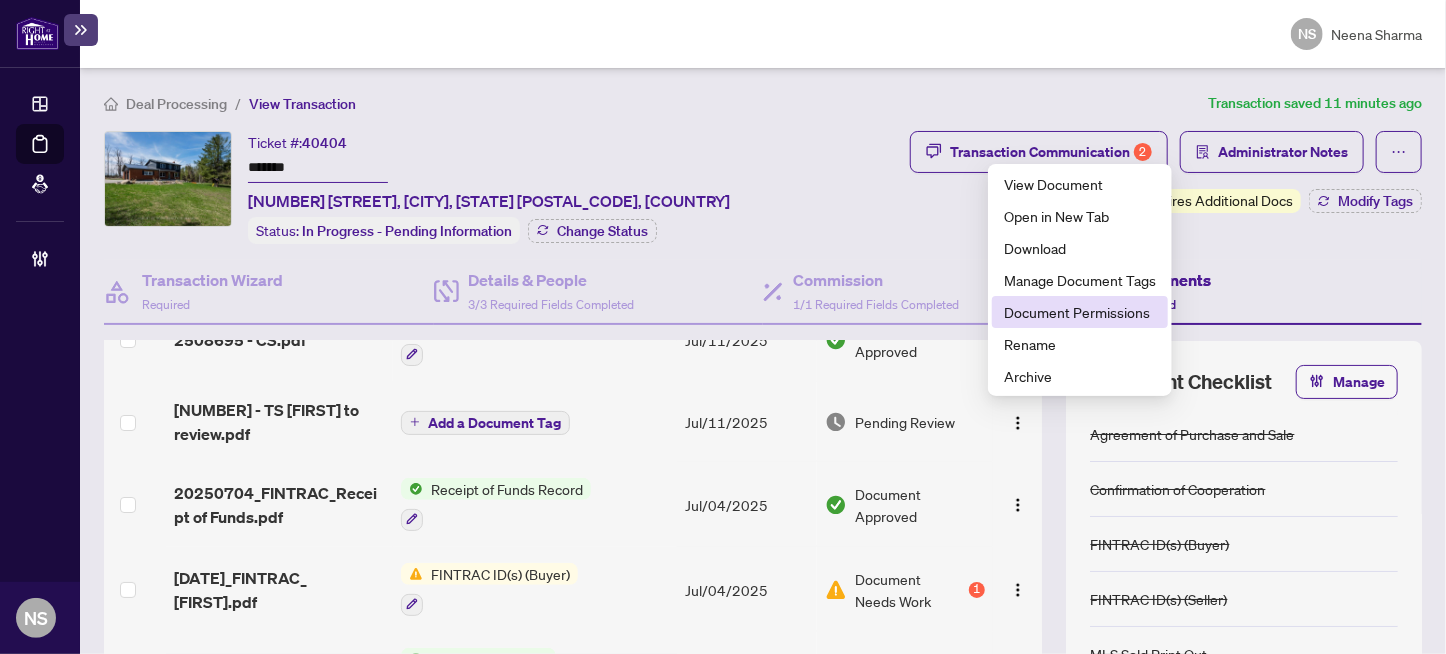 click on "Document Permissions" at bounding box center [1080, 312] 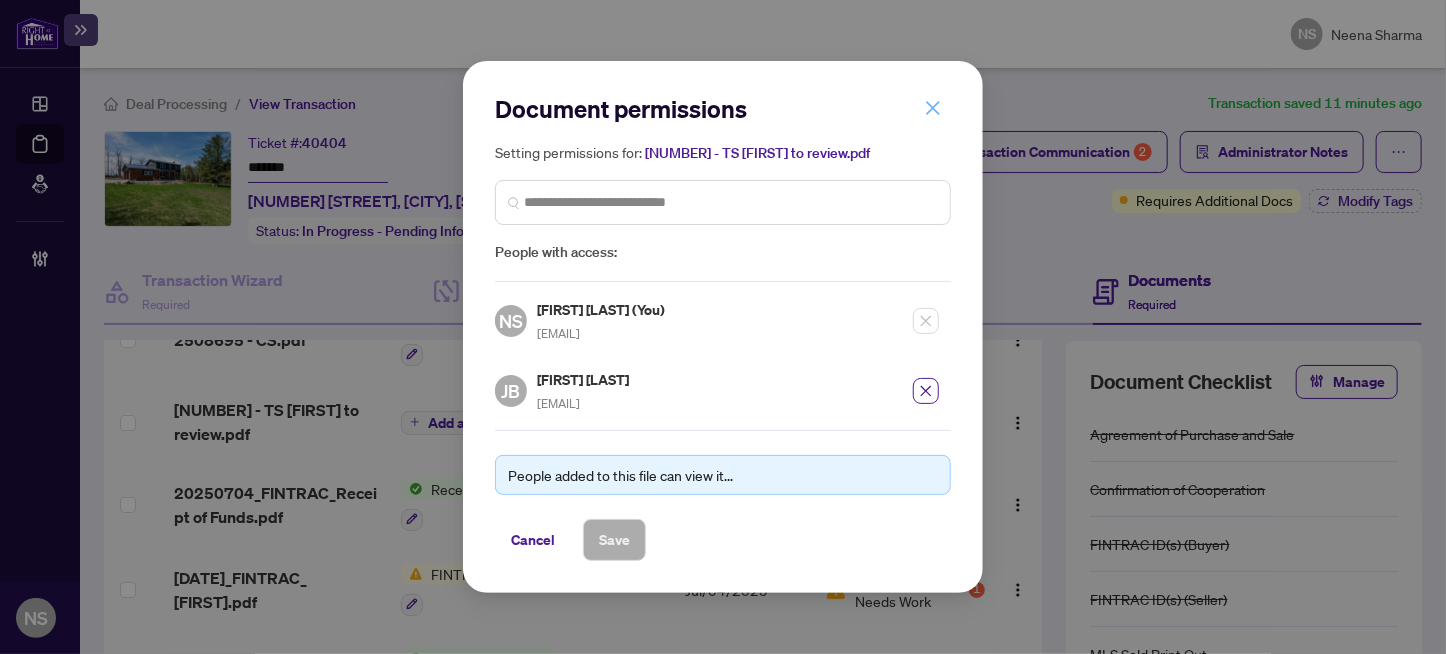 click 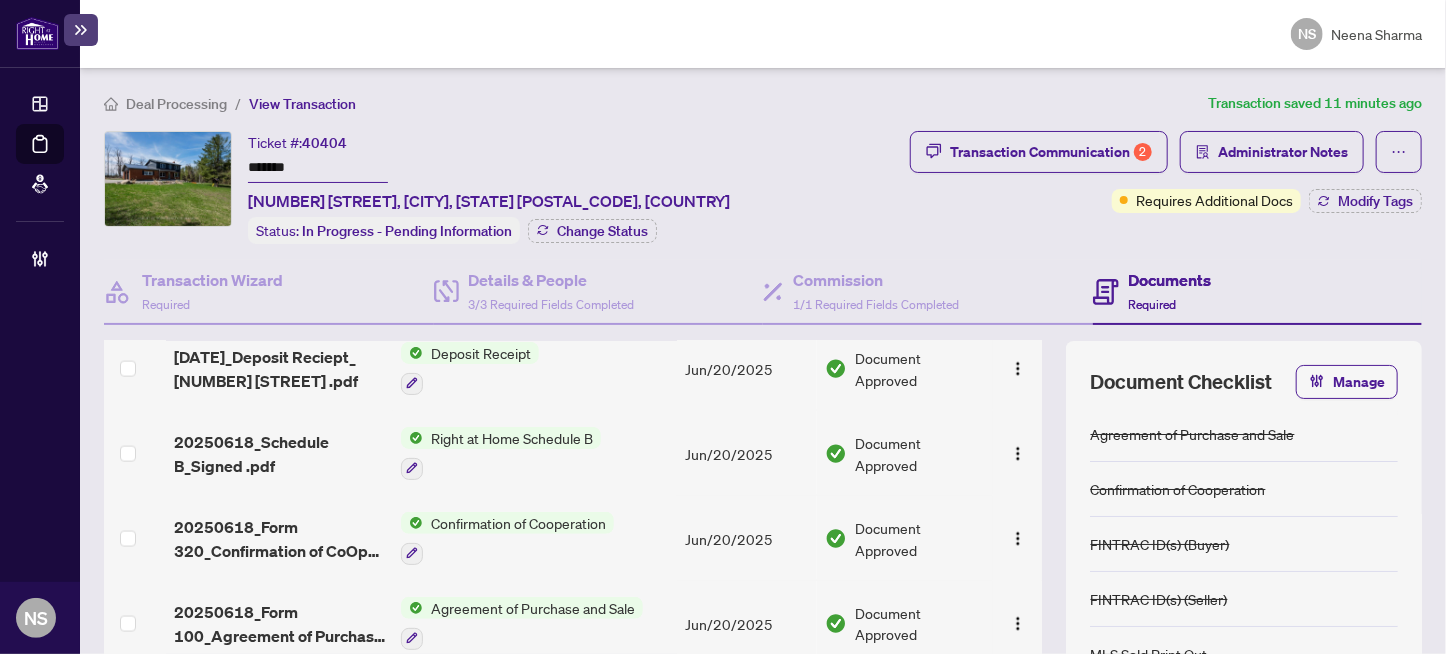 scroll, scrollTop: 1636, scrollLeft: 0, axis: vertical 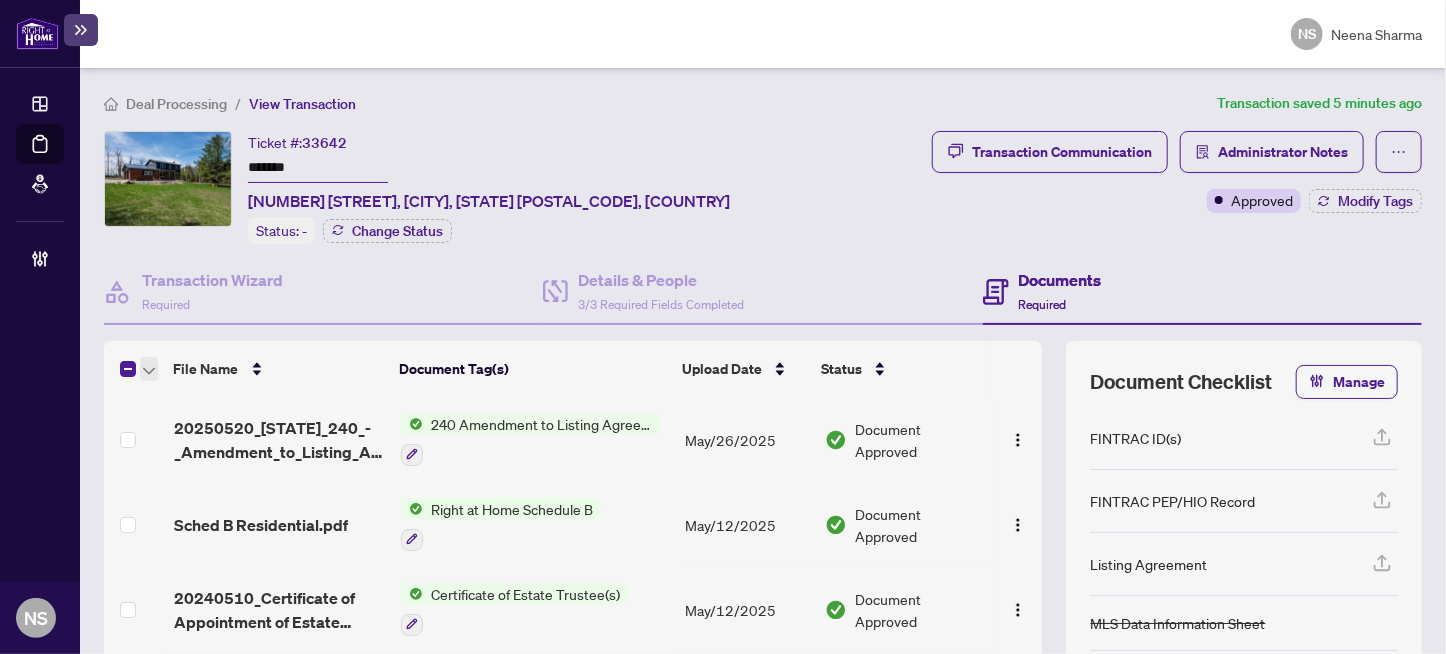 click at bounding box center [149, 369] 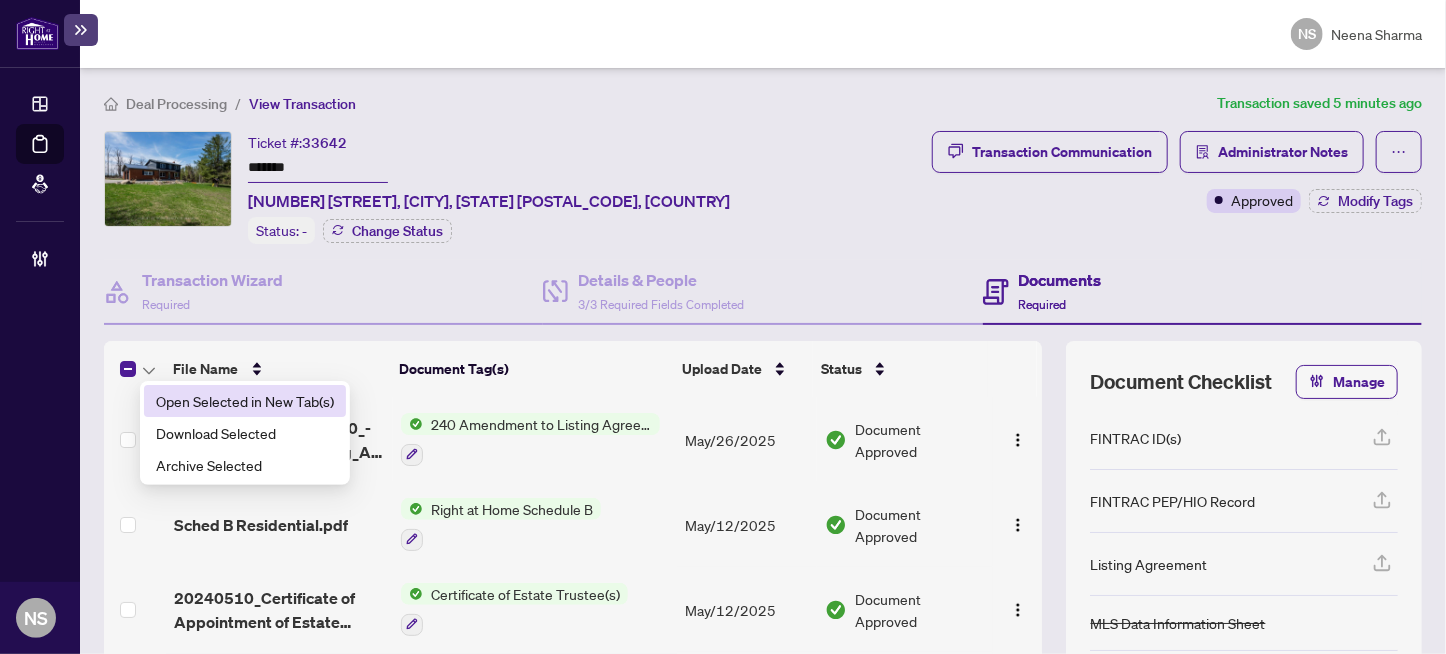 click on "Open Selected in New Tab(s)" at bounding box center (245, 401) 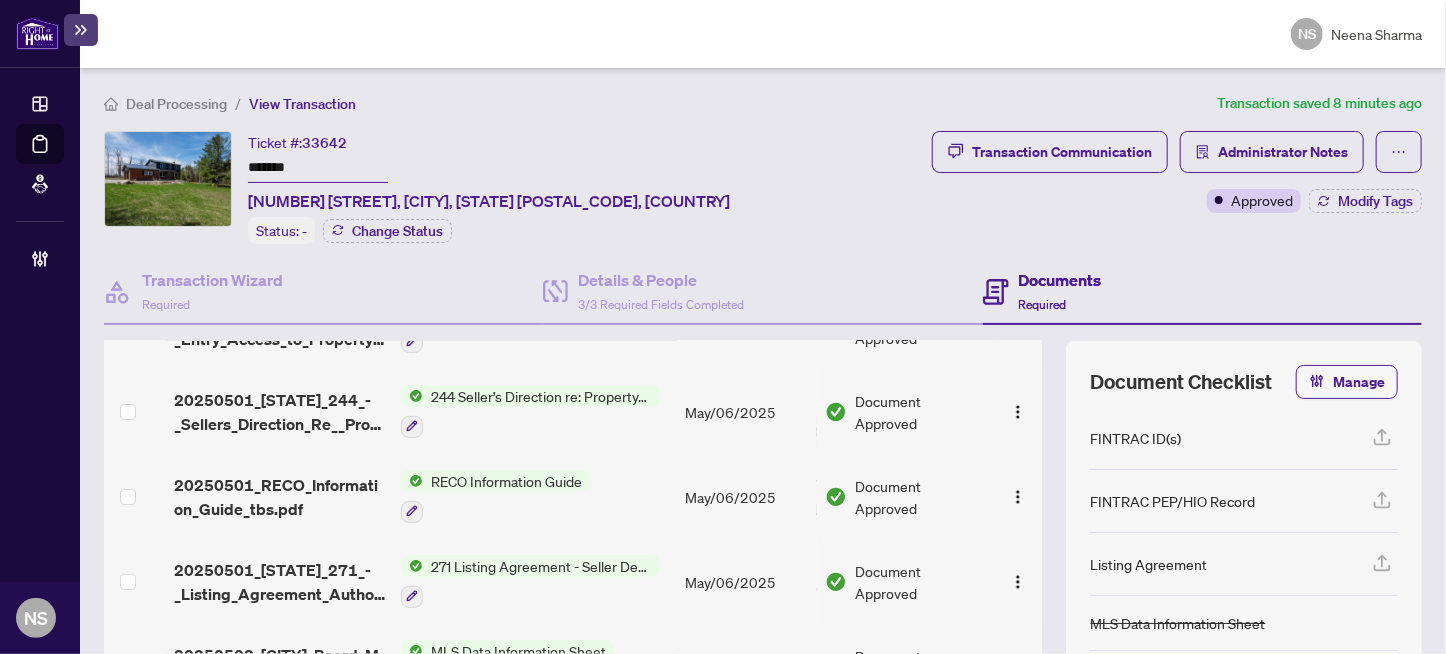 scroll, scrollTop: 464, scrollLeft: 0, axis: vertical 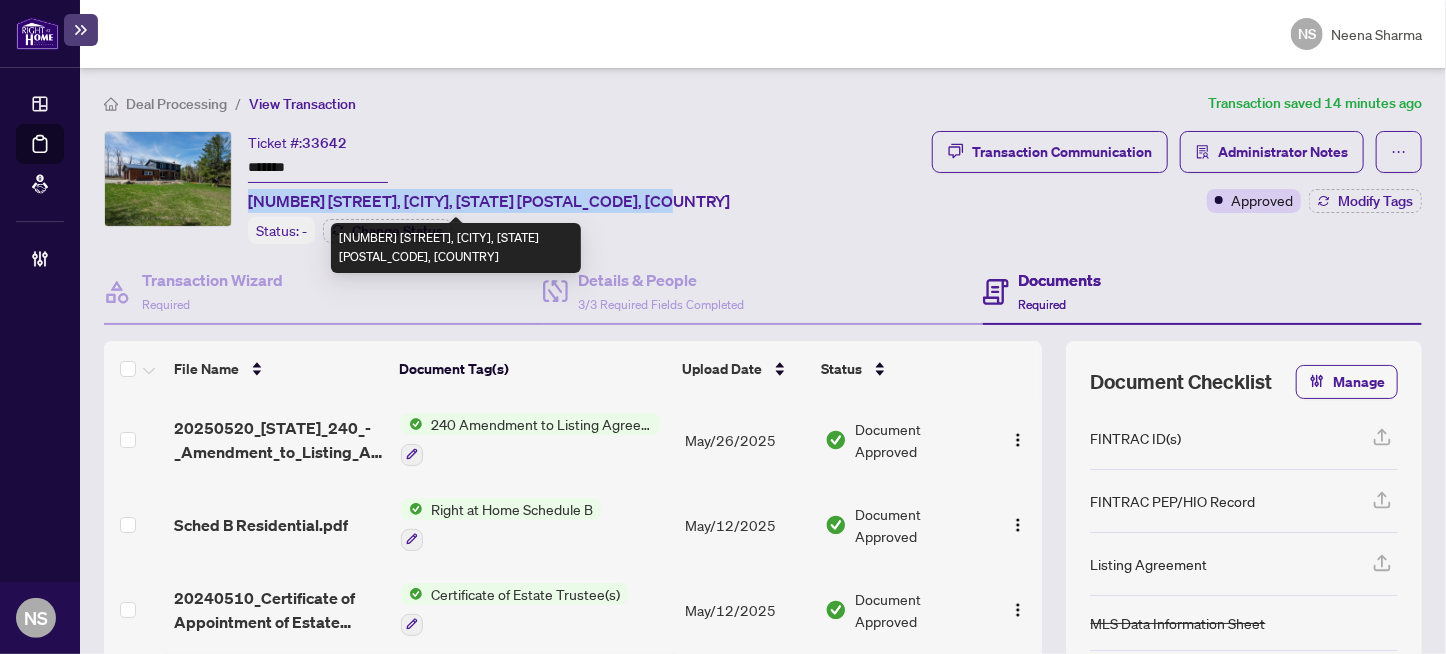 drag, startPoint x: 681, startPoint y: 199, endPoint x: 249, endPoint y: 200, distance: 432.00116 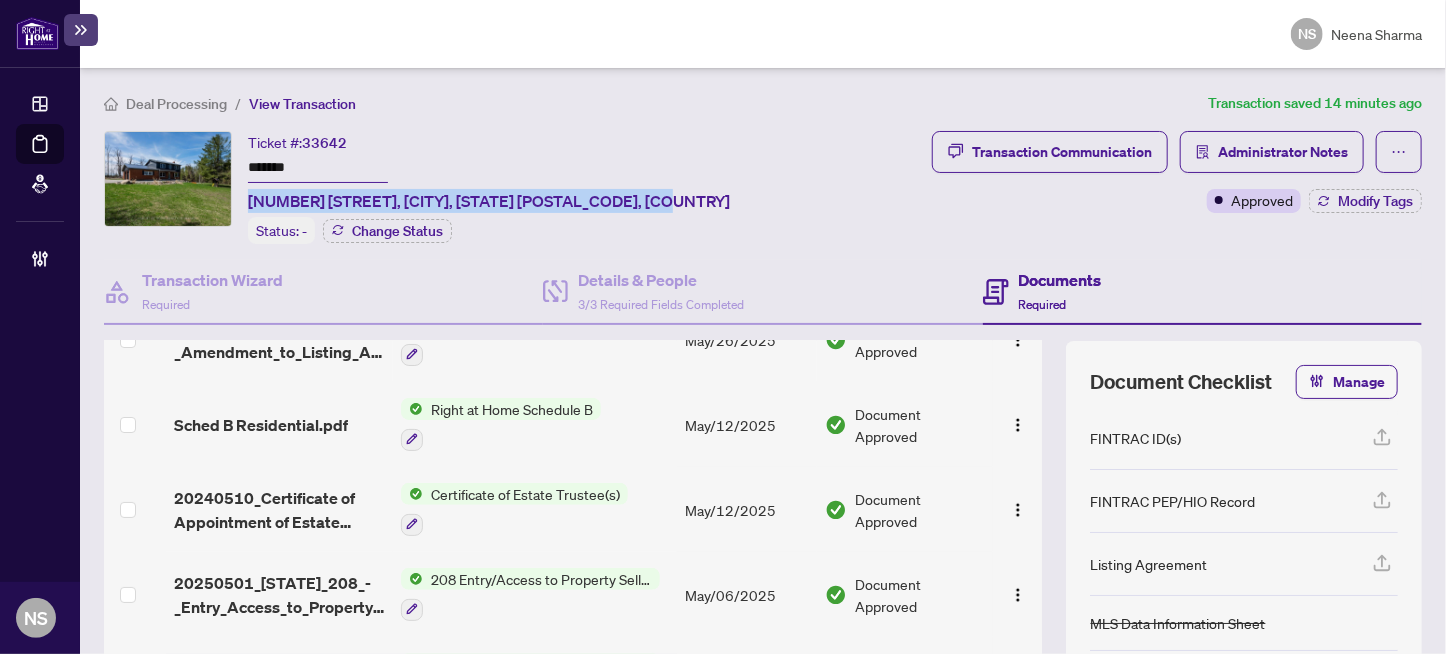 scroll, scrollTop: 0, scrollLeft: 0, axis: both 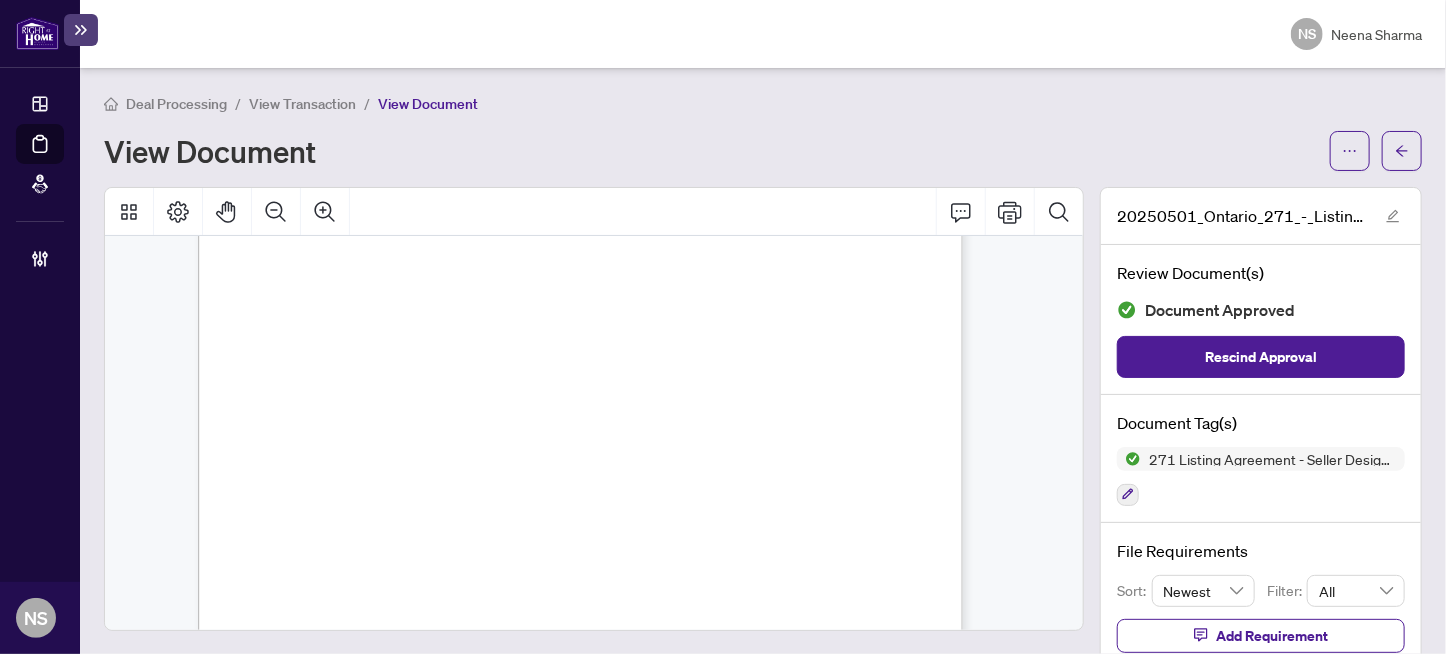 click on "4.5" at bounding box center (584, 374) 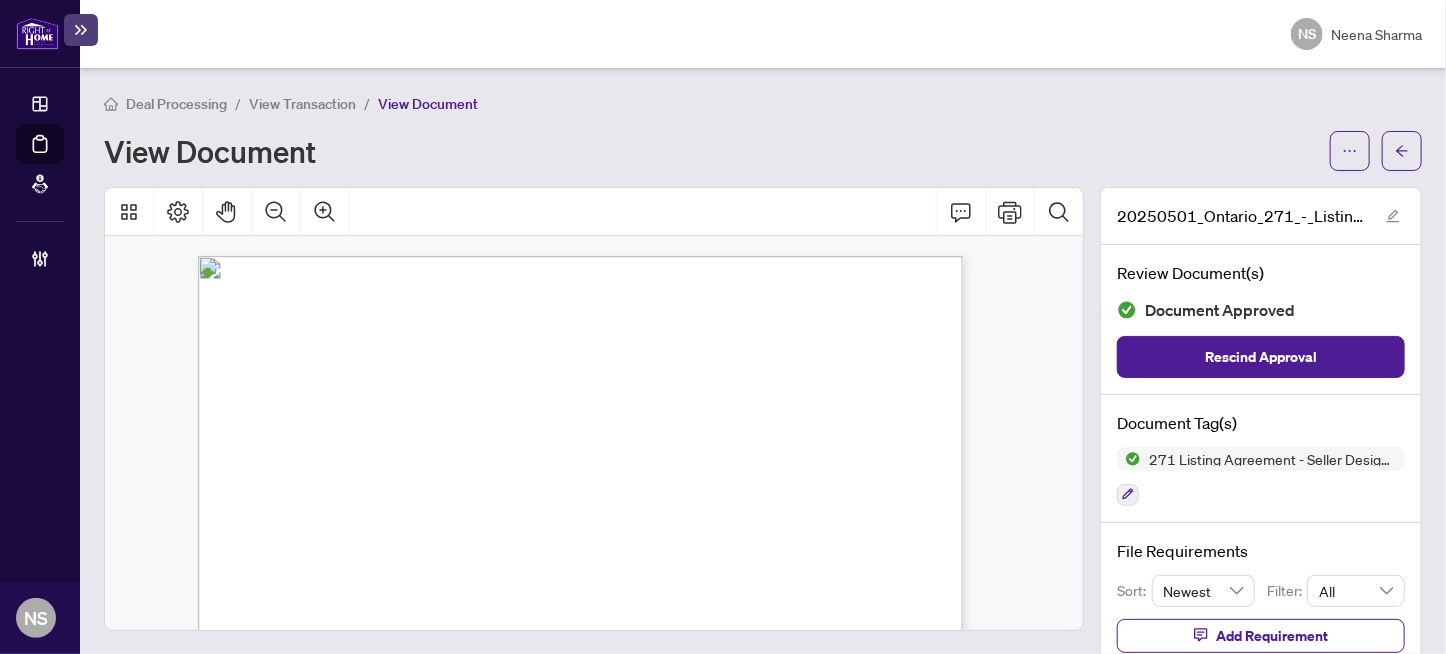 scroll, scrollTop: 0, scrollLeft: 0, axis: both 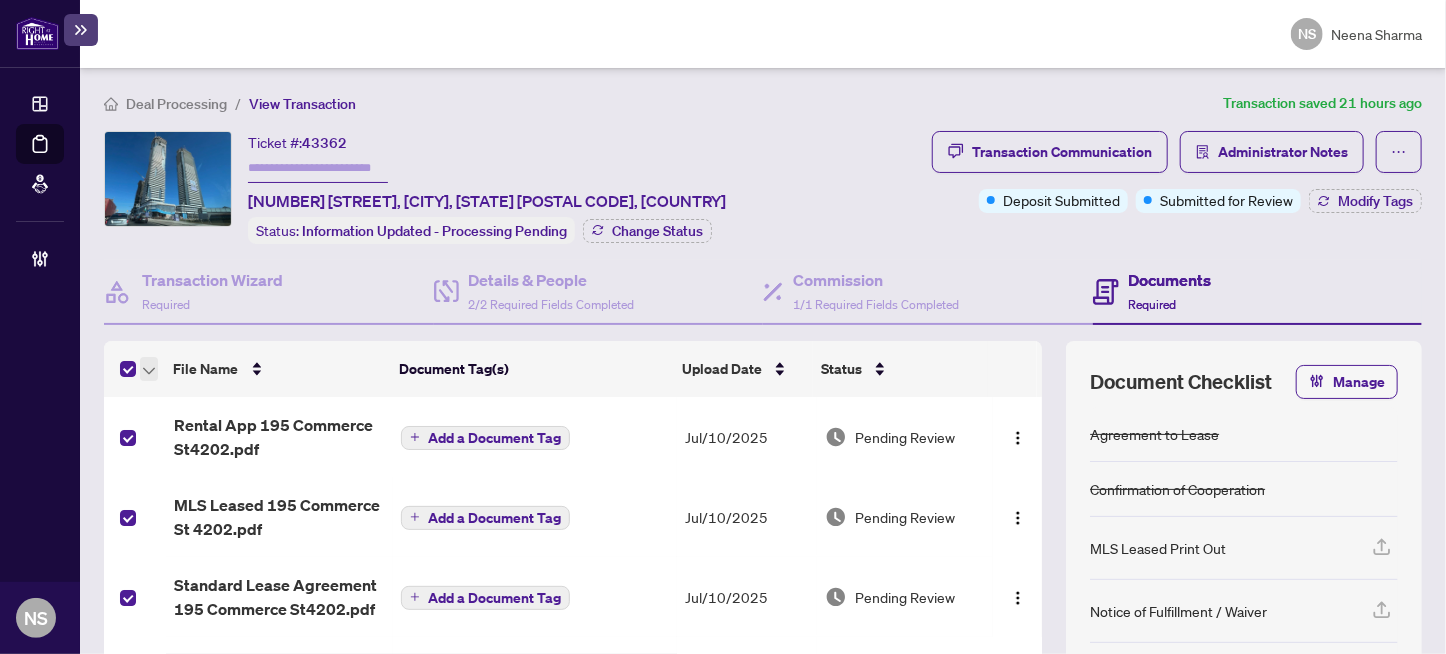 click 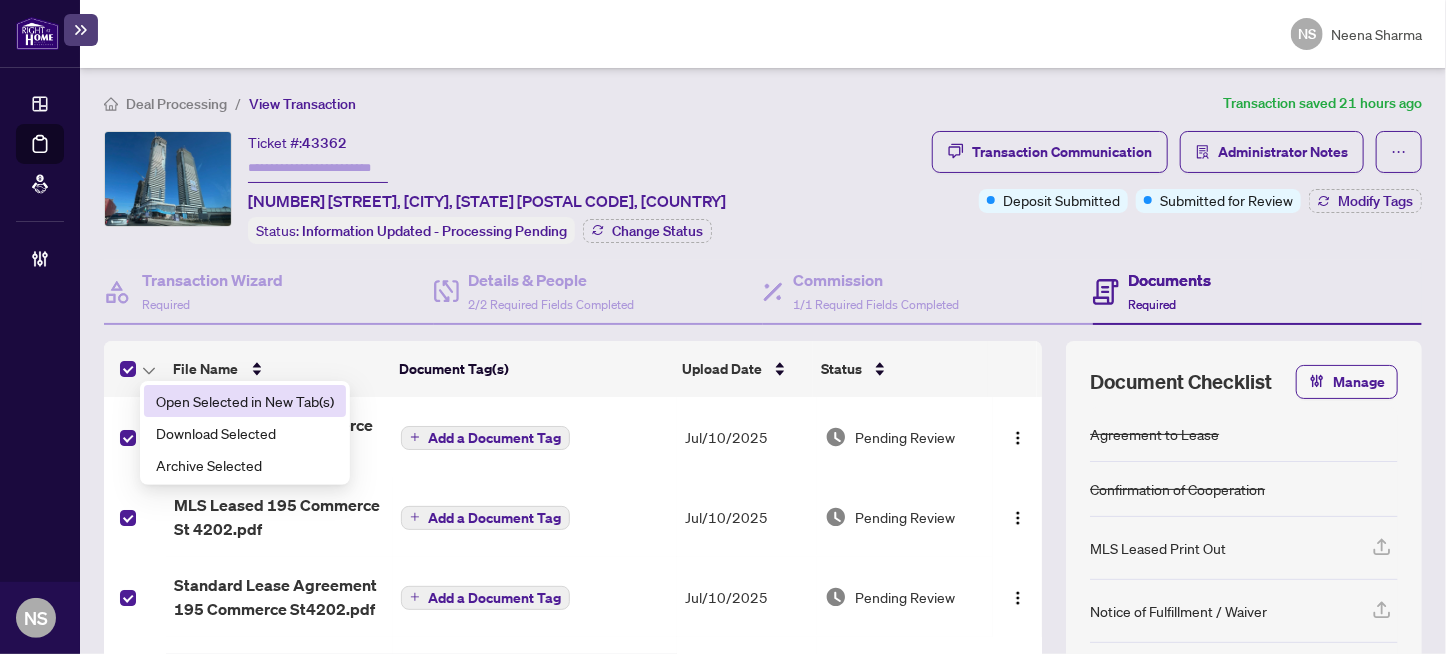 click on "Open Selected in New Tab(s)" at bounding box center (245, 401) 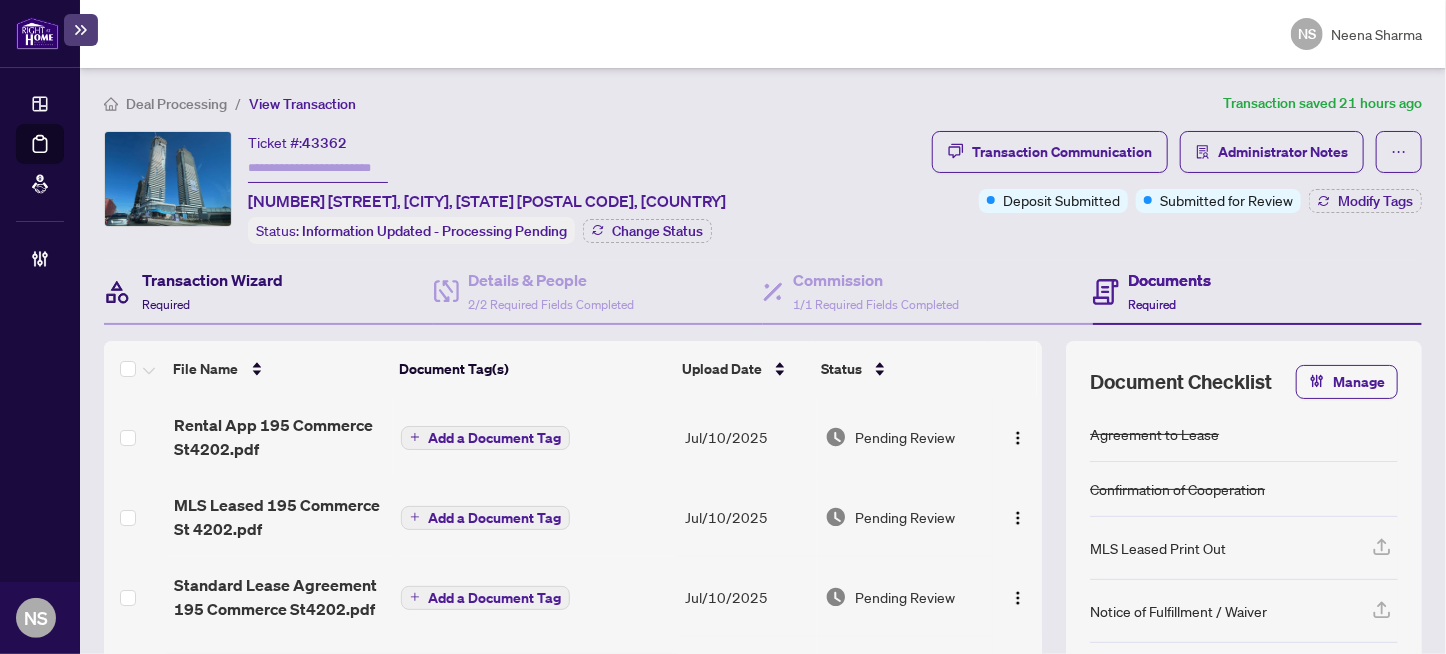 click on "Transaction Wizard" at bounding box center (212, 280) 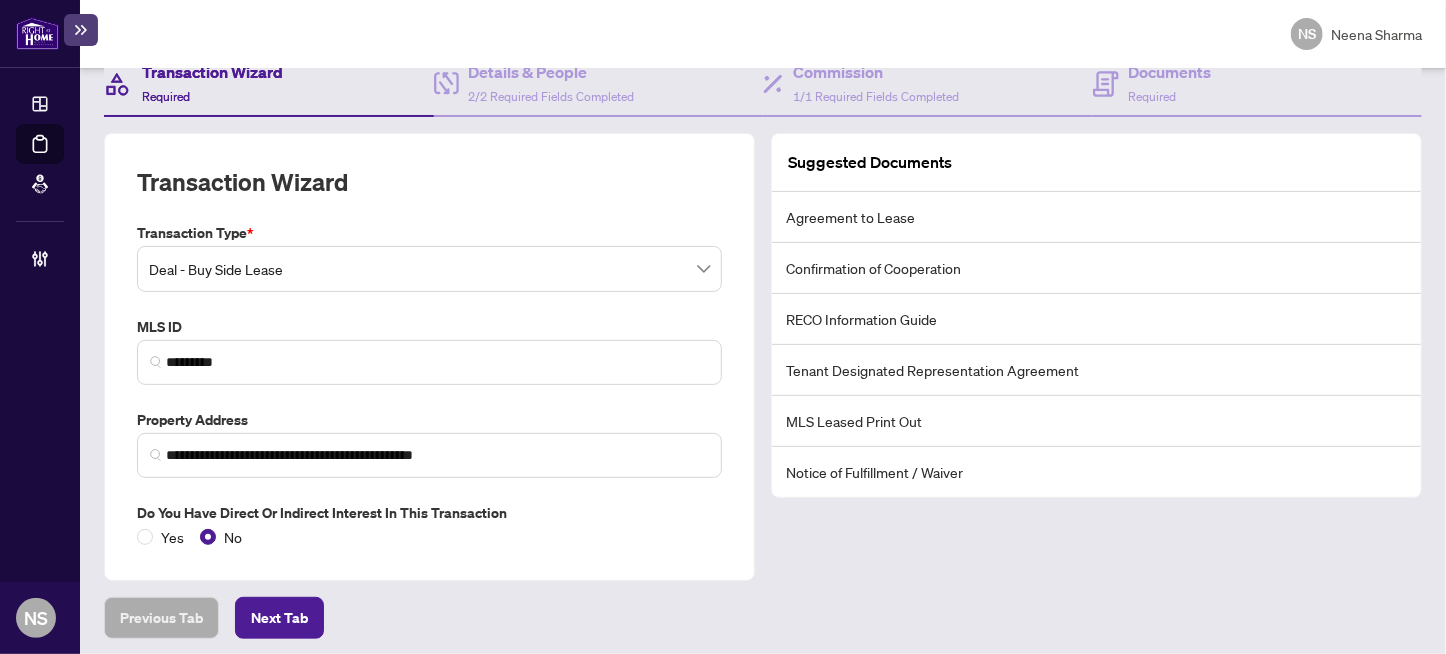 scroll, scrollTop: 210, scrollLeft: 0, axis: vertical 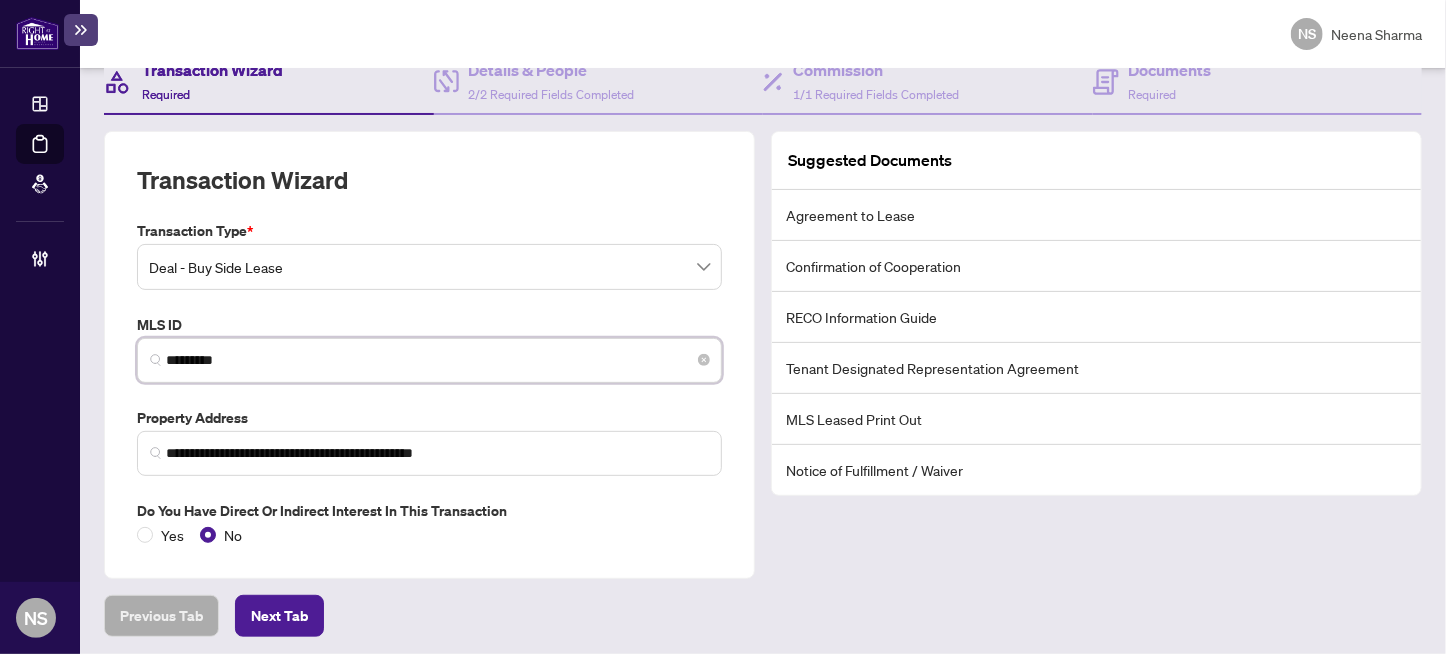 click on "*********" at bounding box center [437, 360] 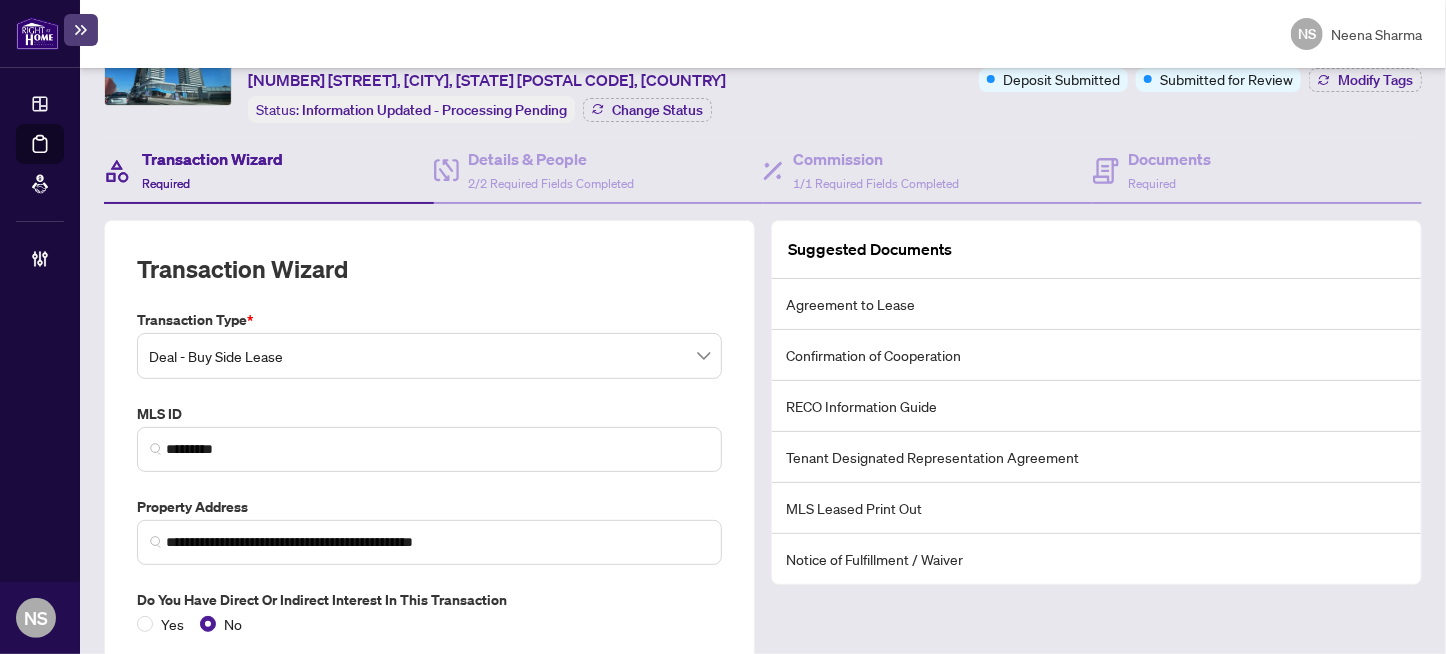 scroll, scrollTop: 0, scrollLeft: 0, axis: both 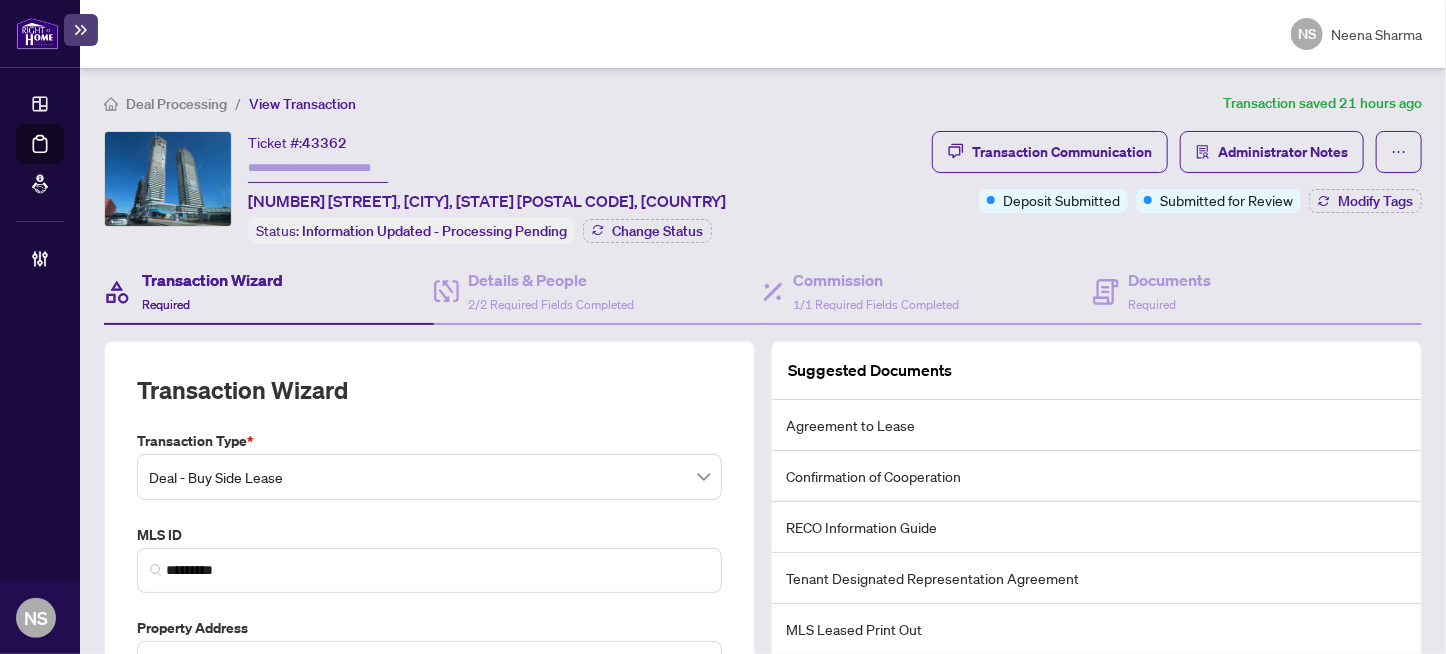 click on "43362" at bounding box center (324, 143) 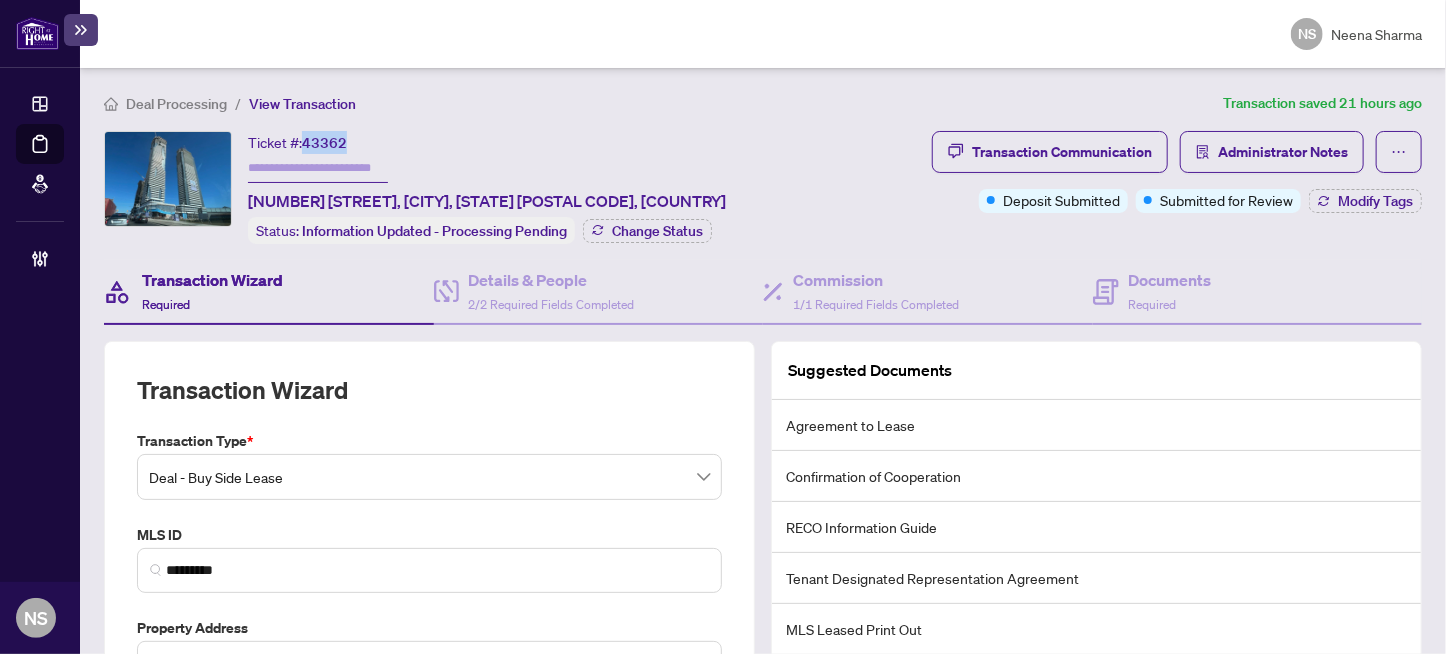 click on "43362" at bounding box center [324, 143] 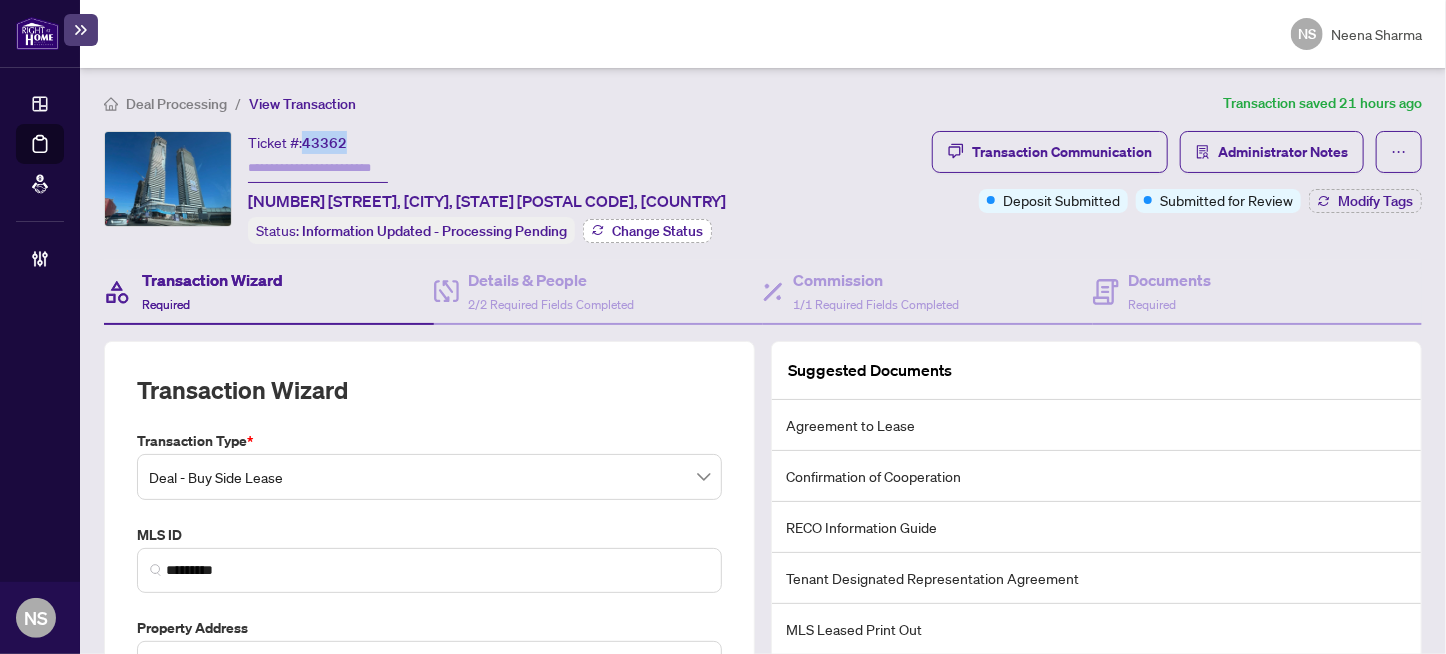 click on "Change Status" at bounding box center (657, 231) 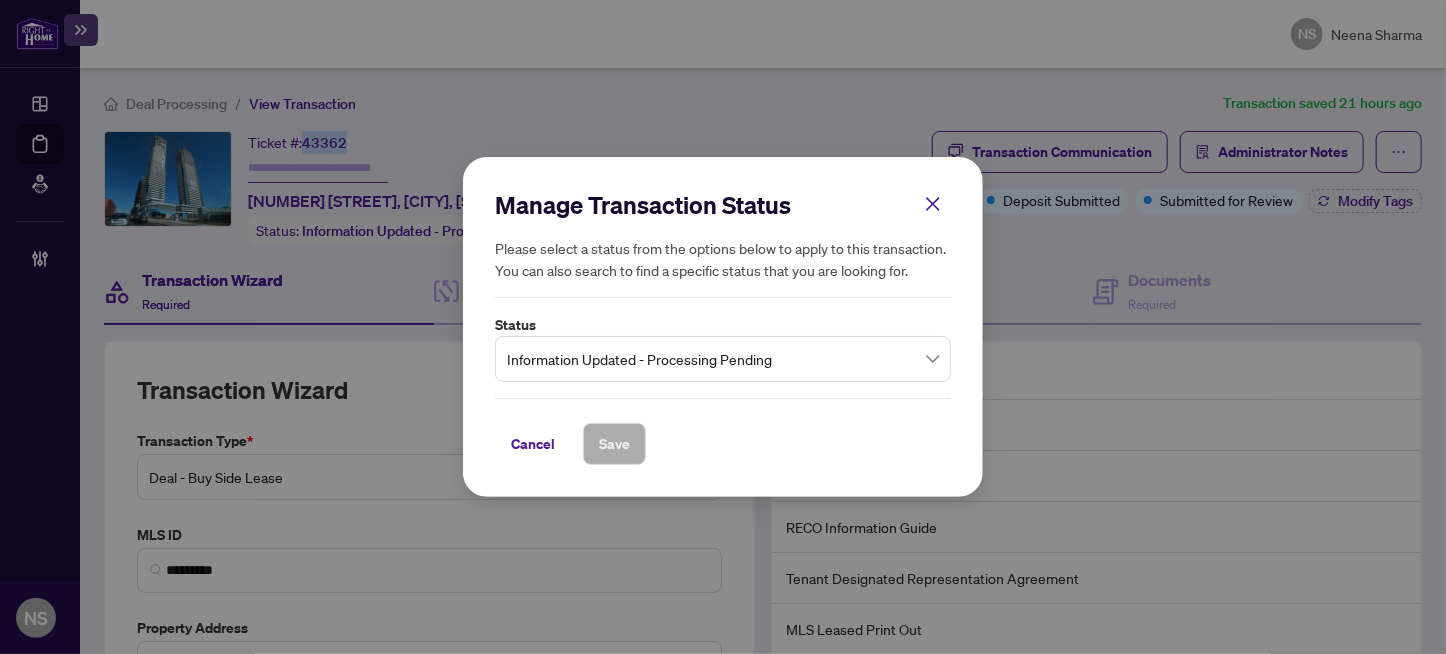 click on "Information Updated - Processing Pending" at bounding box center [723, 359] 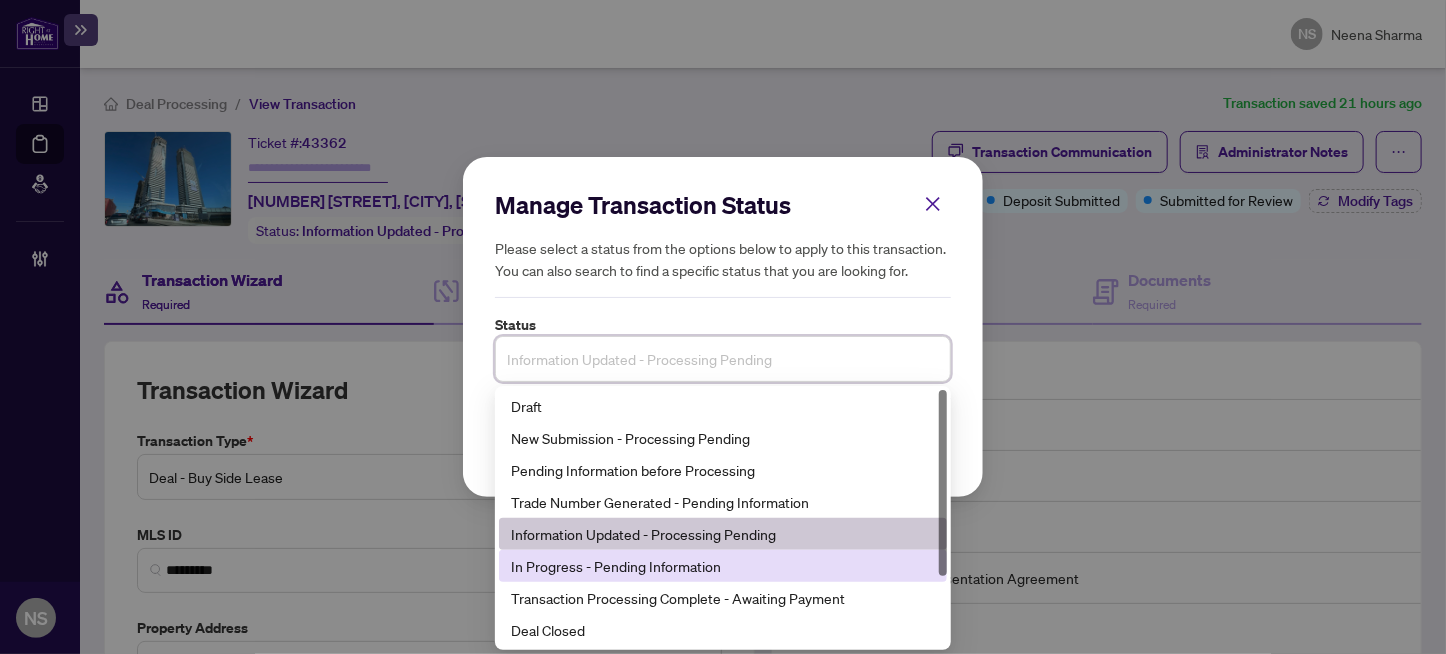 click on "In Progress - Pending Information" at bounding box center [723, 566] 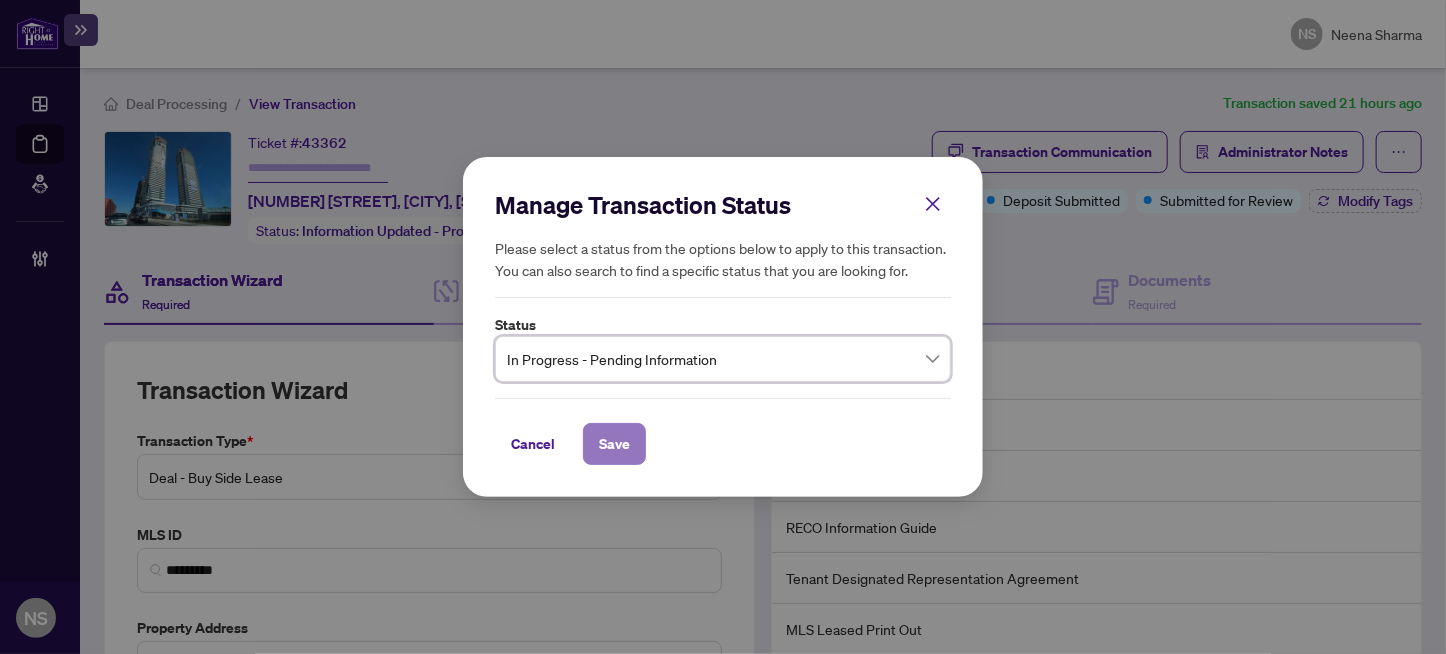 click on "Save" at bounding box center (614, 444) 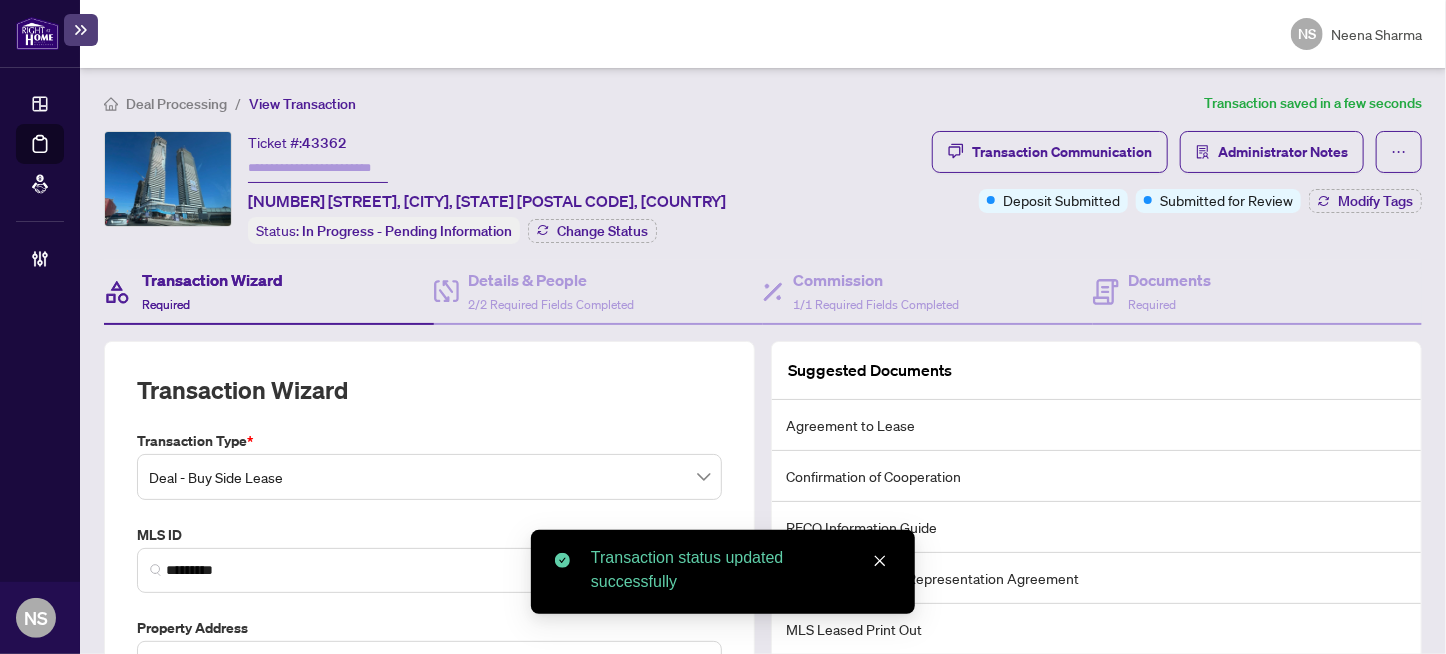 click at bounding box center [318, 168] 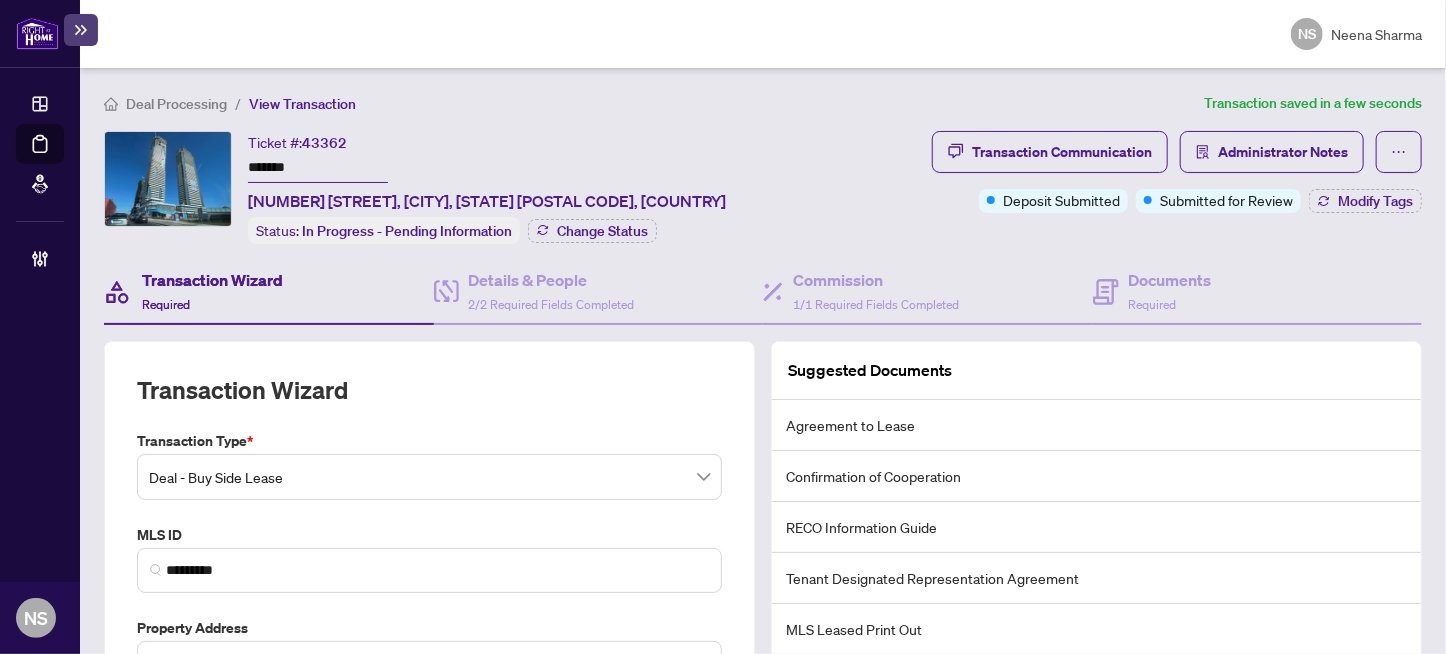 type on "*******" 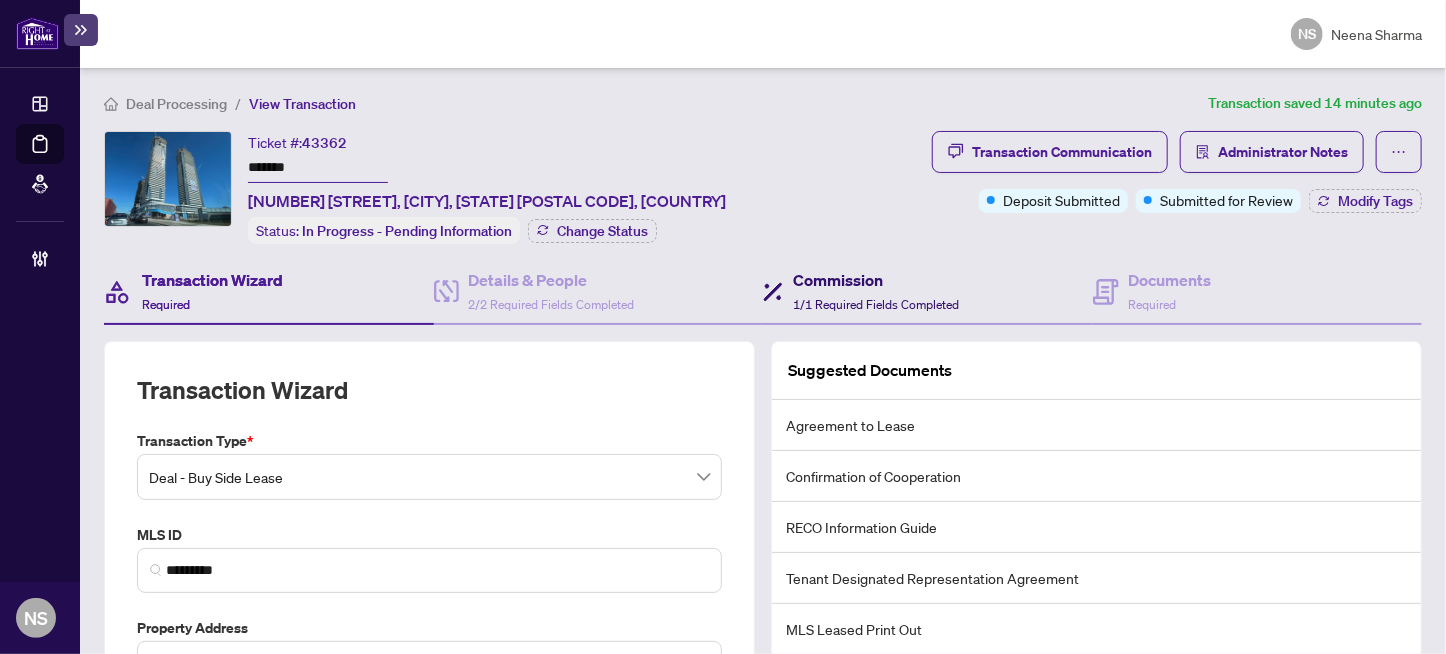 click on "Commission 1/1 Required Fields Completed" at bounding box center (876, 291) 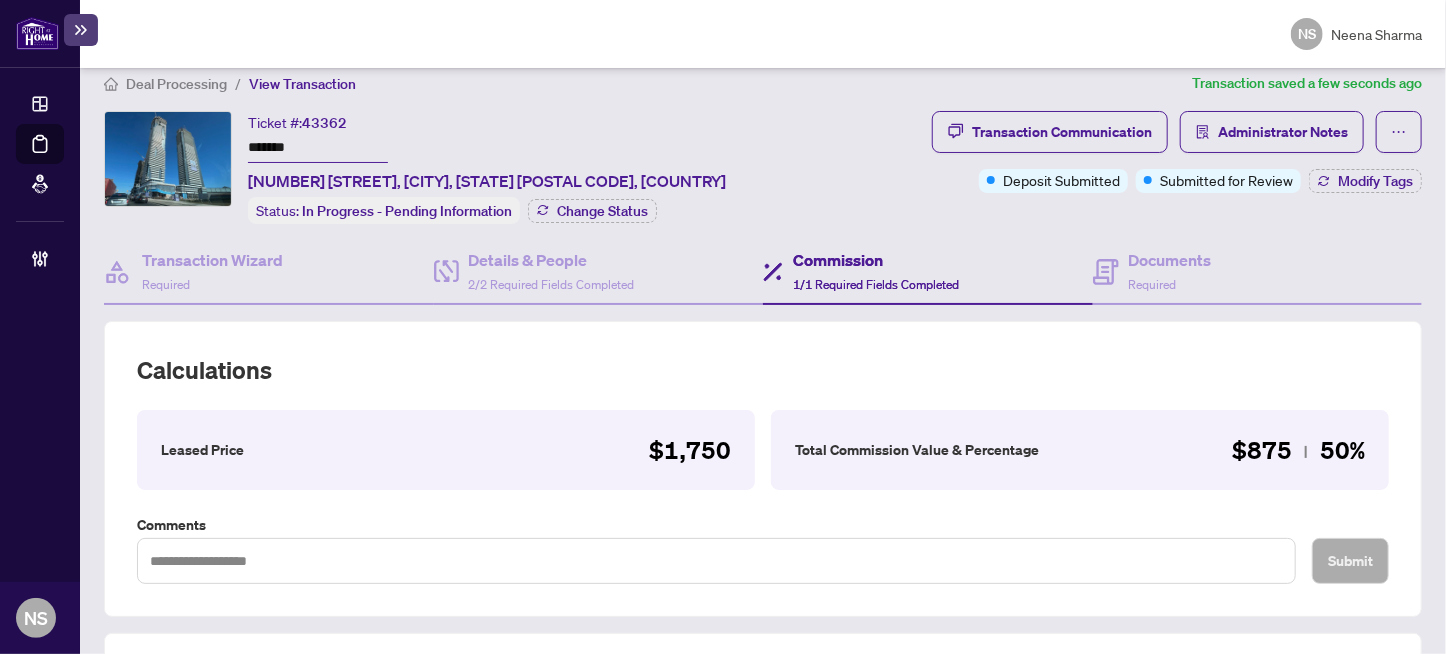 scroll, scrollTop: 0, scrollLeft: 0, axis: both 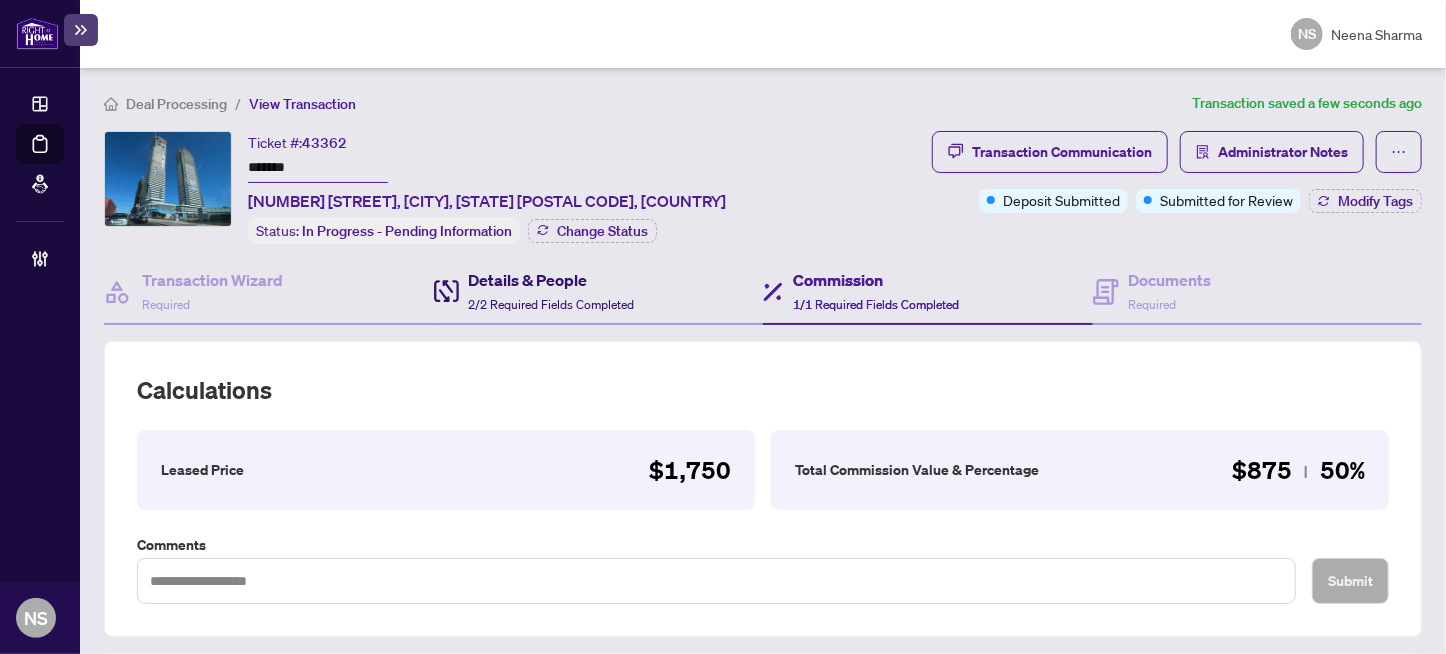 click on "Details & People 2/2 Required Fields Completed" at bounding box center (552, 291) 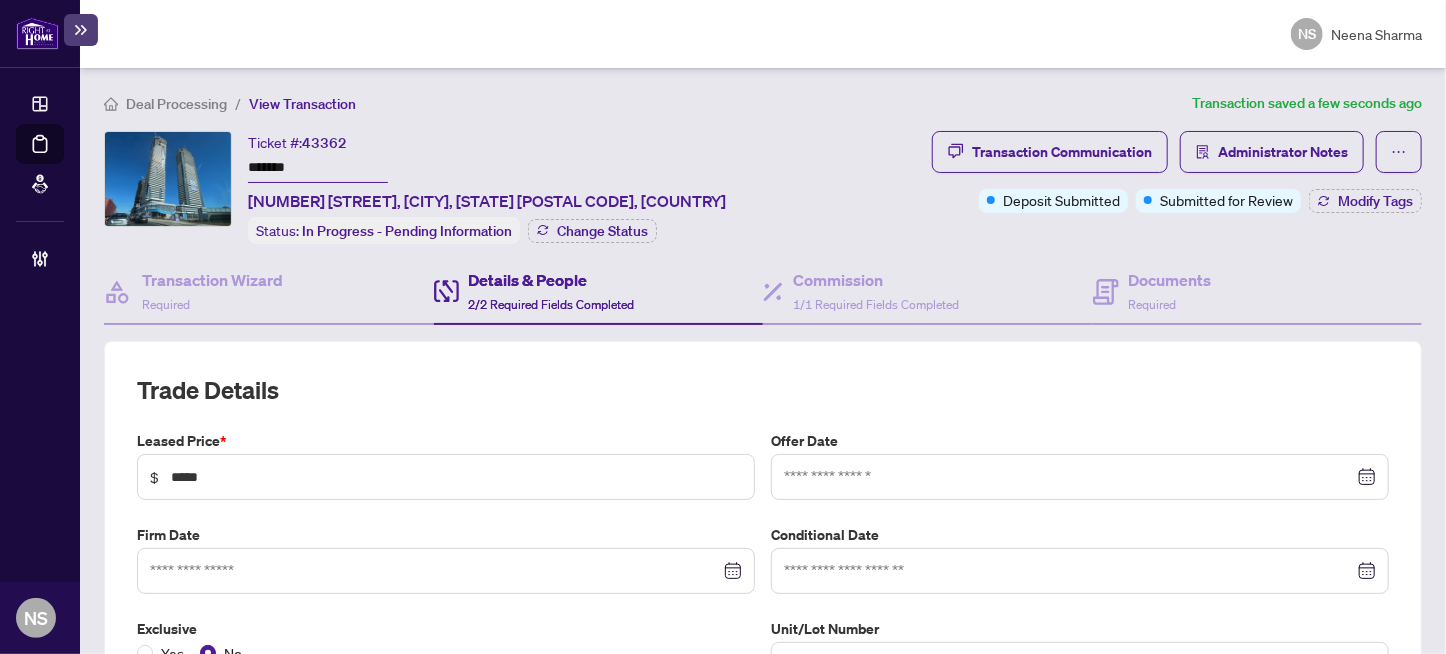 type on "**********" 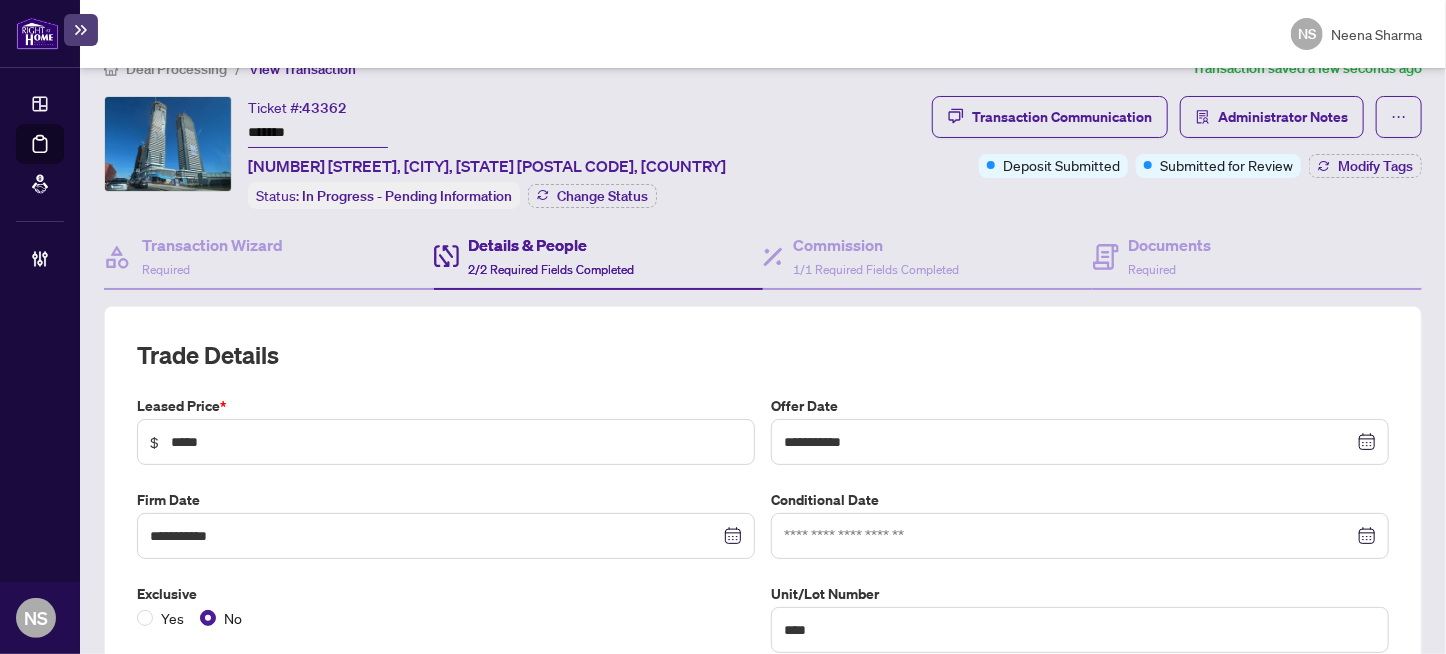 scroll, scrollTop: 0, scrollLeft: 0, axis: both 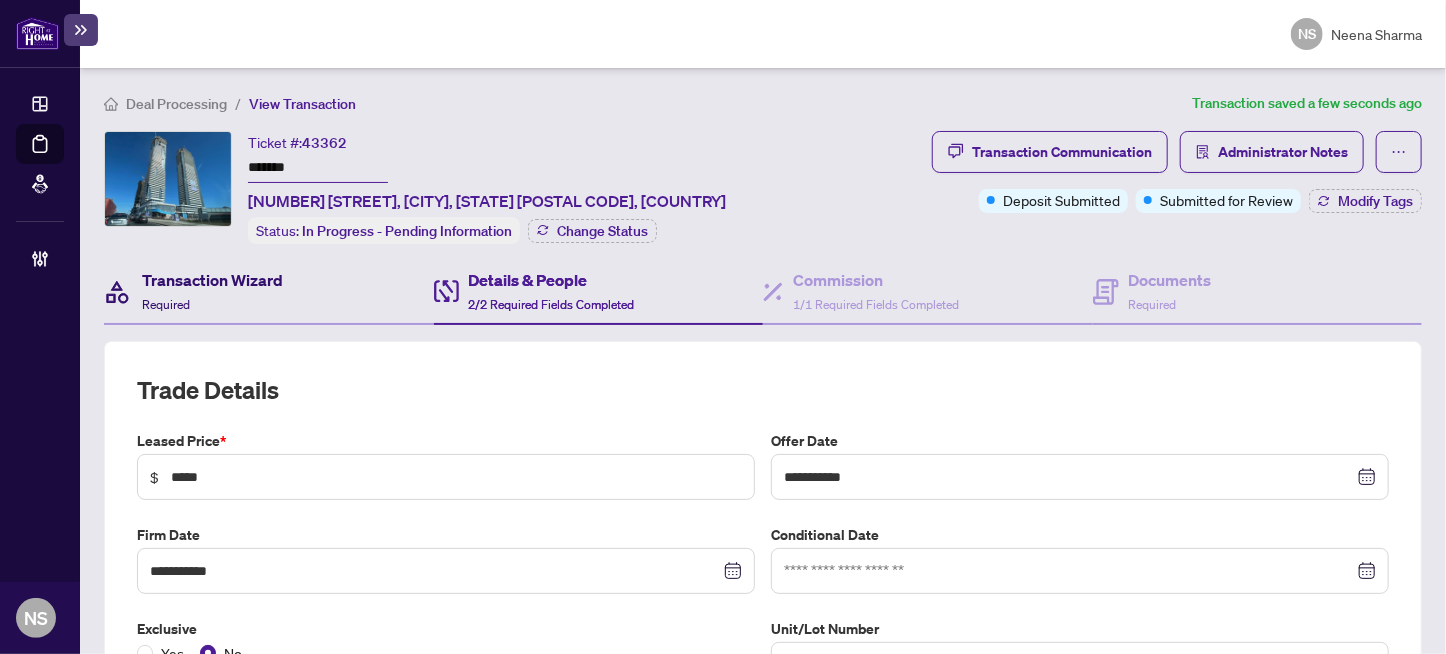 click on "Transaction Wizard Required" at bounding box center (212, 291) 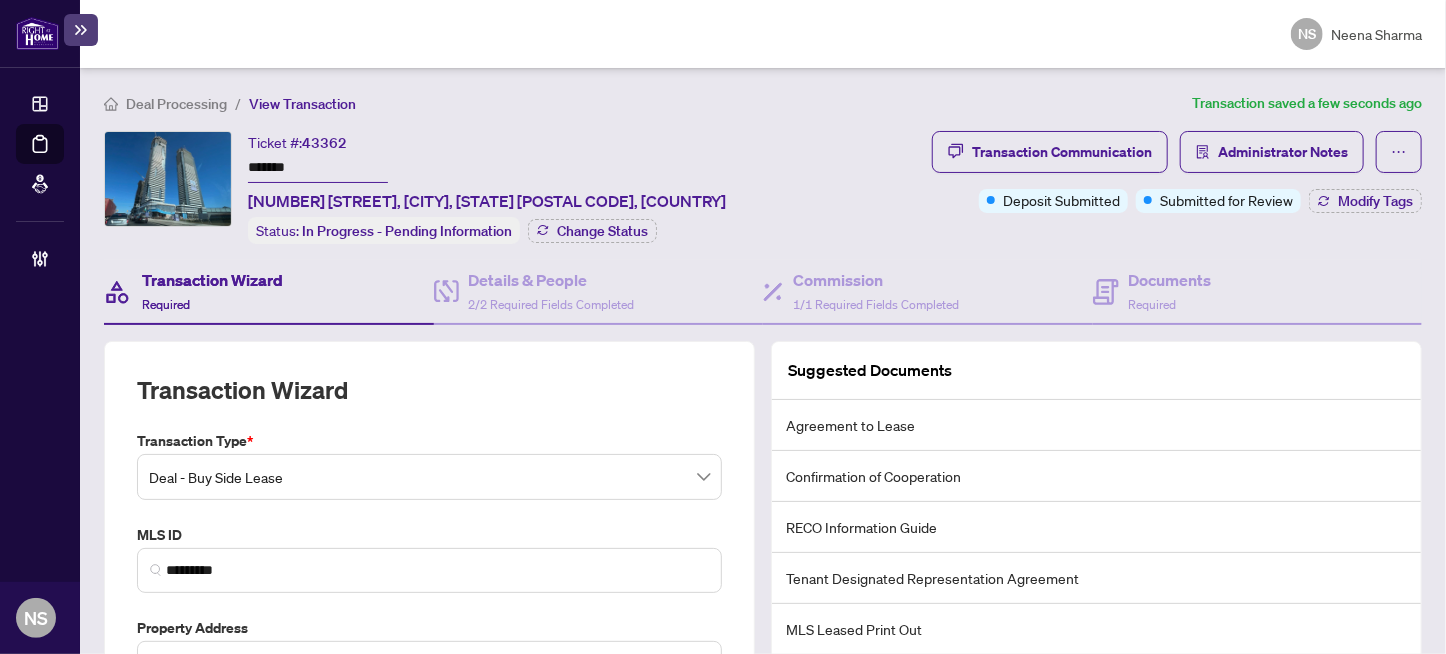 scroll, scrollTop: 0, scrollLeft: 0, axis: both 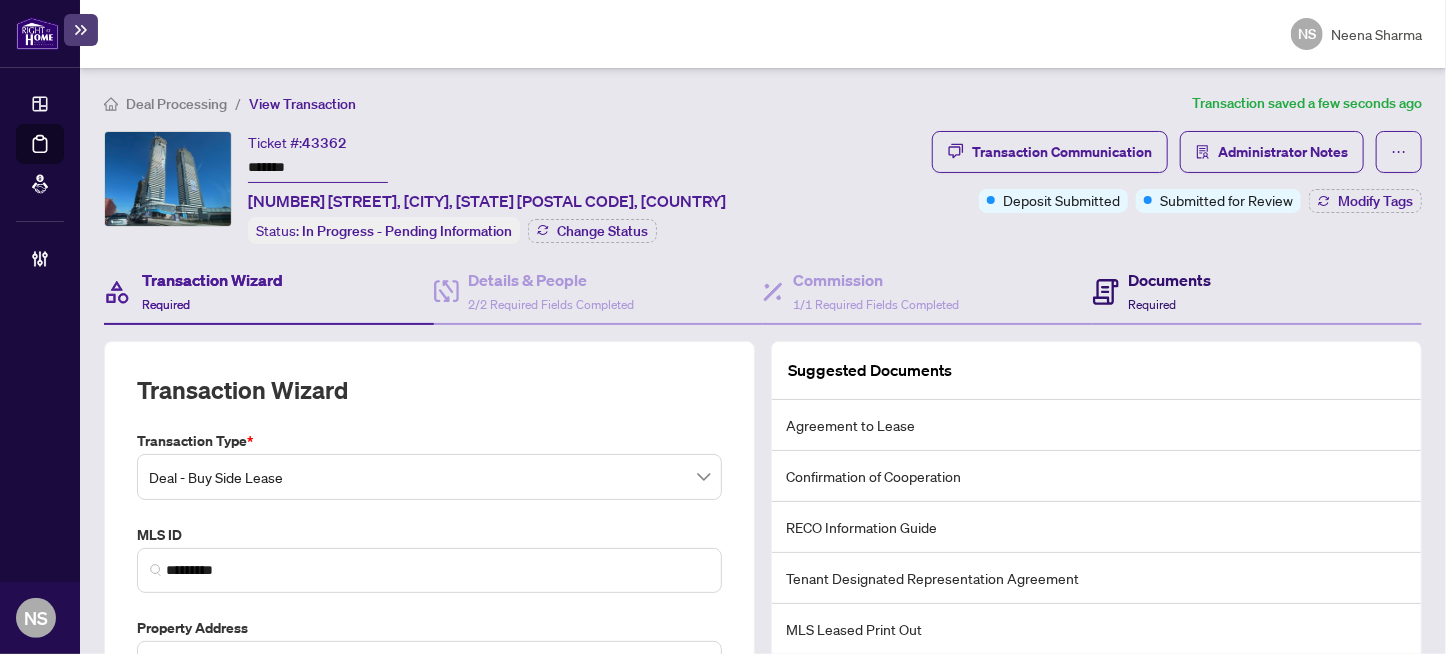 click on "Documents Required" at bounding box center [1170, 291] 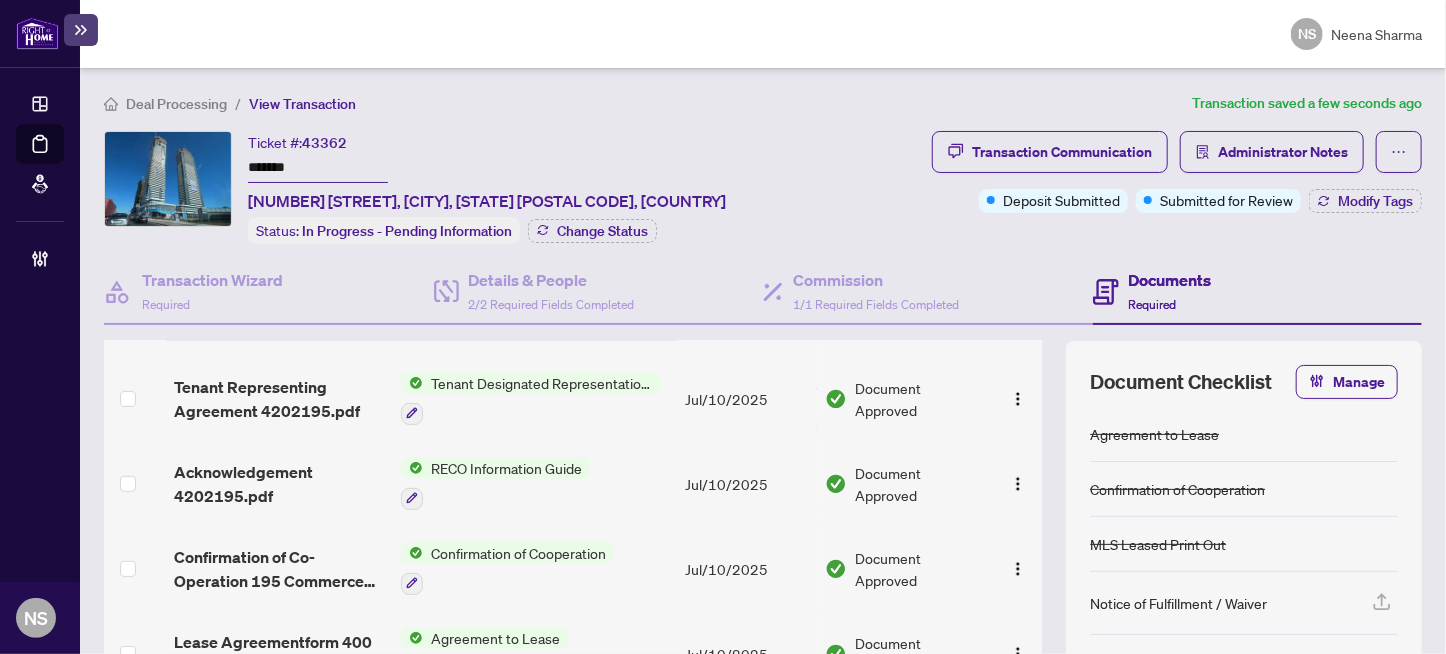 scroll, scrollTop: 464, scrollLeft: 0, axis: vertical 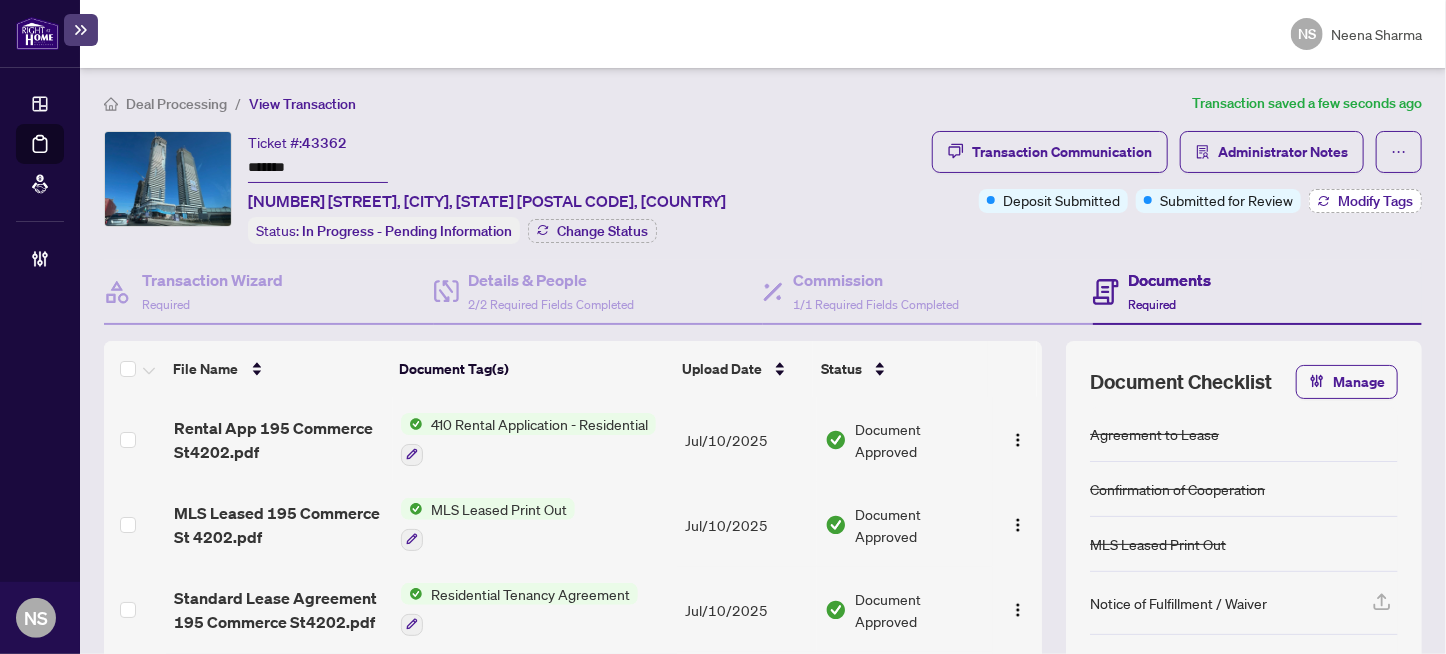 click on "Modify Tags" at bounding box center (1375, 201) 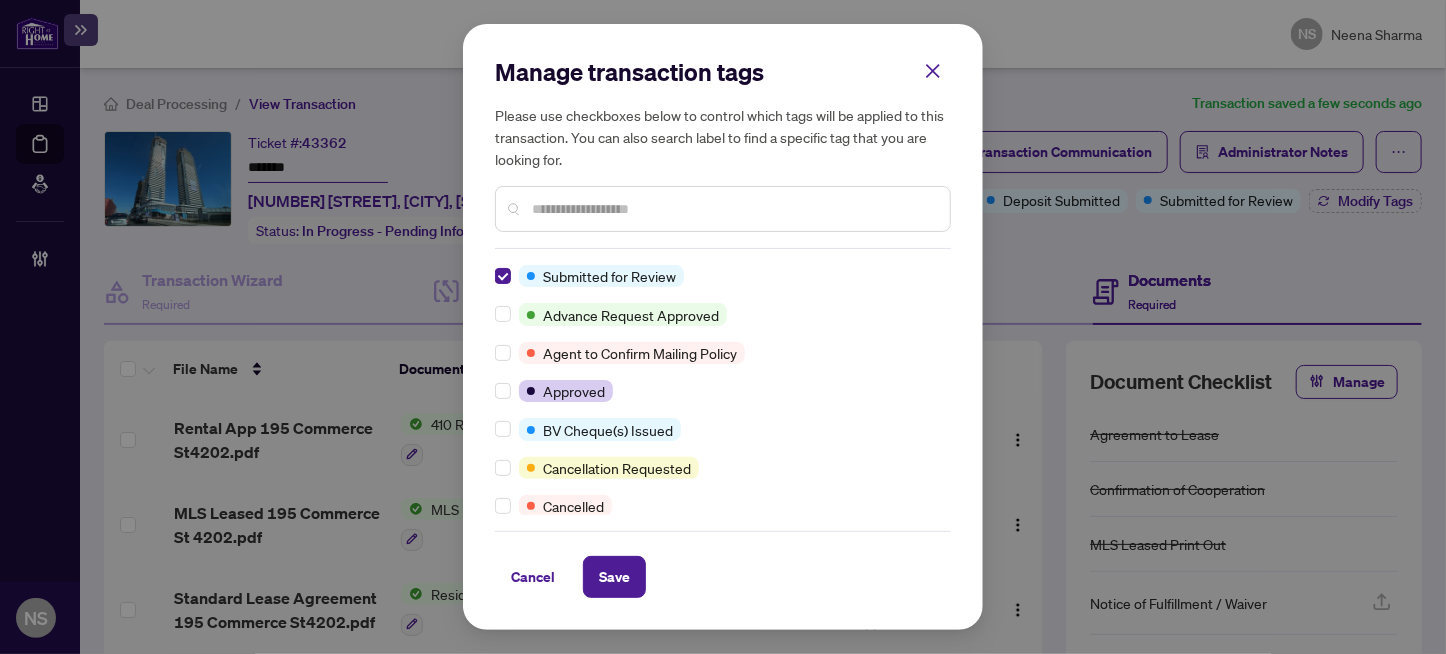 scroll, scrollTop: 0, scrollLeft: 0, axis: both 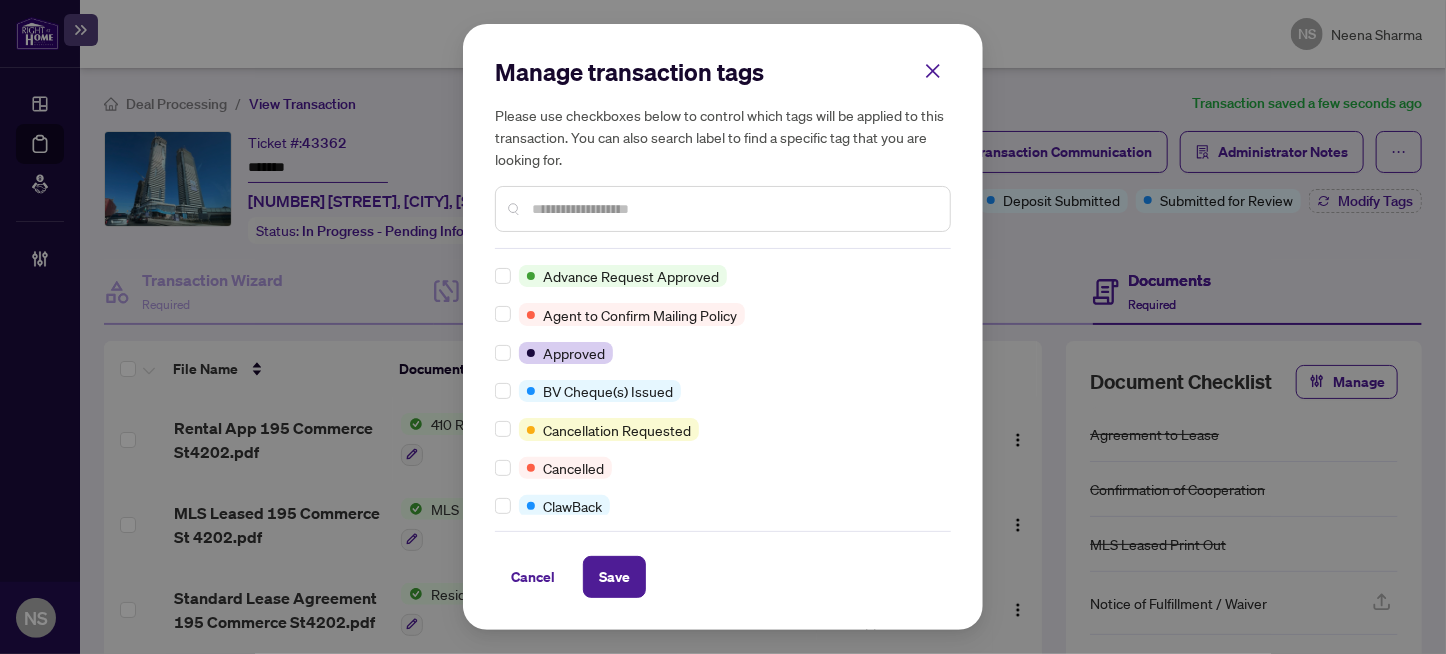 click at bounding box center [733, 209] 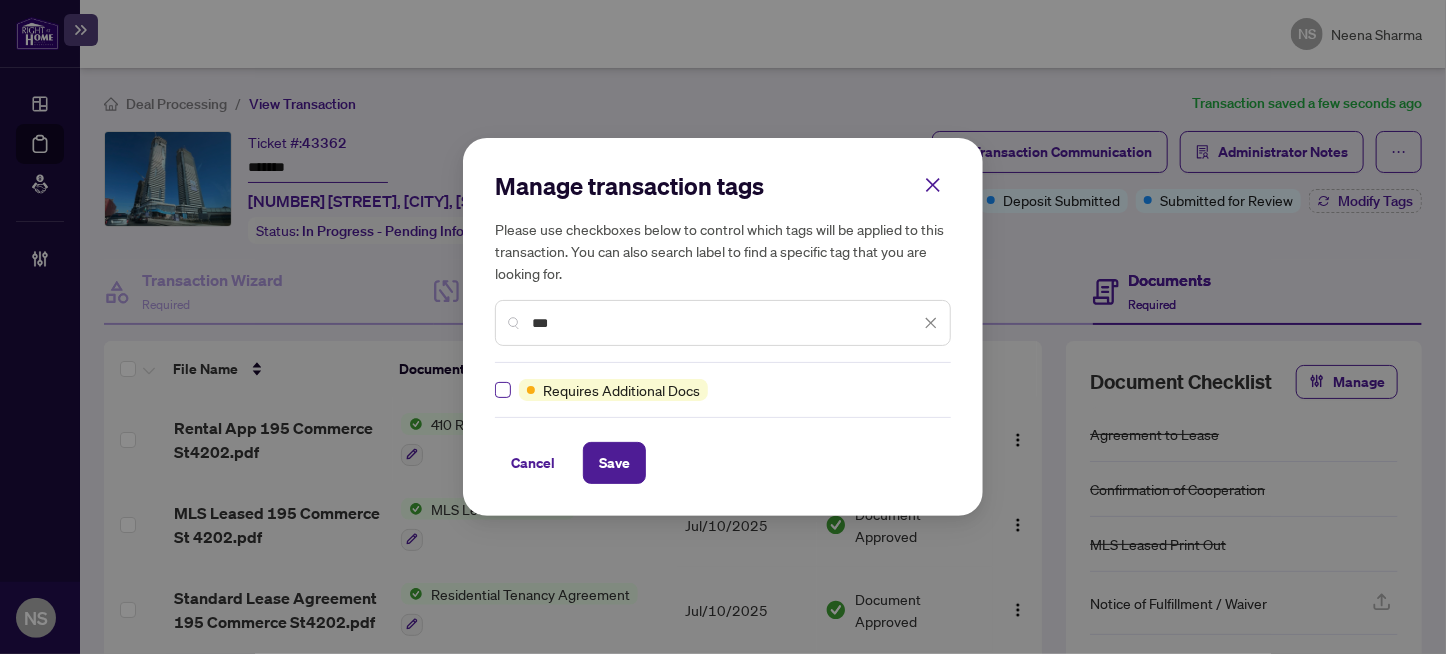 type on "***" 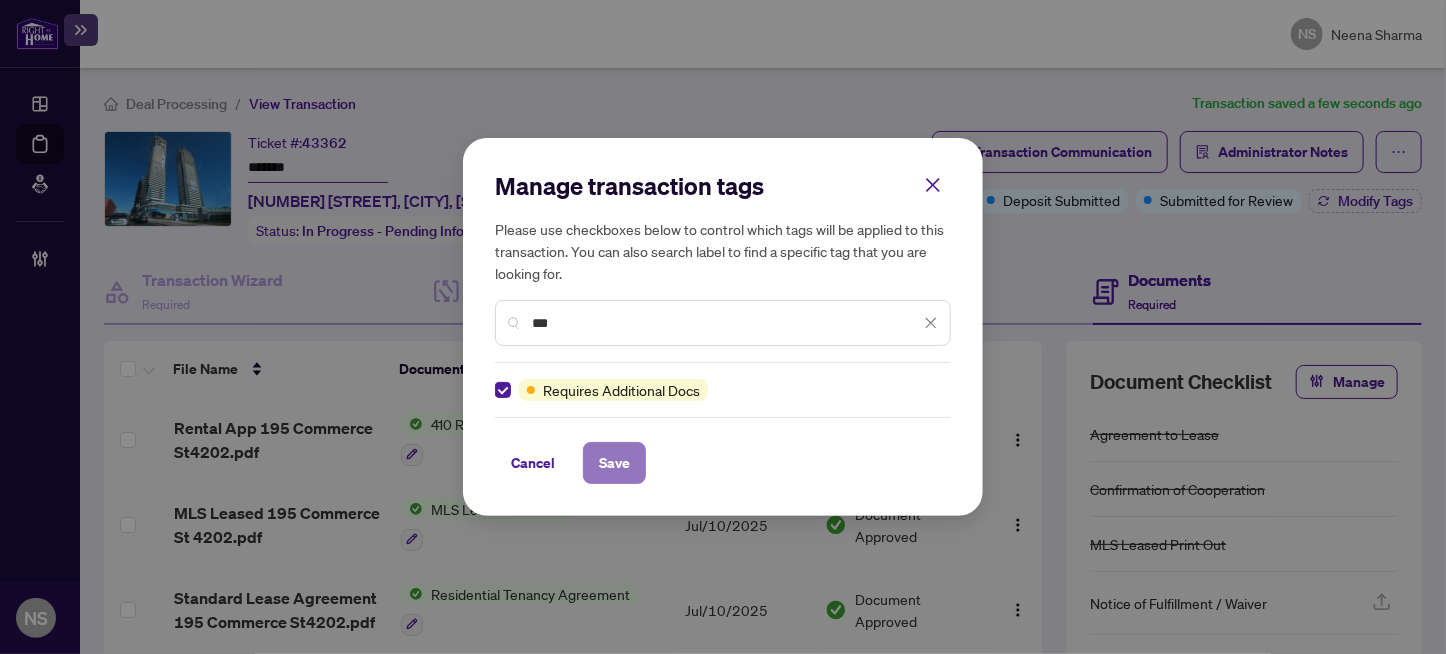 click on "Save" at bounding box center [614, 463] 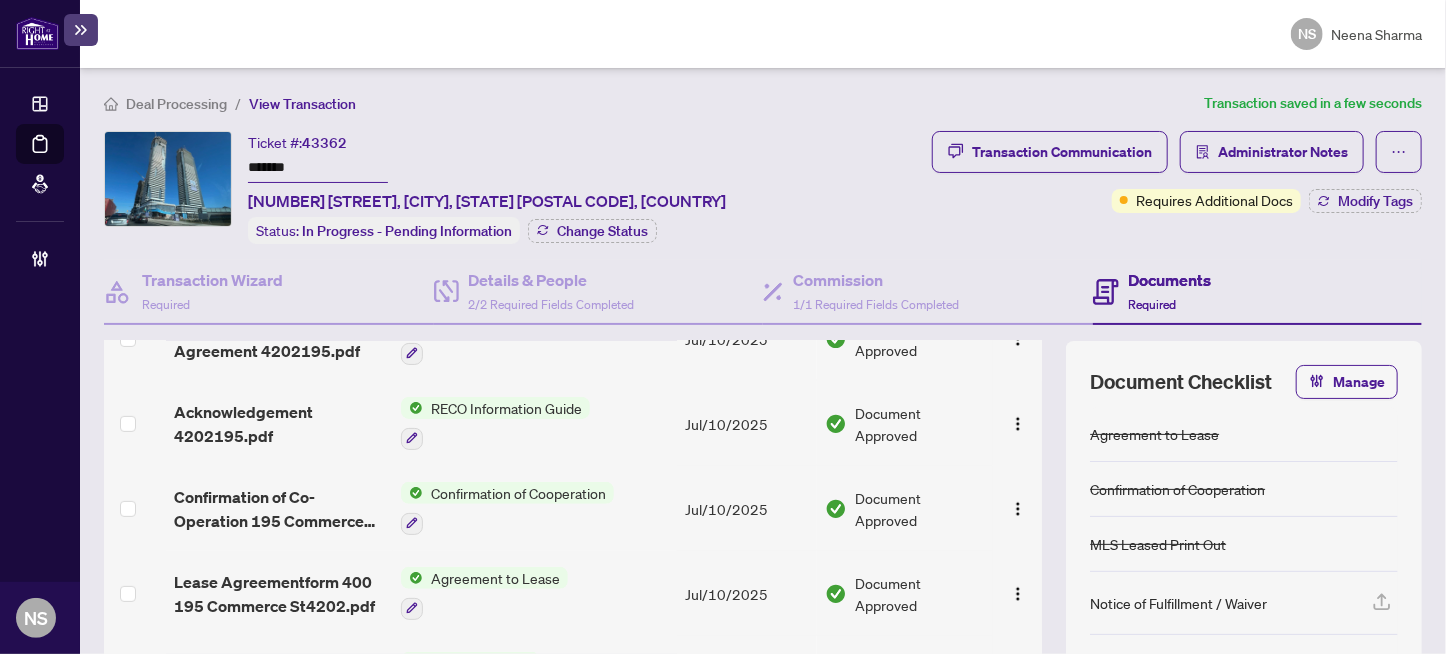 scroll, scrollTop: 464, scrollLeft: 0, axis: vertical 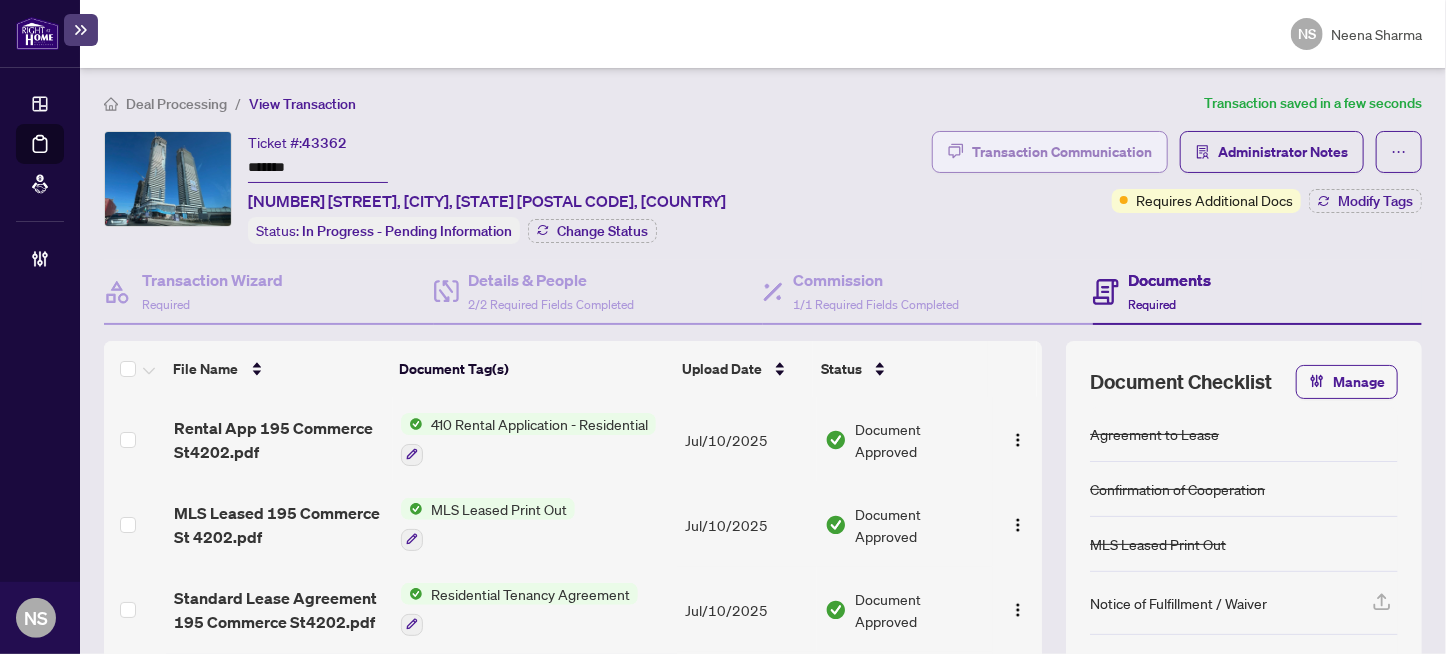 click on "Transaction Communication" at bounding box center [1062, 152] 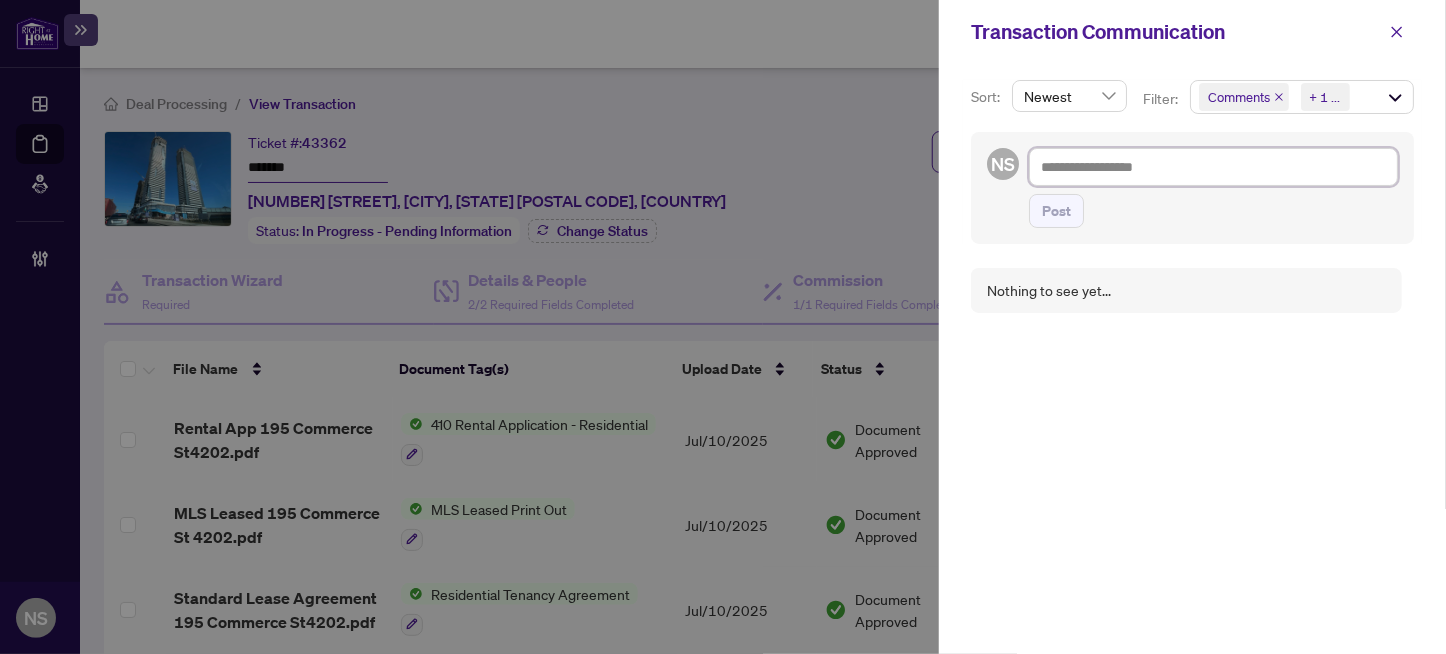 click at bounding box center [1213, 167] 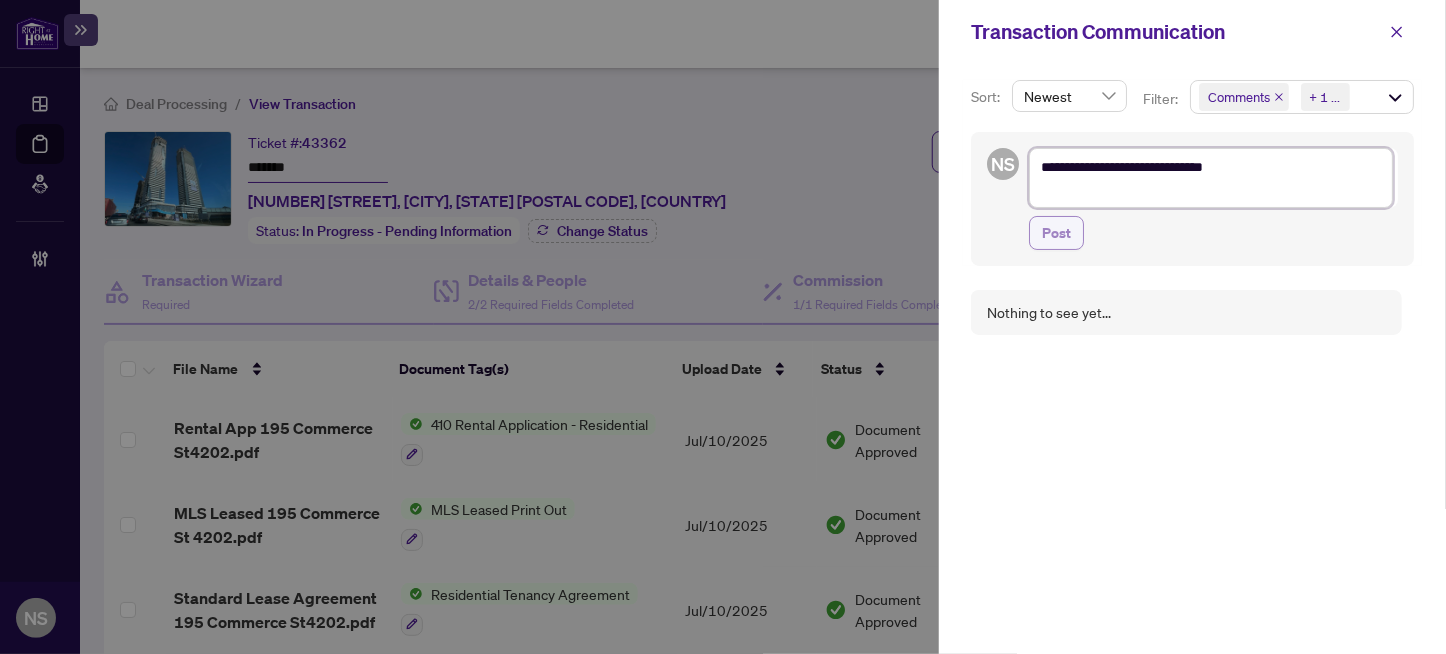 type on "**********" 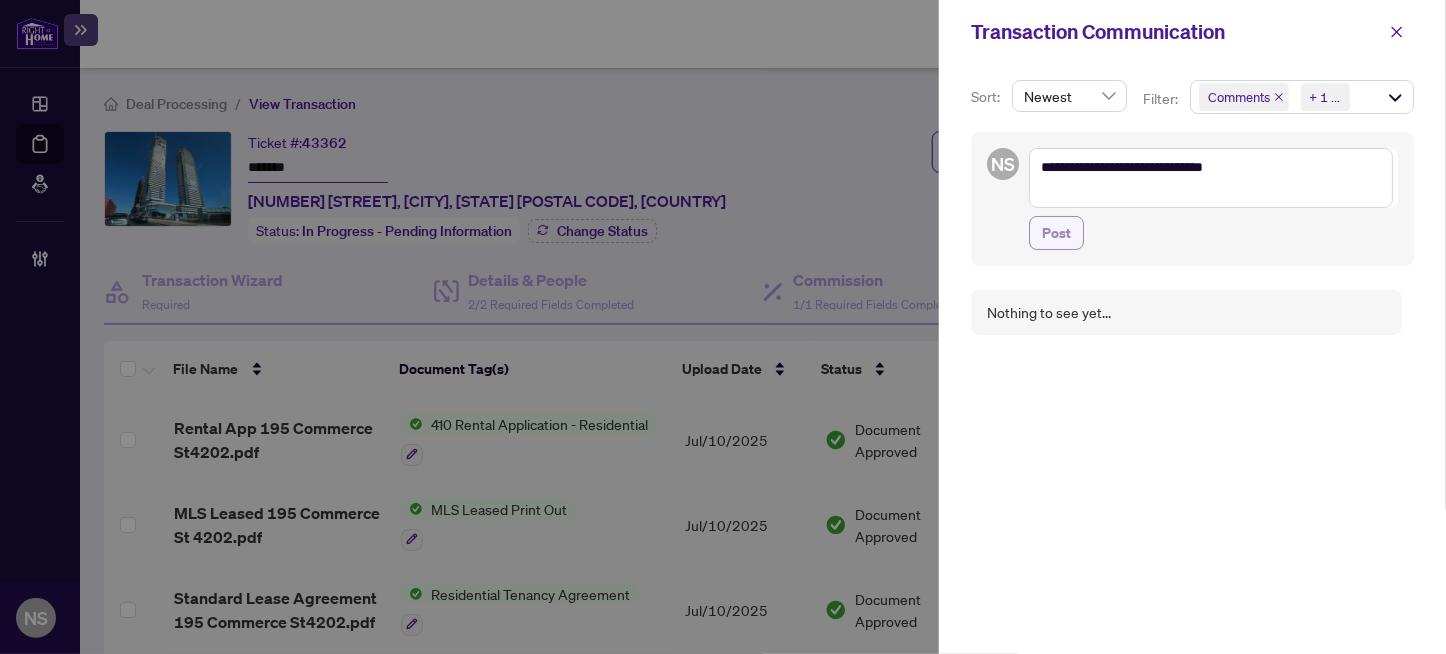 click on "Post" at bounding box center [1056, 233] 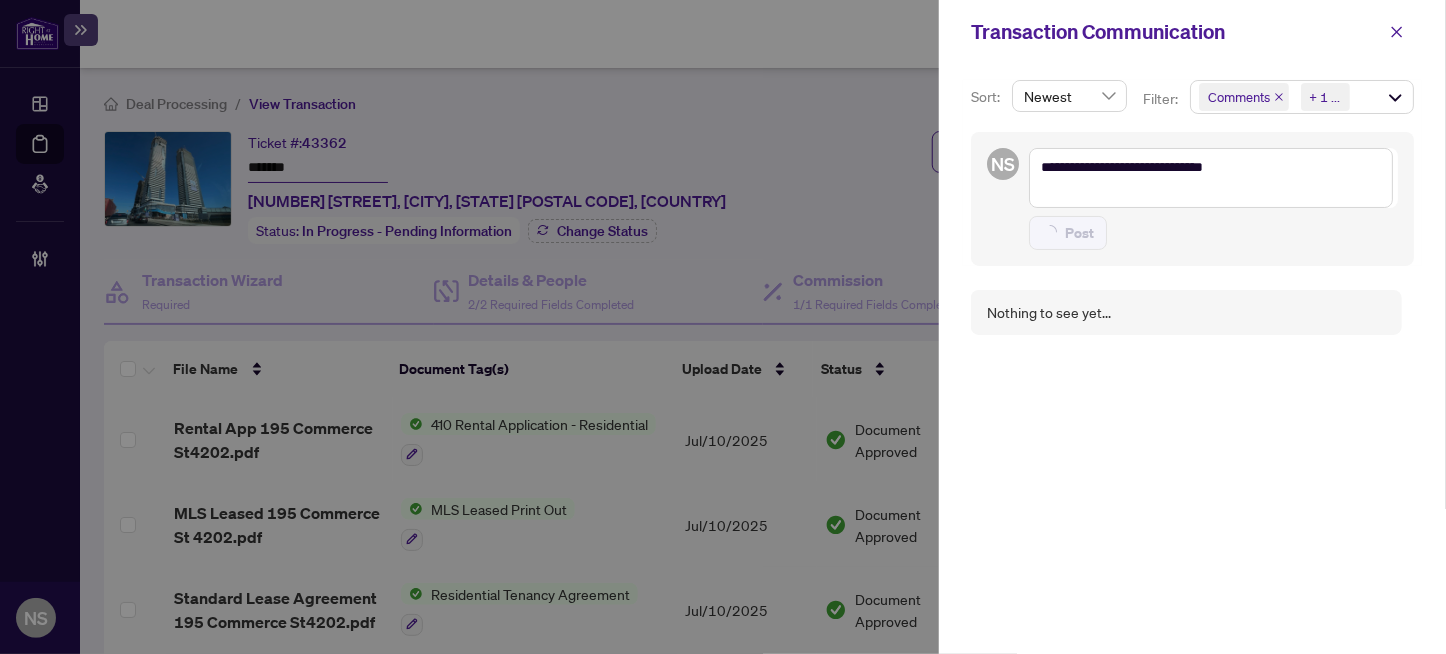 type on "**********" 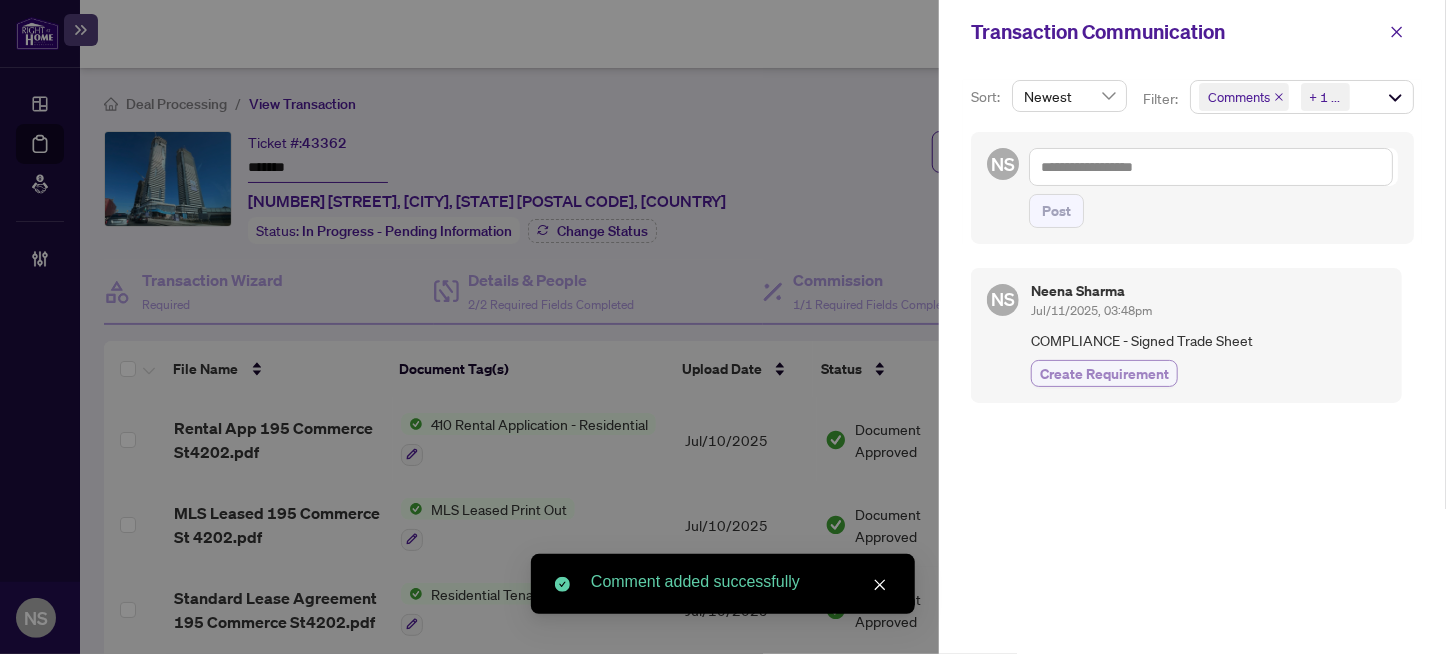 click on "Create Requirement" at bounding box center (1104, 373) 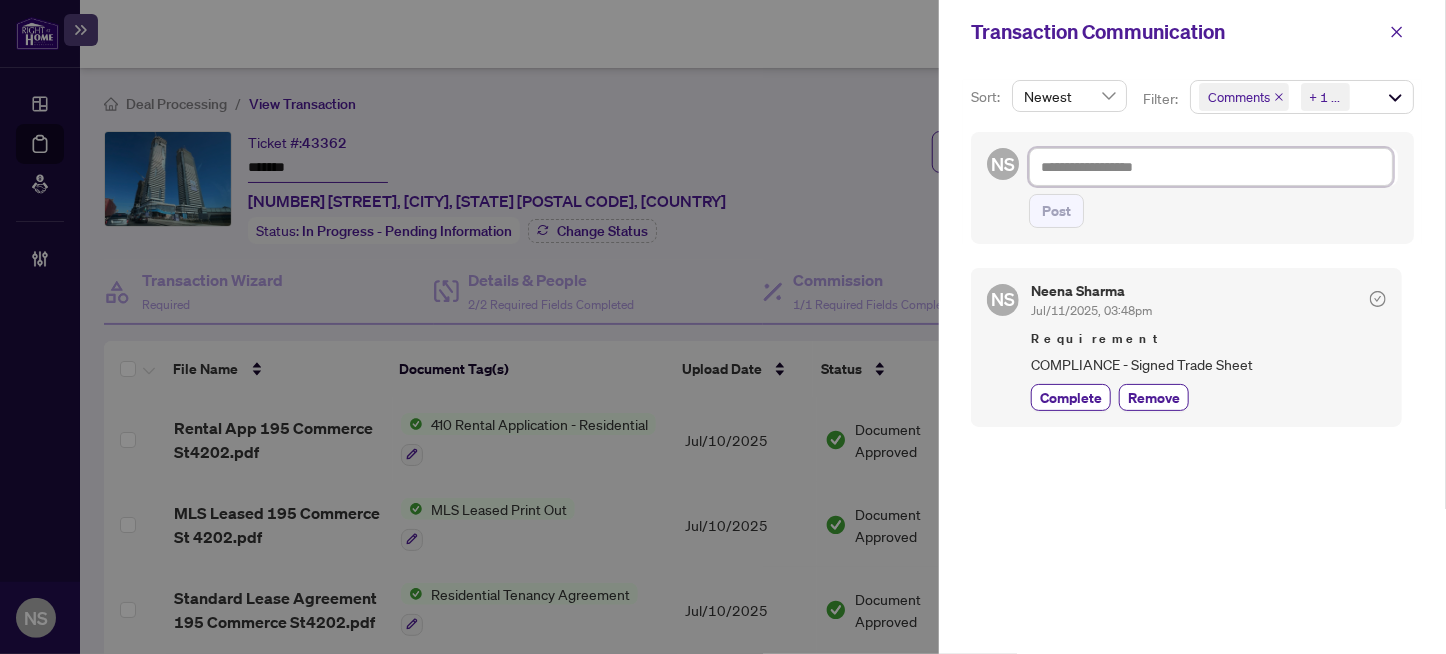 click at bounding box center [1211, 167] 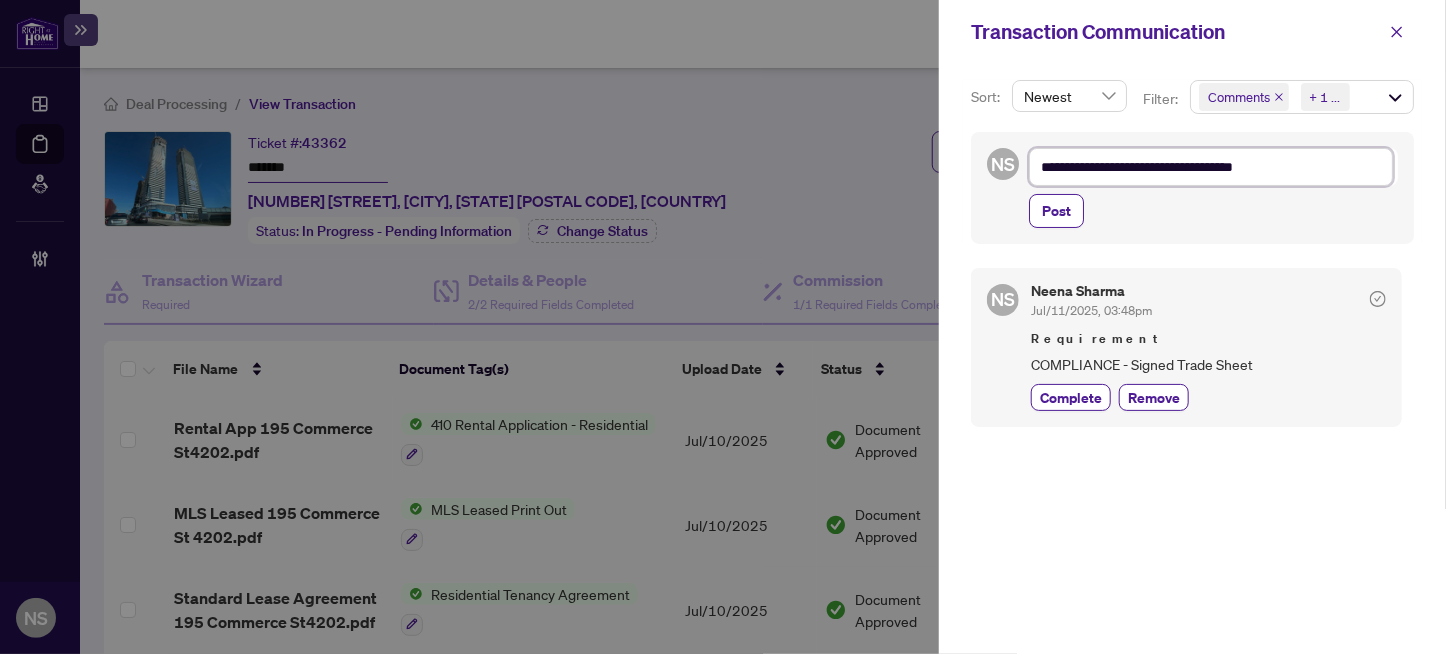 type on "**********" 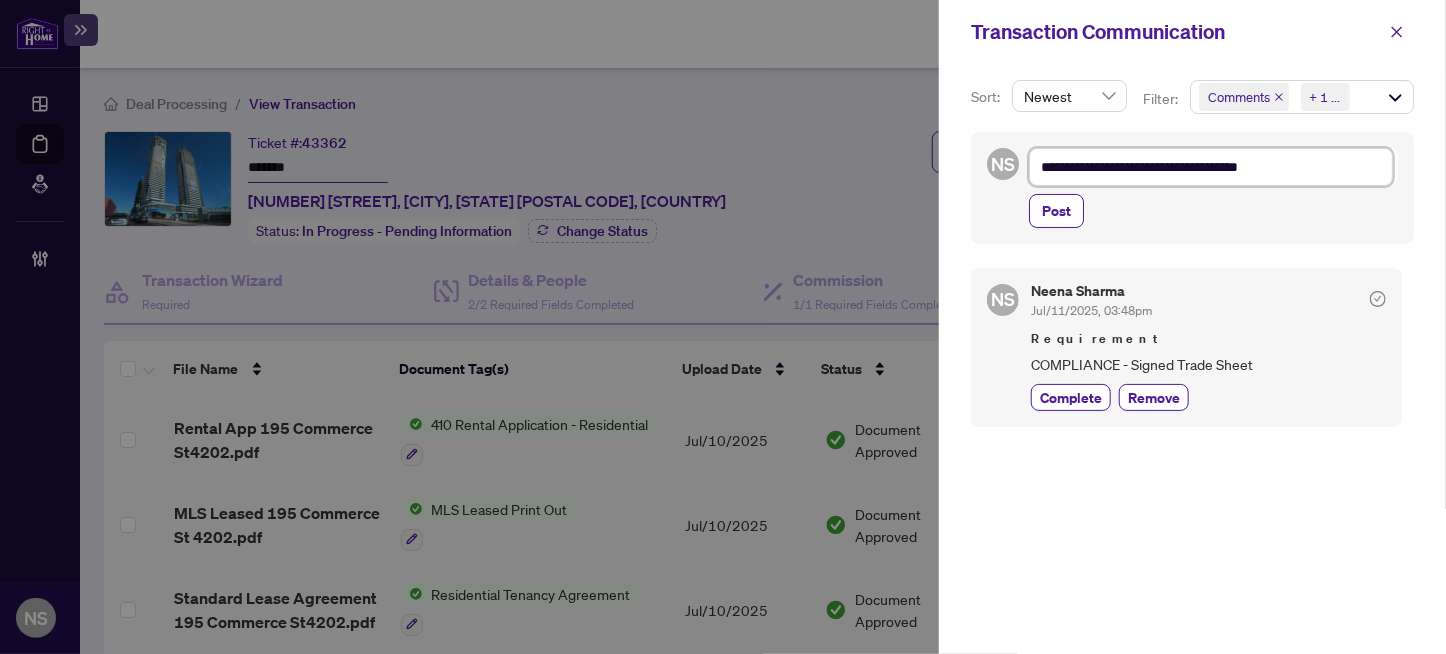 type on "**********" 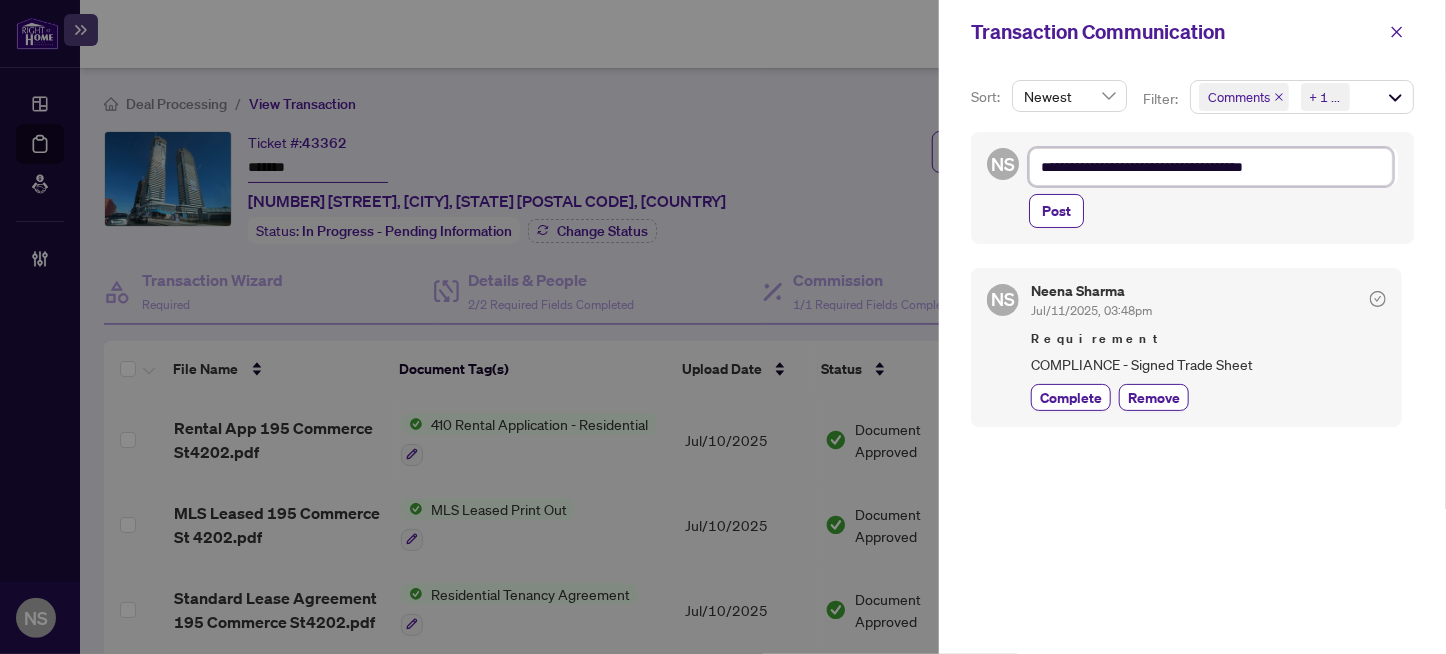 type on "**********" 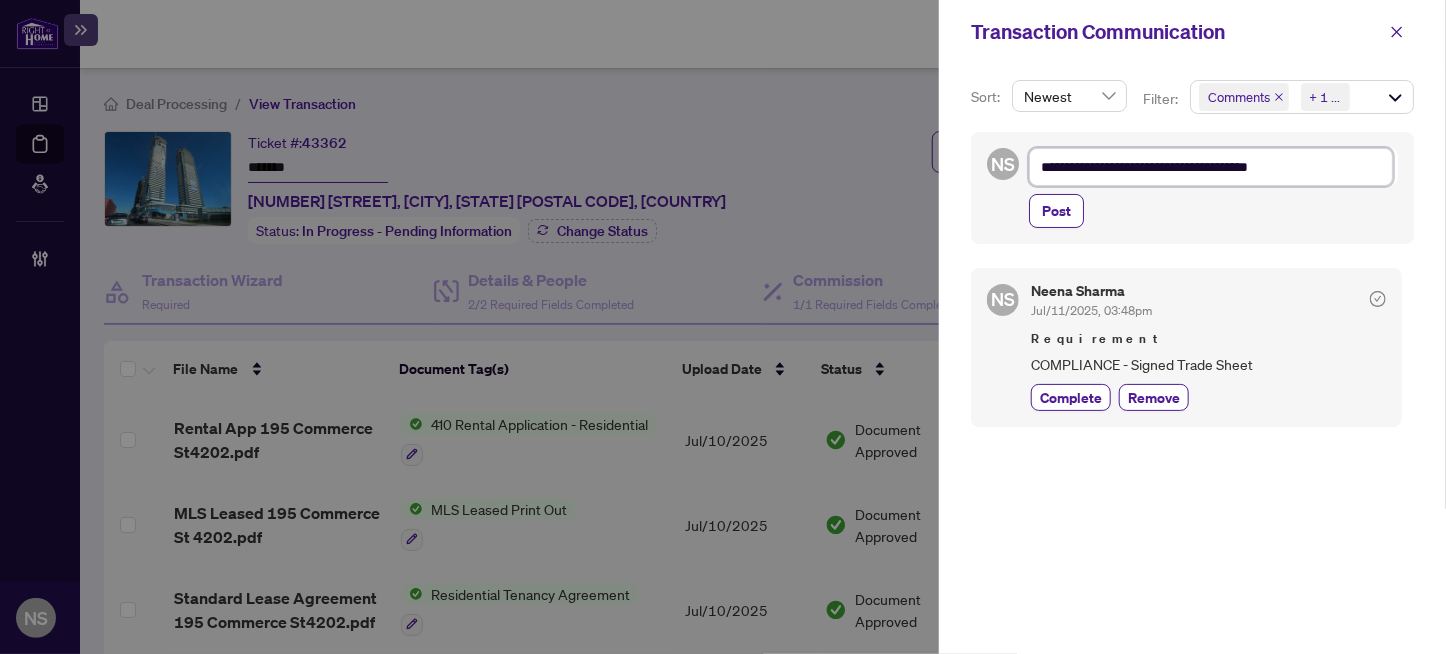 type on "**********" 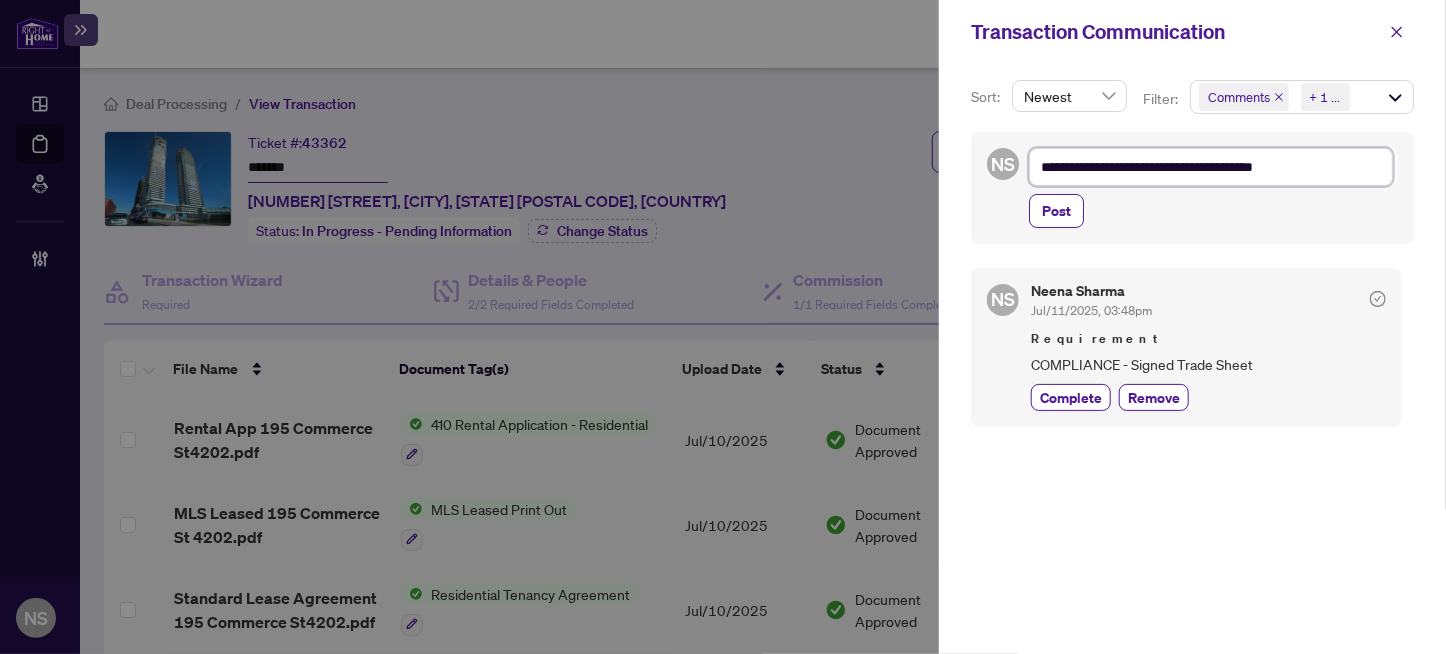 type on "**********" 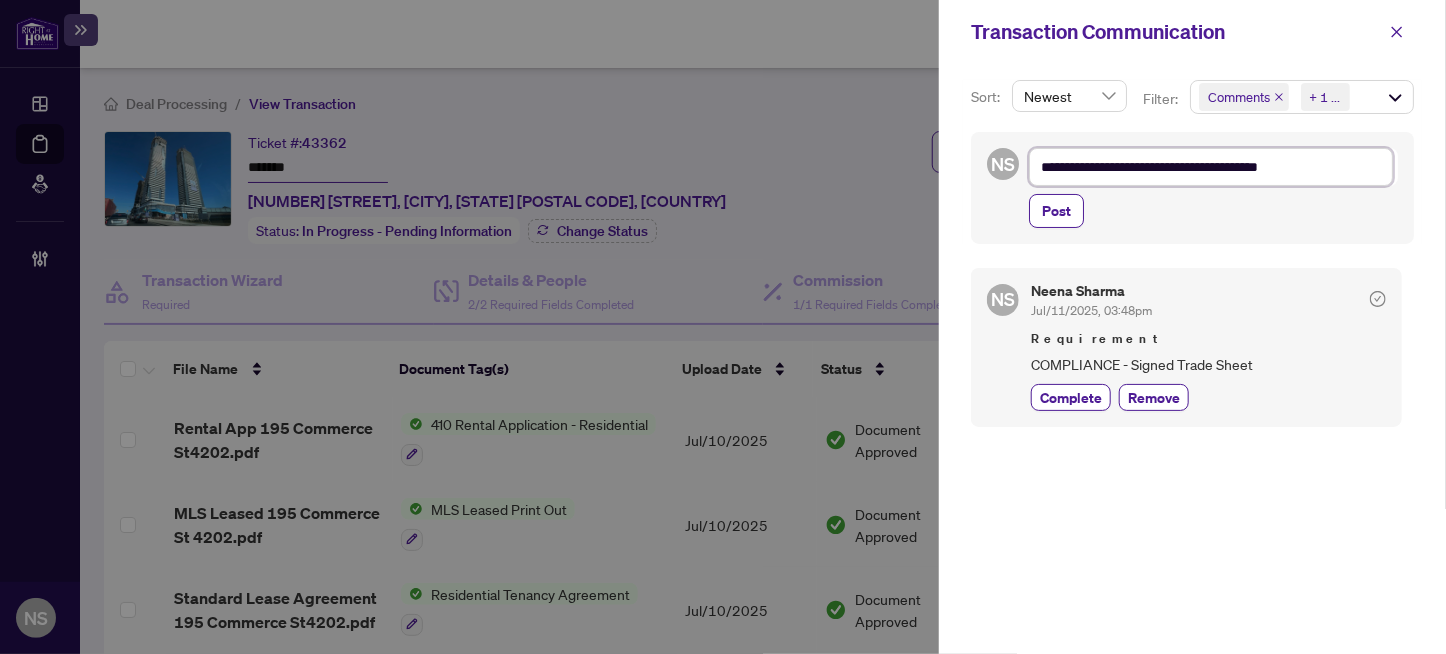 type on "**********" 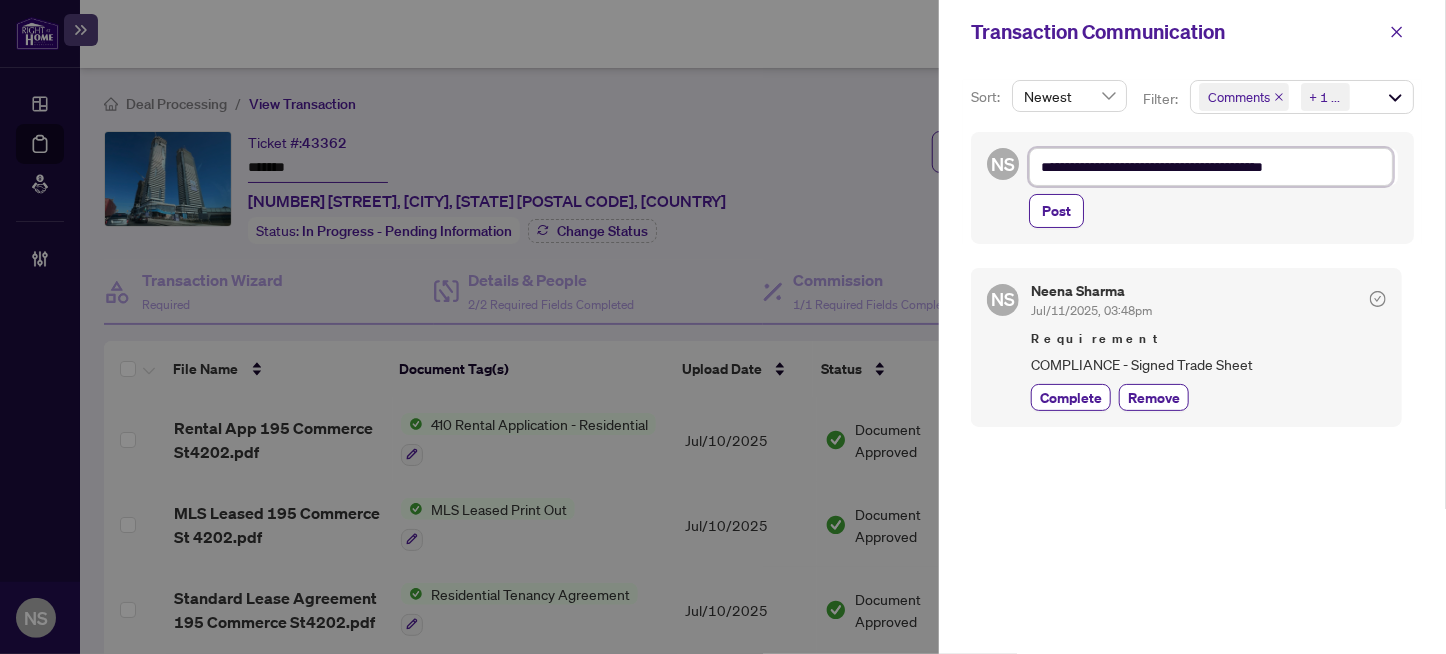 type on "**********" 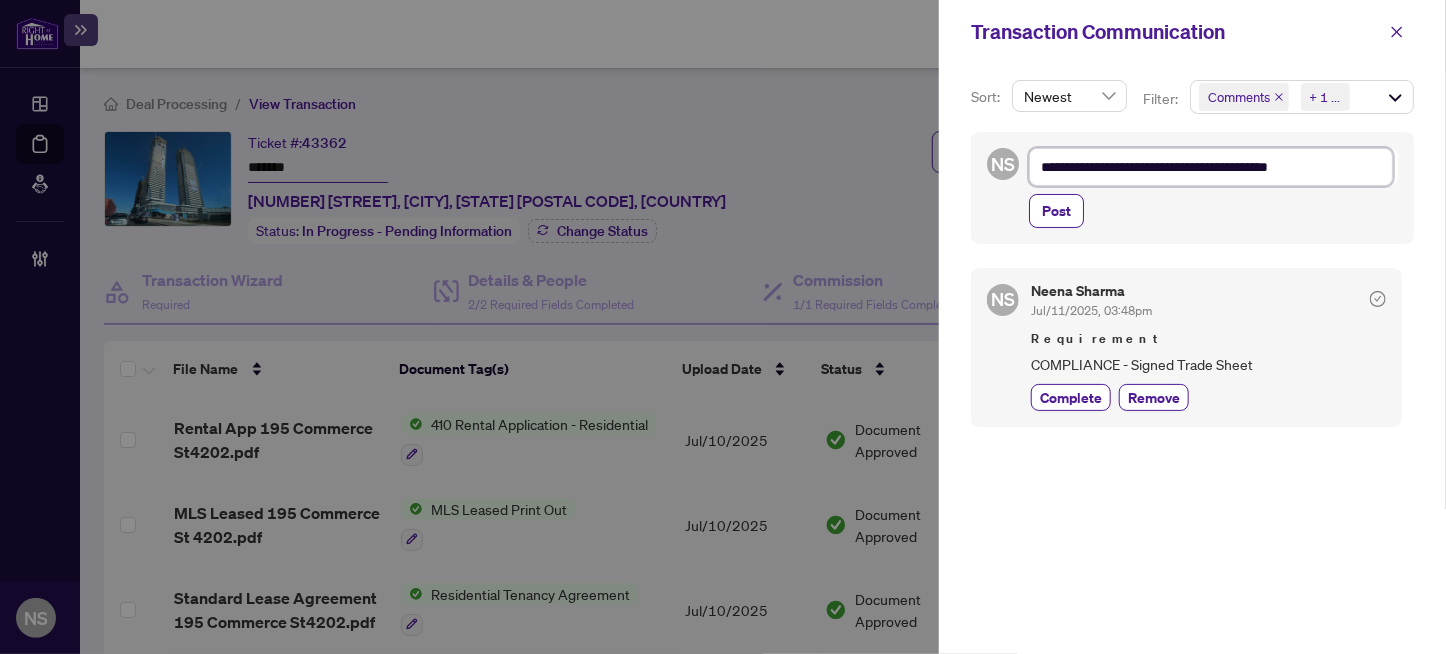 type on "**********" 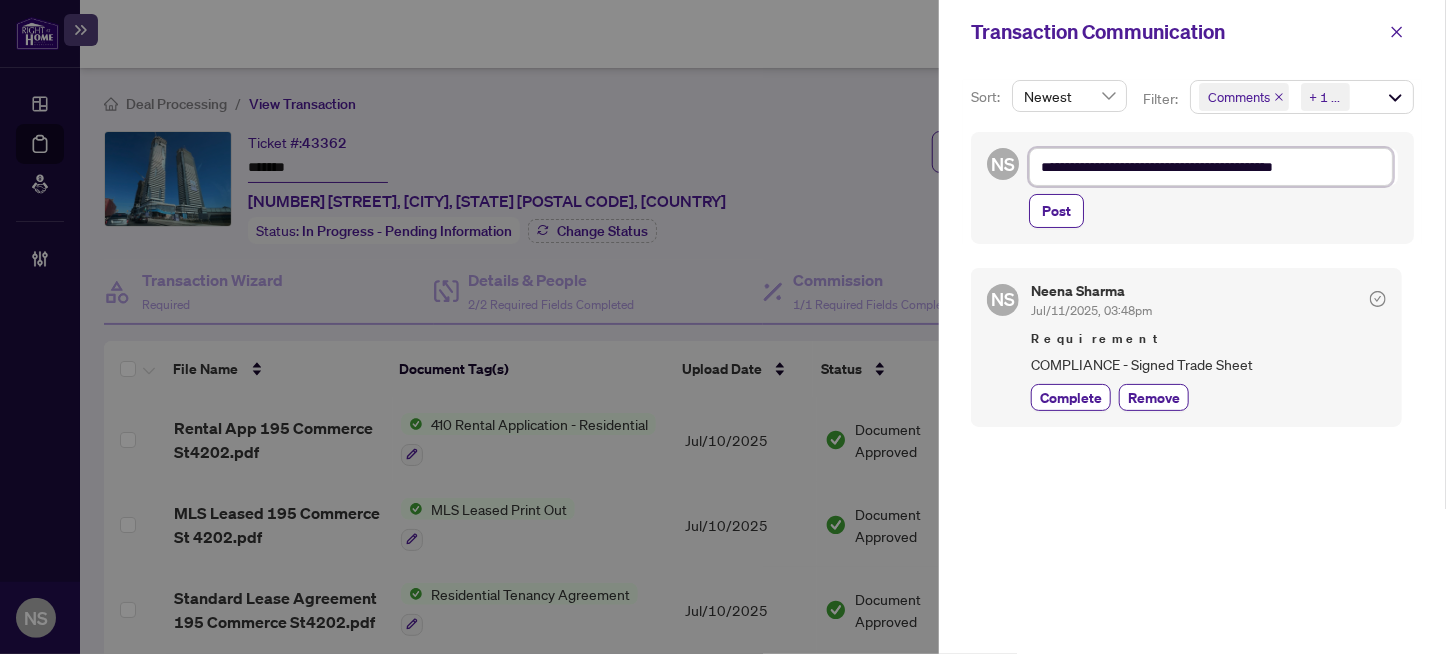 type on "**********" 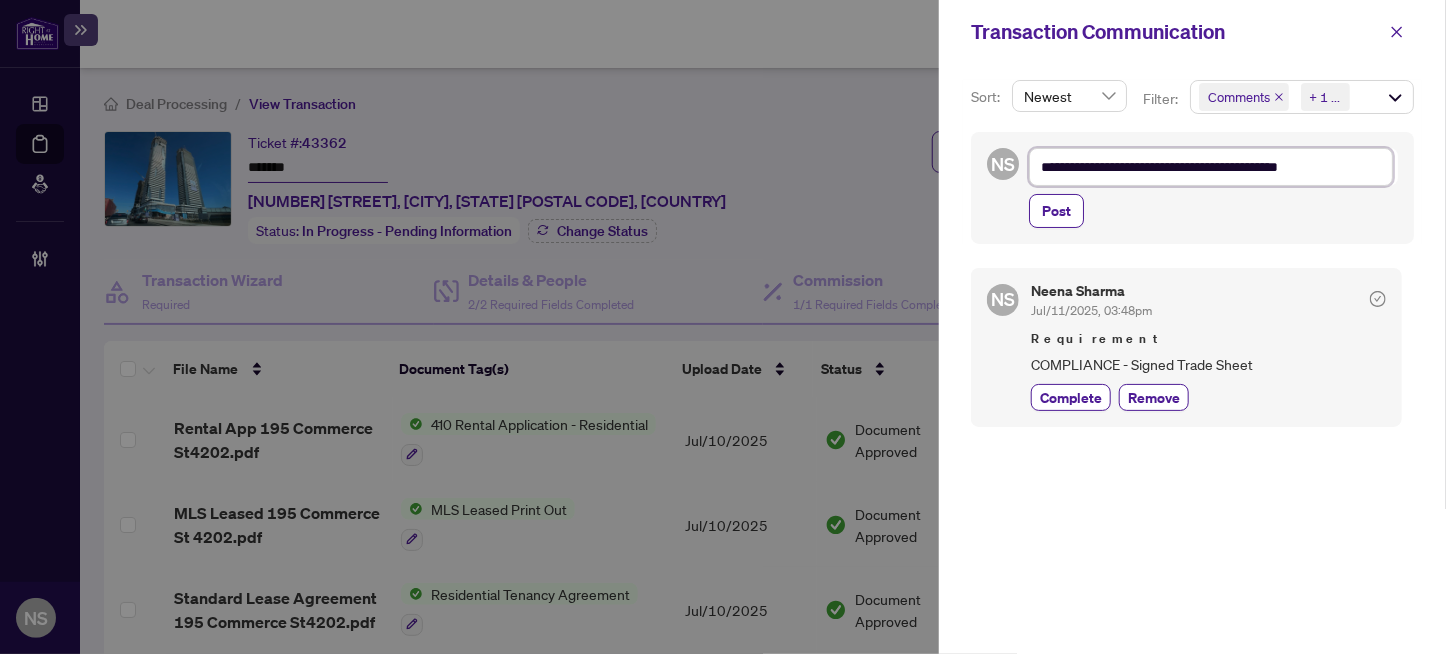 type on "**********" 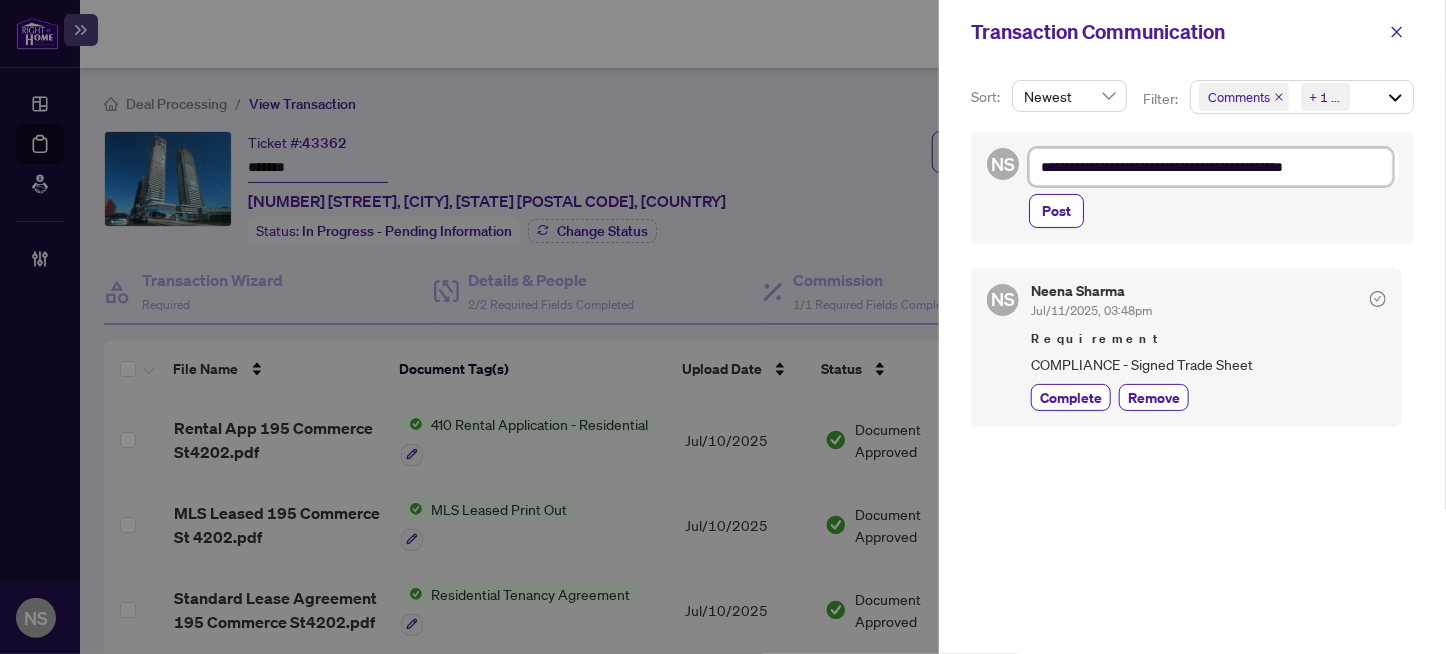 type on "**********" 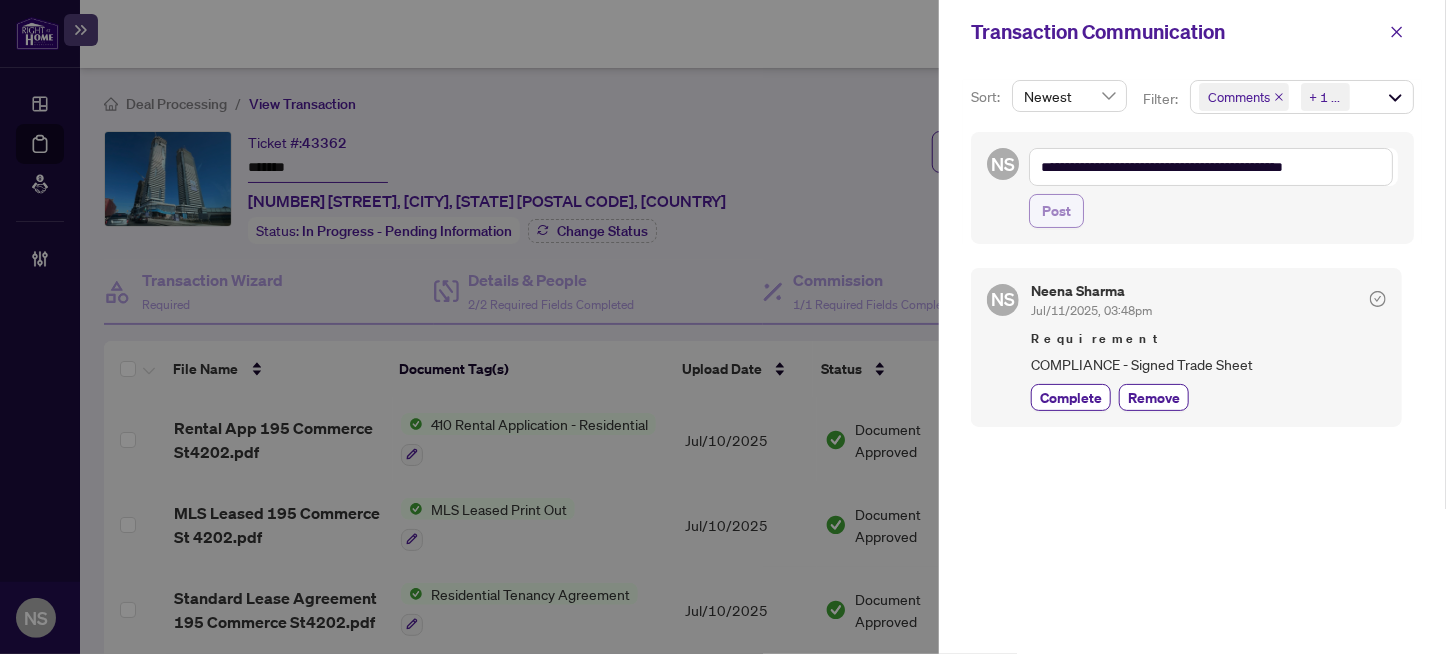 click on "Post" at bounding box center (1056, 211) 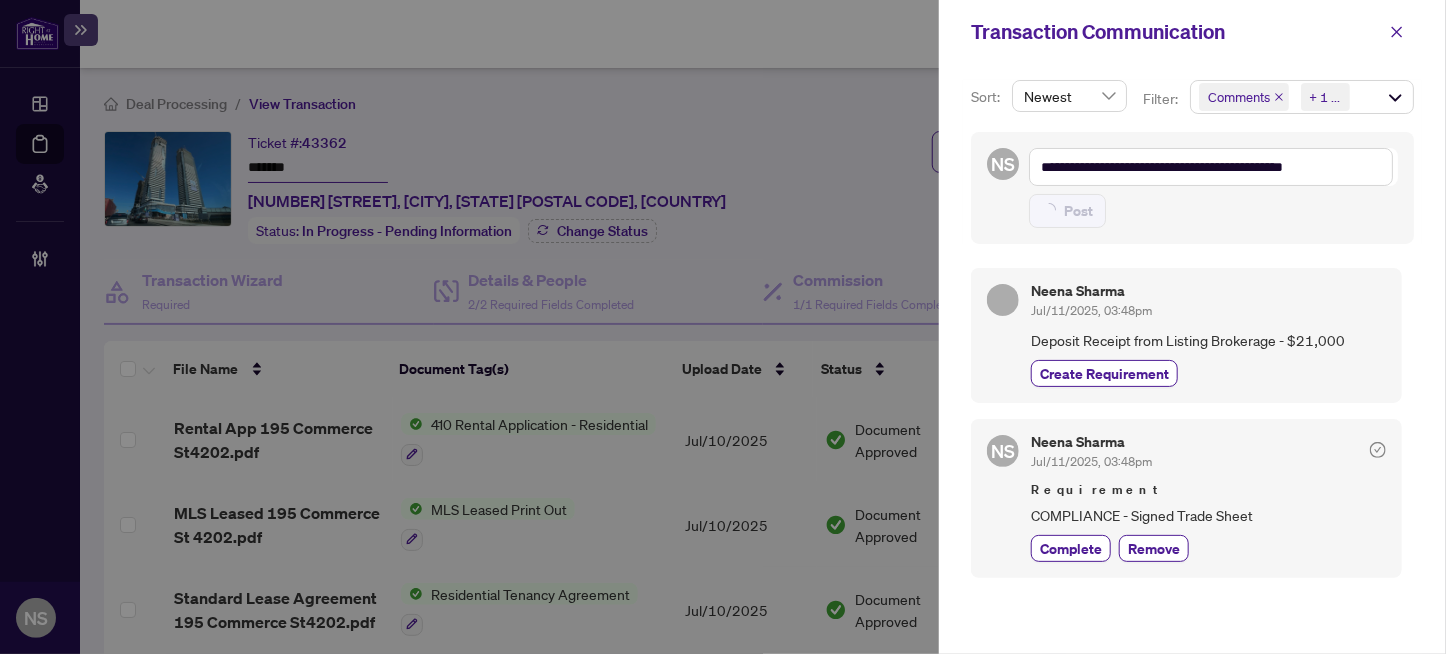 type on "**********" 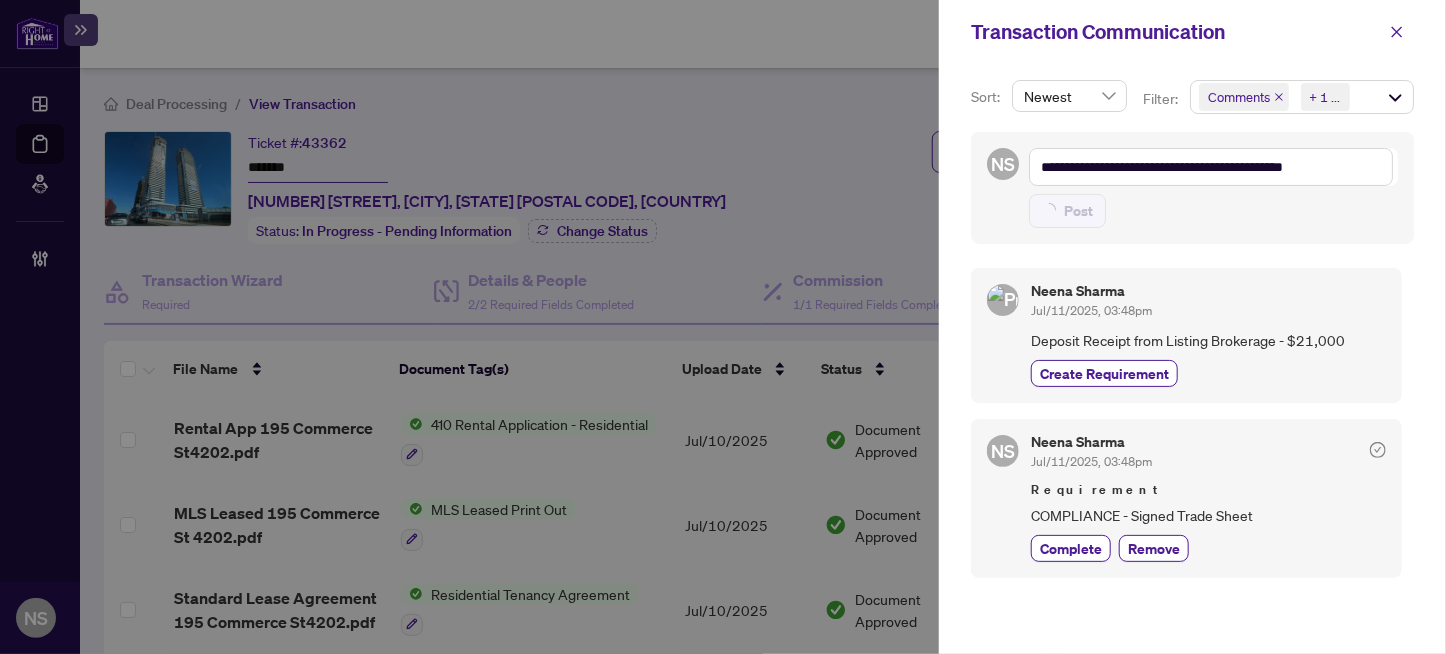 type 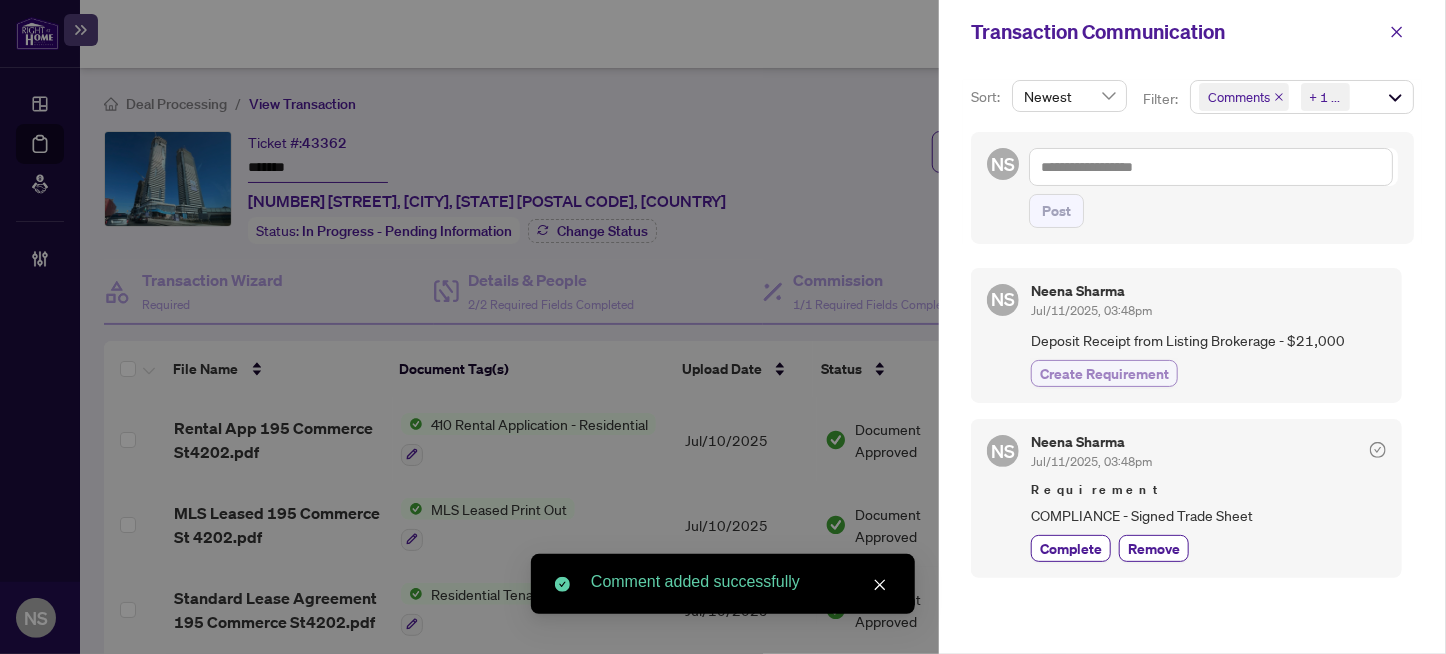 click on "Create Requirement" at bounding box center [1104, 373] 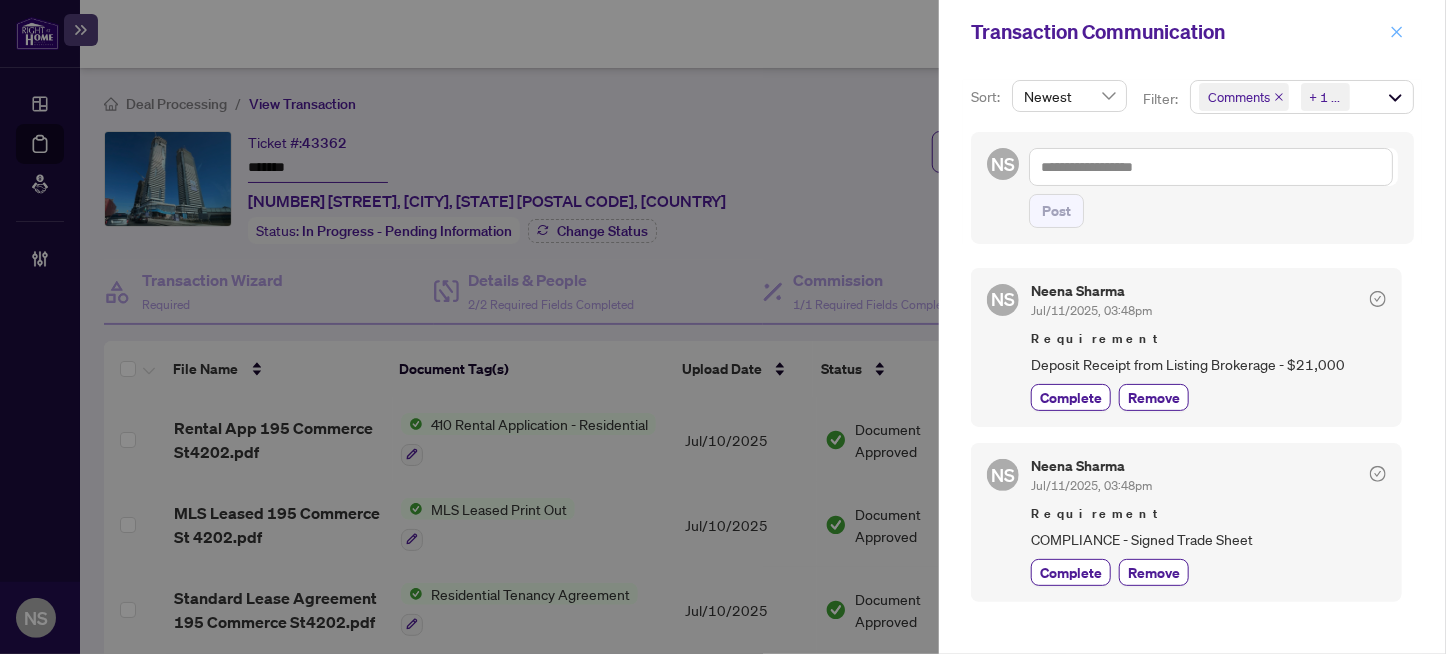 click 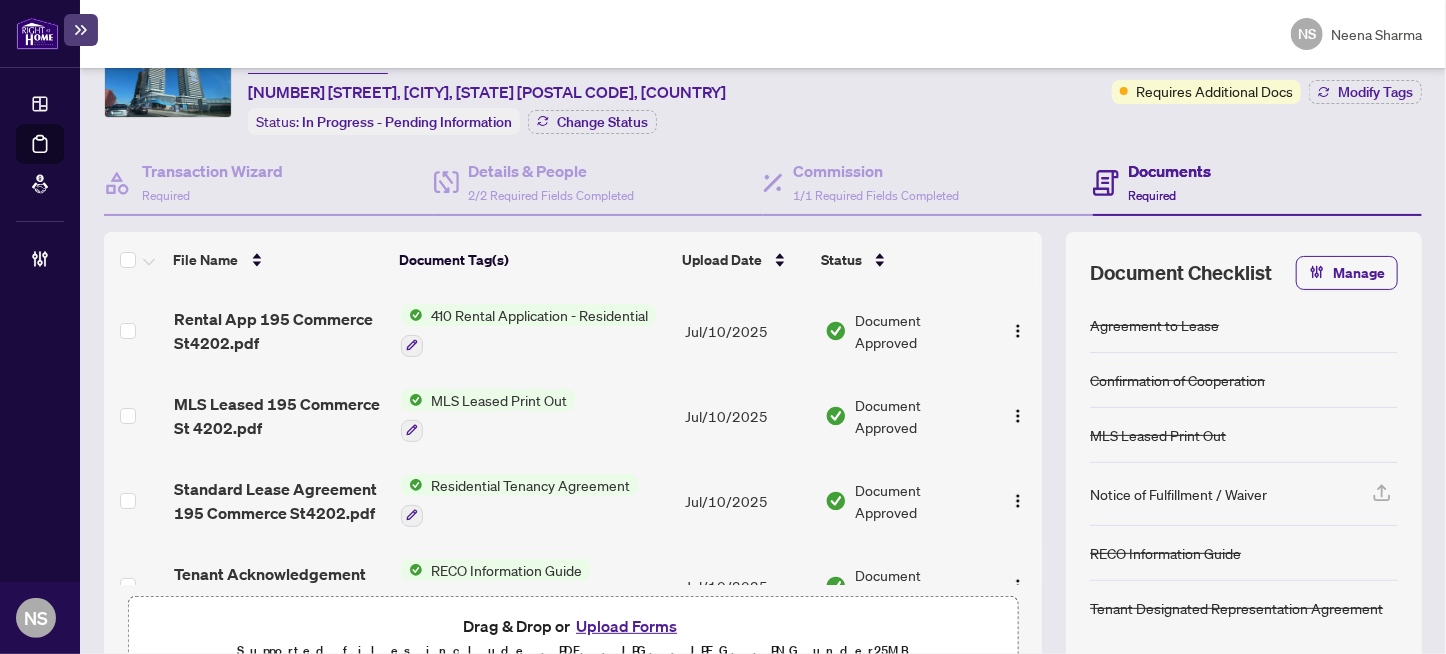 scroll, scrollTop: 213, scrollLeft: 0, axis: vertical 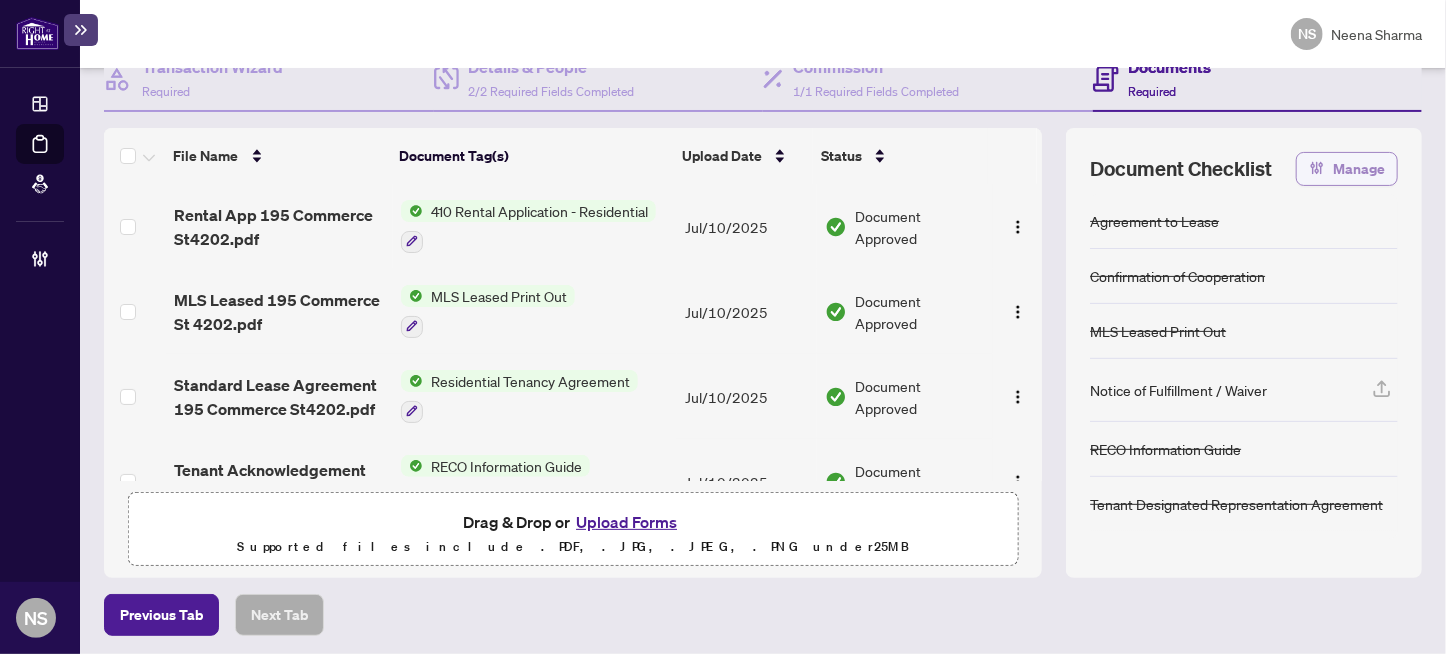 click on "Manage" at bounding box center [1359, 169] 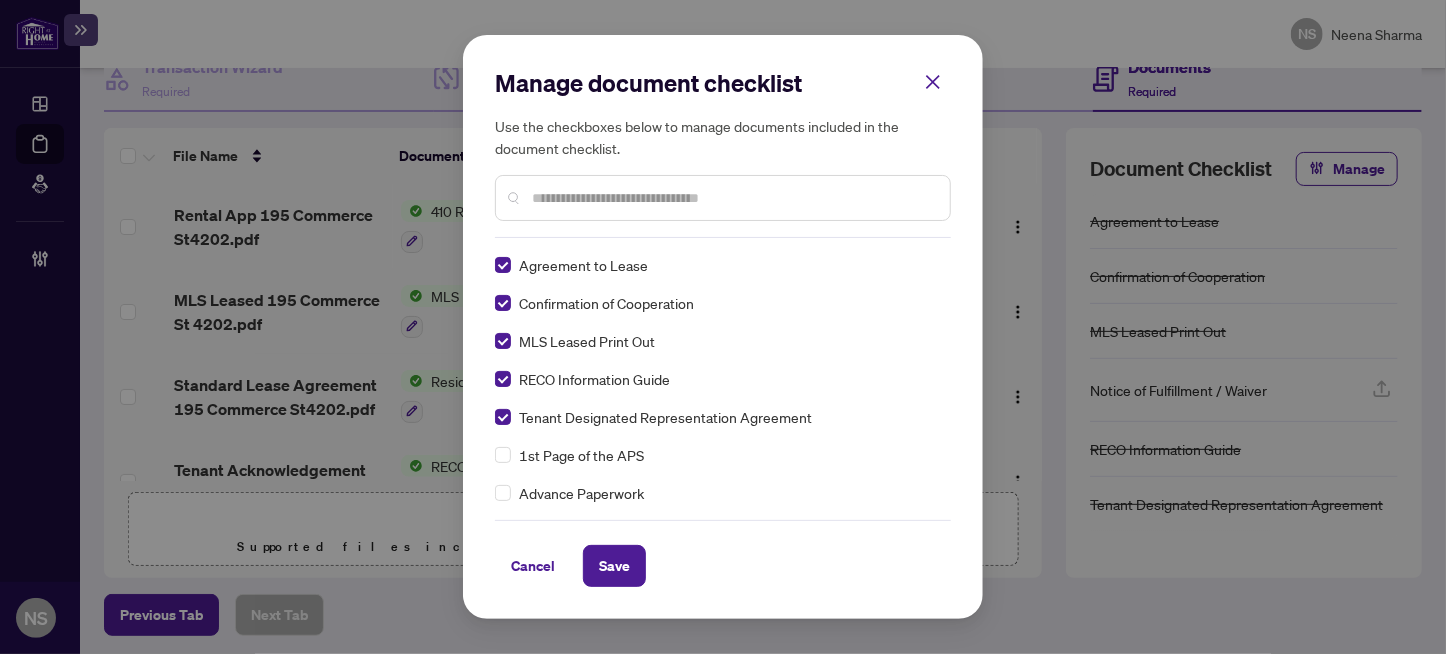 scroll, scrollTop: 0, scrollLeft: 0, axis: both 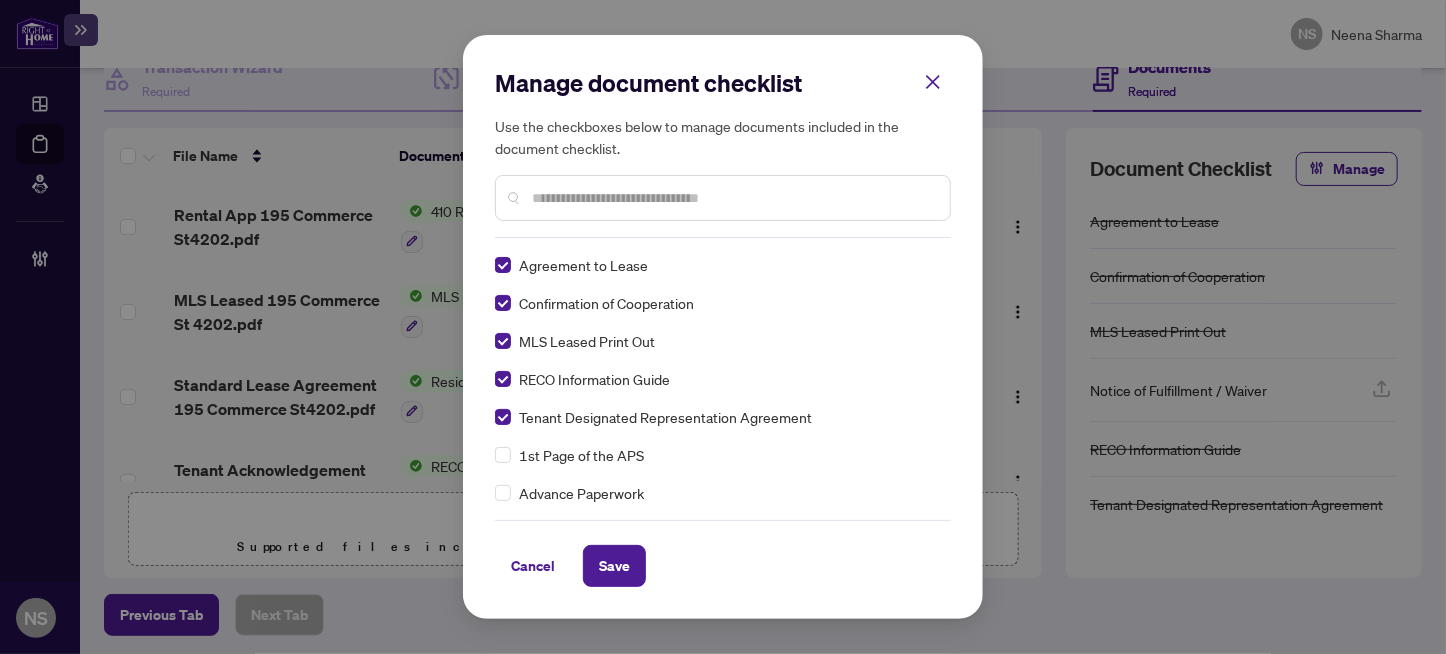 click at bounding box center [733, 198] 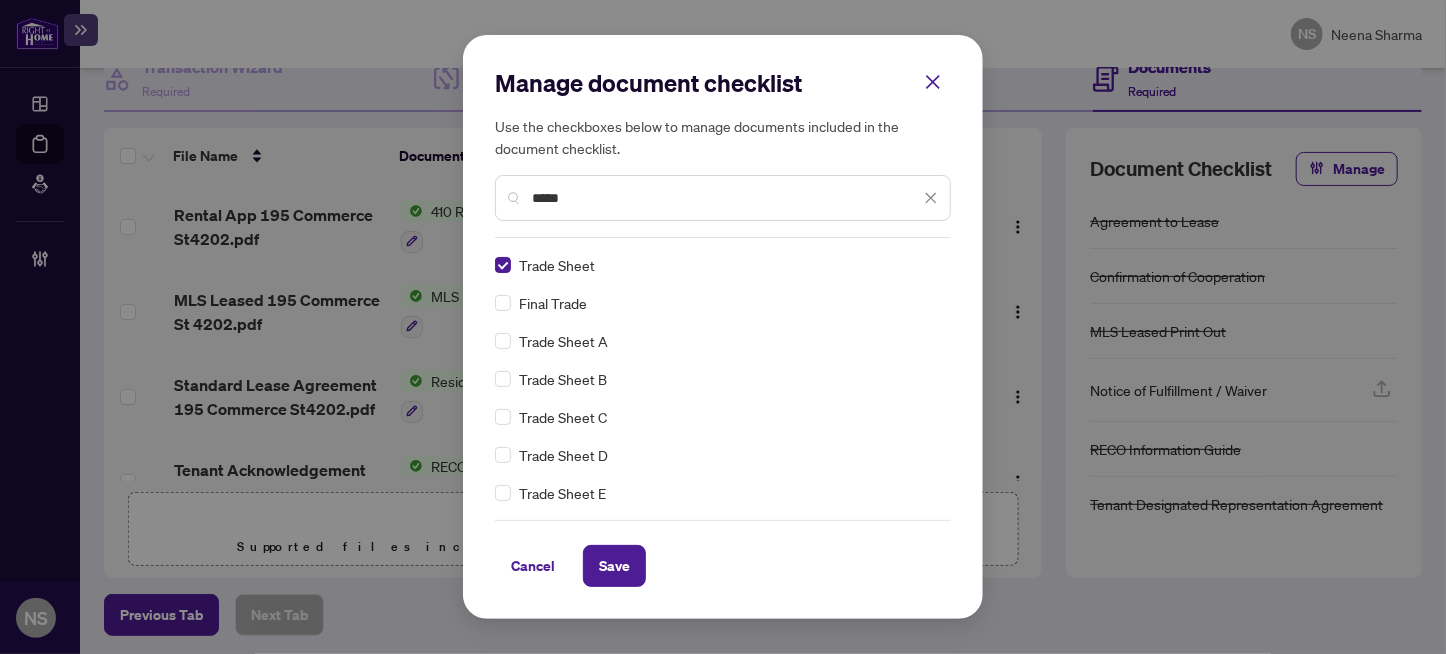 drag, startPoint x: 596, startPoint y: 204, endPoint x: 391, endPoint y: 221, distance: 205.70367 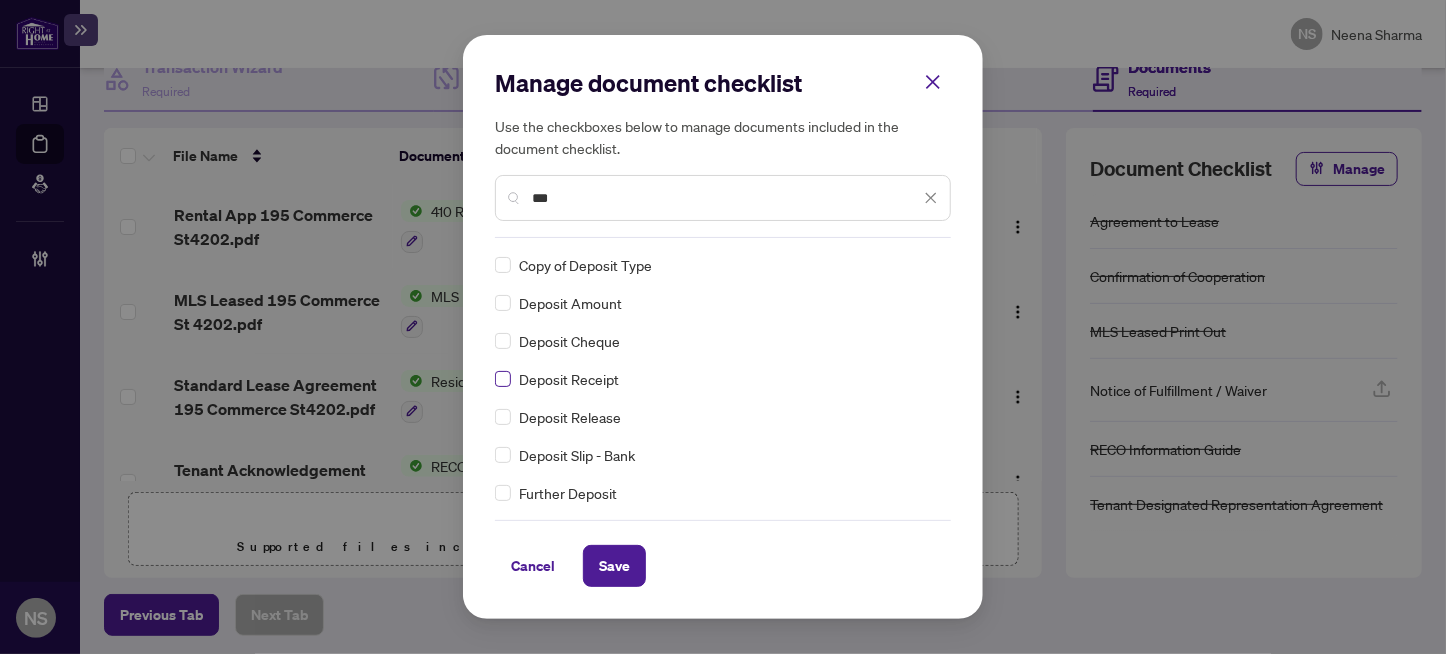type on "***" 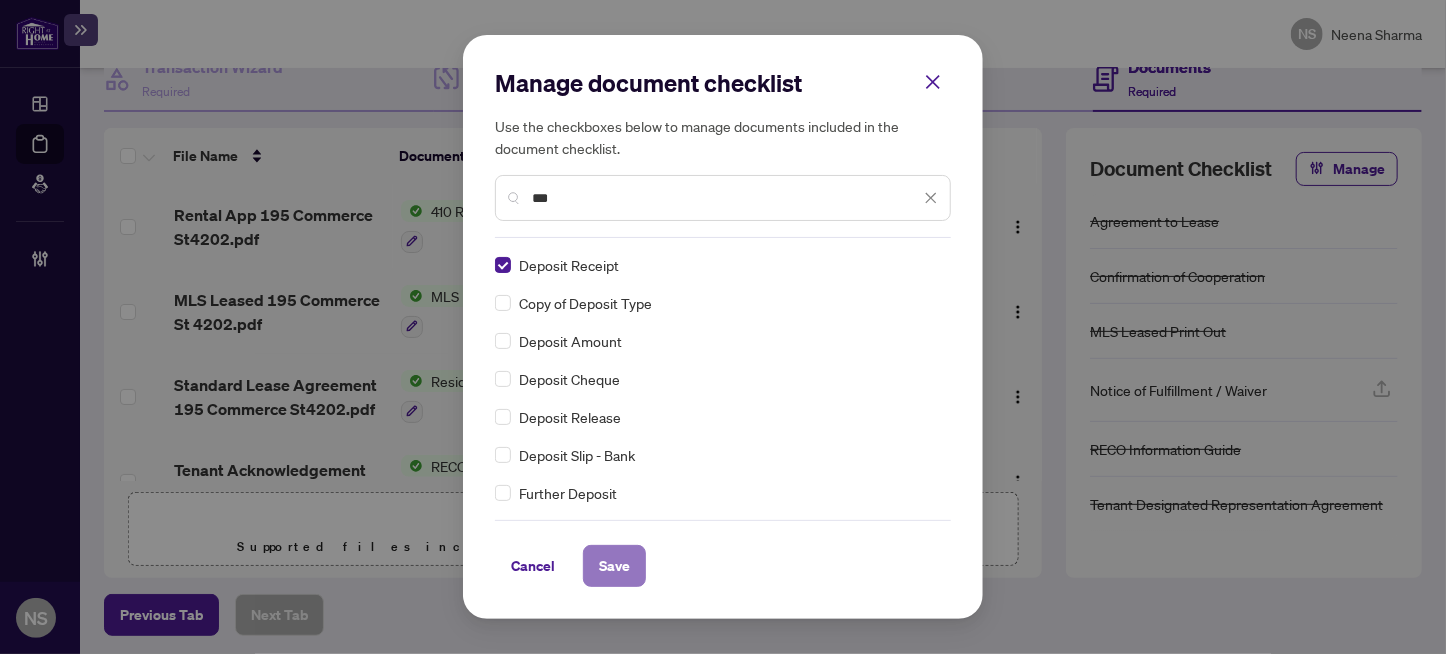 click on "Save" at bounding box center [614, 566] 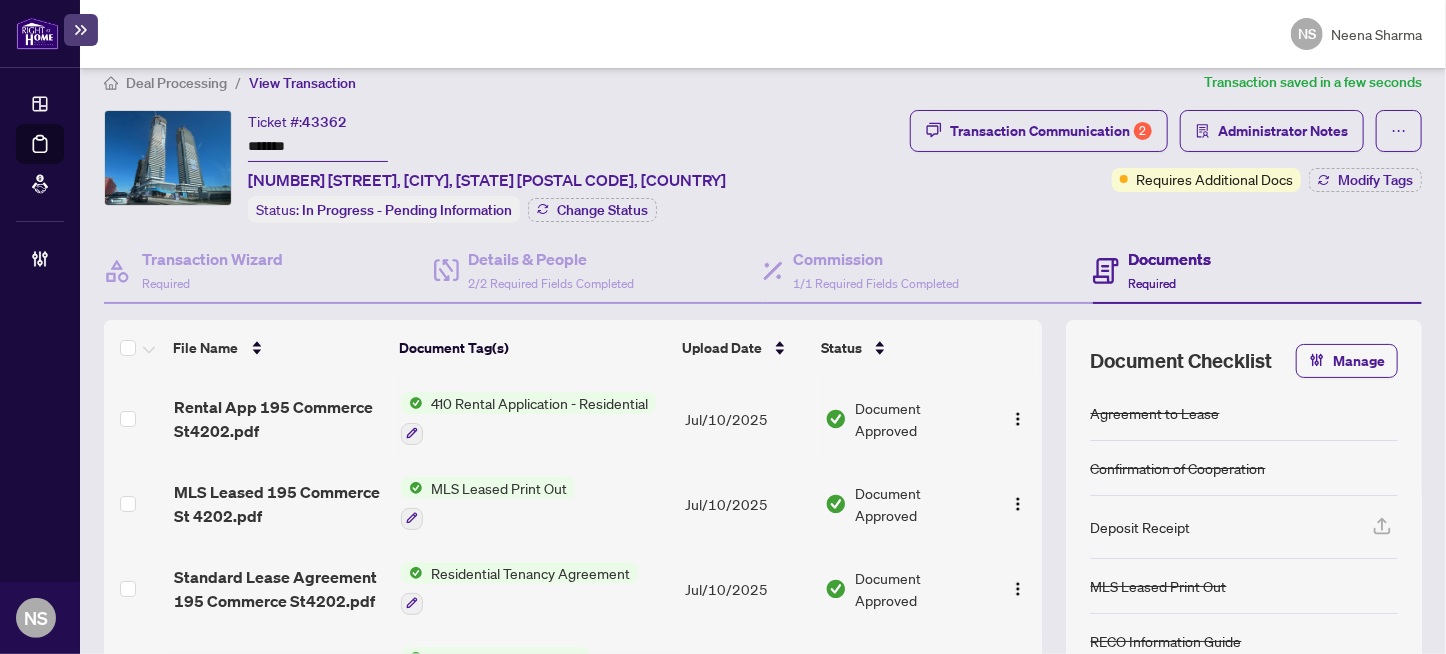 scroll, scrollTop: 0, scrollLeft: 0, axis: both 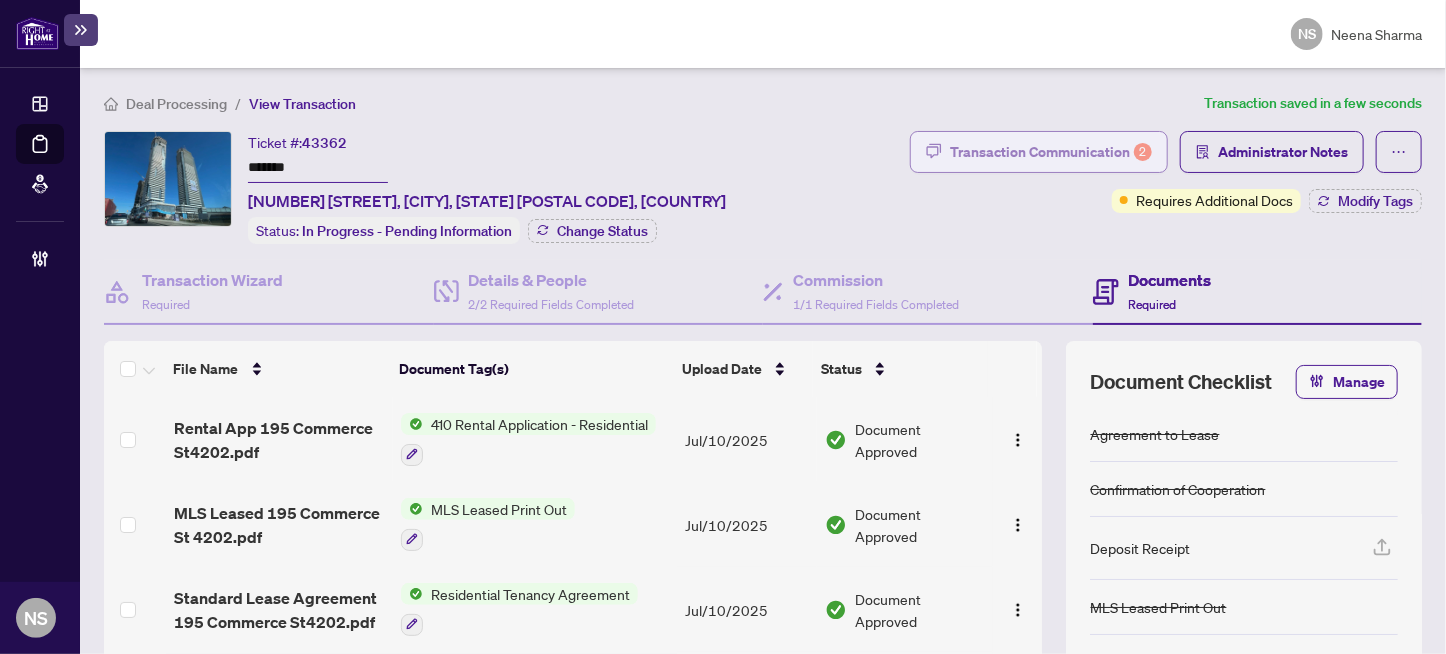 click on "Transaction Communication 2" at bounding box center [1051, 152] 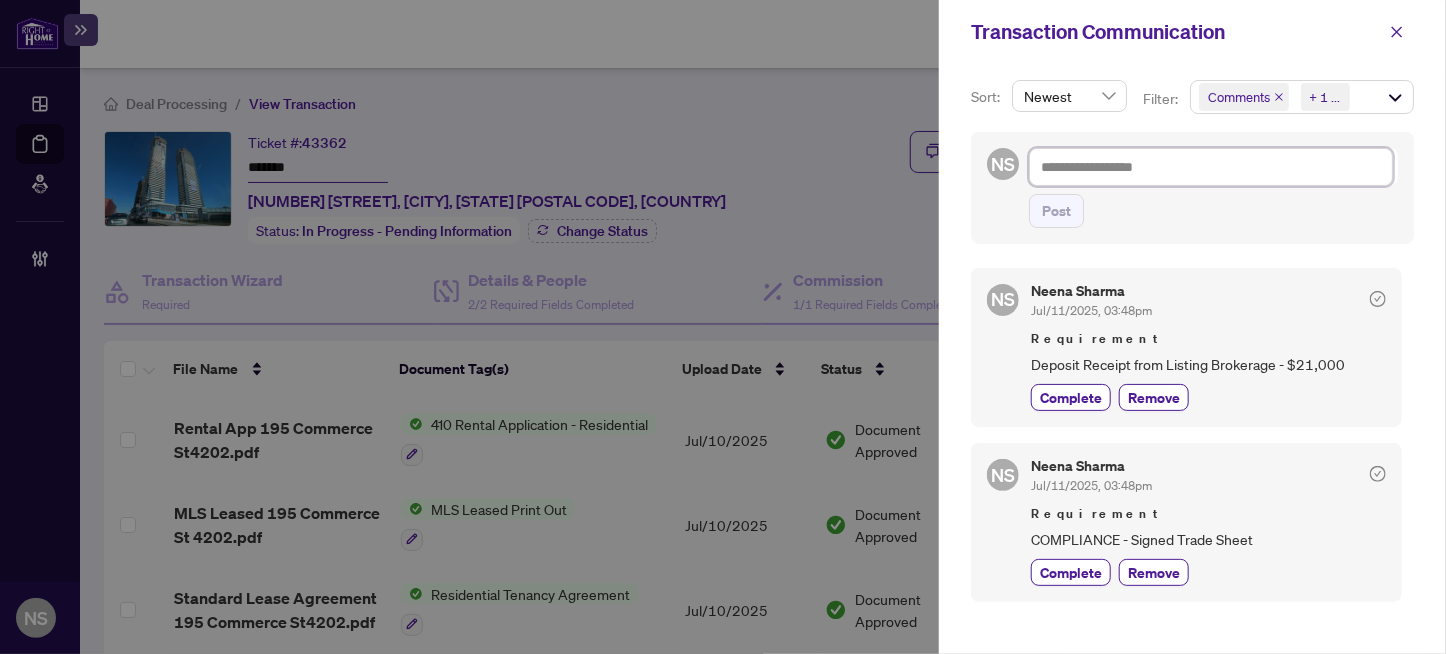 click at bounding box center (1211, 167) 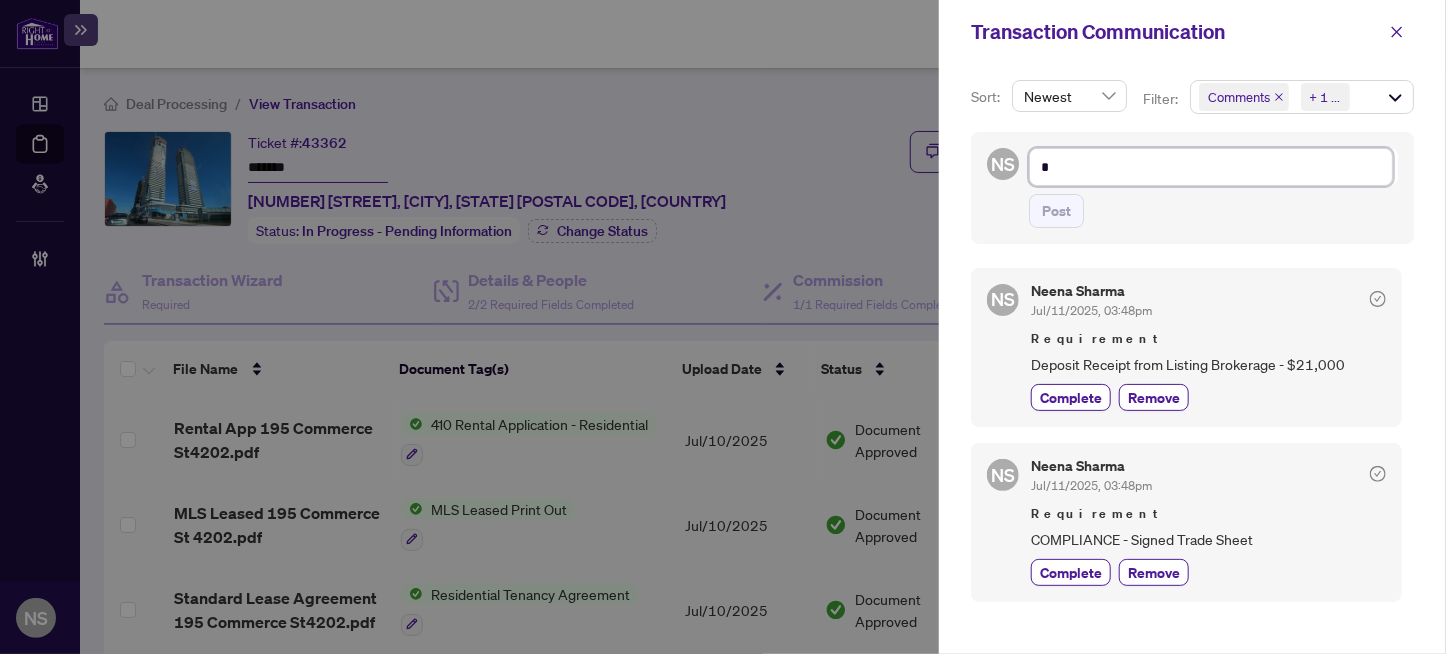 type on "**" 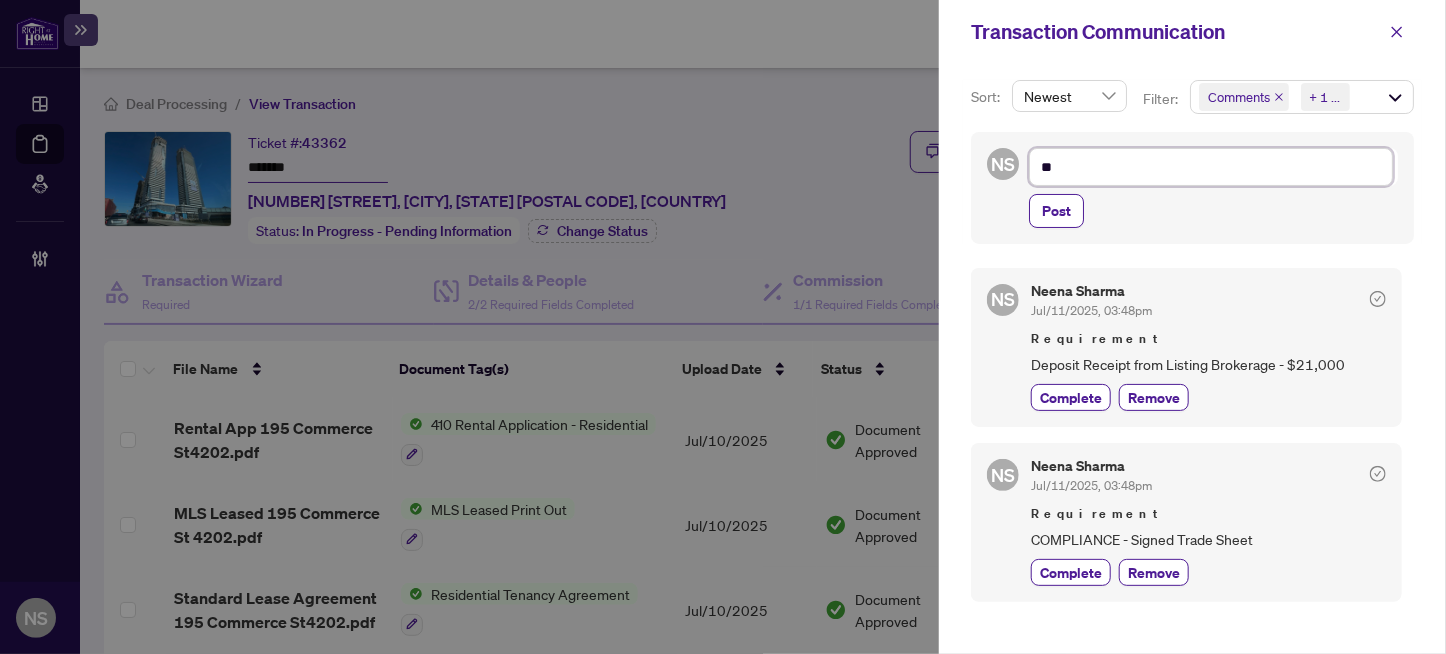 type on "**" 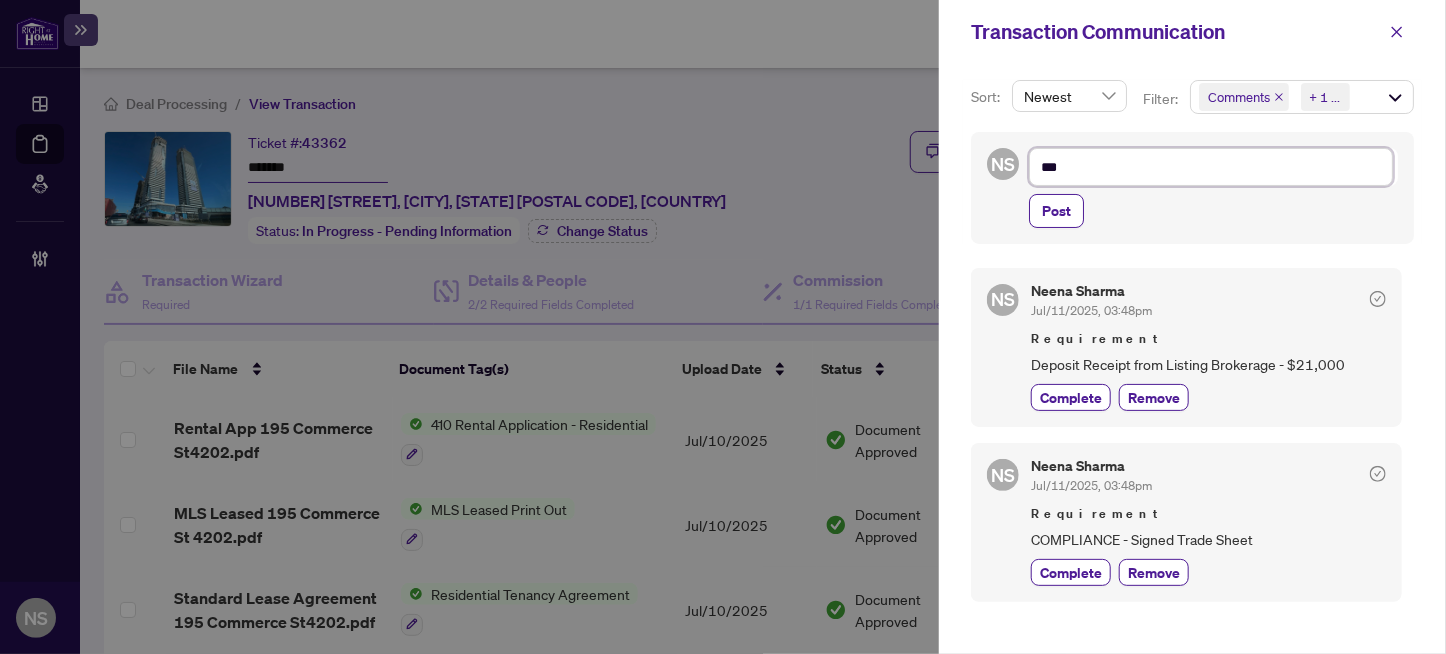 type on "****" 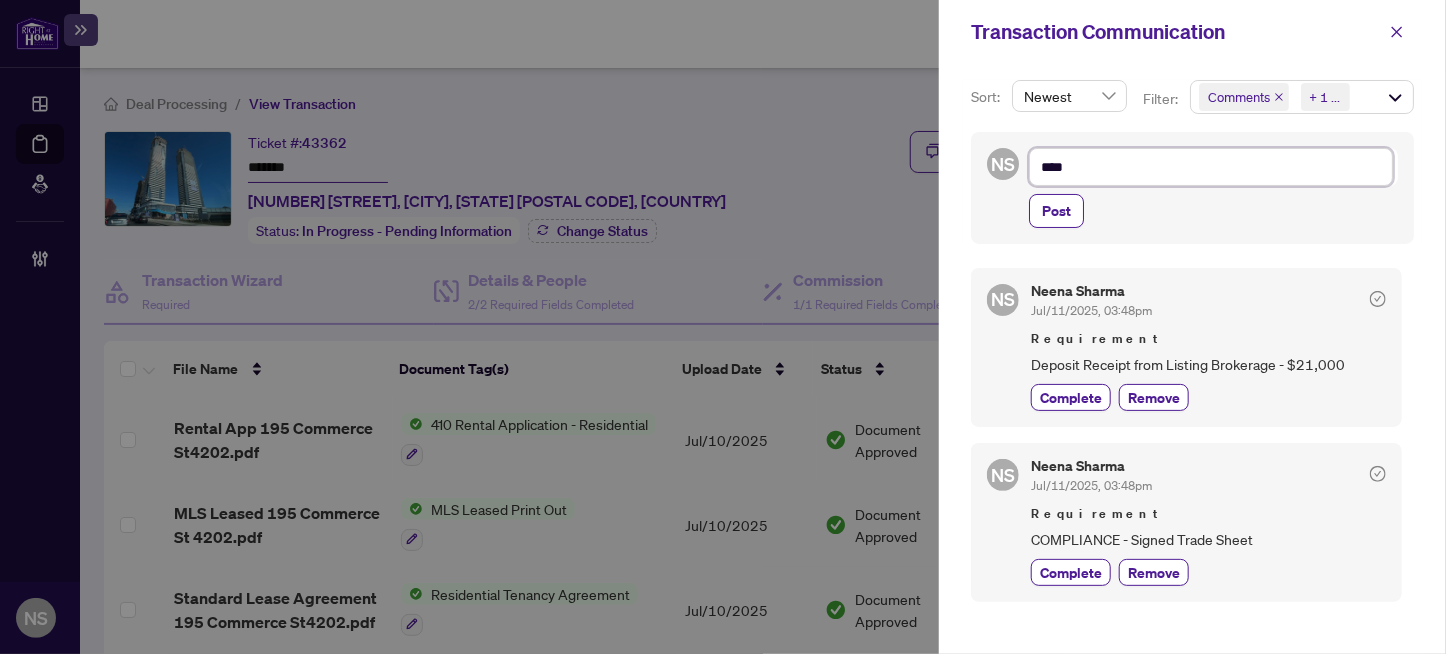 type on "*****" 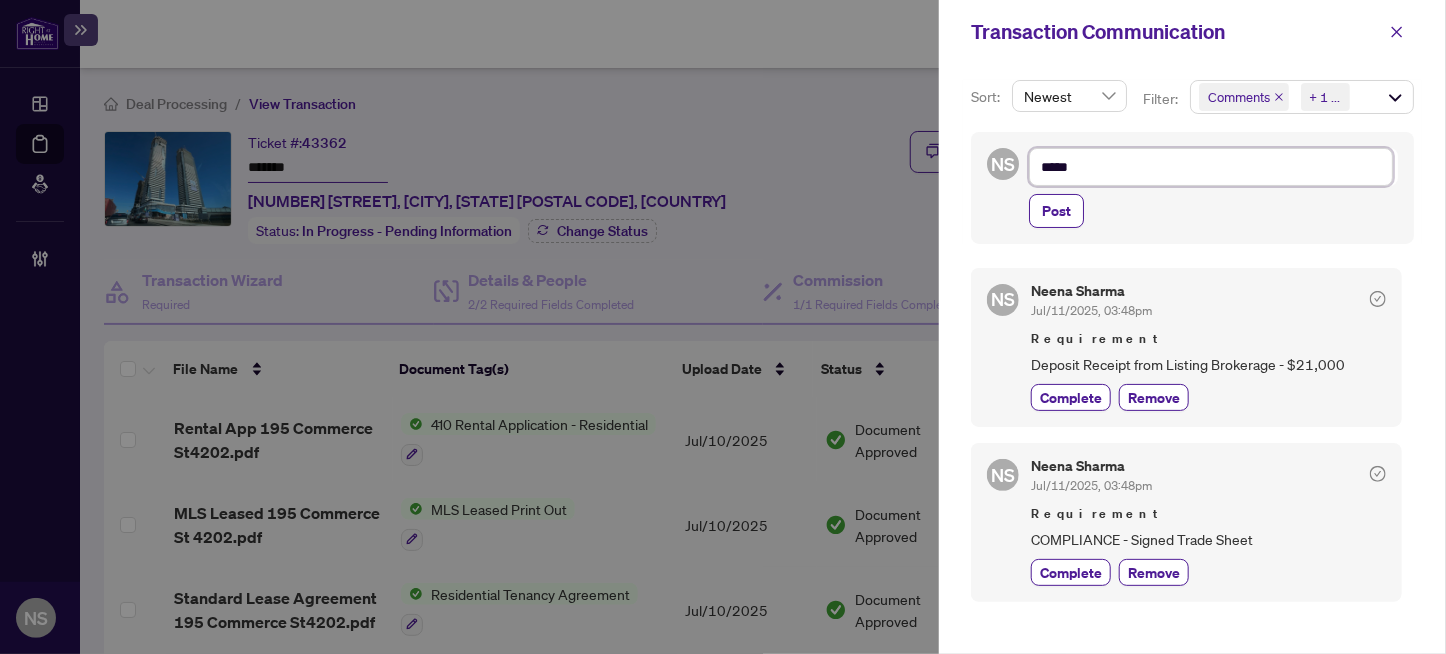type on "******" 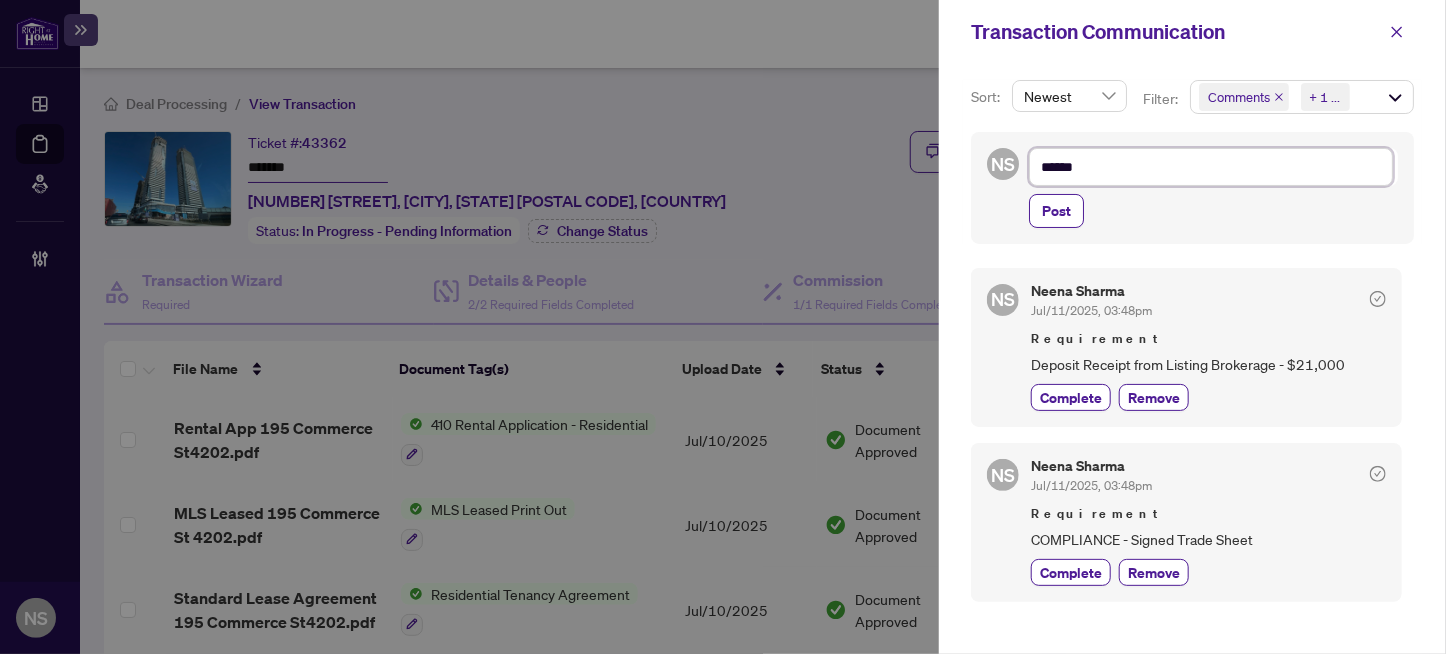 type on "*******" 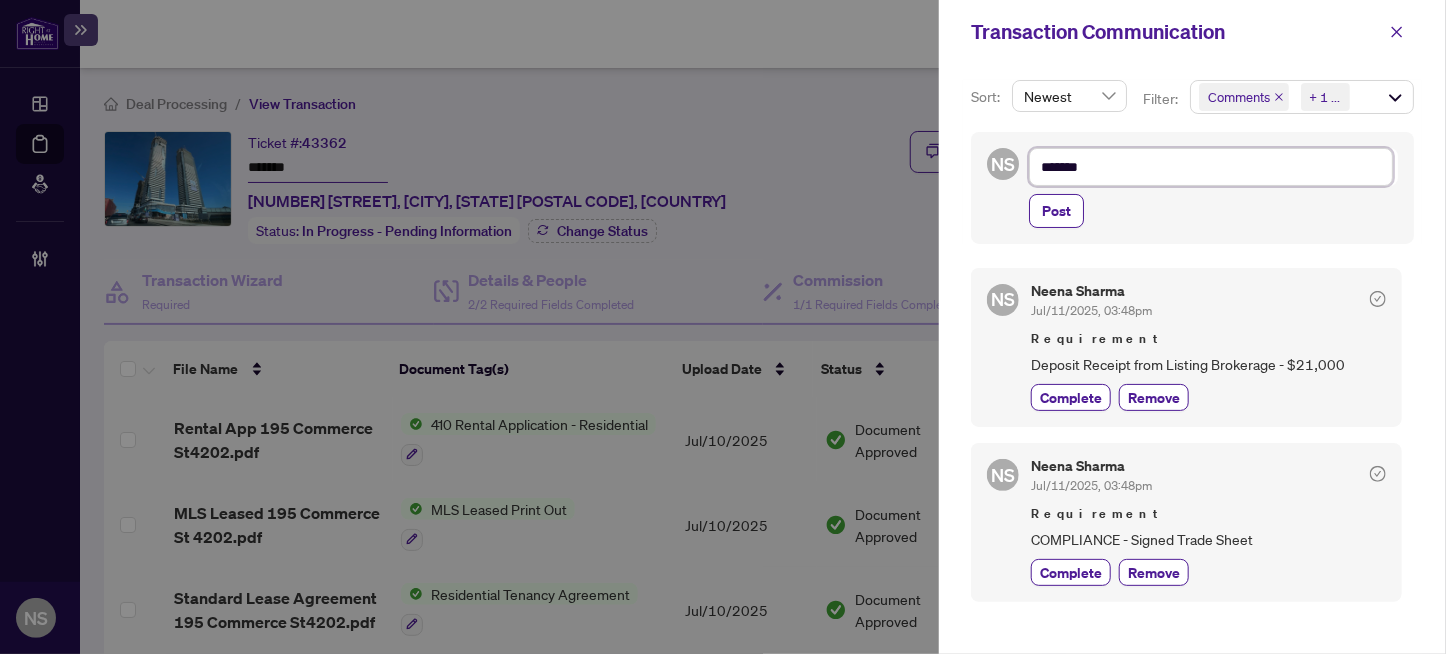 type on "*******" 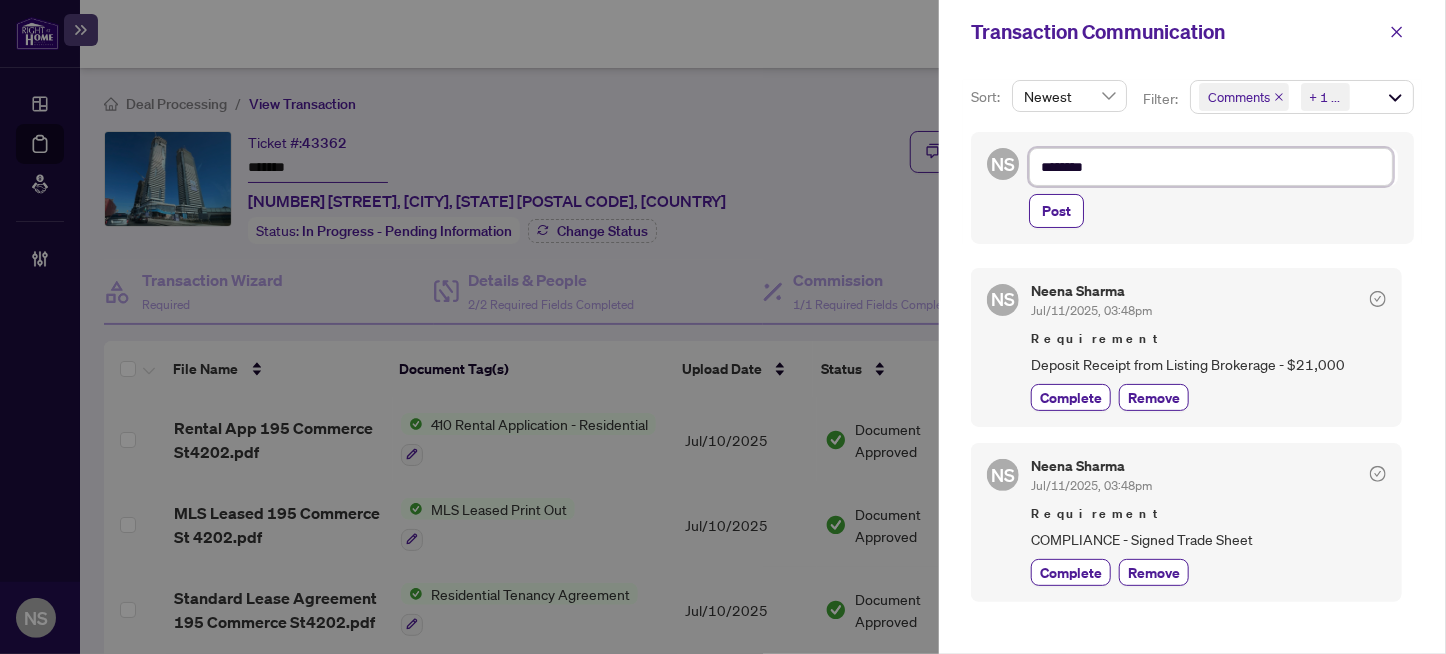type on "*******" 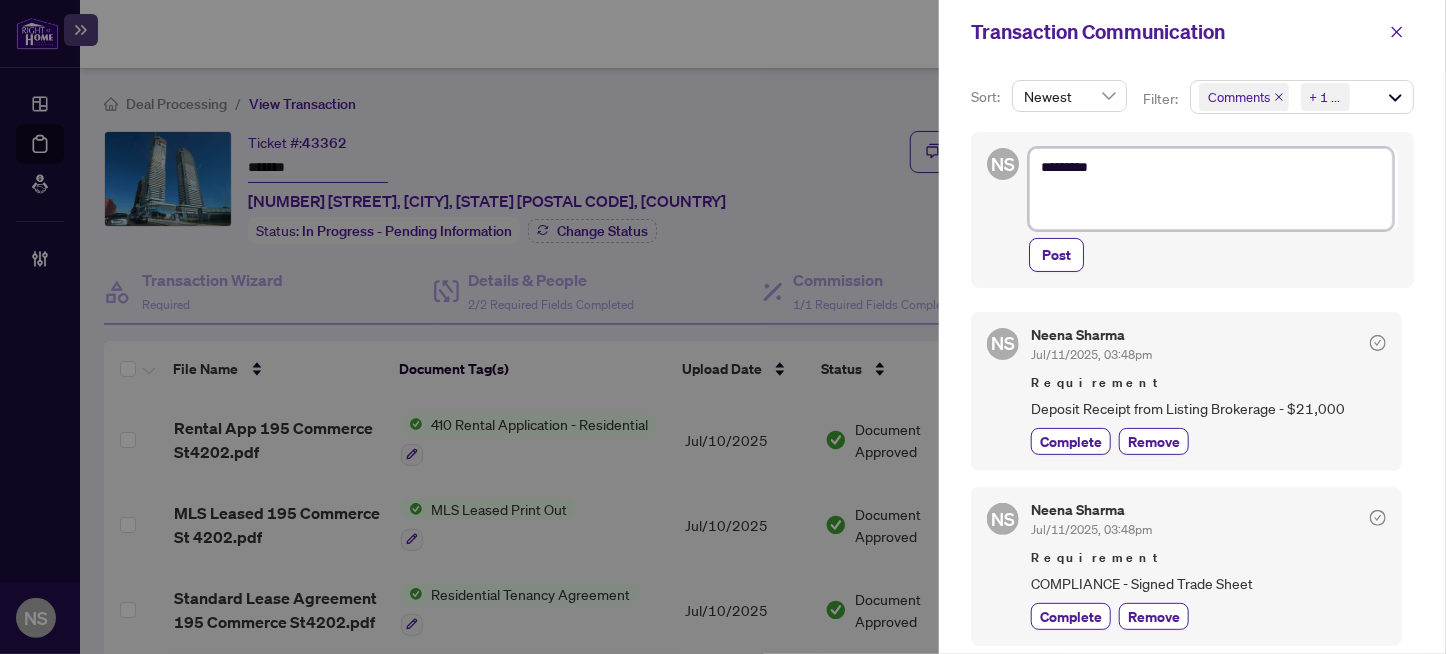 type on "*******" 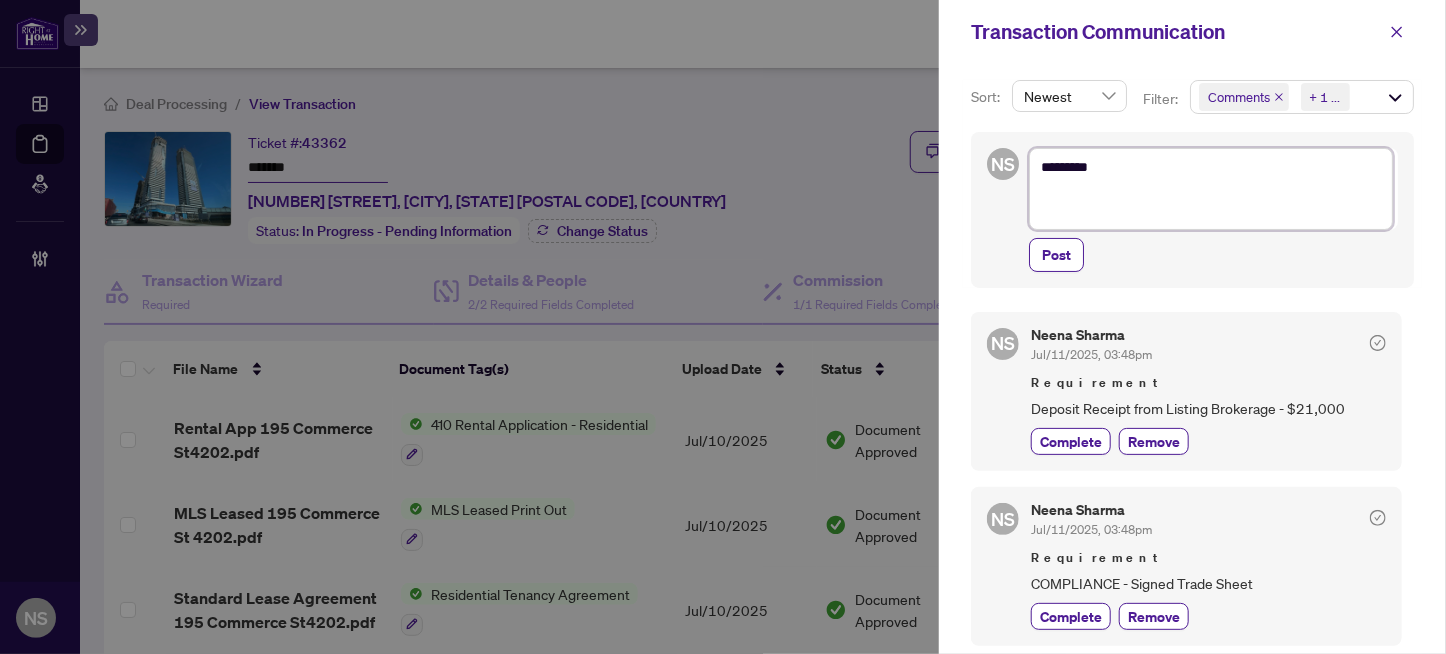 paste on "**********" 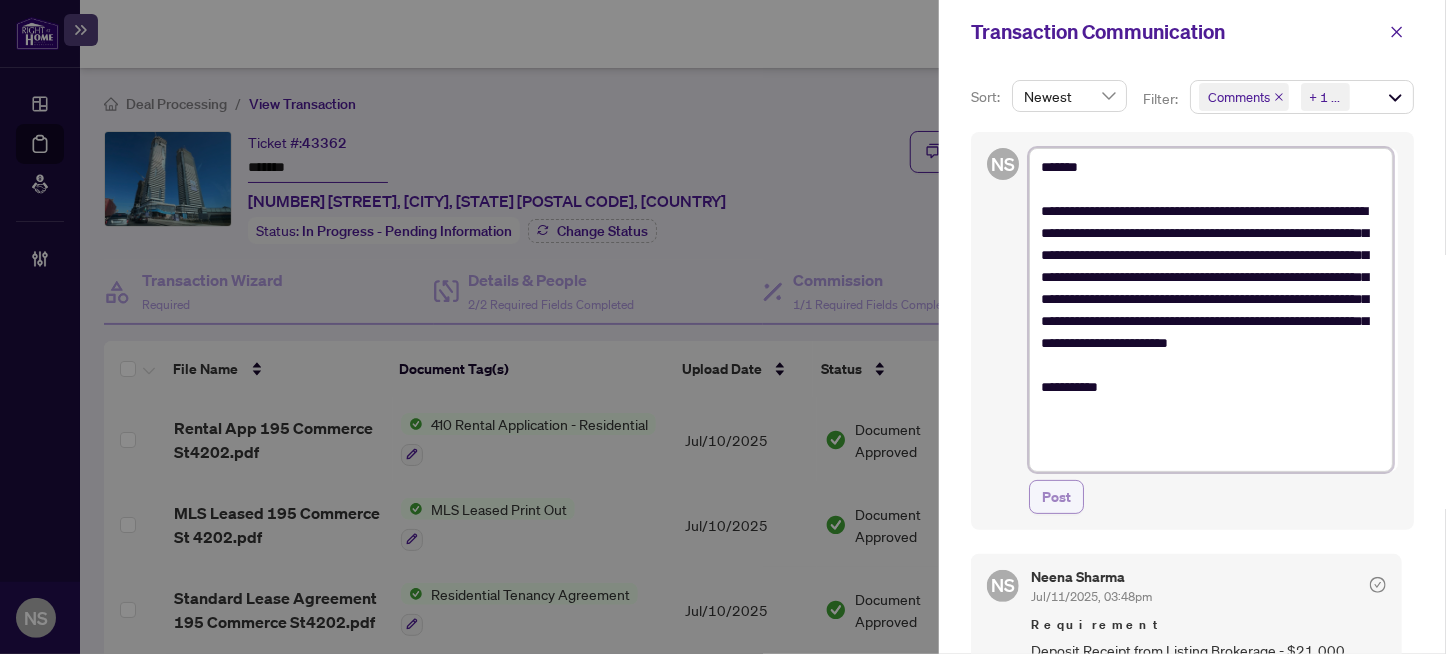 type on "**********" 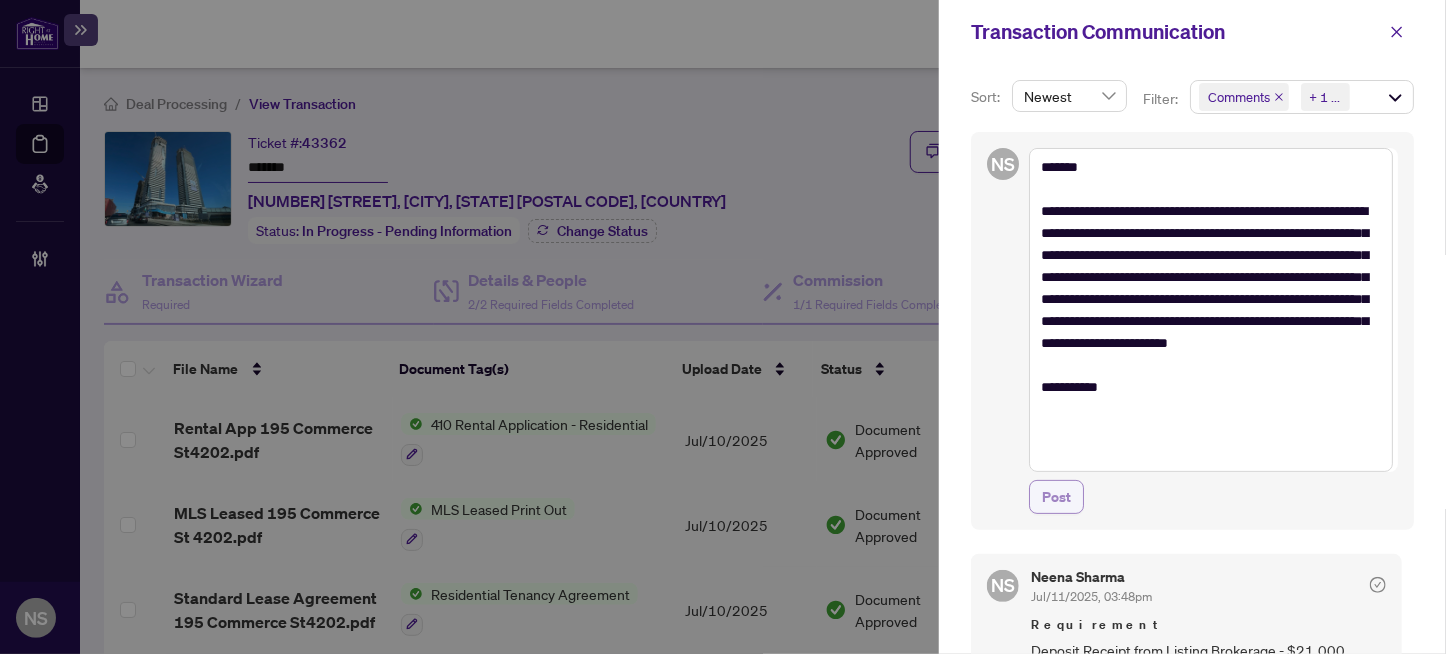 click on "Post" at bounding box center (1056, 497) 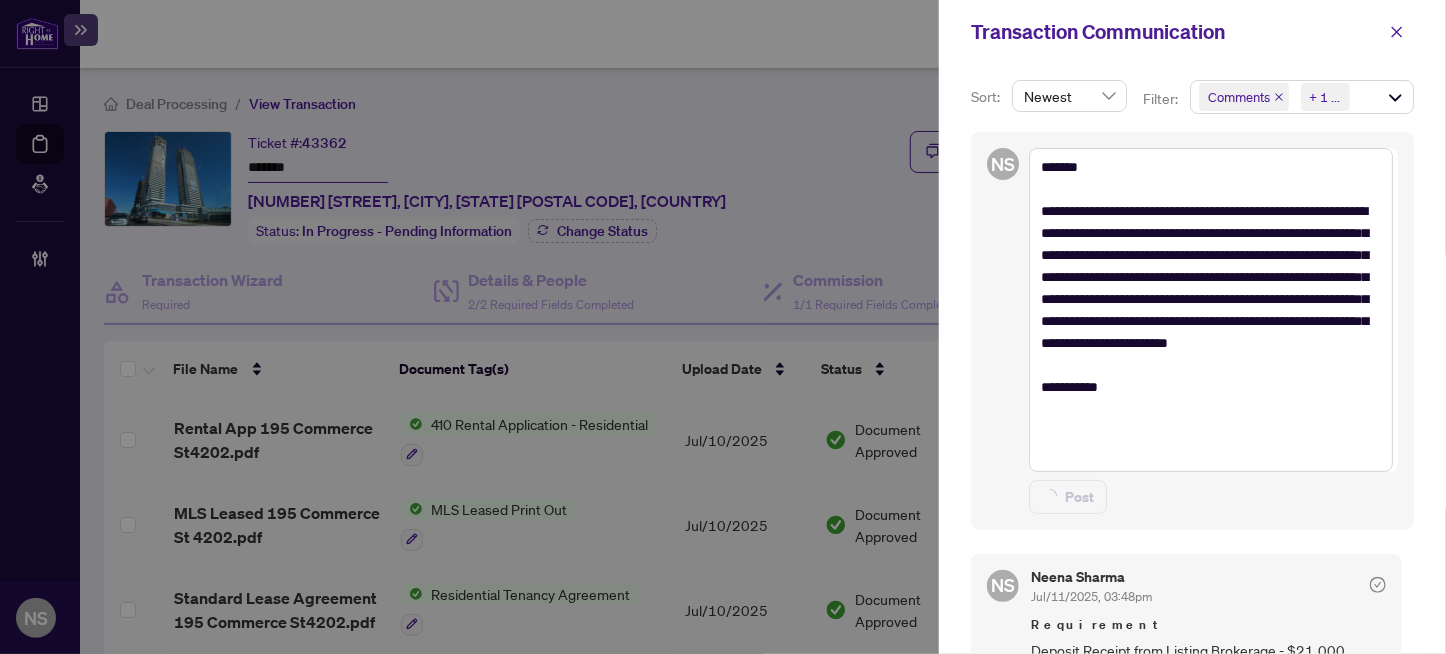 type on "**********" 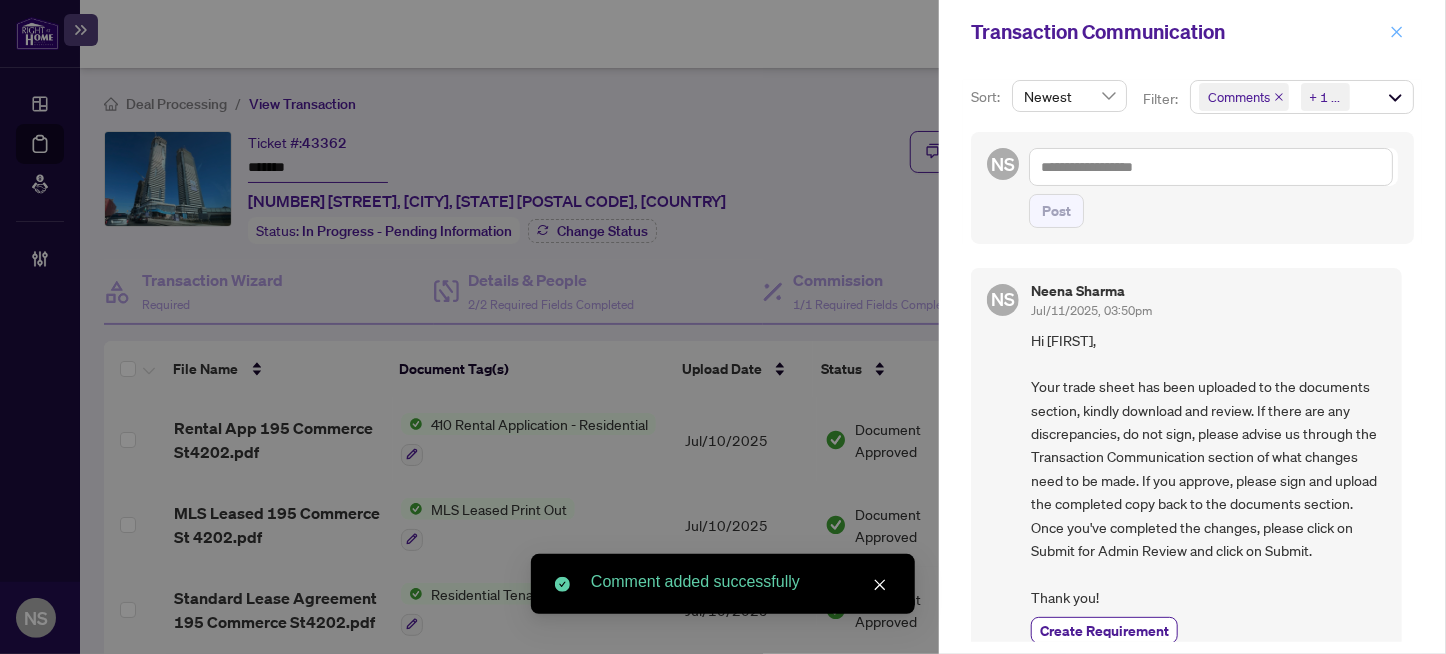 click 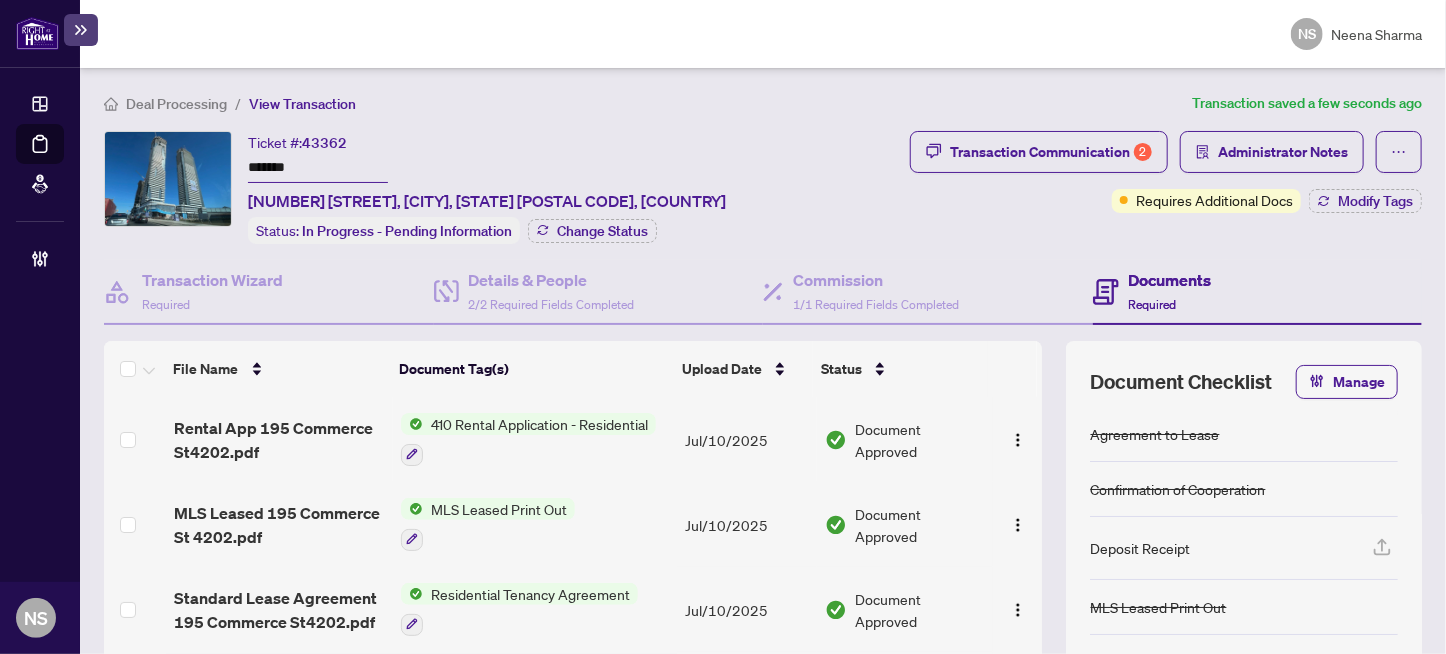 scroll, scrollTop: 44, scrollLeft: 0, axis: vertical 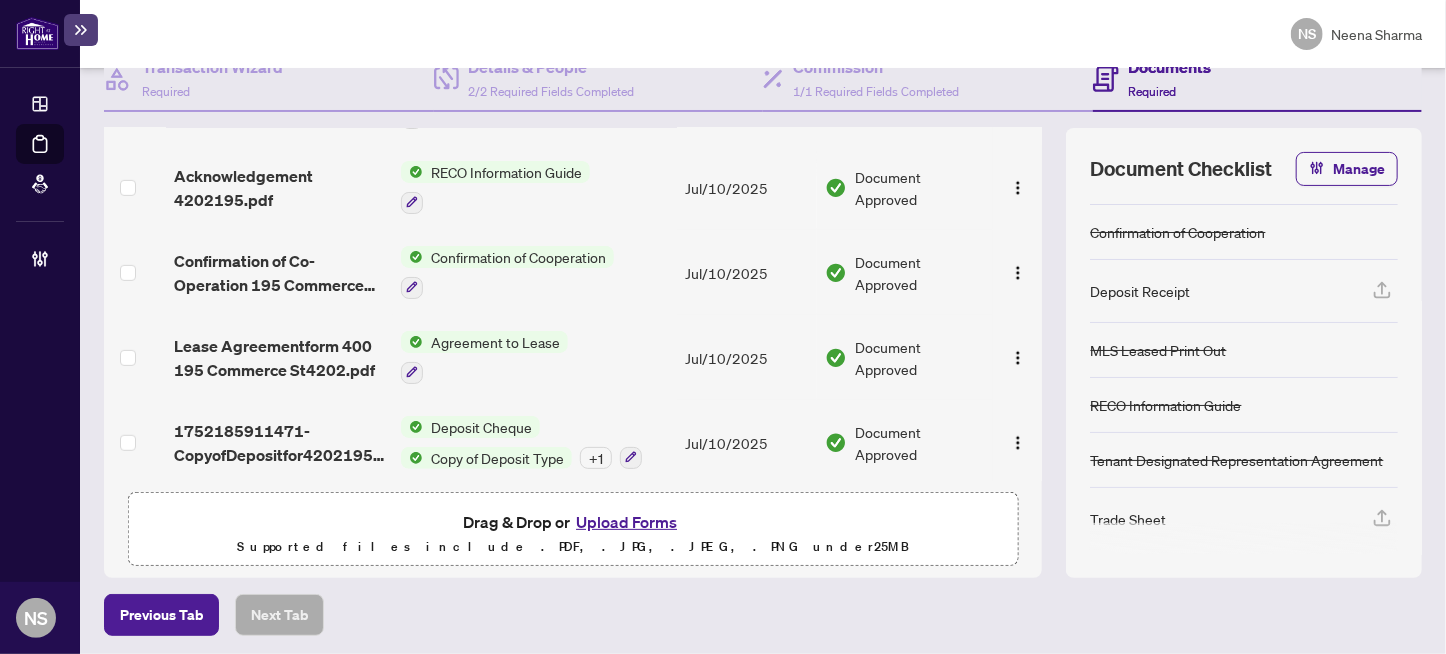 click on "Upload Forms" at bounding box center (626, 522) 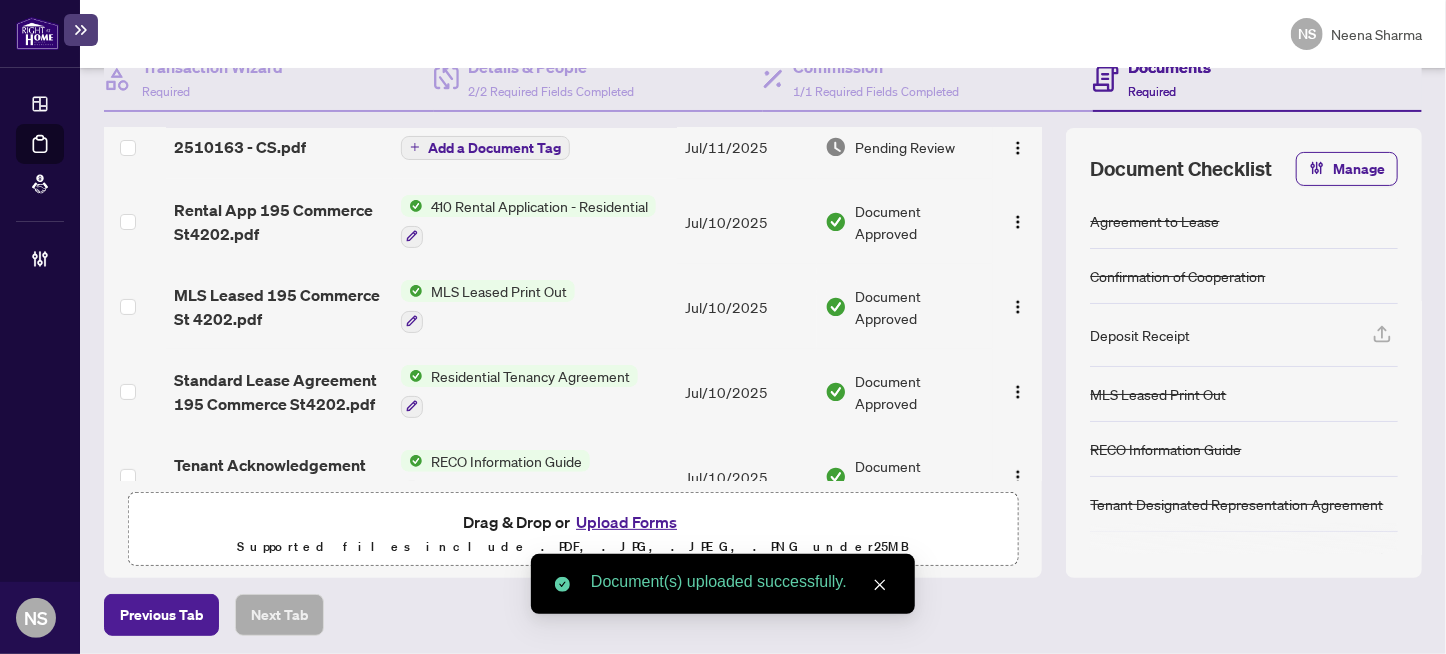 scroll, scrollTop: 0, scrollLeft: 0, axis: both 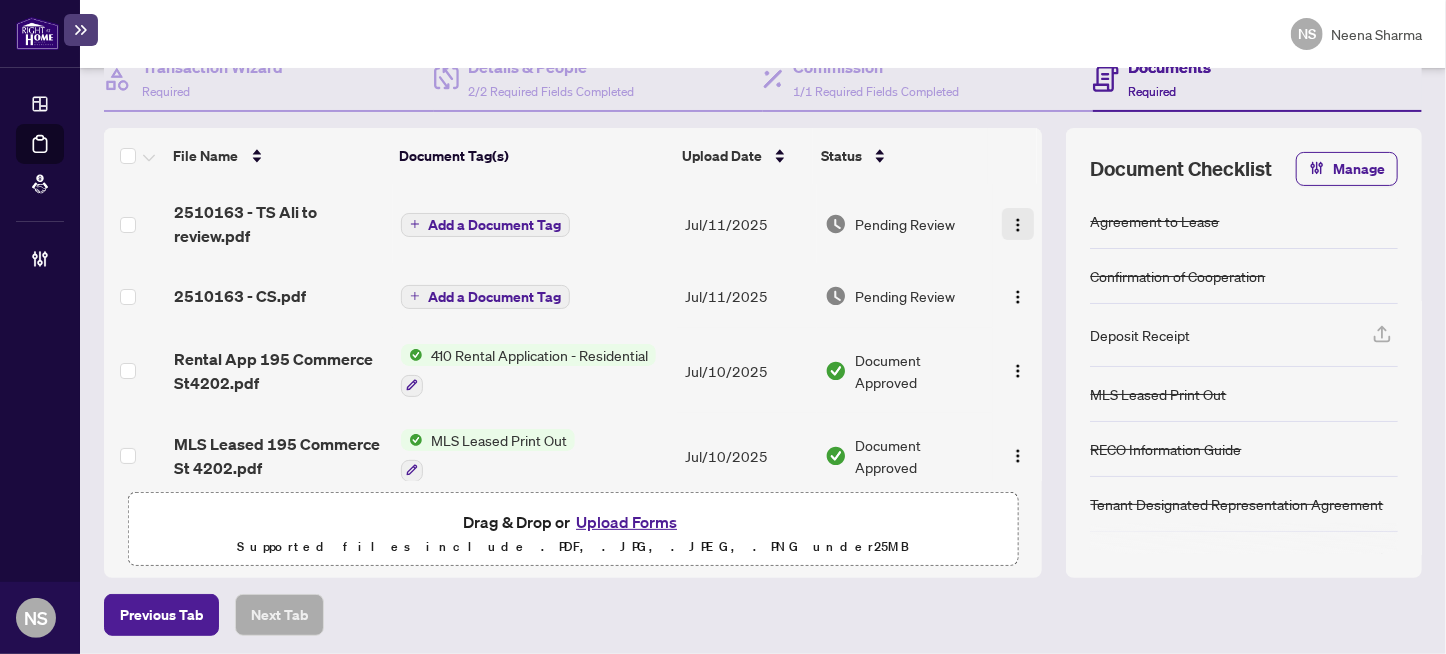 click at bounding box center [1018, 225] 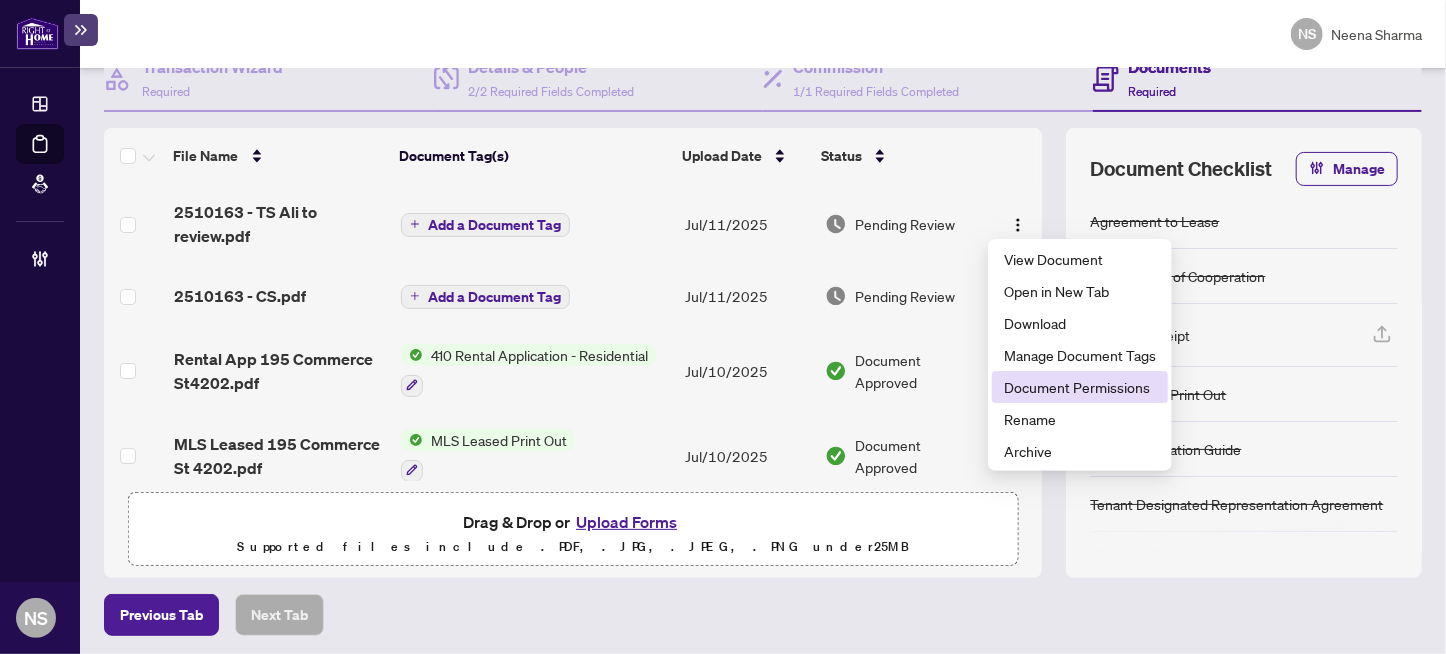 click on "Document Permissions" at bounding box center (1080, 387) 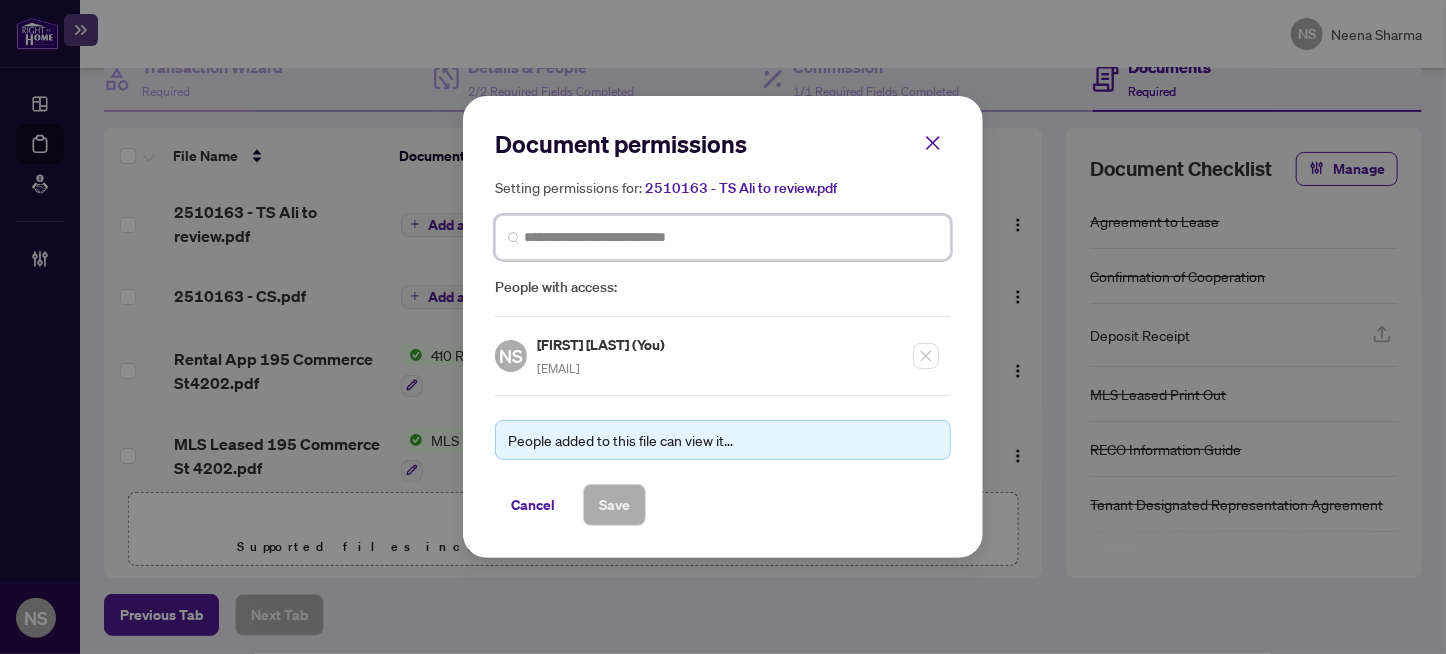 click at bounding box center [731, 237] 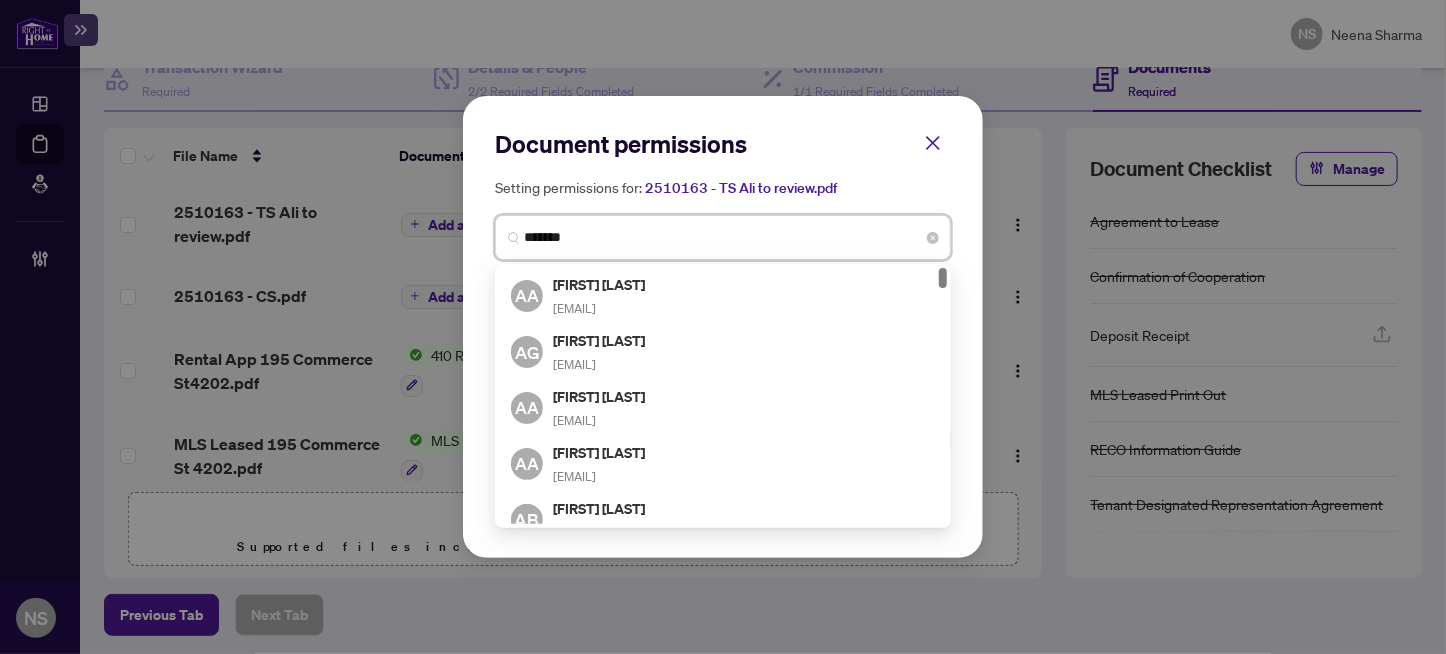 type on "********" 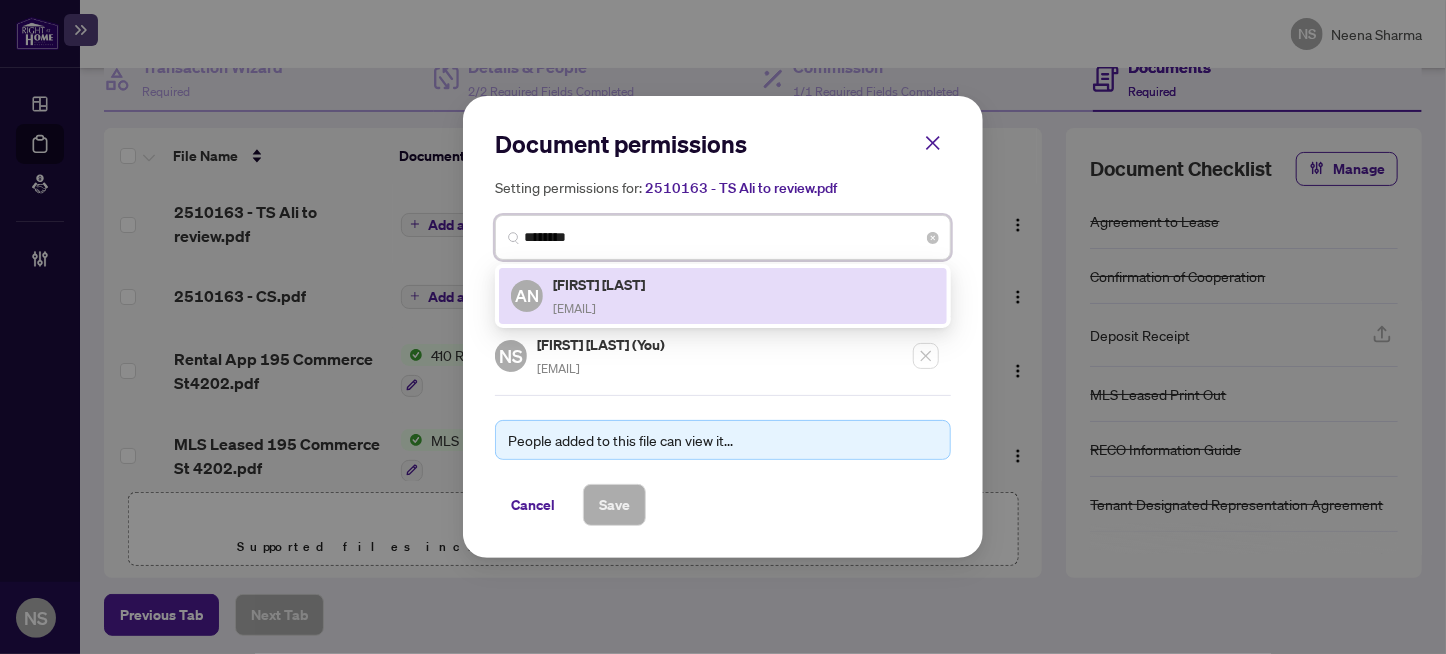 click on "atowerhill@gmail.com" at bounding box center (574, 308) 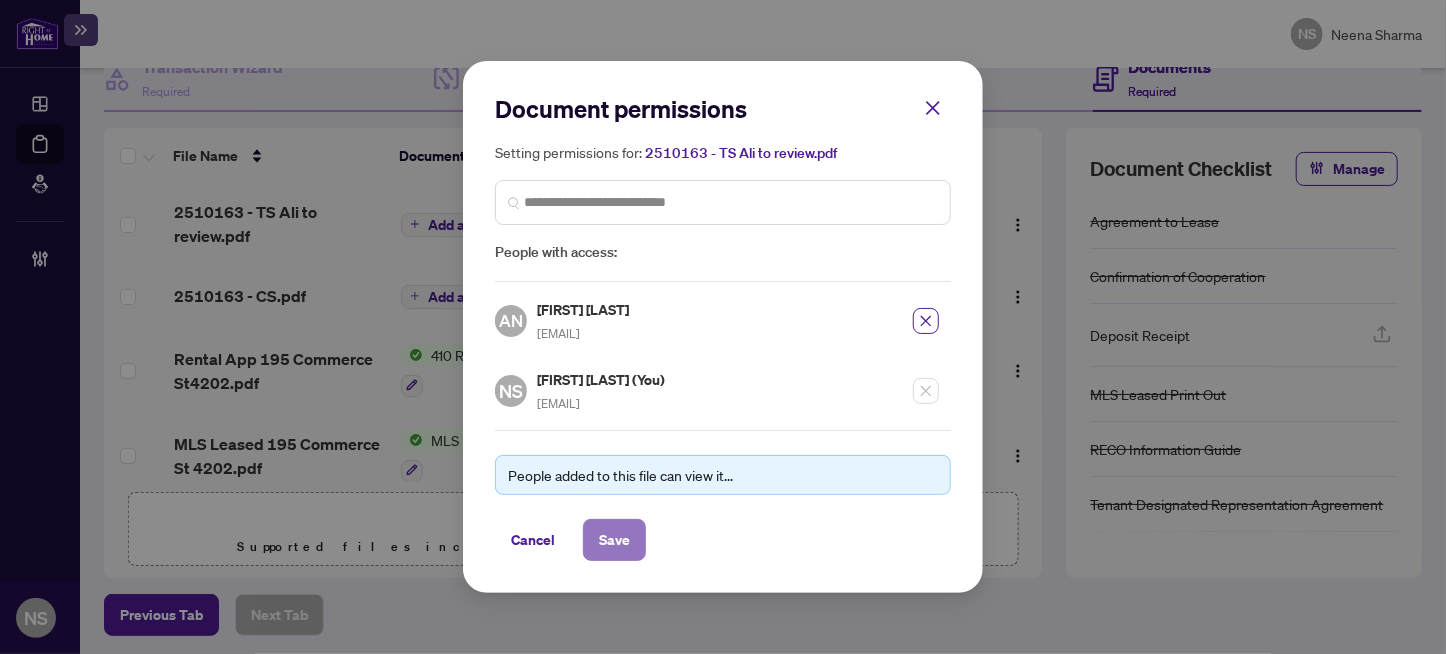 click on "Save" at bounding box center [614, 540] 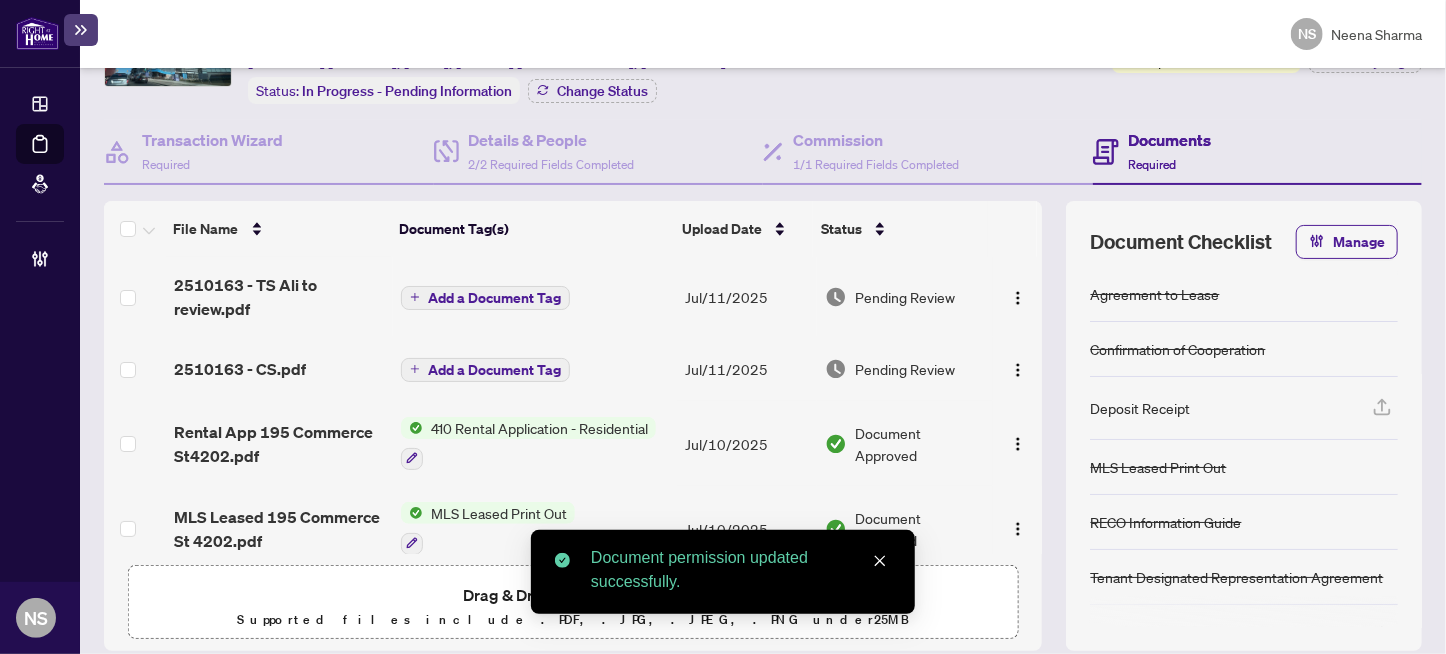 scroll, scrollTop: 113, scrollLeft: 0, axis: vertical 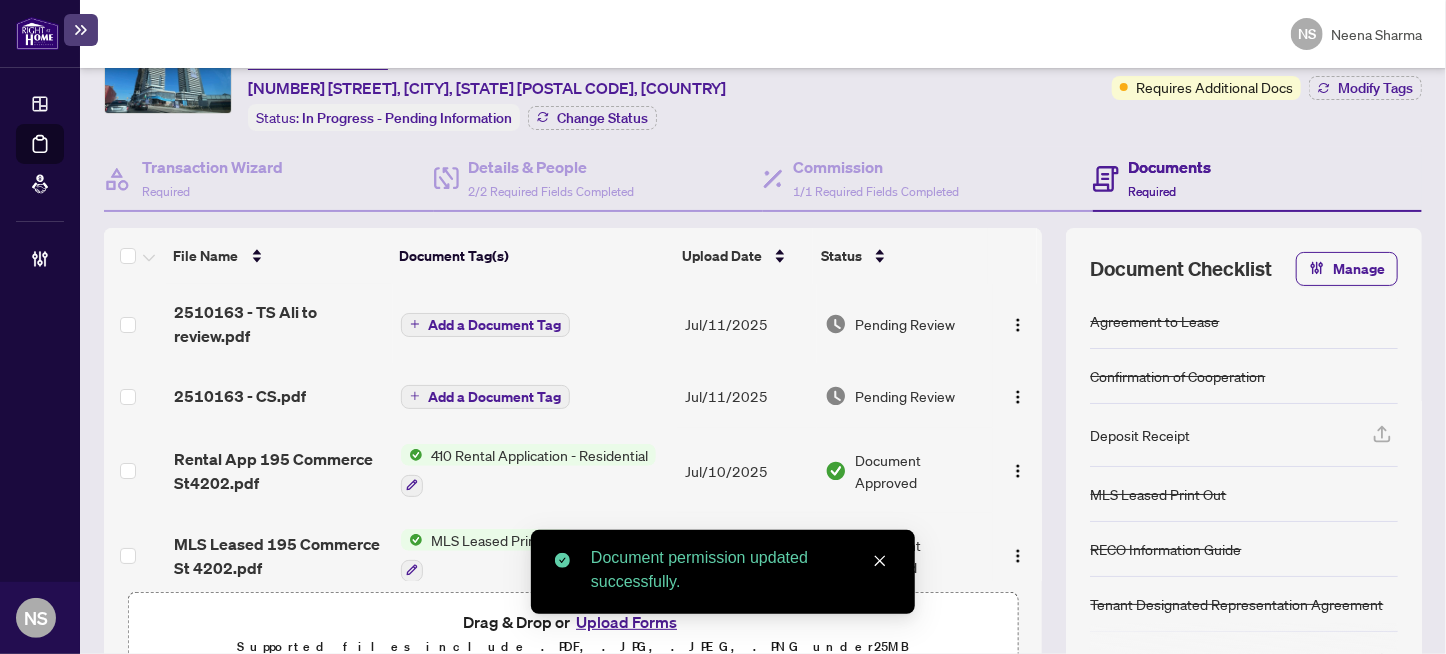 click on "Add a Document Tag" at bounding box center [494, 397] 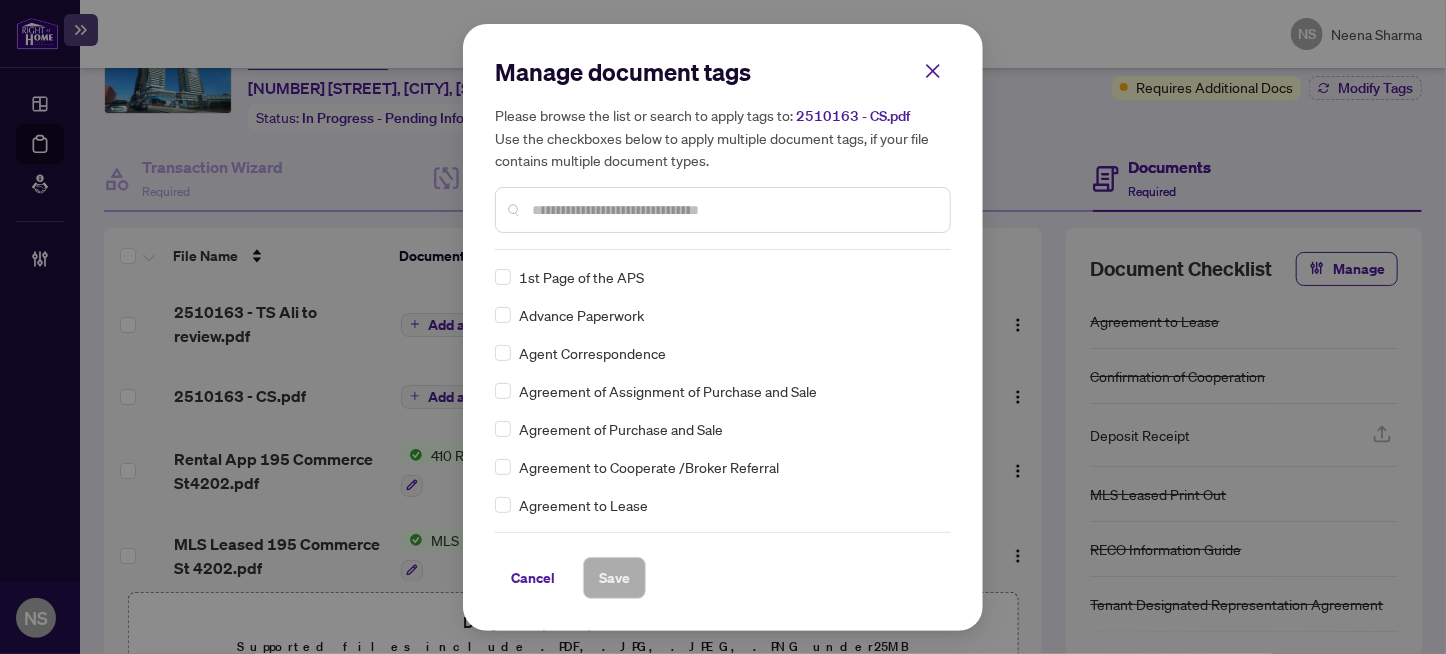 click at bounding box center [733, 210] 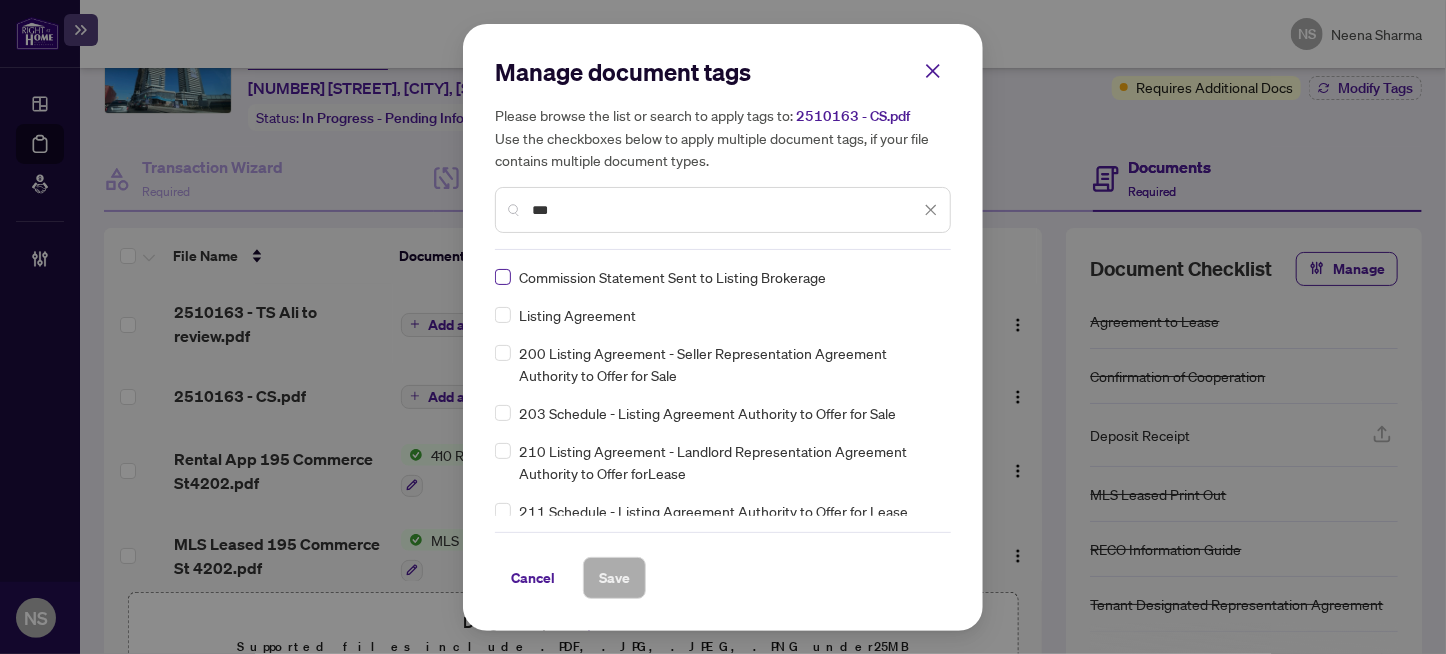 type on "***" 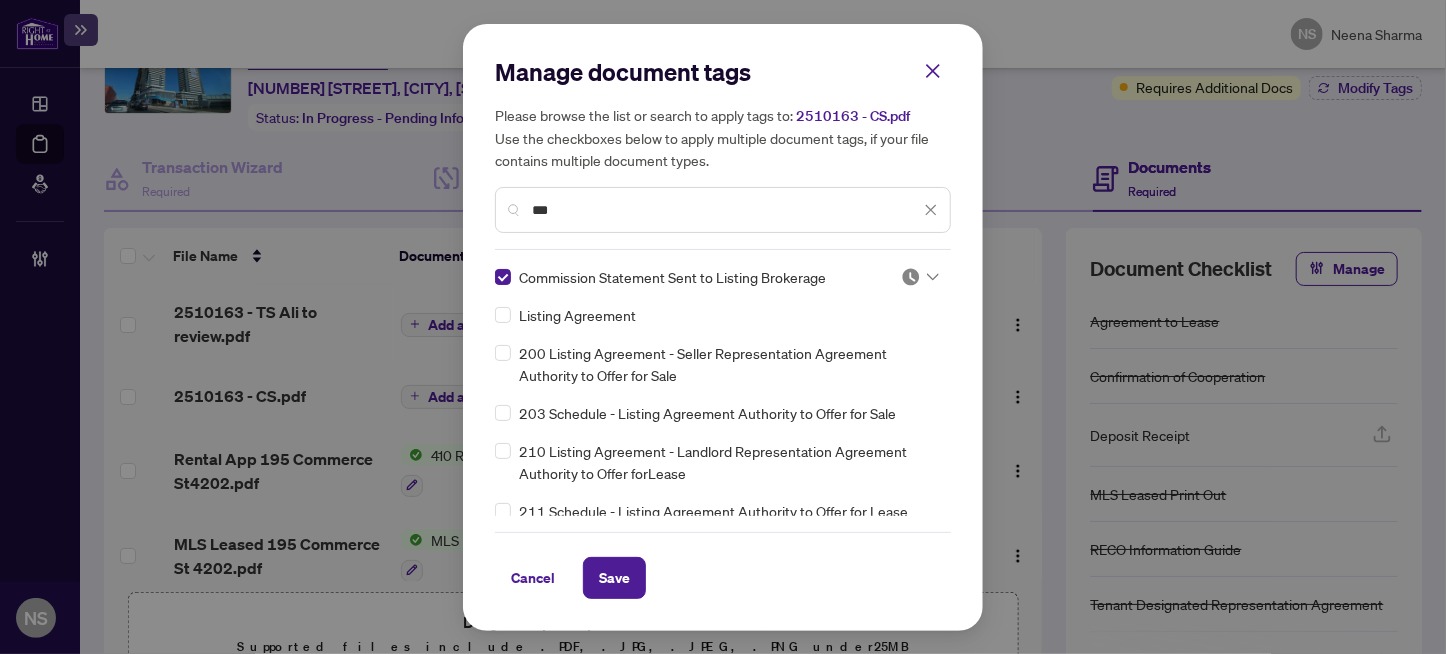 click 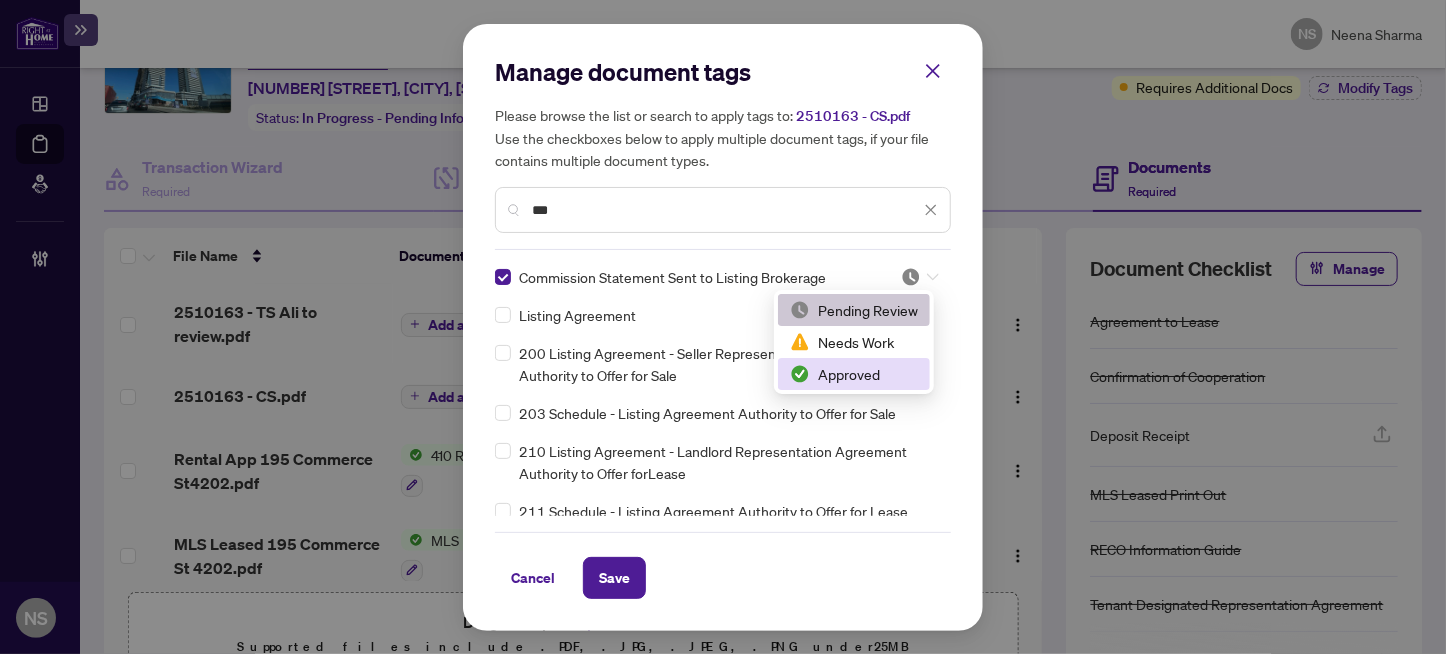click on "Approved" at bounding box center (854, 374) 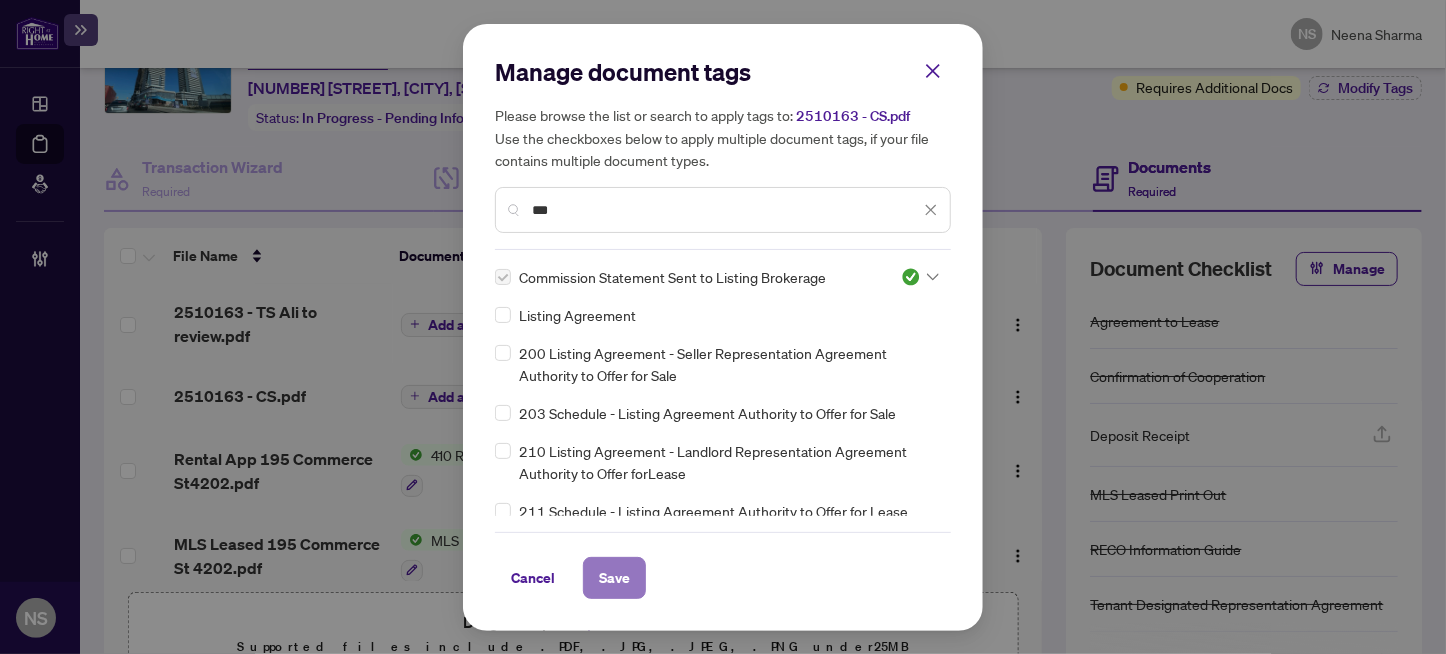 click on "Save" at bounding box center (614, 578) 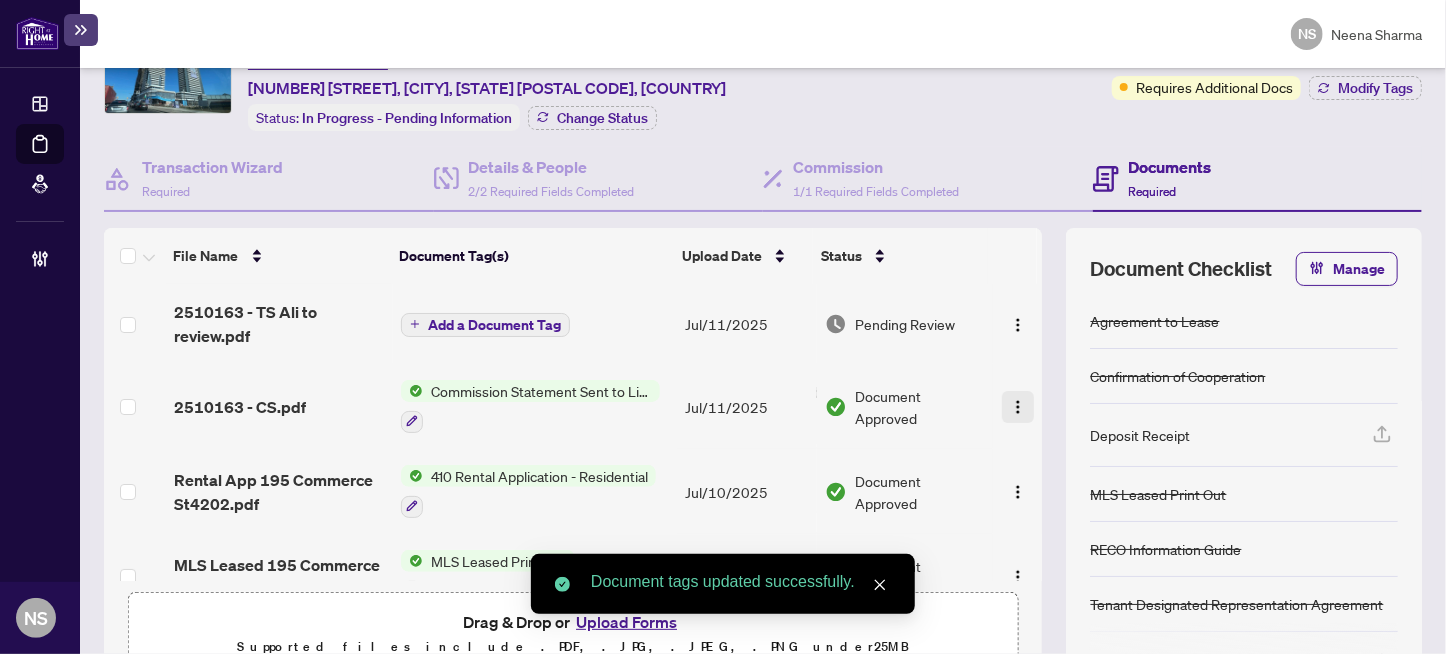 click at bounding box center (1018, 407) 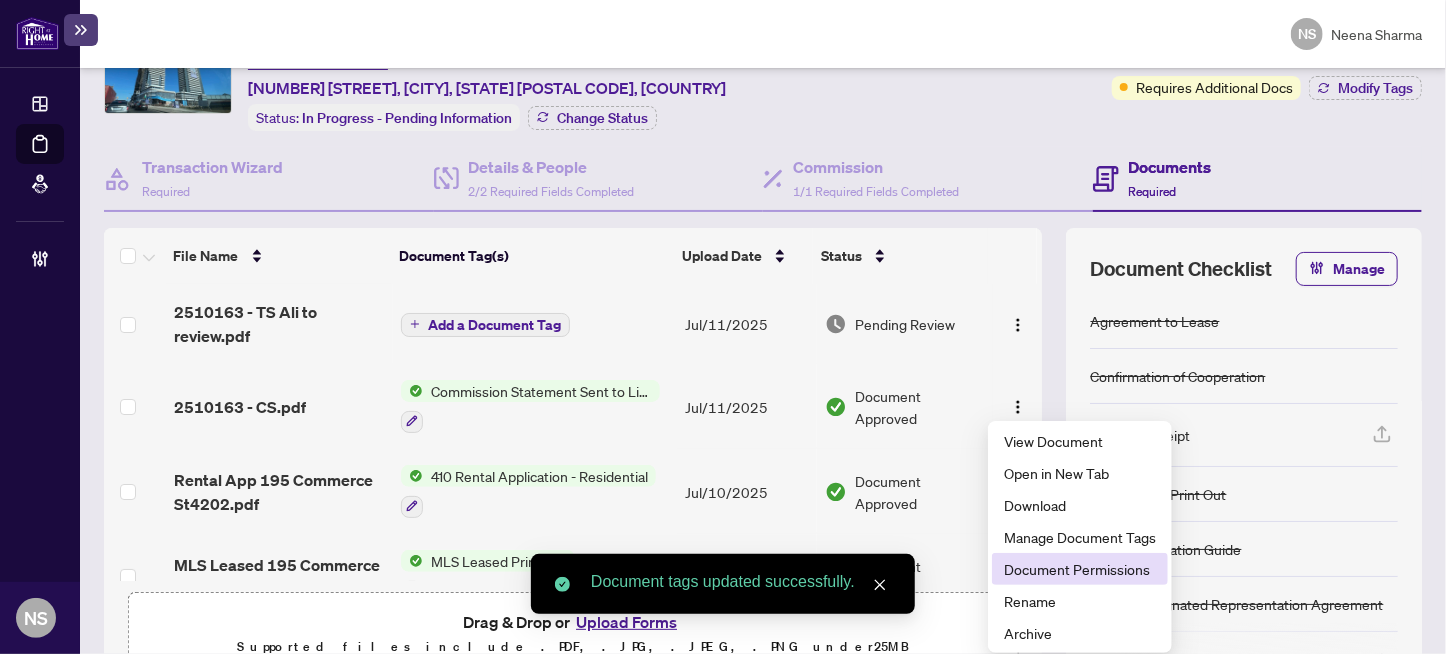 click on "Document Permissions" at bounding box center (1080, 569) 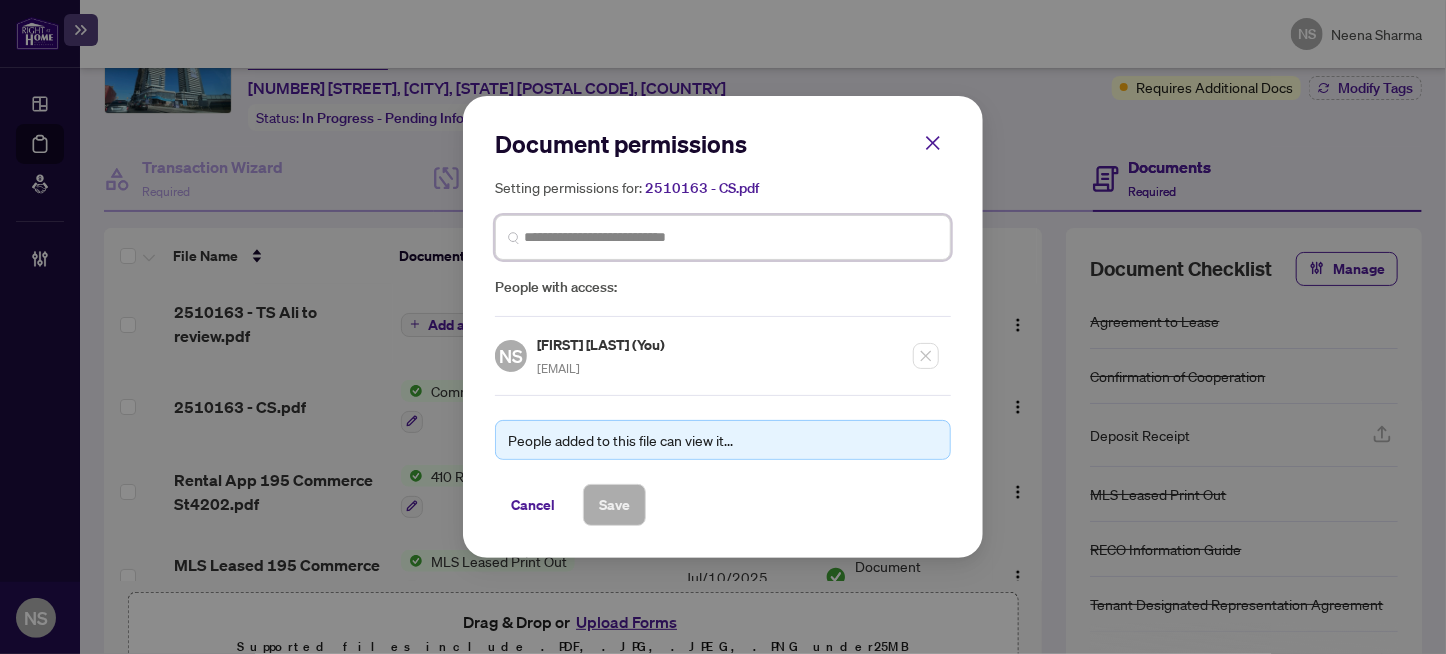 click at bounding box center (0, 0) 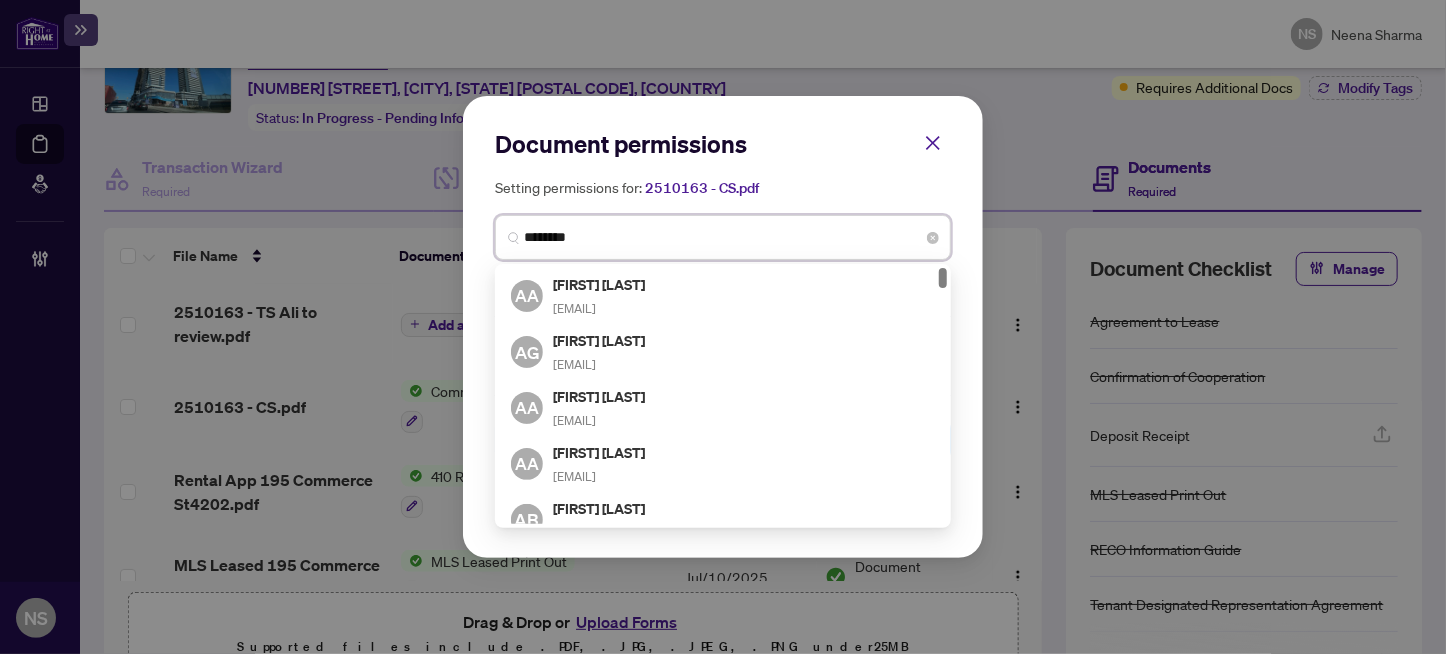 type on "*********" 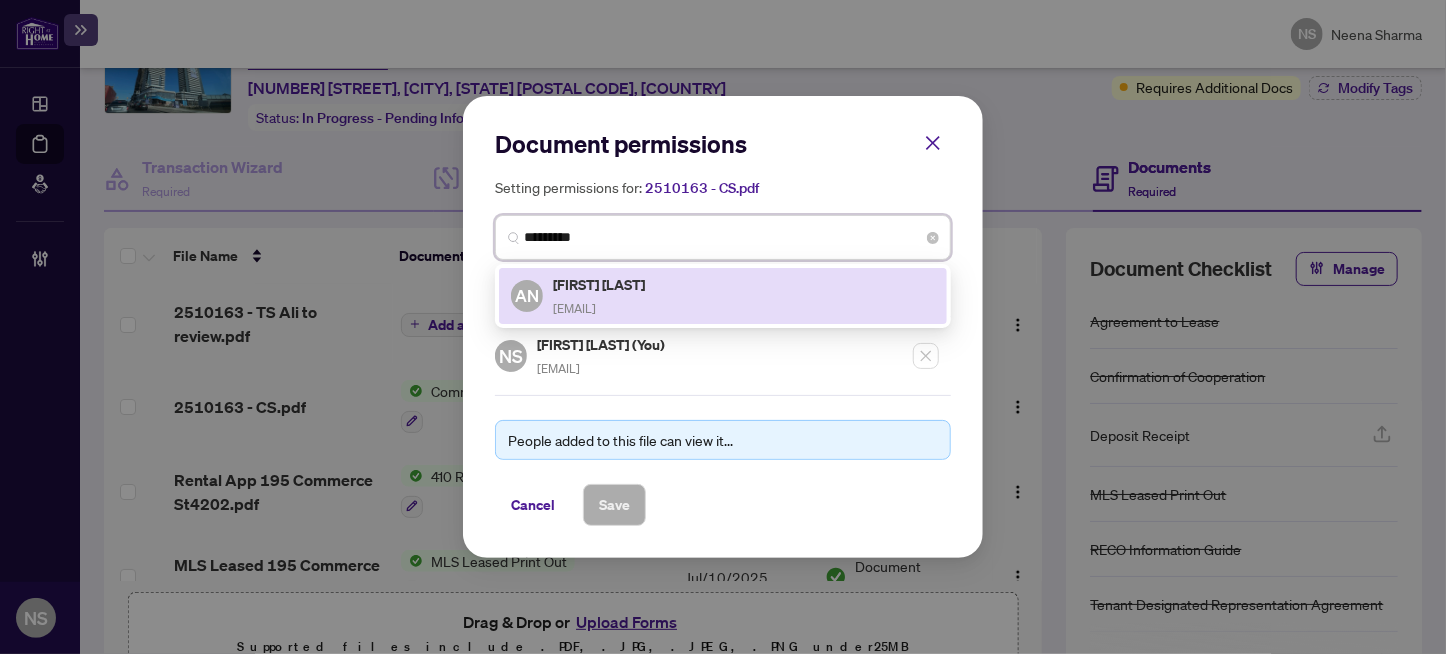 click on "Ali Nayernouri   atowerhill@gmail.com" at bounding box center (600, 296) 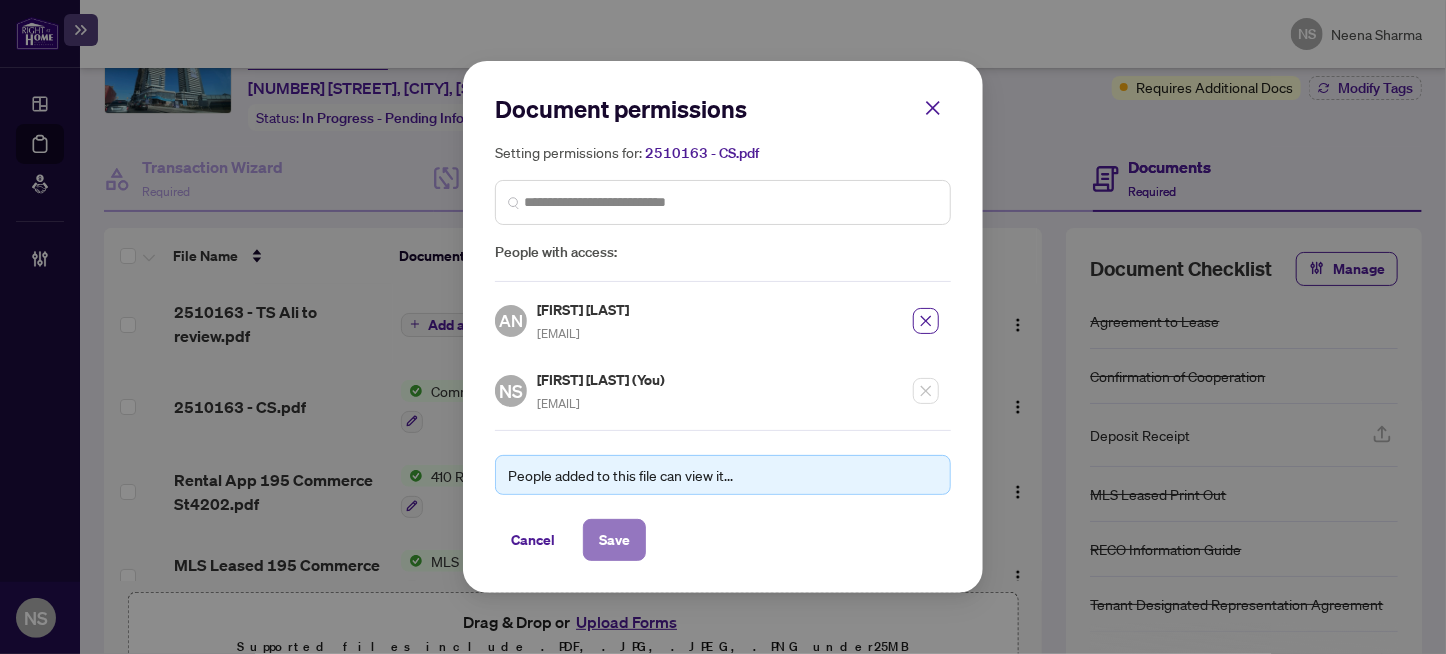 click on "Save" at bounding box center [614, 540] 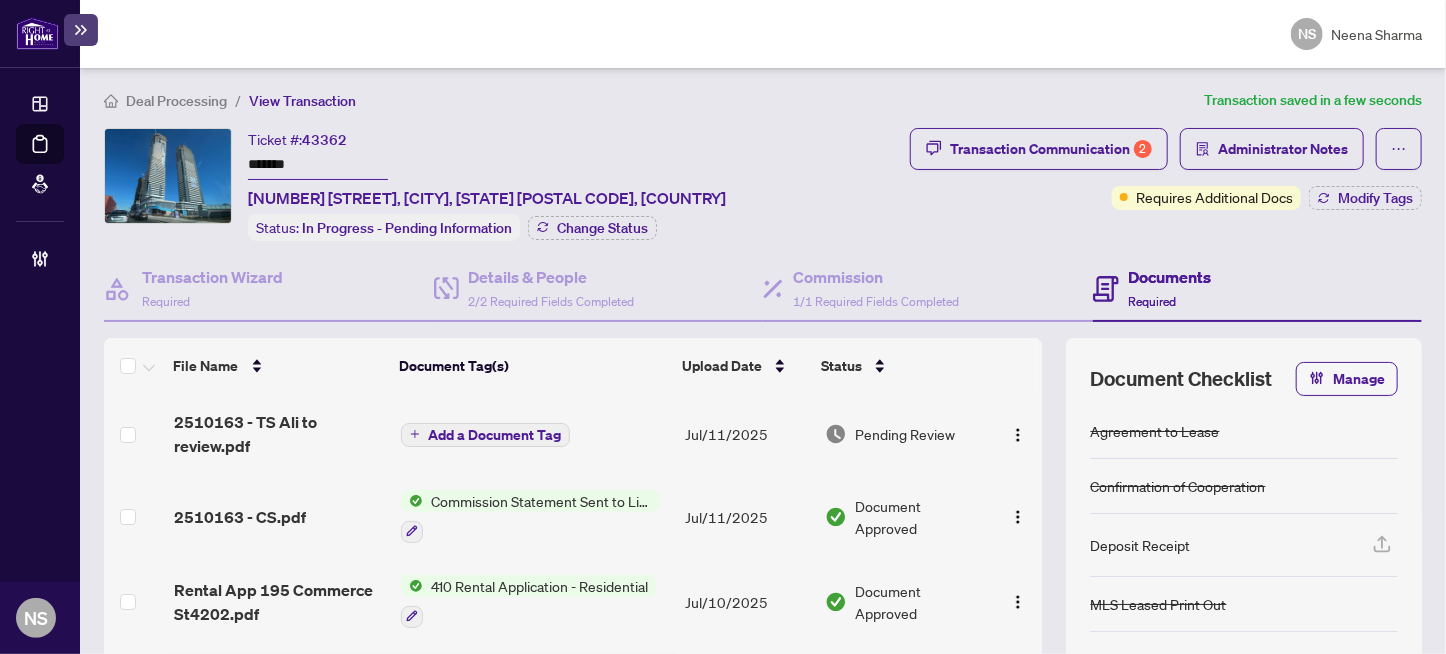scroll, scrollTop: 0, scrollLeft: 0, axis: both 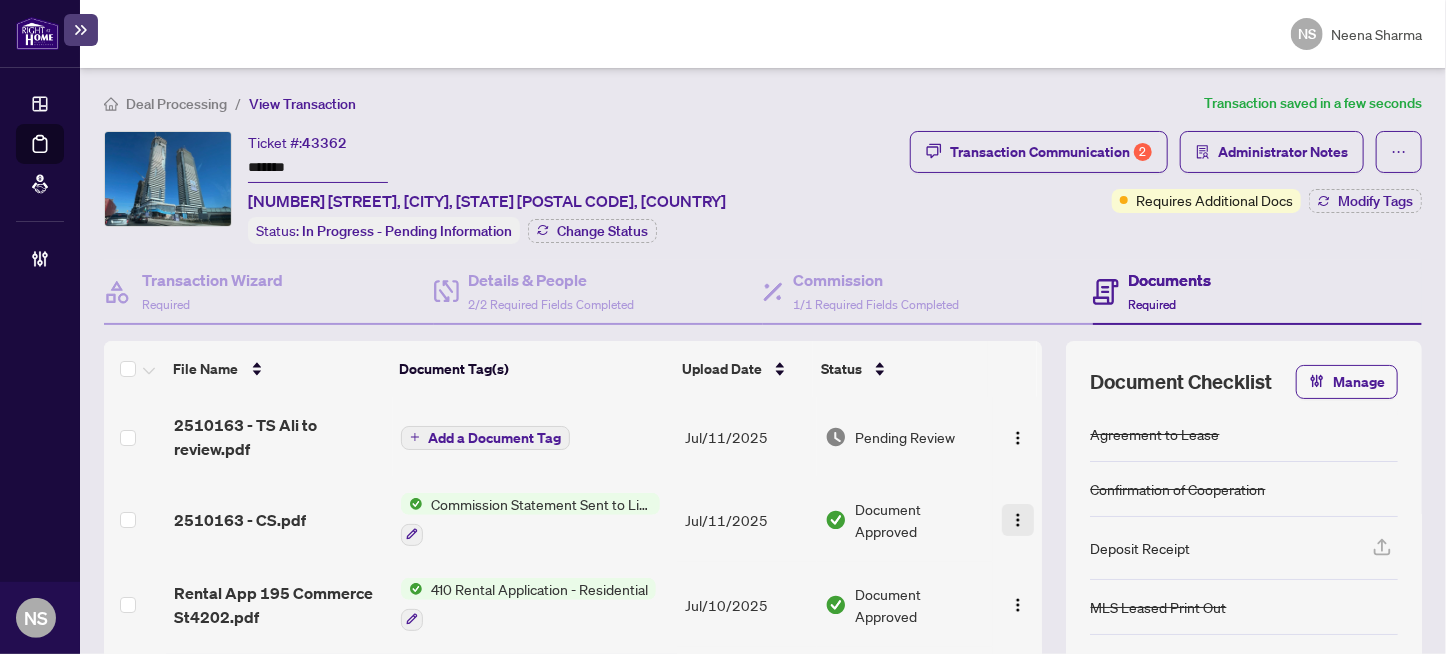 drag, startPoint x: 1000, startPoint y: 511, endPoint x: 1011, endPoint y: 513, distance: 11.18034 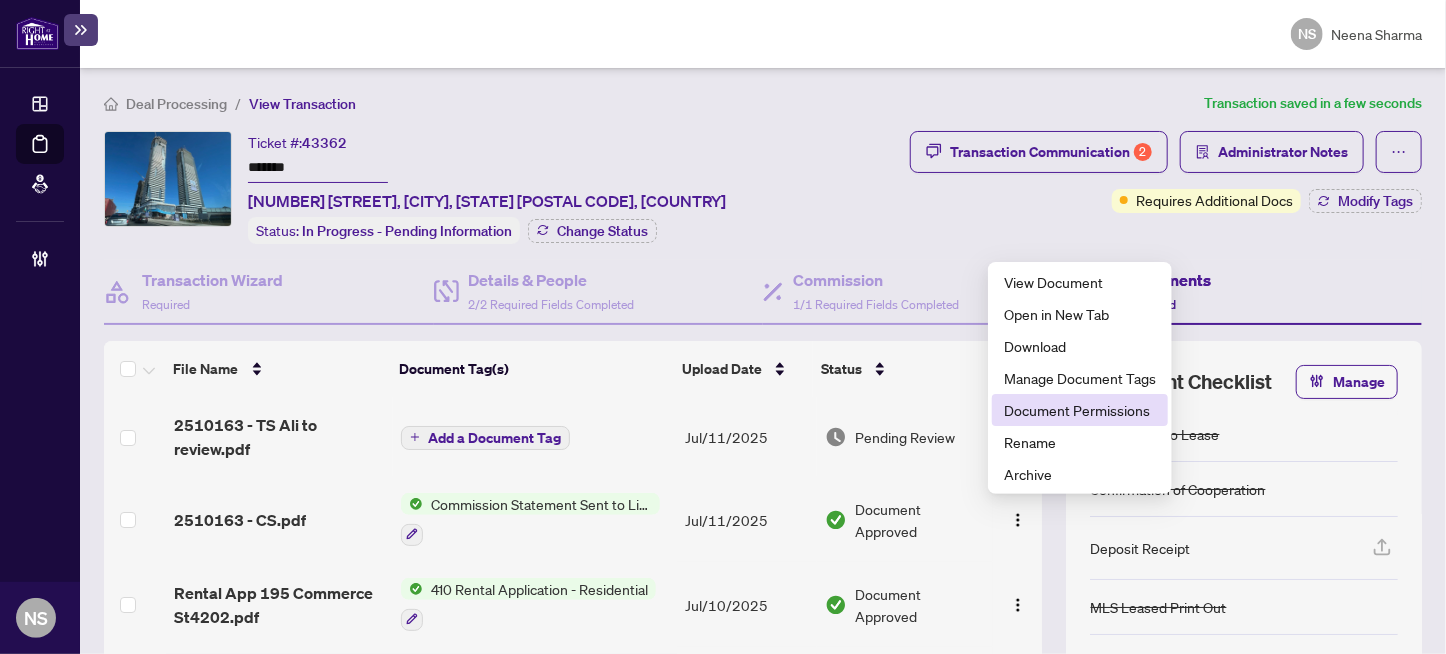 click on "Document Permissions" at bounding box center (1080, 410) 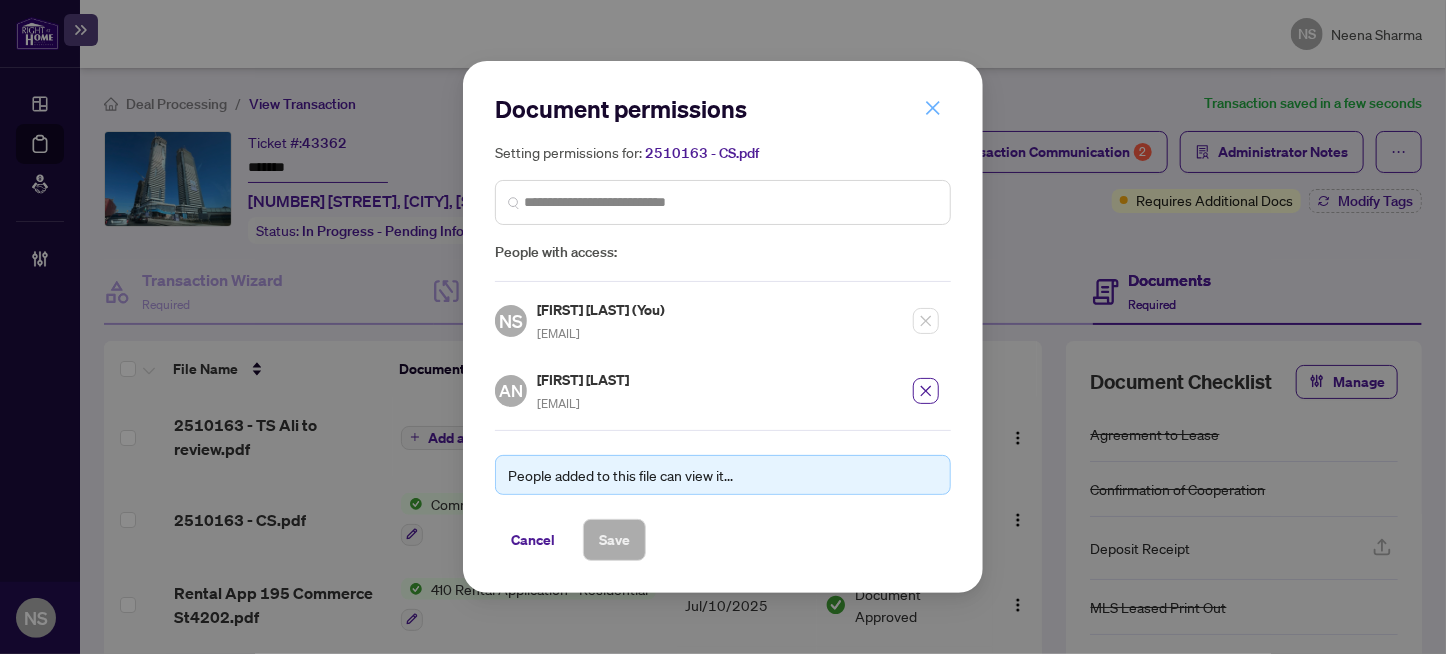 click 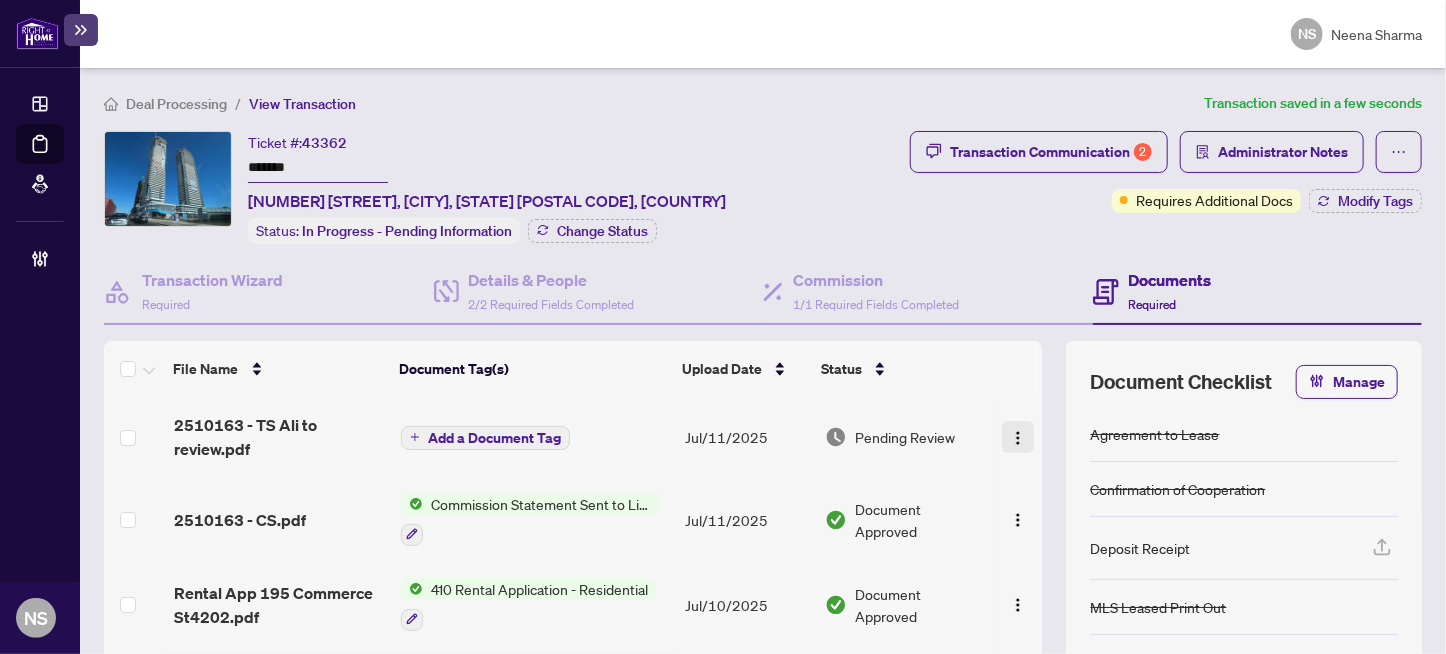 click at bounding box center [1018, 438] 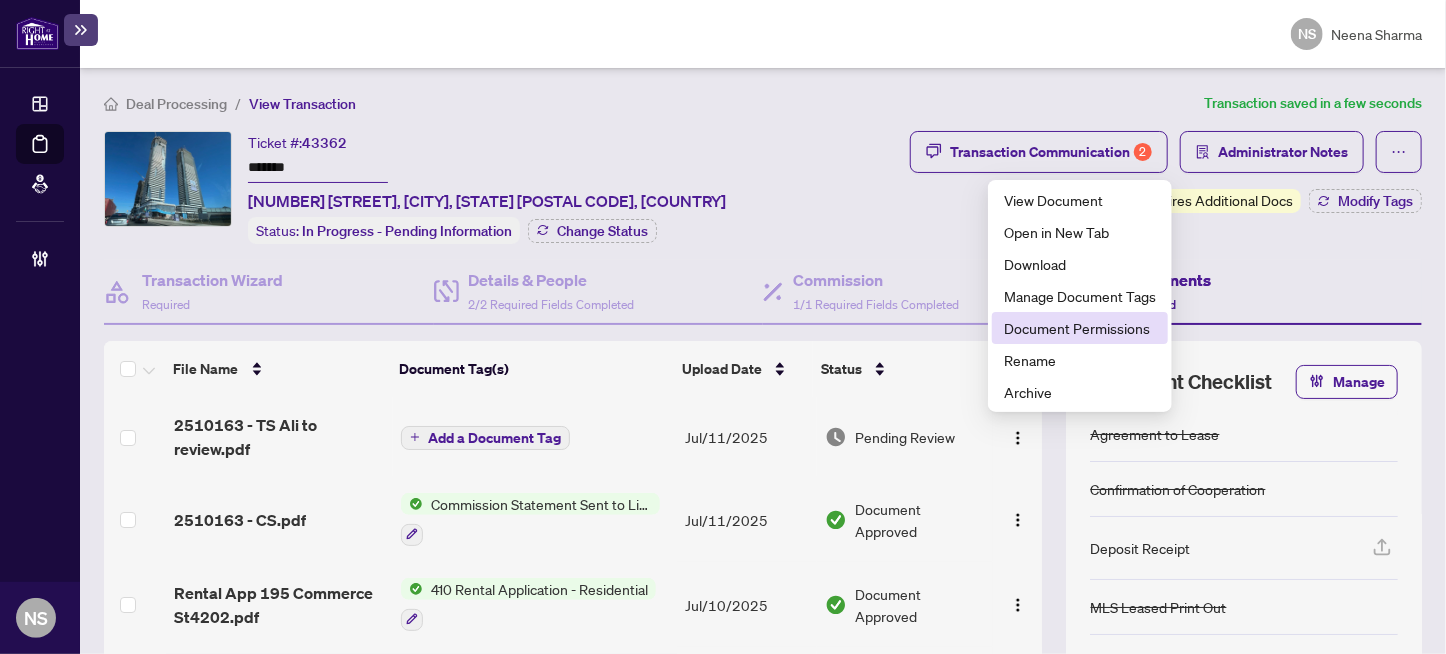 click on "Document Permissions" at bounding box center (1080, 328) 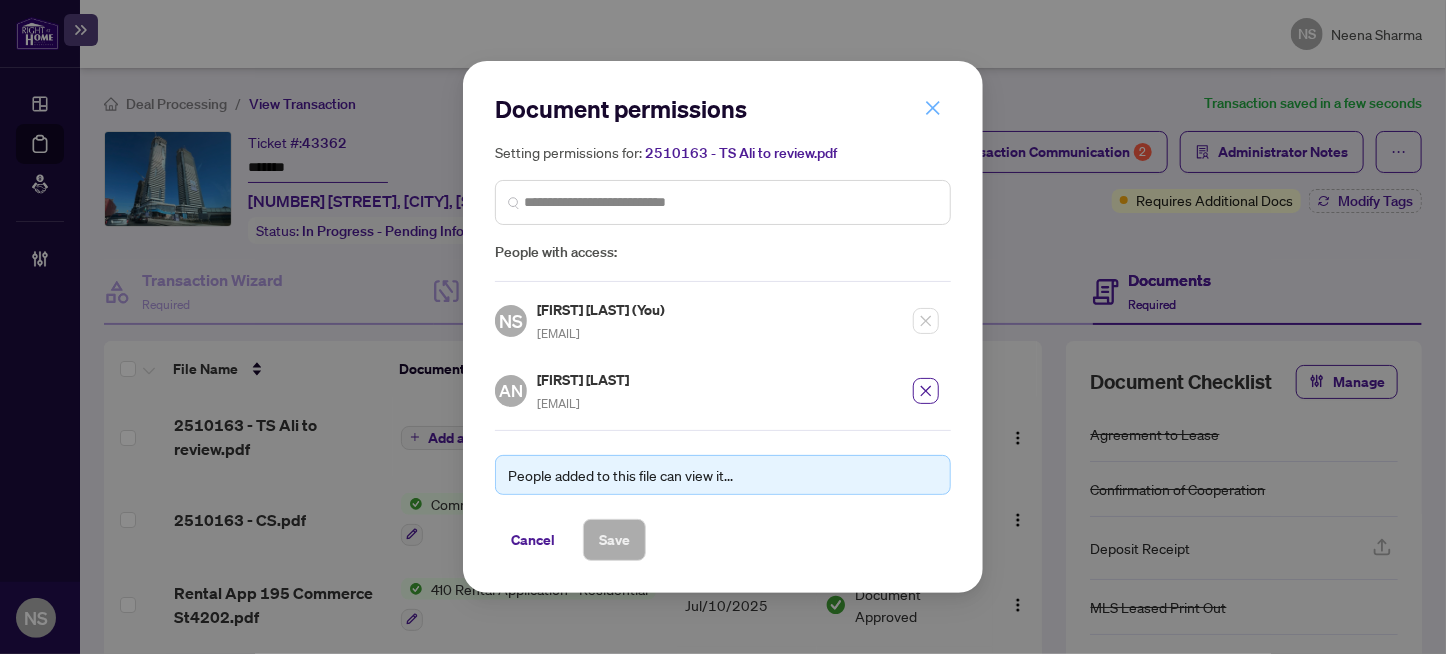 click 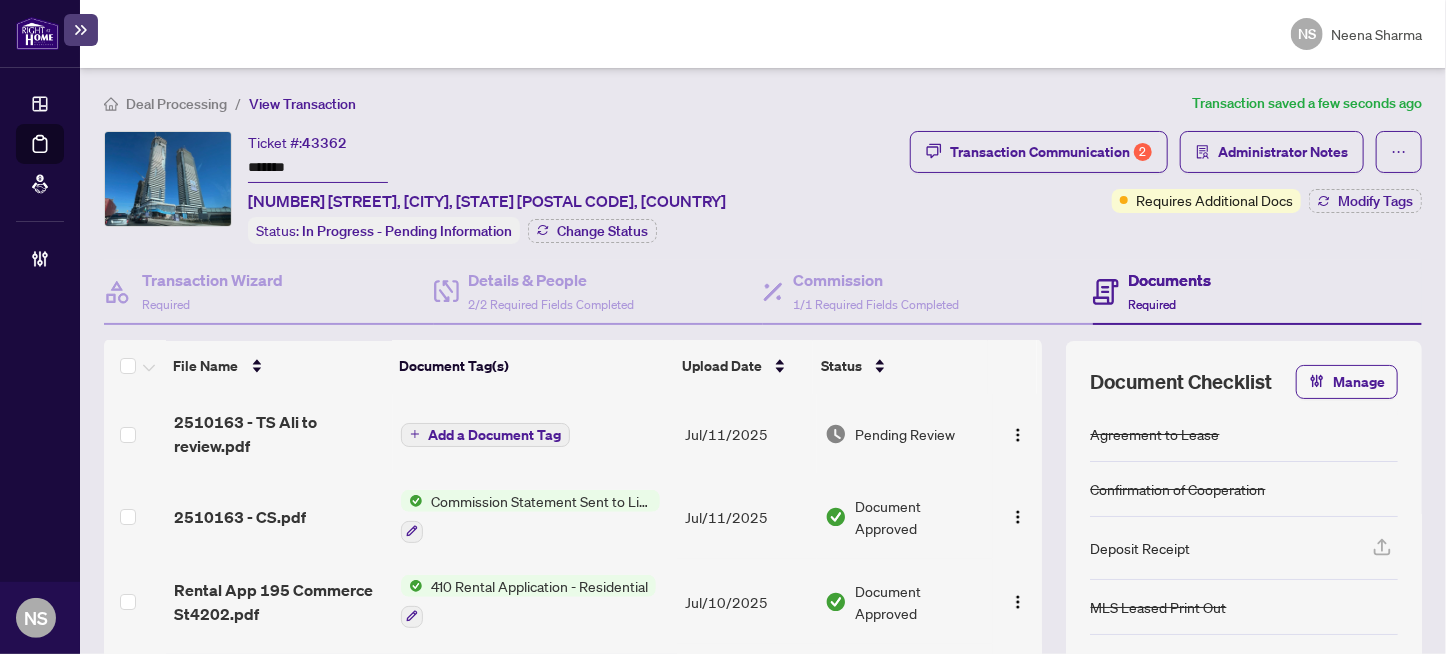 scroll, scrollTop: 0, scrollLeft: 0, axis: both 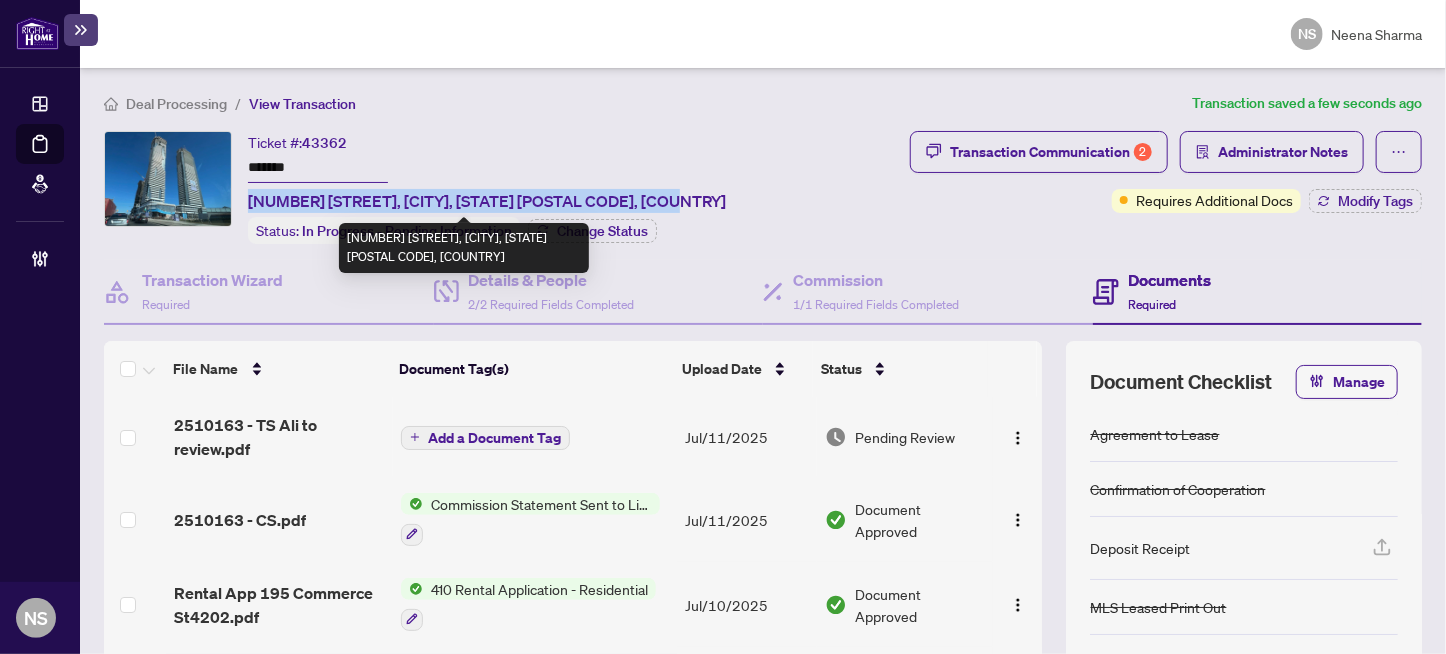 drag, startPoint x: 710, startPoint y: 200, endPoint x: 249, endPoint y: 209, distance: 461.08783 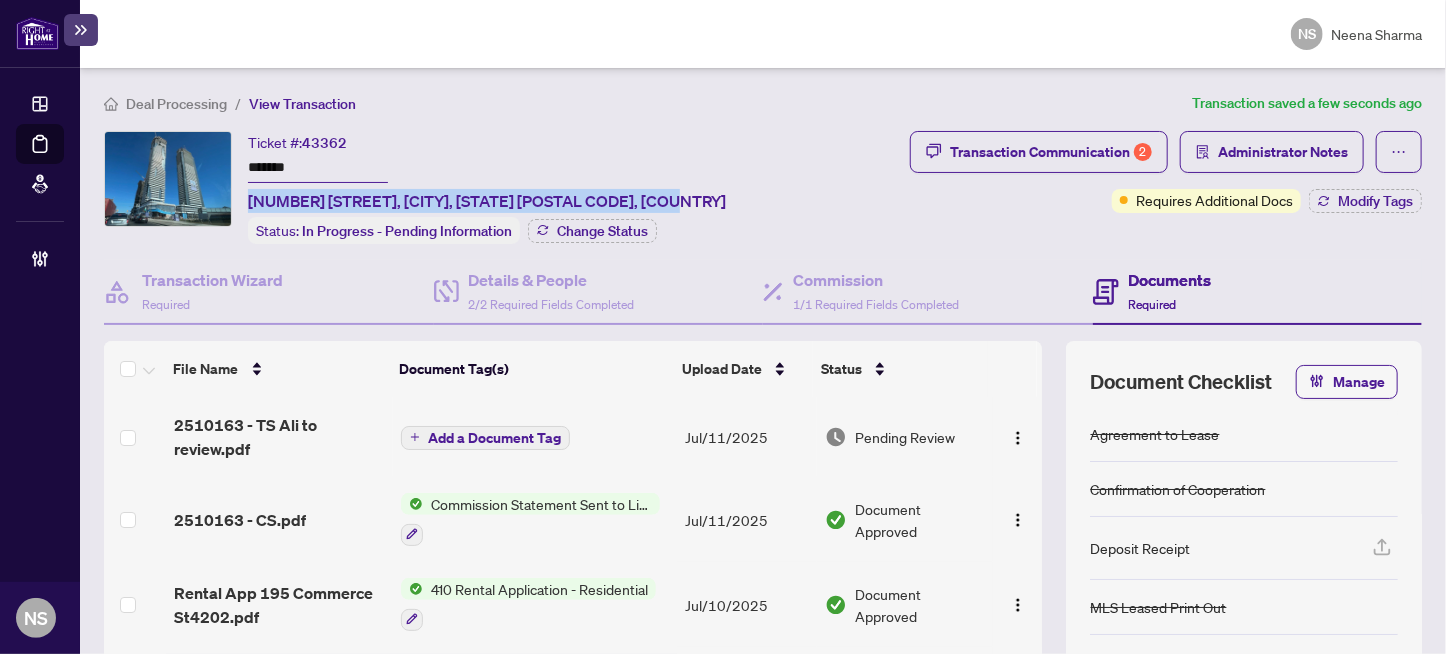 copy on "4202-195 Commerce St, Vaughan, Ontario L4K 5C3, Canada" 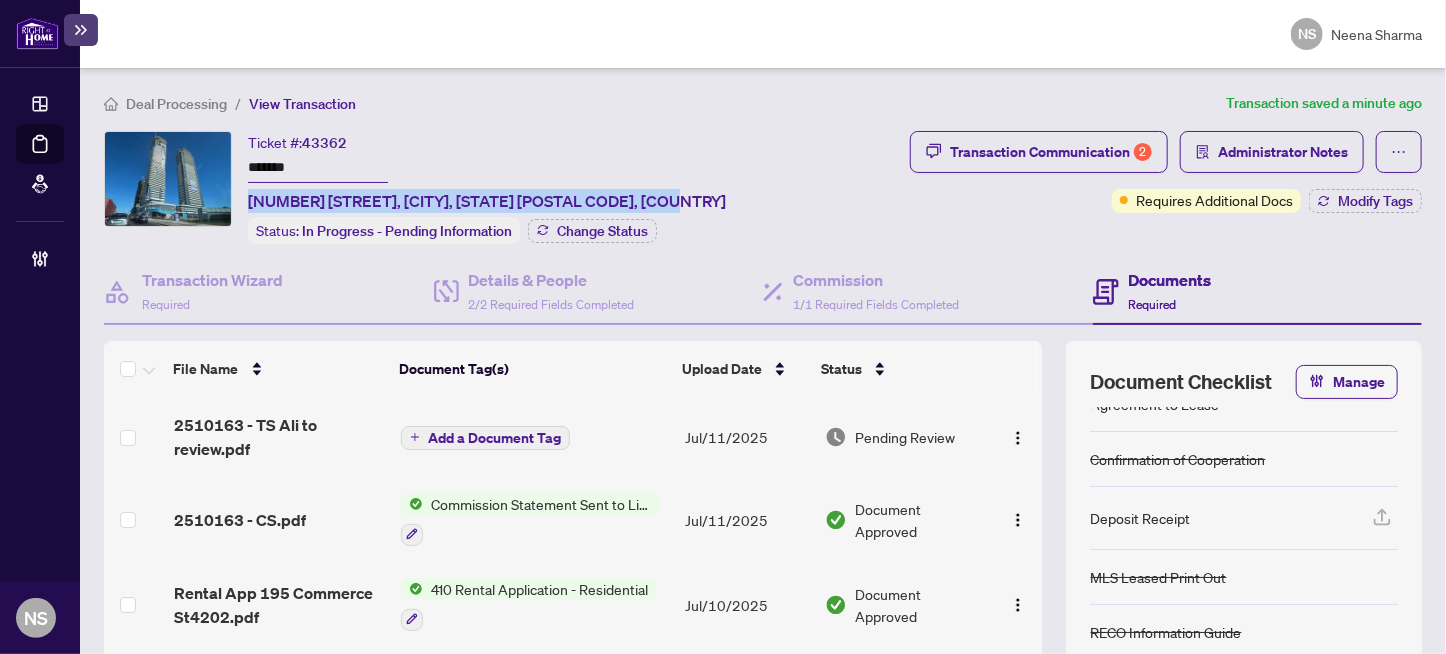 scroll, scrollTop: 44, scrollLeft: 0, axis: vertical 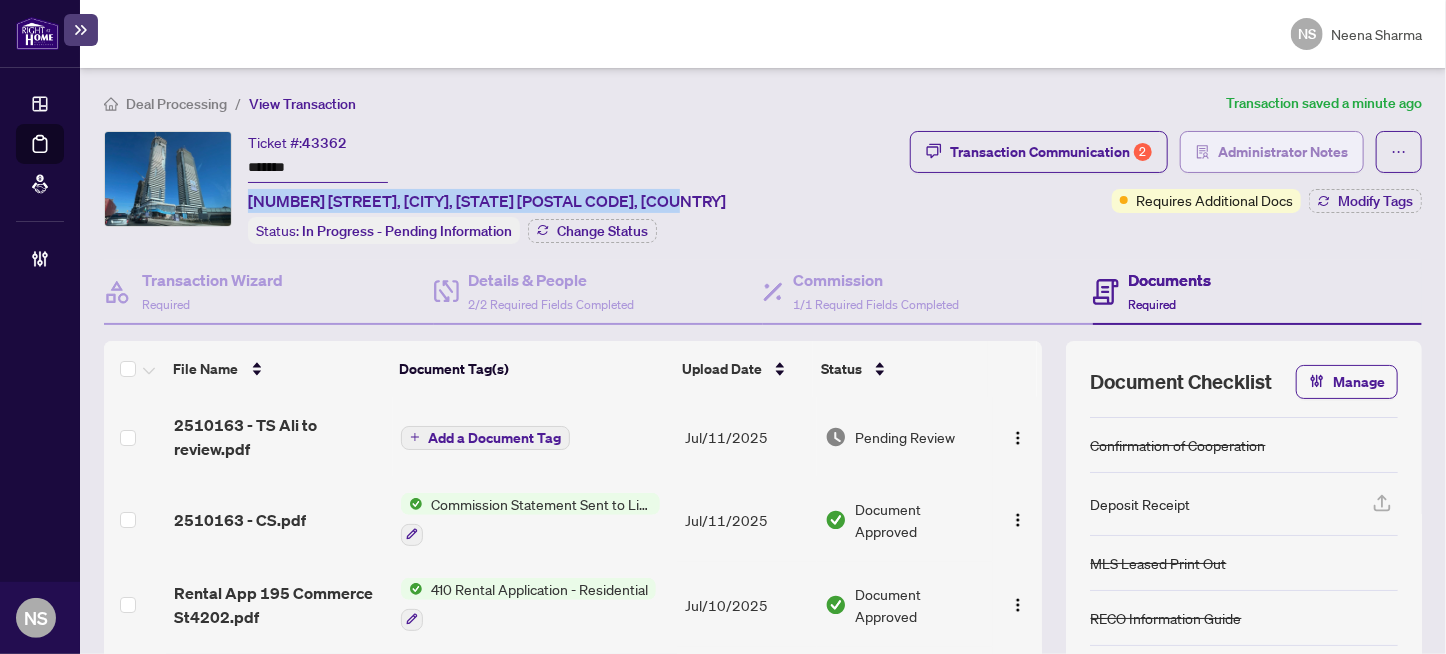 click on "Administrator Notes" at bounding box center [1283, 152] 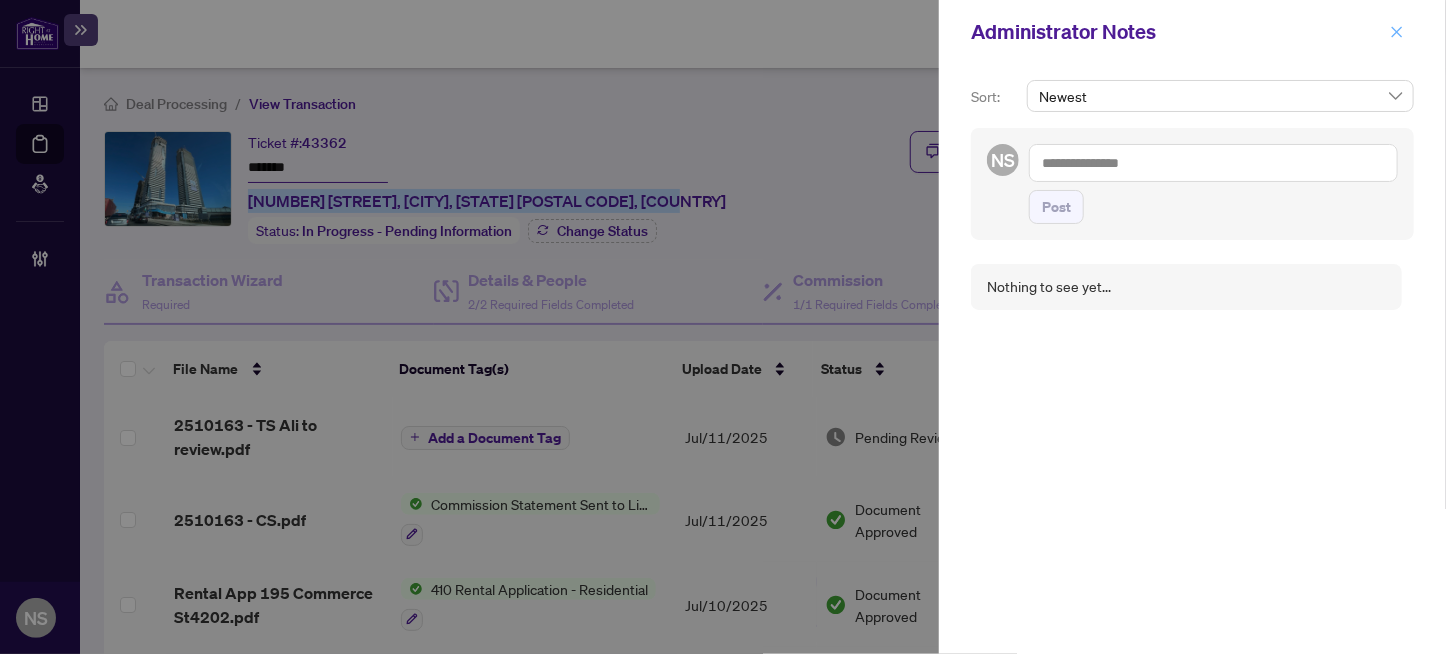 click 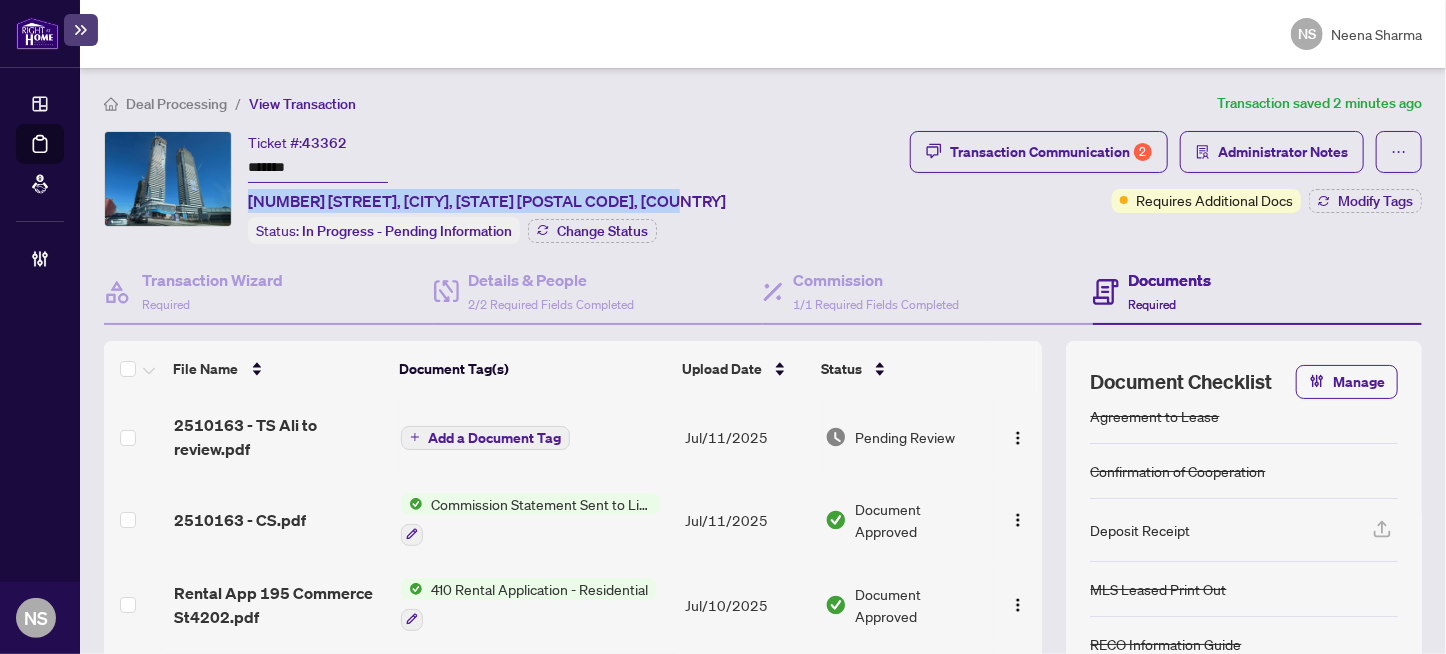 scroll, scrollTop: 0, scrollLeft: 0, axis: both 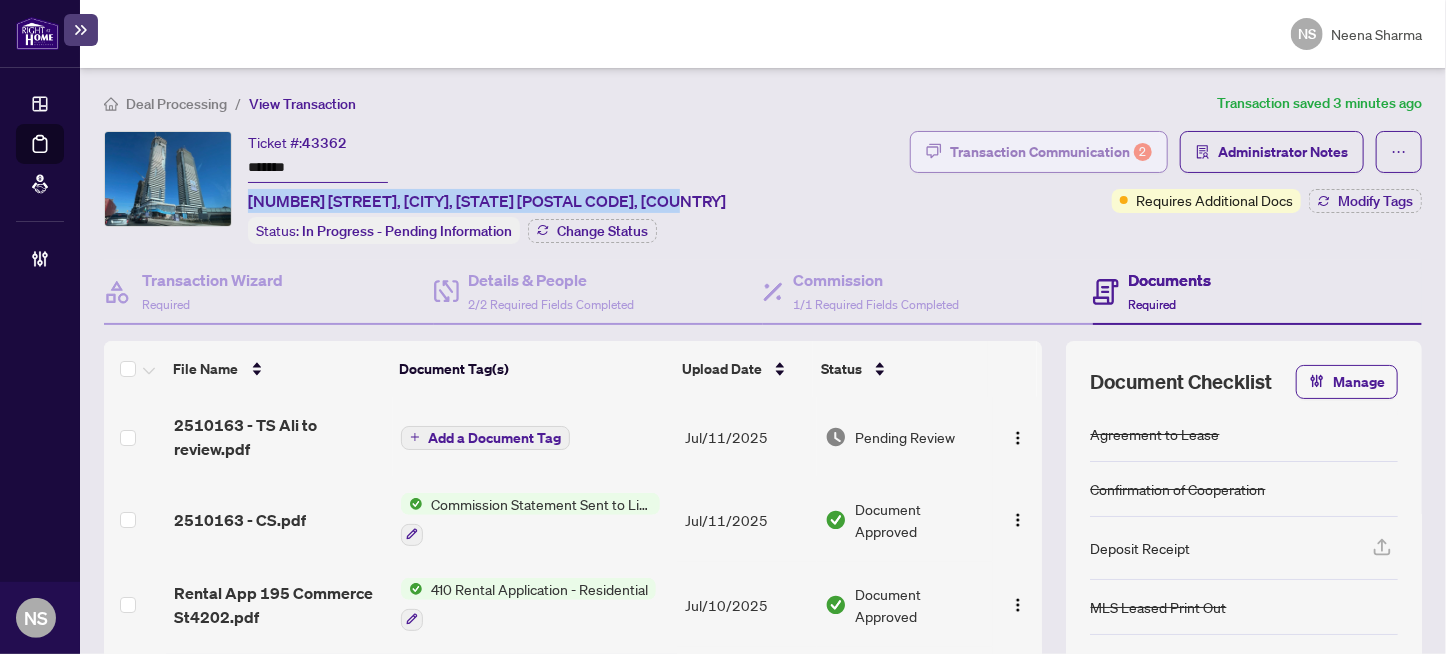 click on "Transaction Communication 2" at bounding box center (1051, 152) 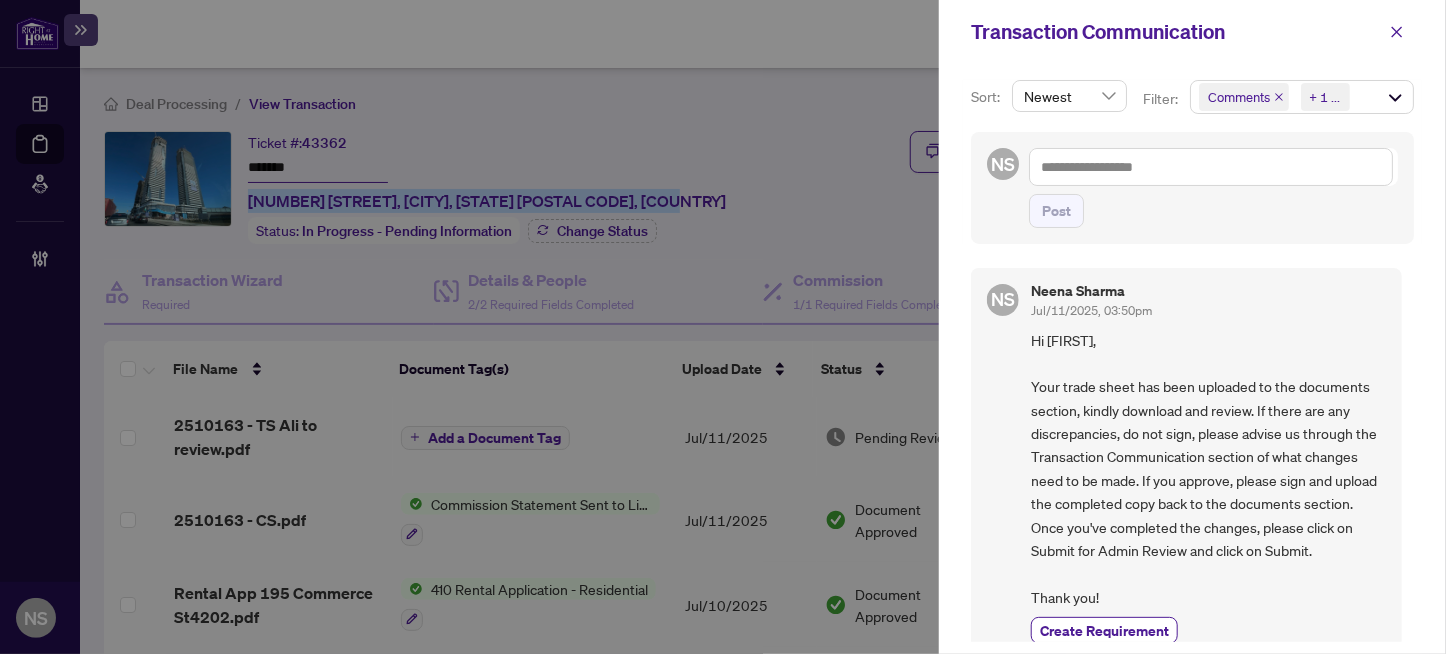 click on "Comments" at bounding box center [1239, 97] 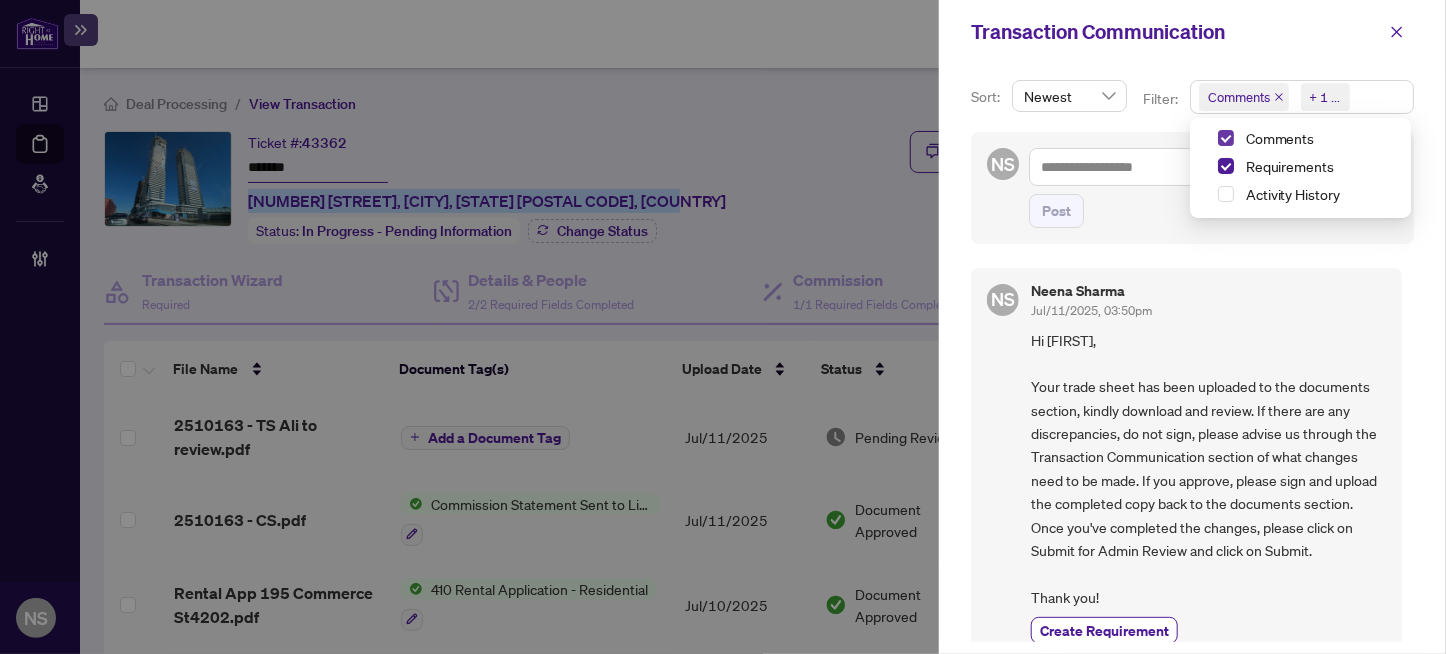 click at bounding box center [1226, 138] 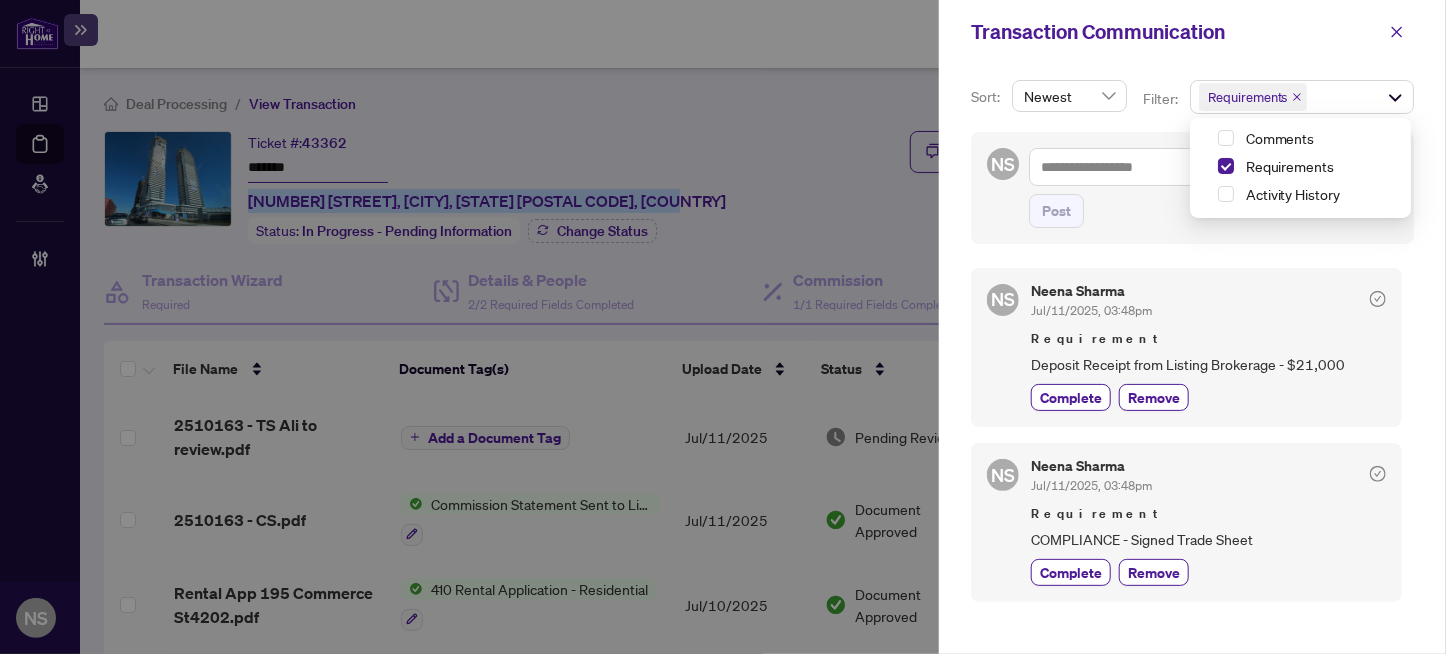 scroll, scrollTop: 2, scrollLeft: 0, axis: vertical 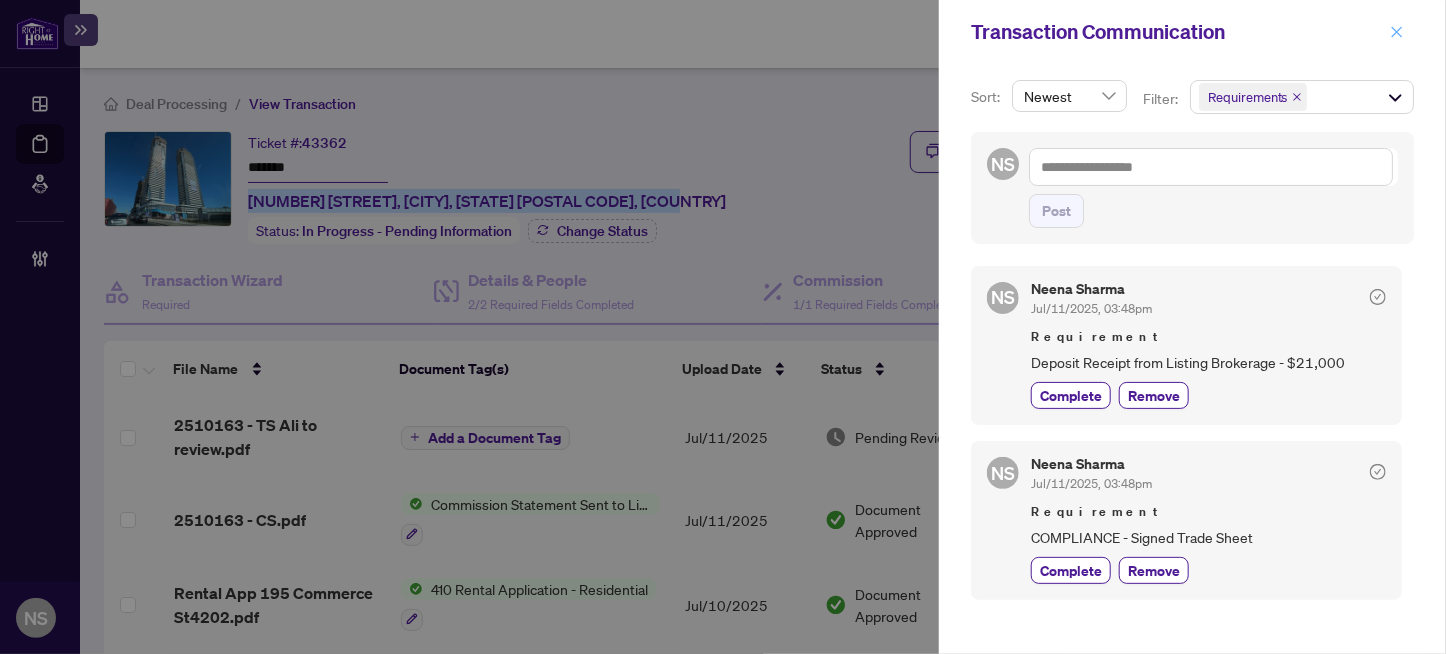 click at bounding box center (1397, 32) 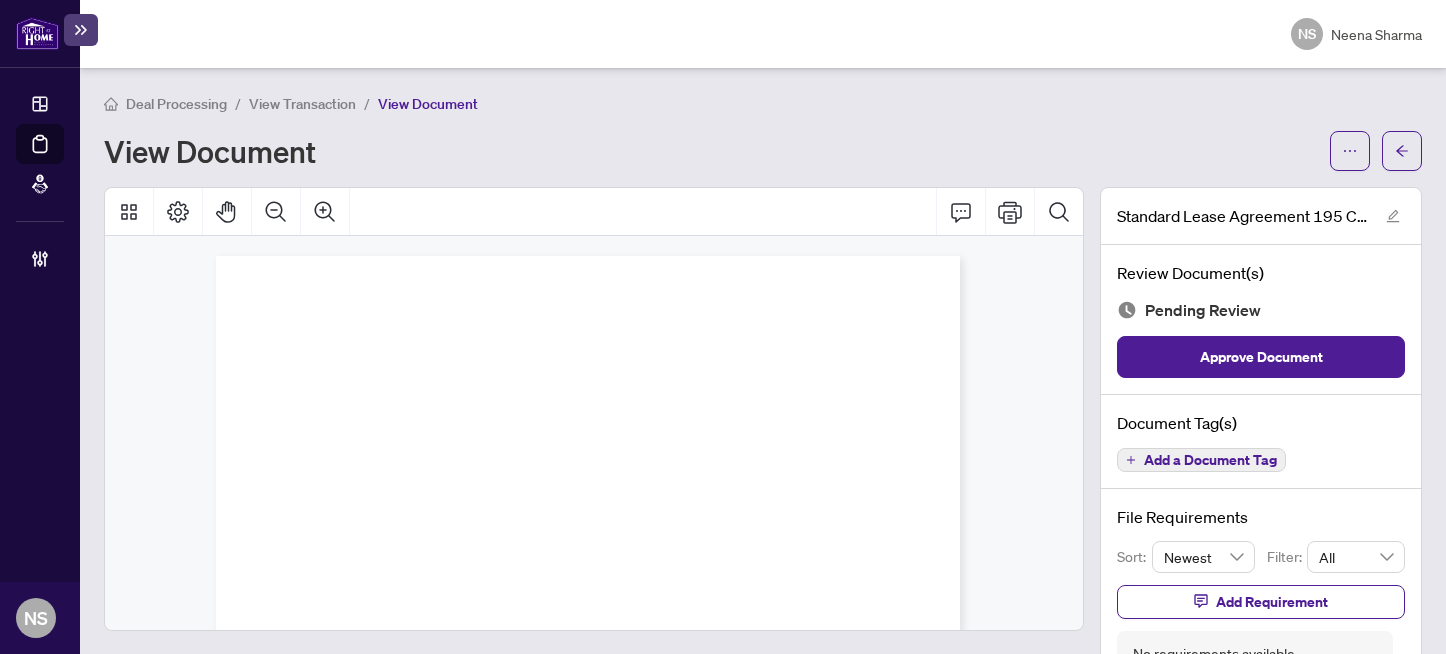 scroll, scrollTop: 0, scrollLeft: 0, axis: both 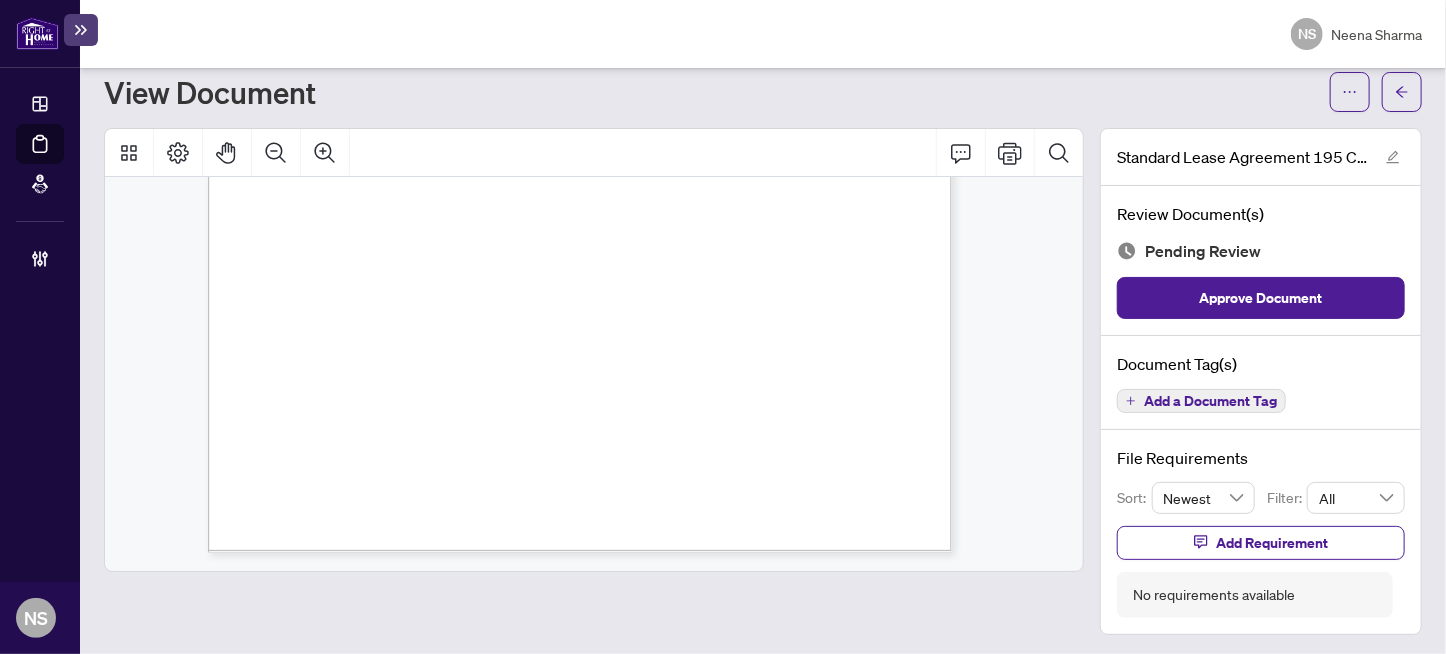click on "Add a Document Tag" at bounding box center (1210, 401) 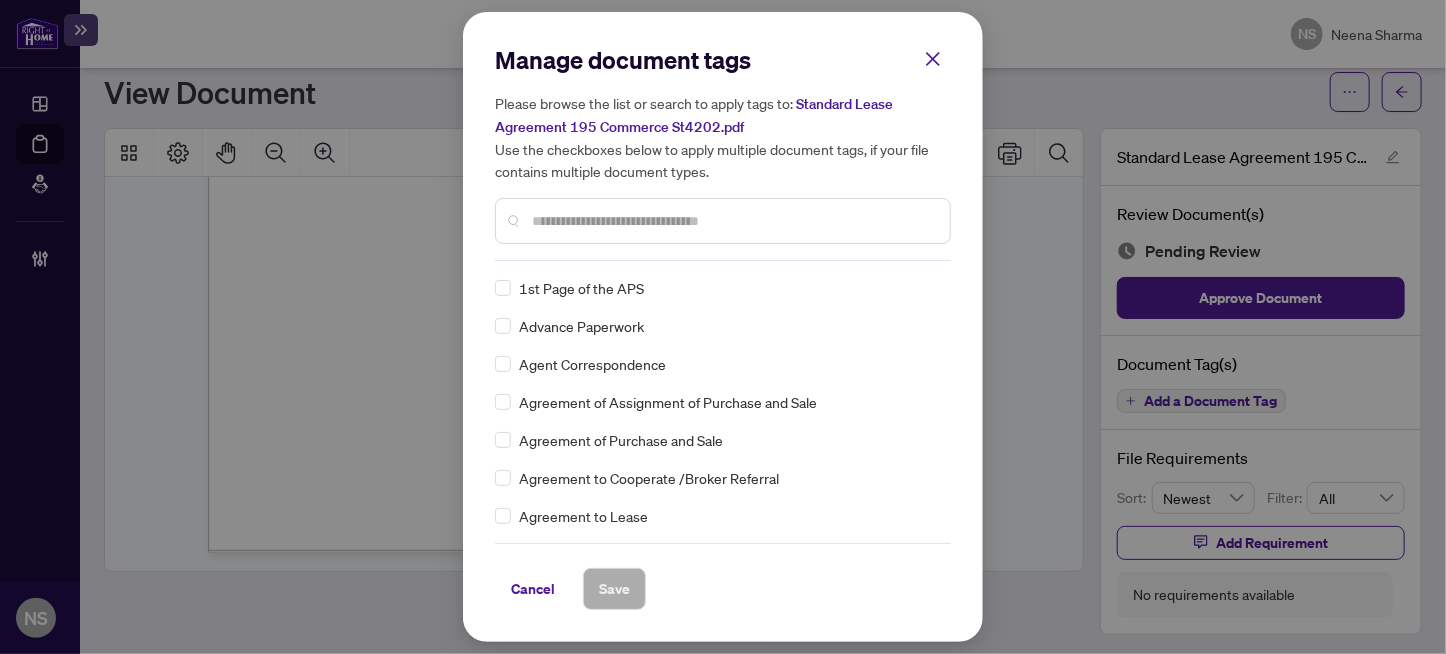click at bounding box center [733, 221] 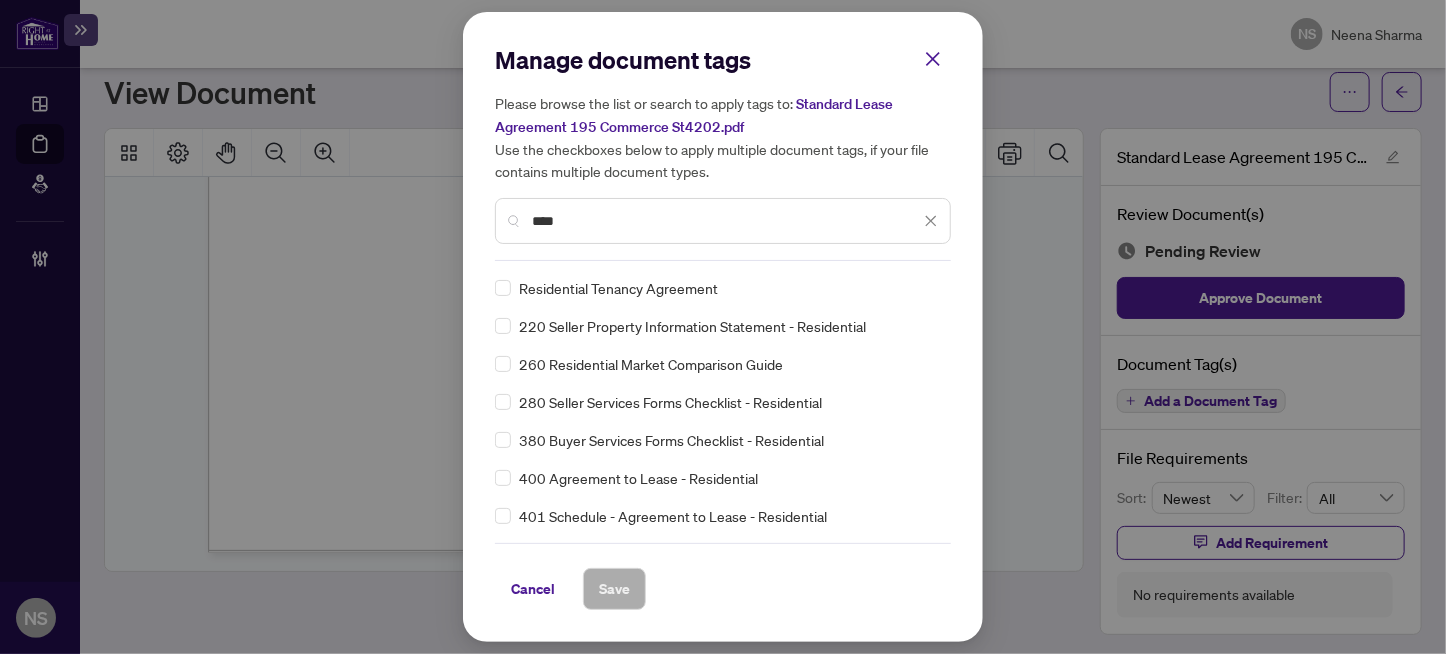 type on "****" 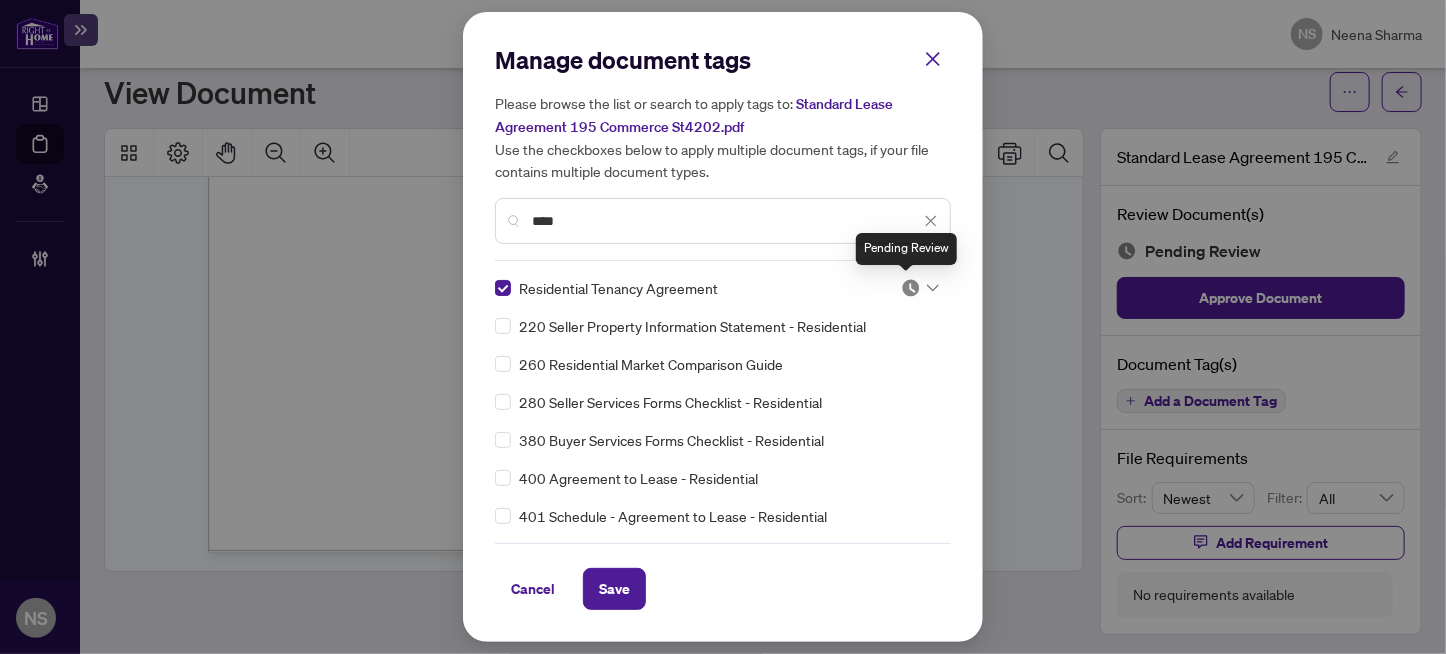 click at bounding box center (911, 288) 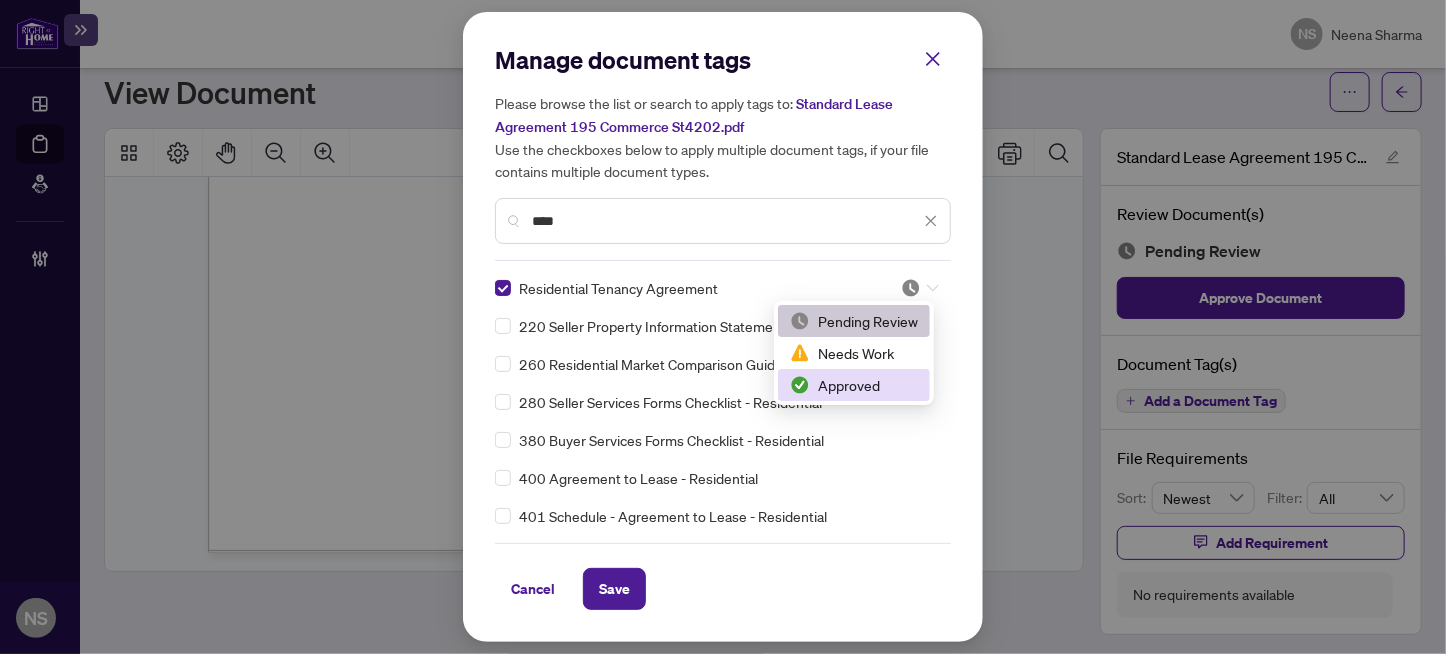 click on "Approved" at bounding box center (854, 385) 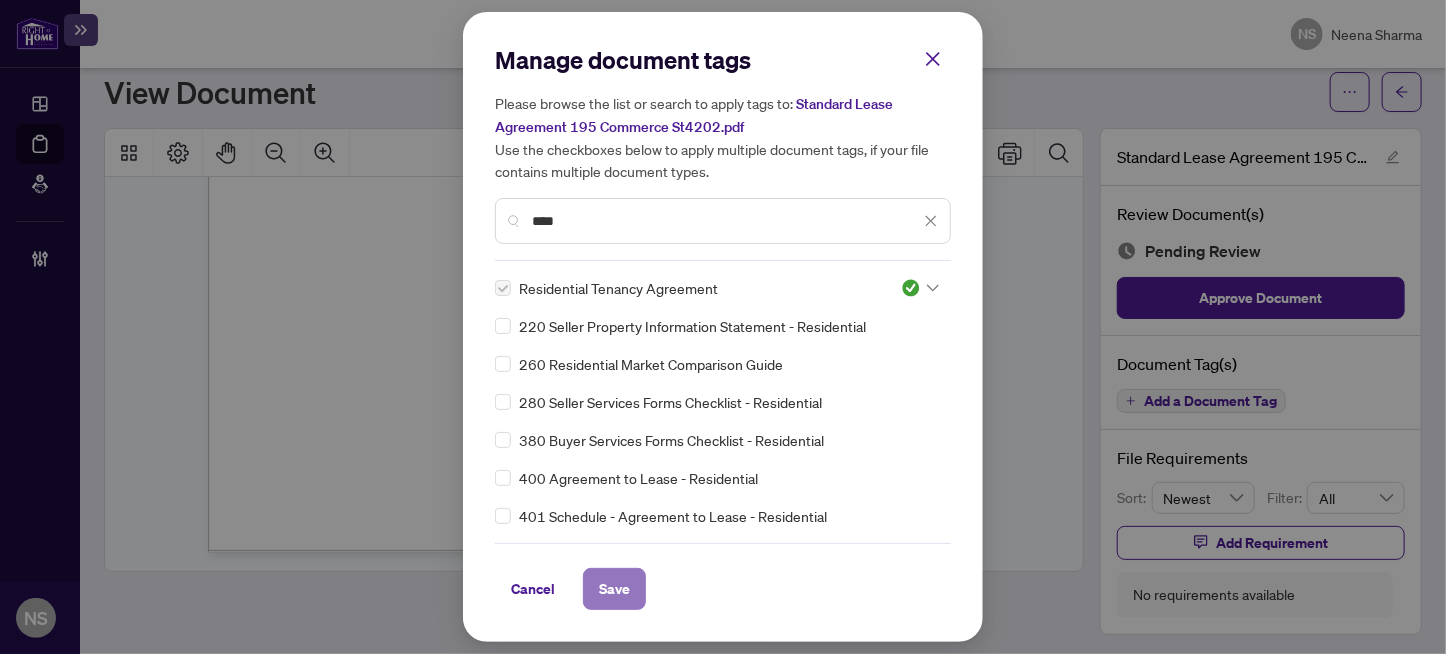 click on "Save" at bounding box center (614, 589) 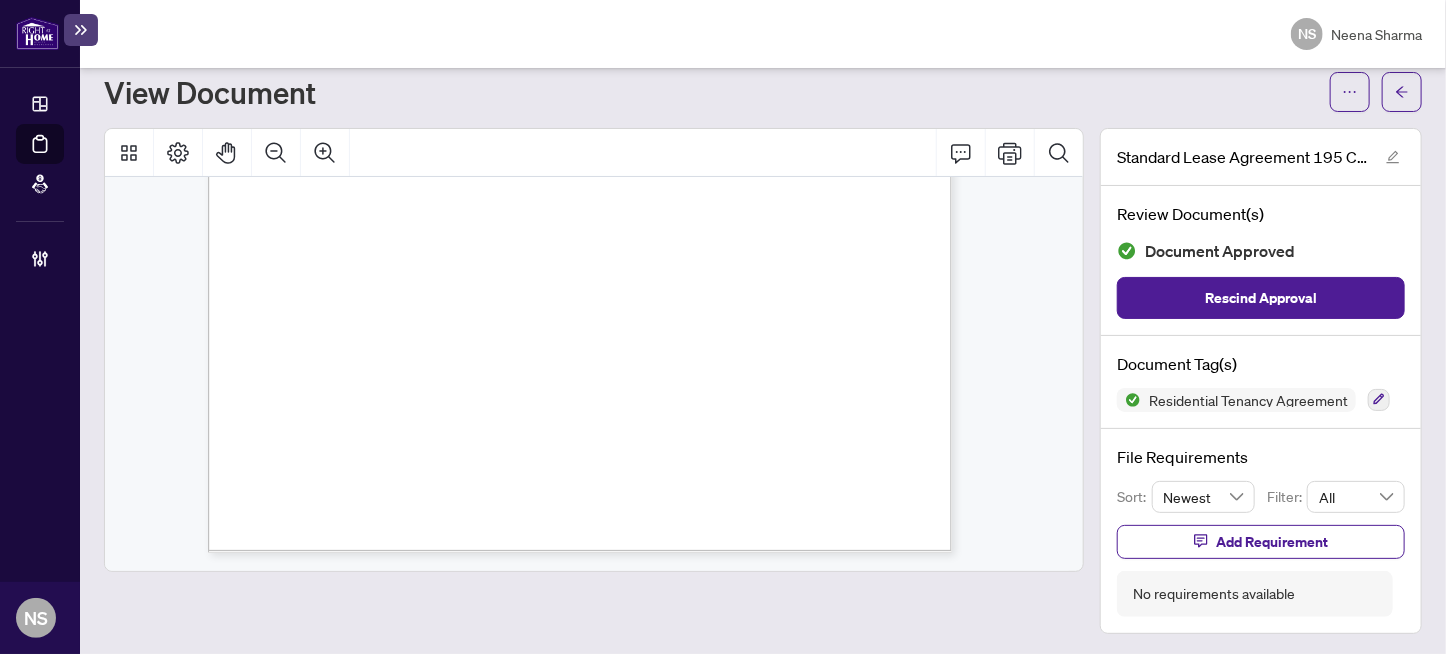 scroll, scrollTop: 58, scrollLeft: 0, axis: vertical 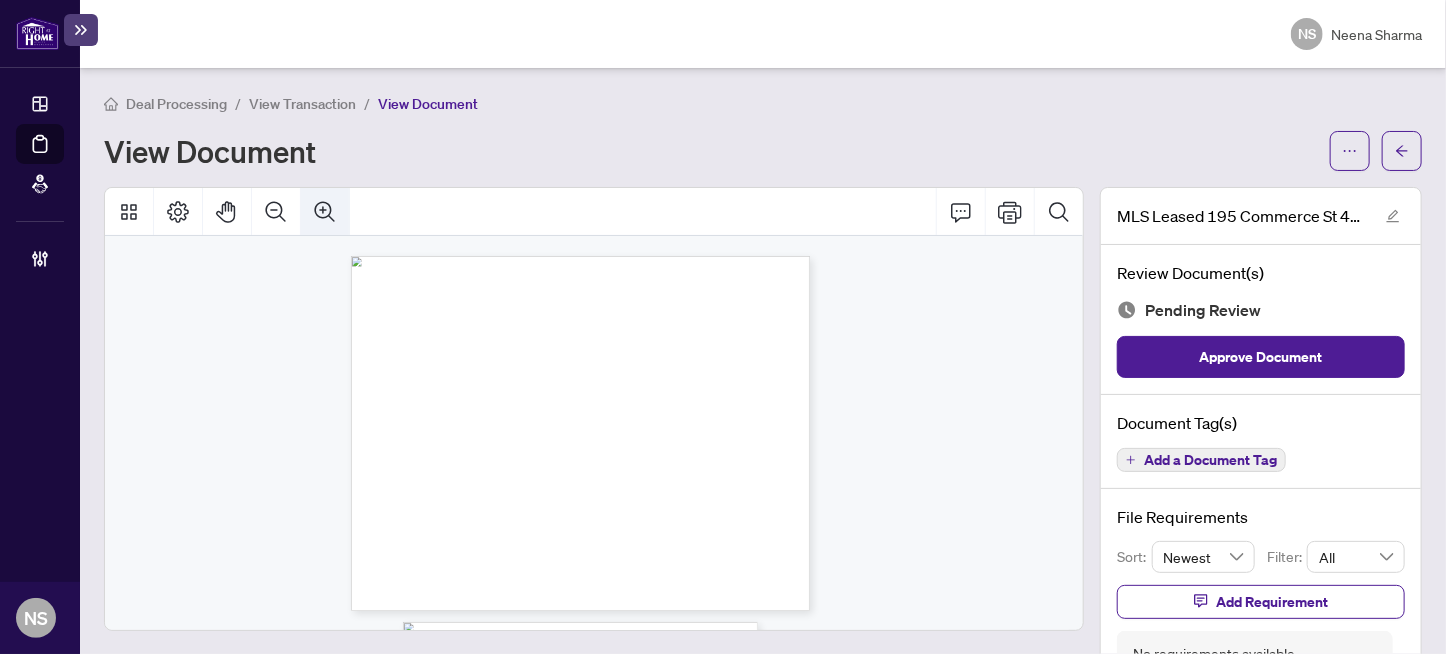 click 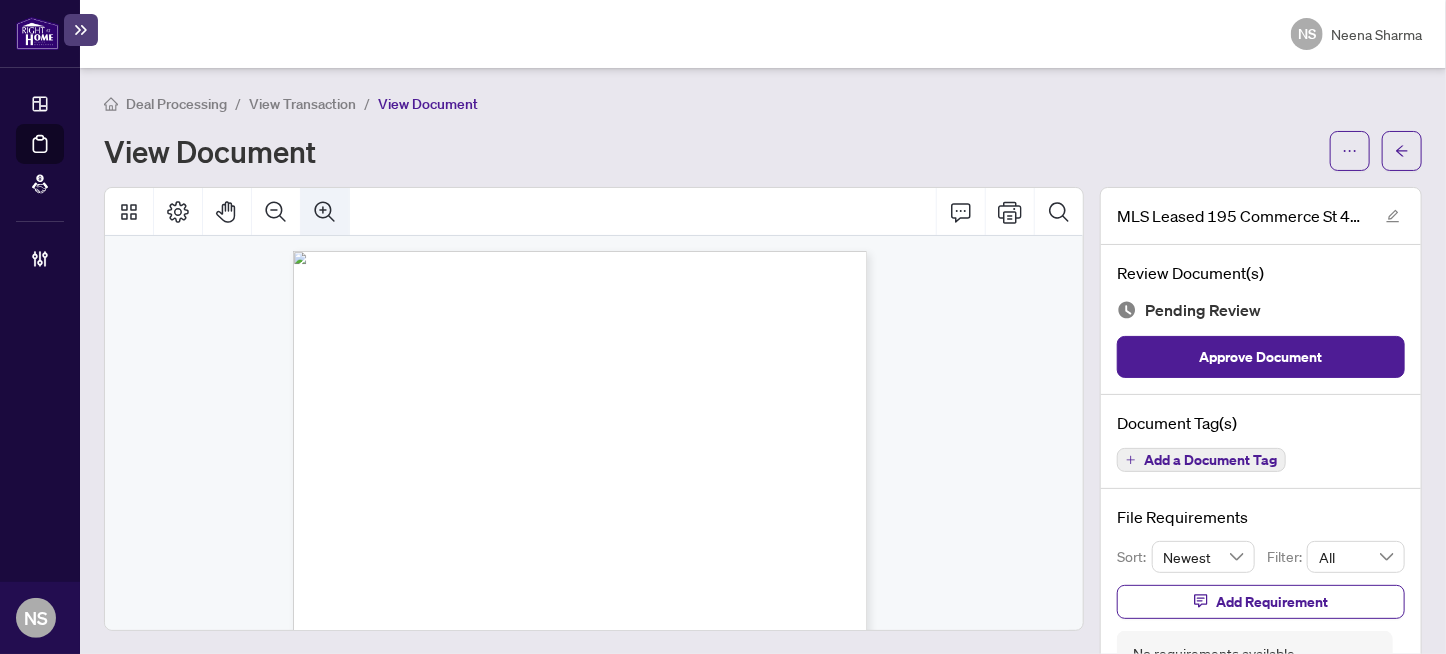 click 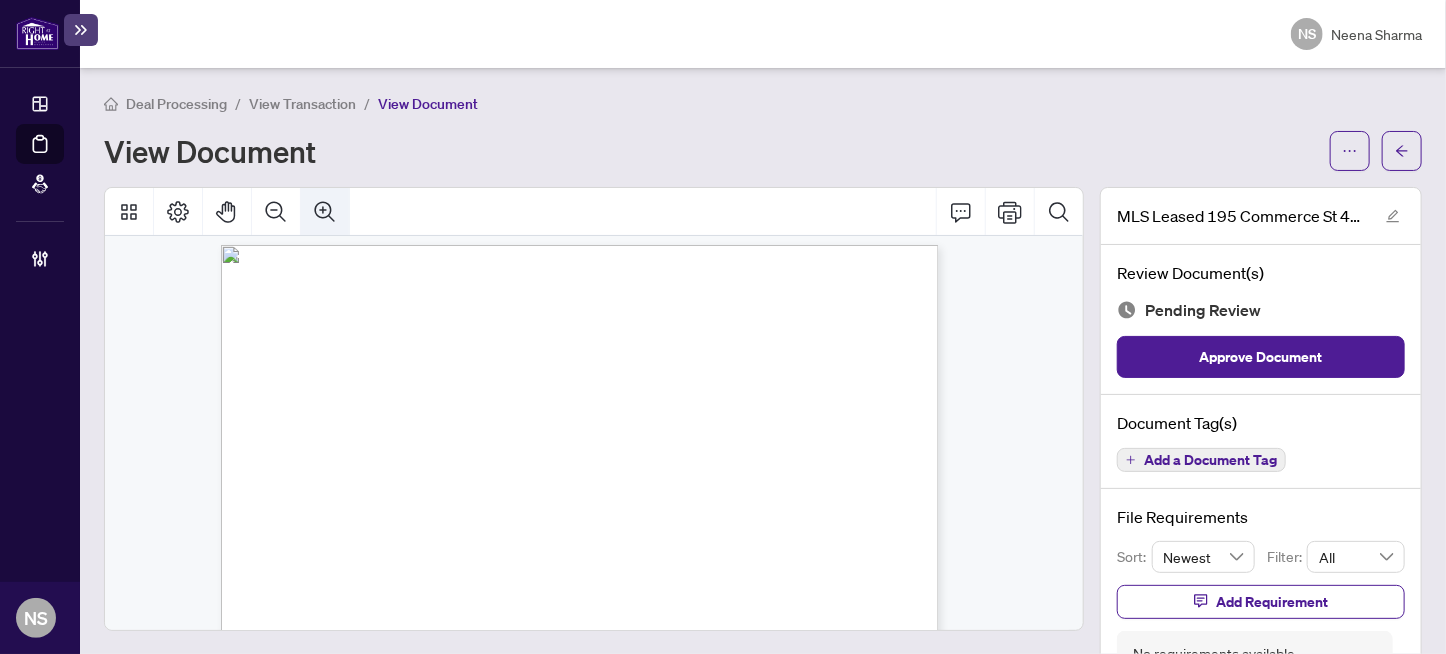 click 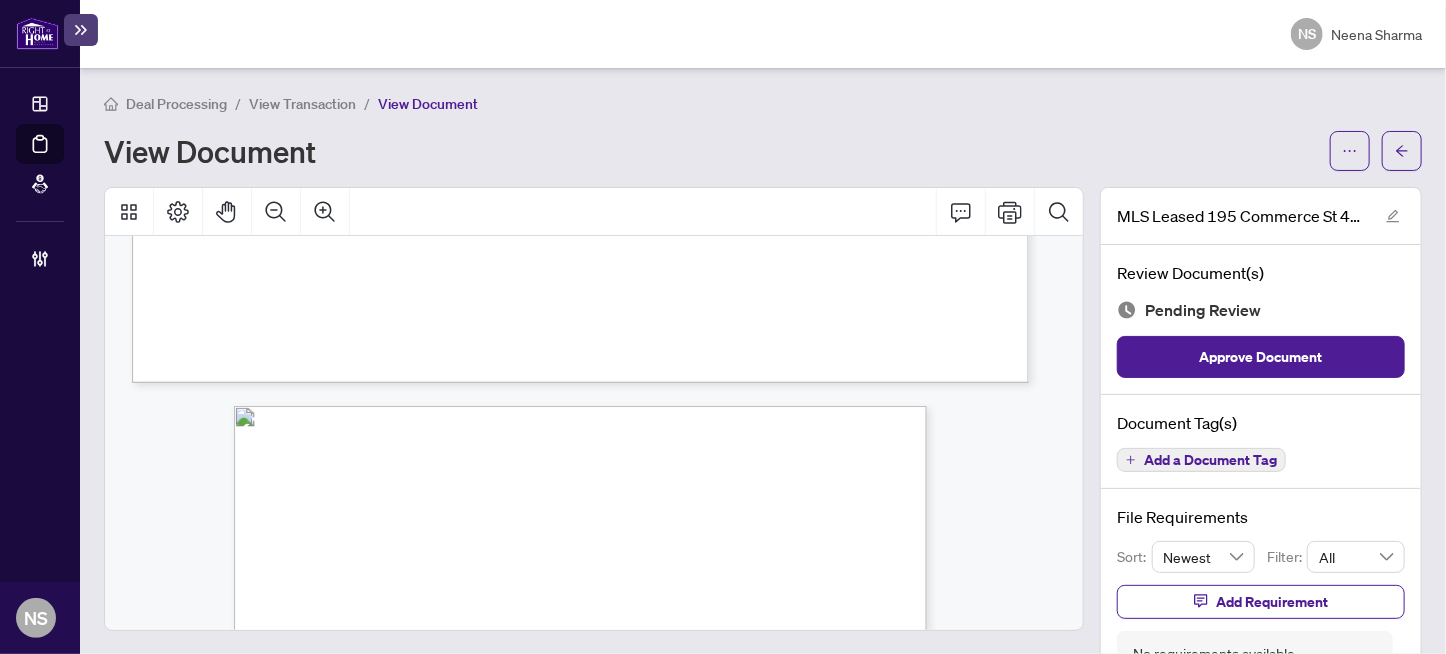 scroll, scrollTop: 600, scrollLeft: 0, axis: vertical 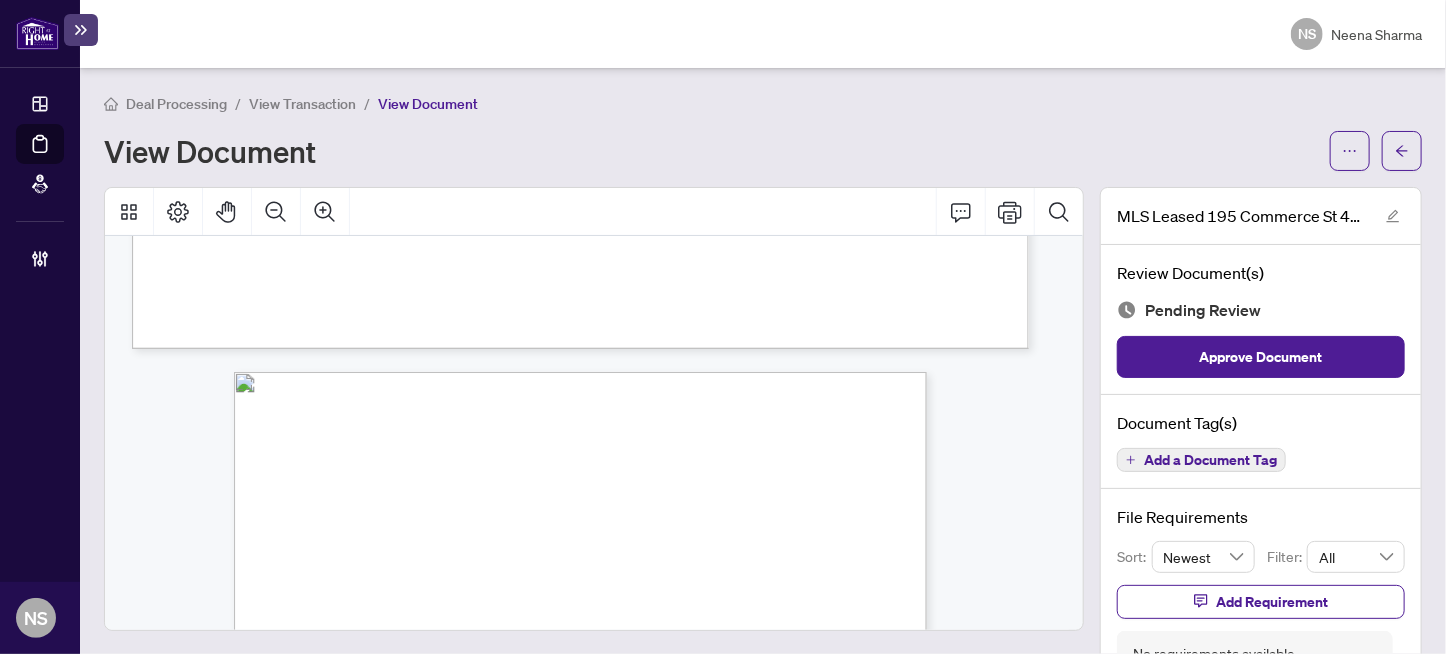 click on "N12239620" at bounding box center [843, 499] 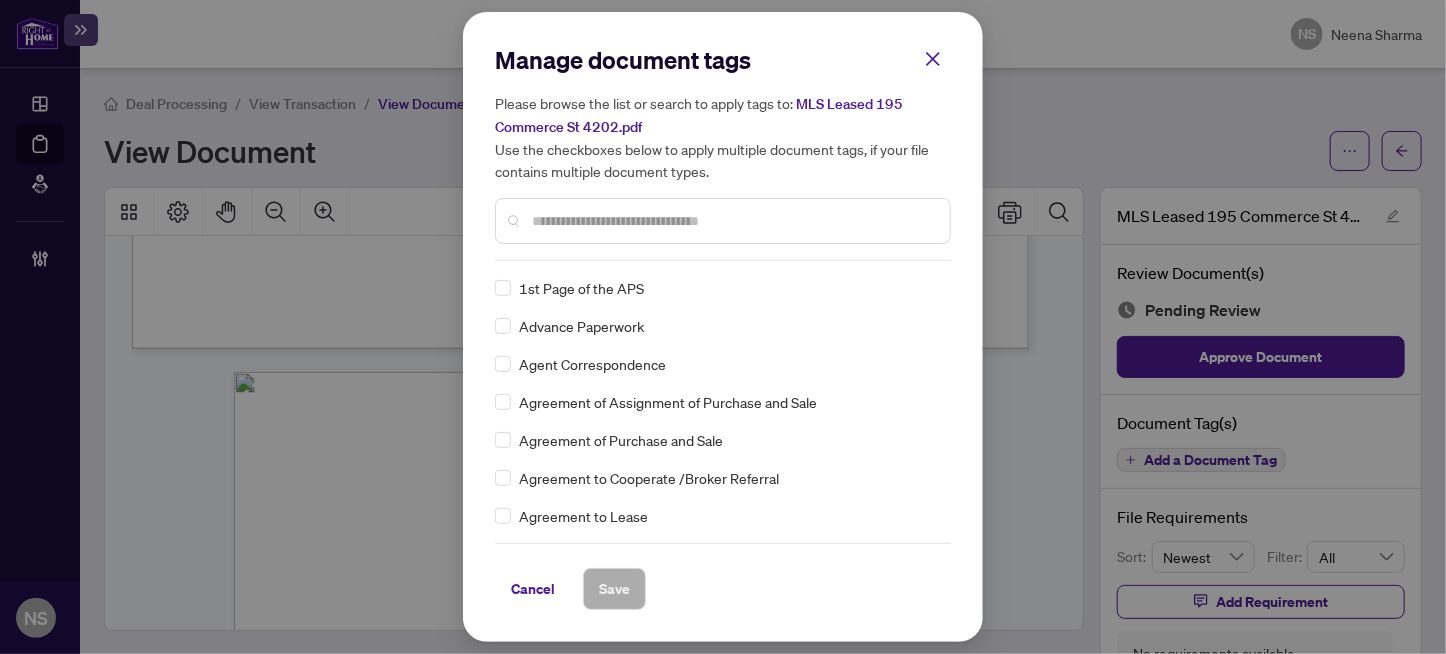 click at bounding box center (733, 221) 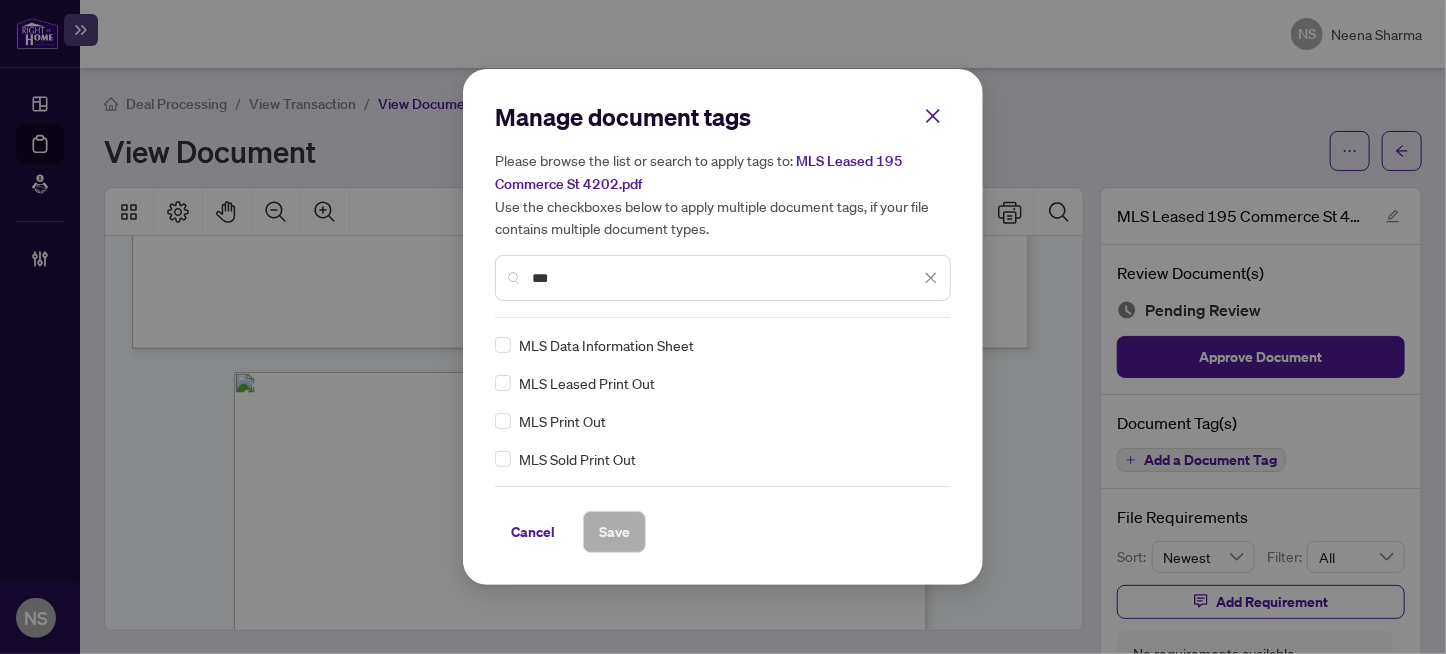 type on "***" 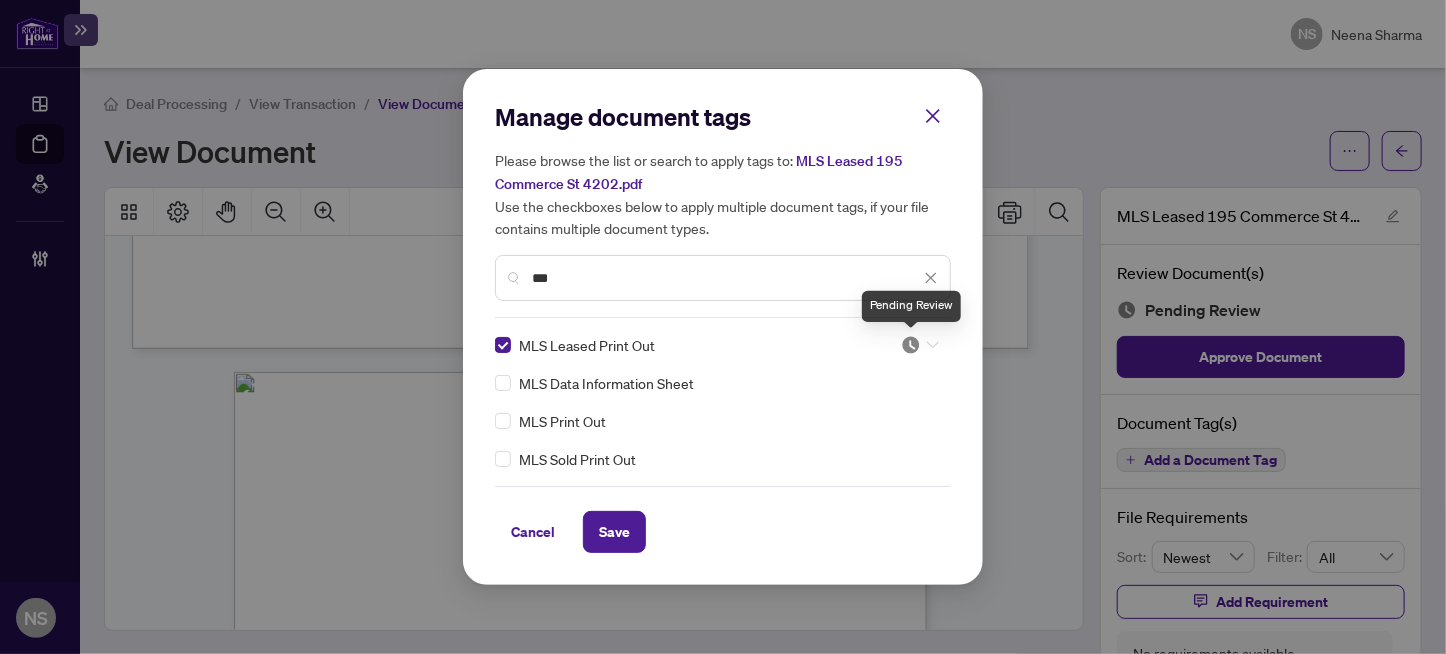click at bounding box center (911, 345) 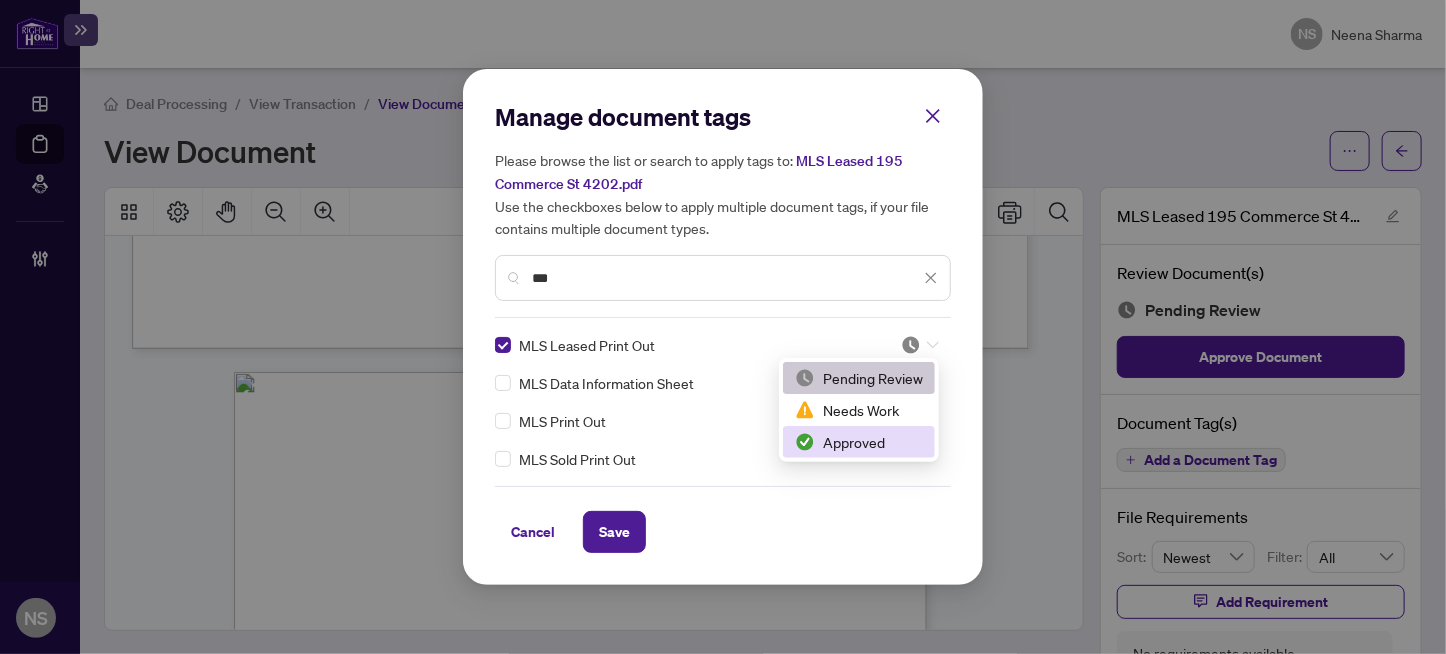 click on "Approved" at bounding box center [859, 442] 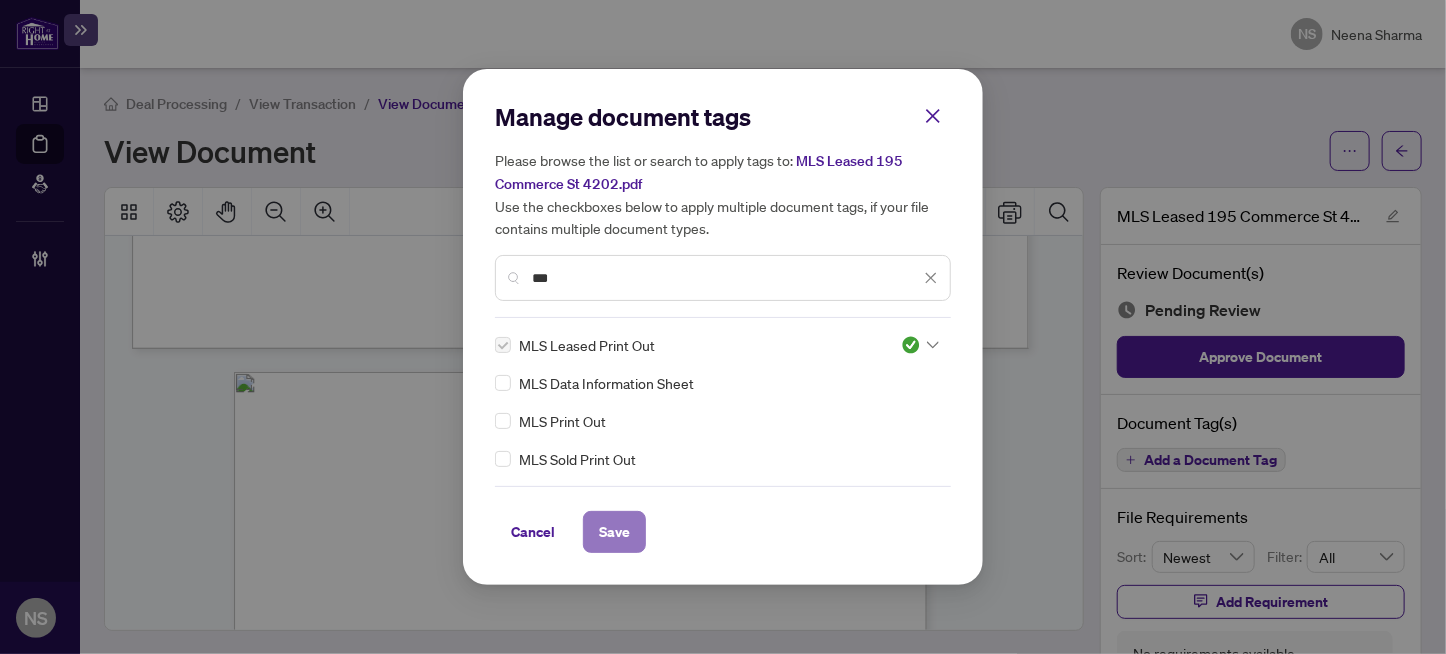 click on "Save" at bounding box center (614, 532) 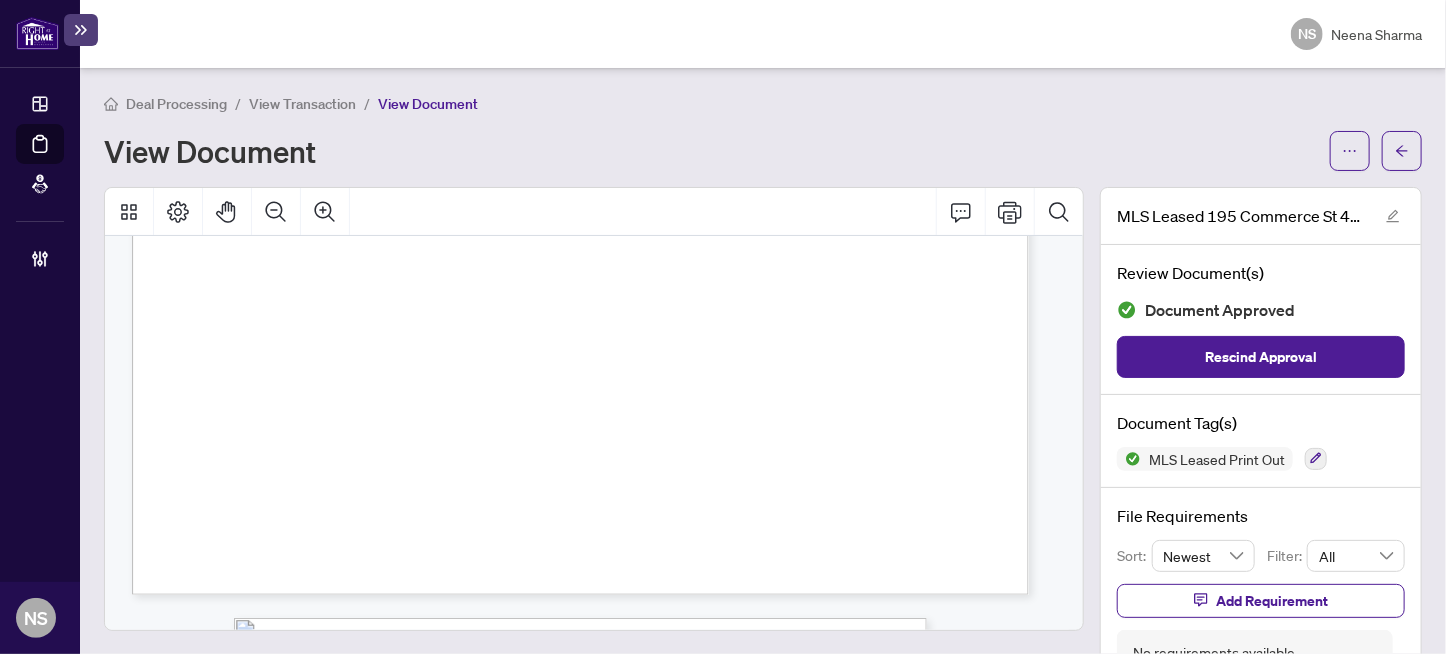 scroll, scrollTop: 0, scrollLeft: 0, axis: both 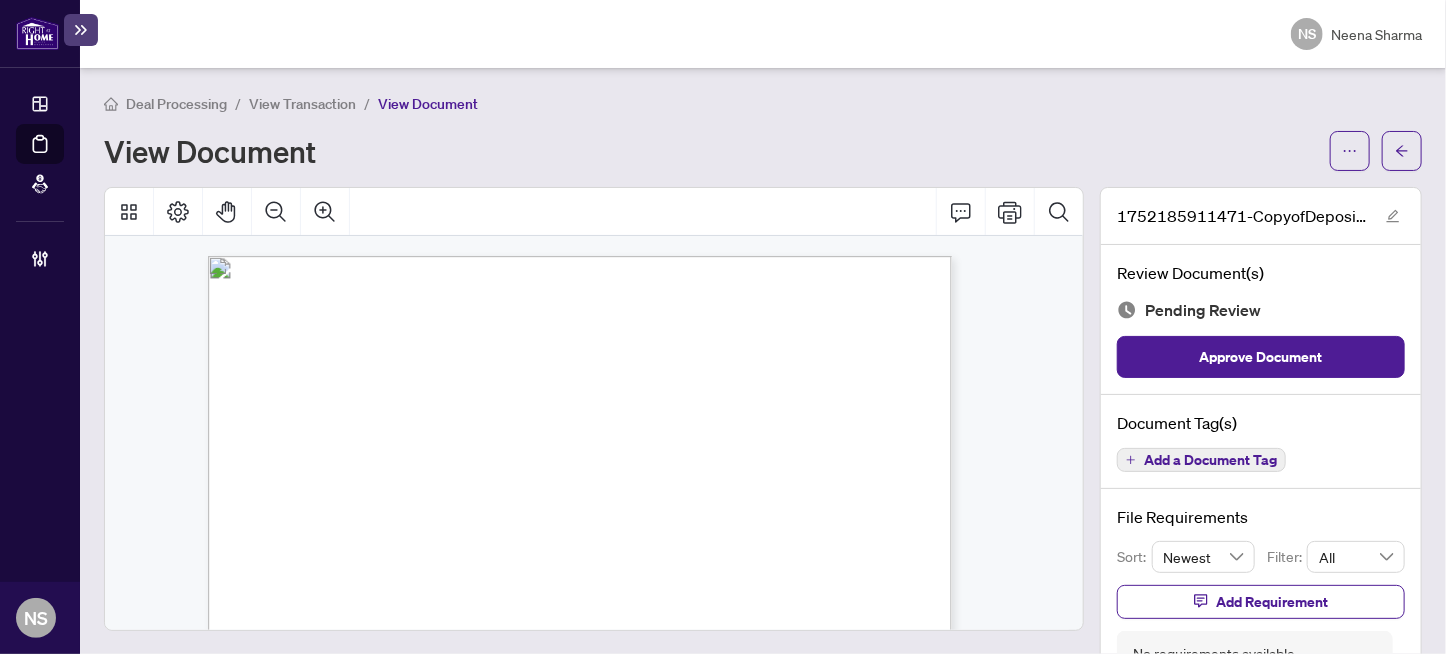 click on "Add a Document Tag" at bounding box center [1210, 460] 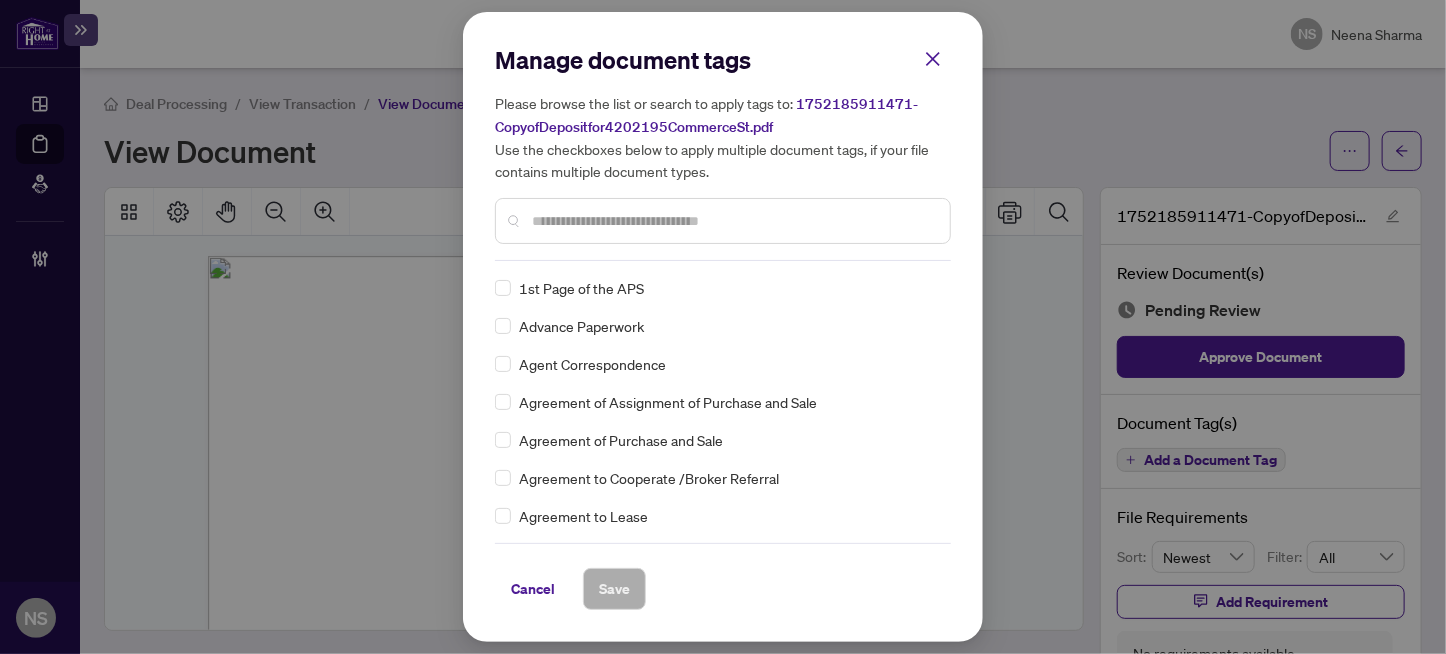 click at bounding box center [733, 221] 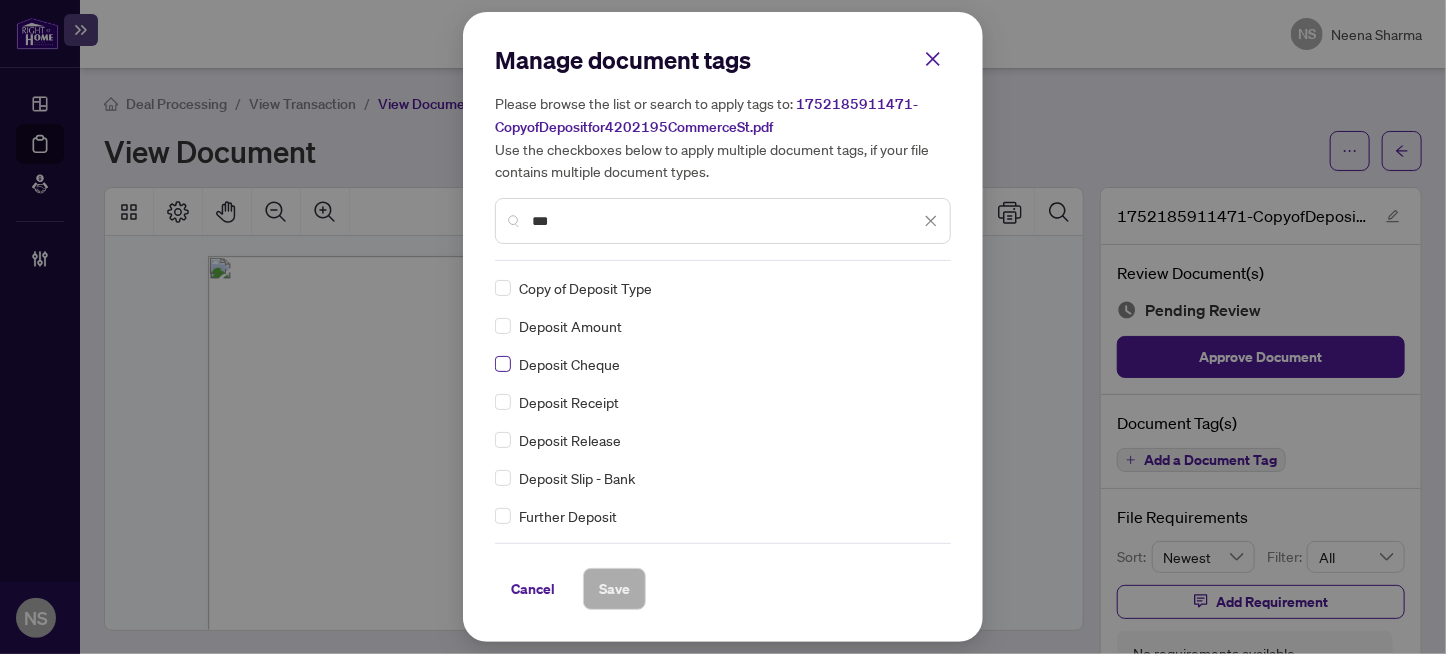 type on "***" 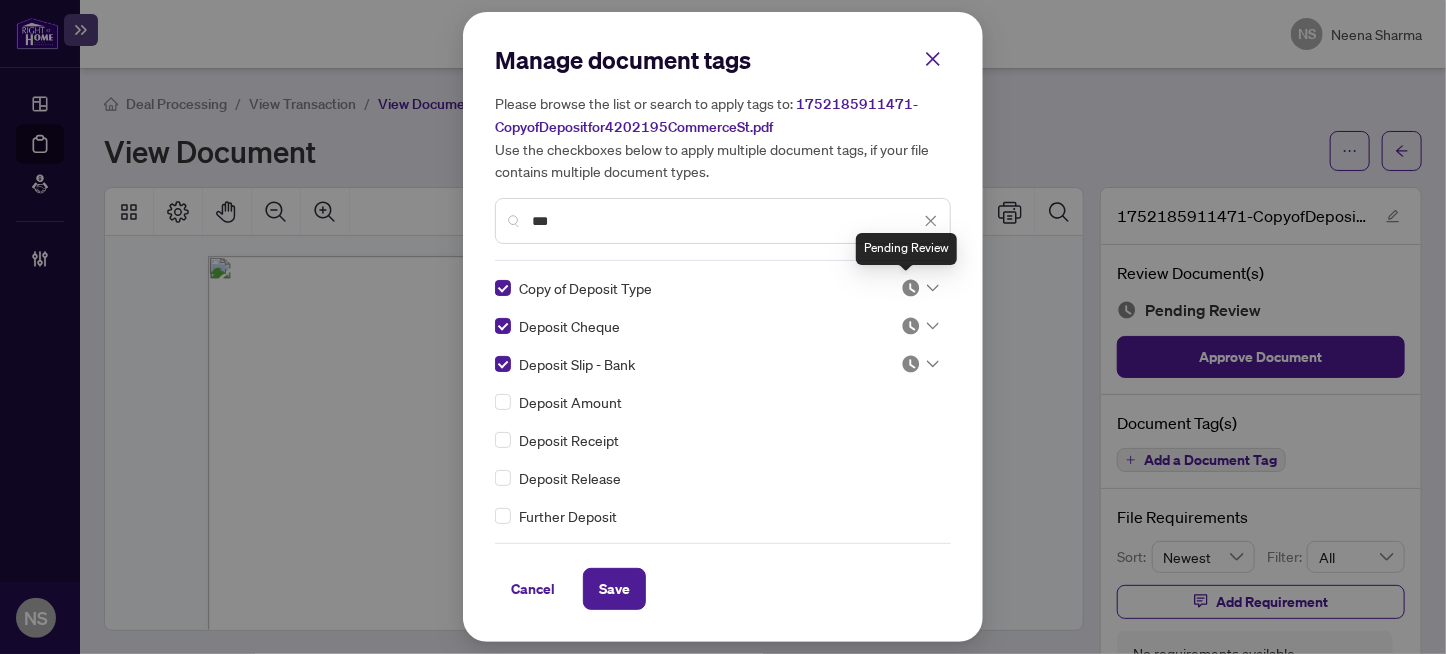 click at bounding box center [911, 288] 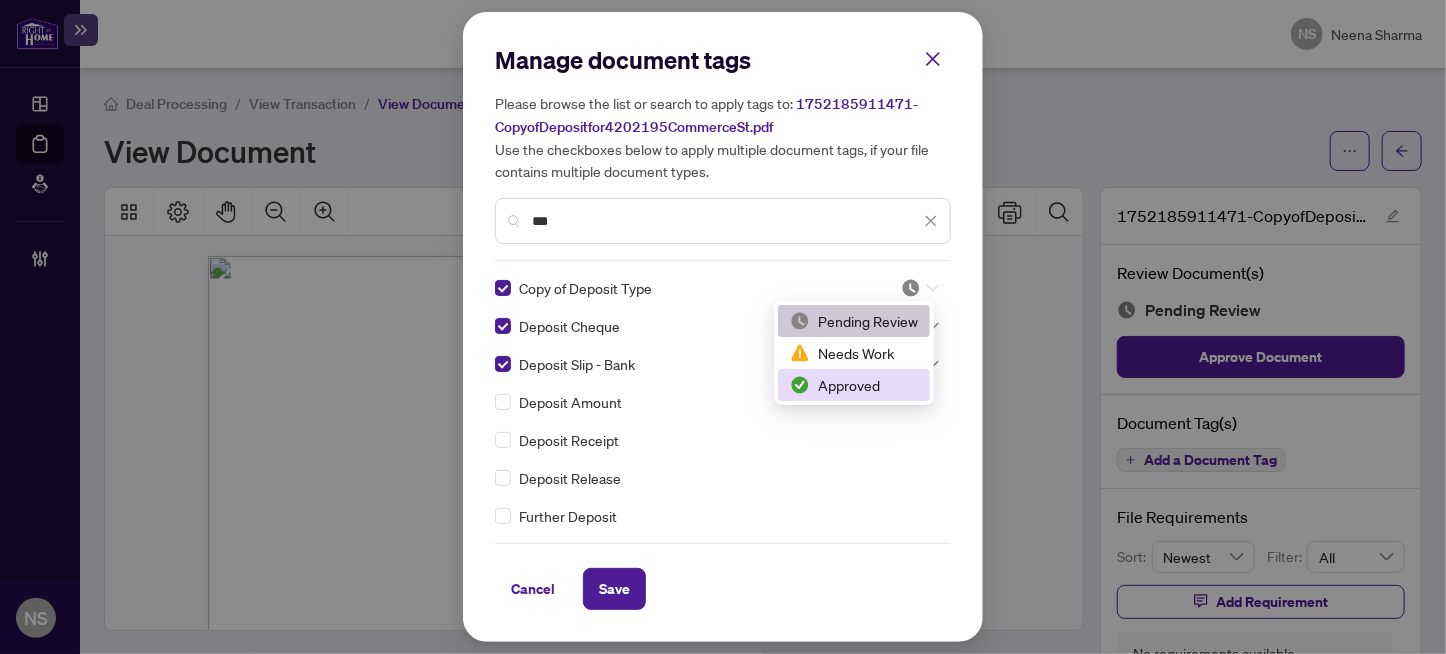 click on "Approved" at bounding box center (854, 385) 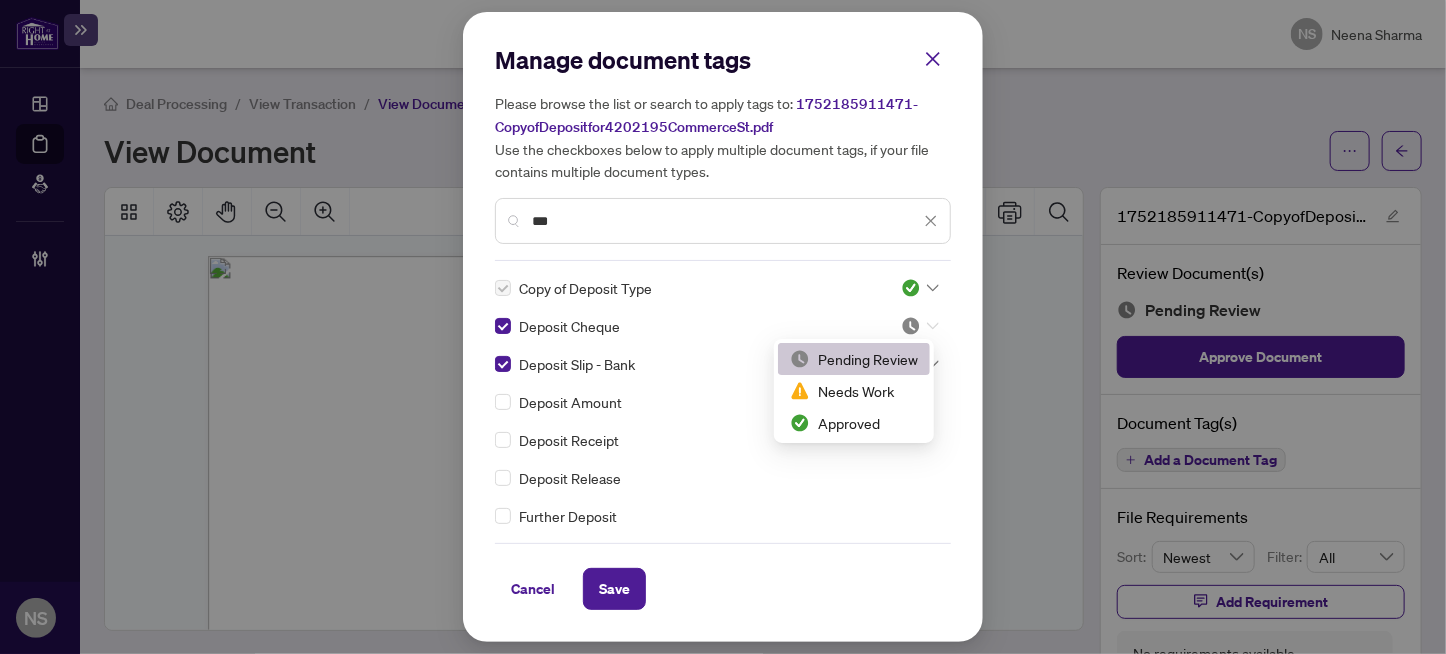 click 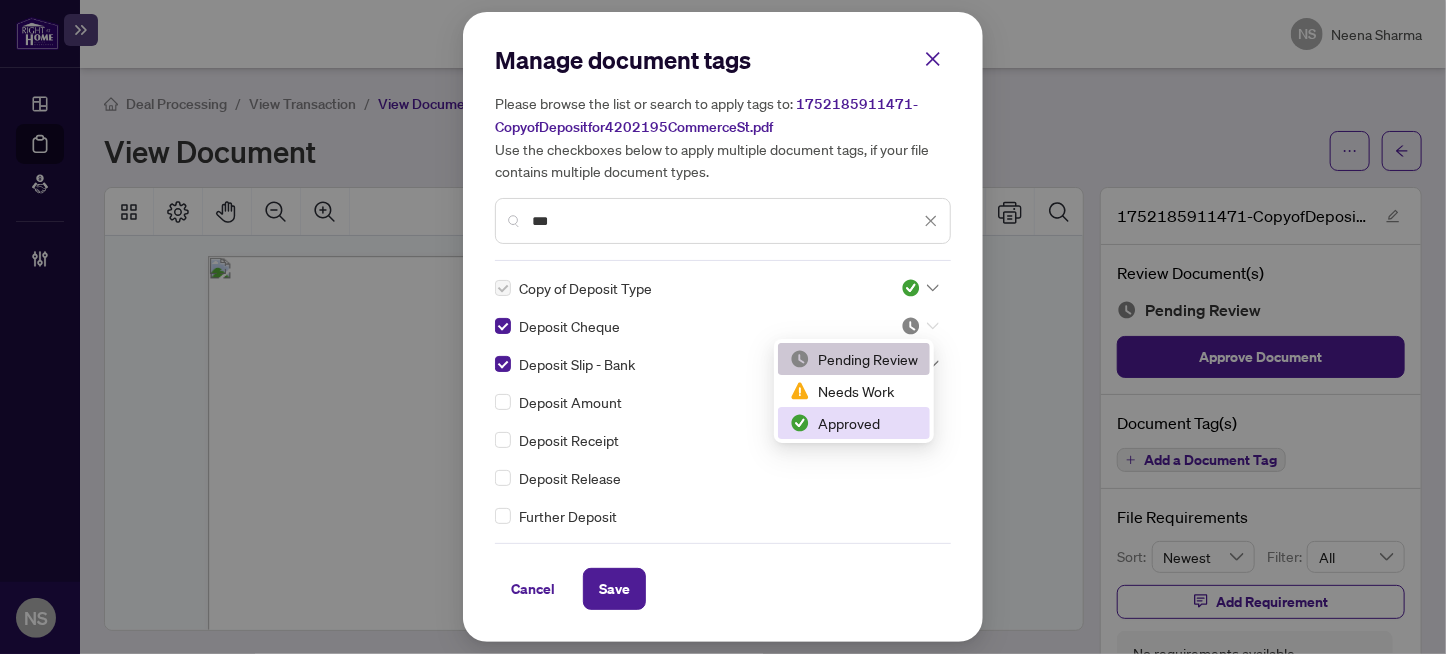 click on "Approved" at bounding box center (854, 423) 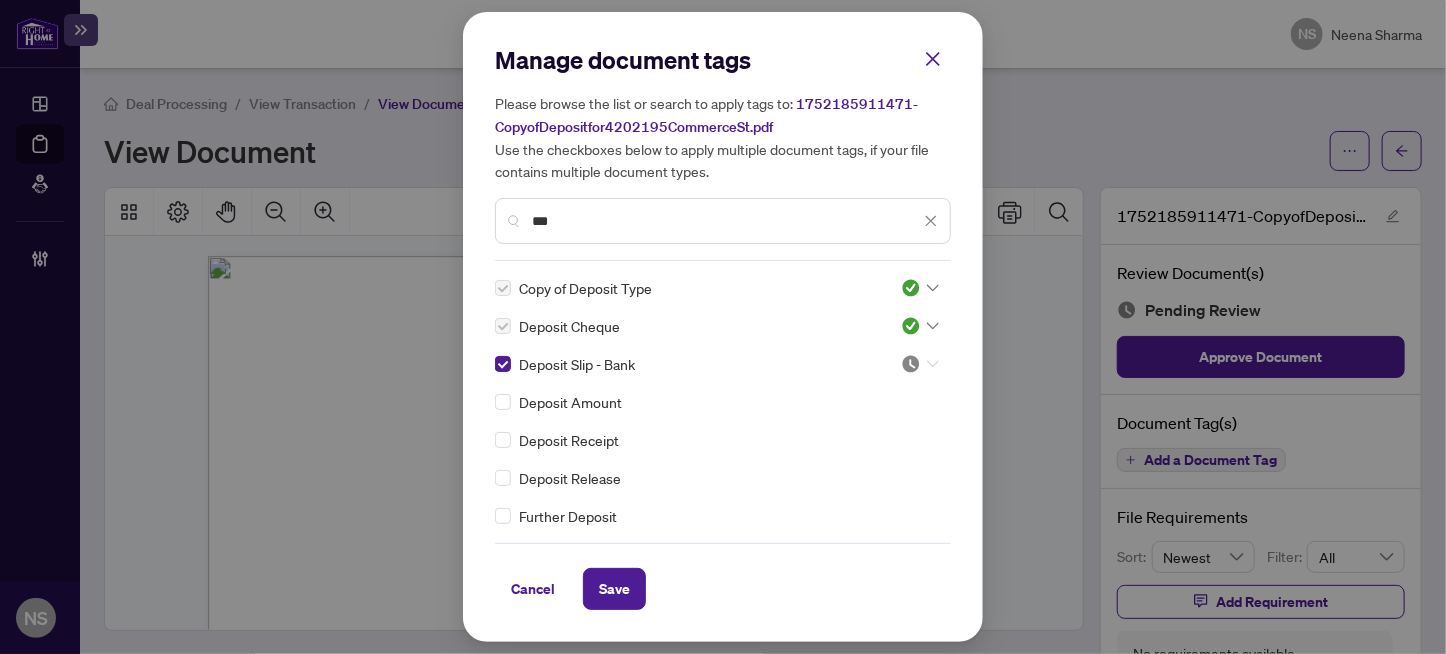 click 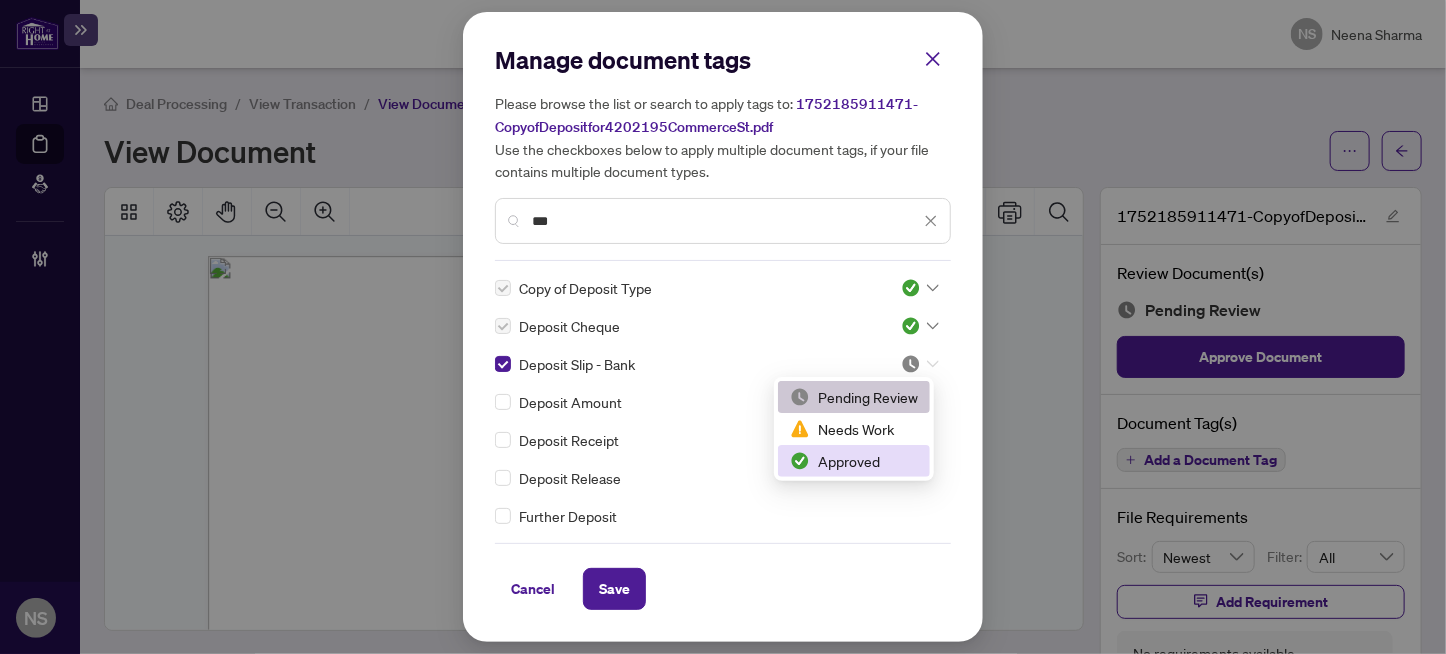 click on "Approved" at bounding box center [854, 461] 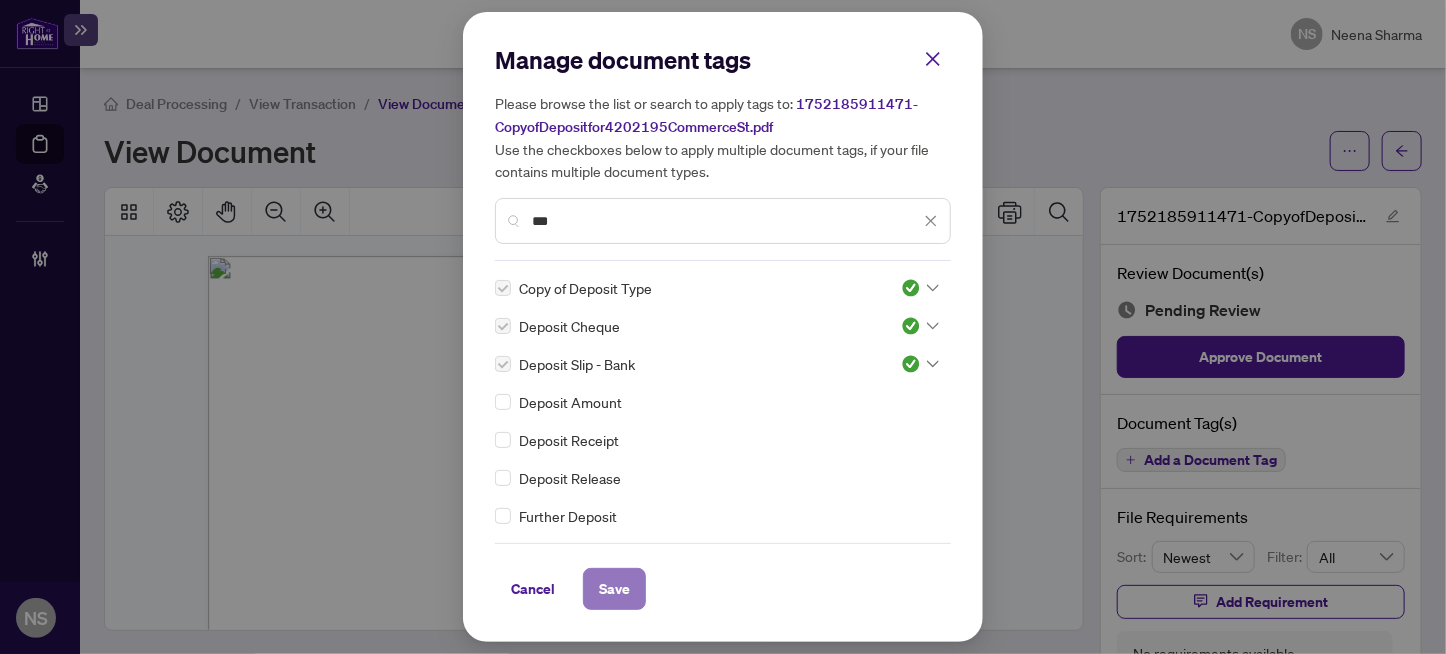 click on "Save" at bounding box center [614, 589] 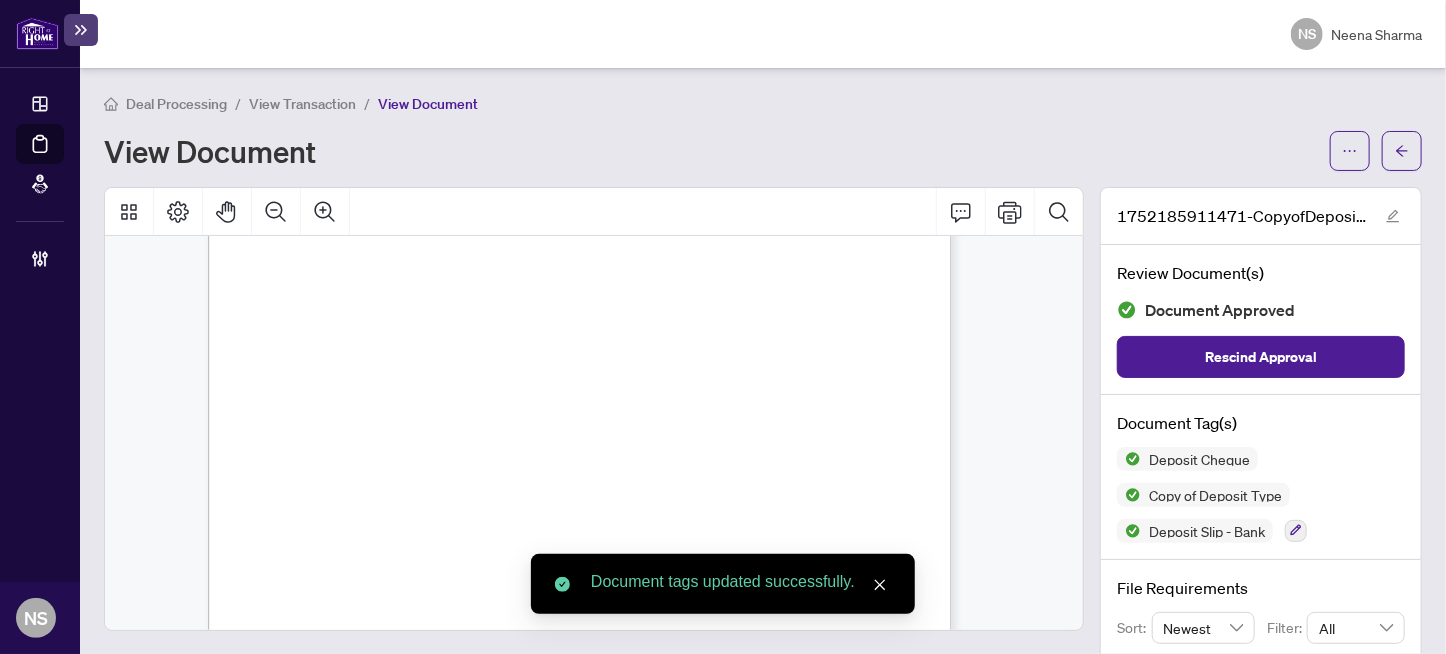 scroll, scrollTop: 1775, scrollLeft: 0, axis: vertical 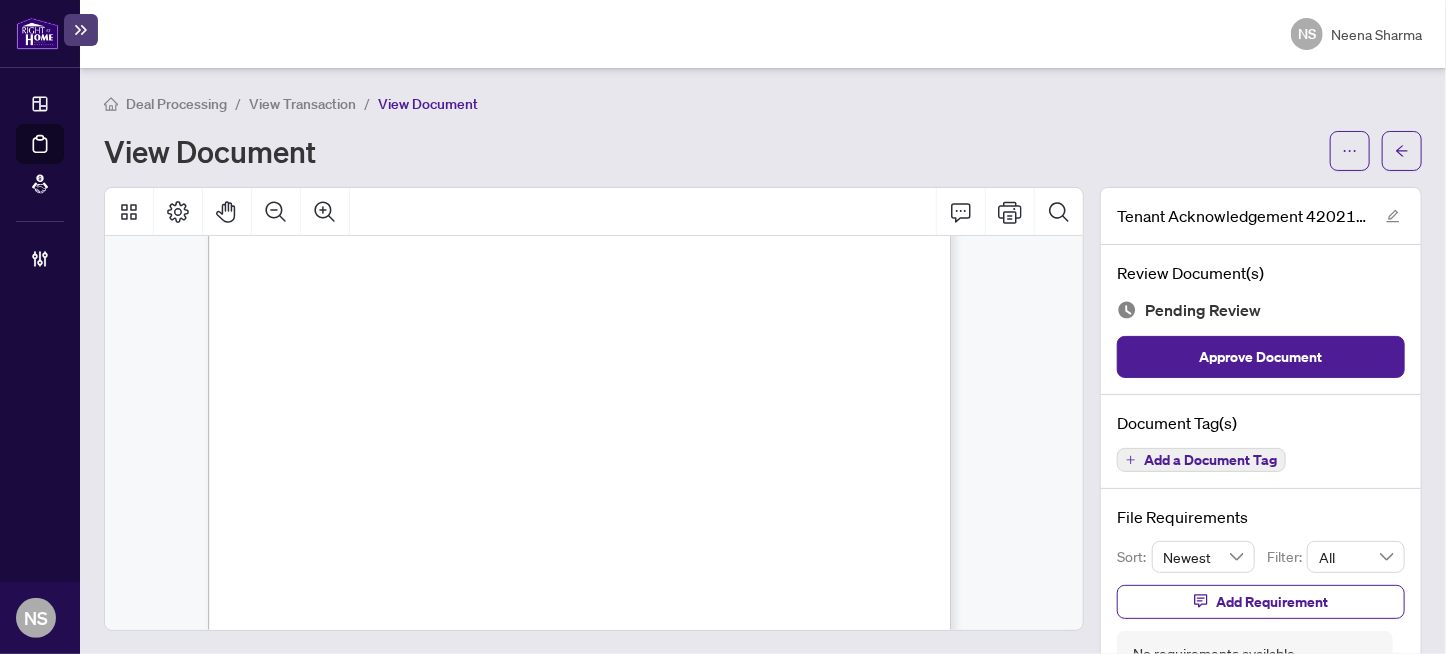 click on "Add a Document Tag" at bounding box center (1210, 460) 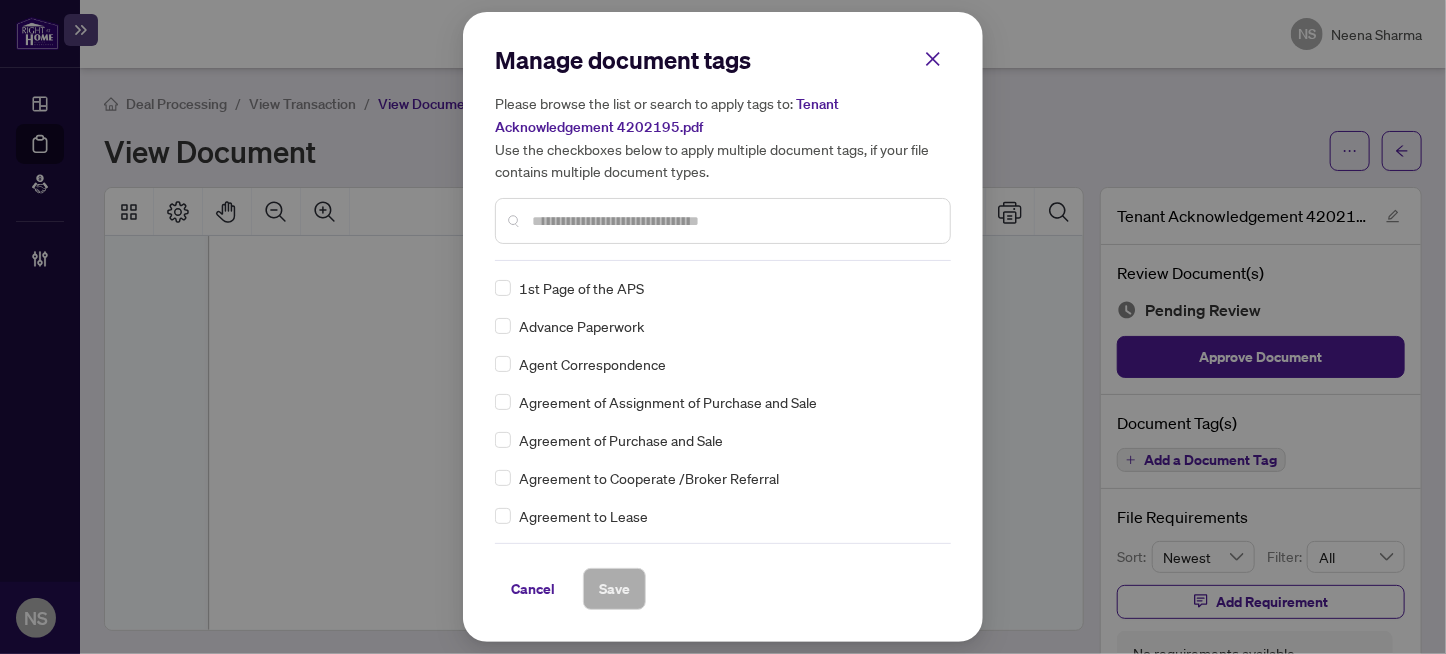 click on "Manage document tags Please browse the list or search to apply tags to:   Tenant Acknowledgement 4202195.pdf   Use the checkboxes below to apply multiple document tags, if your file contains multiple document types." at bounding box center (723, 152) 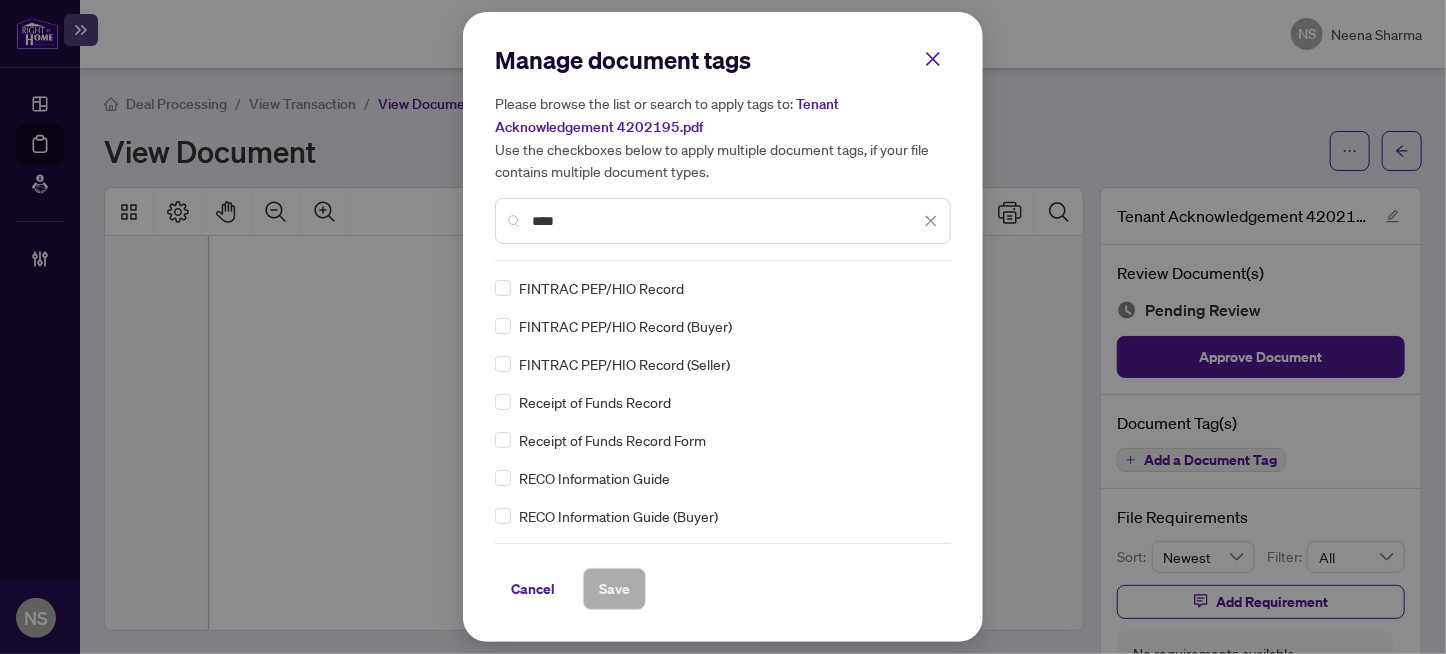 type on "****" 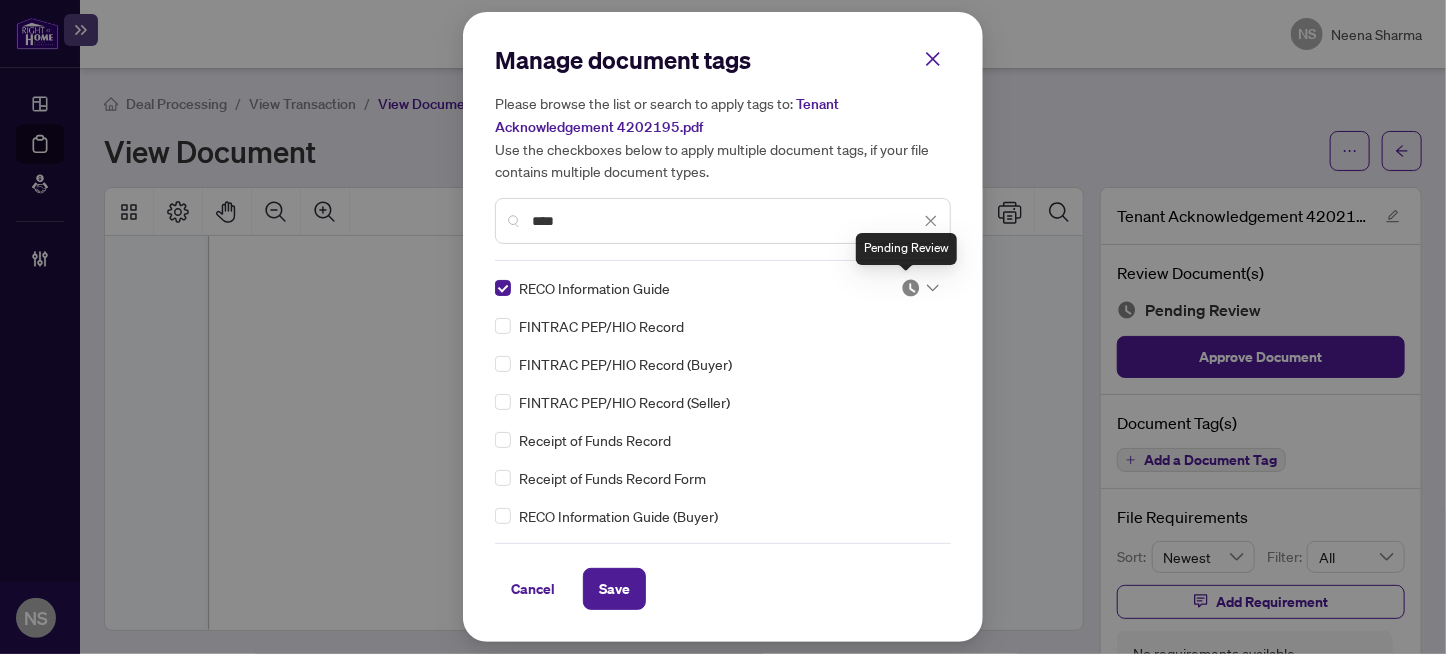 click at bounding box center (911, 288) 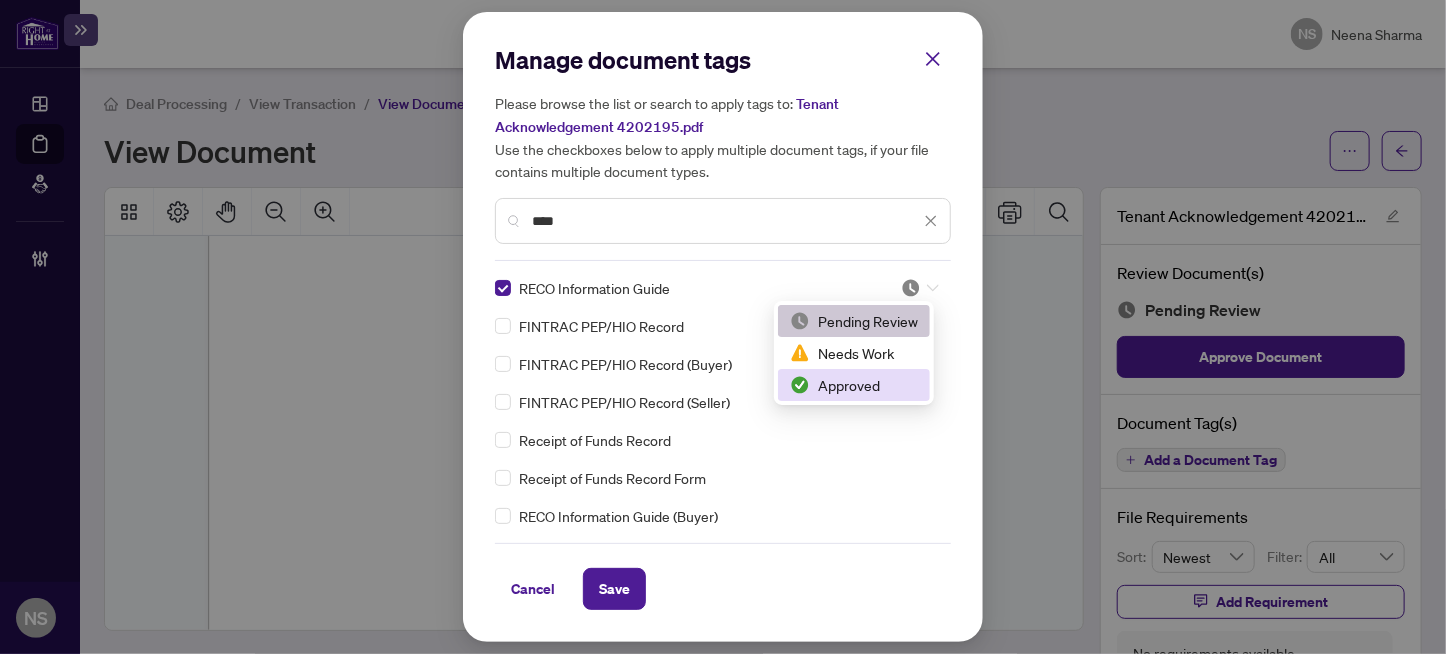 click on "Approved" at bounding box center (854, 385) 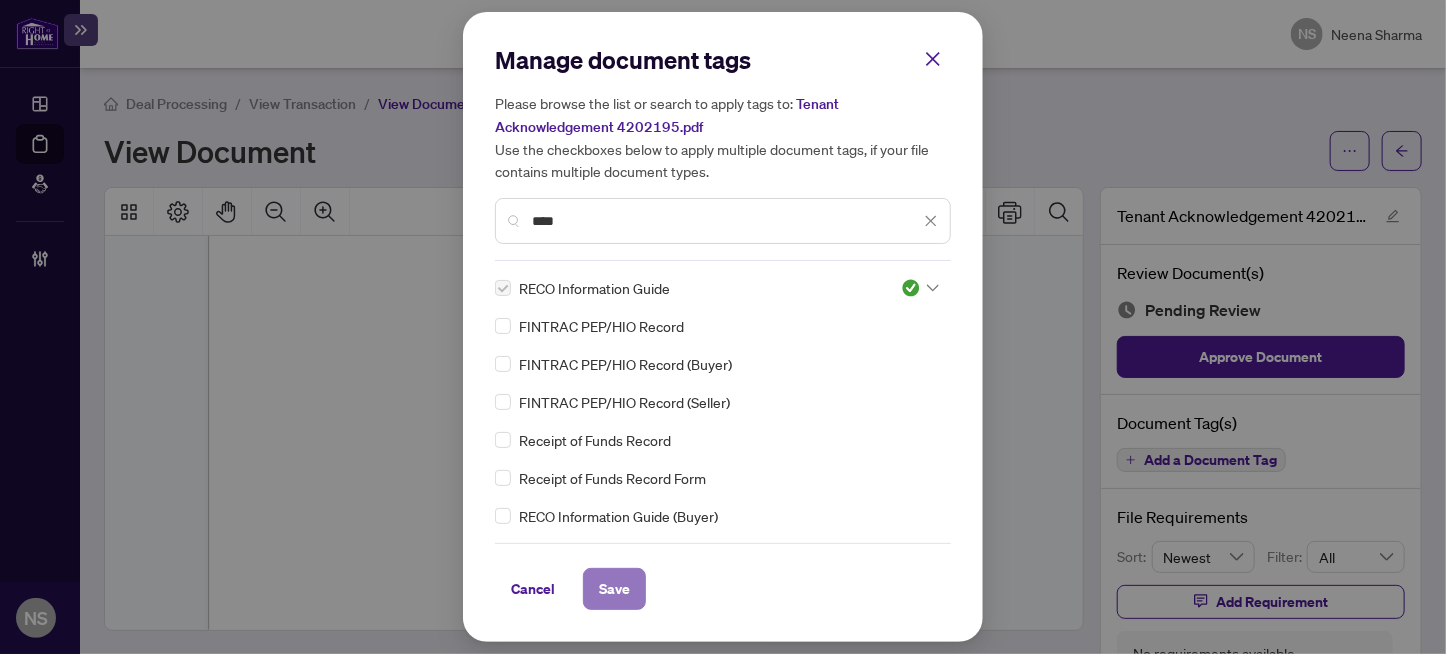 click on "Save" at bounding box center [614, 589] 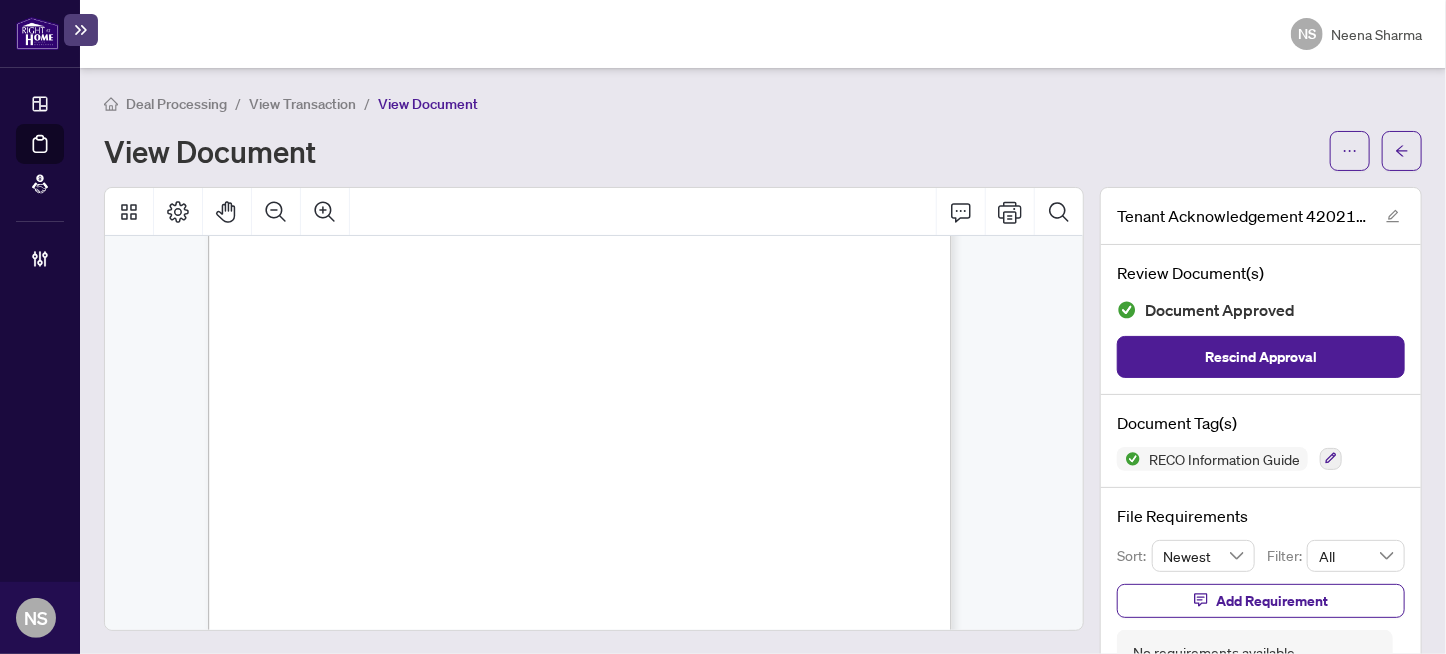 scroll, scrollTop: 697, scrollLeft: 0, axis: vertical 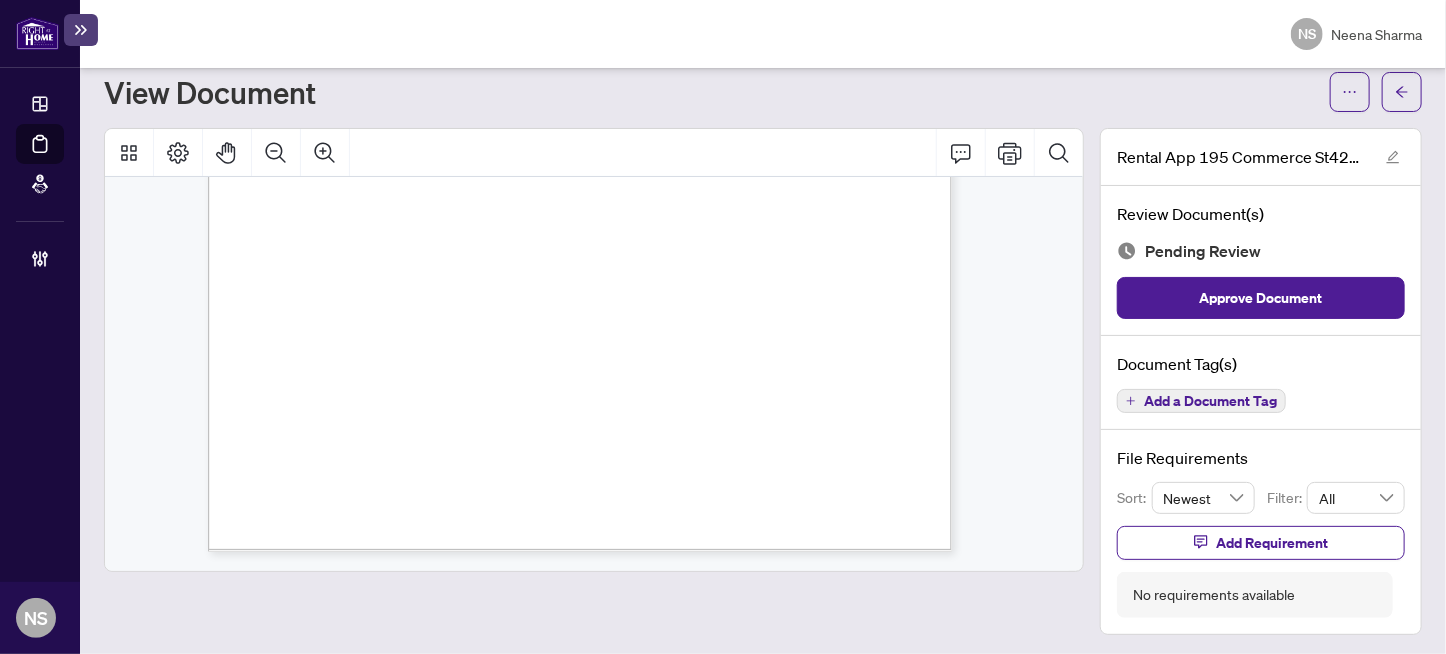 click on "Add a Document Tag" at bounding box center [1210, 401] 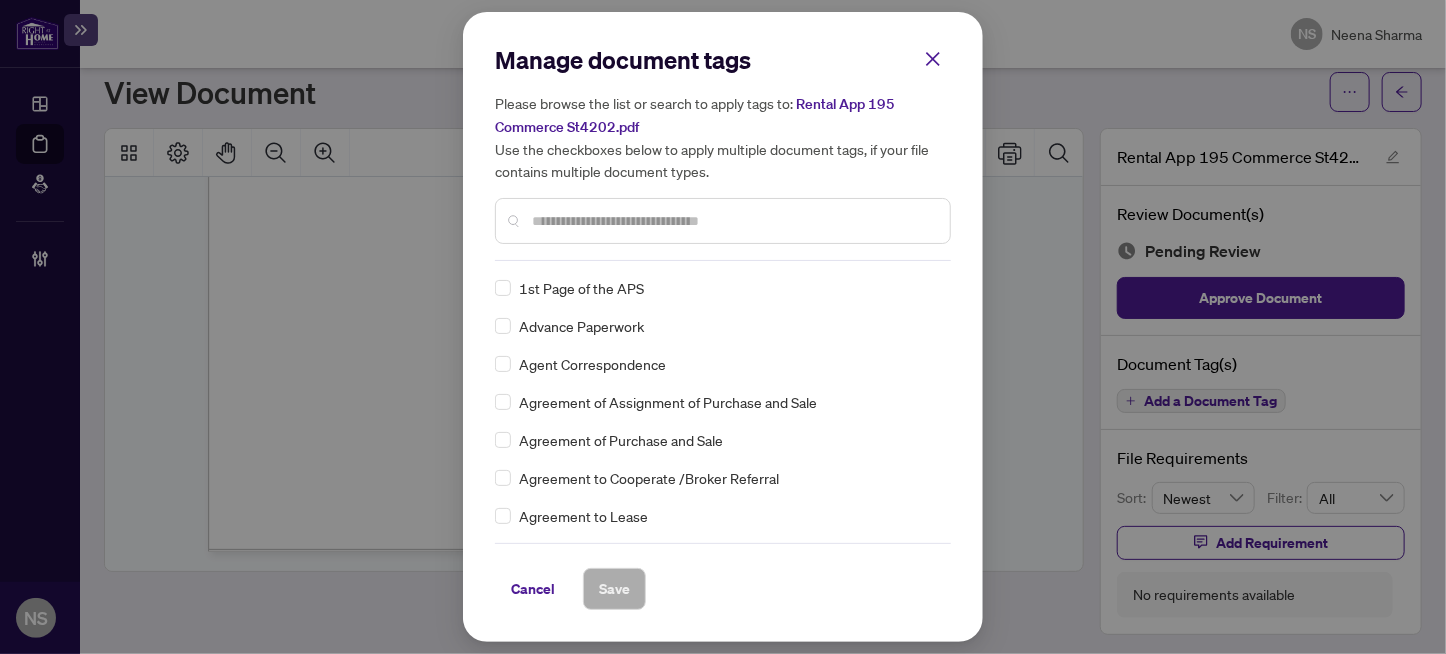 click at bounding box center [733, 221] 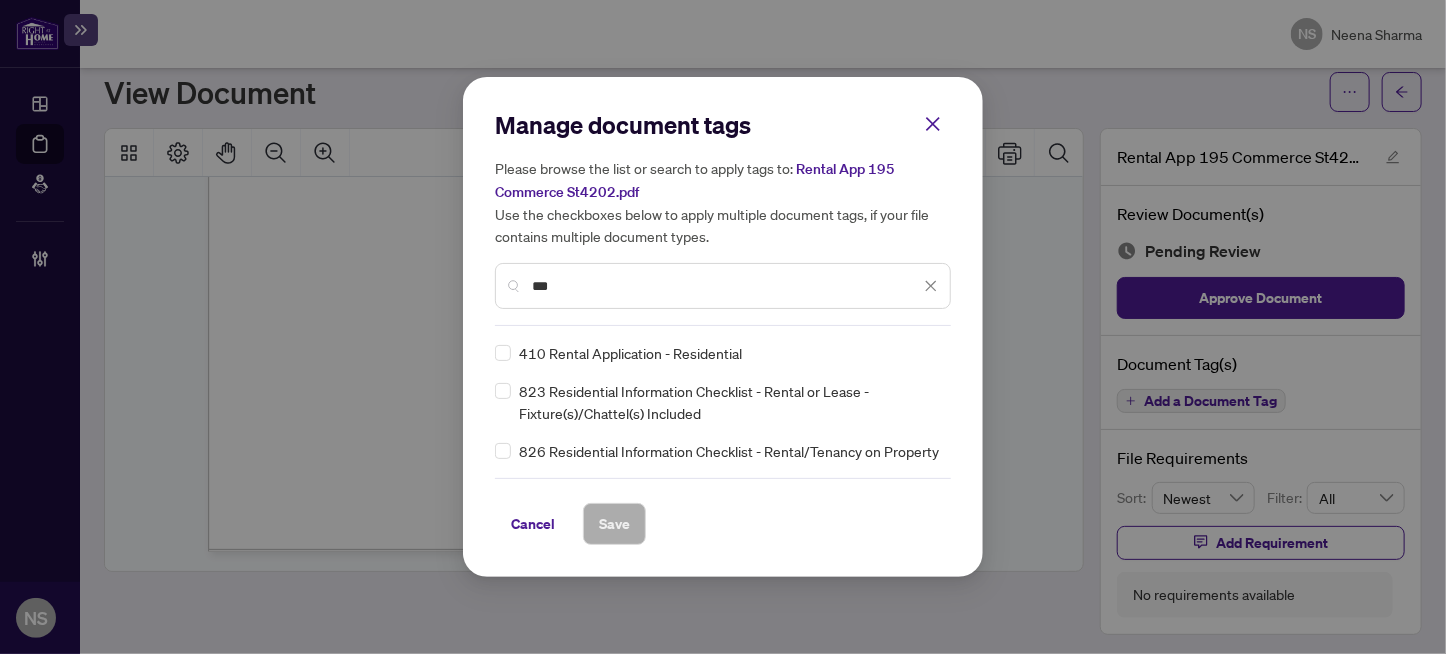 type on "***" 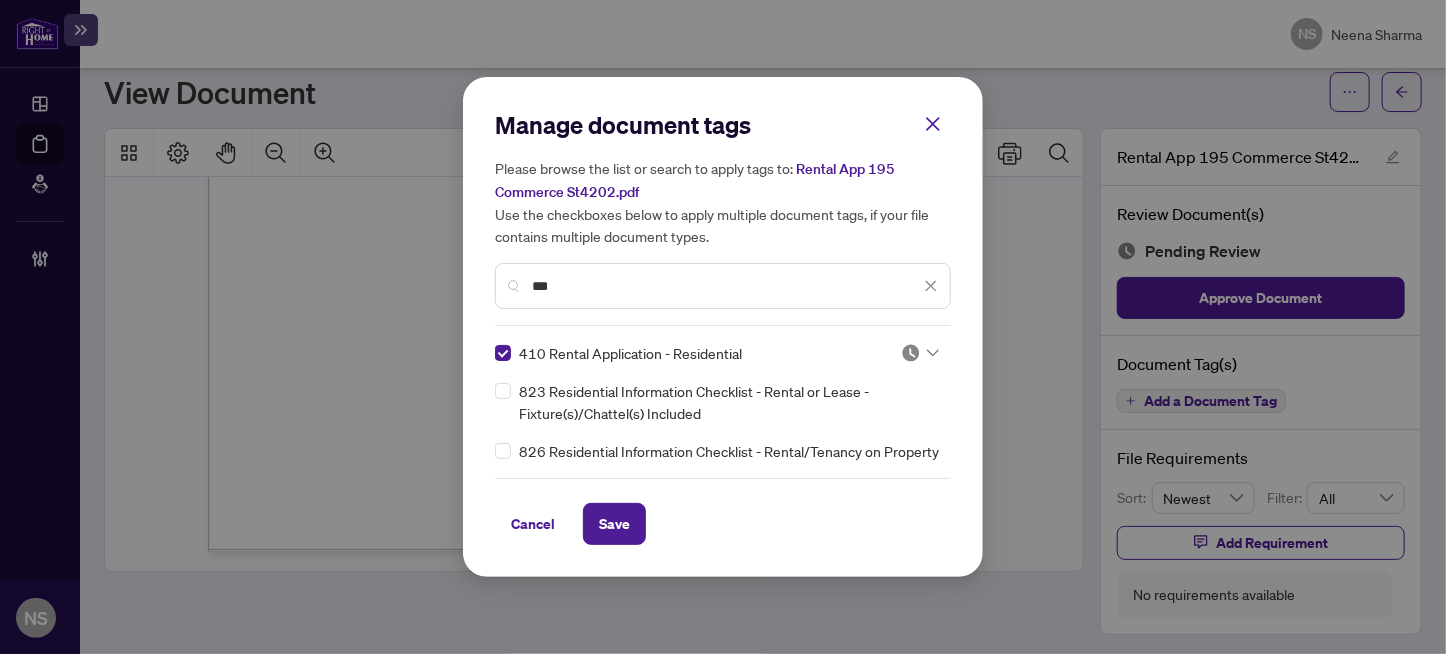 click at bounding box center (911, 353) 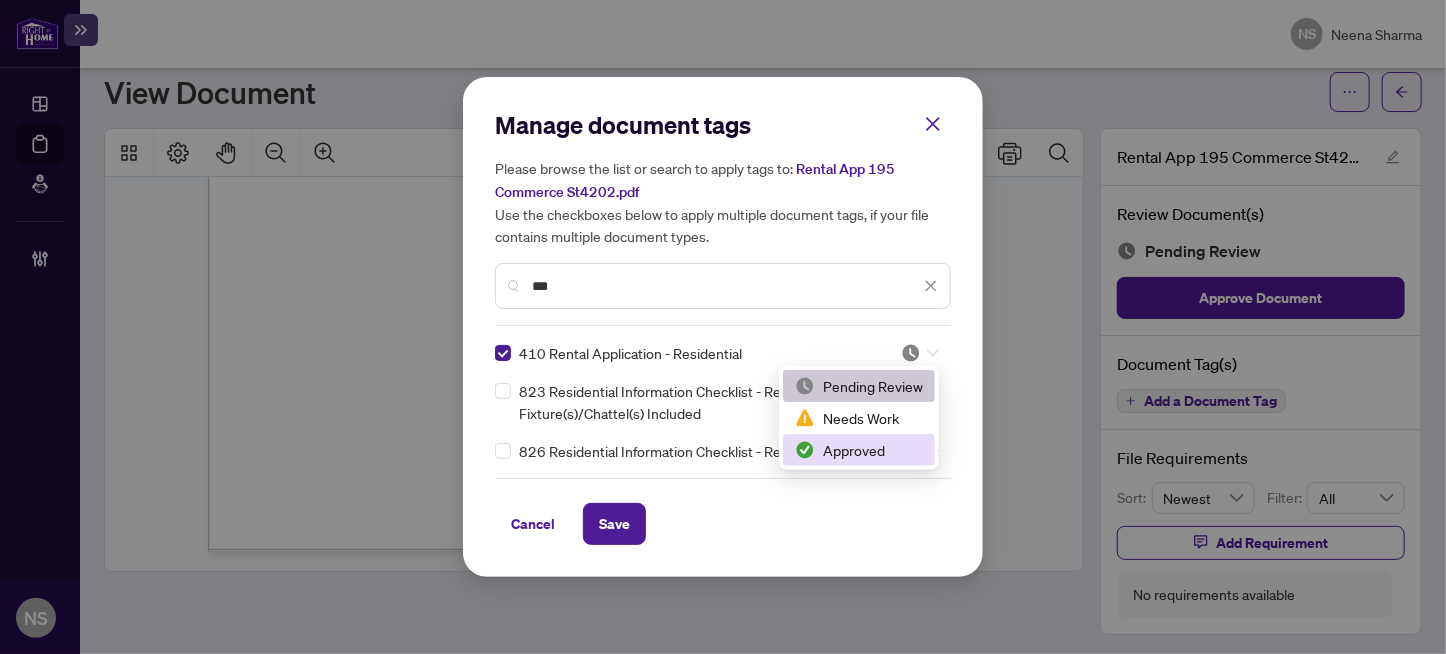 click on "Approved" at bounding box center (859, 450) 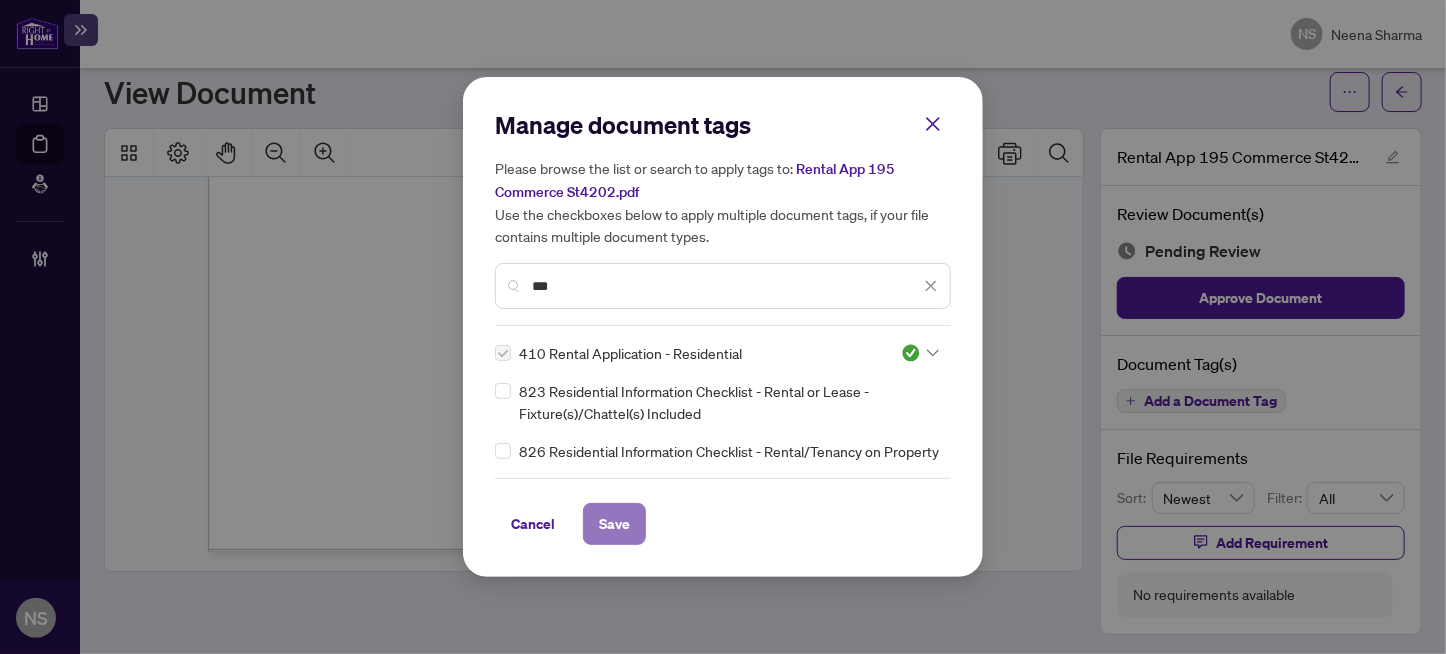 click on "Save" at bounding box center [614, 524] 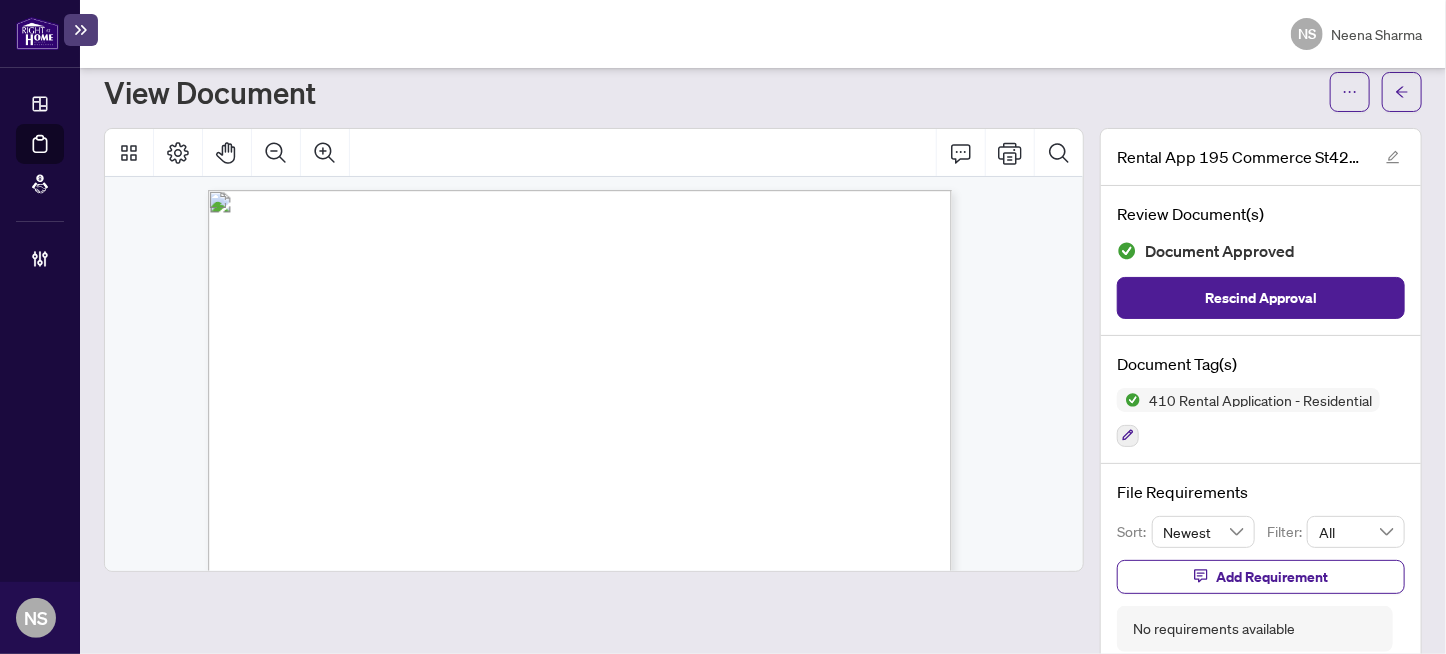 scroll, scrollTop: 0, scrollLeft: 0, axis: both 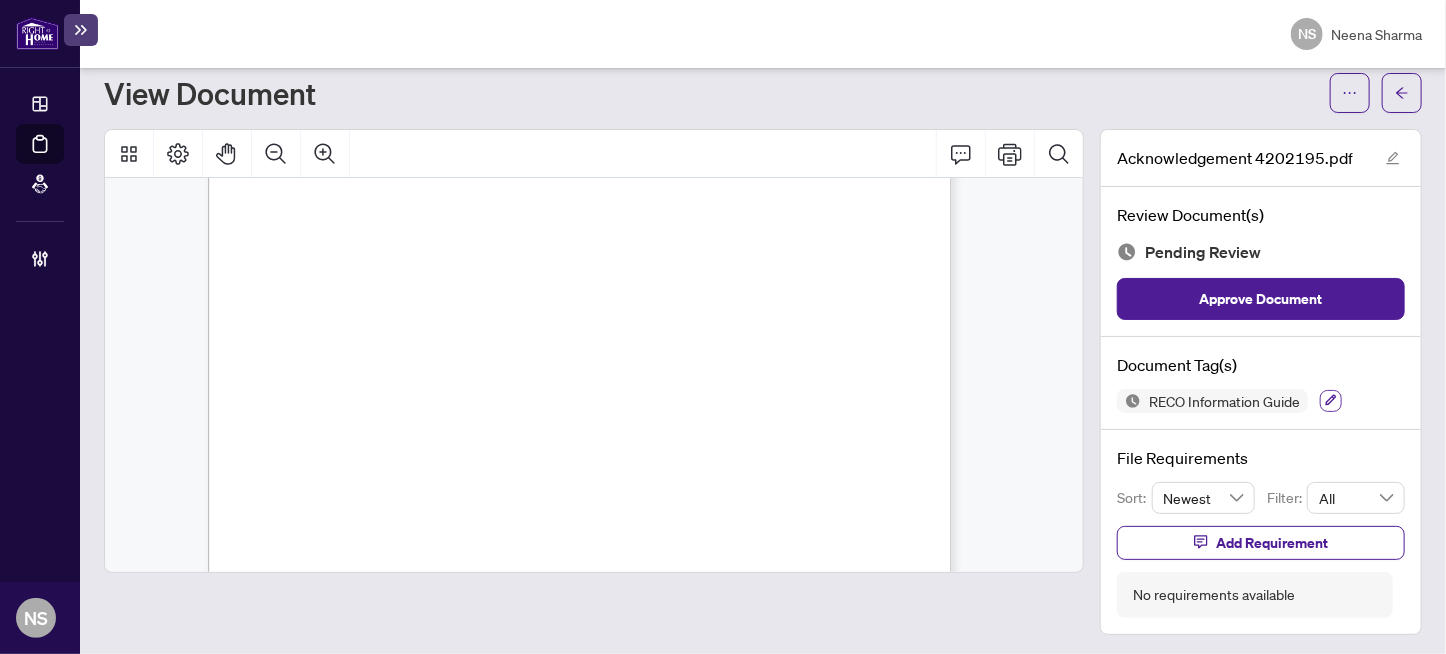click 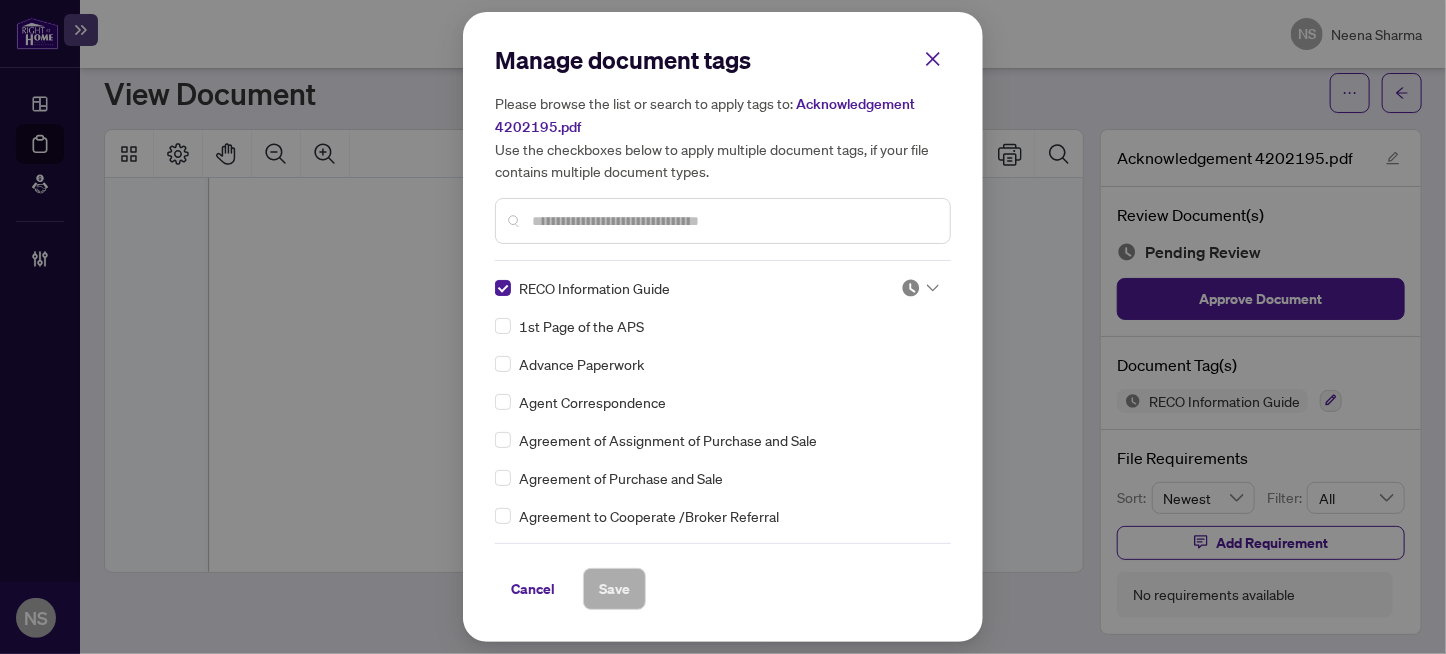 click at bounding box center (911, 288) 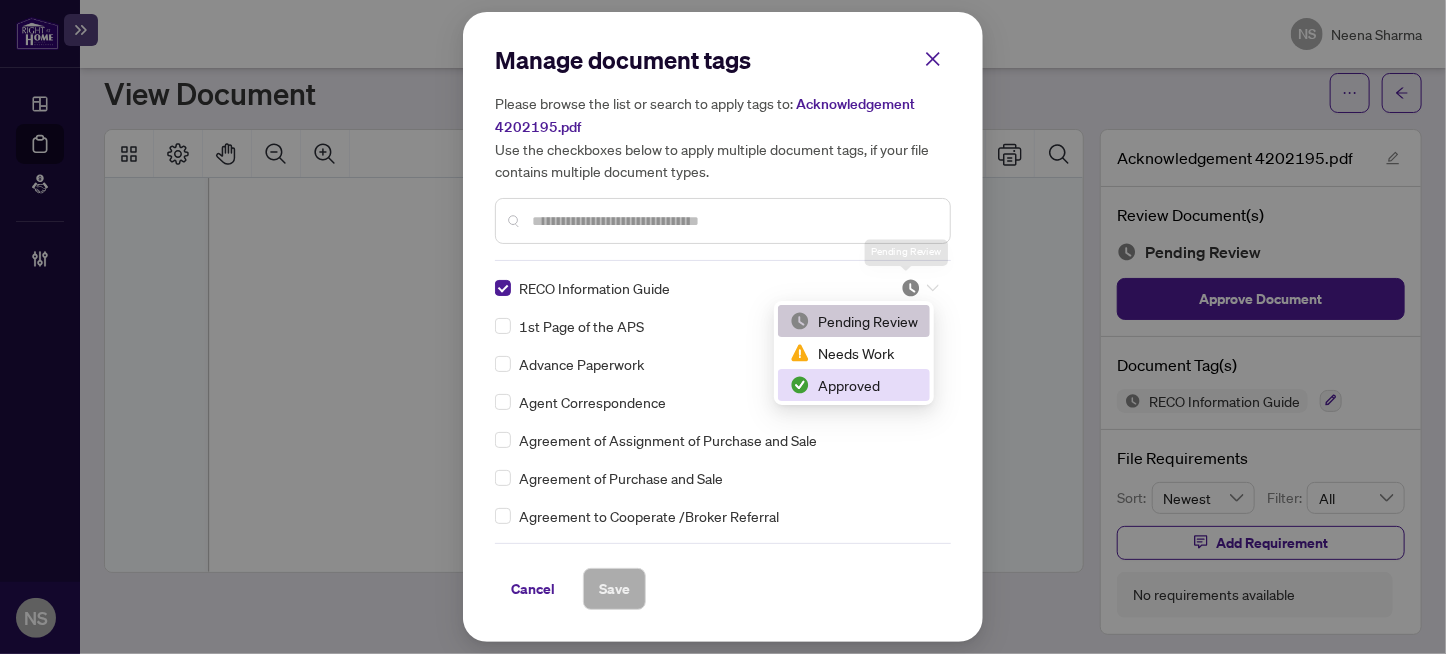 click on "Approved" at bounding box center [854, 385] 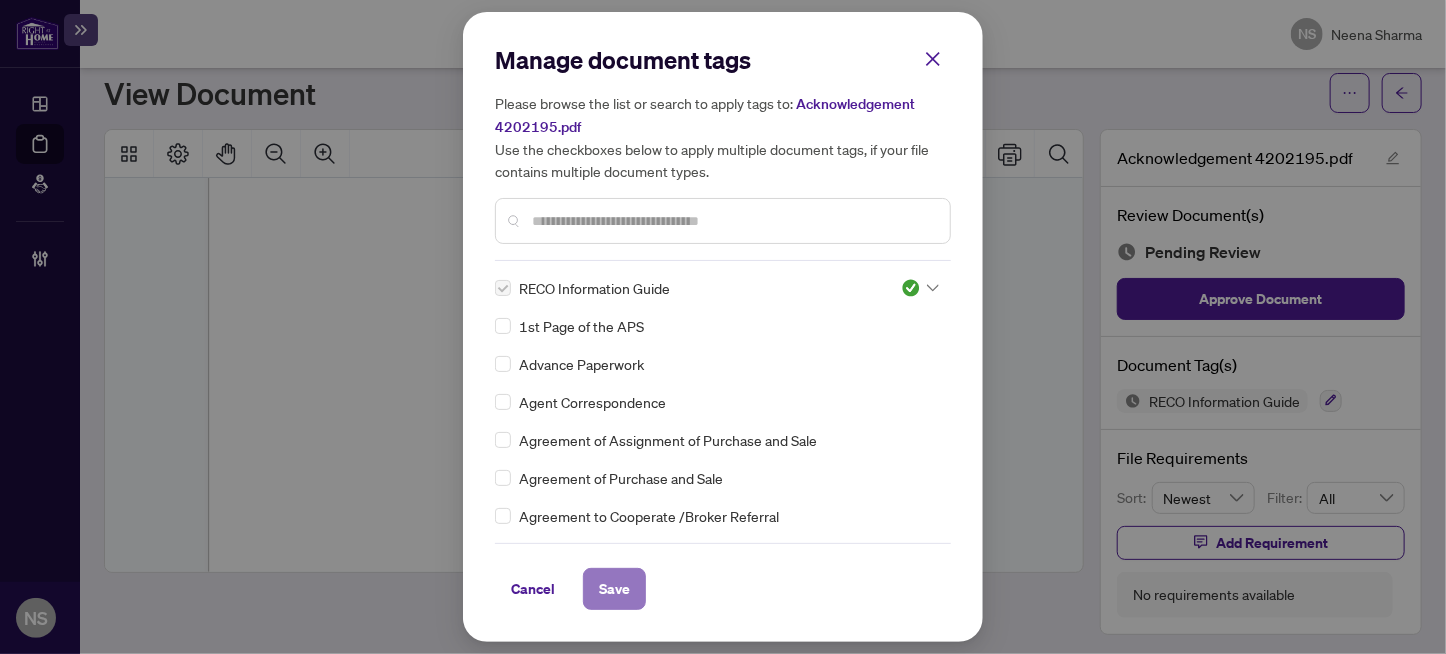 click on "Save" at bounding box center (614, 589) 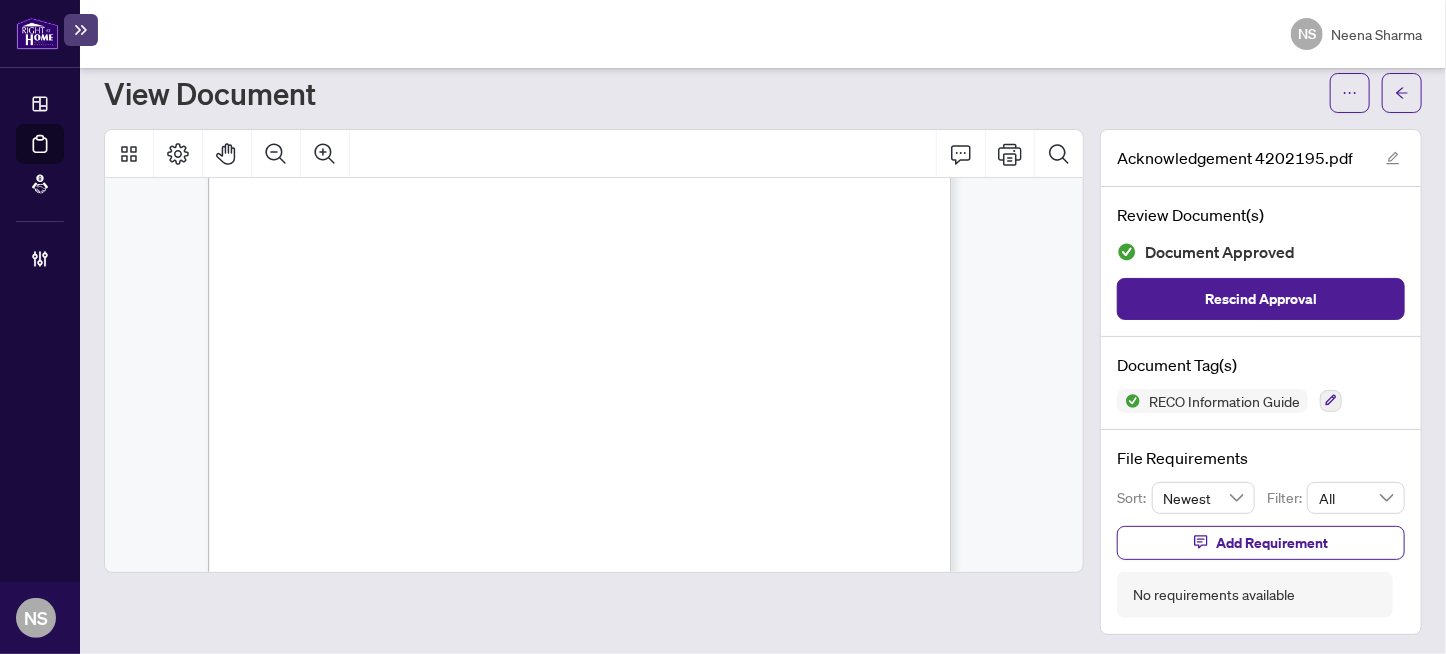 scroll, scrollTop: 697, scrollLeft: 0, axis: vertical 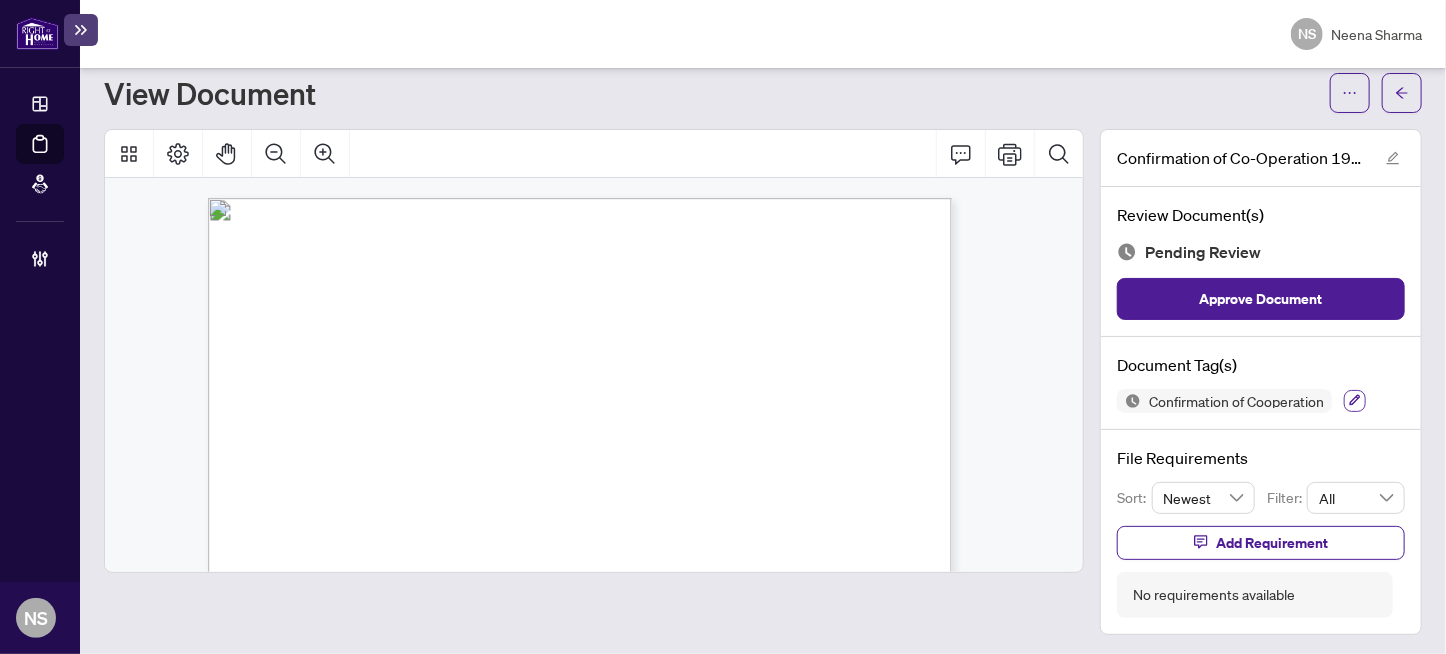 click 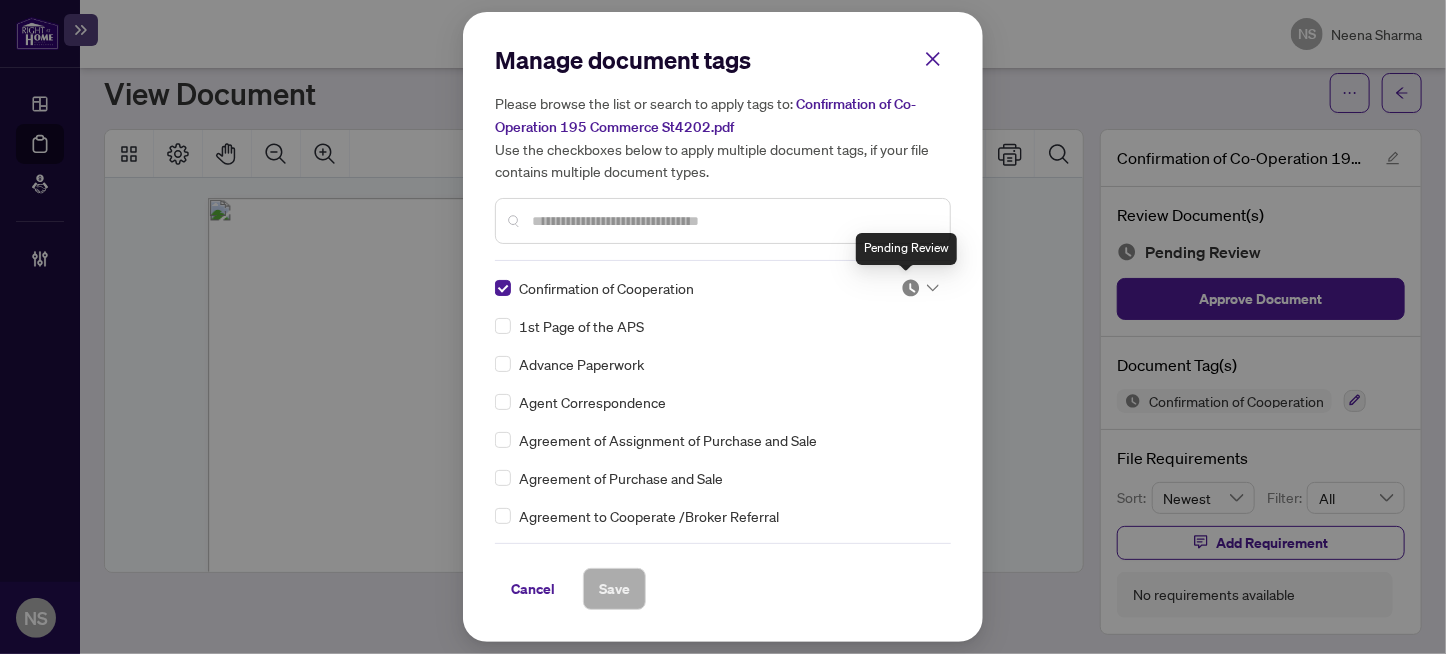 click at bounding box center [911, 288] 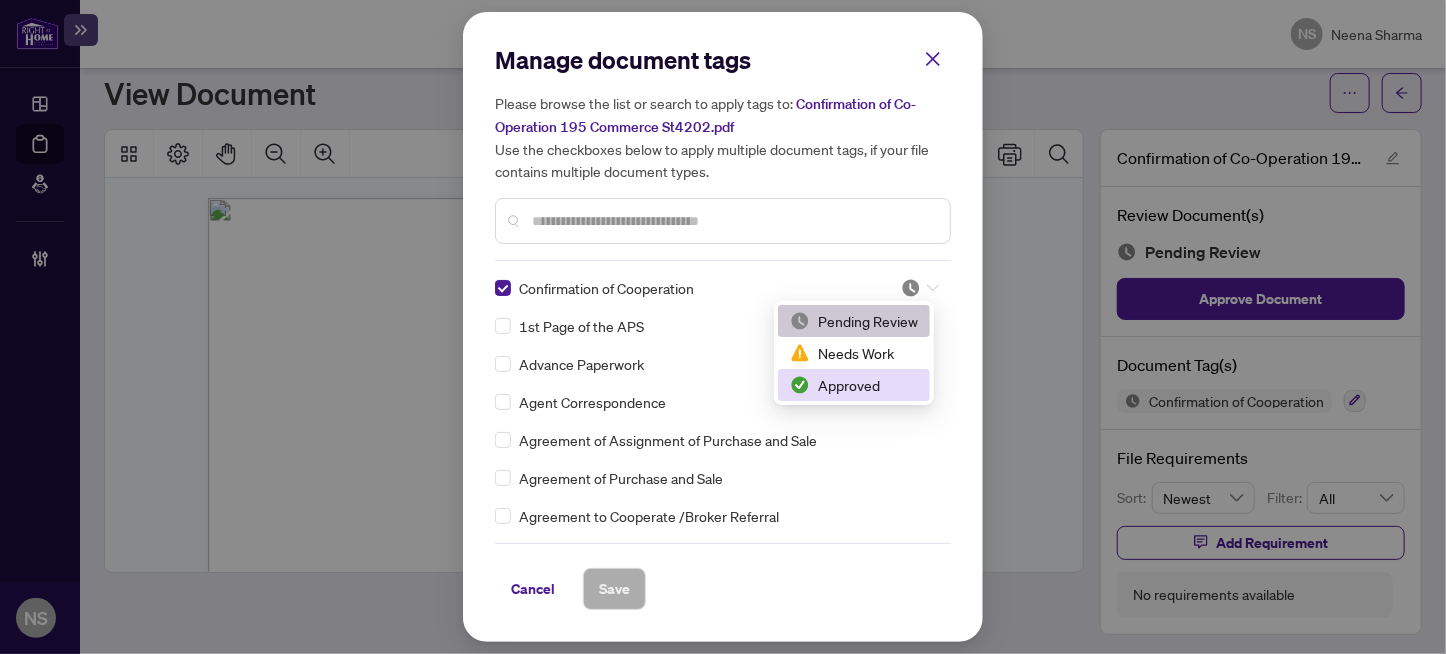 click on "Approved" at bounding box center [854, 385] 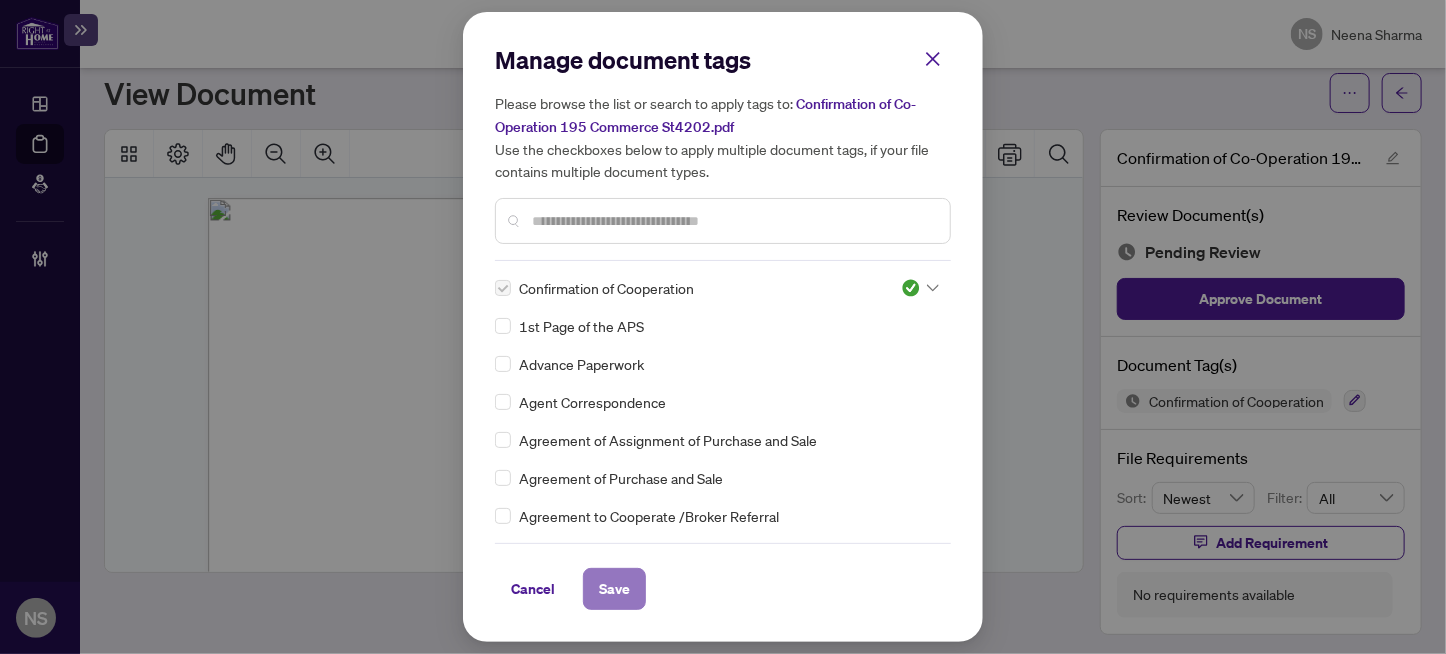 click on "Save" at bounding box center [614, 589] 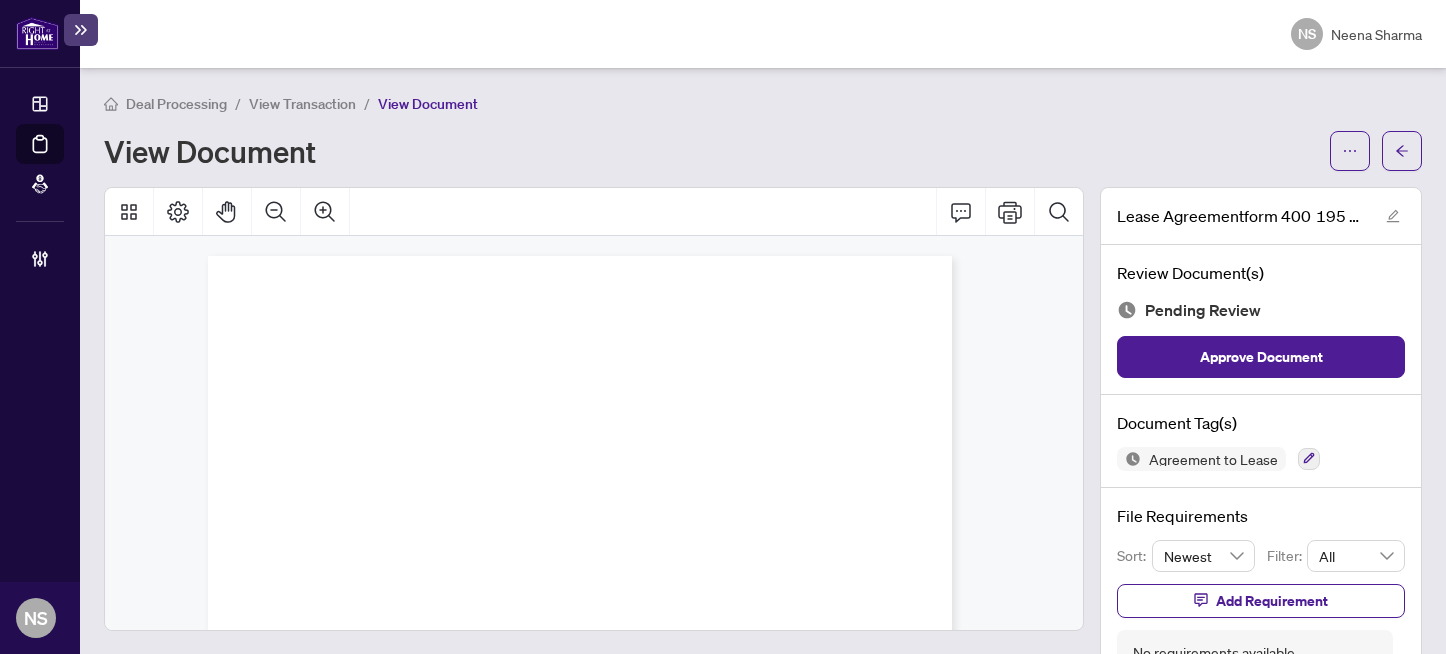scroll, scrollTop: 0, scrollLeft: 0, axis: both 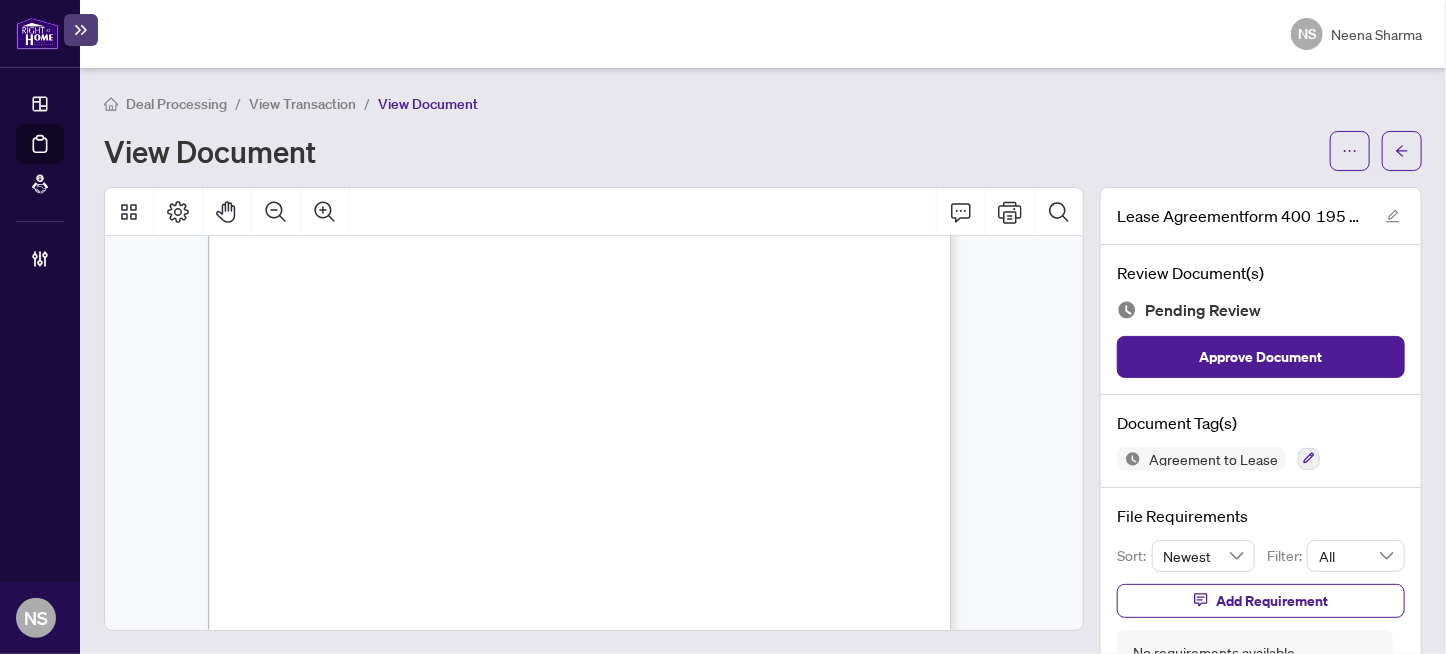 drag, startPoint x: 337, startPoint y: 384, endPoint x: 493, endPoint y: 412, distance: 158.4929 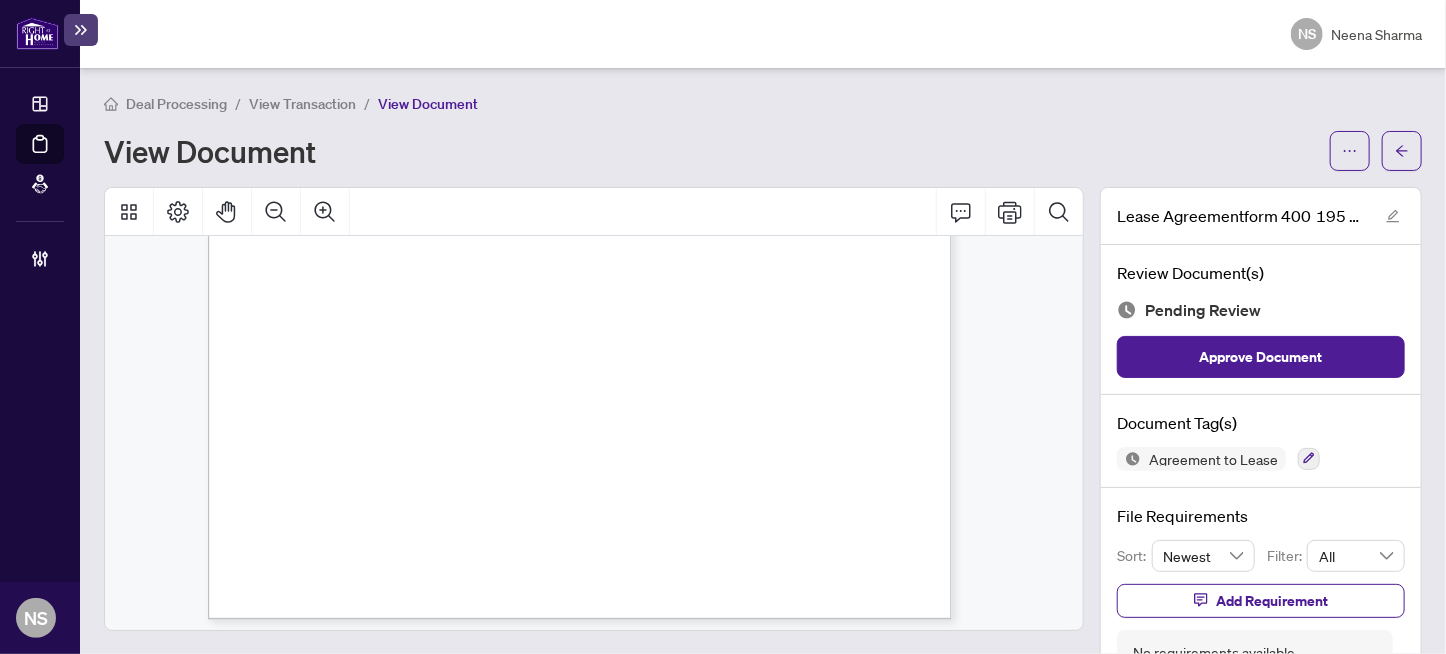 scroll, scrollTop: 8239, scrollLeft: 0, axis: vertical 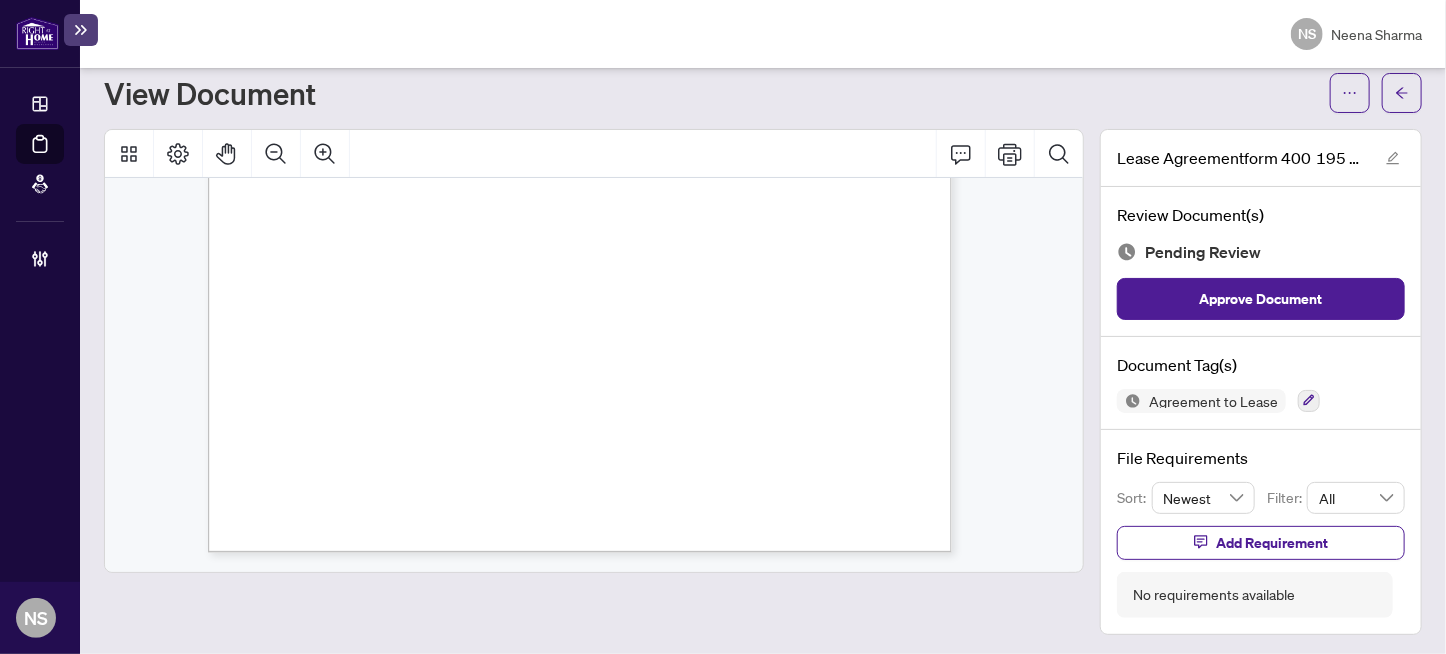 click on "tenant is responsibl-e for ordinary cleanliness of the rental unit, except for any cleaning the" at bounding box center [570, 314] 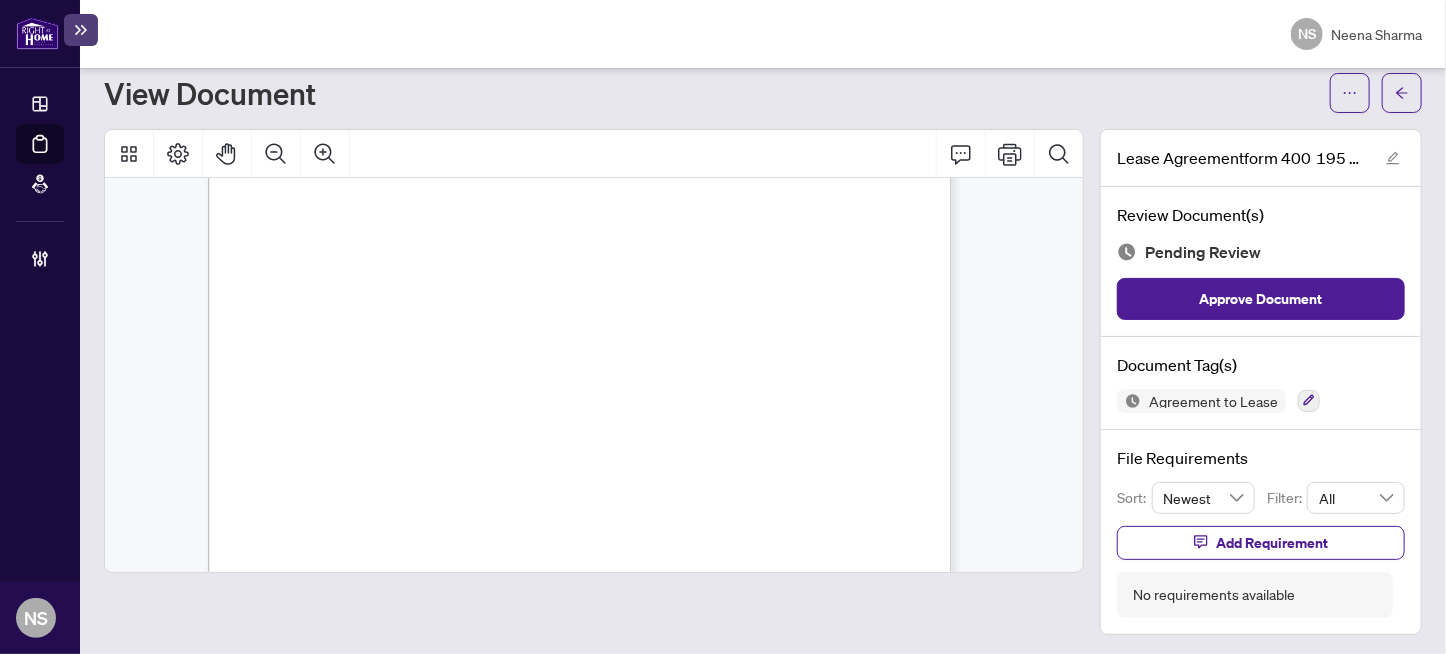 scroll, scrollTop: 8039, scrollLeft: 0, axis: vertical 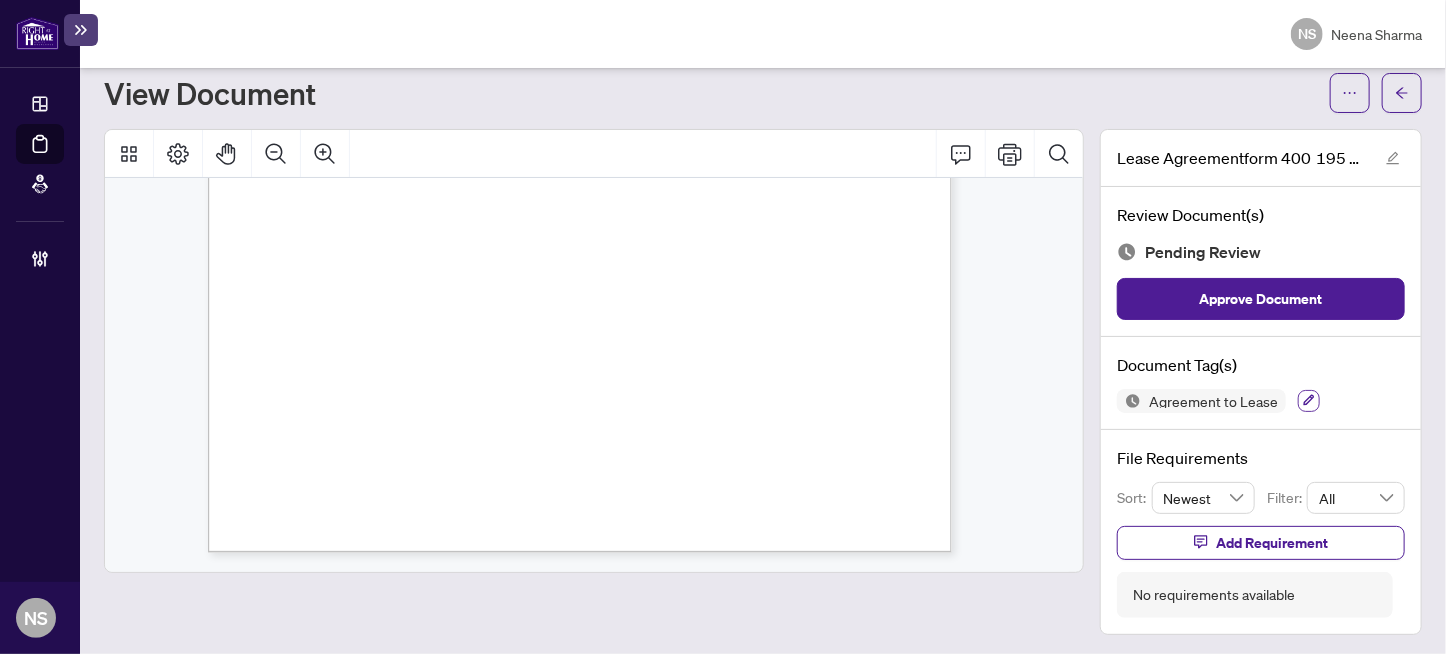 click at bounding box center [1309, 401] 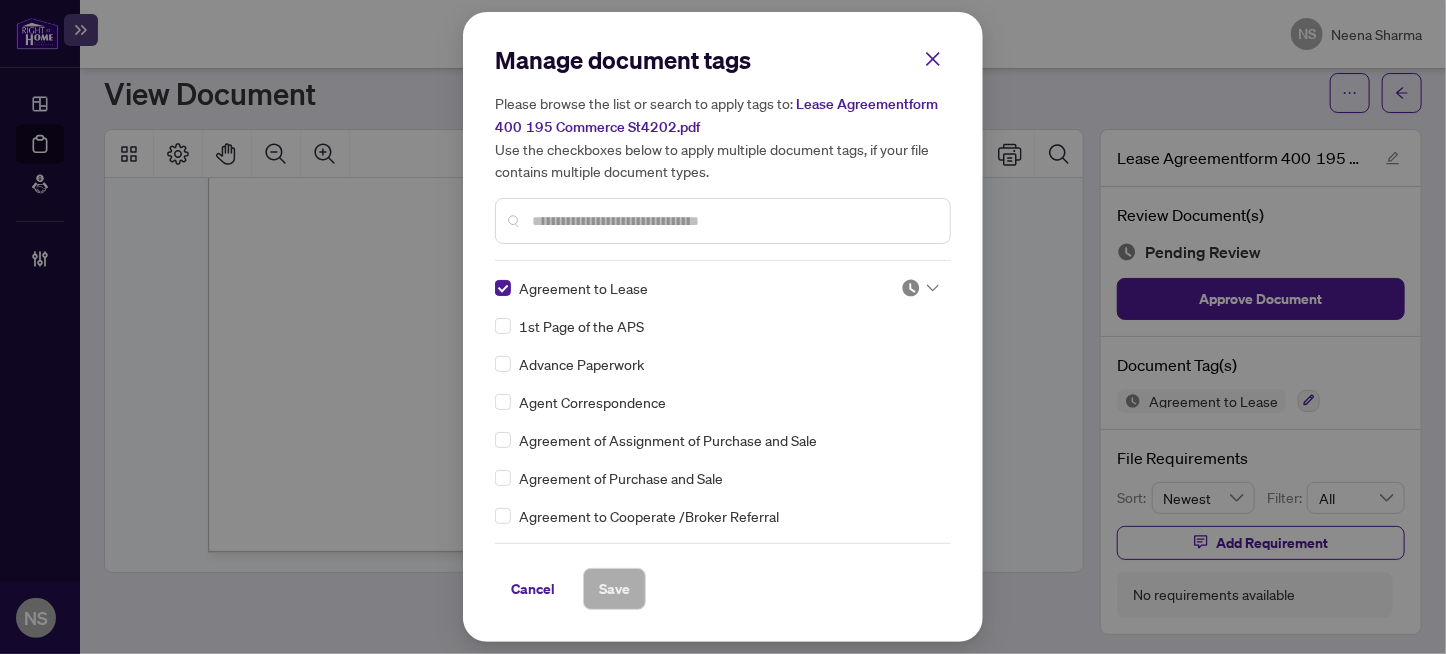 click at bounding box center [911, 288] 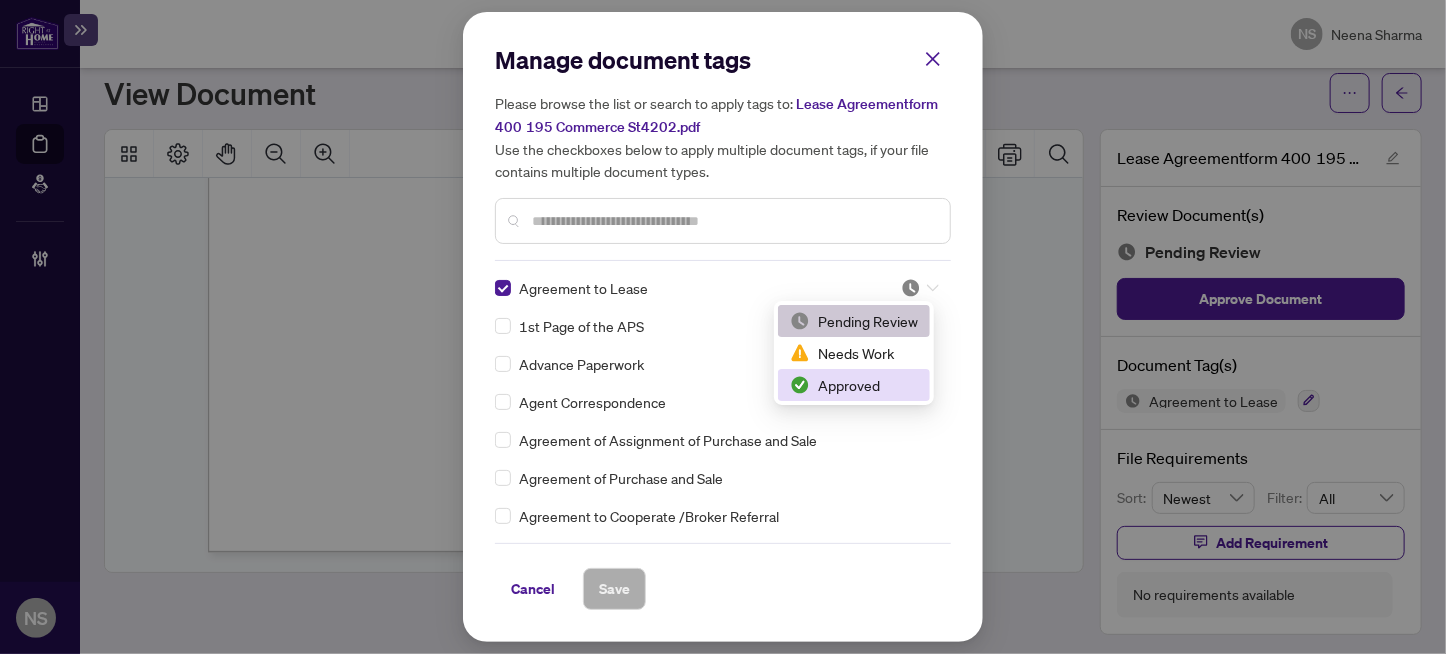 click on "Approved" at bounding box center [854, 385] 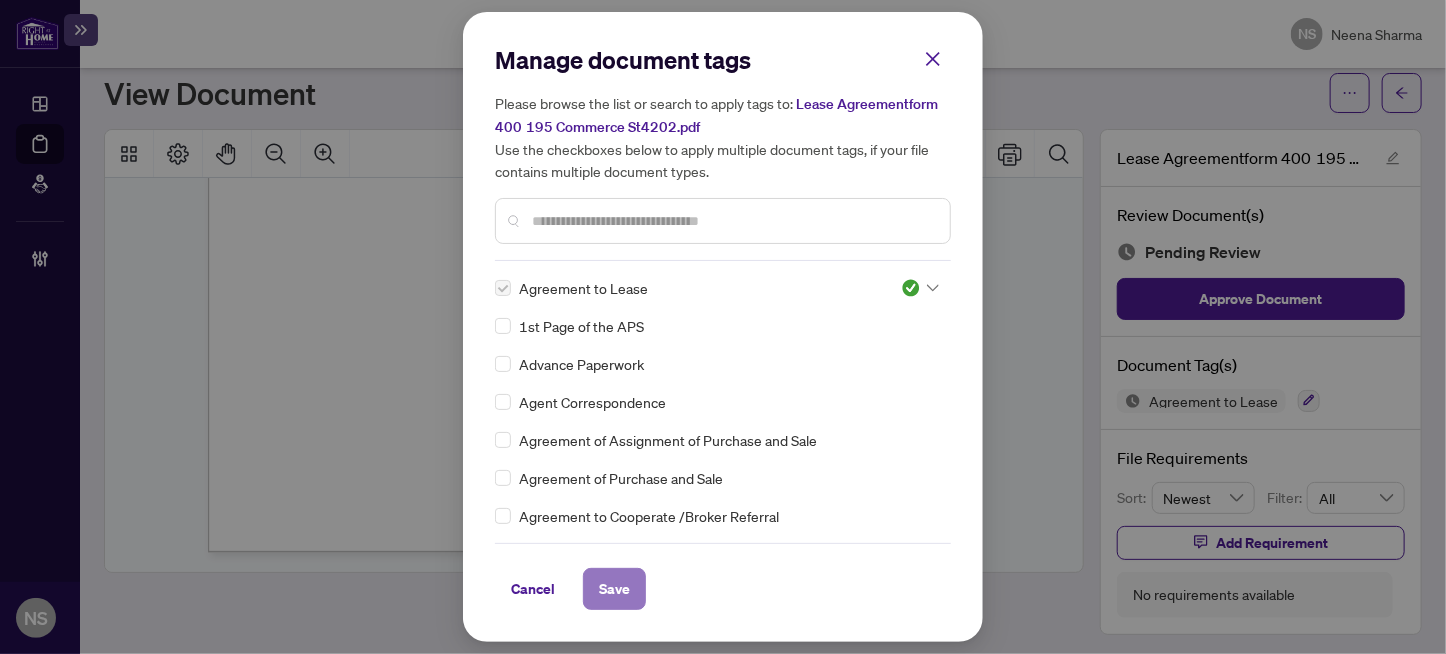 click on "Save" at bounding box center [614, 589] 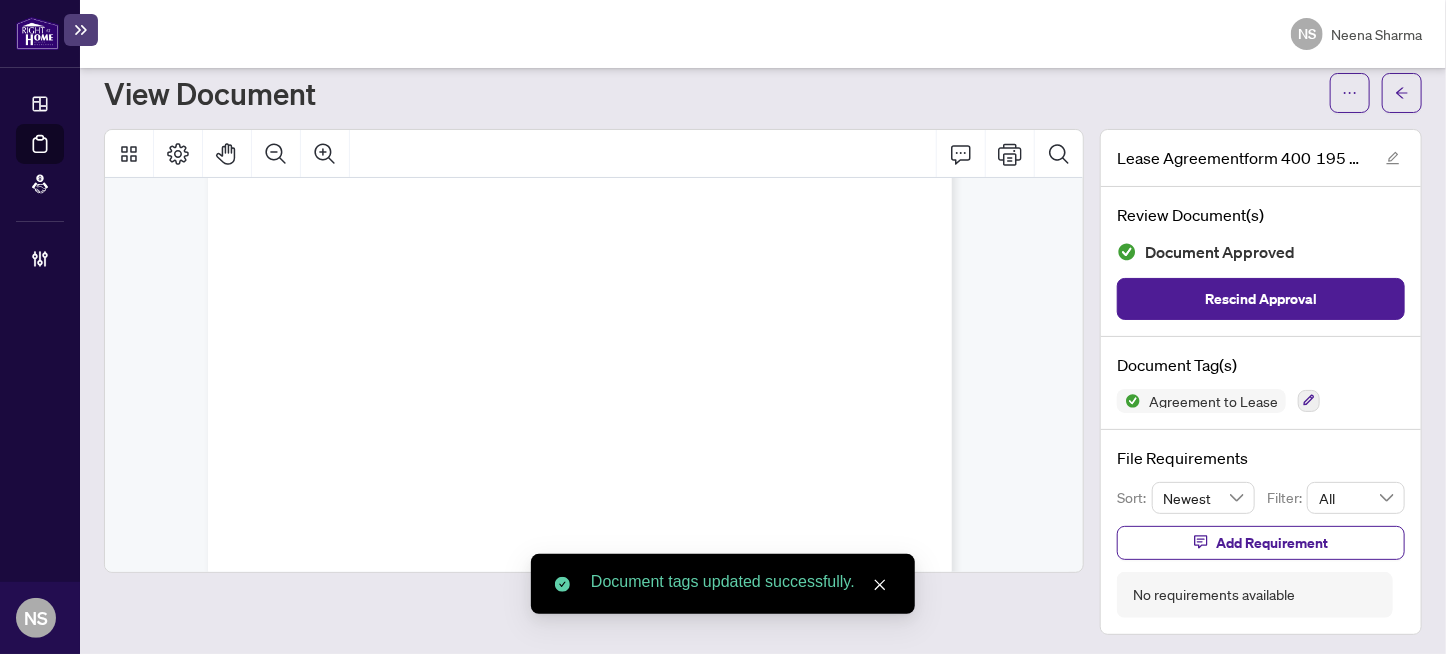 scroll, scrollTop: 0, scrollLeft: 0, axis: both 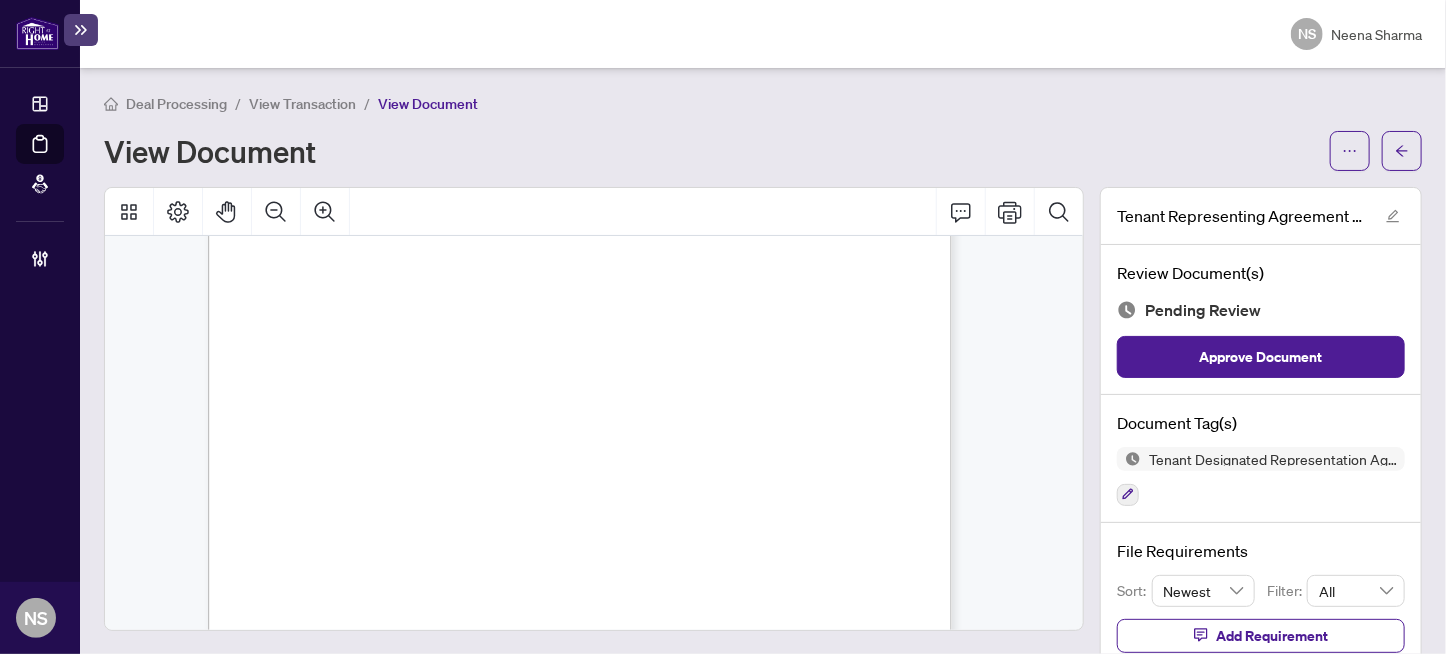 click on "lre .li." at bounding box center (396, 438) 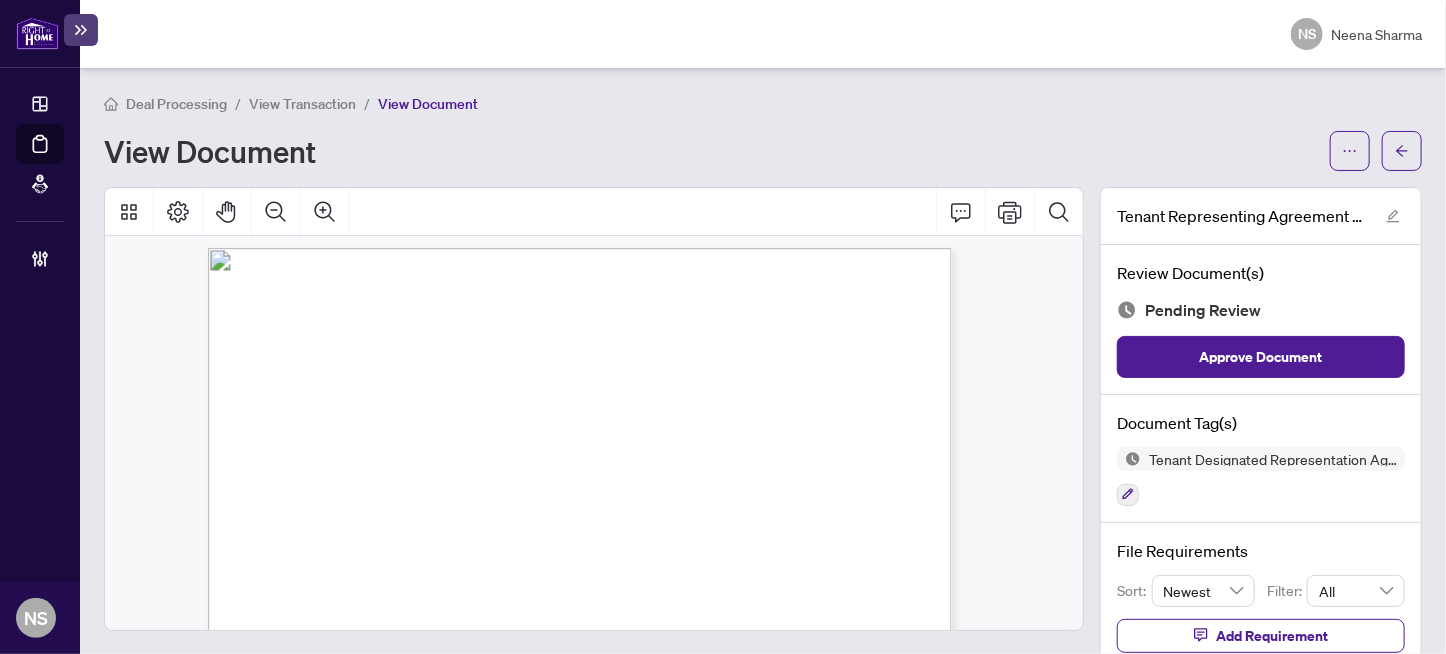 scroll, scrollTop: 0, scrollLeft: 0, axis: both 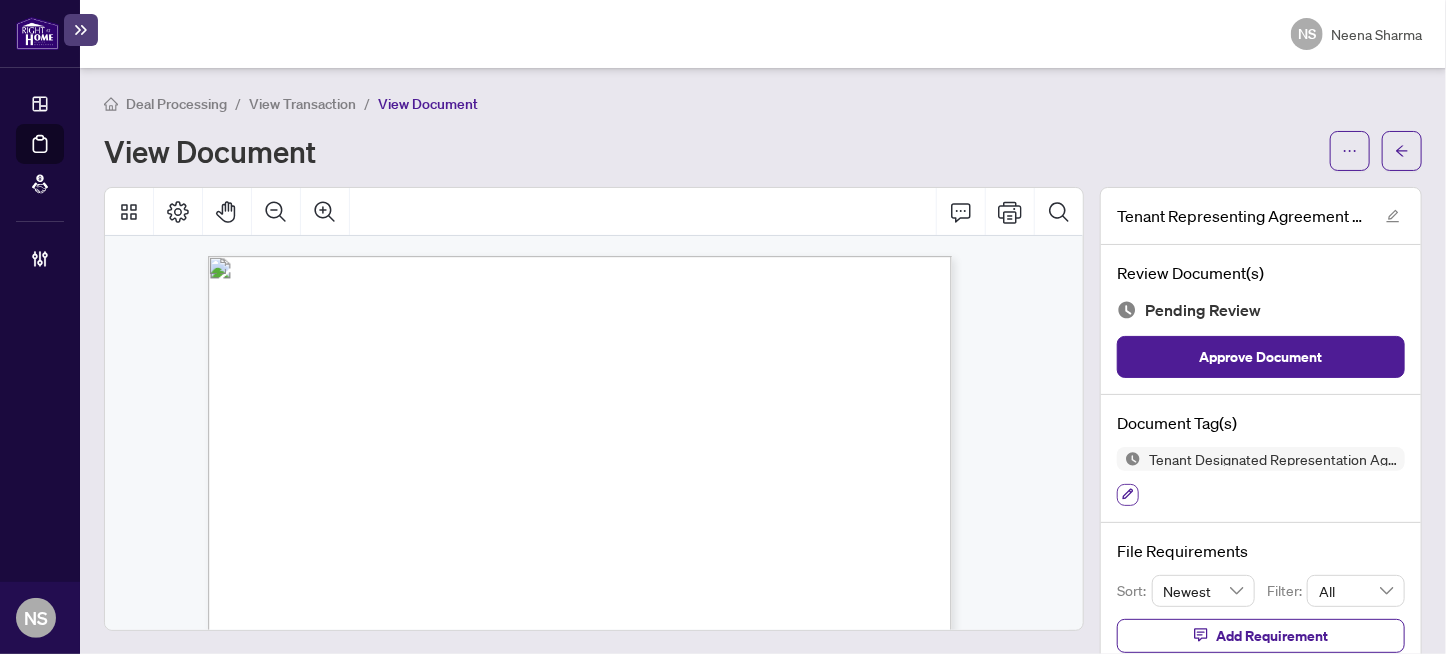 click at bounding box center [1128, 495] 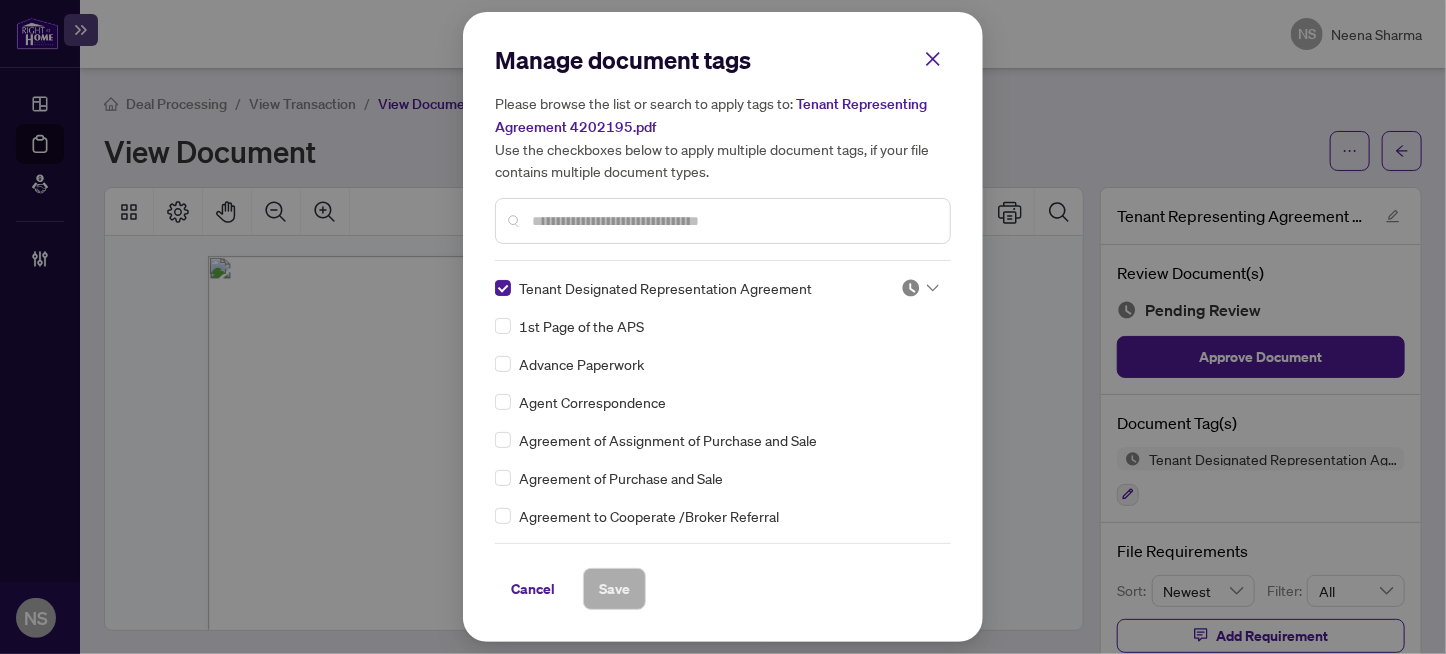 click at bounding box center (911, 288) 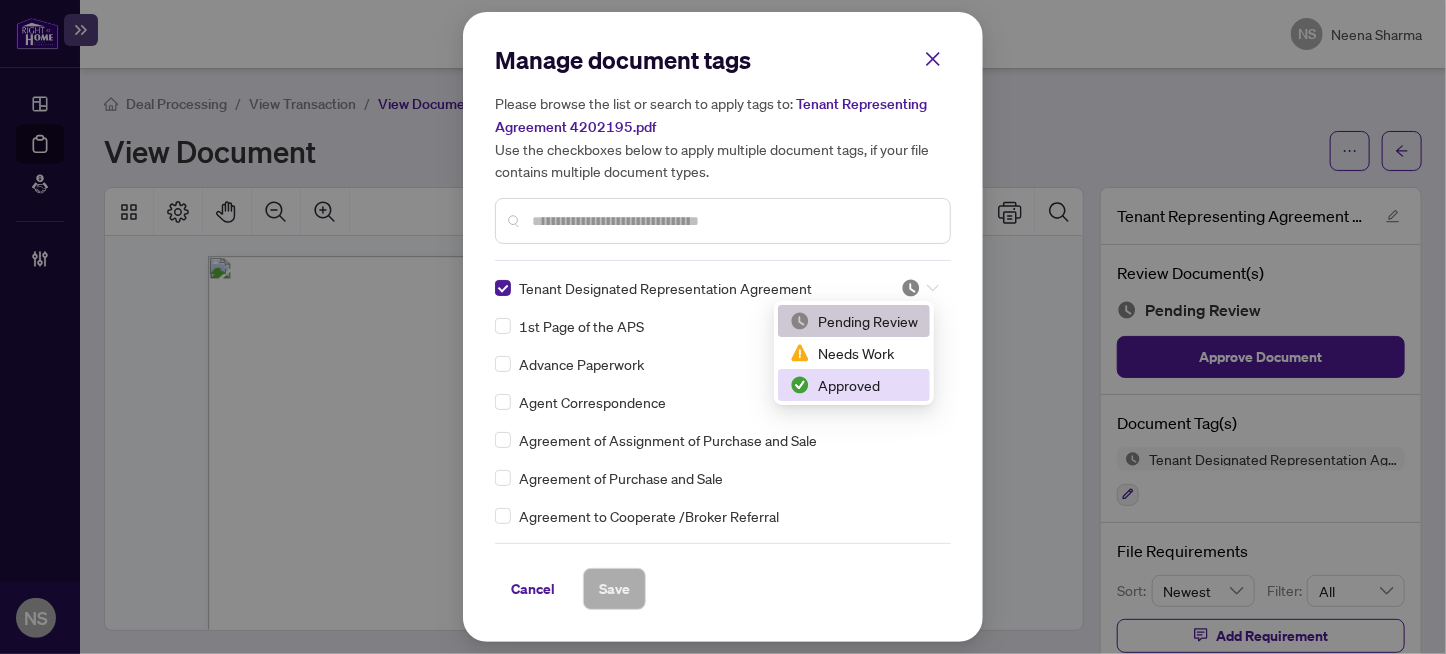 click on "Approved" at bounding box center [854, 385] 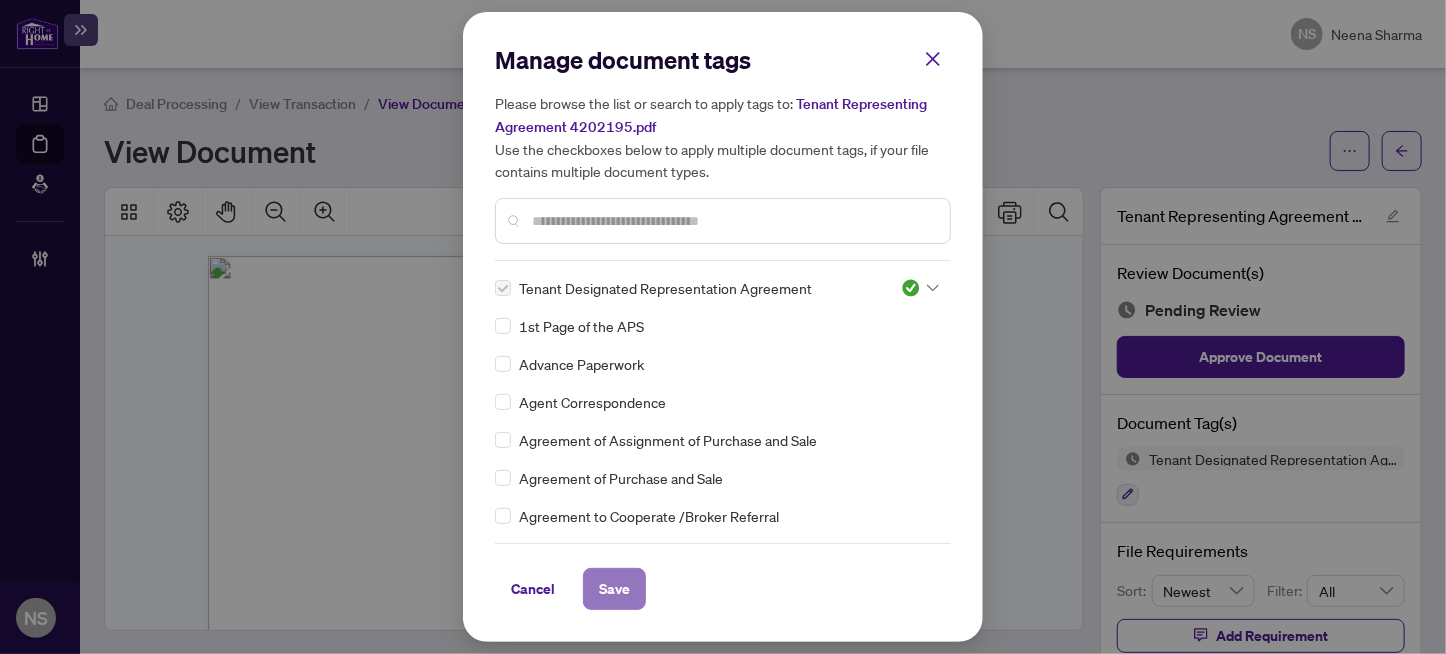 click on "Save" at bounding box center (614, 589) 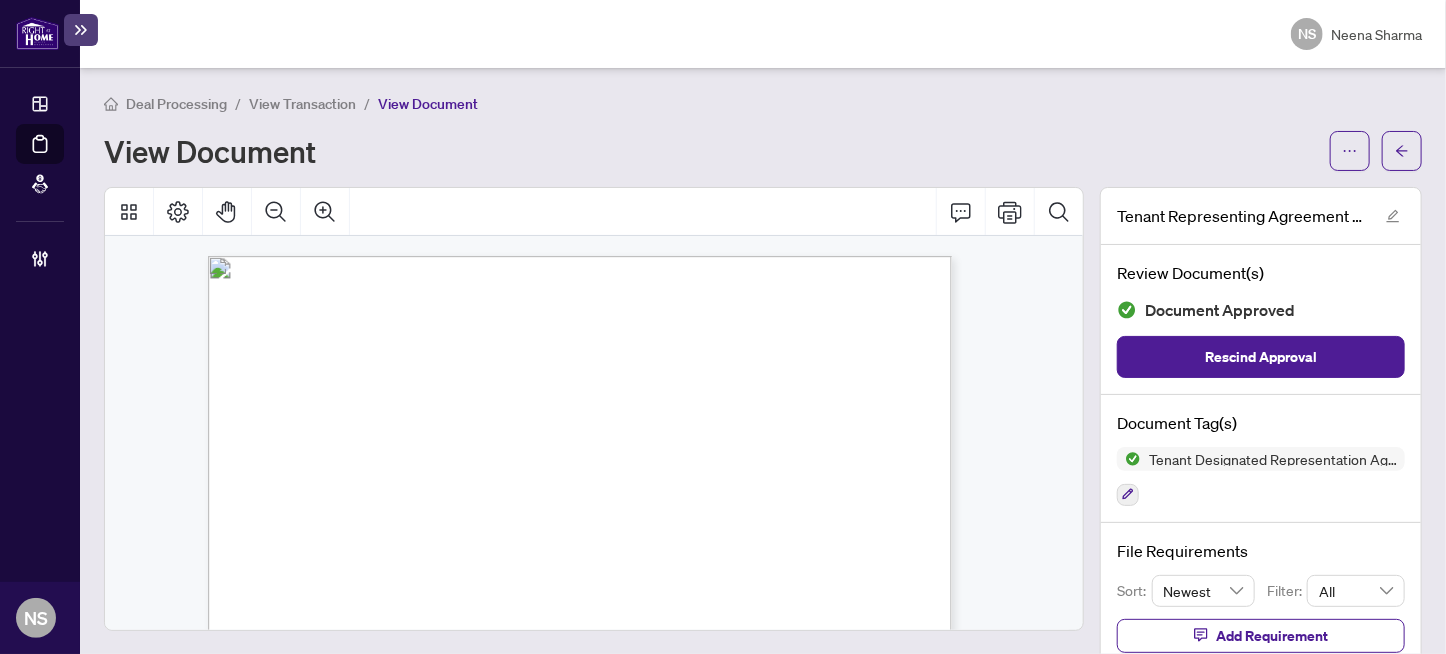 scroll, scrollTop: 100, scrollLeft: 0, axis: vertical 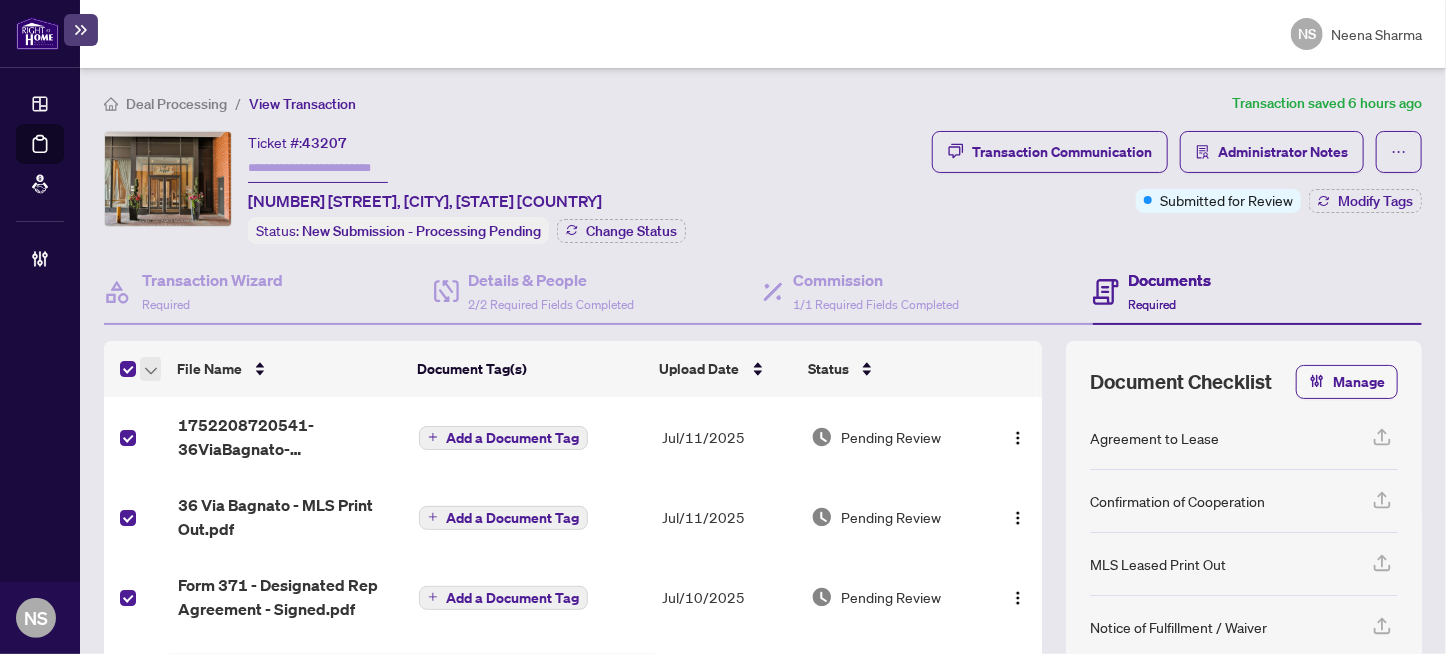 click 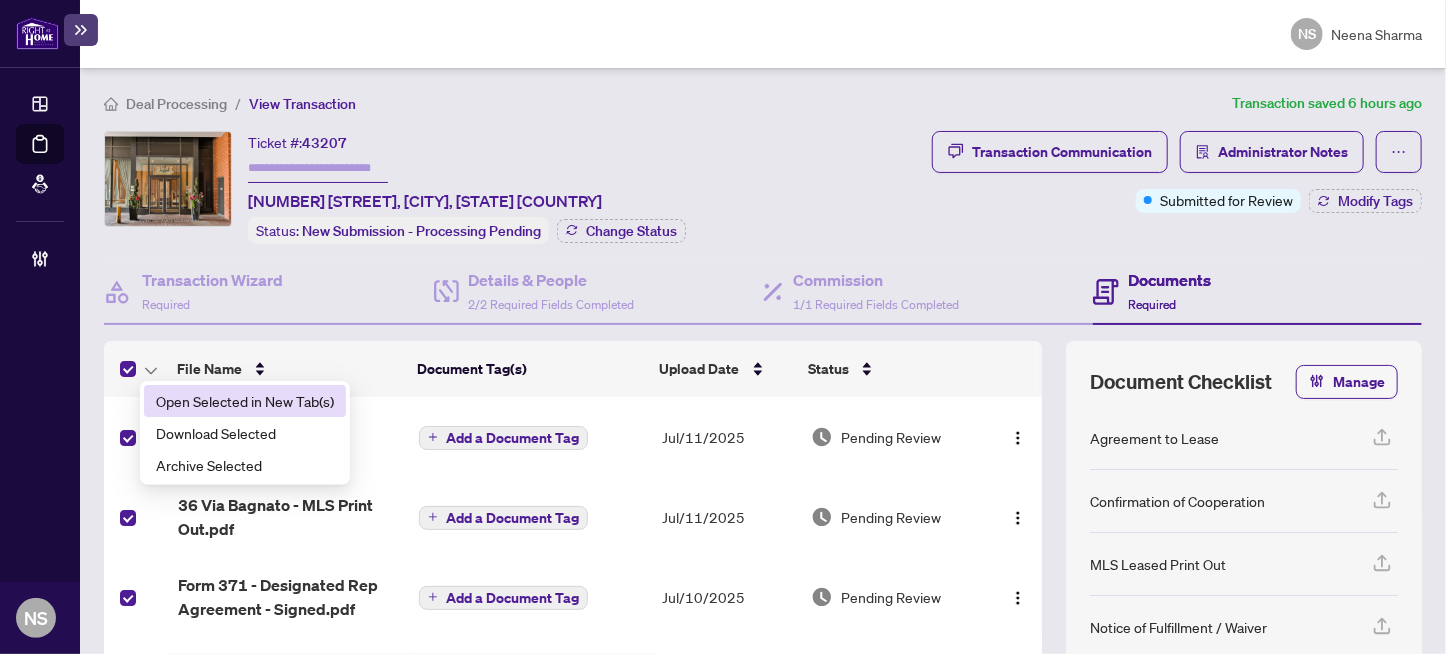 click on "Open Selected in New Tab(s)" at bounding box center (245, 401) 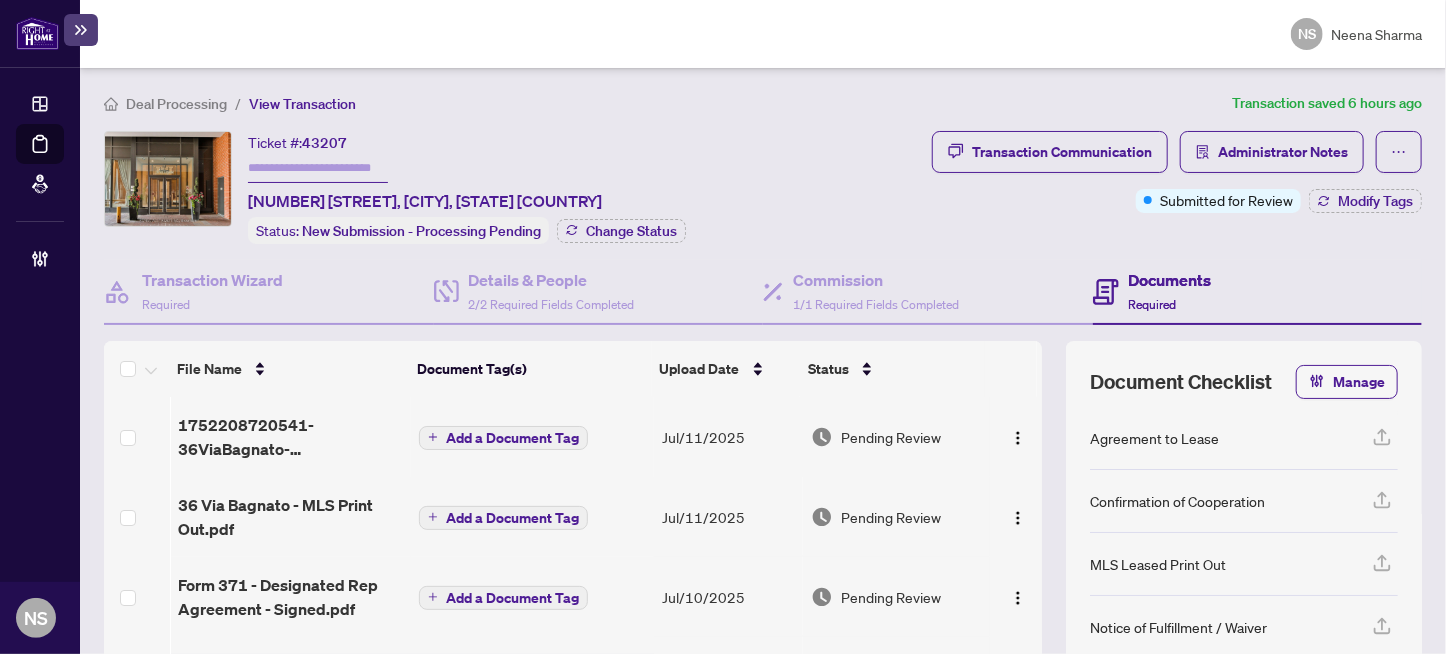 click on "43207" at bounding box center [324, 143] 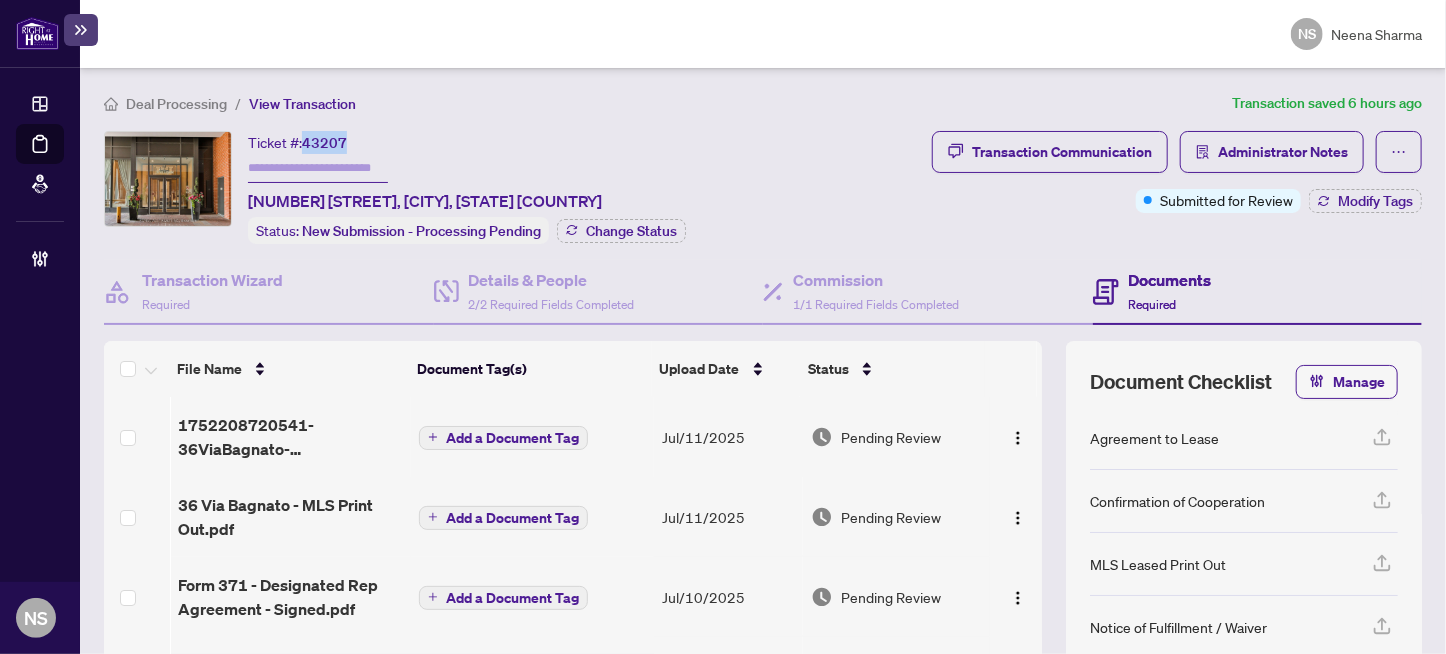click on "43207" at bounding box center (324, 143) 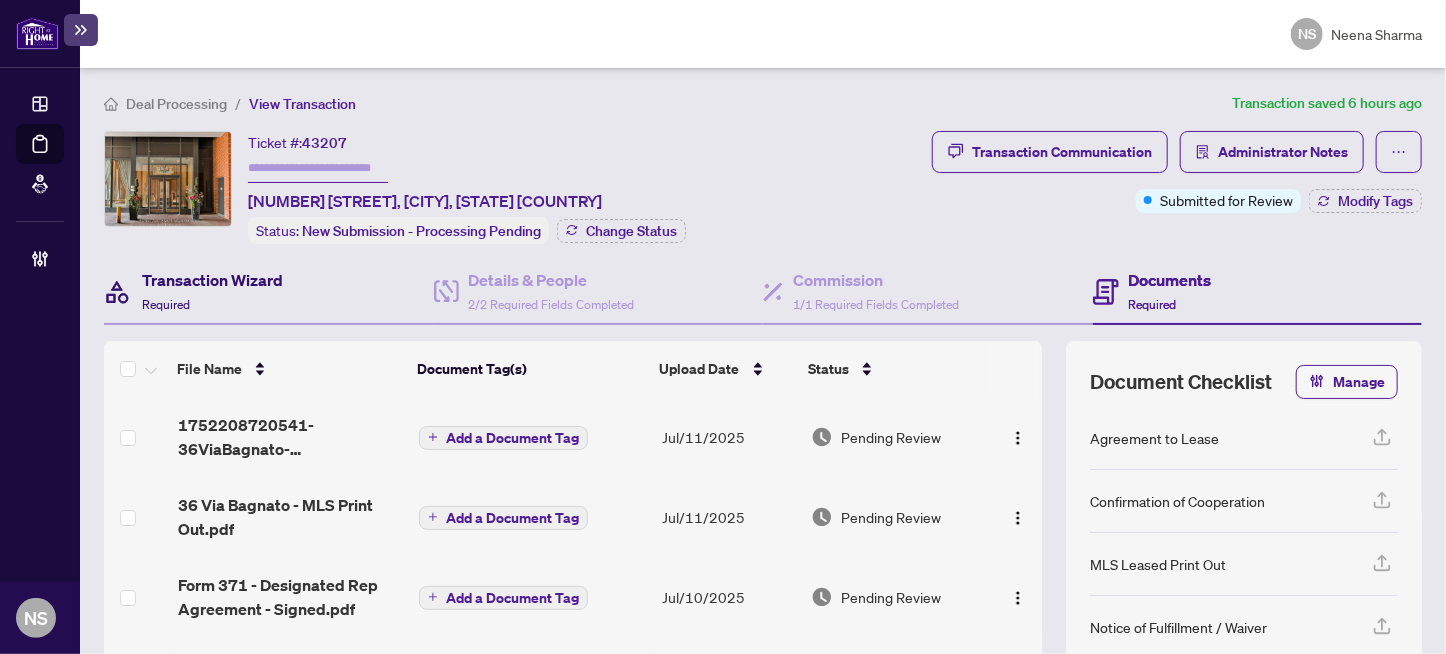 click on "Transaction Wizard" at bounding box center [212, 280] 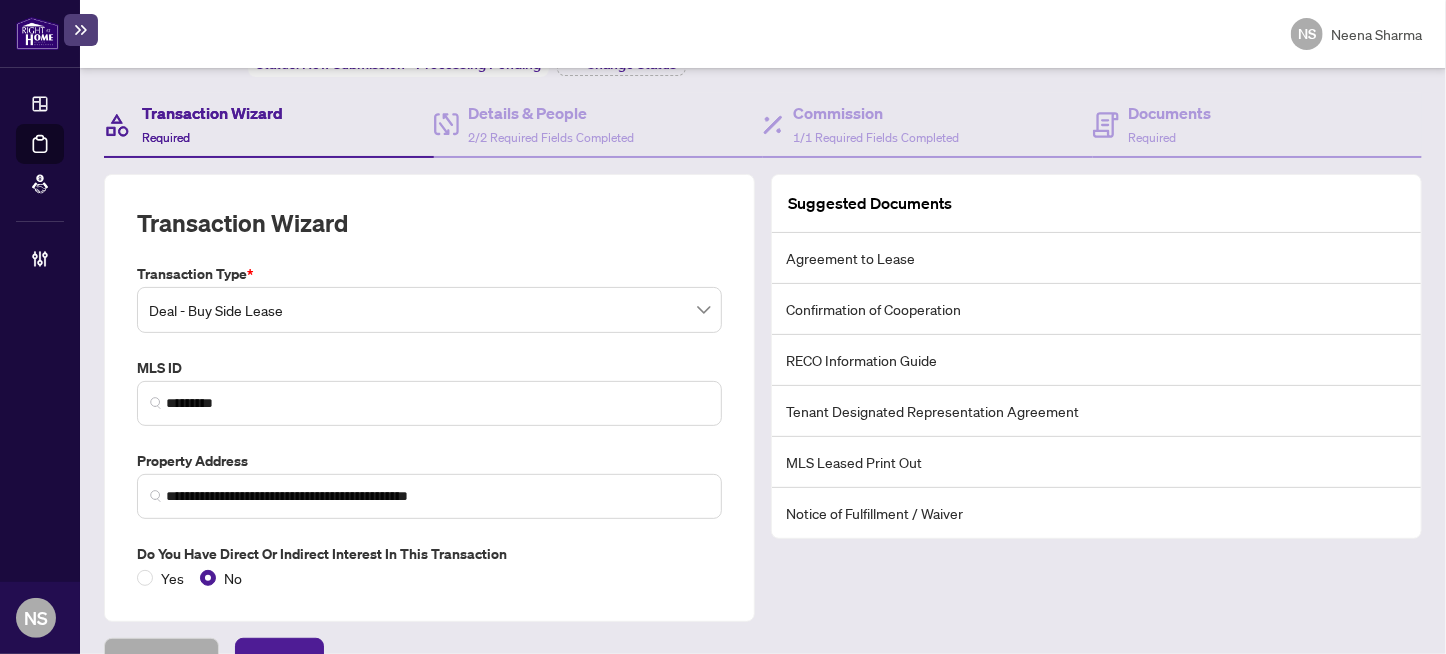 scroll, scrollTop: 200, scrollLeft: 0, axis: vertical 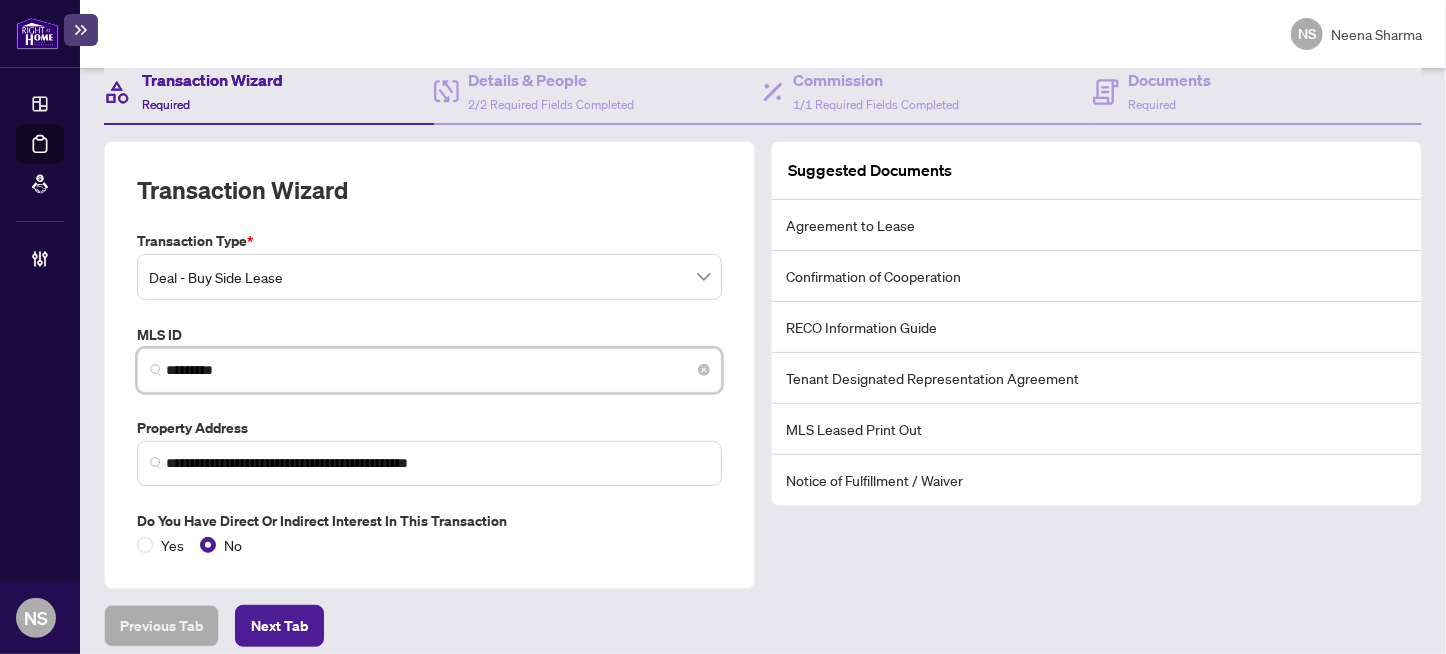 click on "*********" at bounding box center (437, 370) 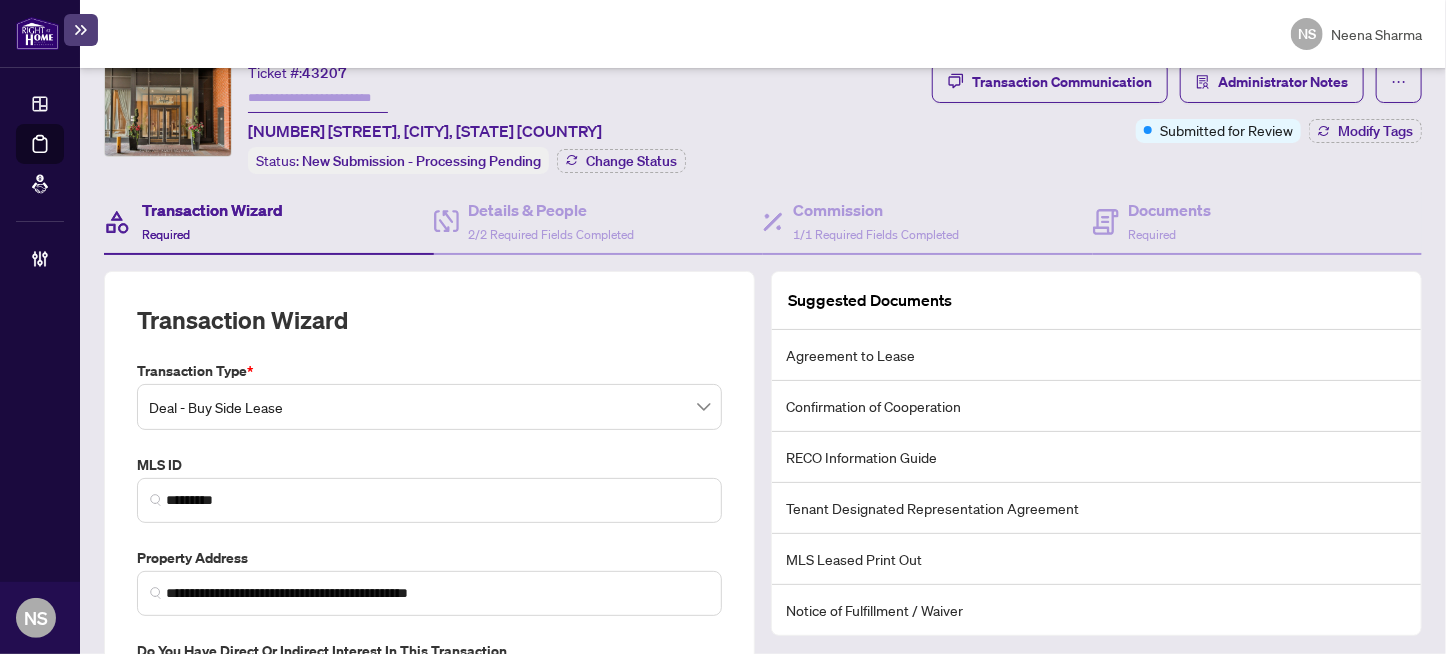 scroll, scrollTop: 0, scrollLeft: 0, axis: both 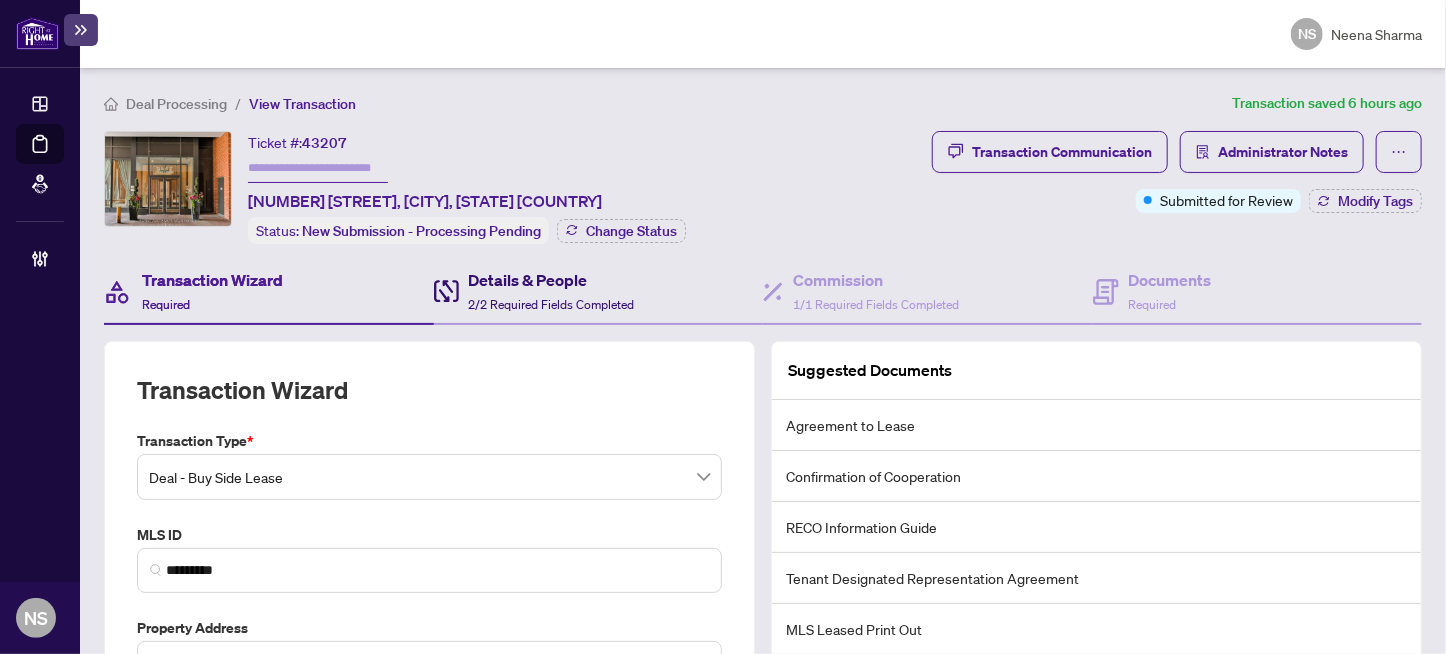 click on "Details & People" at bounding box center [552, 280] 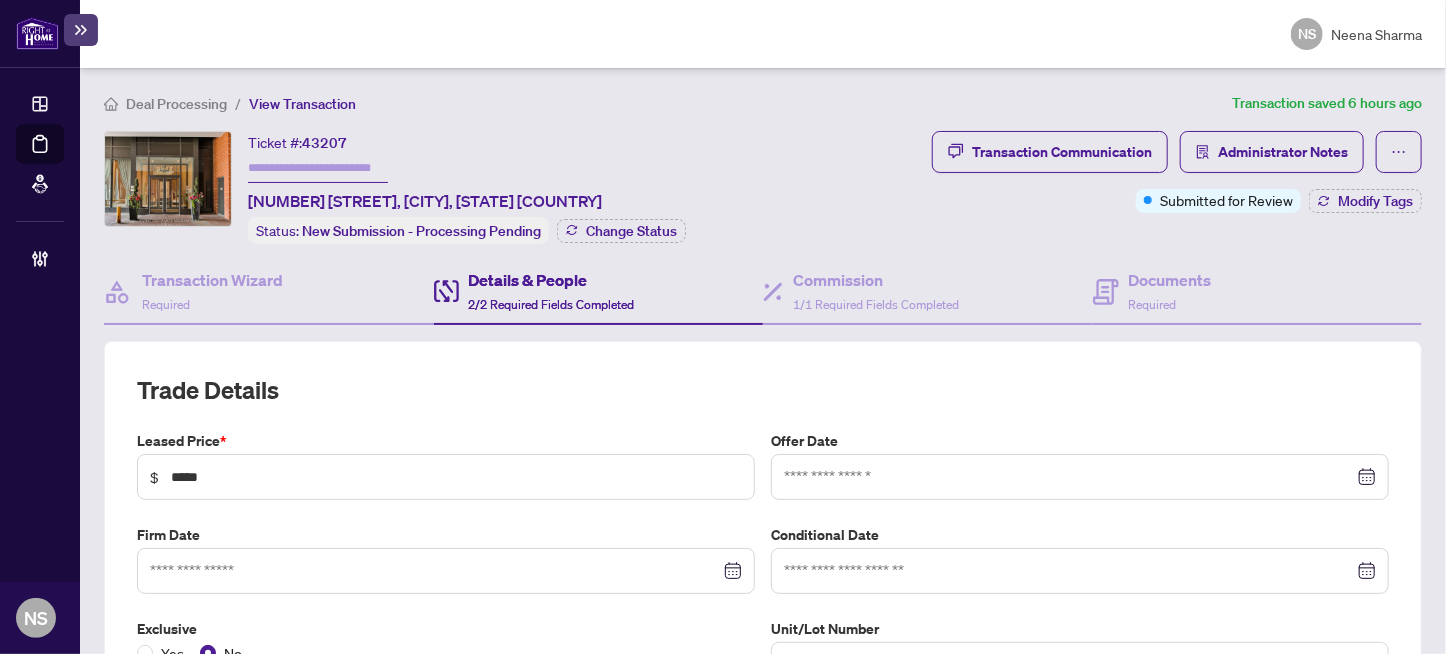 type on "**********" 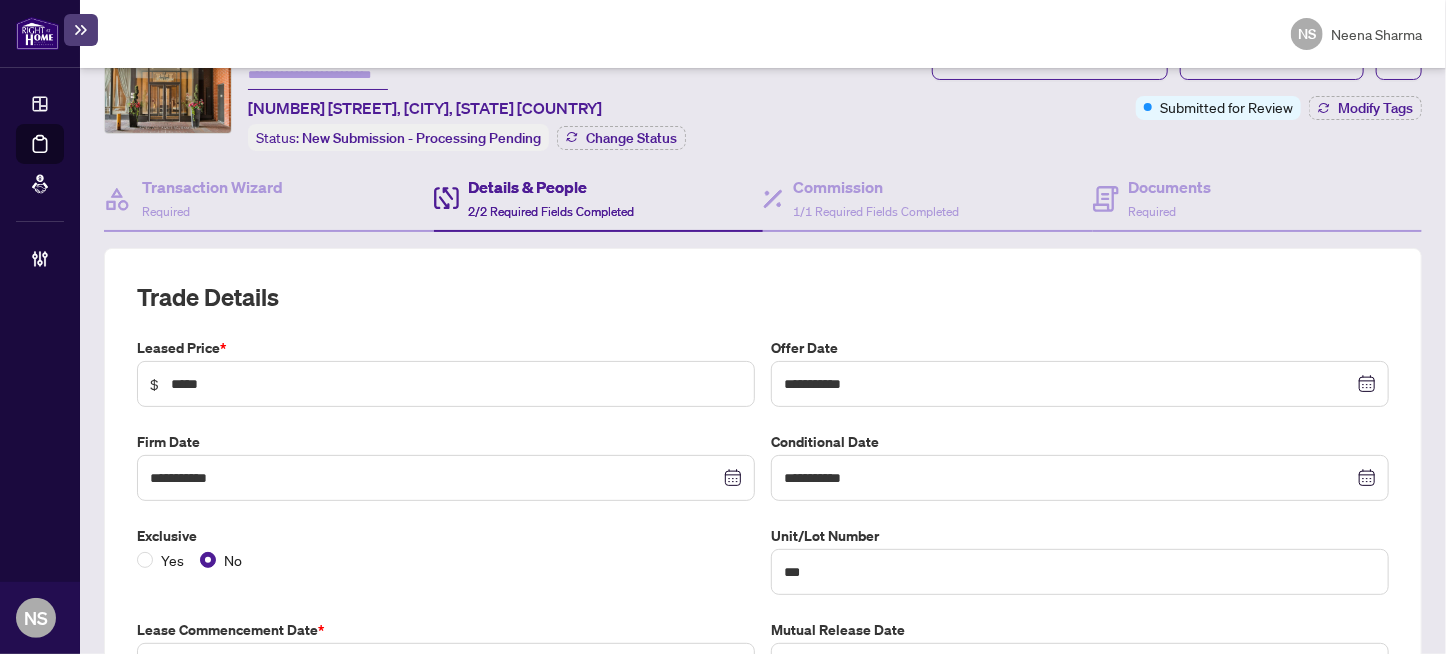 scroll, scrollTop: 0, scrollLeft: 0, axis: both 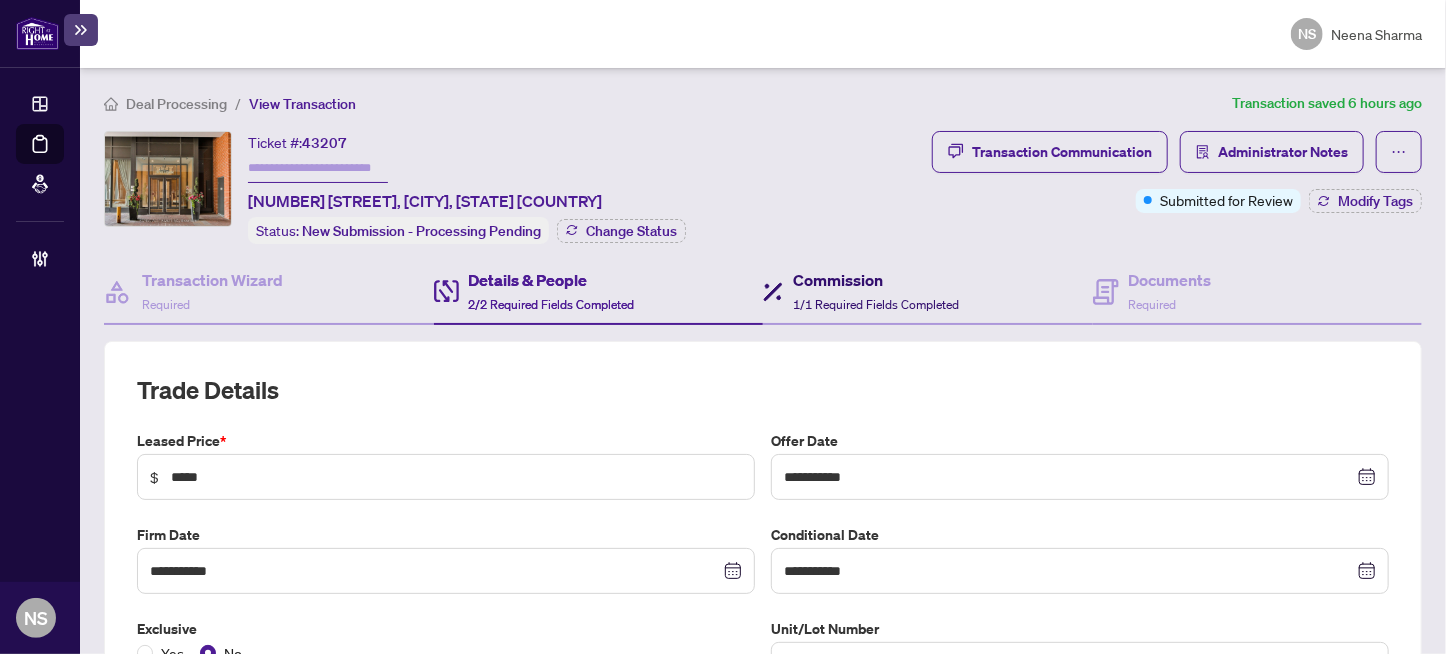 click on "Commission" at bounding box center (876, 280) 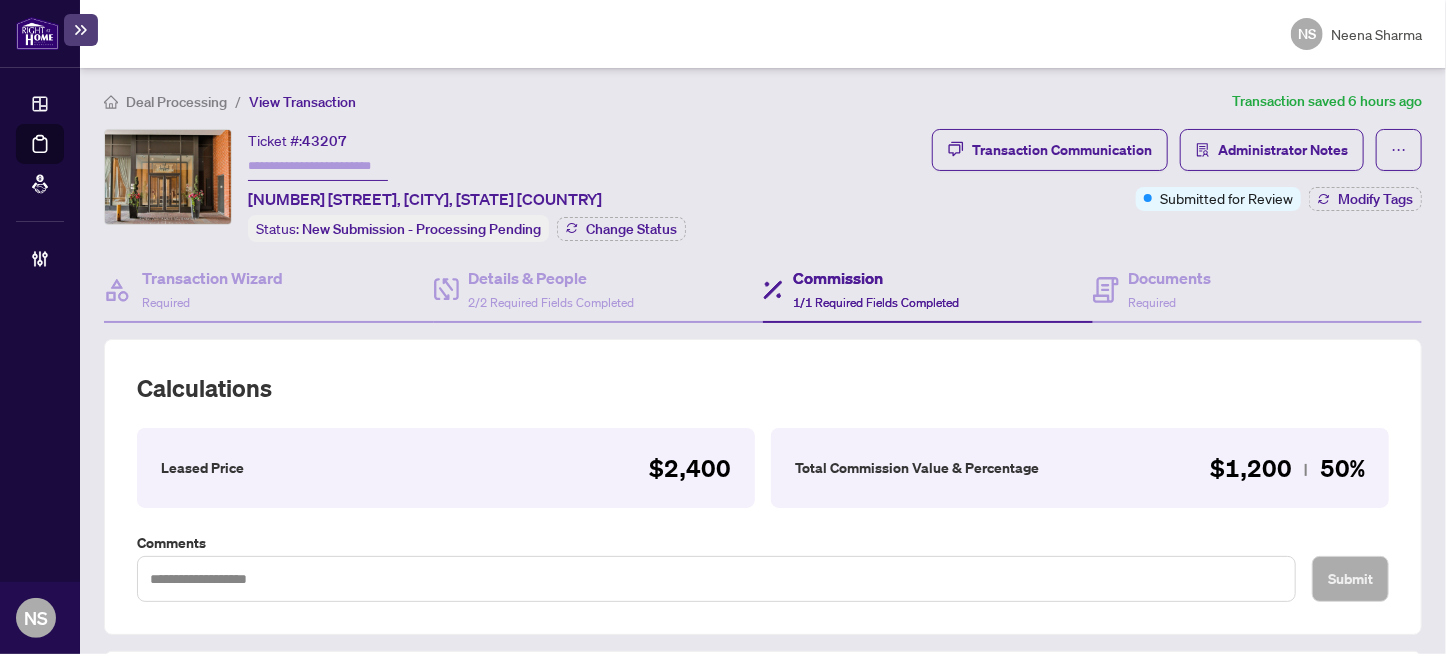 scroll, scrollTop: 0, scrollLeft: 0, axis: both 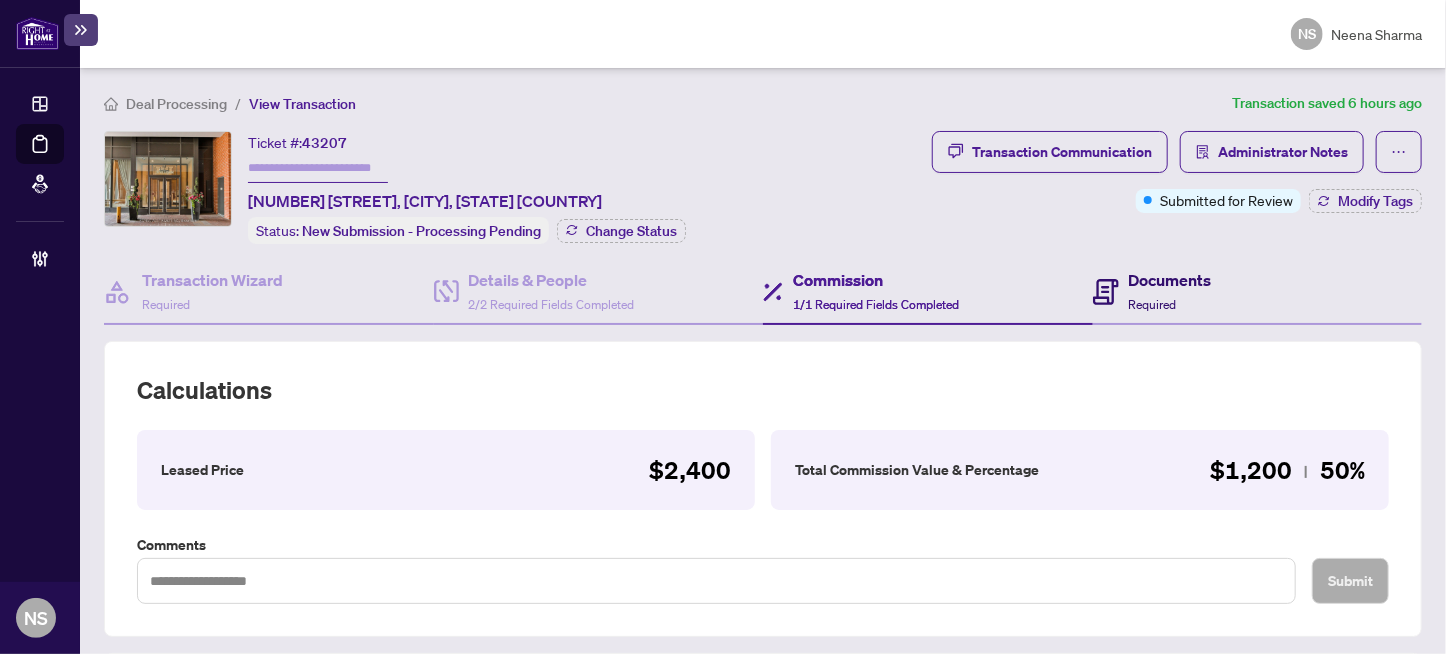 click on "Documents Required" at bounding box center (1170, 291) 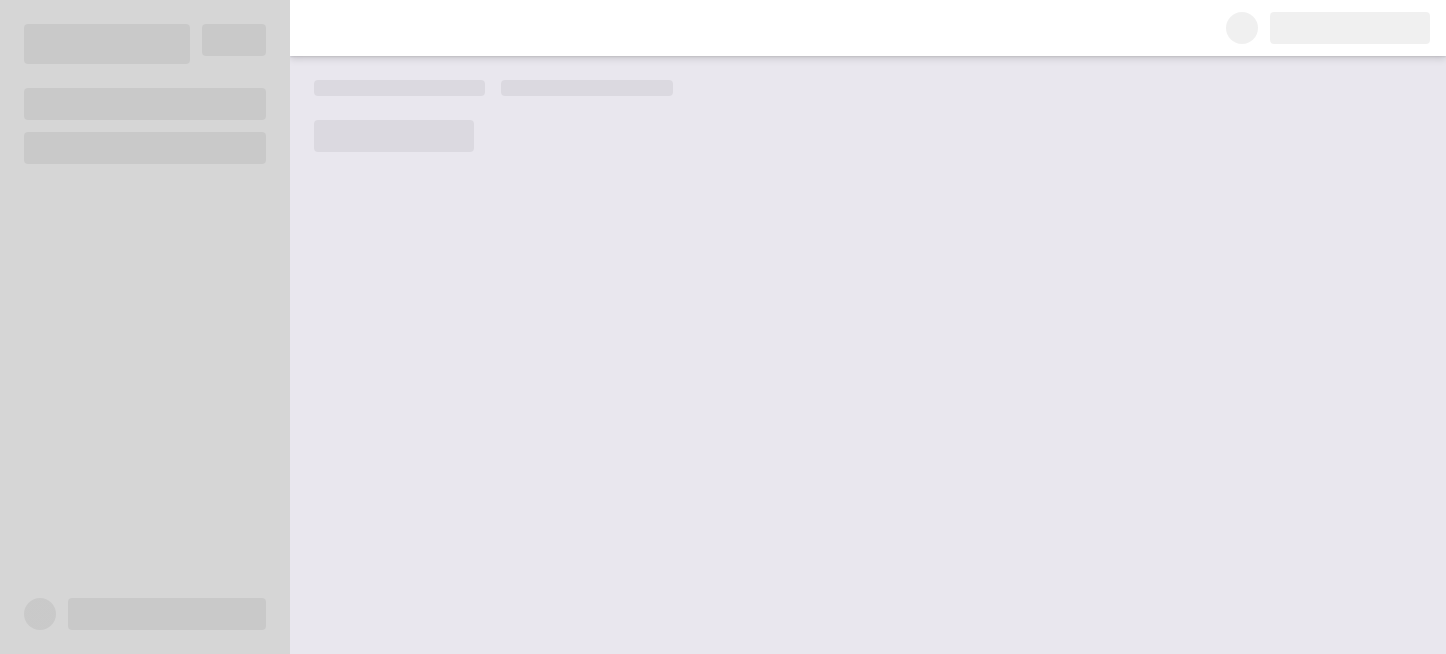 scroll, scrollTop: 0, scrollLeft: 0, axis: both 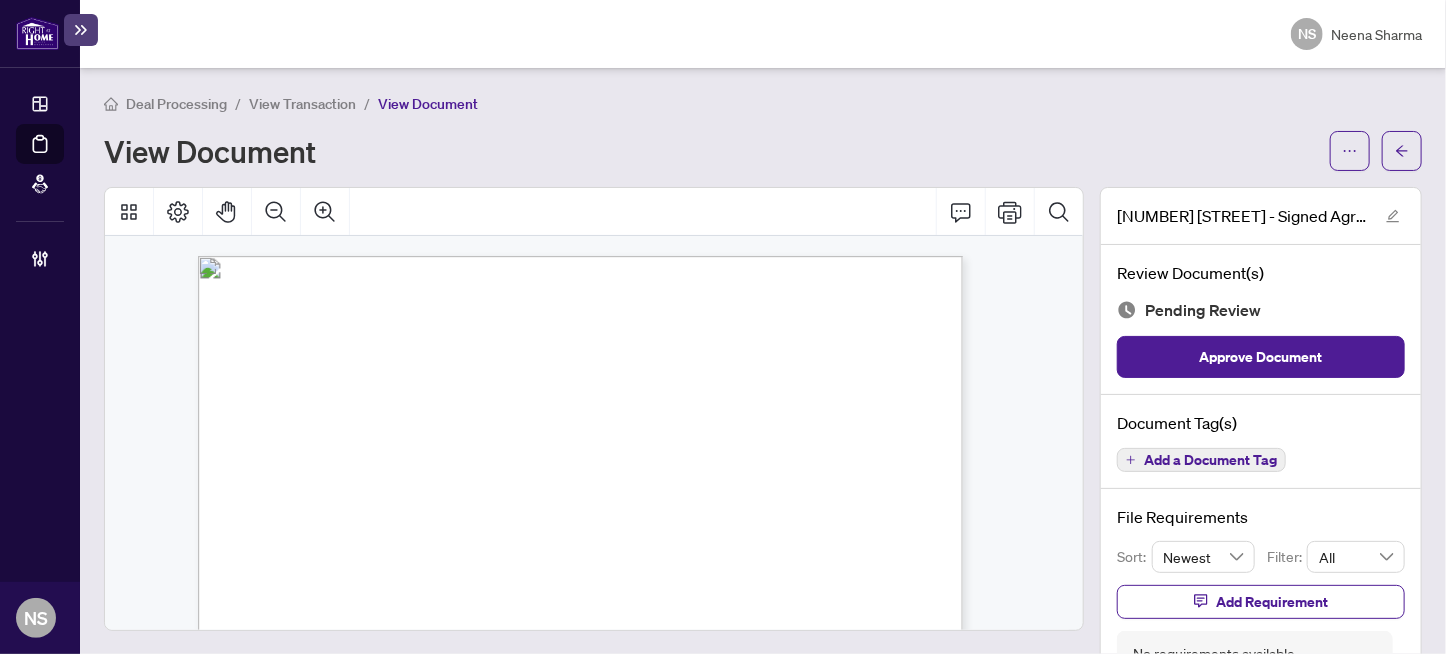 click on "[NUMBER] [STREET], [NUMBER], [CITY], [STATE] [POSTALCODE]" at bounding box center [643, 437] 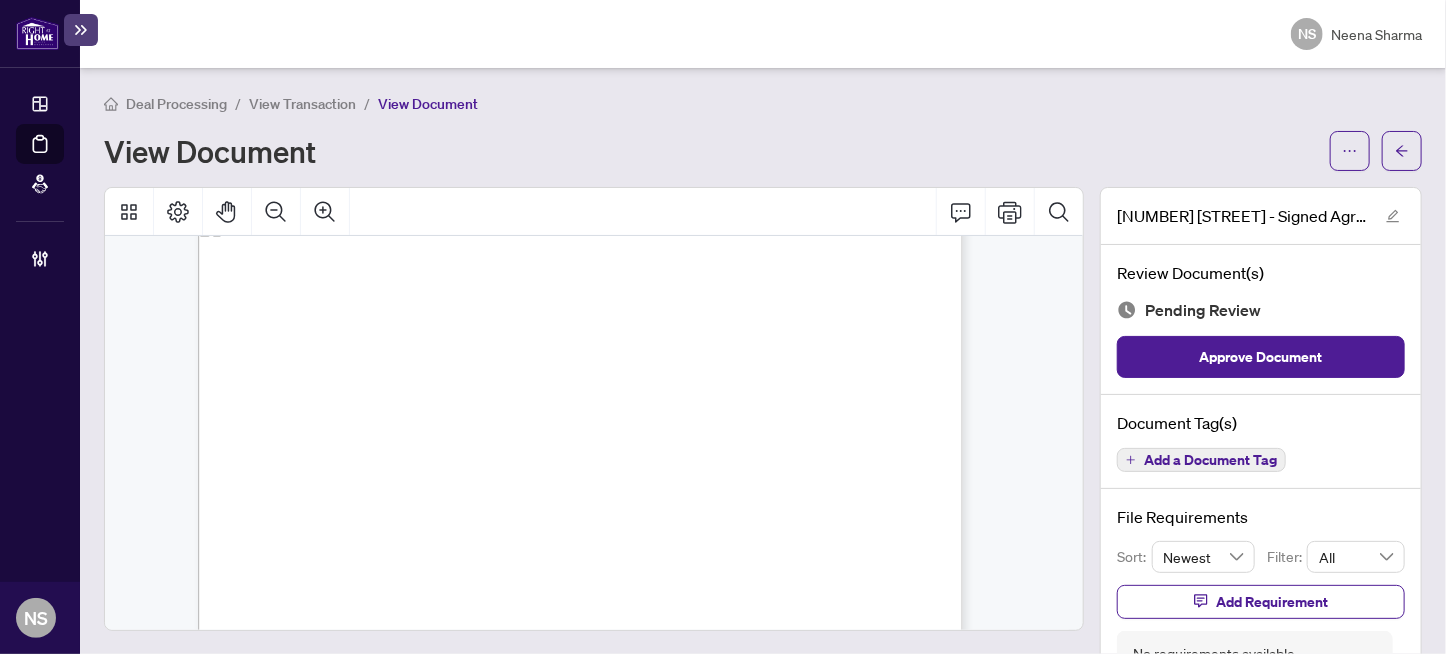 scroll, scrollTop: 2099, scrollLeft: 0, axis: vertical 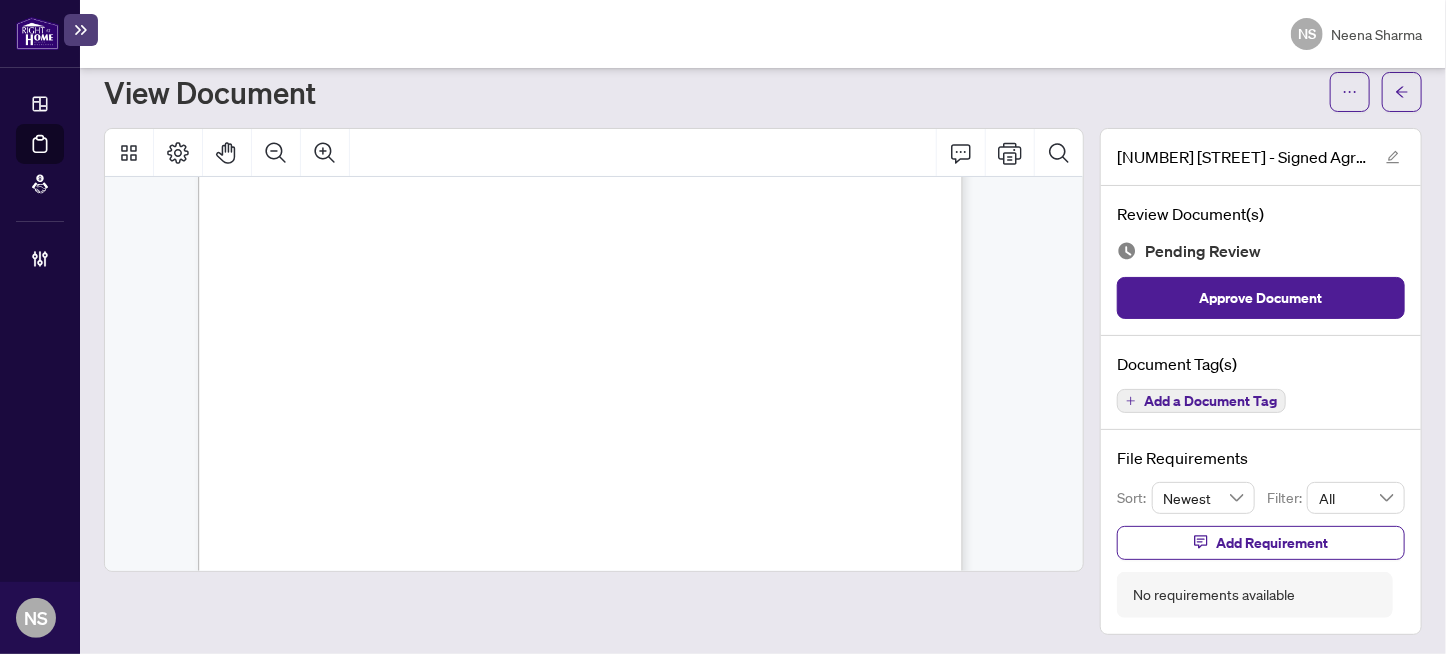 click on "[FIRST] [LAST]" at bounding box center (367, 313) 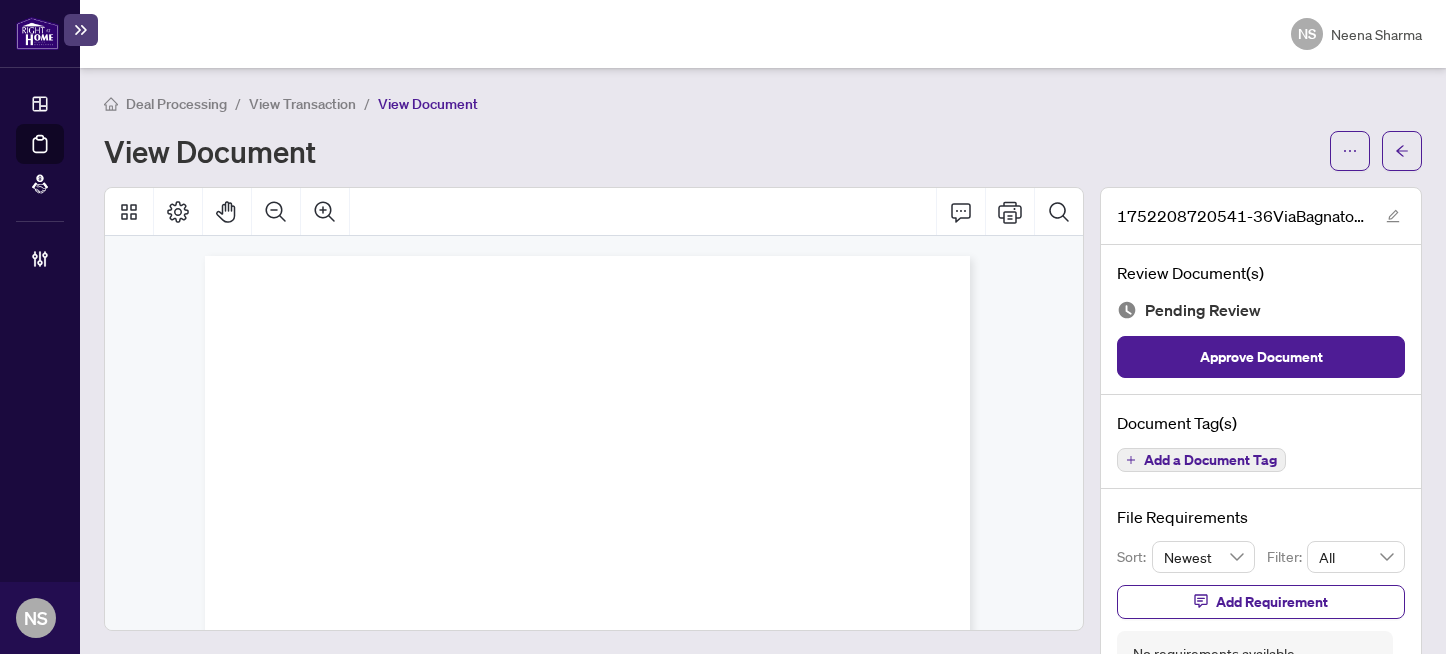 scroll, scrollTop: 0, scrollLeft: 0, axis: both 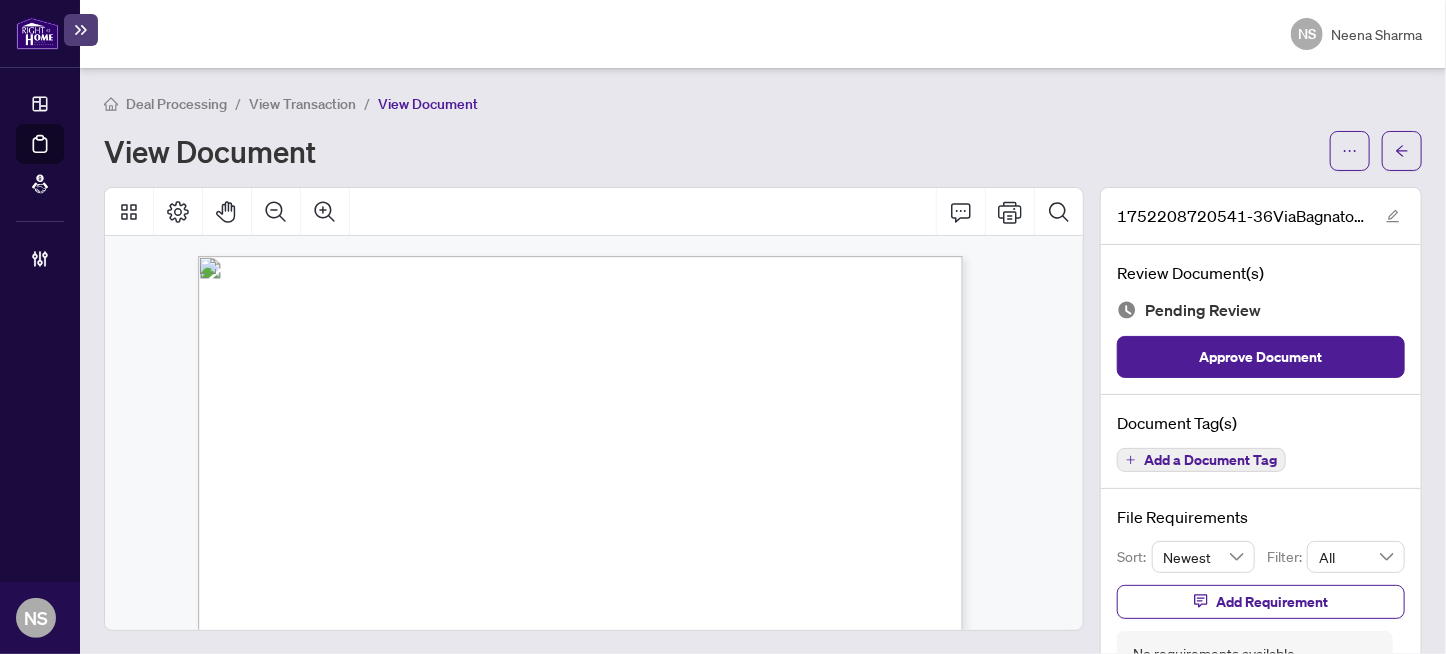 click on "Add a Document Tag" at bounding box center [1210, 460] 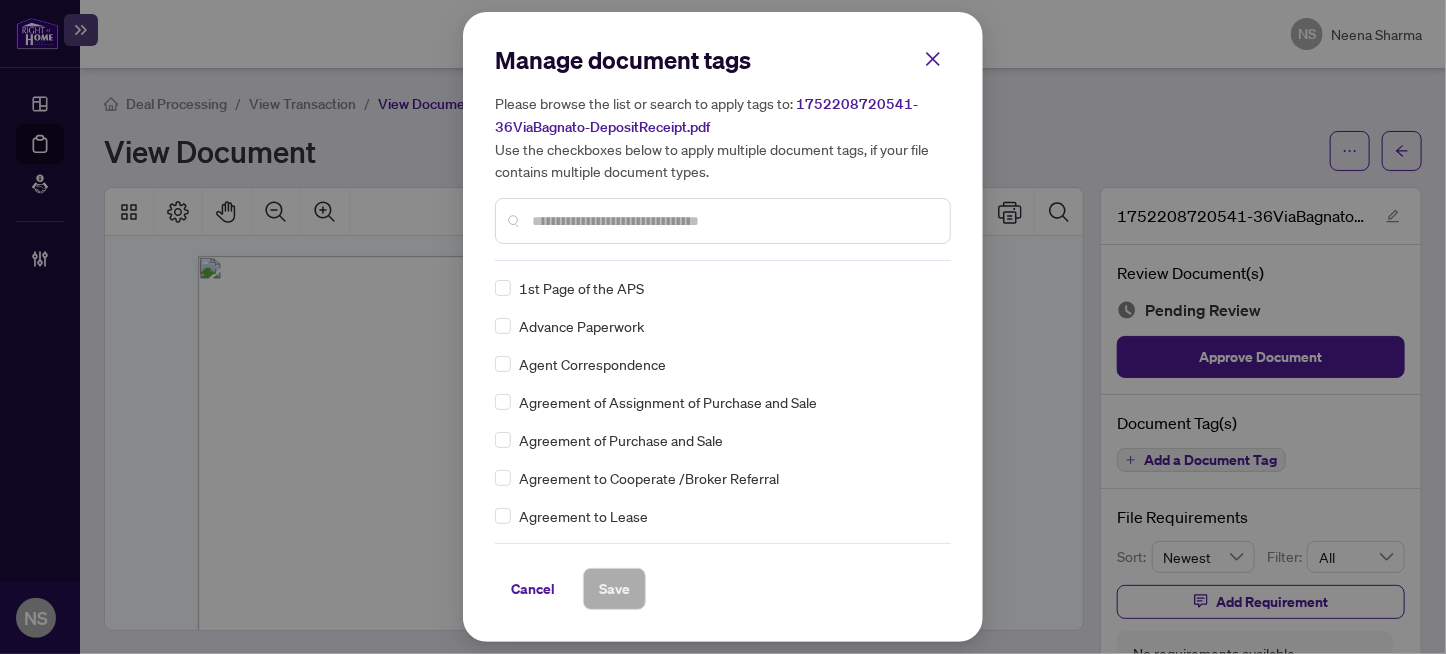 click at bounding box center [733, 221] 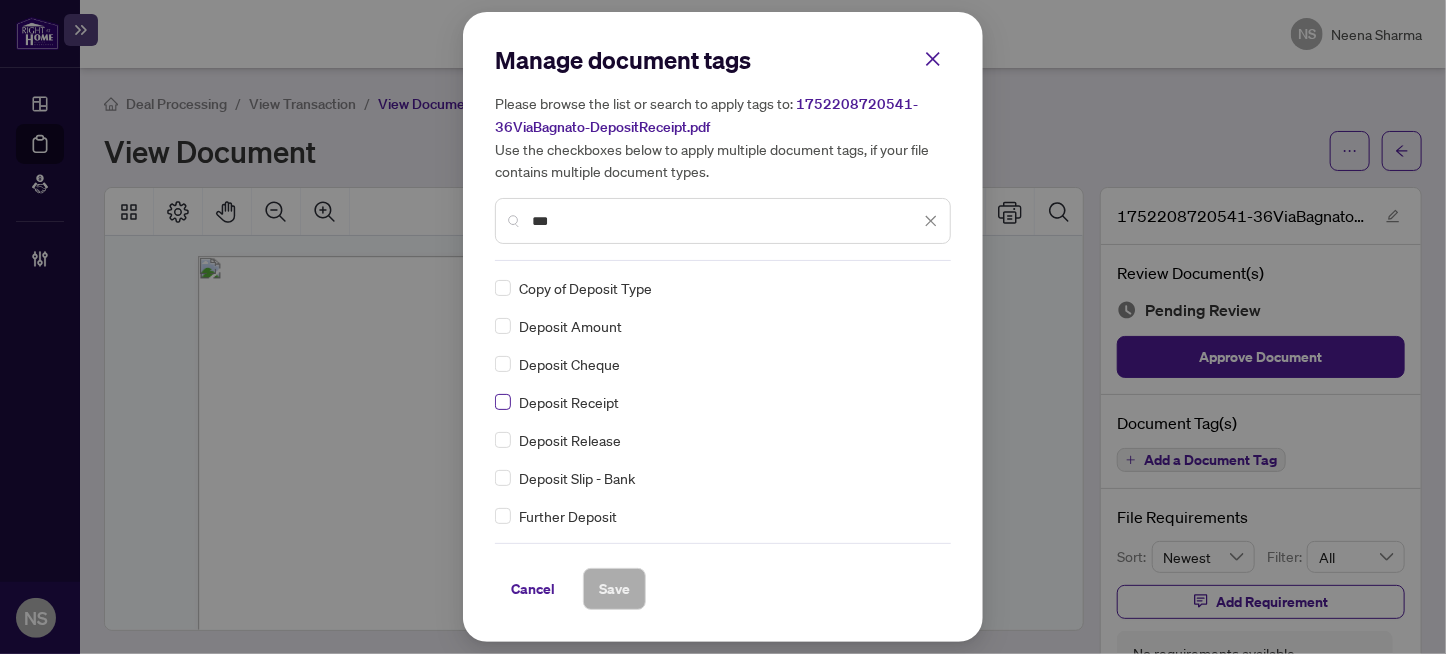 type on "***" 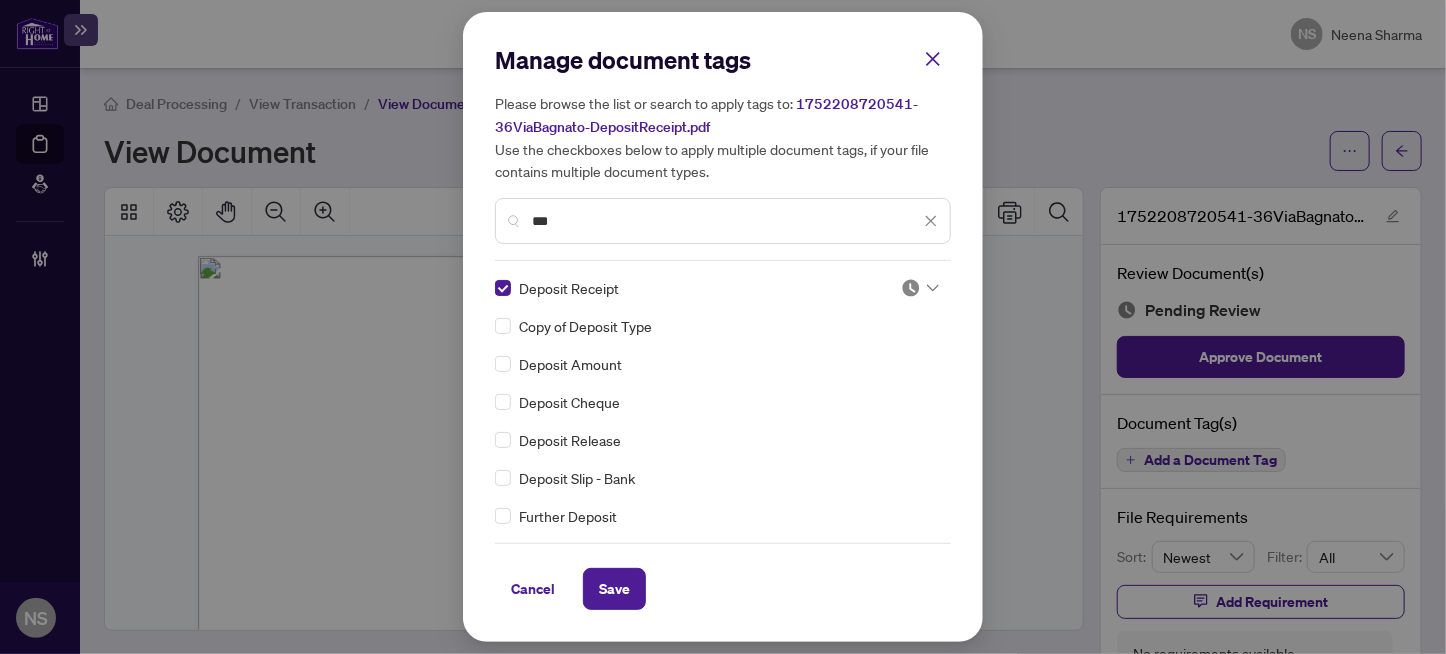 click at bounding box center [911, 288] 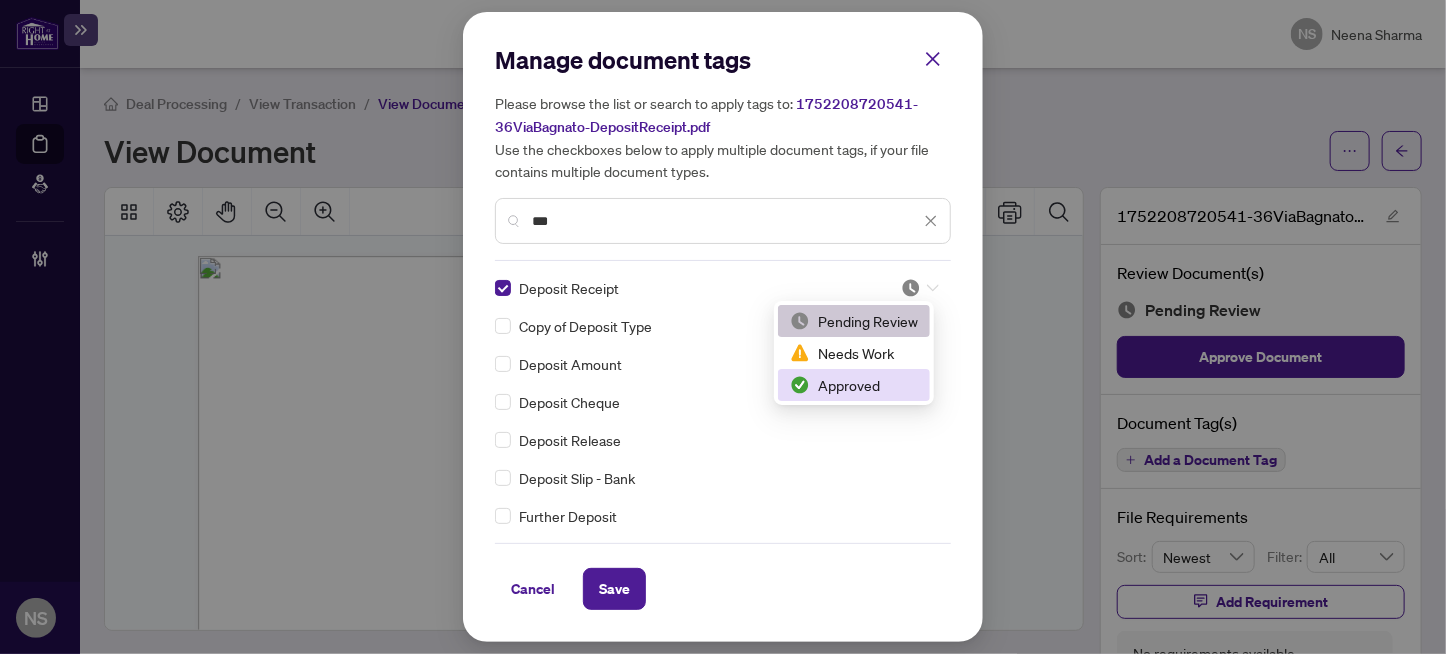 click on "Approved" at bounding box center (854, 385) 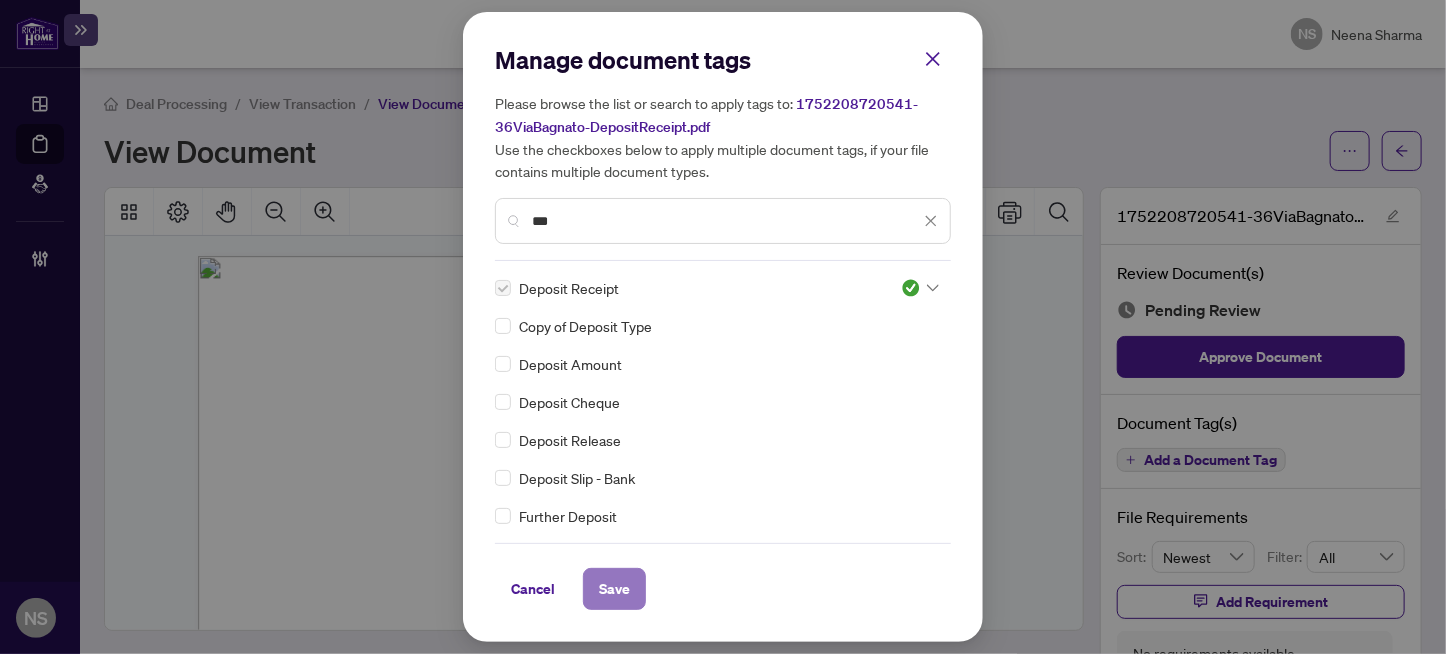 click on "Save" at bounding box center (614, 589) 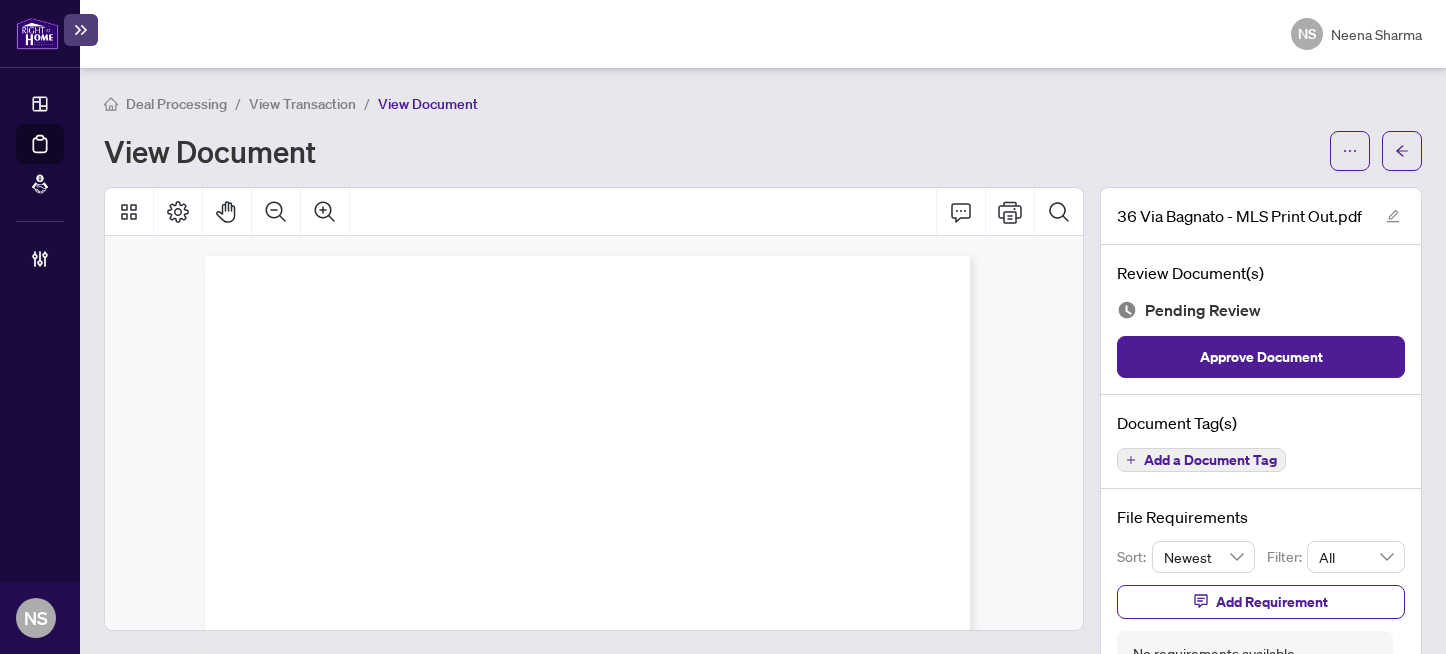 scroll, scrollTop: 0, scrollLeft: 0, axis: both 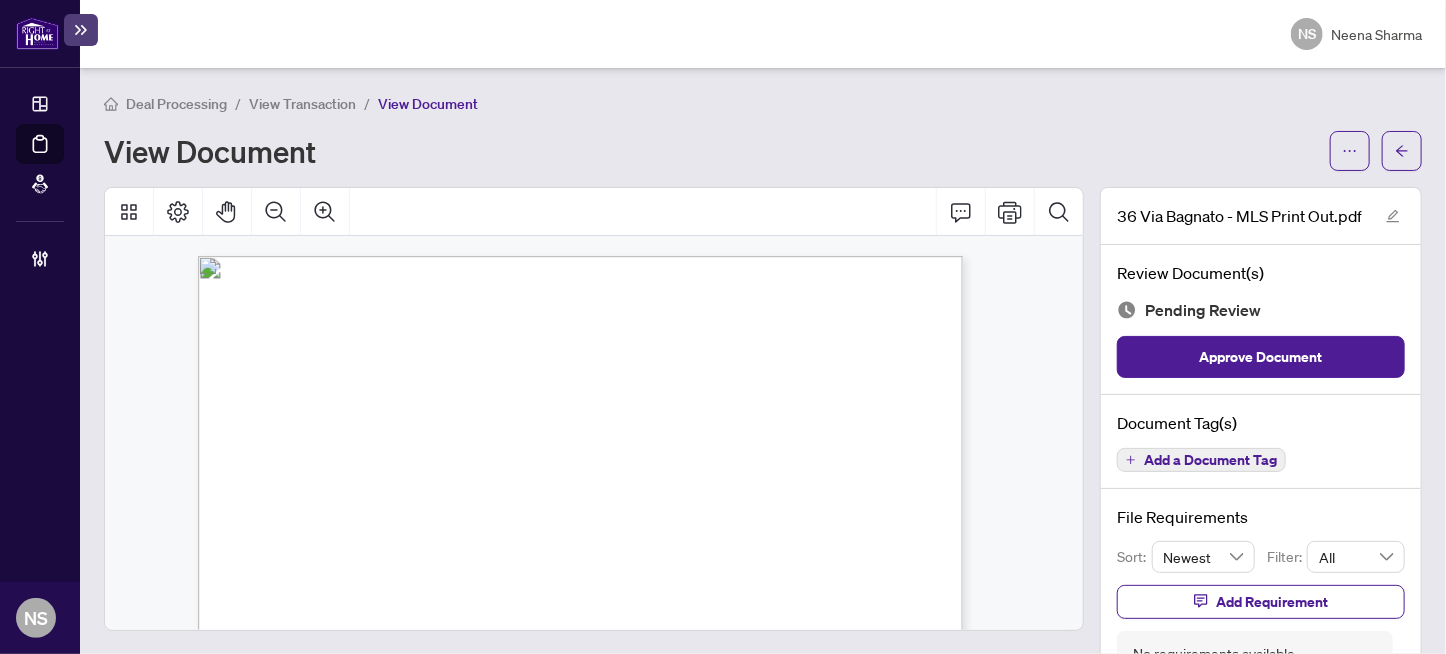 click on "Add a Document Tag" at bounding box center (1210, 460) 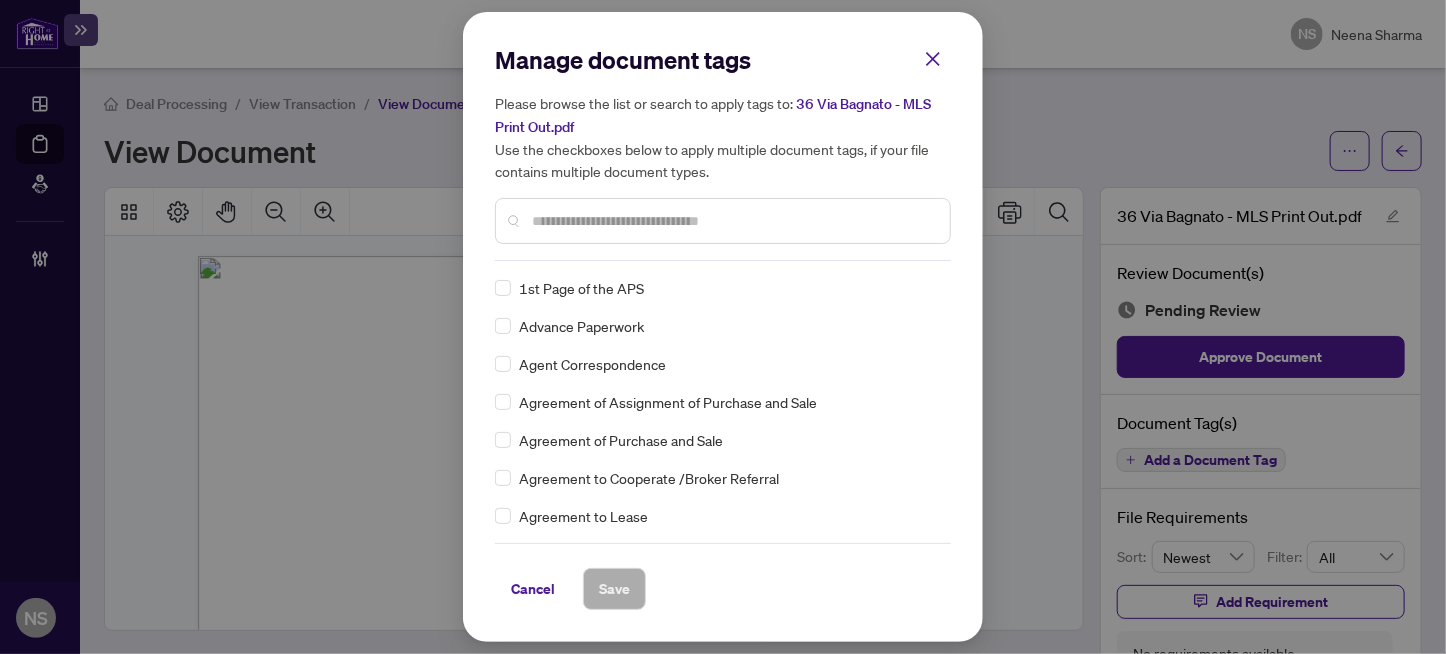 click at bounding box center [733, 221] 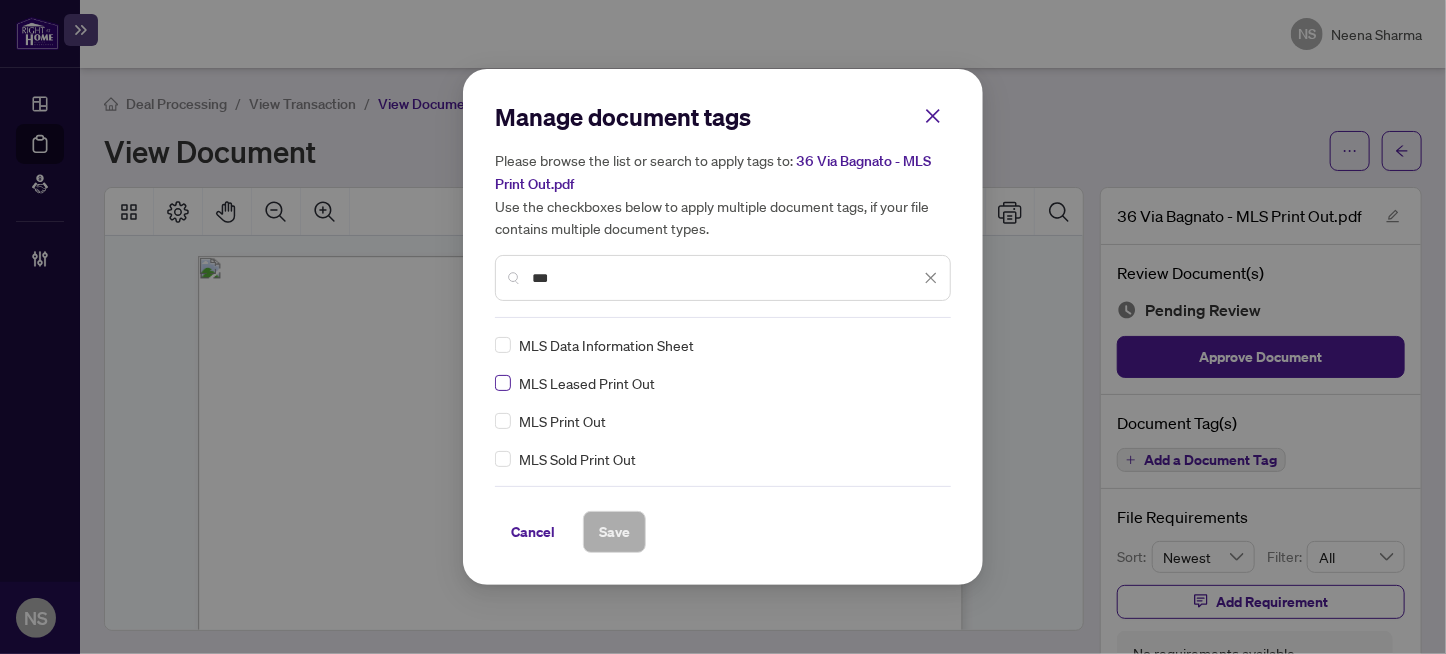 type on "***" 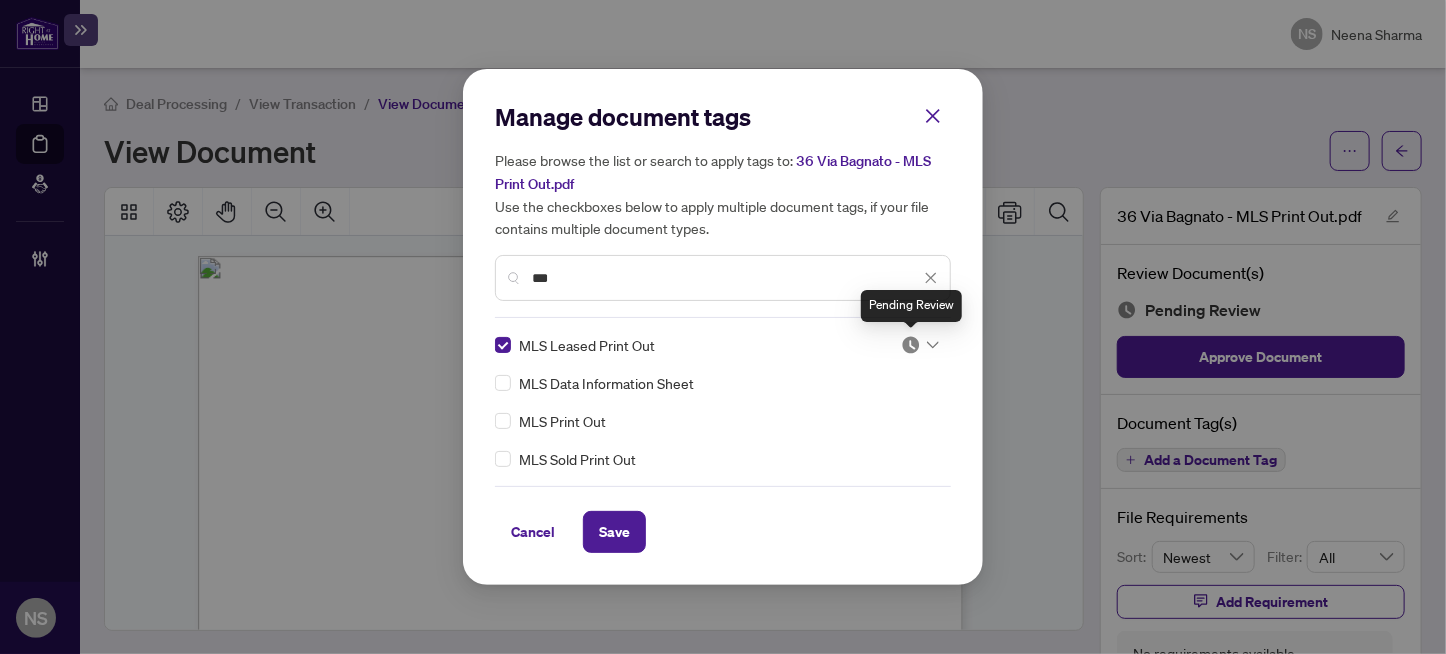 click at bounding box center [911, 345] 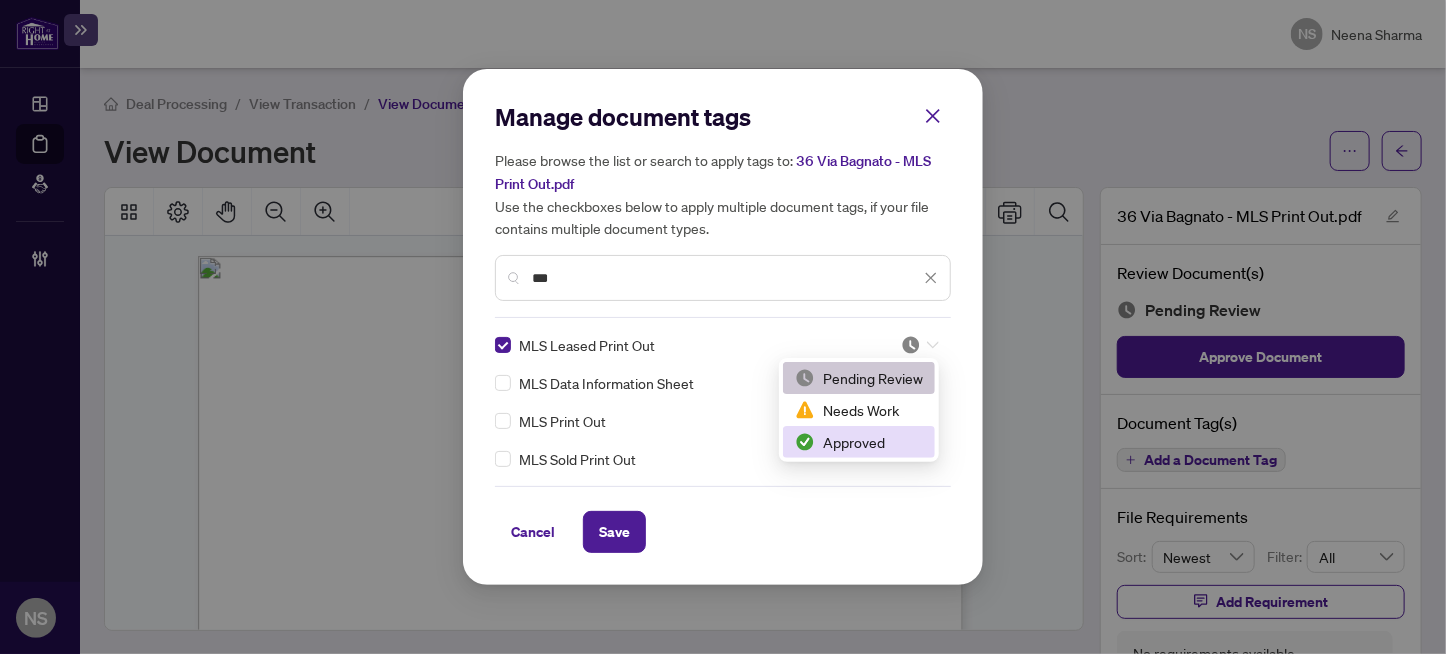 drag, startPoint x: 862, startPoint y: 436, endPoint x: 742, endPoint y: 508, distance: 139.94284 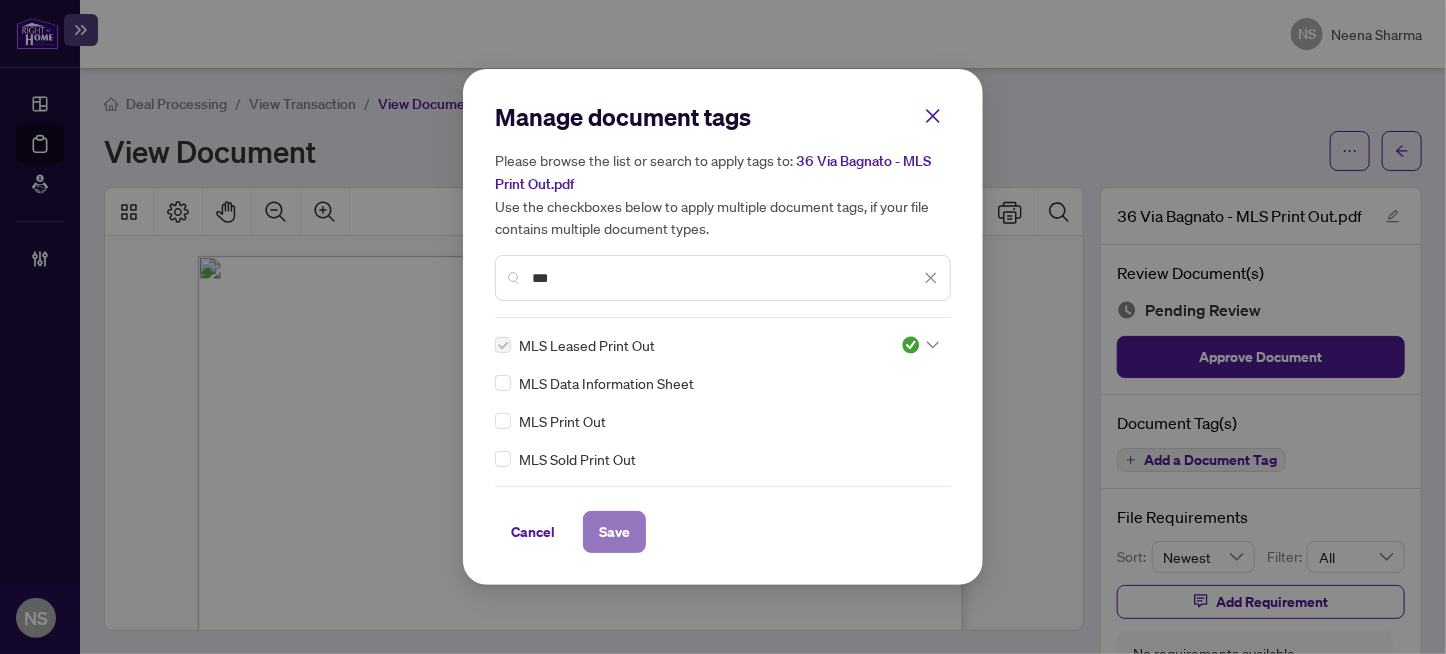click on "Save" at bounding box center [614, 532] 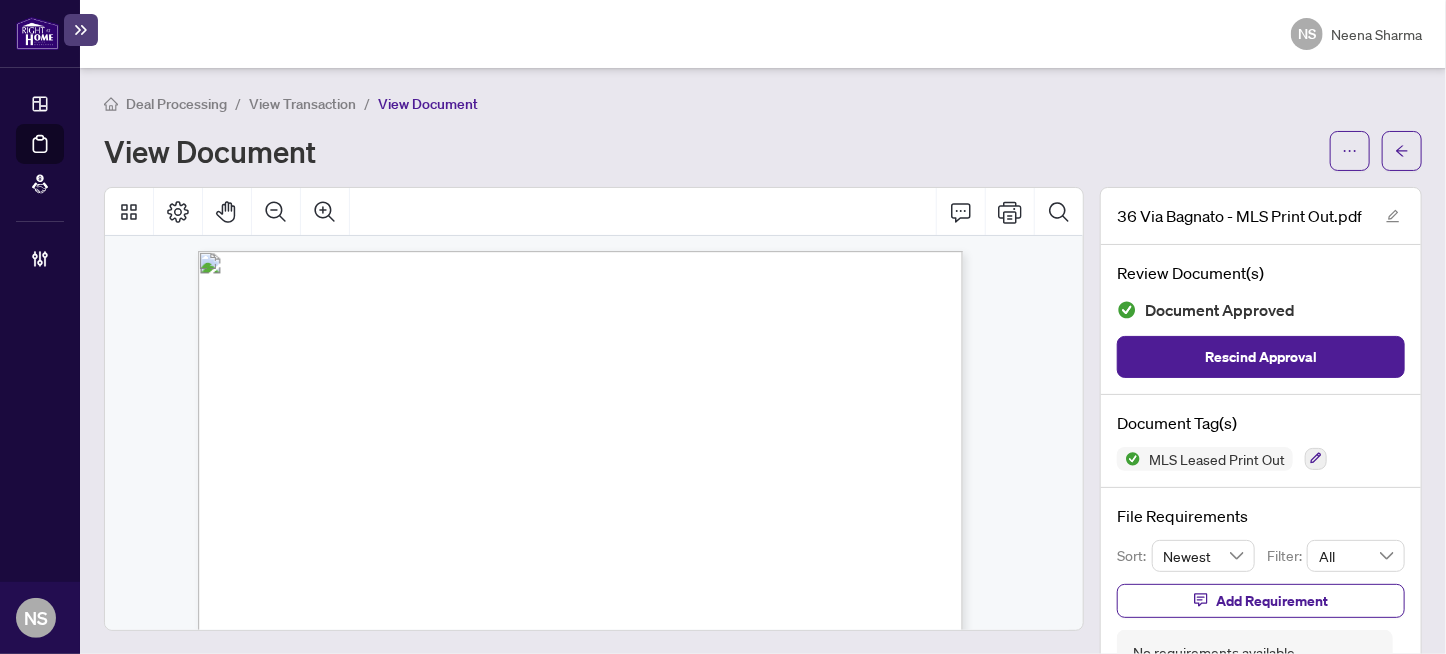 scroll, scrollTop: 0, scrollLeft: 0, axis: both 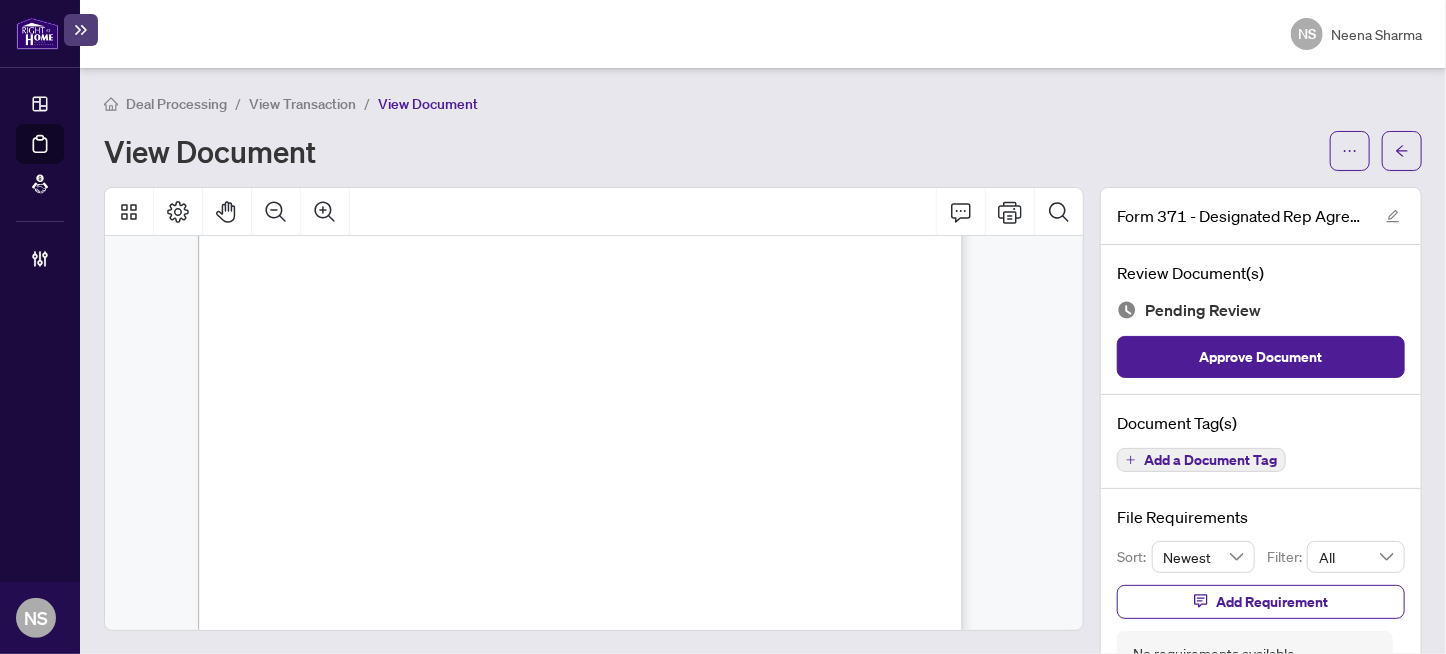click on "[FIRST] [LAST], [FIRST] [LAST]" at bounding box center [398, 382] 